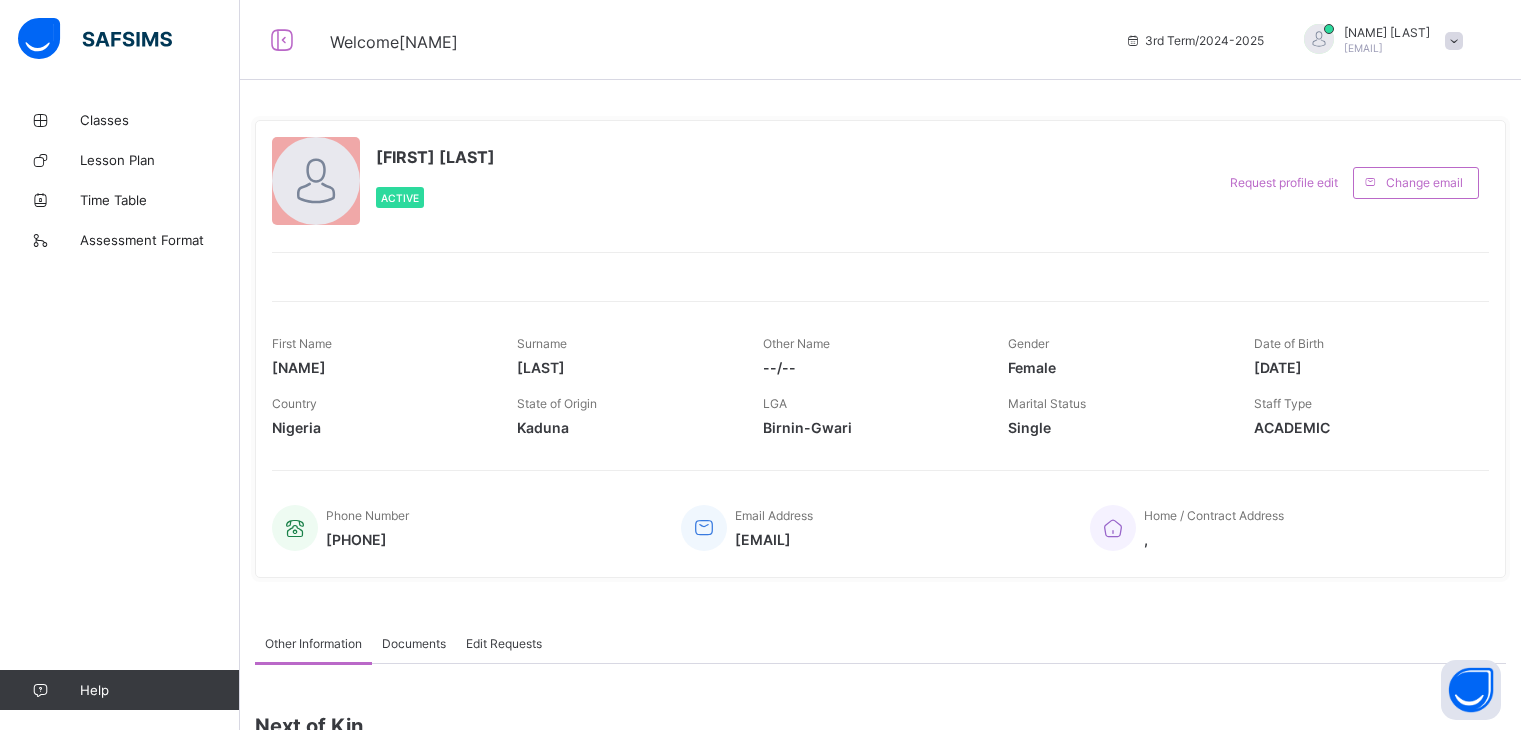 scroll, scrollTop: 0, scrollLeft: 0, axis: both 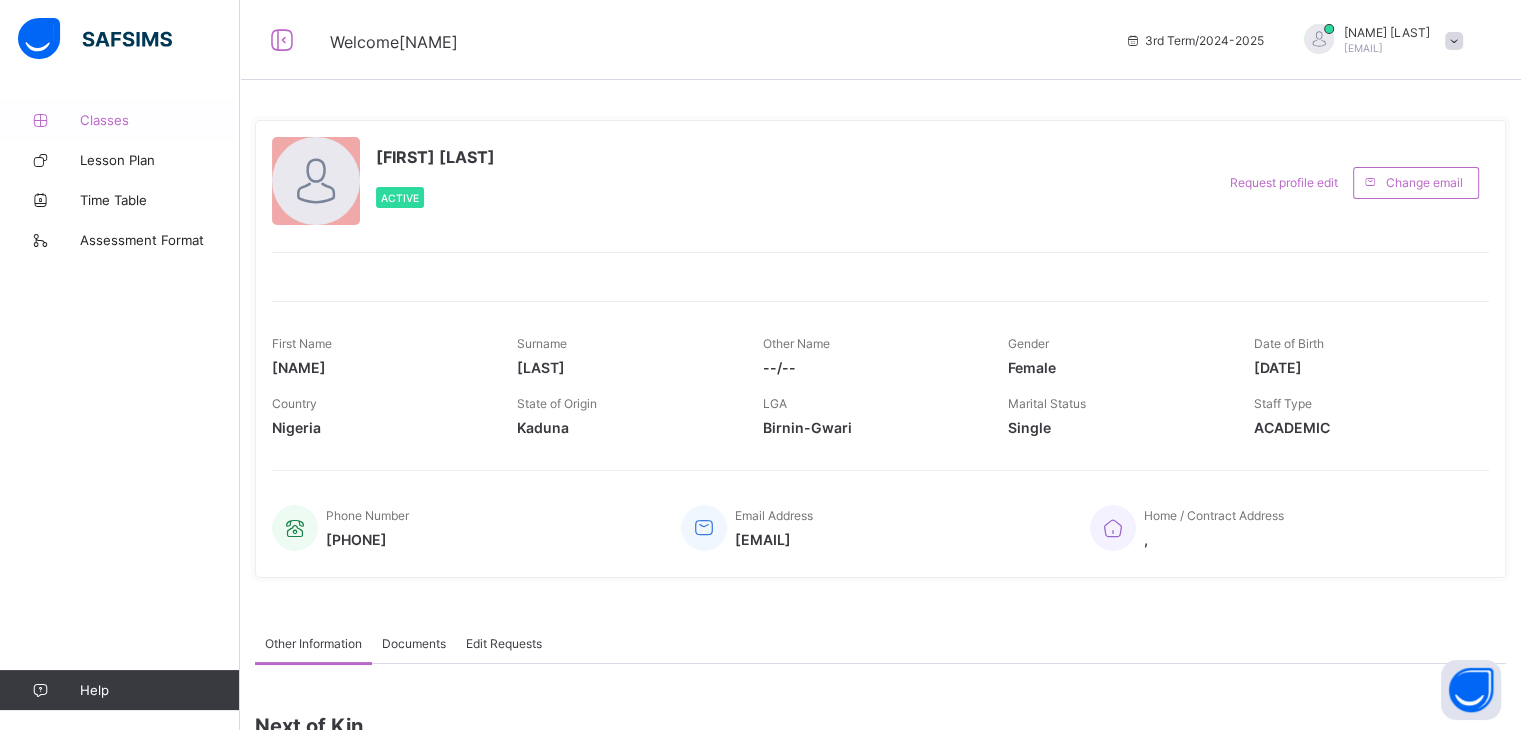 click on "Classes" at bounding box center [160, 120] 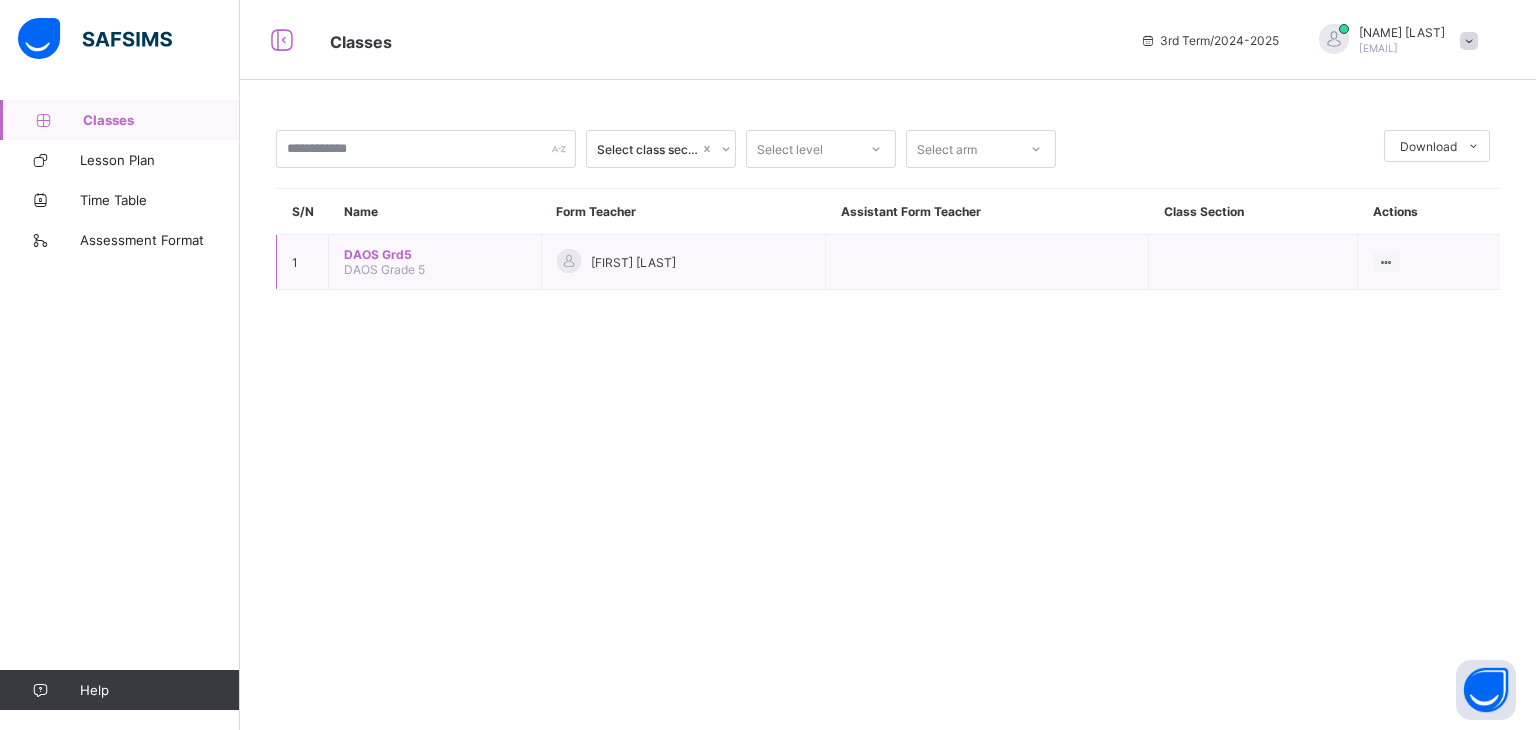 click on "DAOS Grd5" at bounding box center (435, 254) 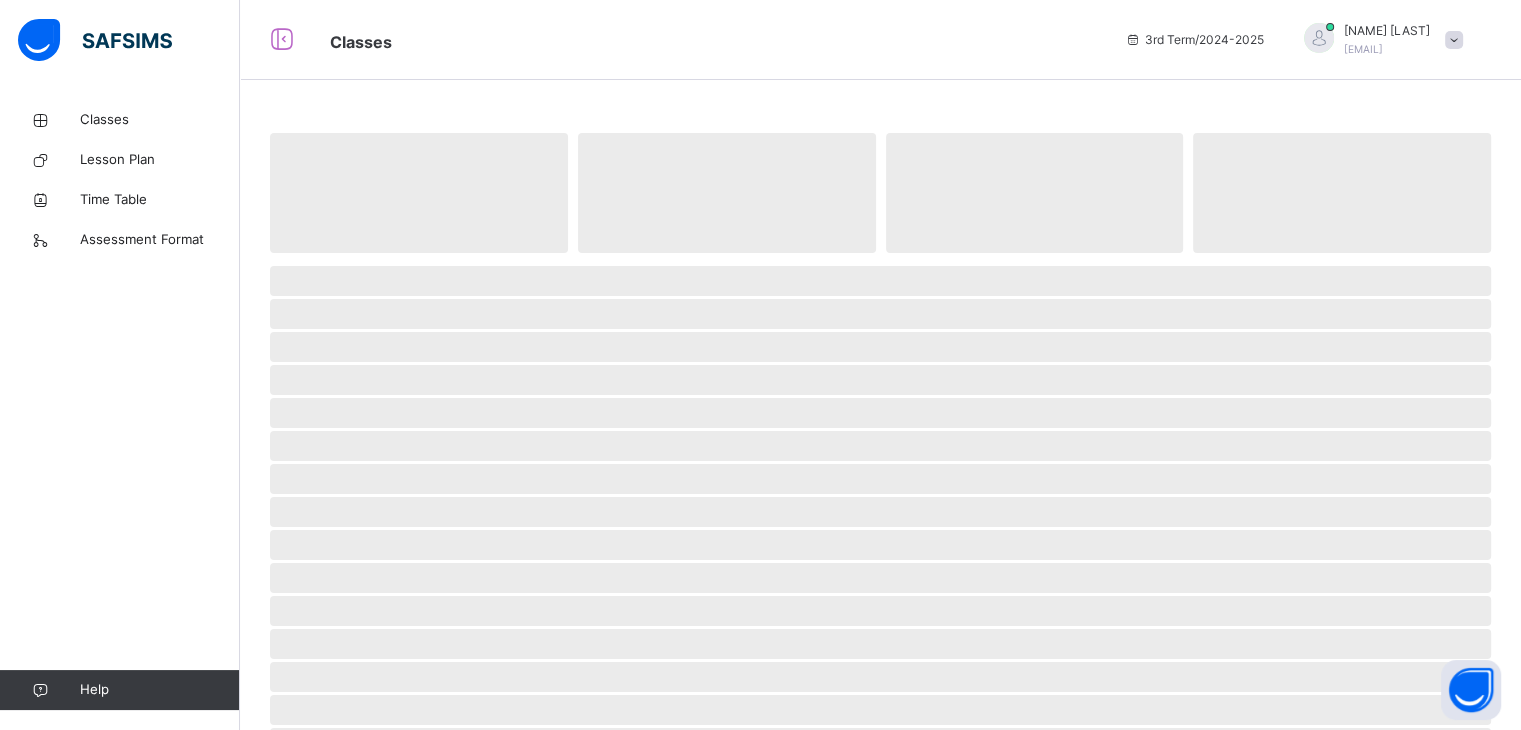 click at bounding box center [880, 258] 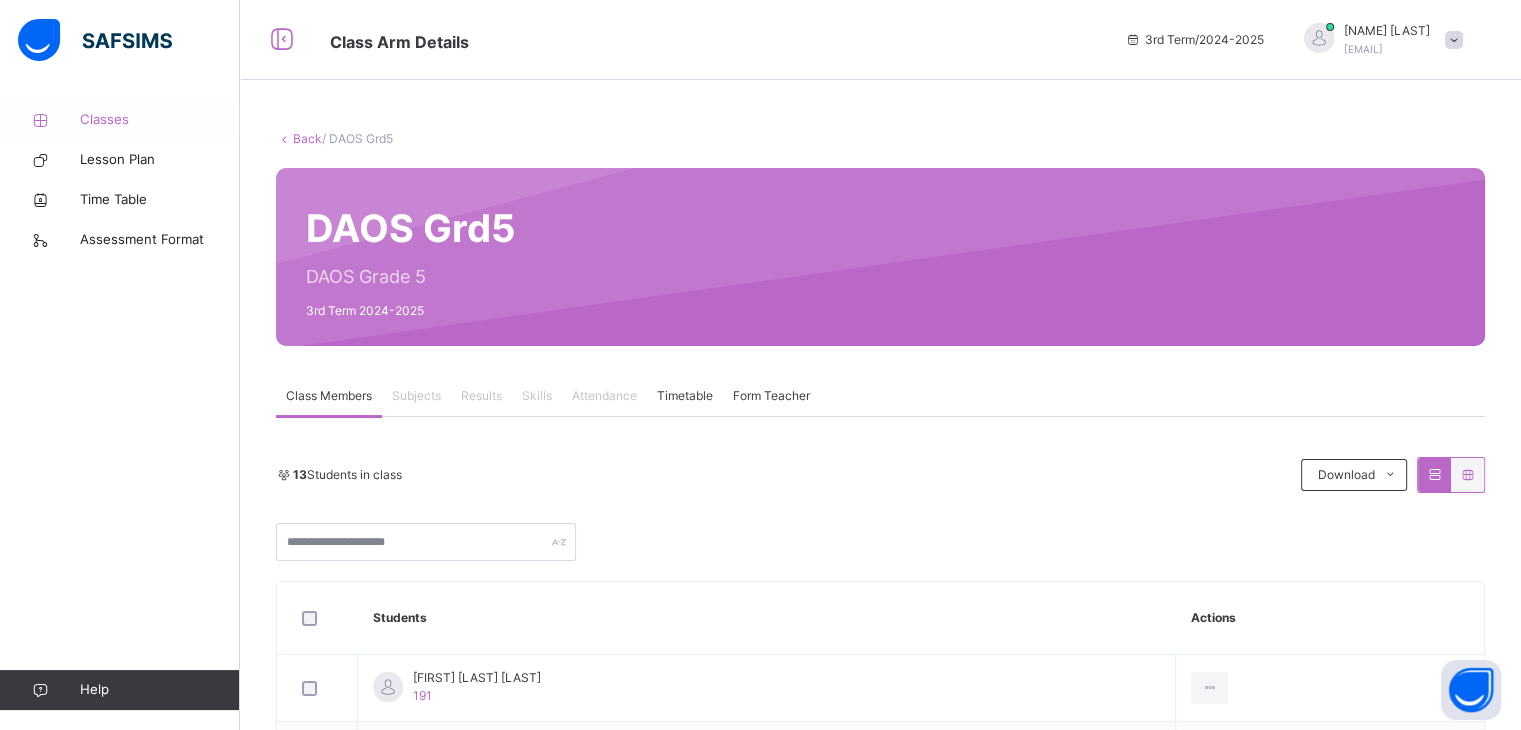 click on "Classes" at bounding box center (120, 120) 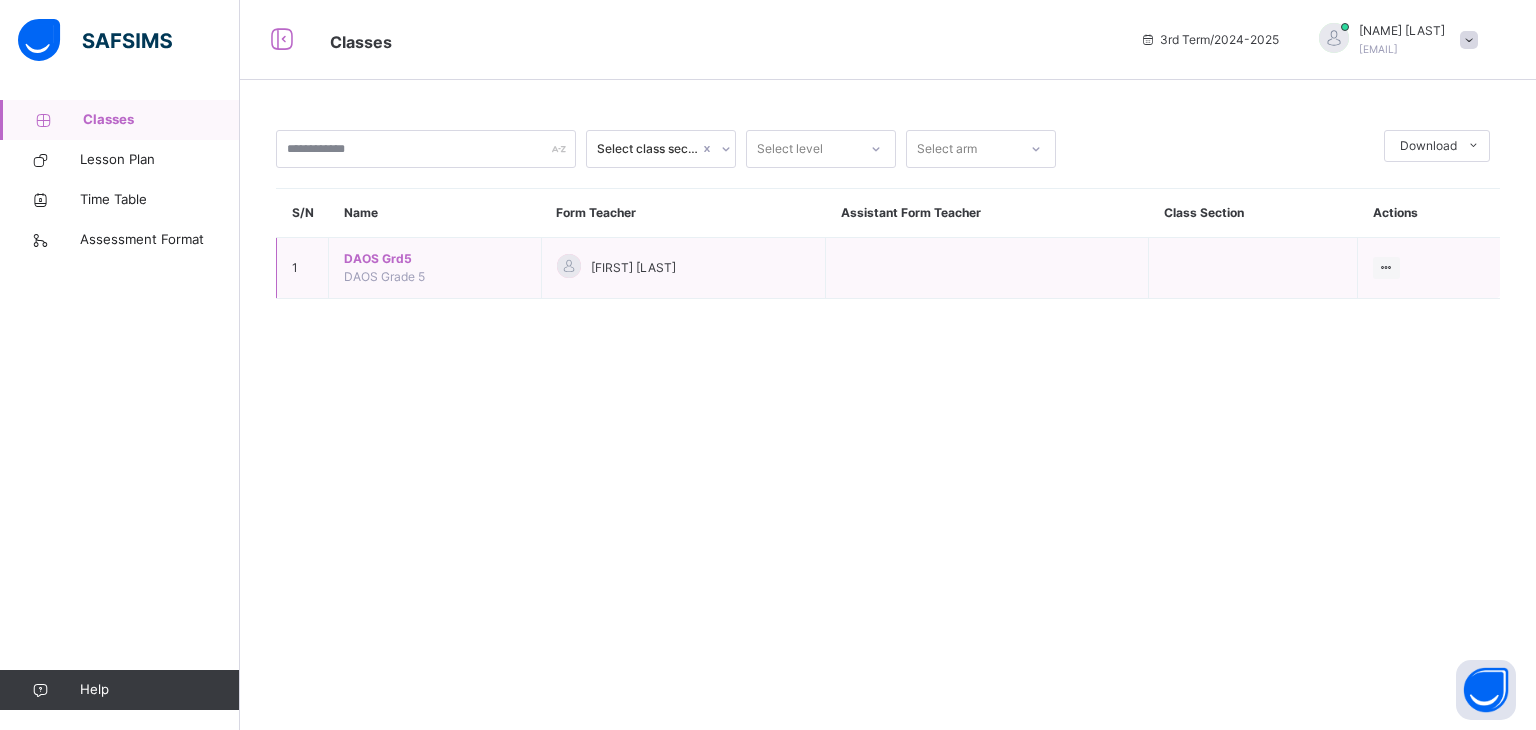 click on "[FIRST] [LAST]" at bounding box center [633, 268] 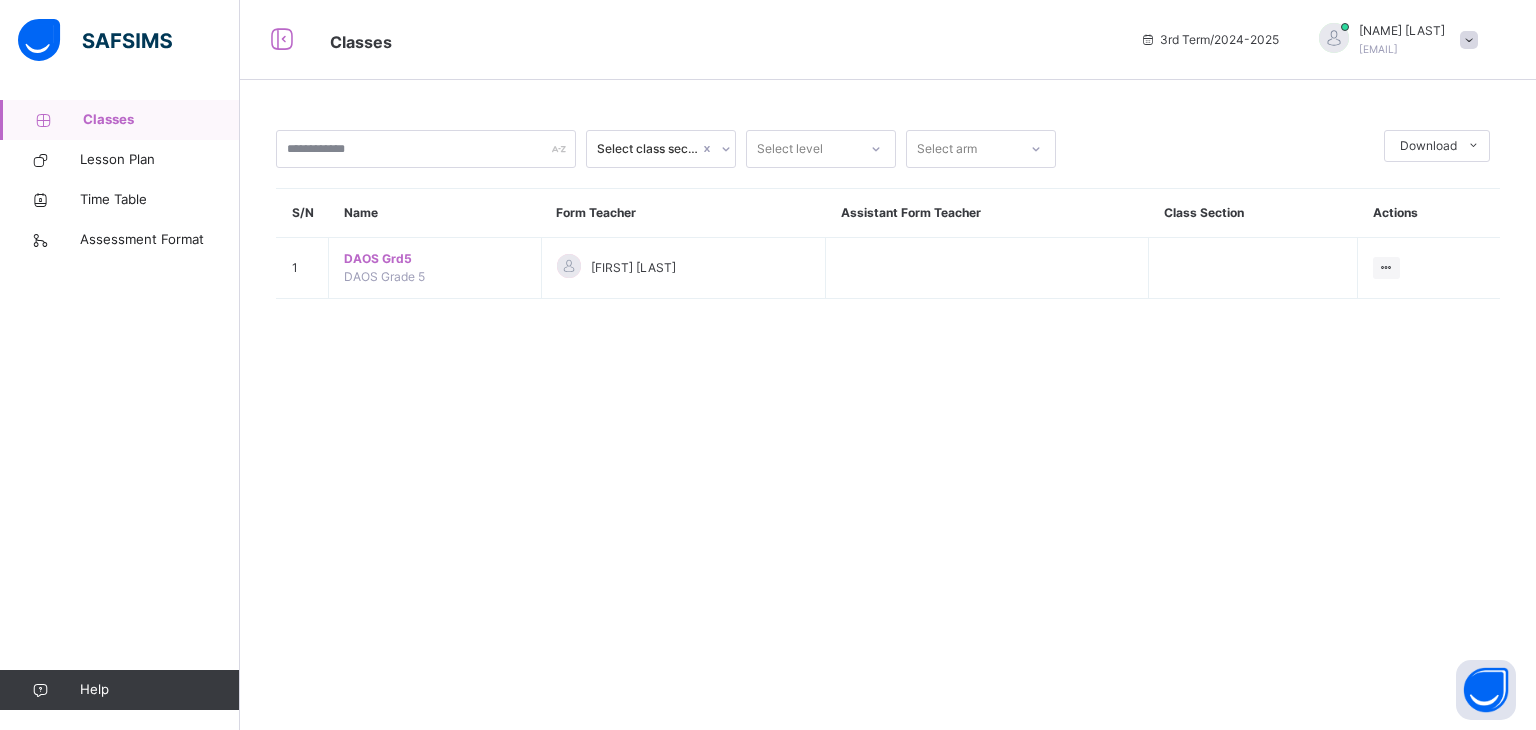 click on "Classes" at bounding box center (161, 120) 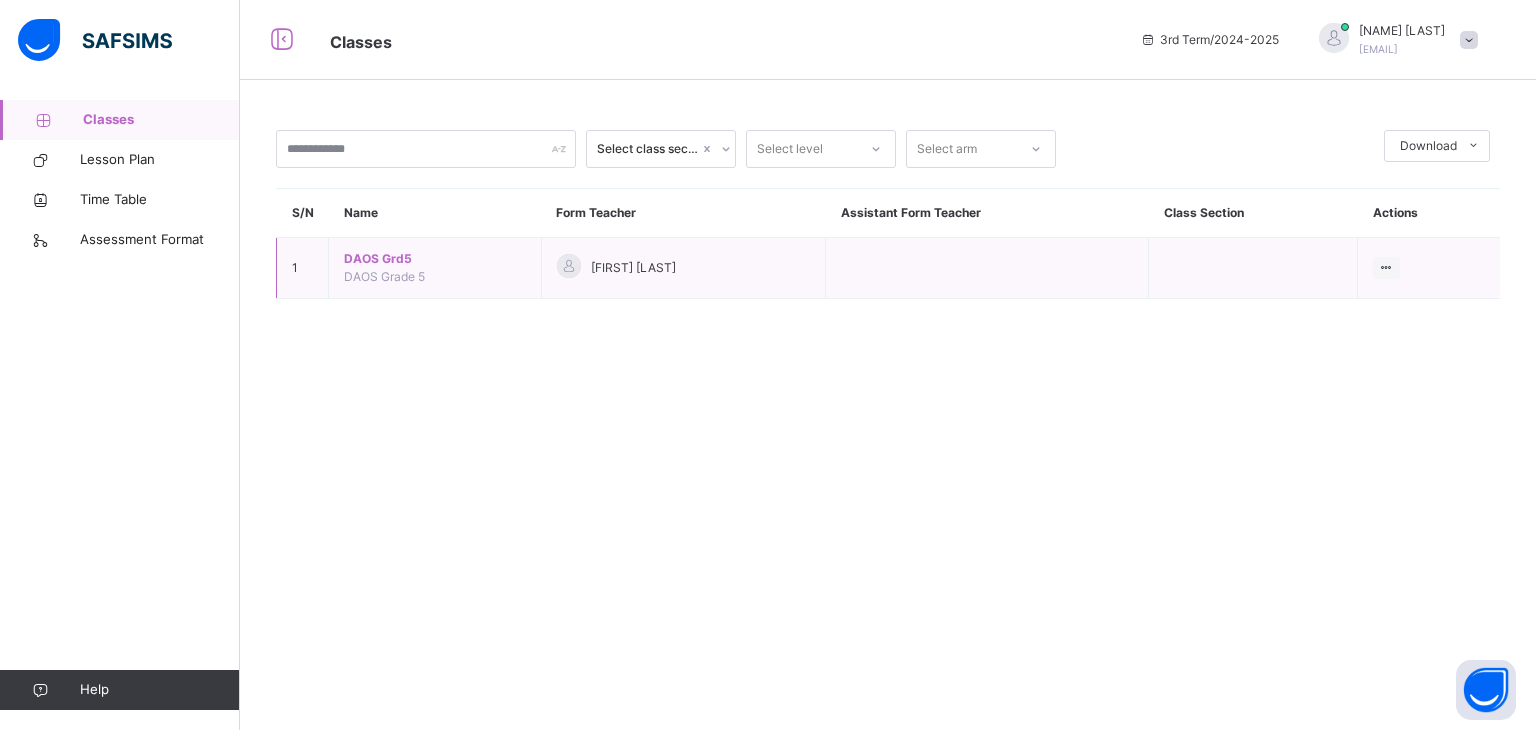 click on "DAOS Grd5     DAOS Grade 5" at bounding box center [435, 268] 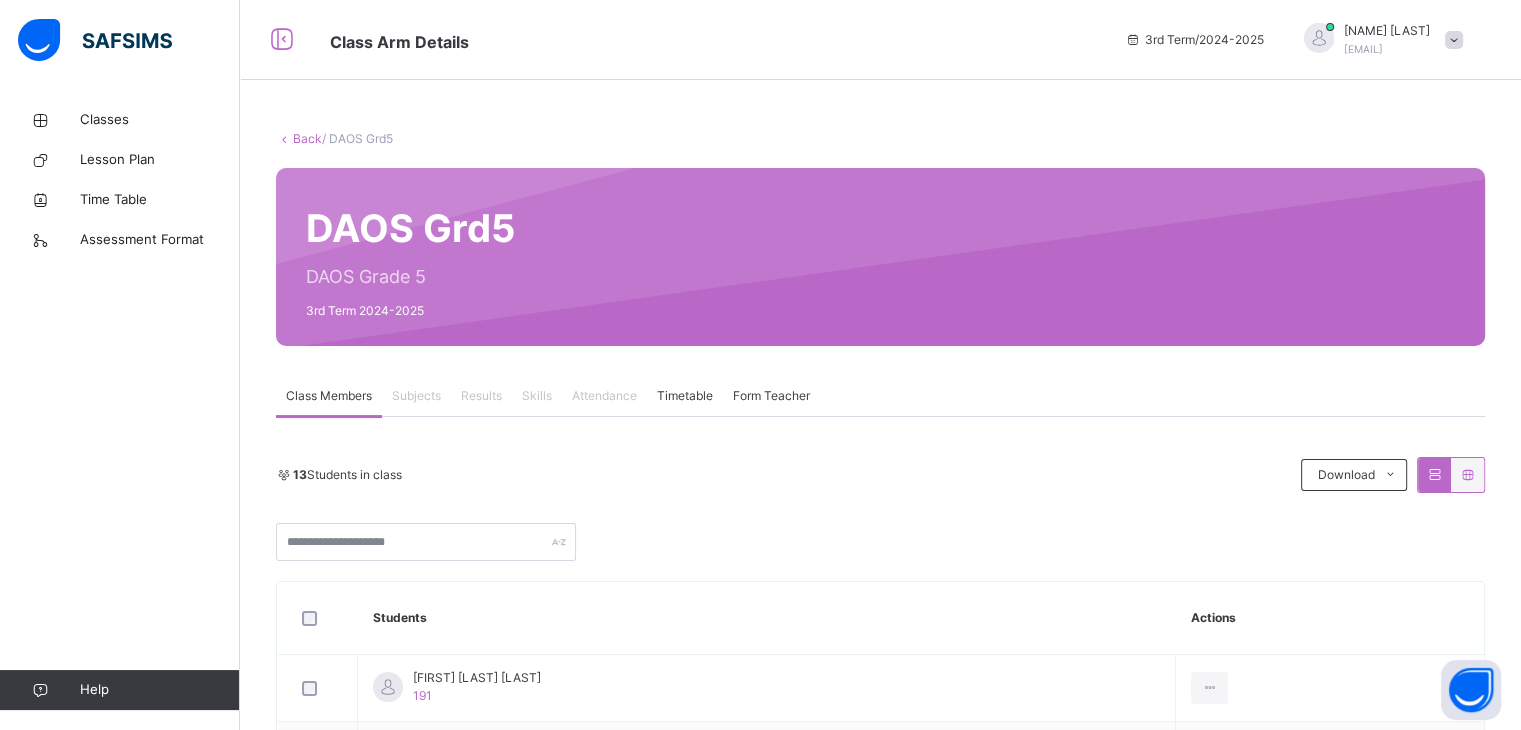 click on "Subjects" at bounding box center [416, 396] 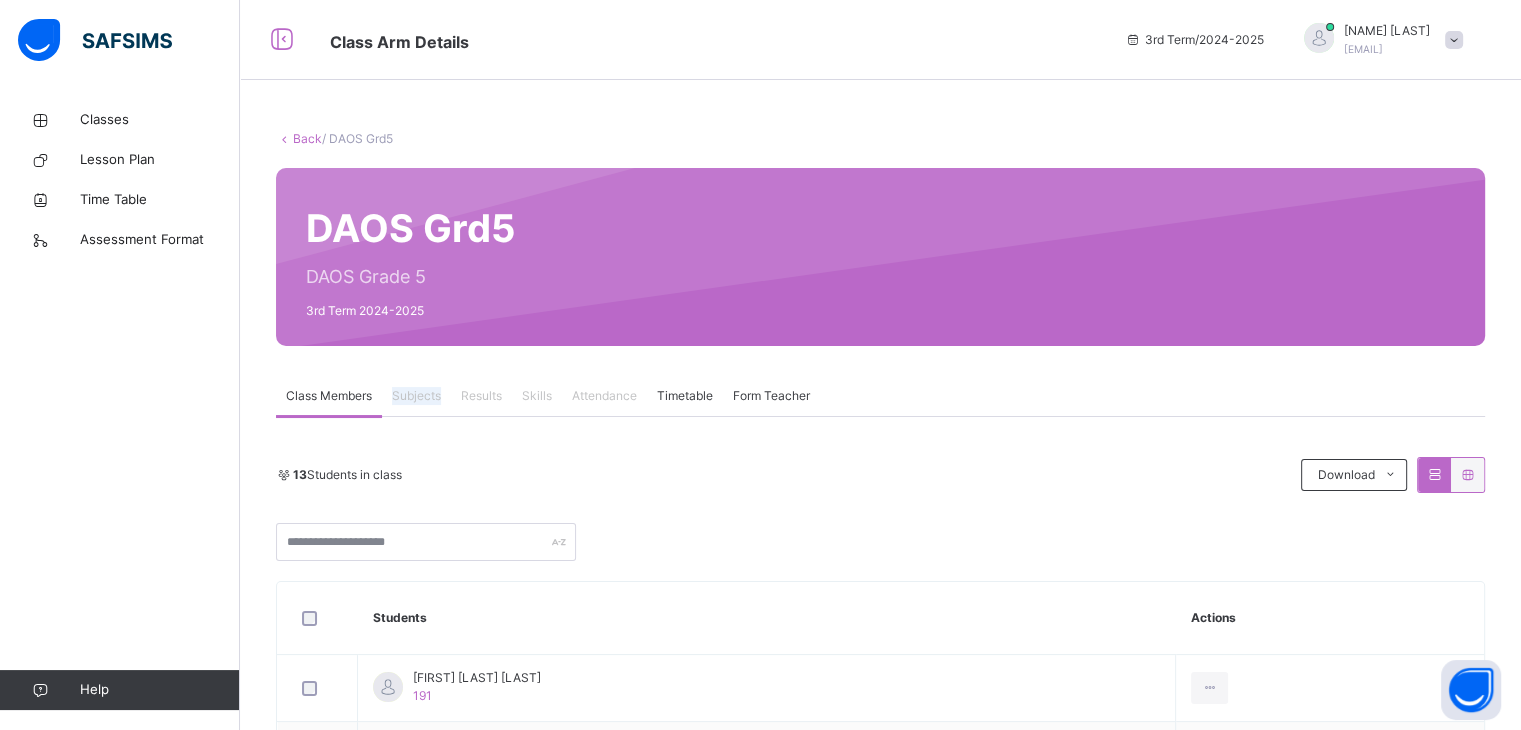 click on "Subjects" at bounding box center (416, 396) 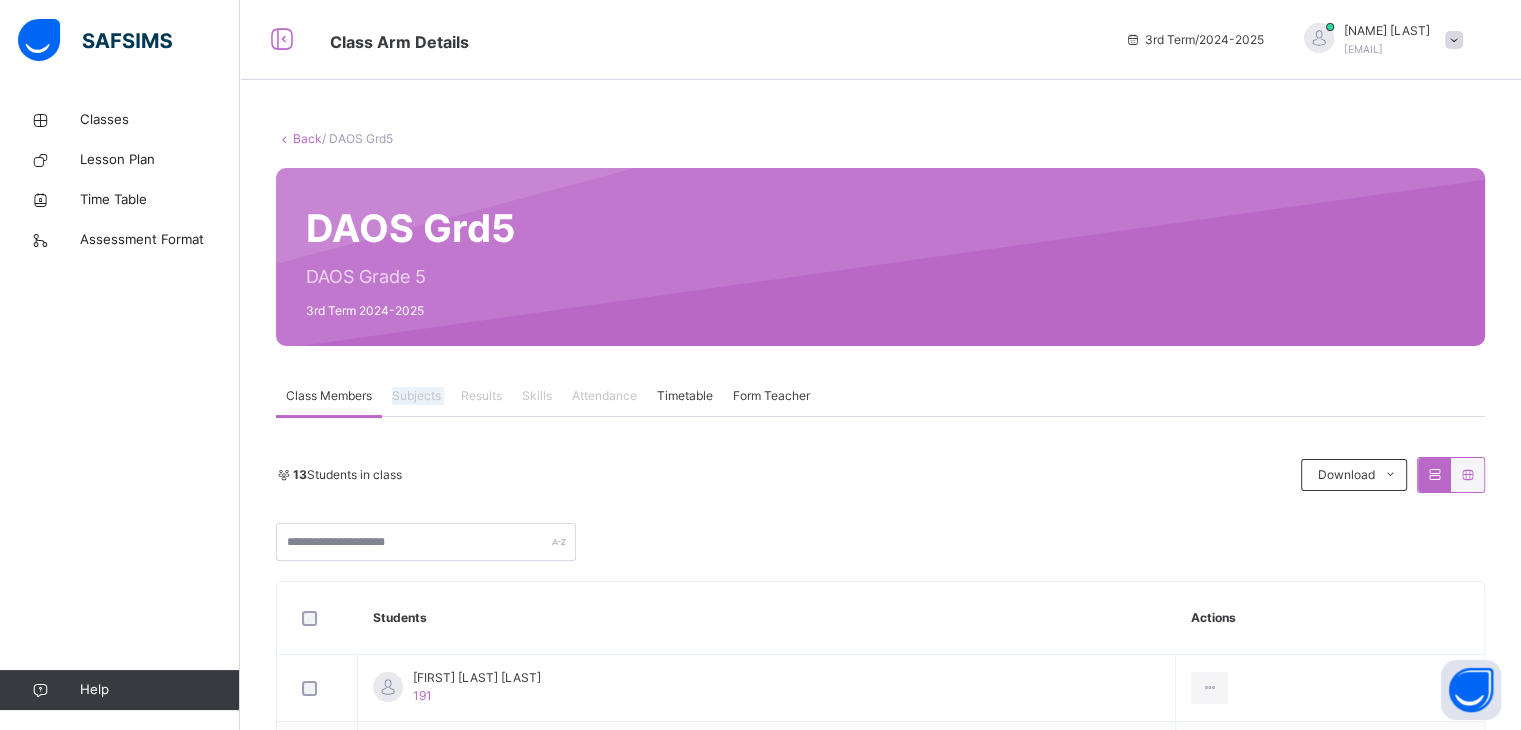 click on "Subjects" at bounding box center [416, 396] 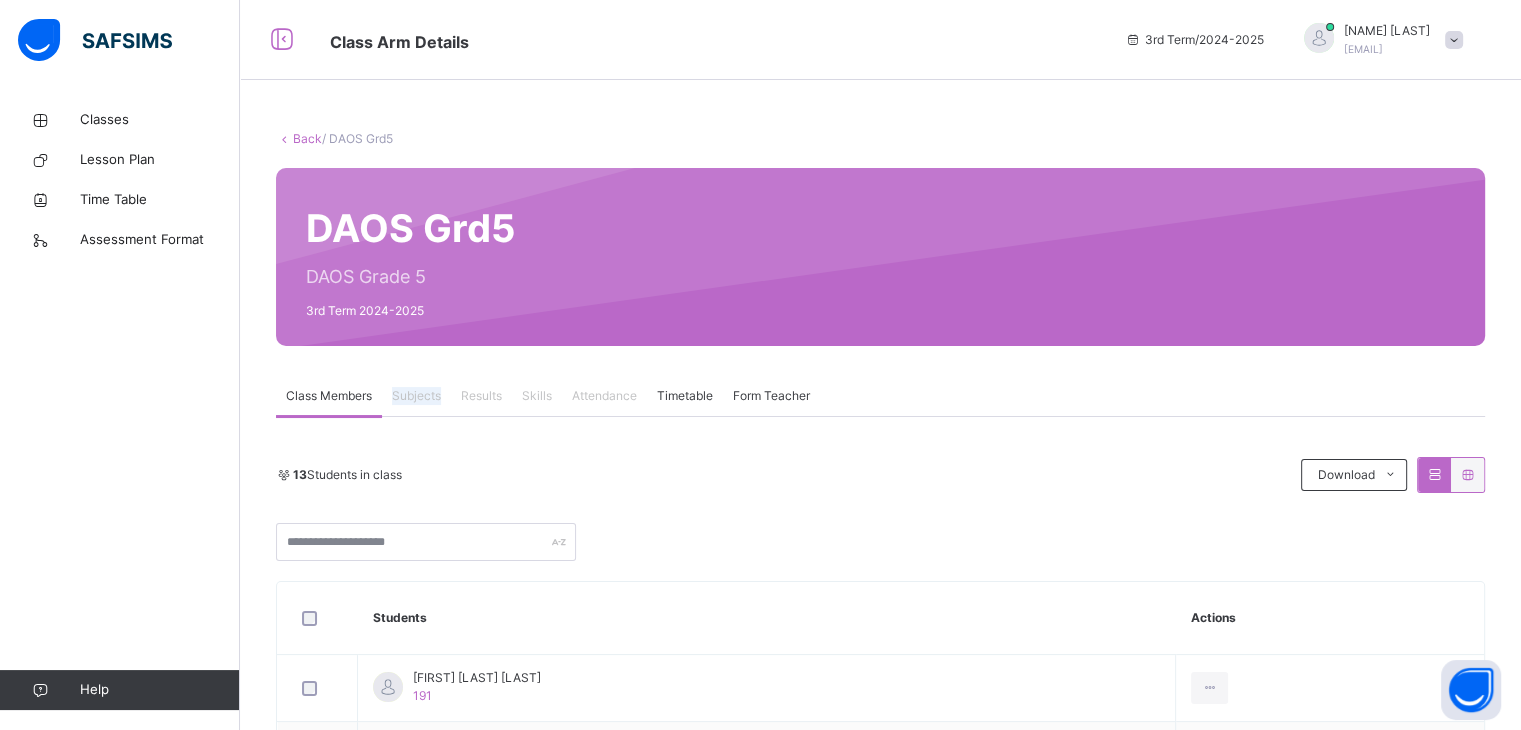 click on "Subjects" at bounding box center [416, 396] 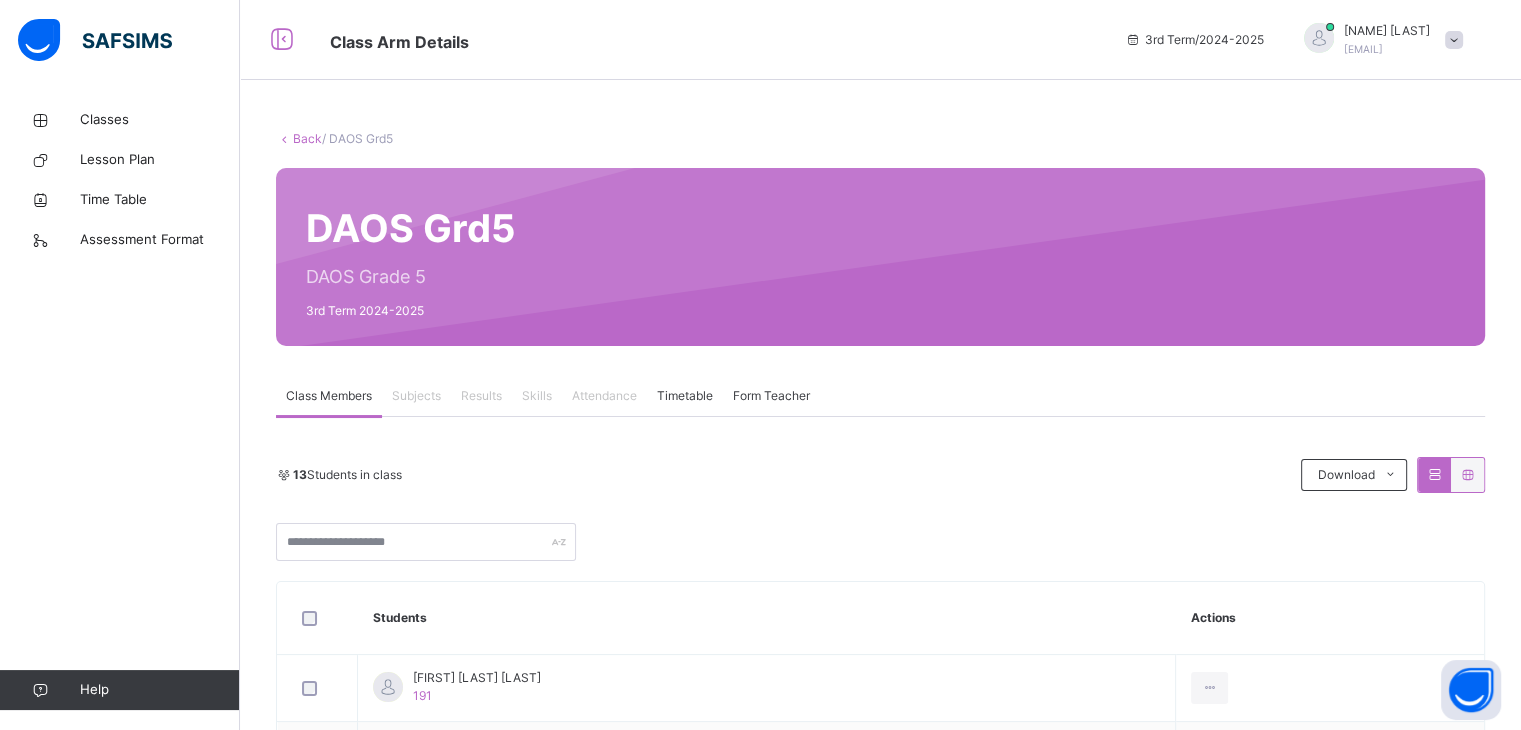 click on "Results" at bounding box center (481, 396) 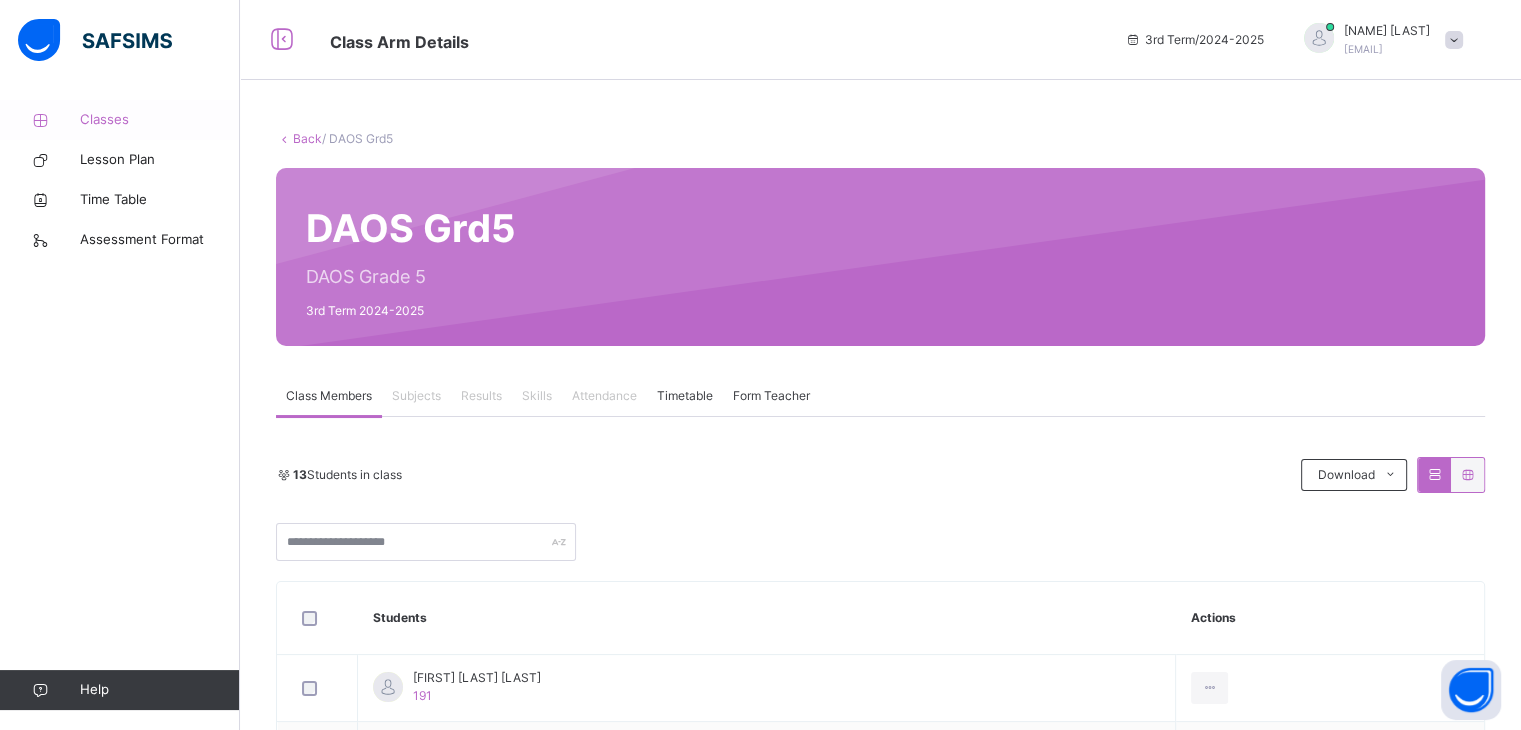 click on "Classes" at bounding box center [160, 120] 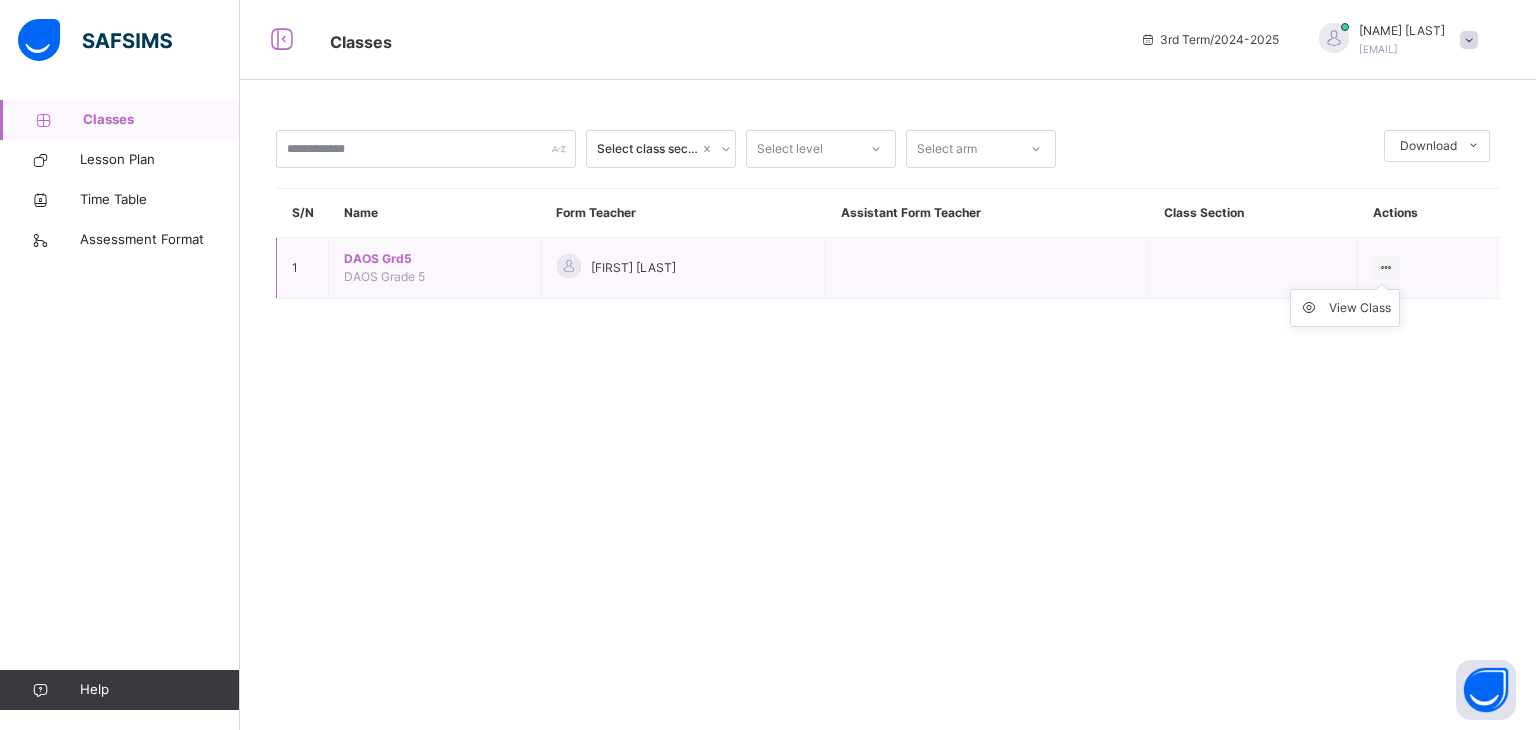 click at bounding box center (1386, 268) 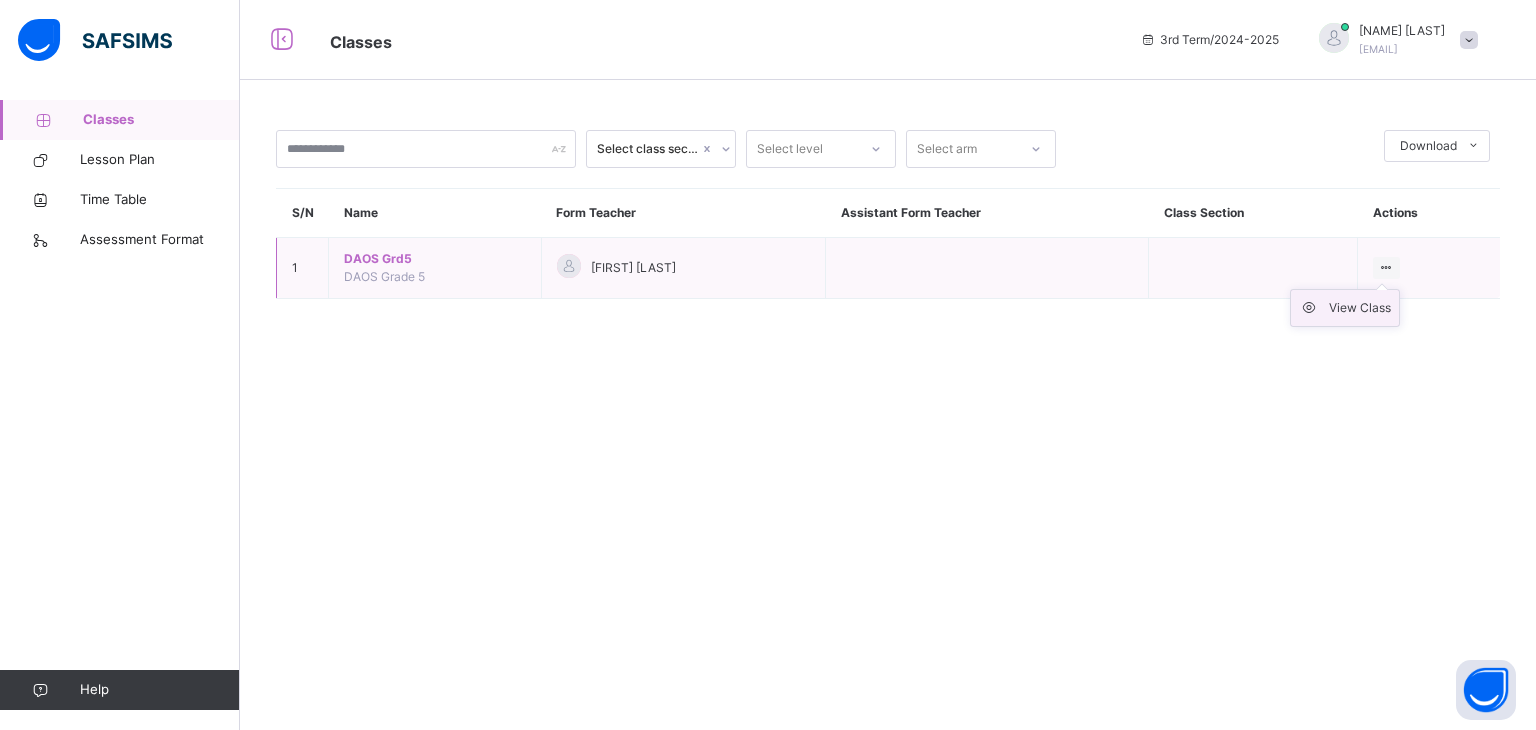 click on "View Class" at bounding box center (1345, 308) 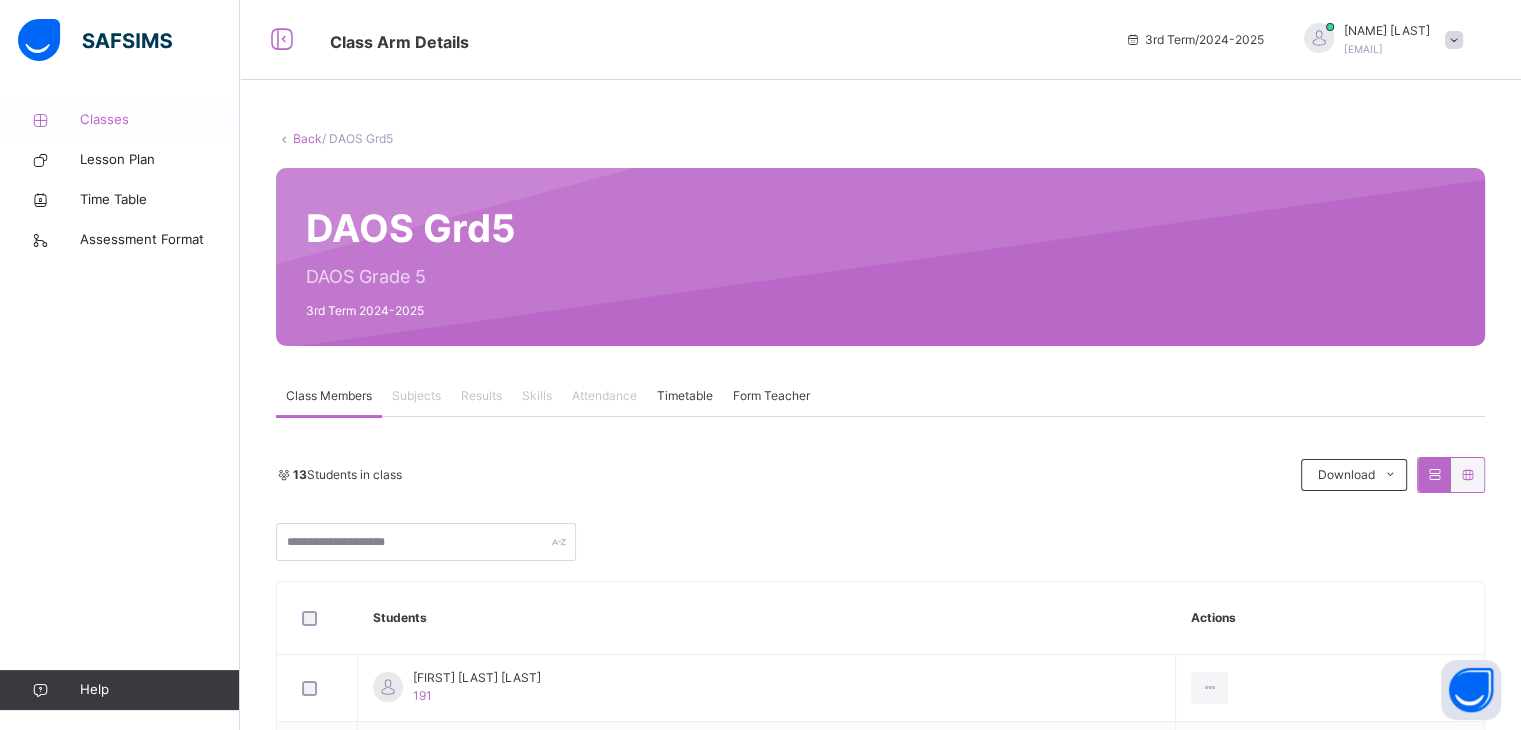 click on "Classes" at bounding box center [120, 120] 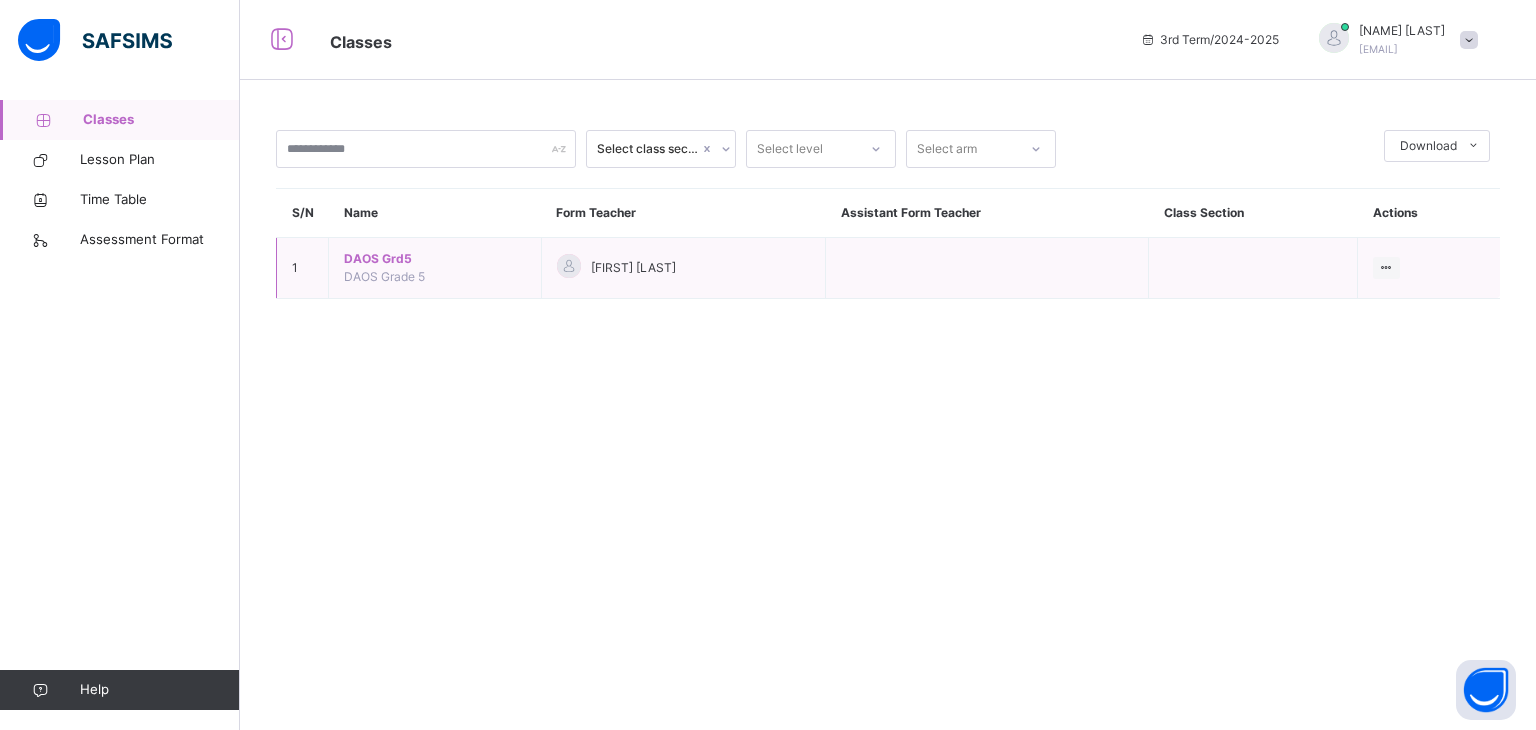 click on "[FIRST] [LAST]" at bounding box center (633, 268) 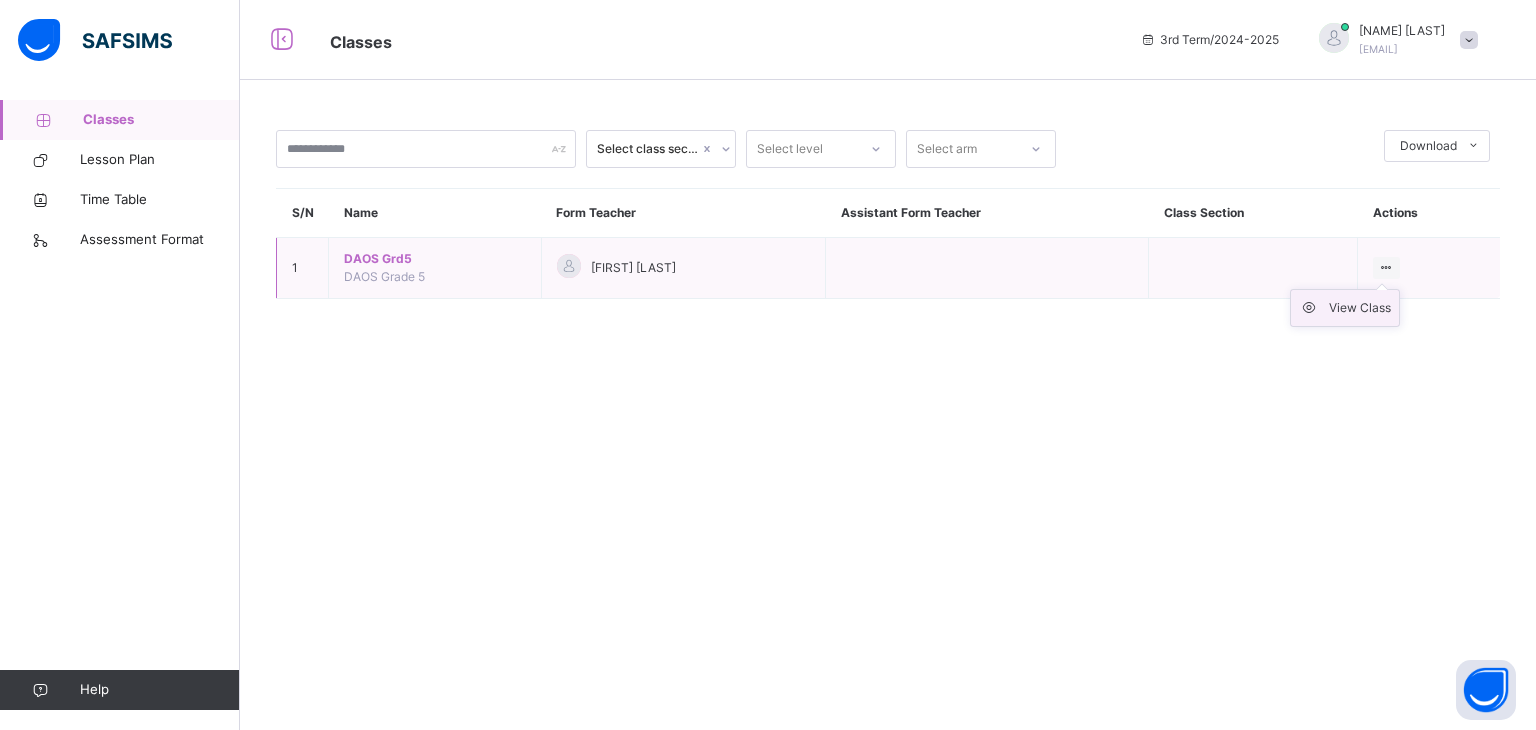 click on "View Class" at bounding box center [1360, 308] 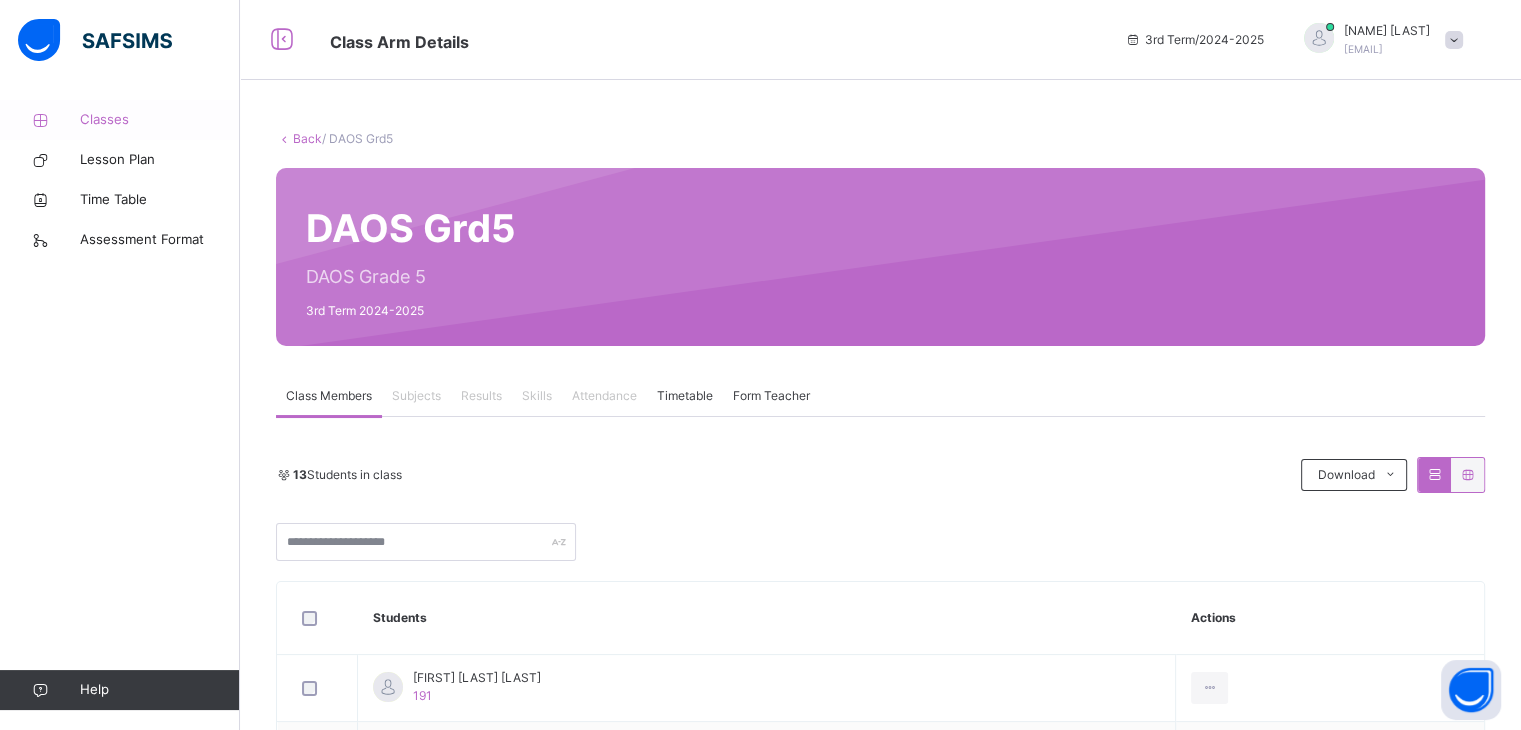 click on "Classes" at bounding box center [160, 120] 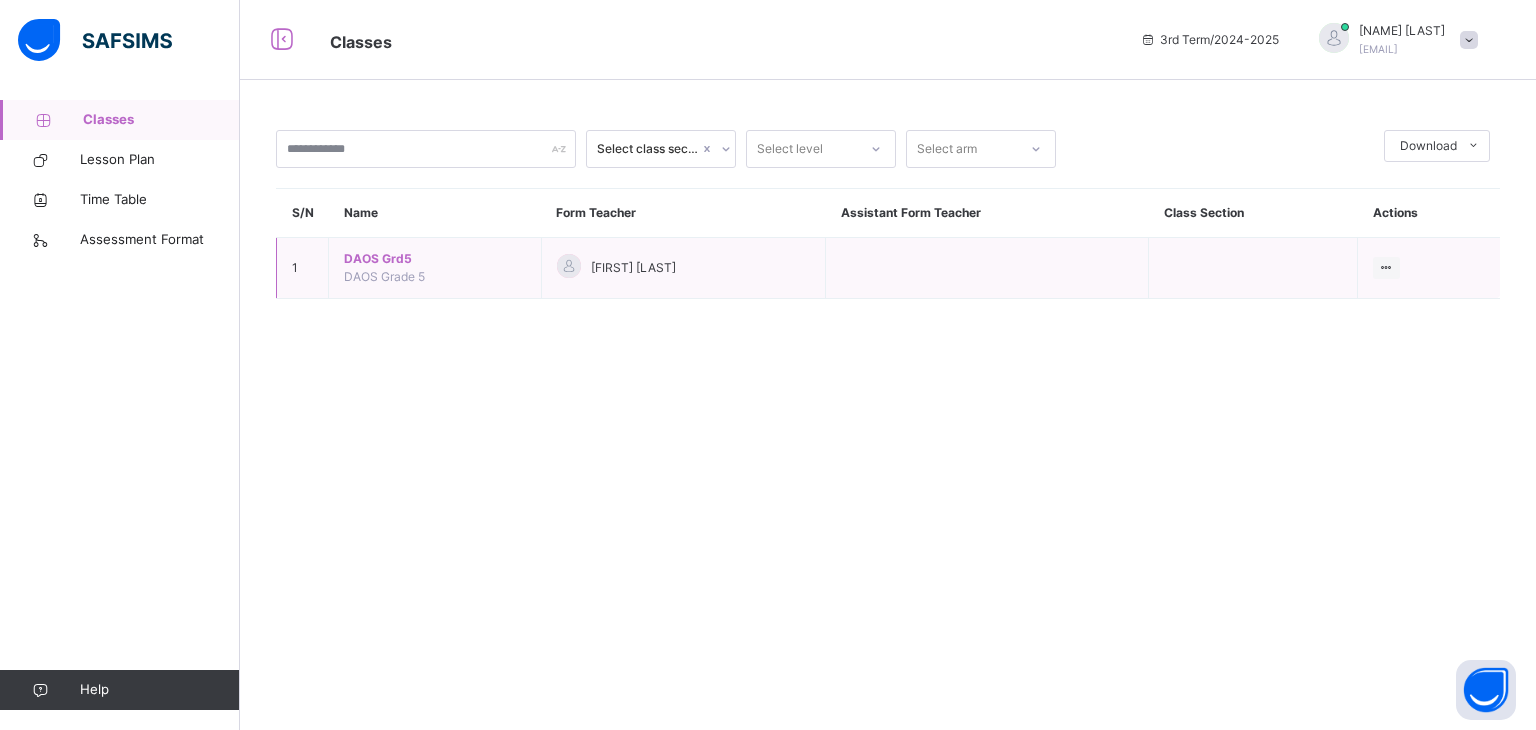 click on "DAOS Grd5     DAOS Grade 5" at bounding box center [435, 268] 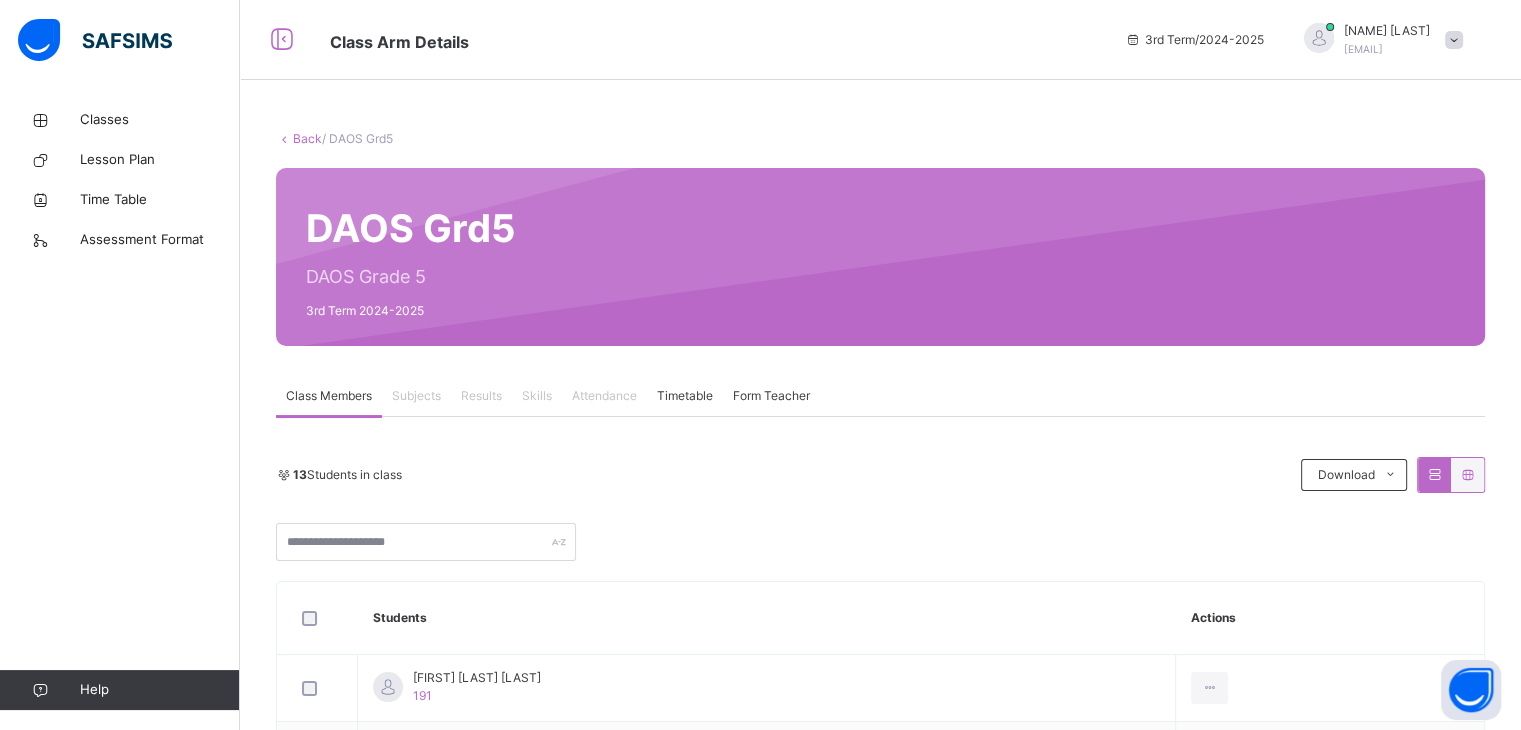 click on "Subjects" at bounding box center (416, 396) 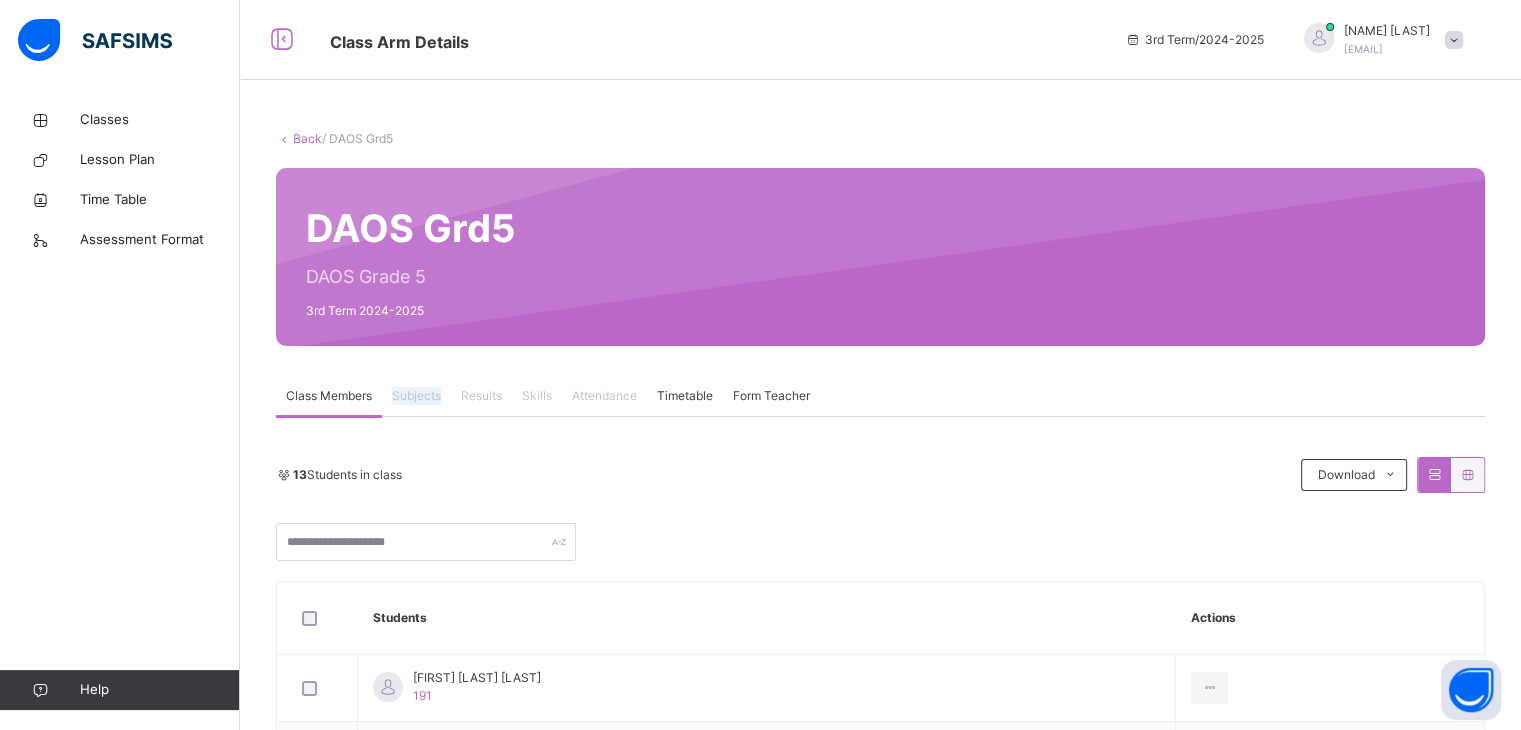 click on "Subjects" at bounding box center (416, 396) 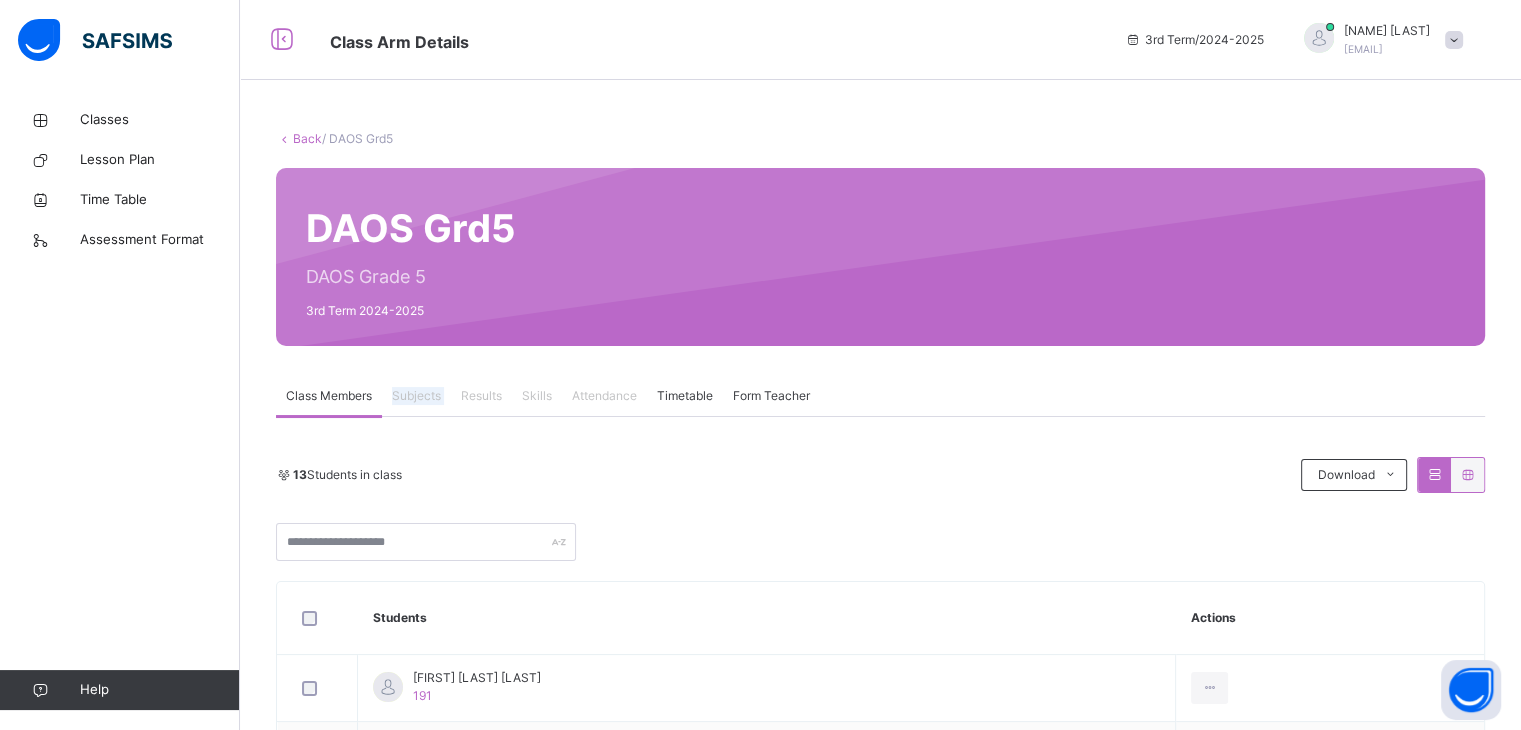 click on "Subjects" at bounding box center (416, 396) 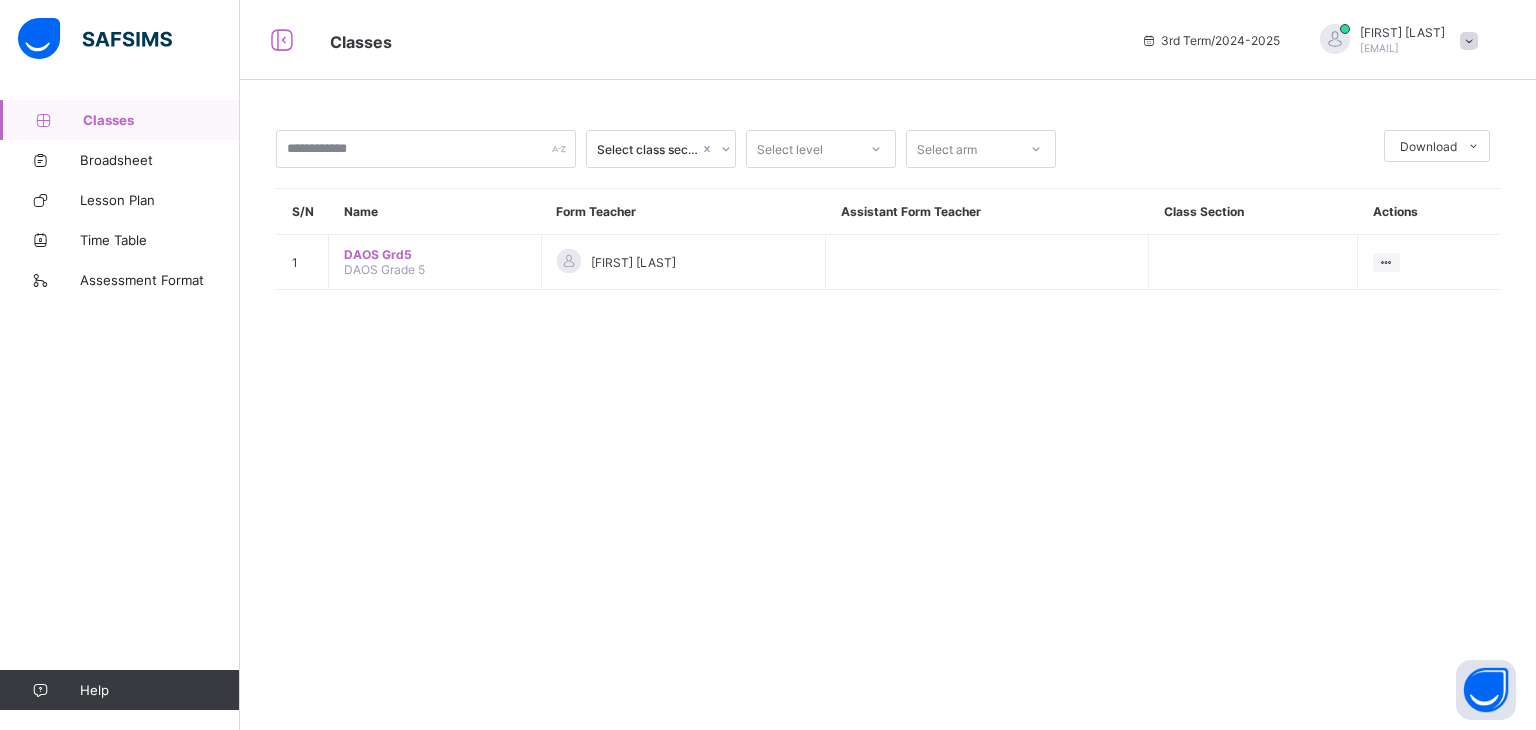 scroll, scrollTop: 0, scrollLeft: 0, axis: both 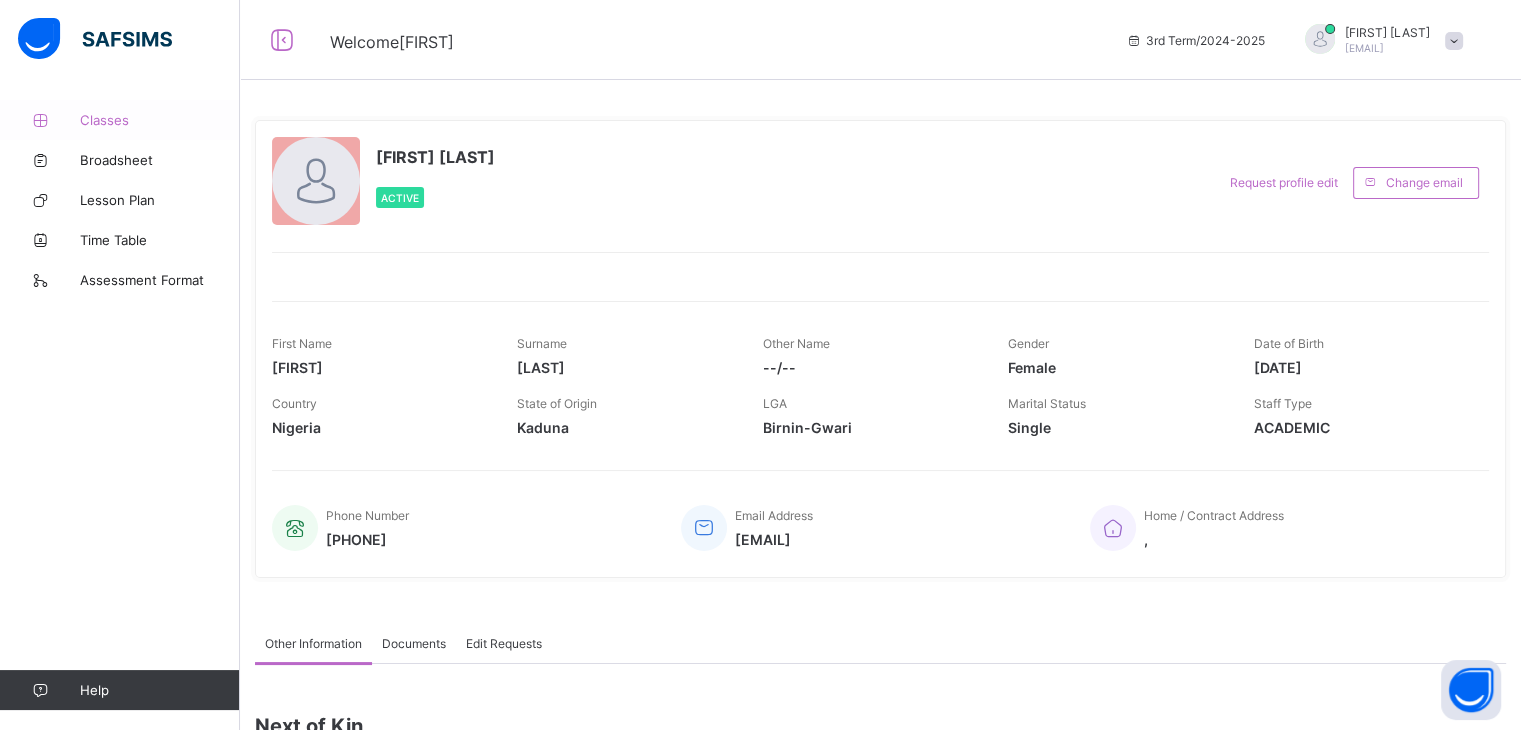 click on "Classes" at bounding box center (160, 120) 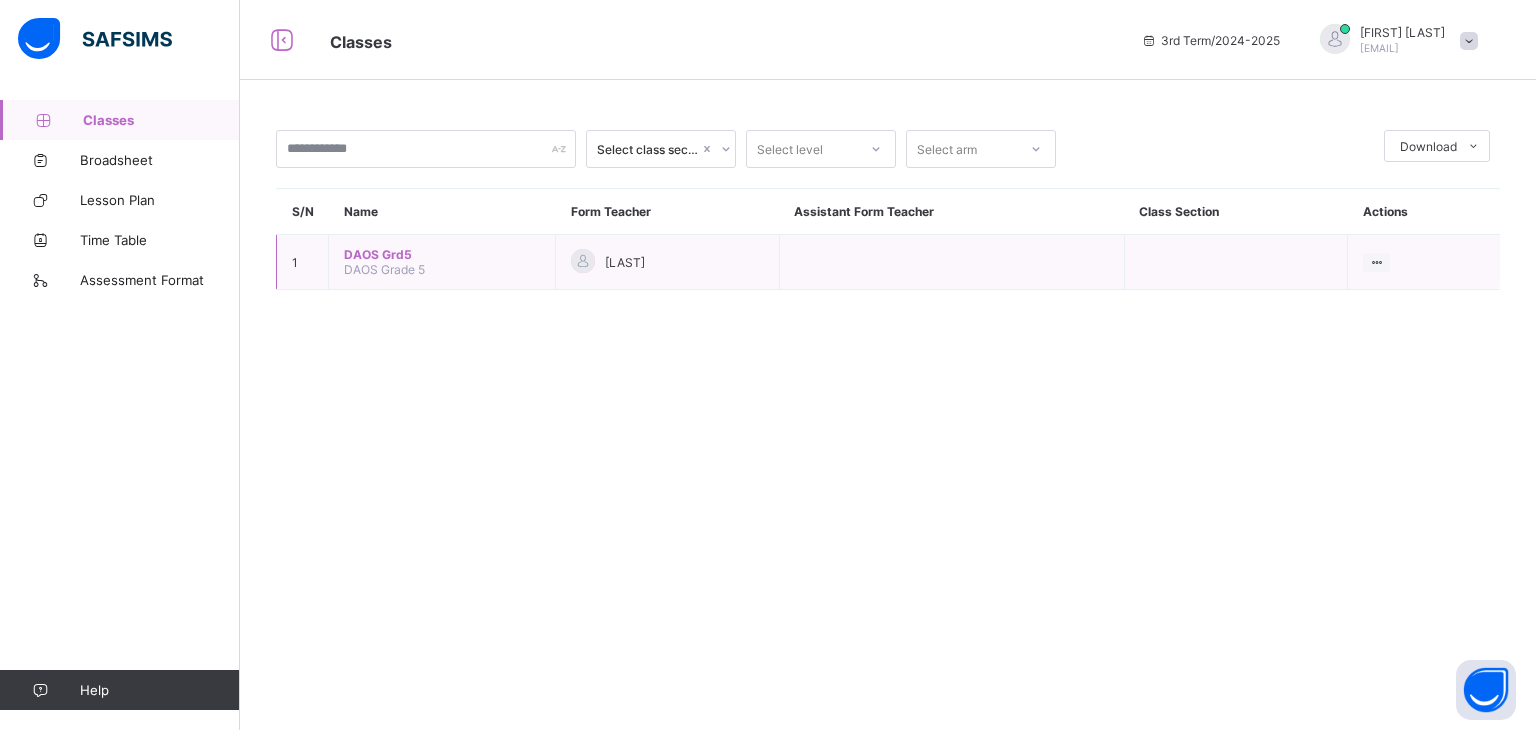 click on "DAOS Grd5     DAOS Grade 5" at bounding box center [442, 262] 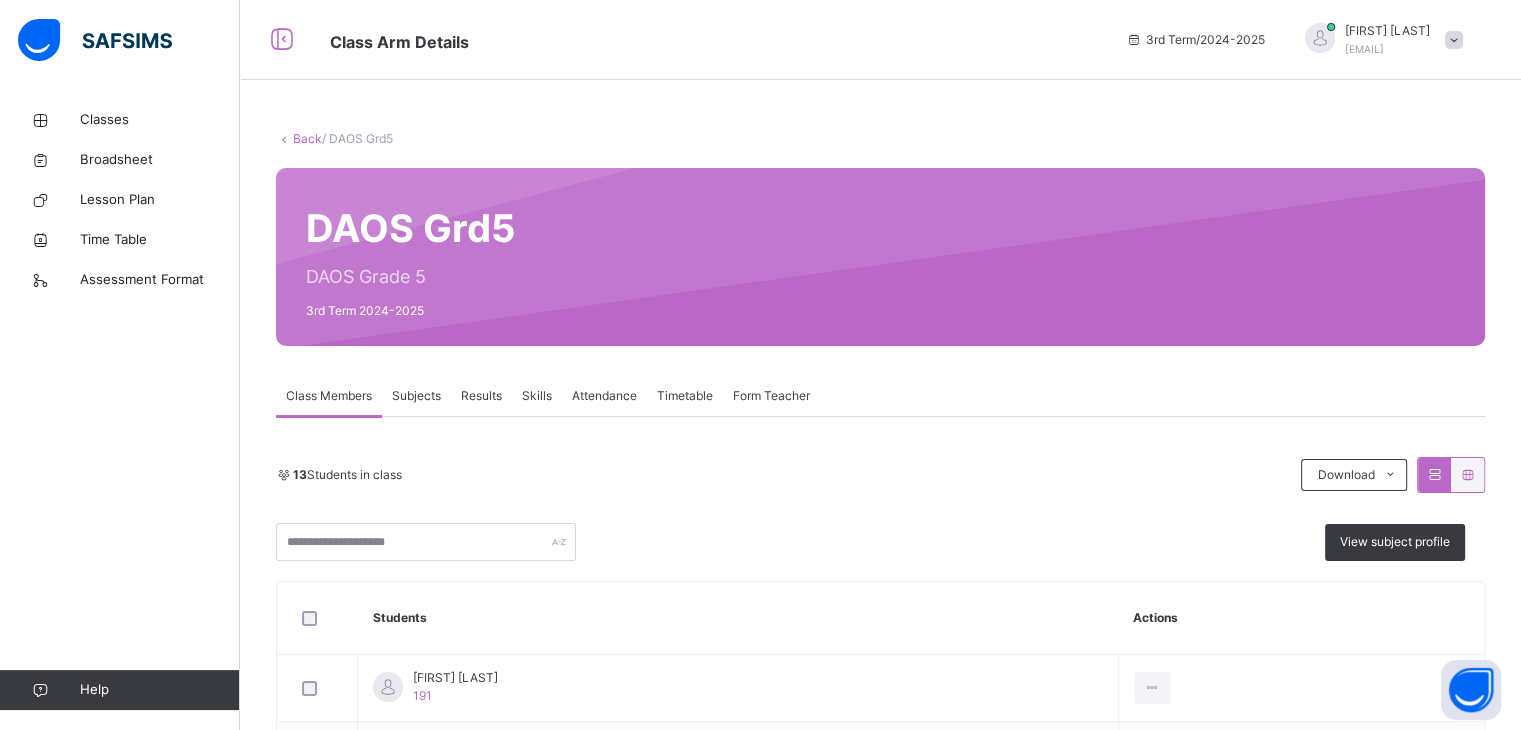 click on "Subjects" at bounding box center [416, 396] 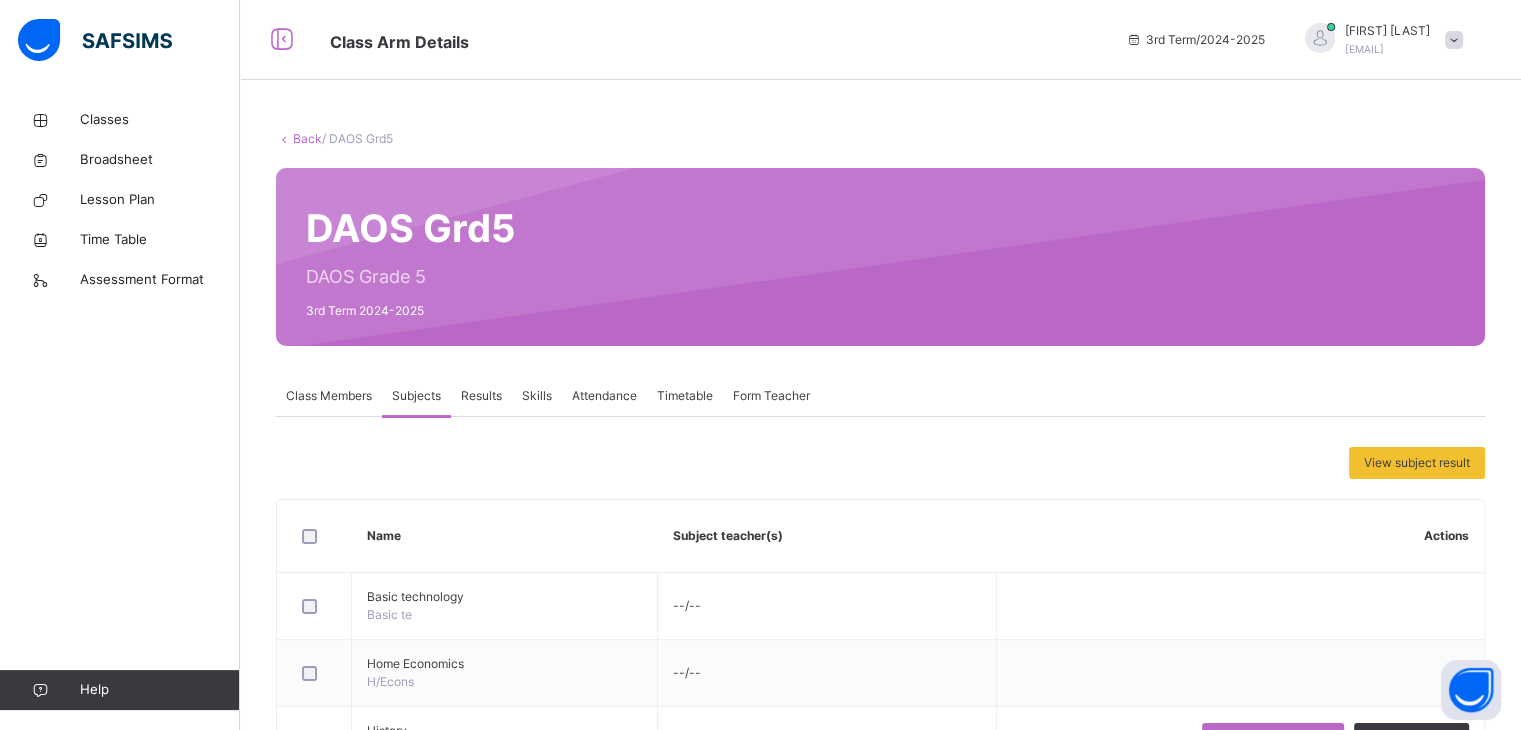 click on "Subjects" at bounding box center (416, 396) 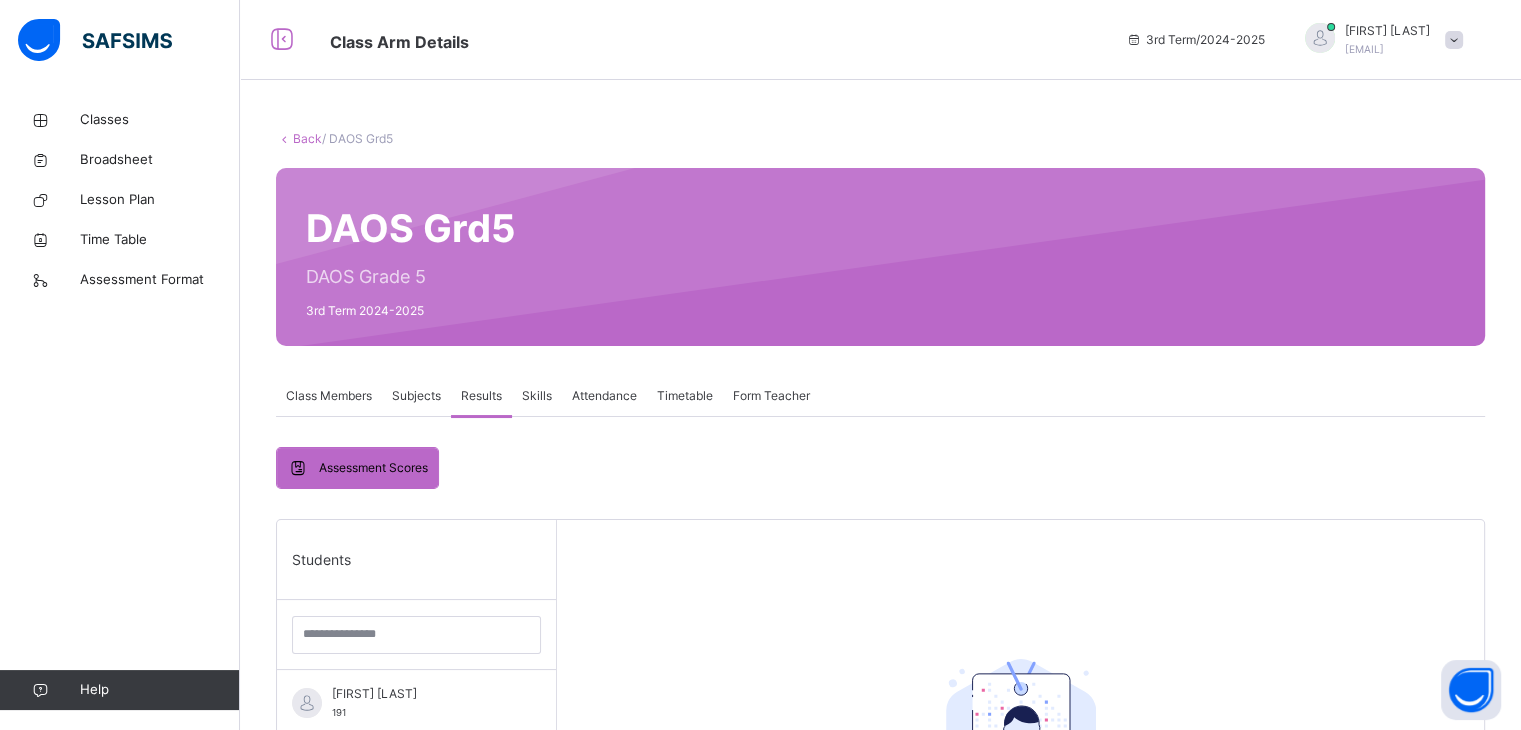 click on "Subjects" at bounding box center [416, 396] 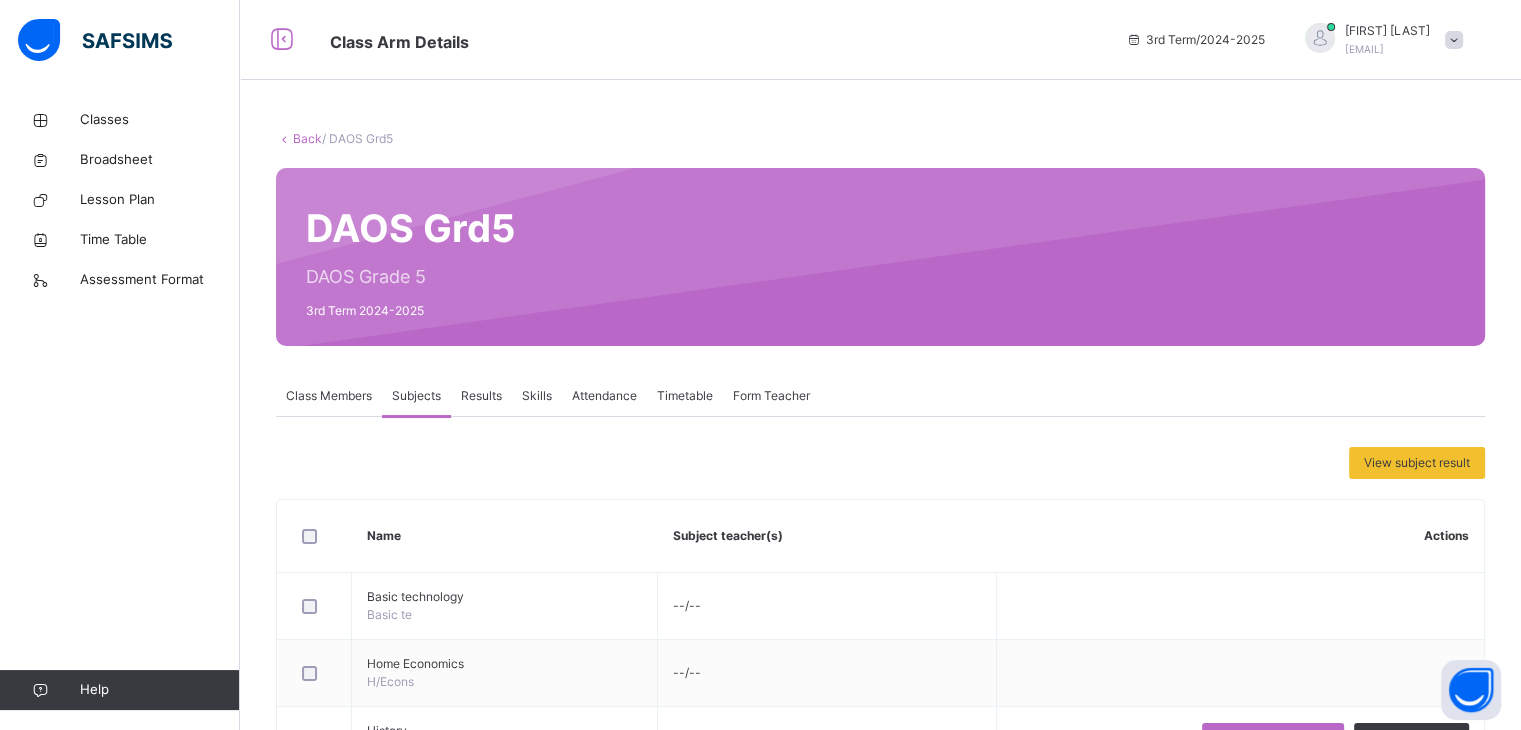 click on "Subjects" at bounding box center [416, 396] 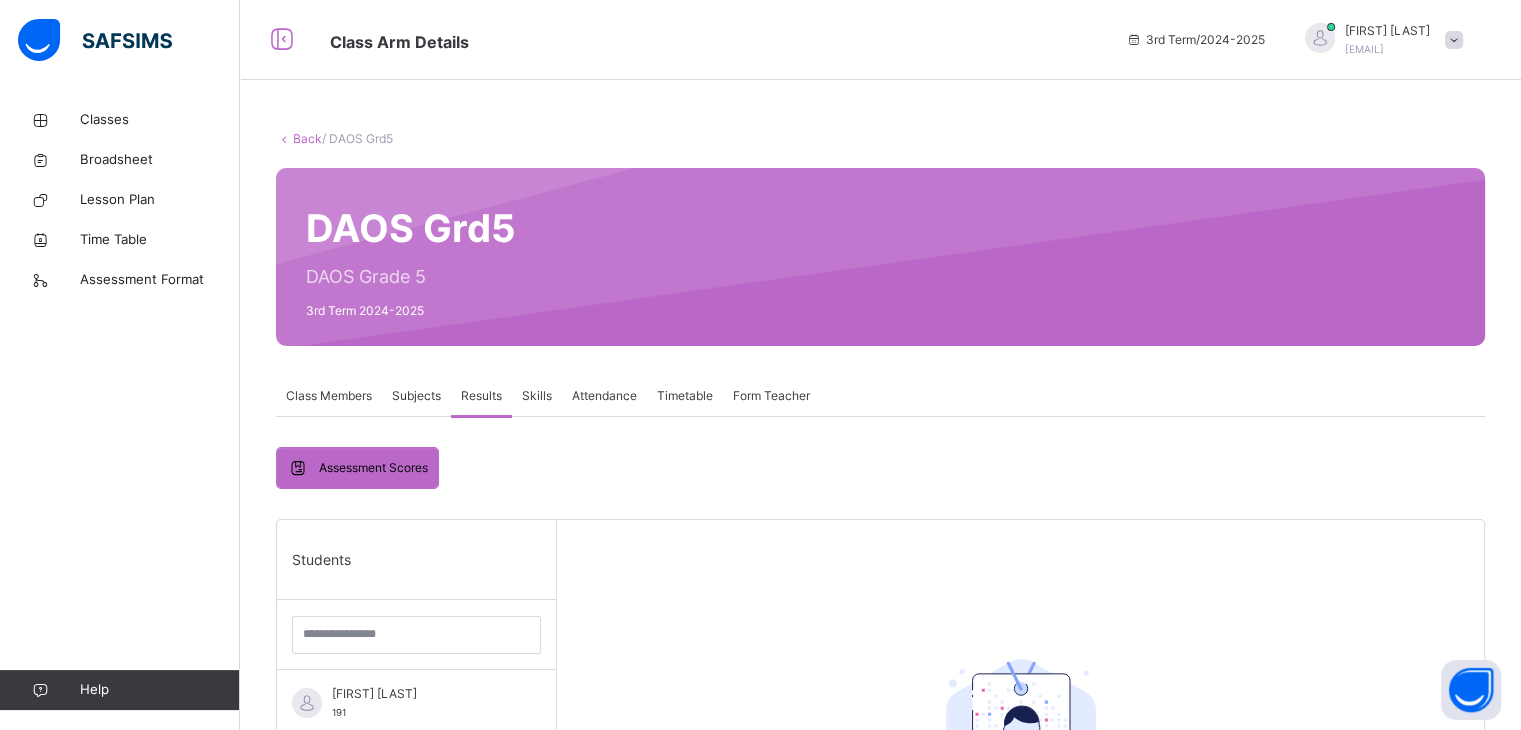 click on "Subjects" at bounding box center (416, 396) 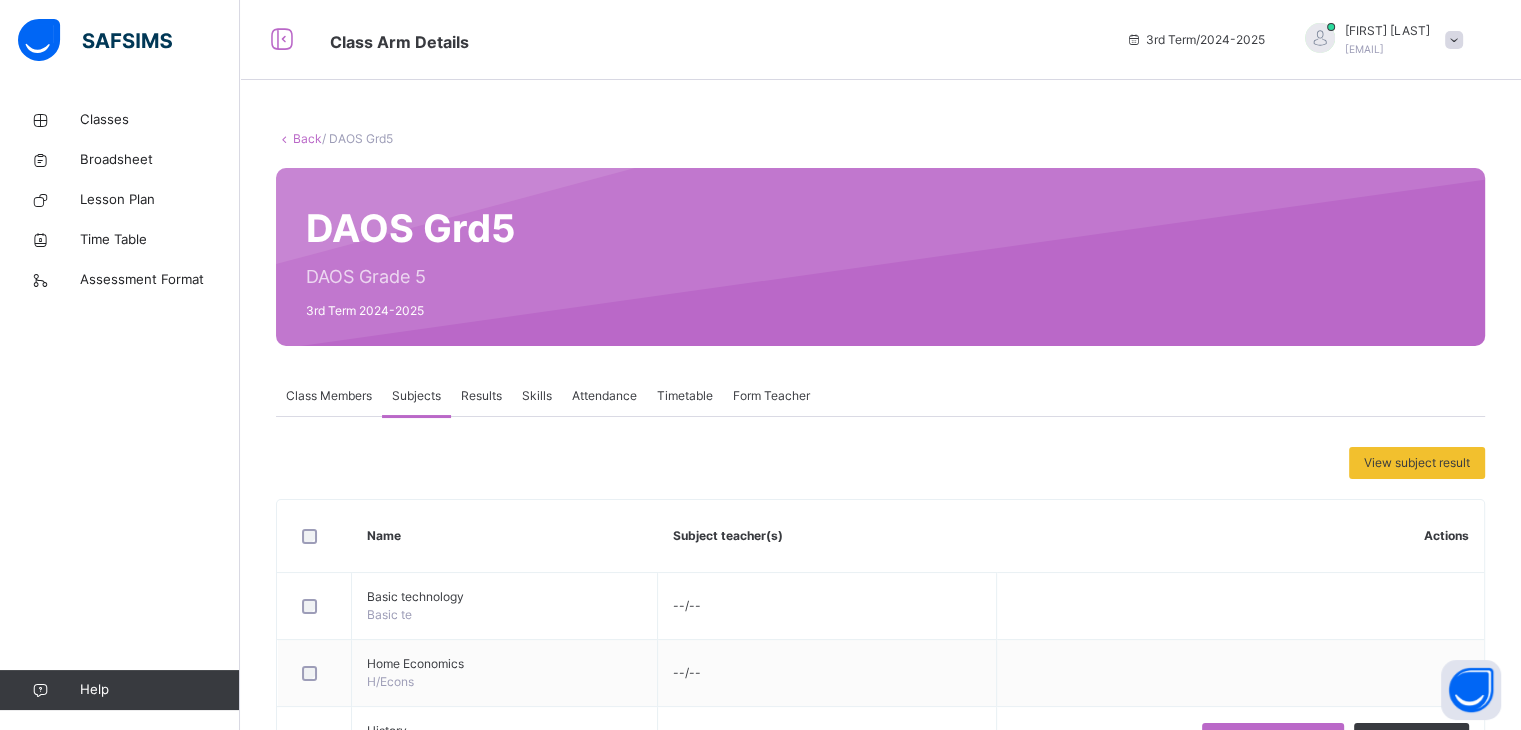 click on "Results" at bounding box center (481, 396) 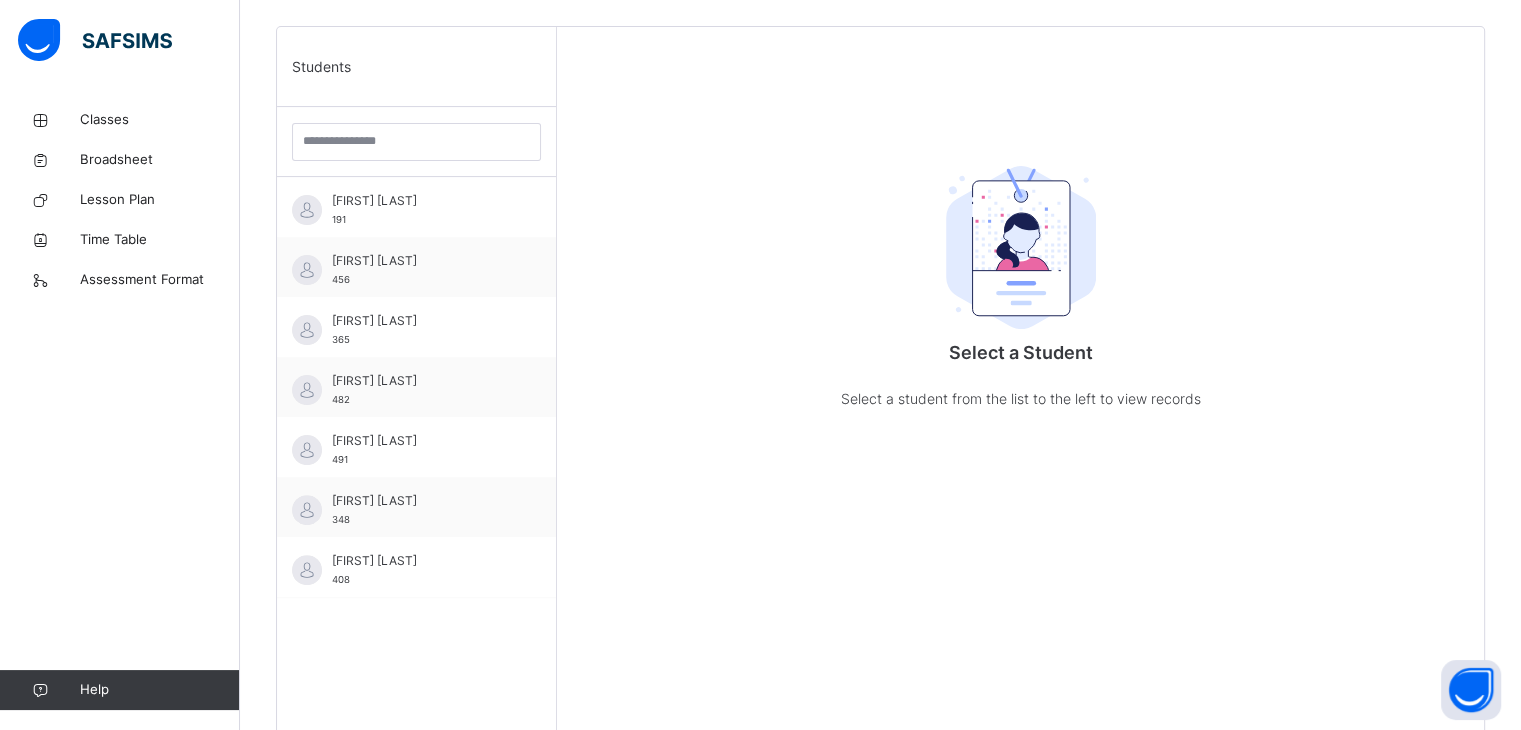 scroll, scrollTop: 489, scrollLeft: 0, axis: vertical 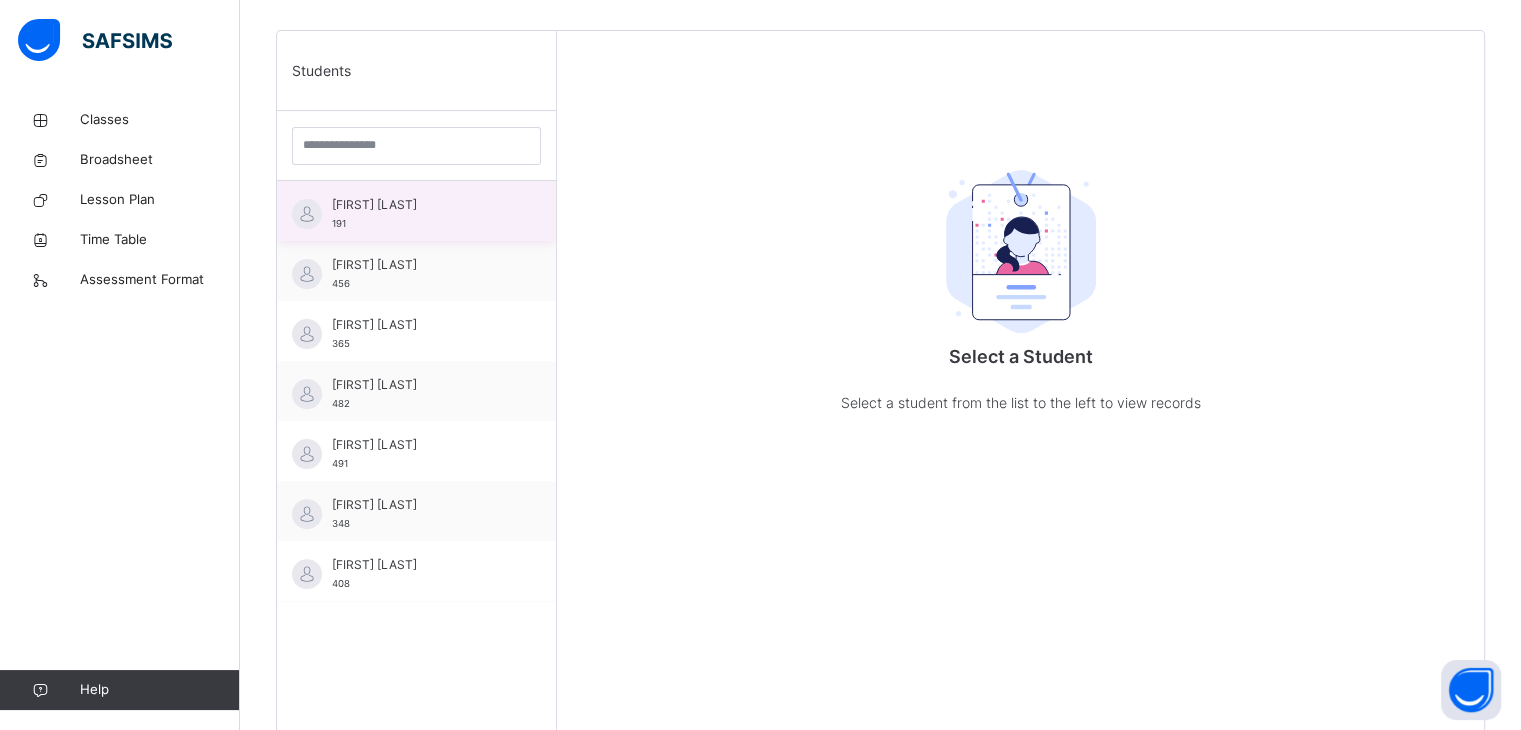 click on "[FIRST] [LAST] [NUMBER]" at bounding box center (421, 214) 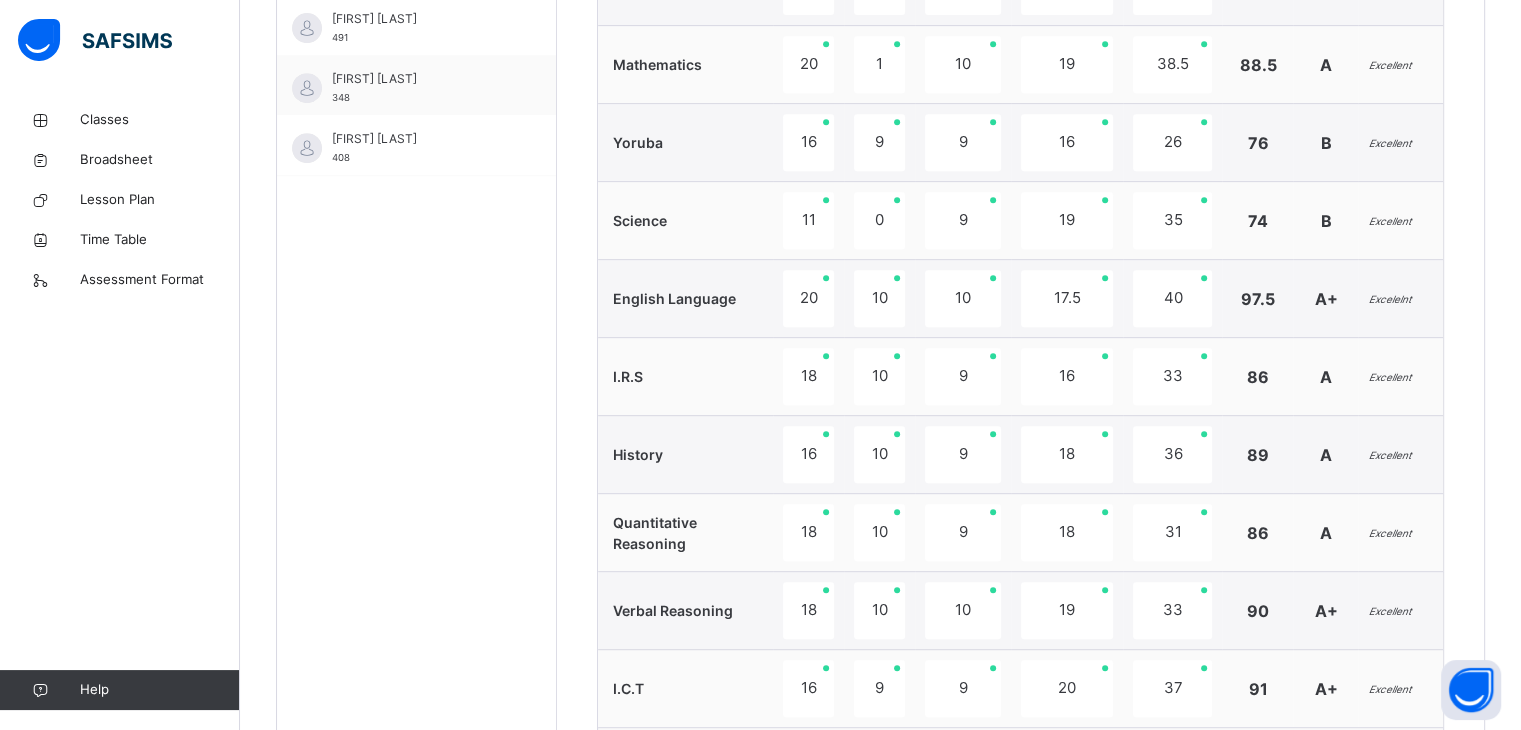scroll, scrollTop: 1413, scrollLeft: 0, axis: vertical 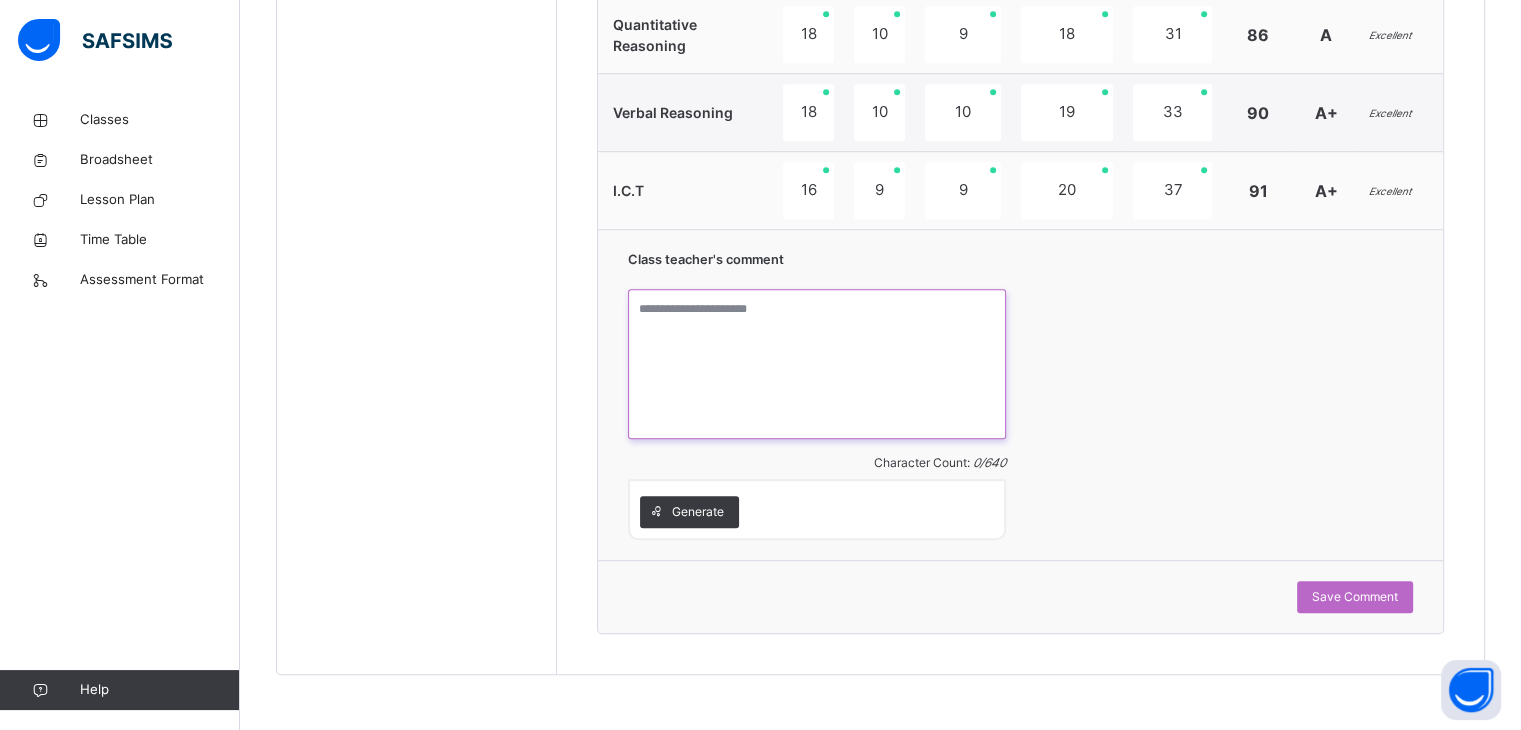 click at bounding box center [817, 364] 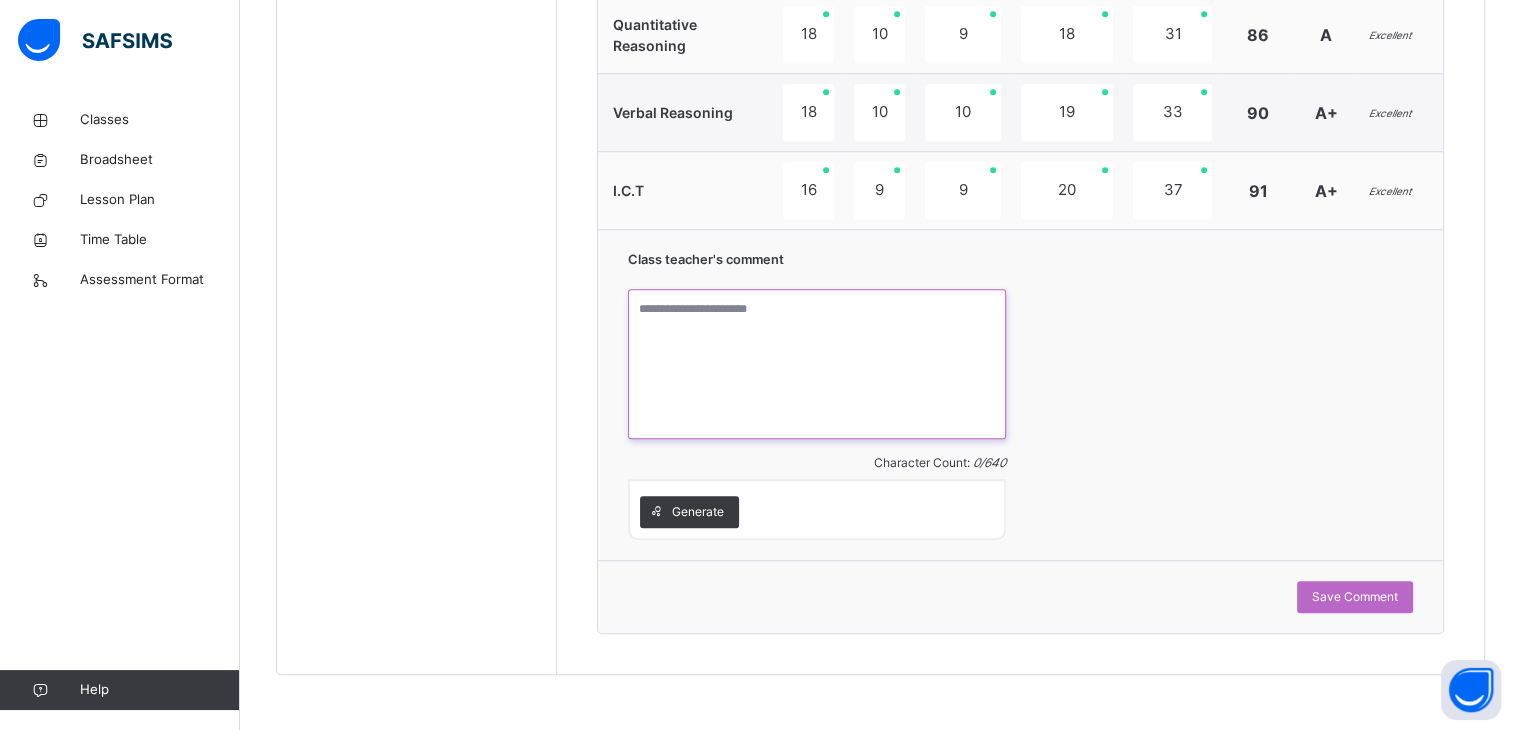 paste on "**********" 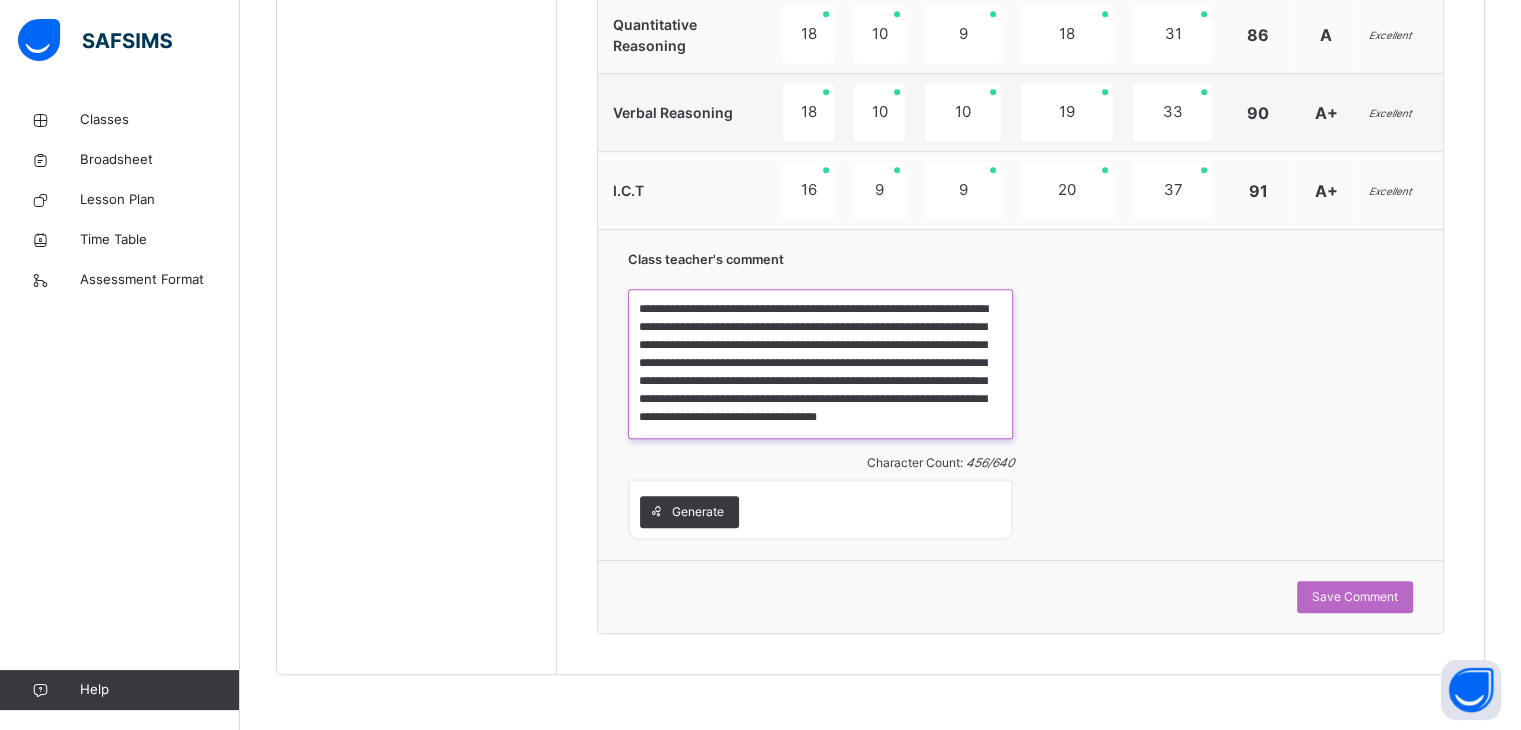 scroll, scrollTop: 0, scrollLeft: 0, axis: both 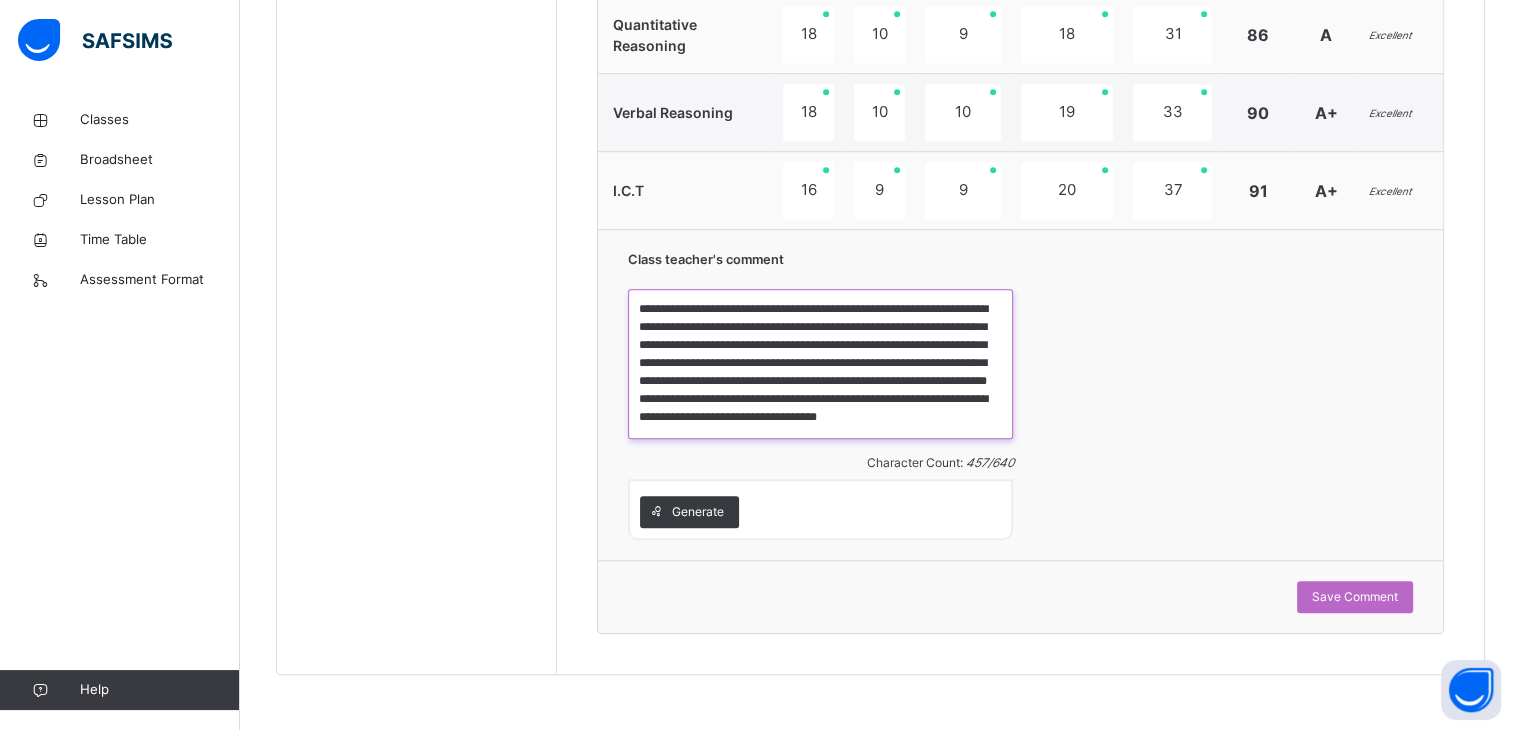 click on "**********" at bounding box center (820, 364) 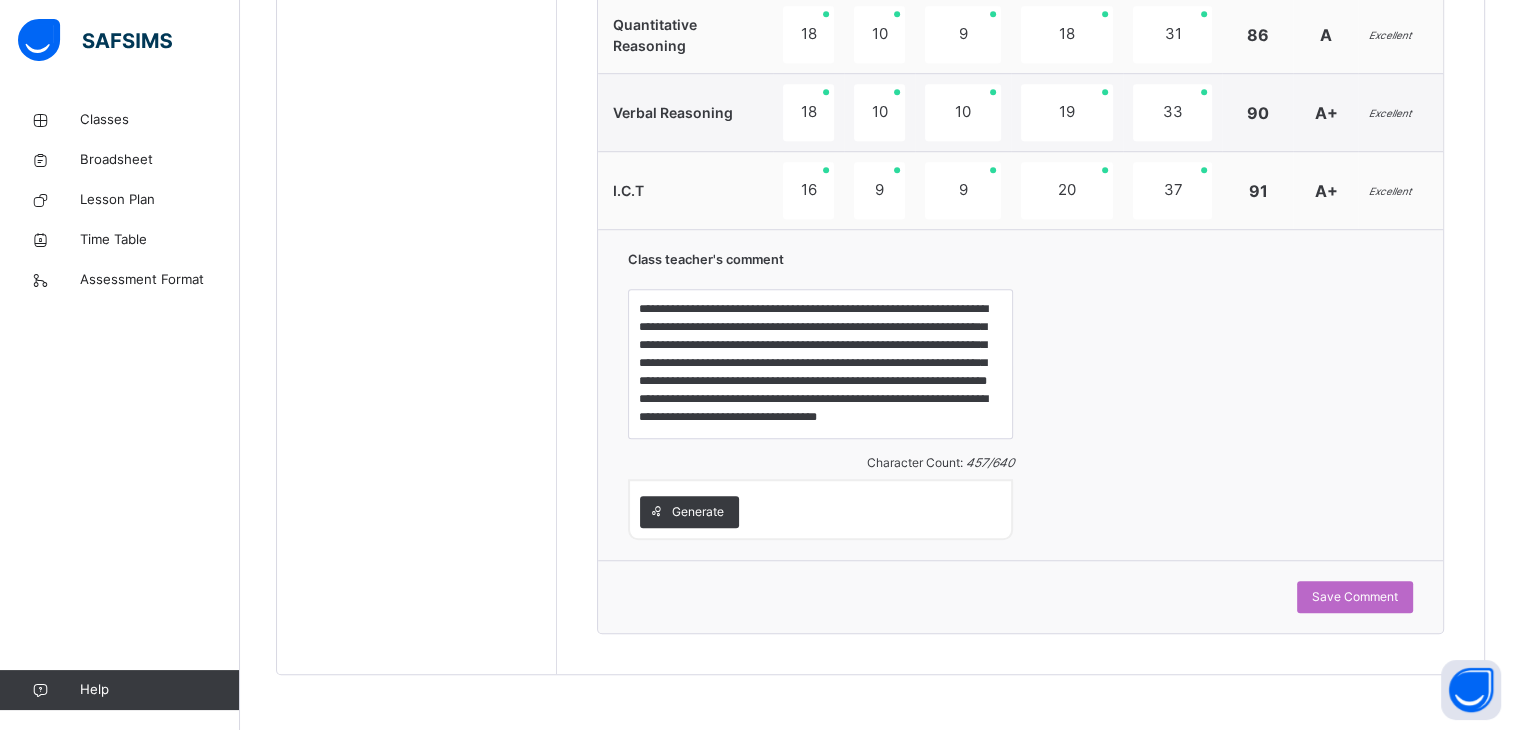 click on "**********" at bounding box center (1020, 394) 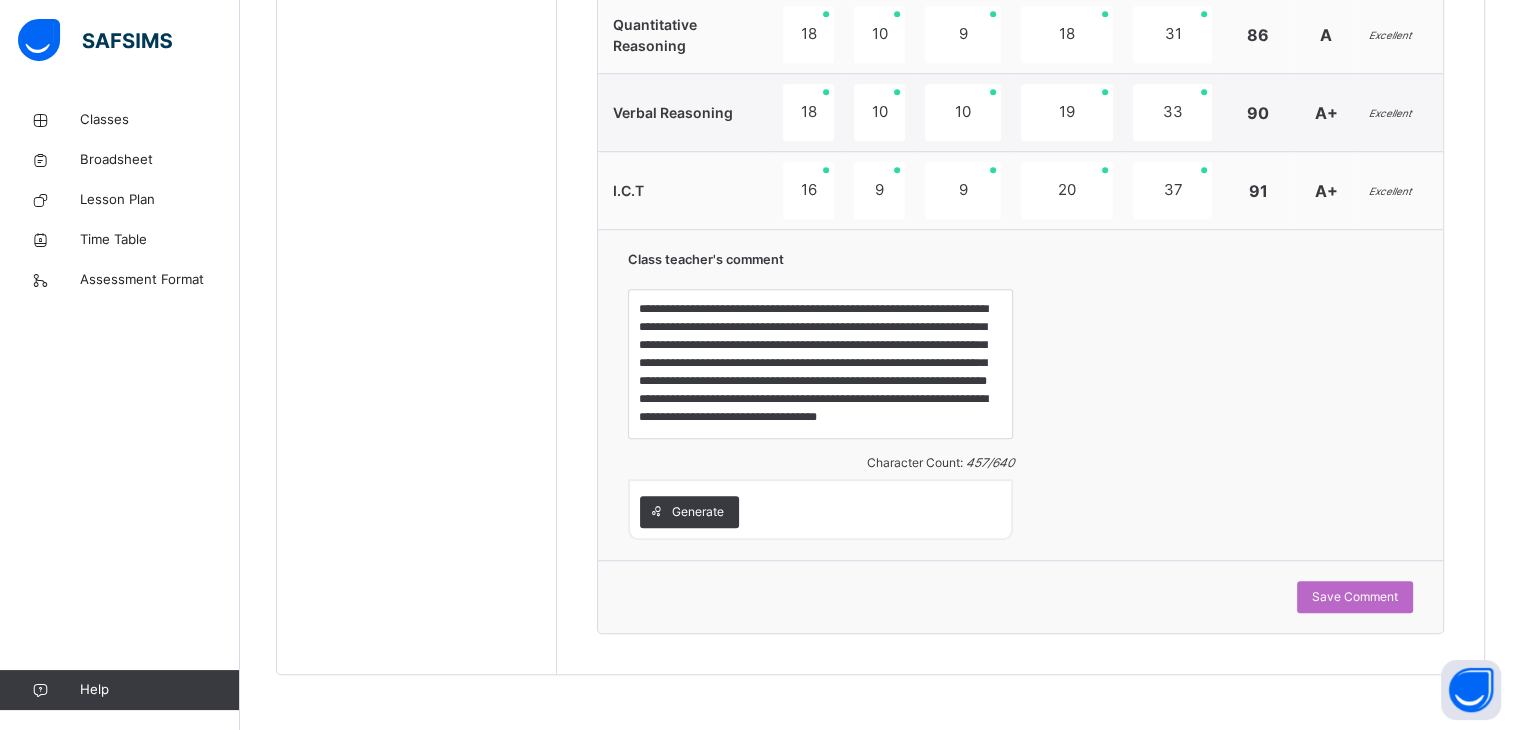 click on "**********" at bounding box center (820, 366) 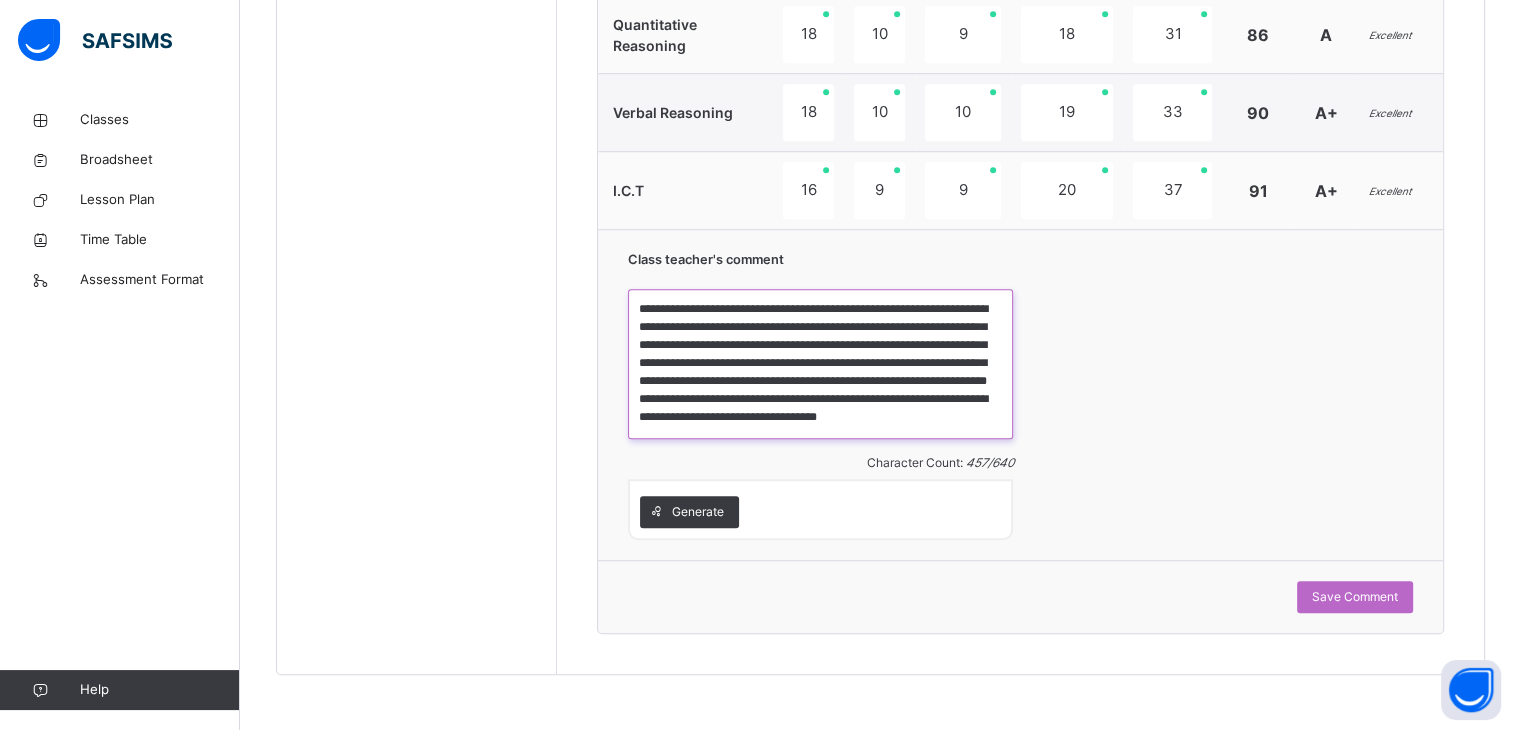 click on "**********" at bounding box center (820, 364) 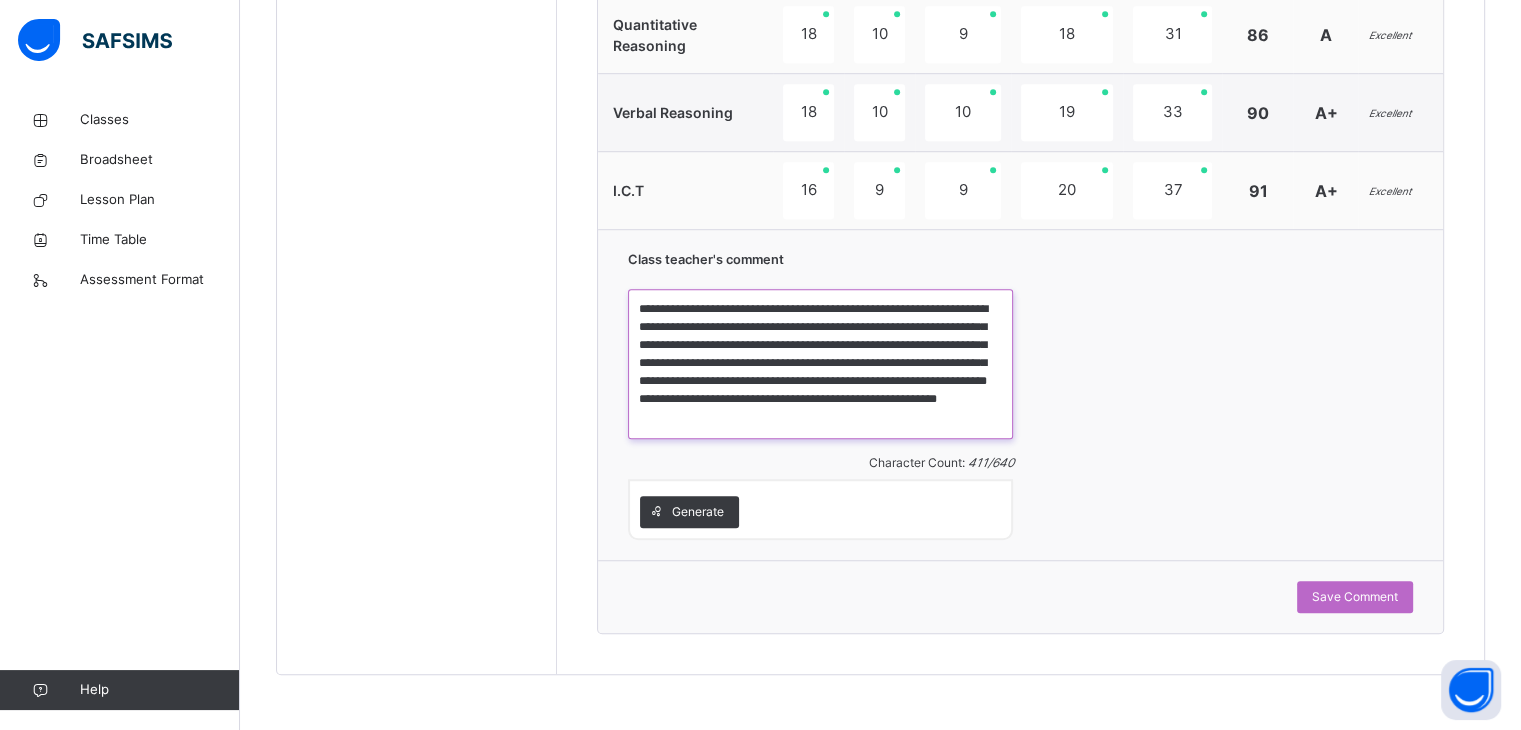 scroll, scrollTop: 0, scrollLeft: 0, axis: both 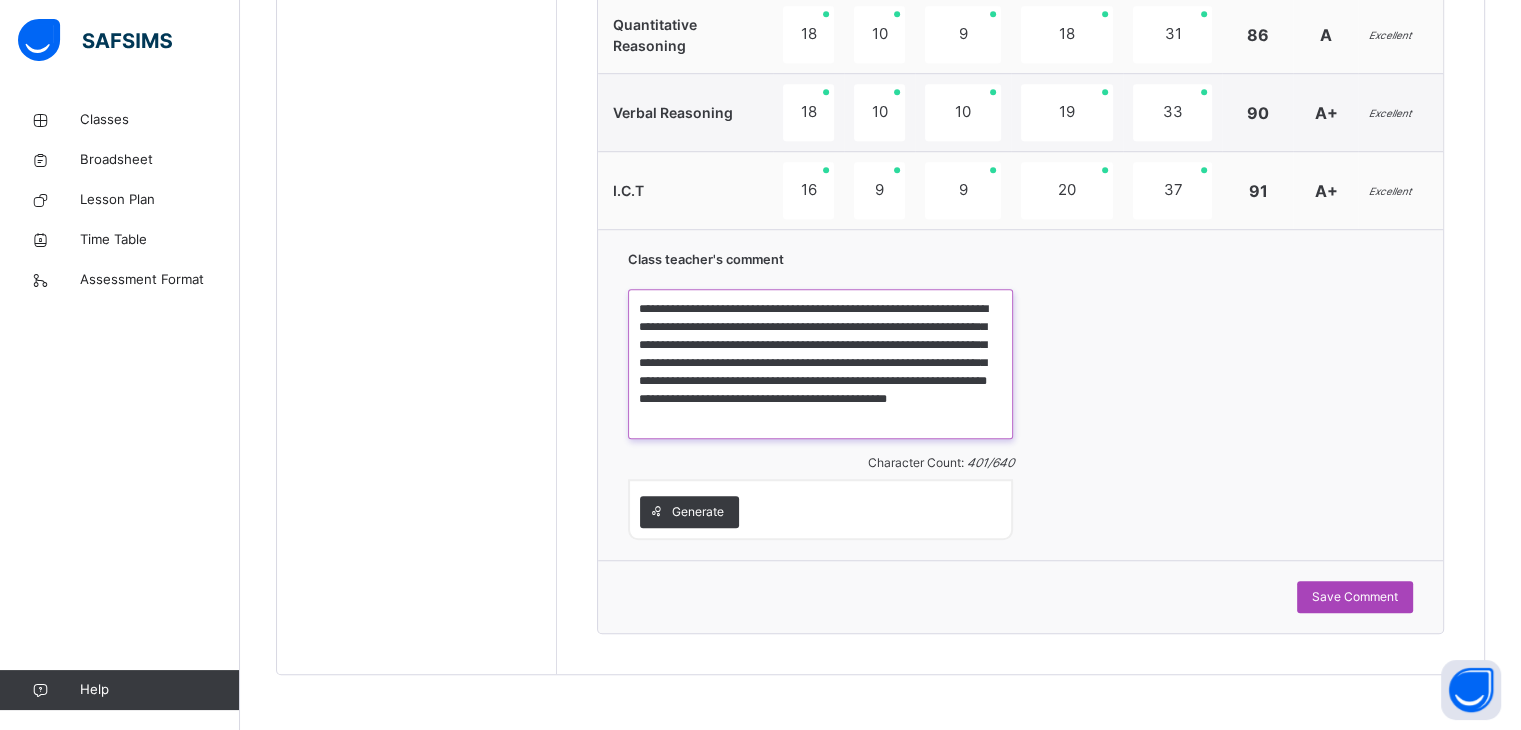 type on "**********" 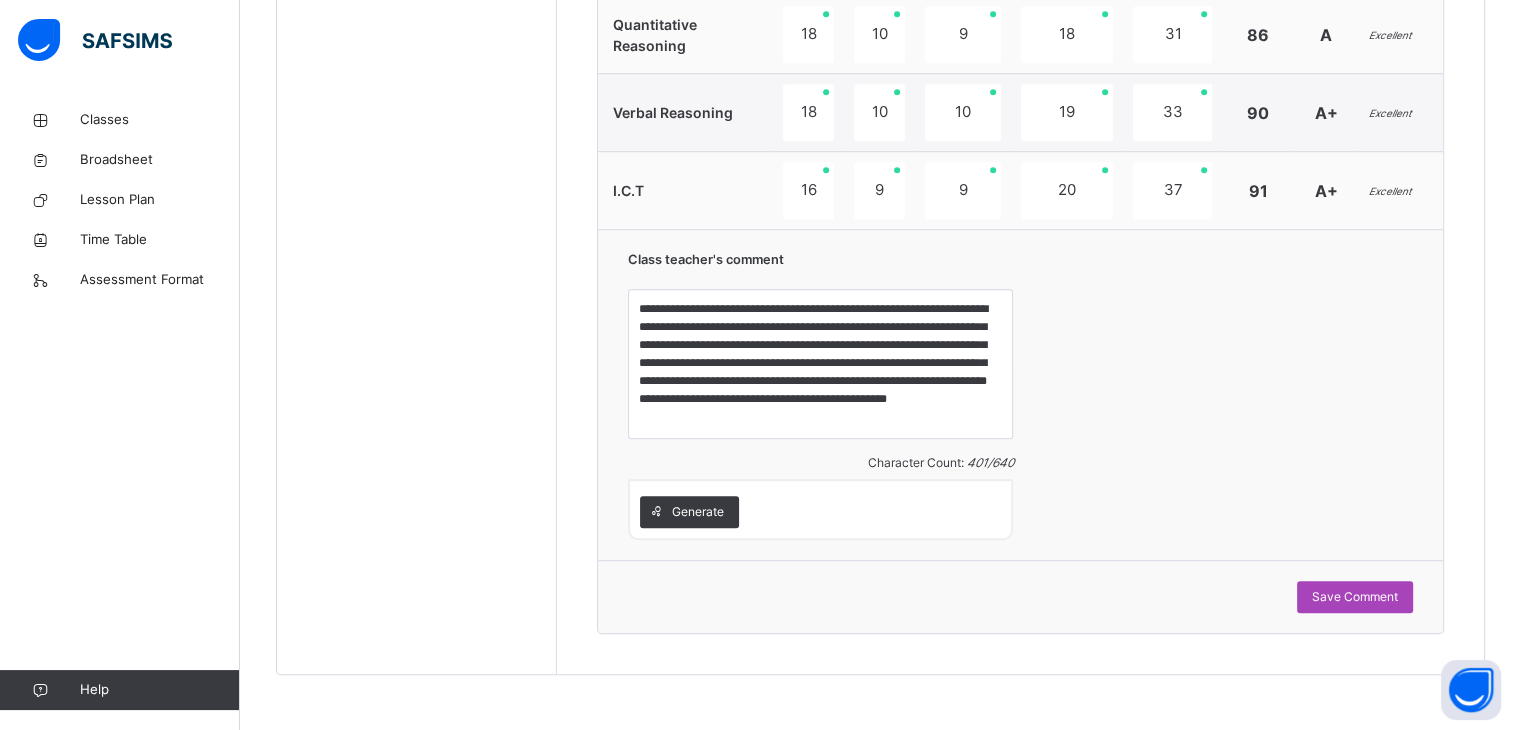 click on "Save Comment" at bounding box center [1355, 597] 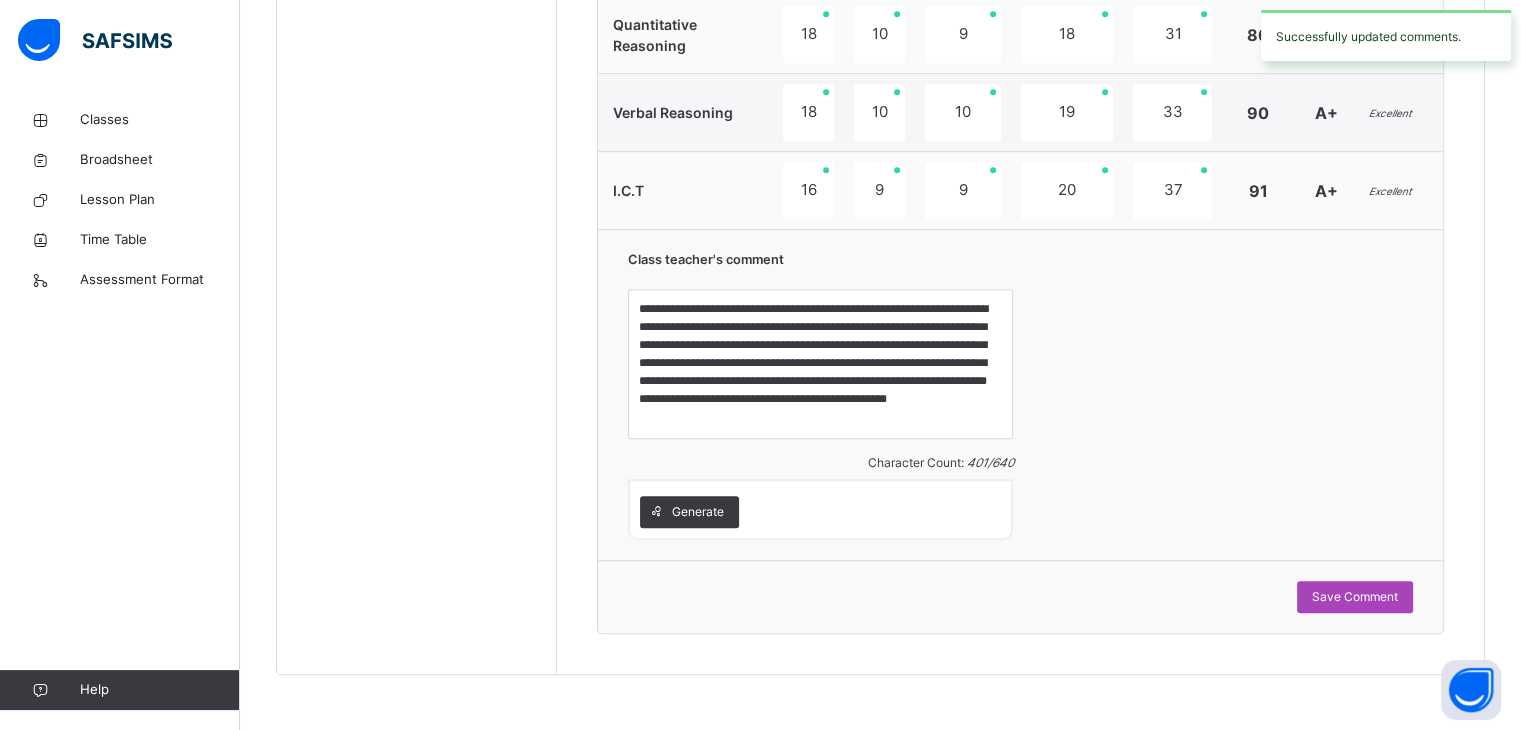 click on "Save Comment" at bounding box center [1355, 597] 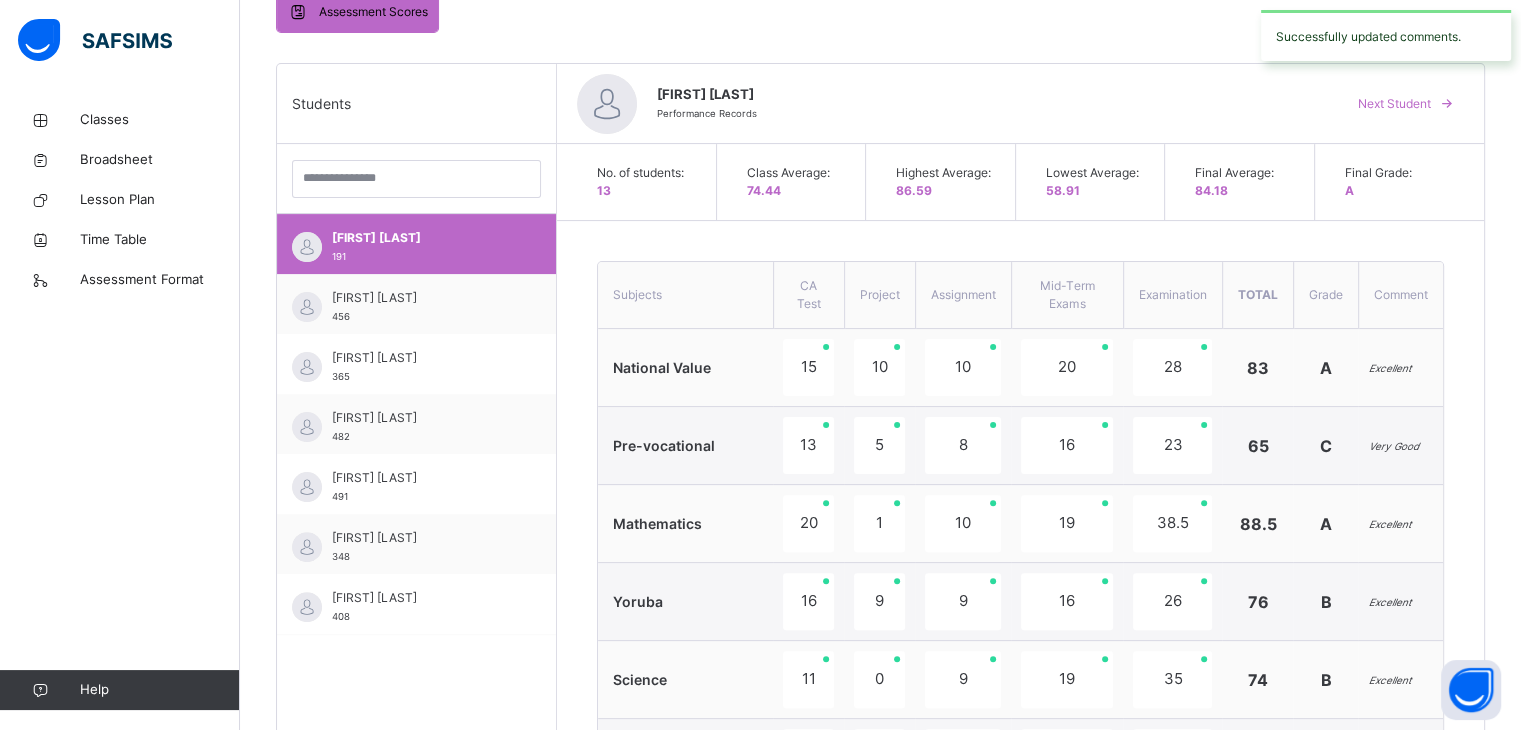 scroll, scrollTop: 453, scrollLeft: 0, axis: vertical 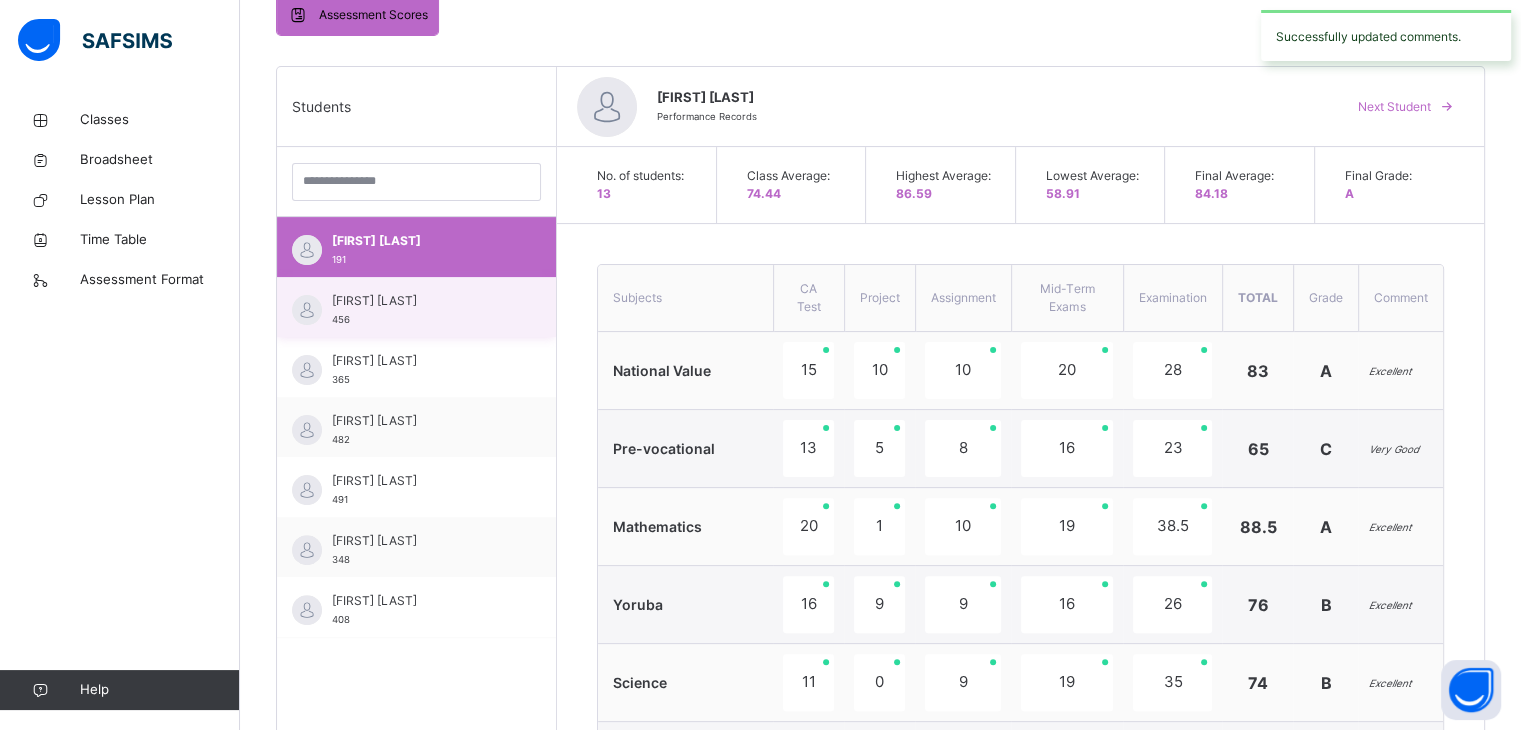 click on "[FIRST] [LAST]" at bounding box center (421, 301) 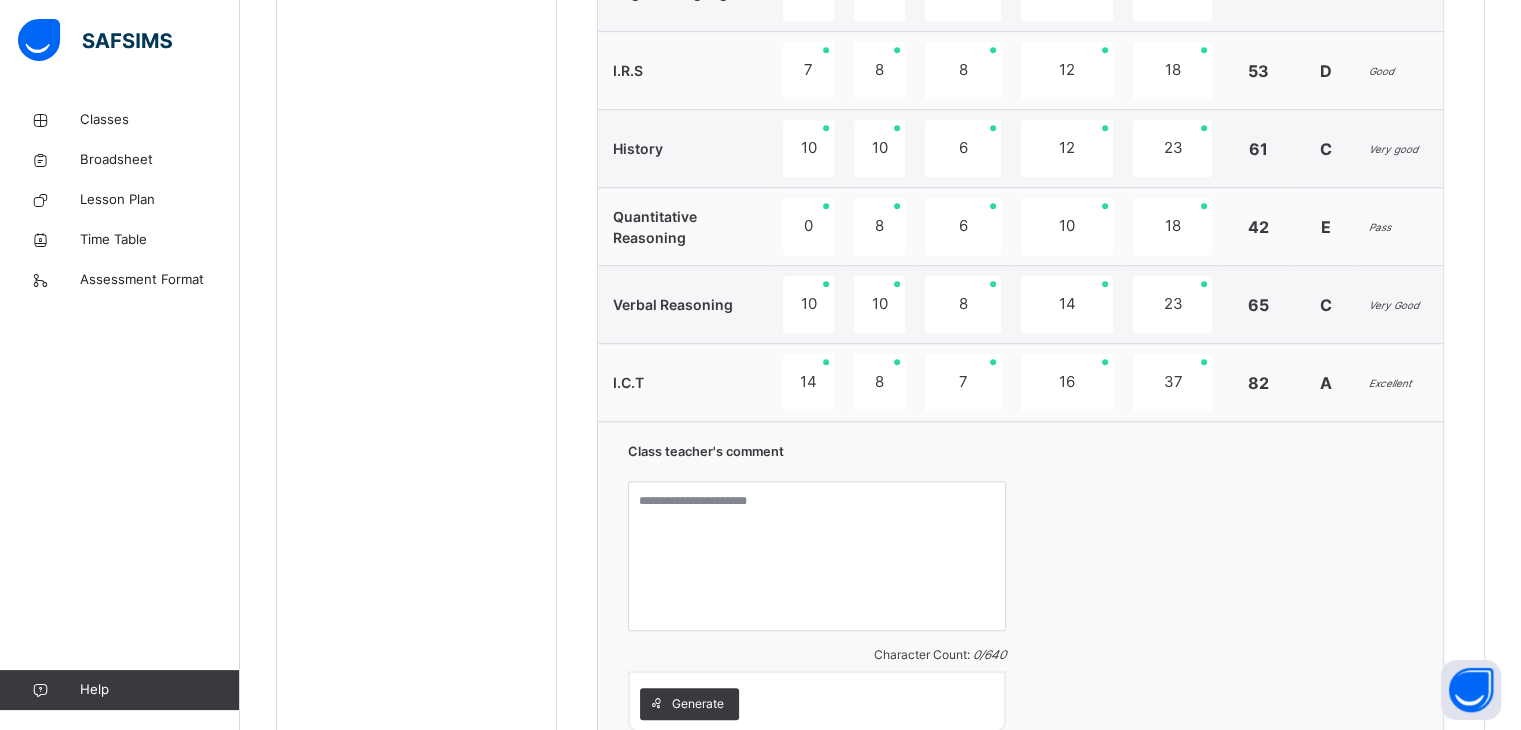 scroll, scrollTop: 1413, scrollLeft: 0, axis: vertical 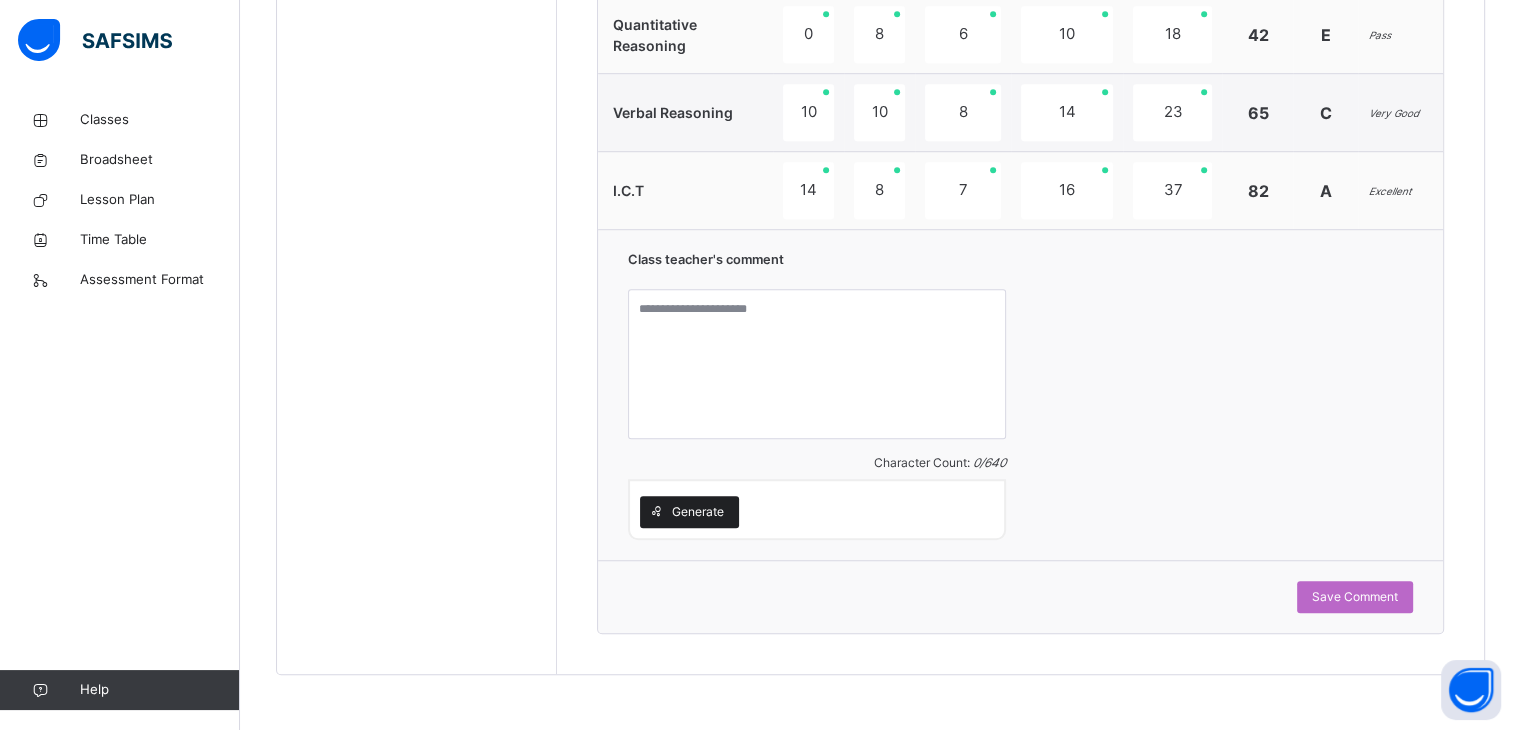 click on "Generate" at bounding box center [698, 512] 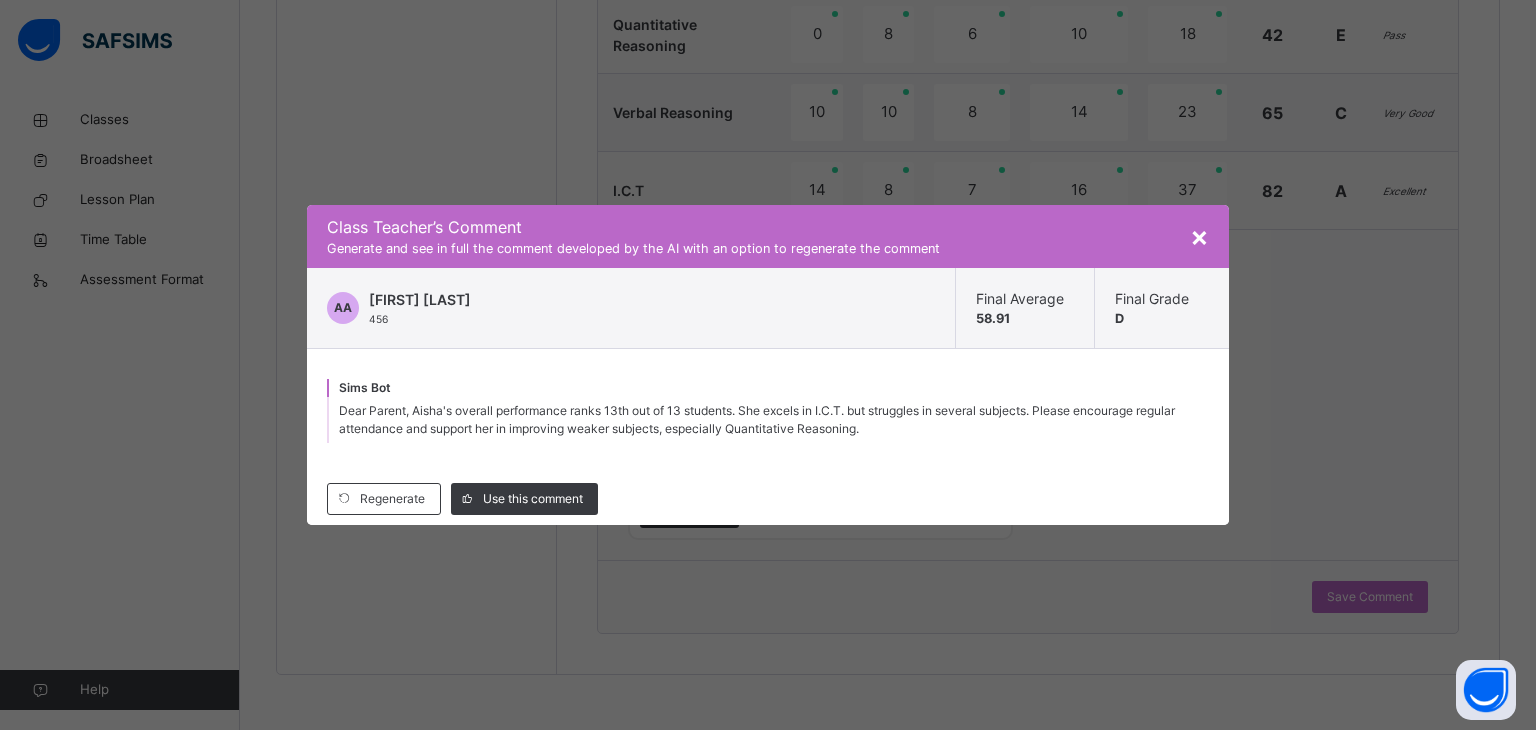 click on "Dear Parent,
Aisha's overall performance ranks 13th out of 13 students. She excels in I.C.T. but struggles in several subjects. Please encourage regular attendance and support her in improving weaker subjects, especially Quantitative Reasoning." at bounding box center (757, 419) 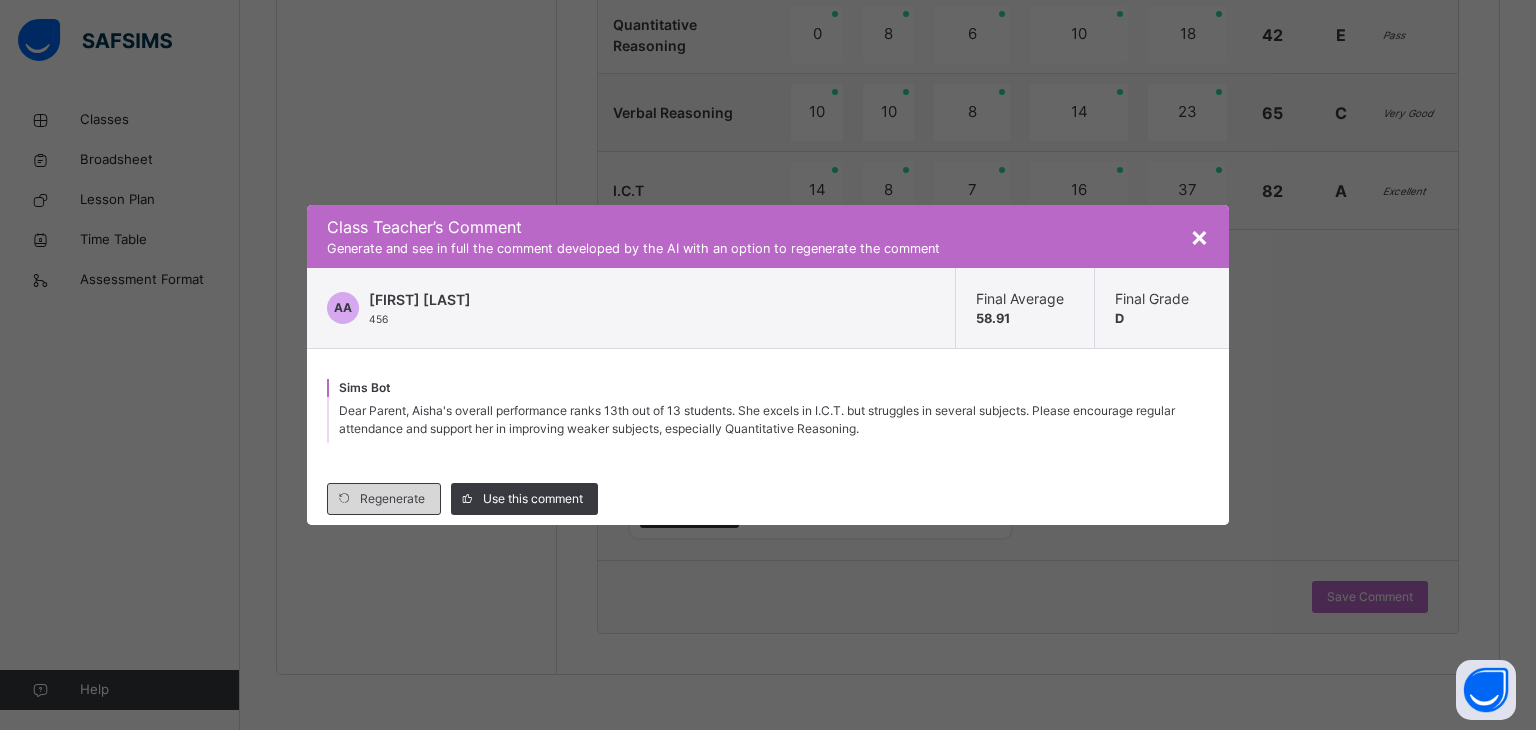 click on "Regenerate" at bounding box center [392, 499] 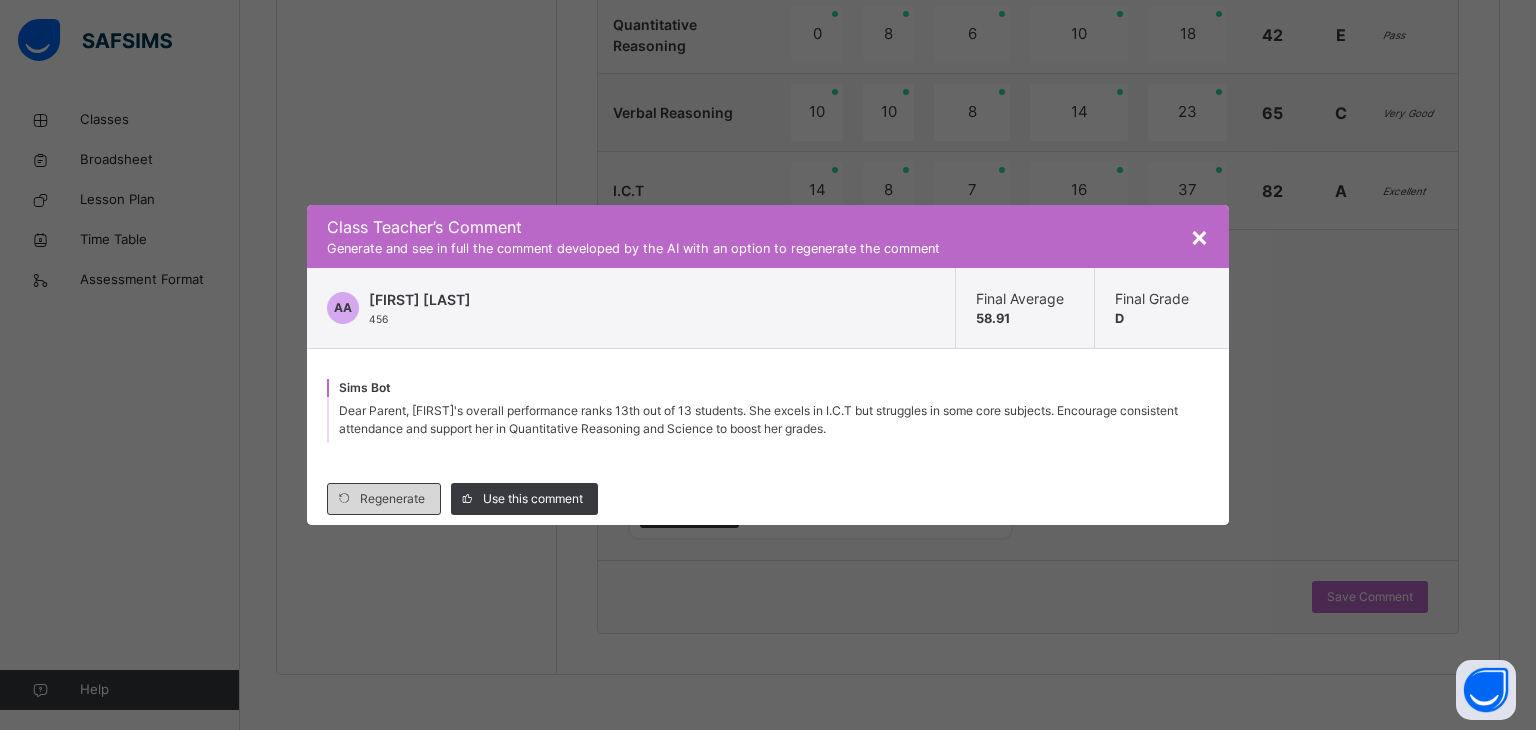 click on "Regenerate" at bounding box center [392, 499] 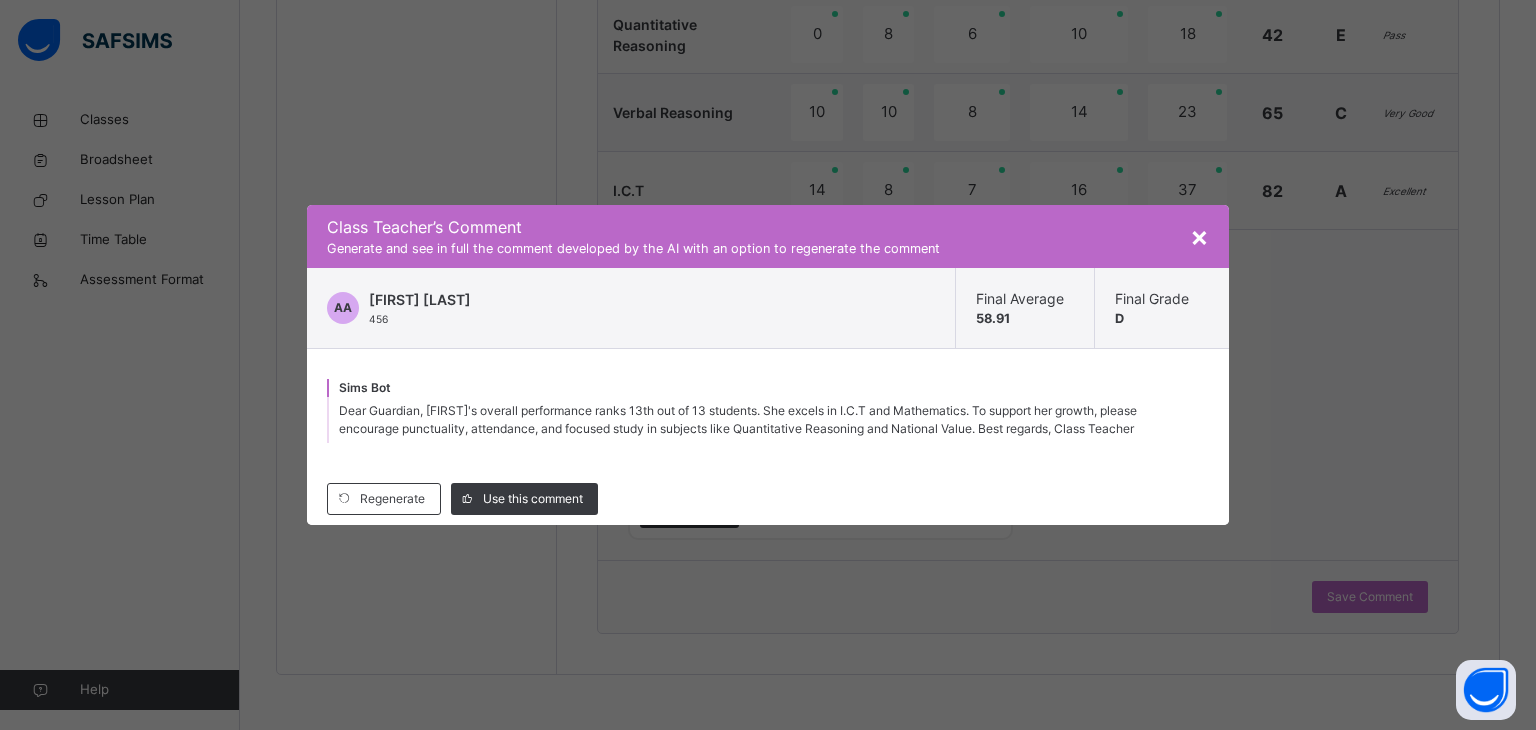 click on "Sims Bot" at bounding box center [365, 387] 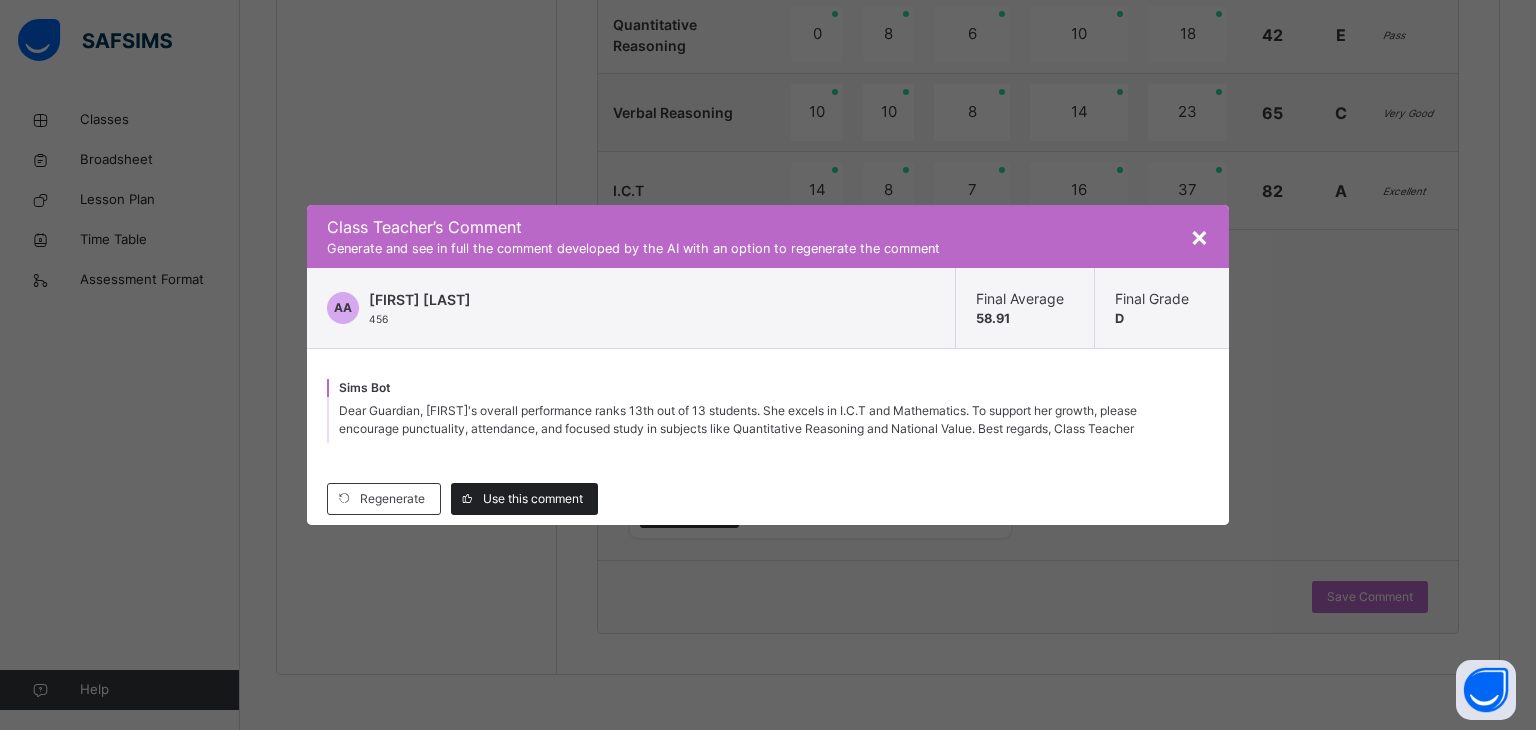click on "Use this comment" at bounding box center (524, 499) 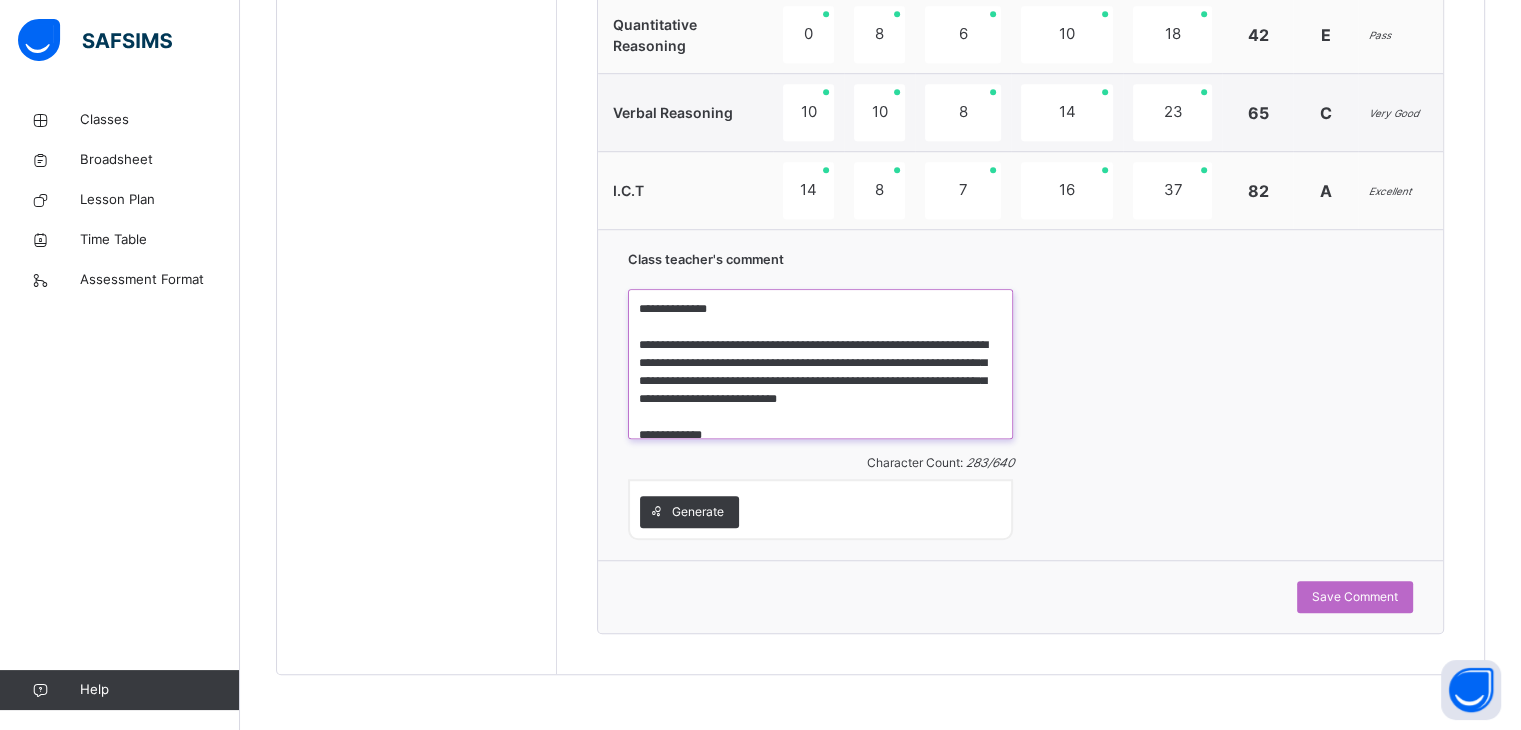 click on "**********" at bounding box center (820, 364) 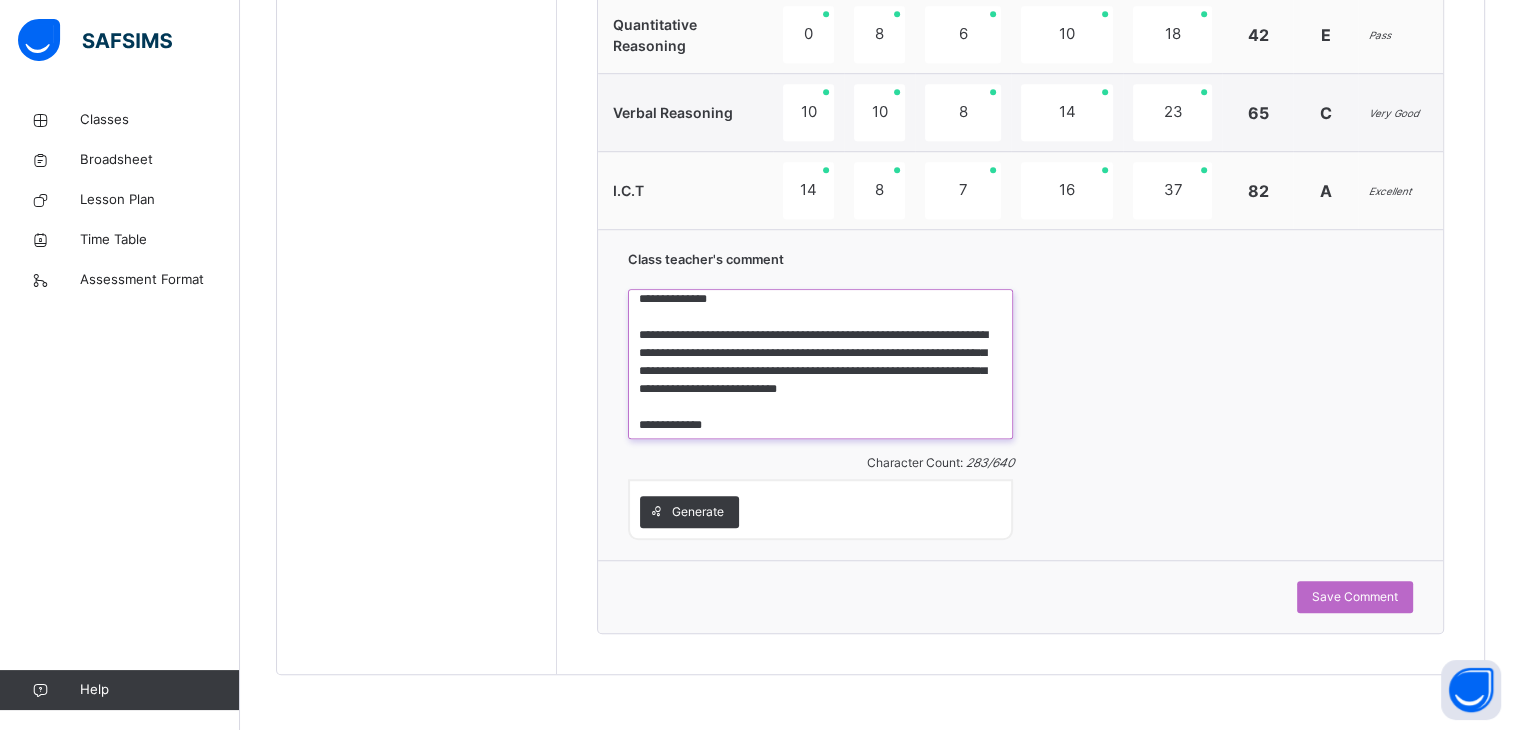 scroll, scrollTop: 0, scrollLeft: 0, axis: both 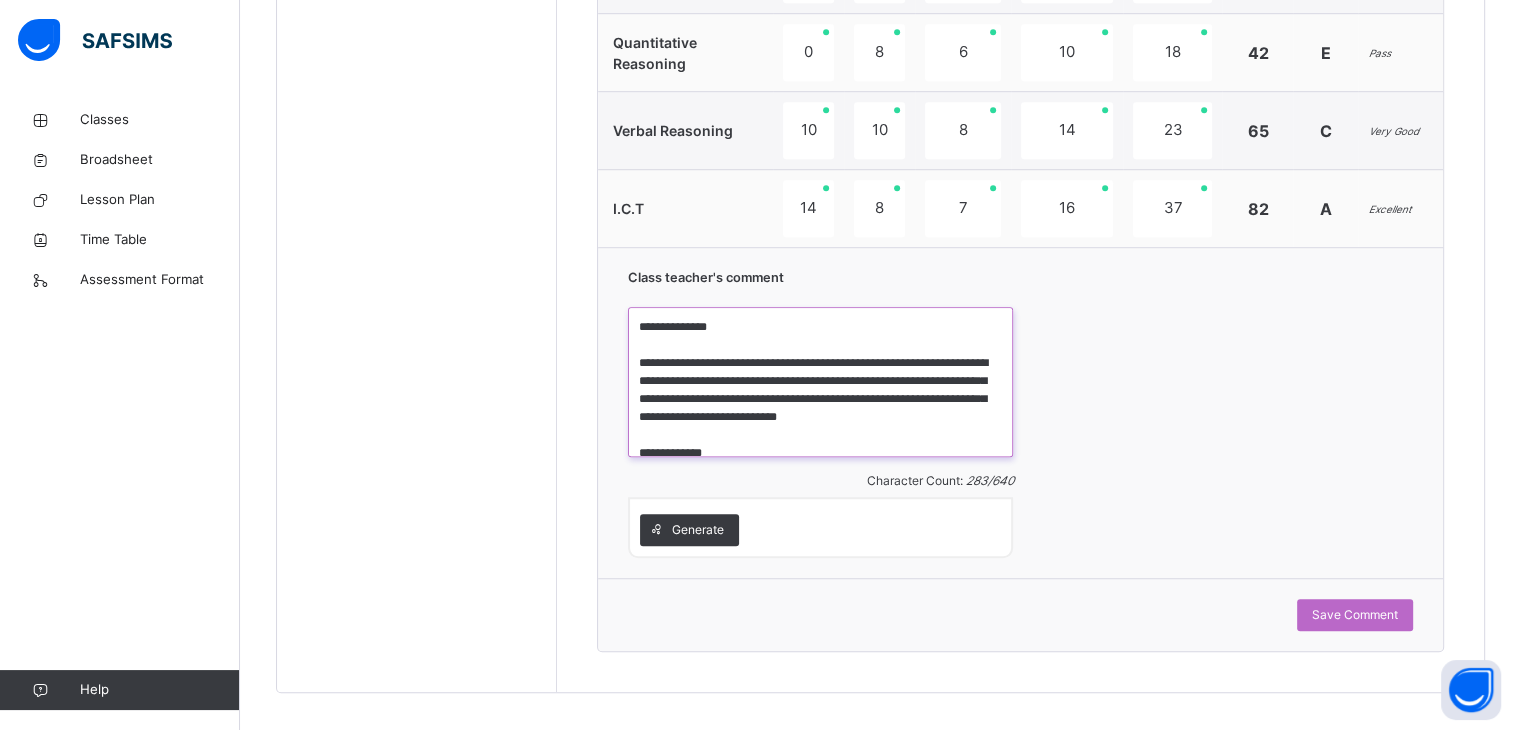 click on "**********" at bounding box center [820, 382] 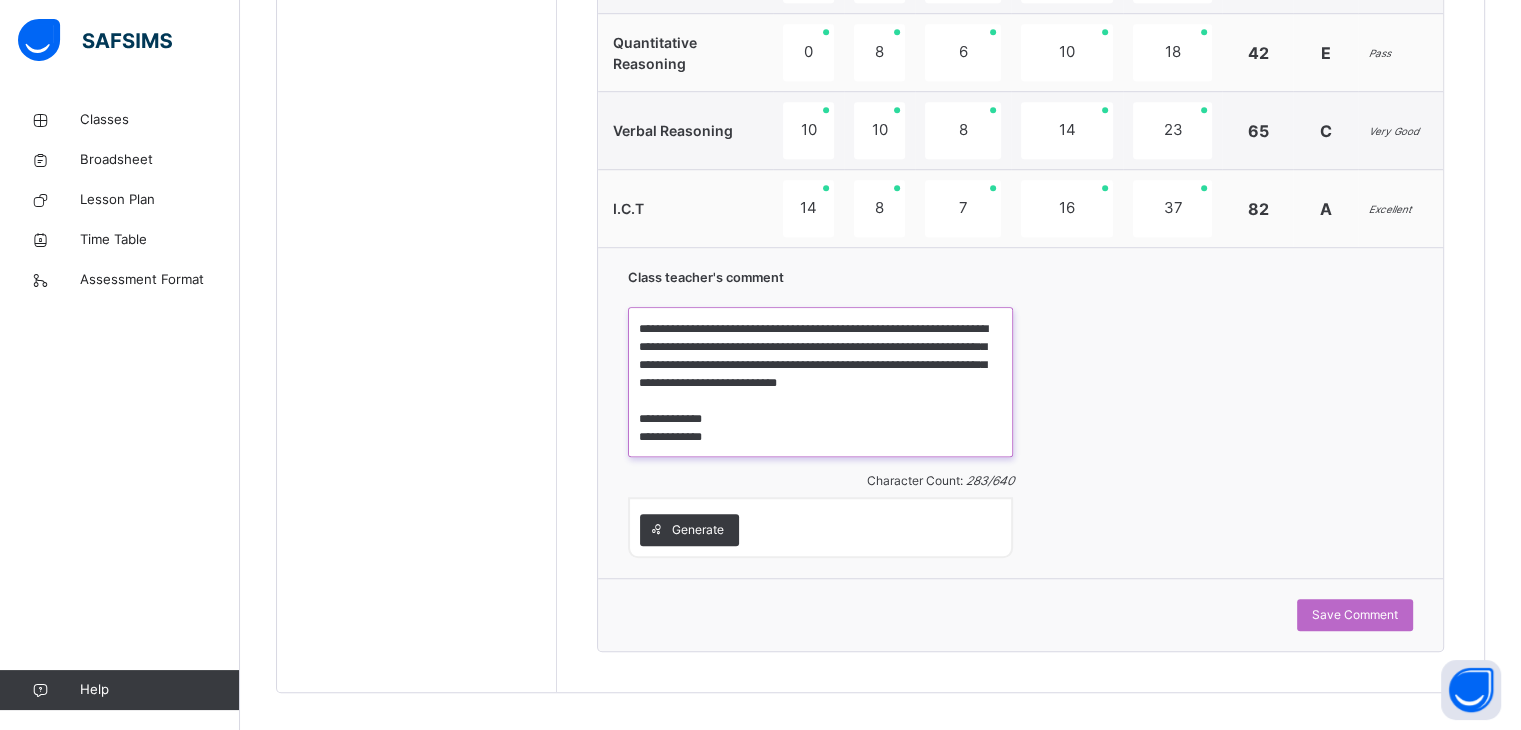 click on "**********" at bounding box center [820, 382] 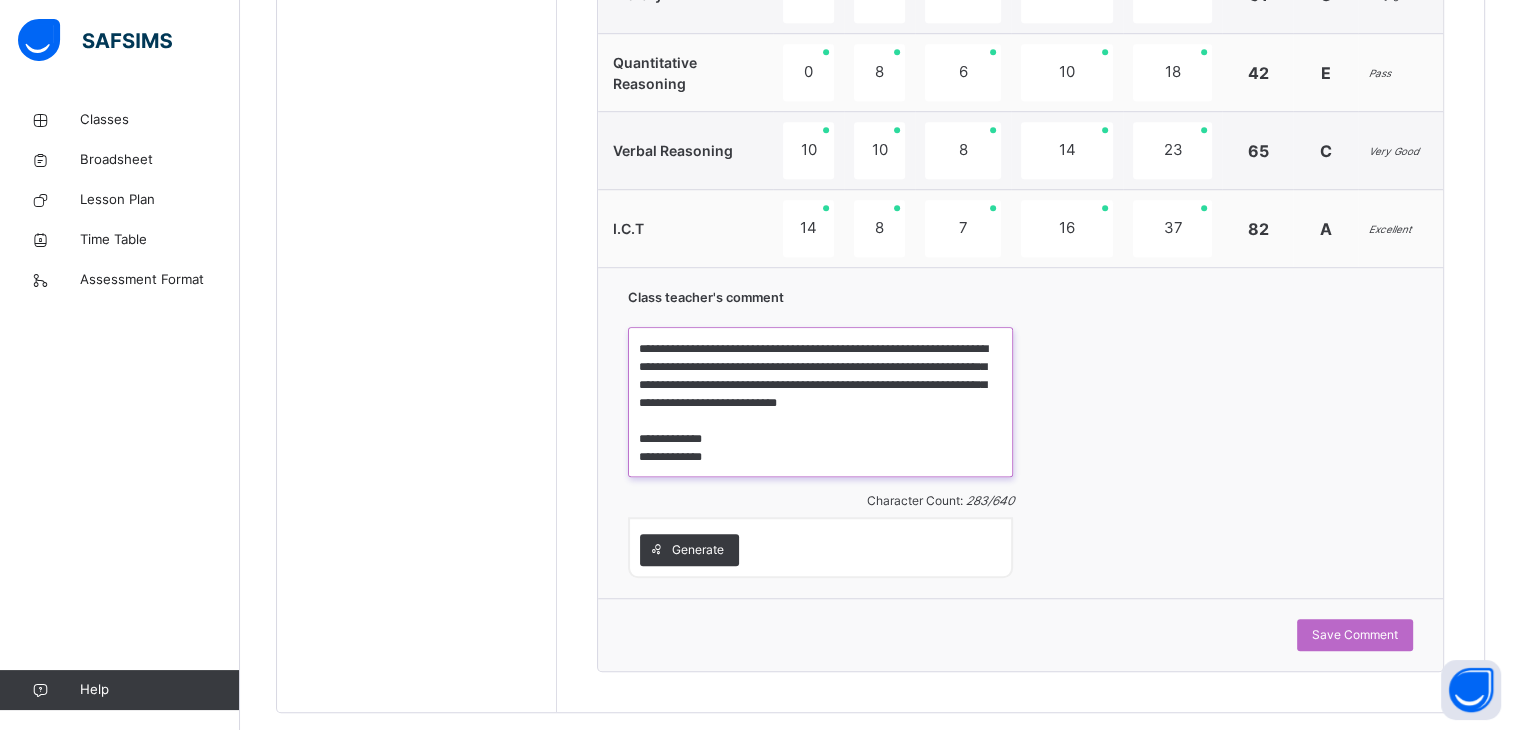 scroll, scrollTop: 1376, scrollLeft: 0, axis: vertical 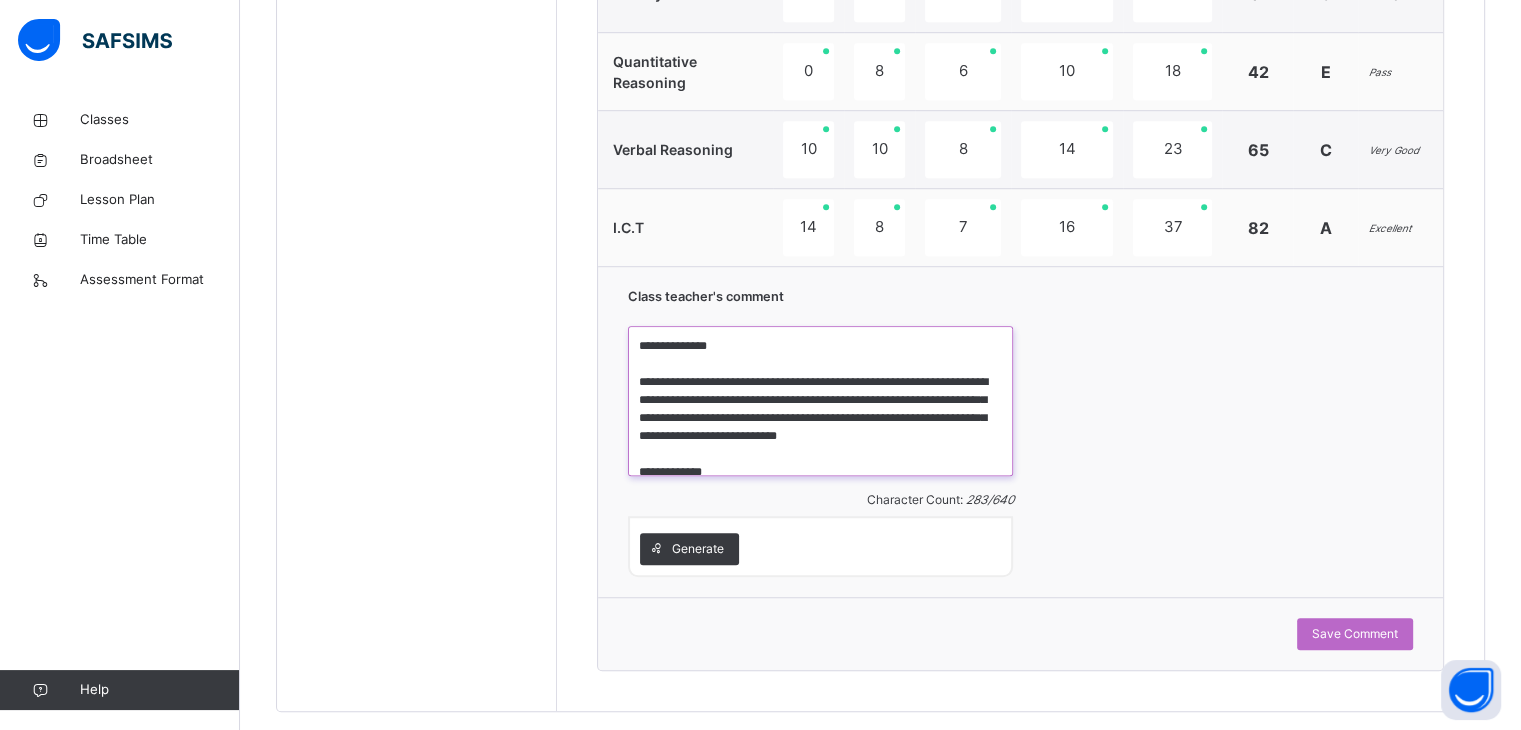 click on "**********" at bounding box center (820, 401) 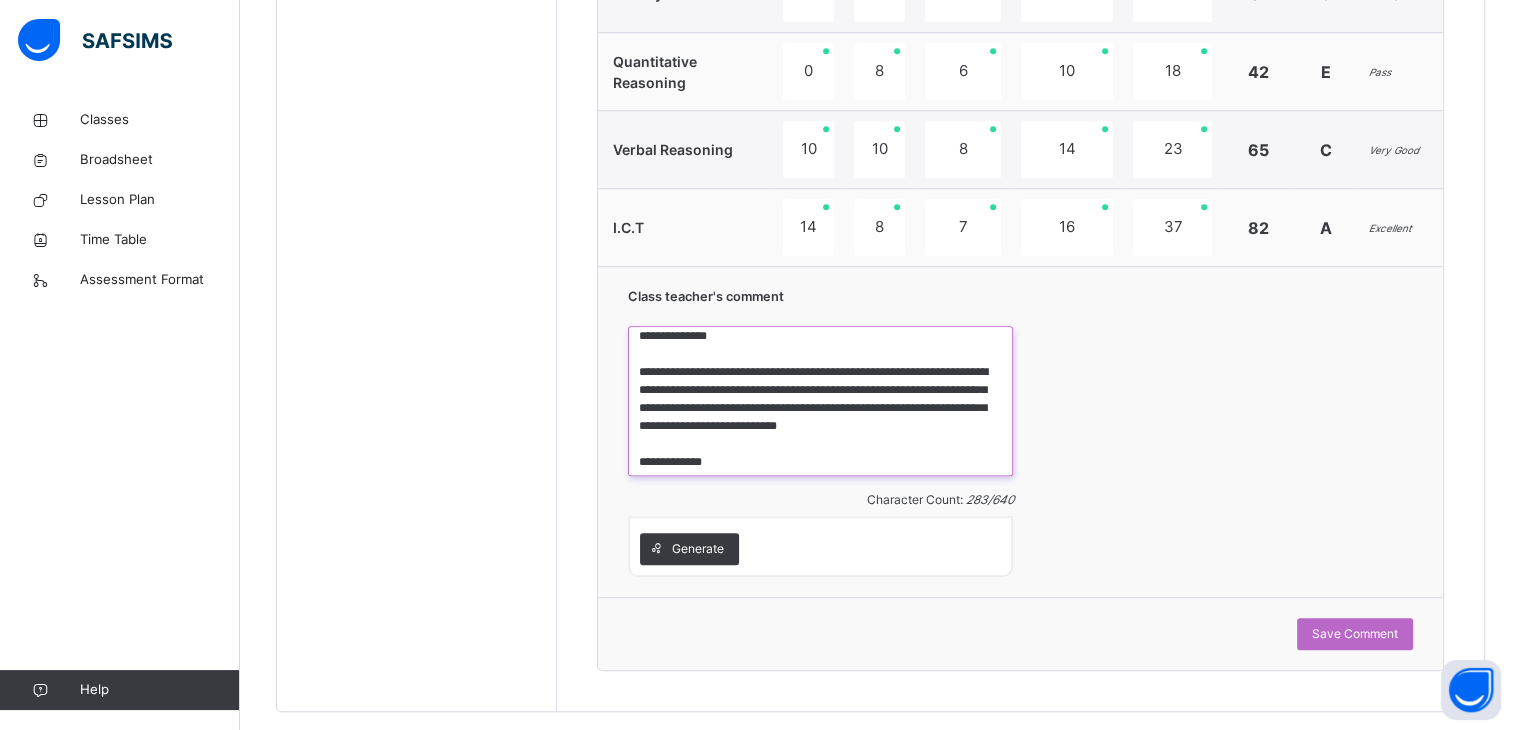 scroll, scrollTop: 40, scrollLeft: 0, axis: vertical 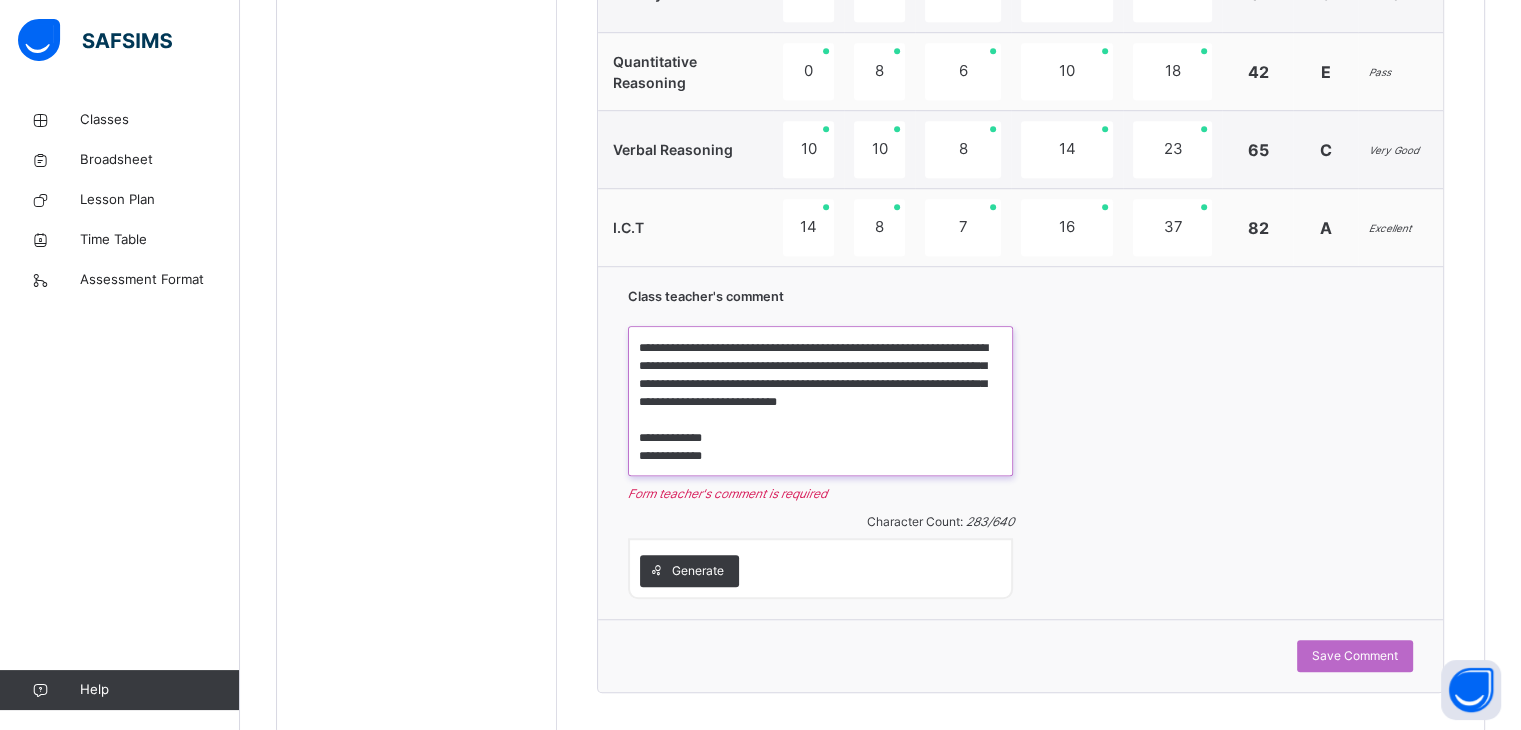 click on "**********" at bounding box center [820, 401] 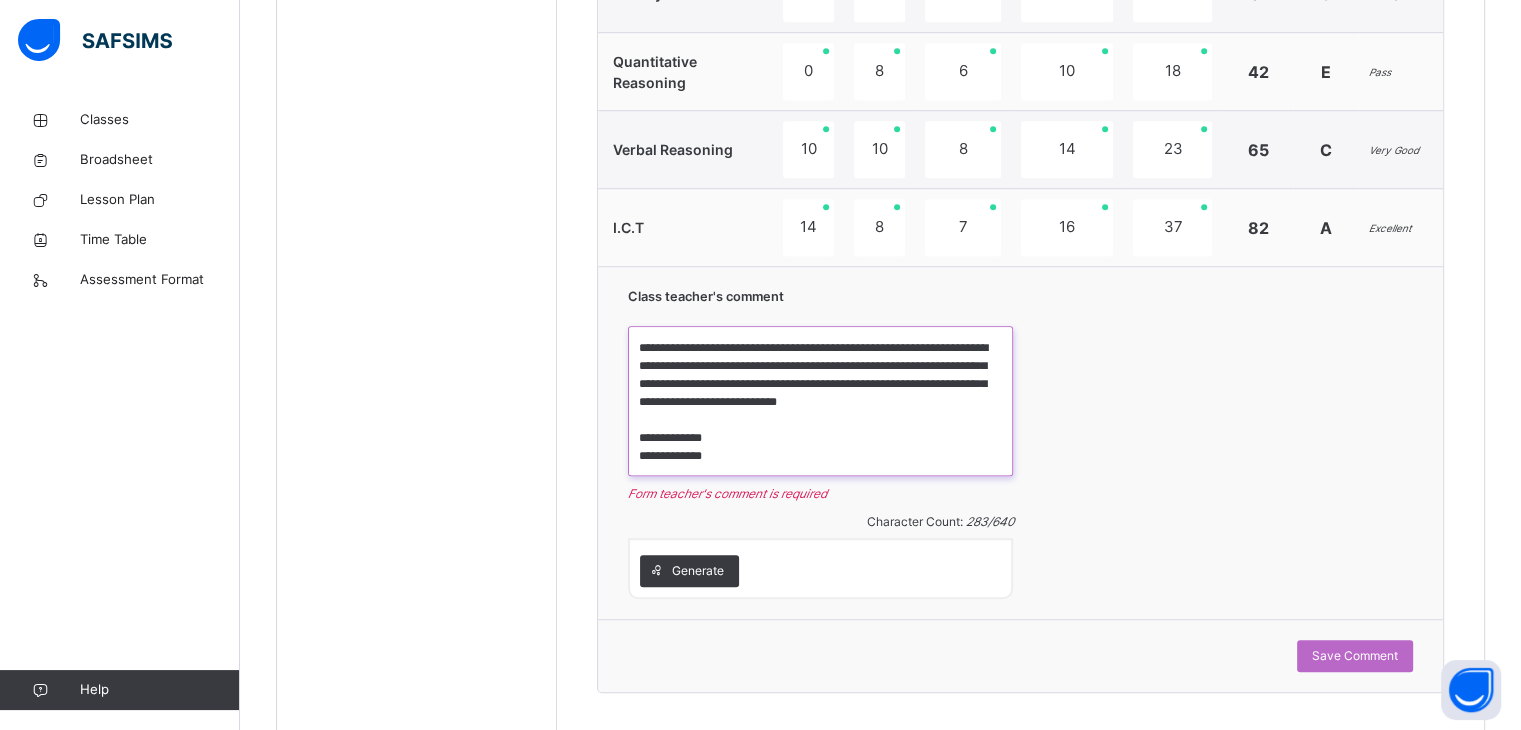 click on "**********" at bounding box center [820, 401] 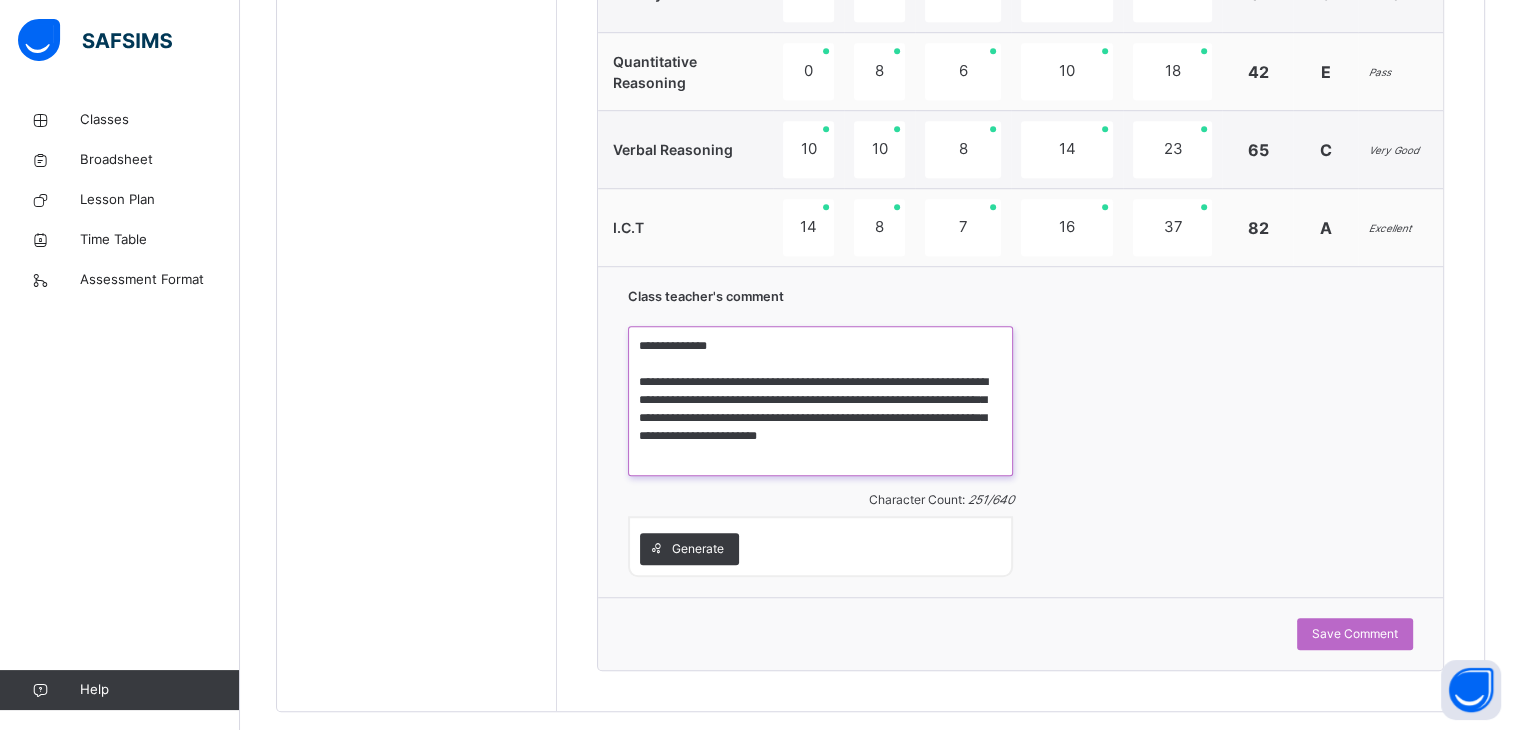 scroll, scrollTop: 0, scrollLeft: 0, axis: both 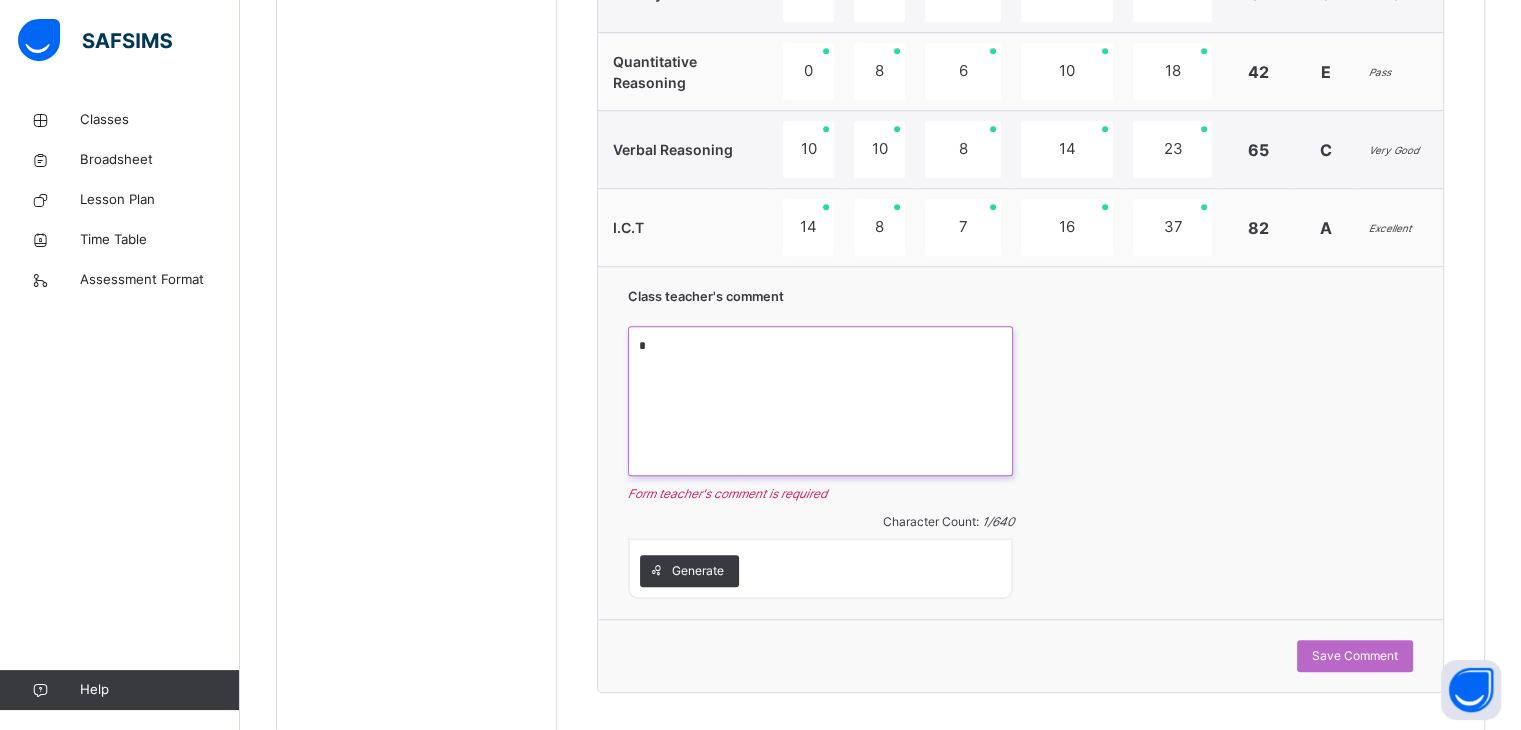 paste 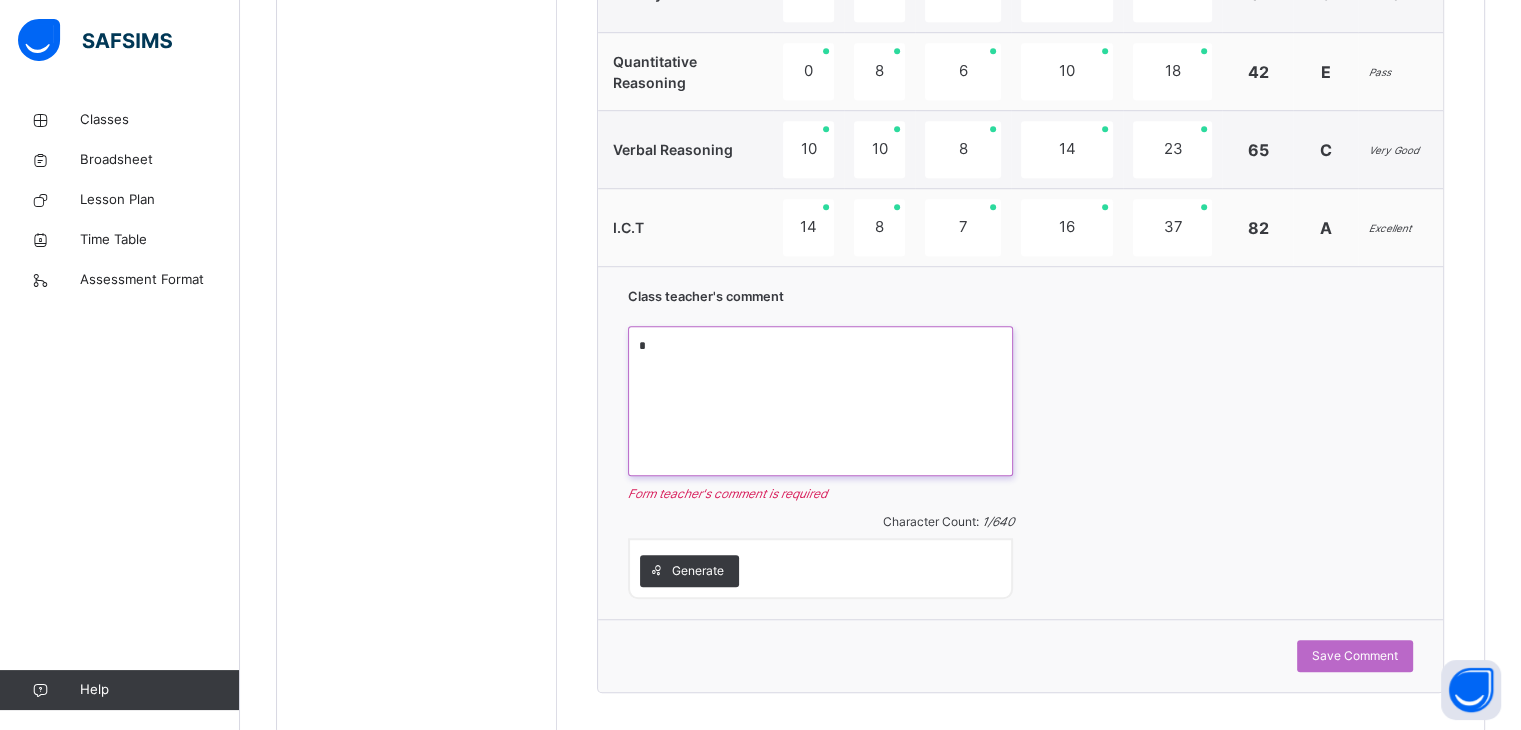paste 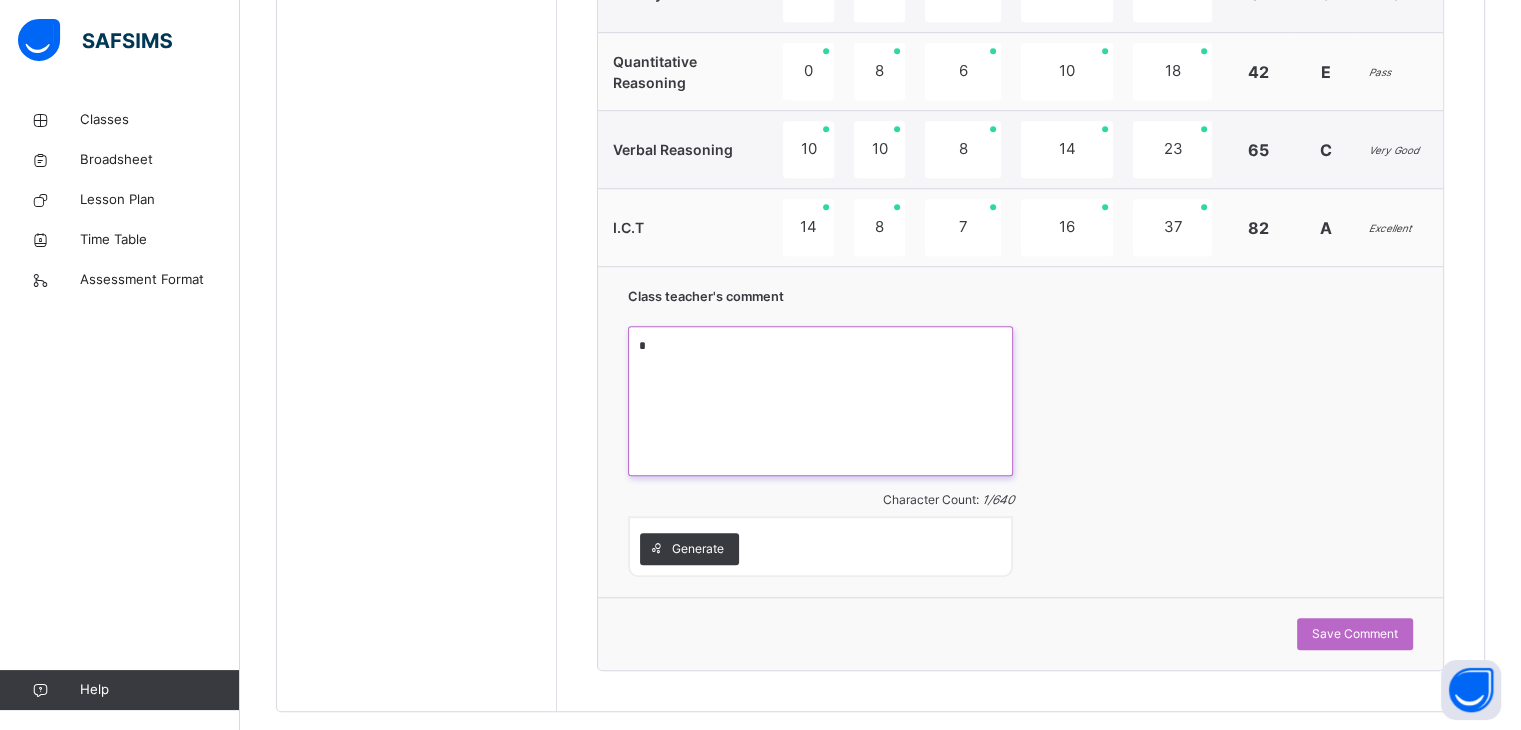 click on "*" at bounding box center (820, 401) 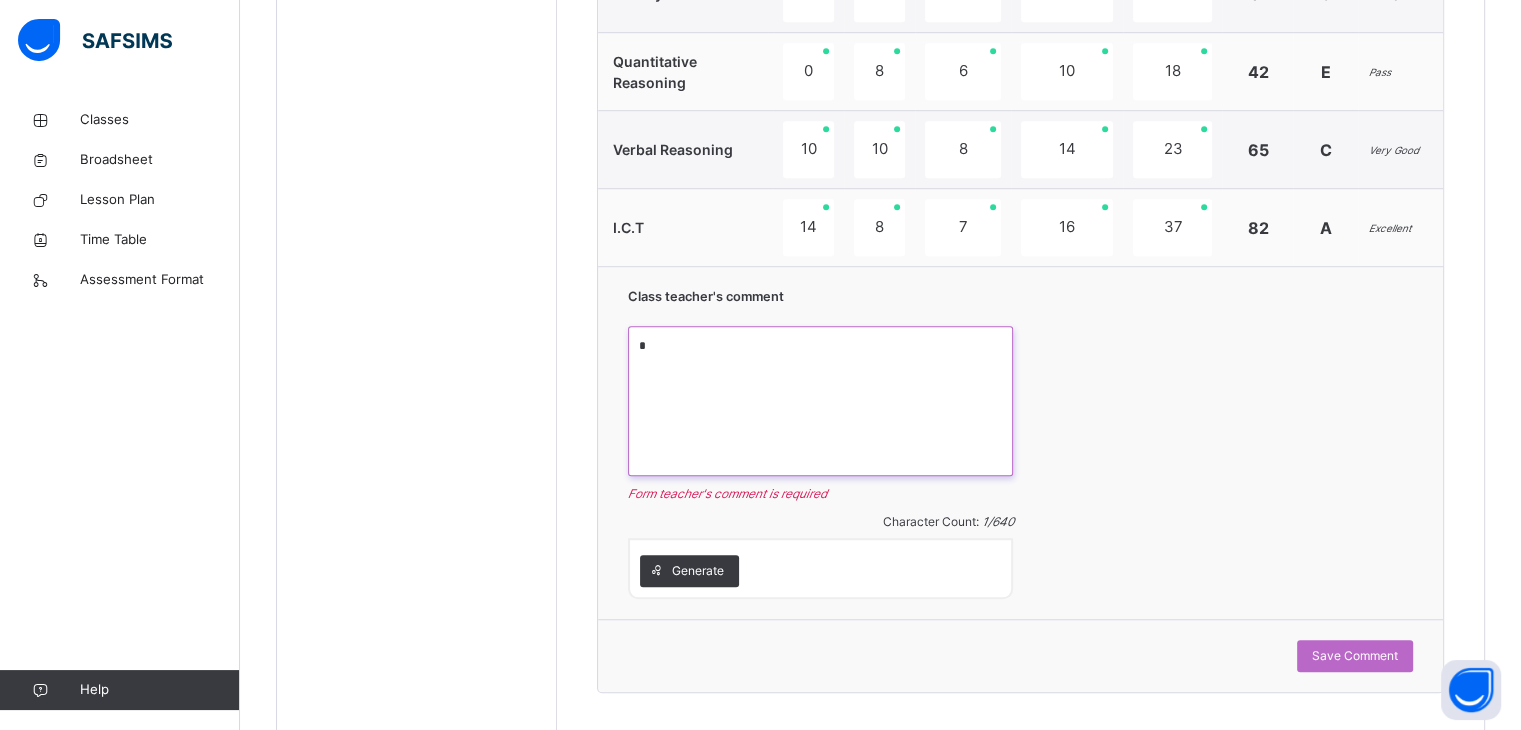 paste 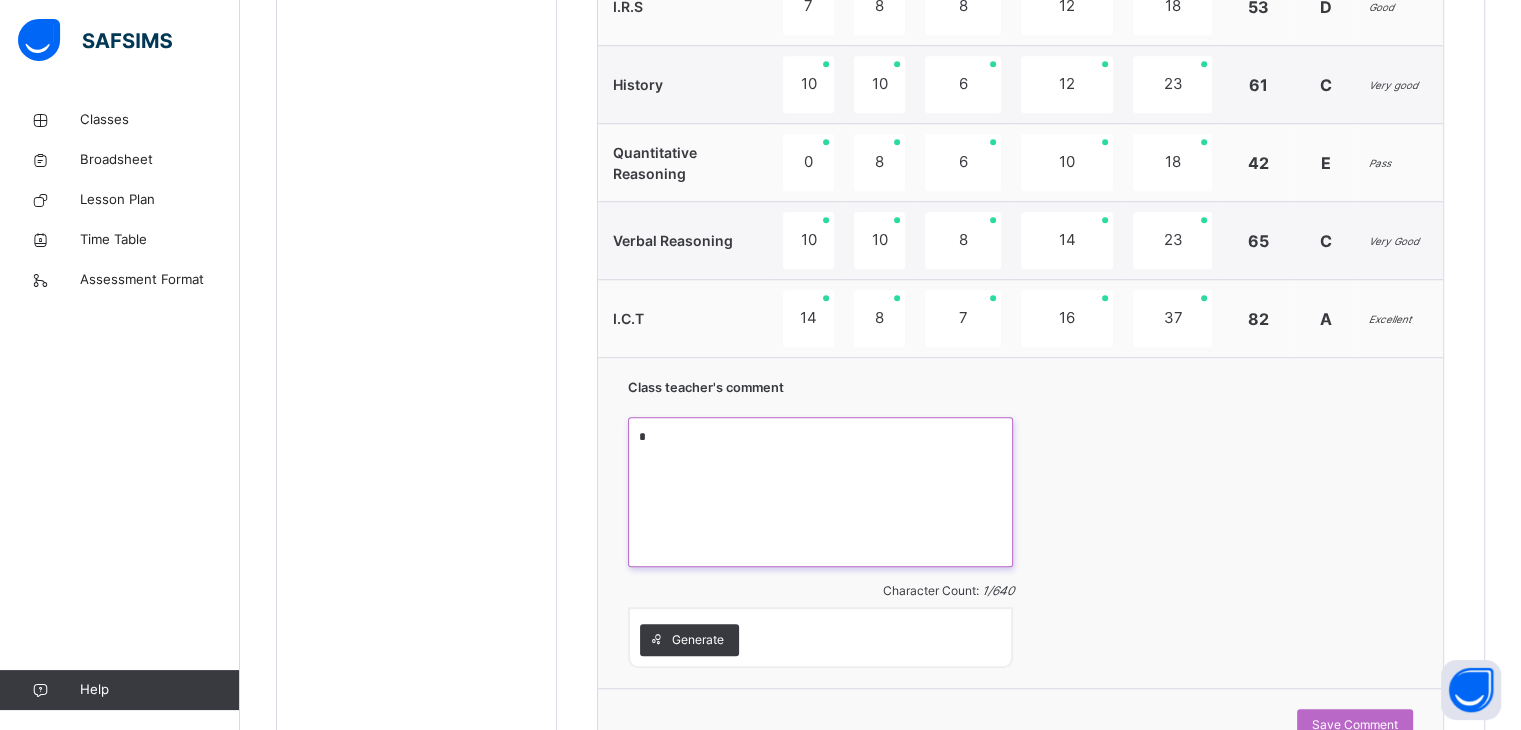 scroll, scrollTop: 1292, scrollLeft: 0, axis: vertical 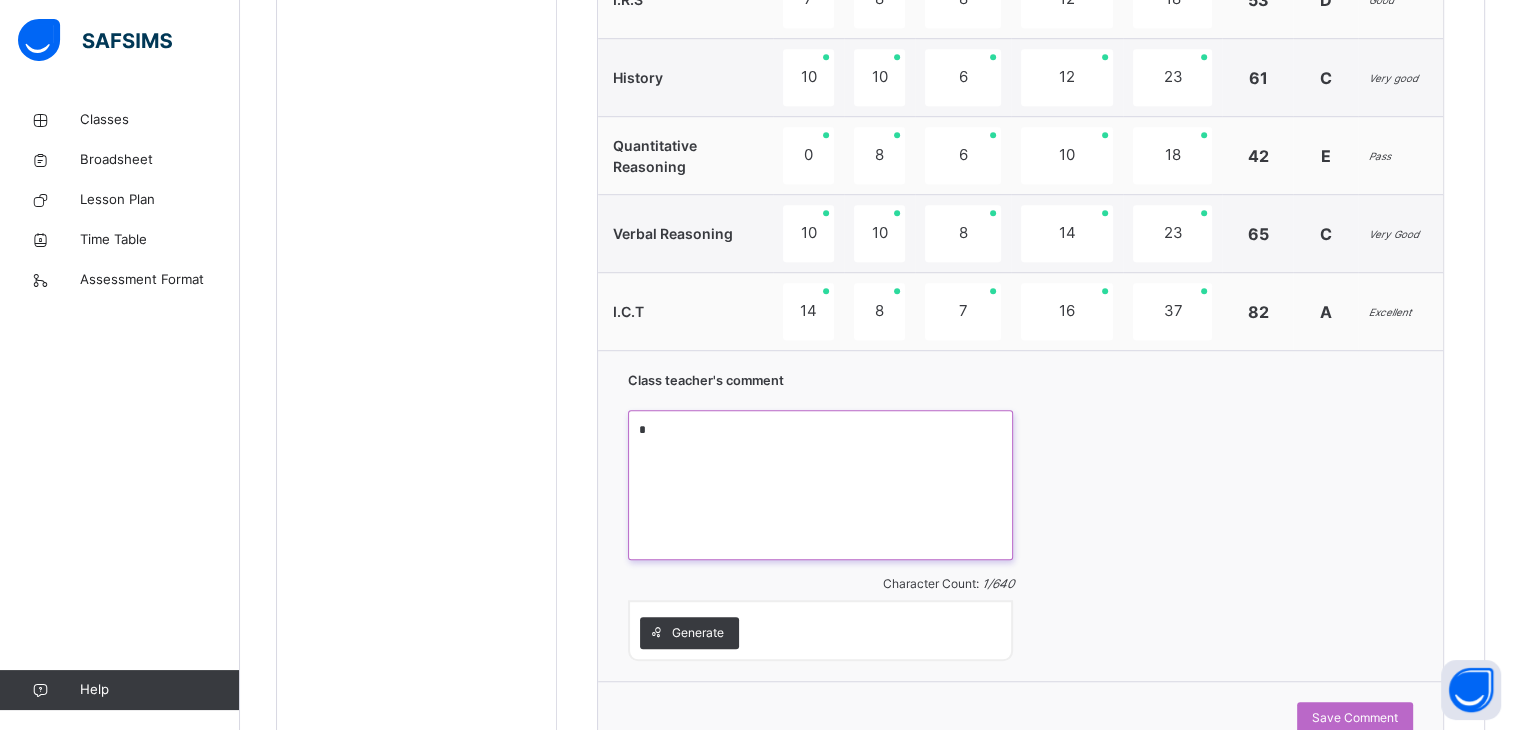 click on "*" at bounding box center (820, 485) 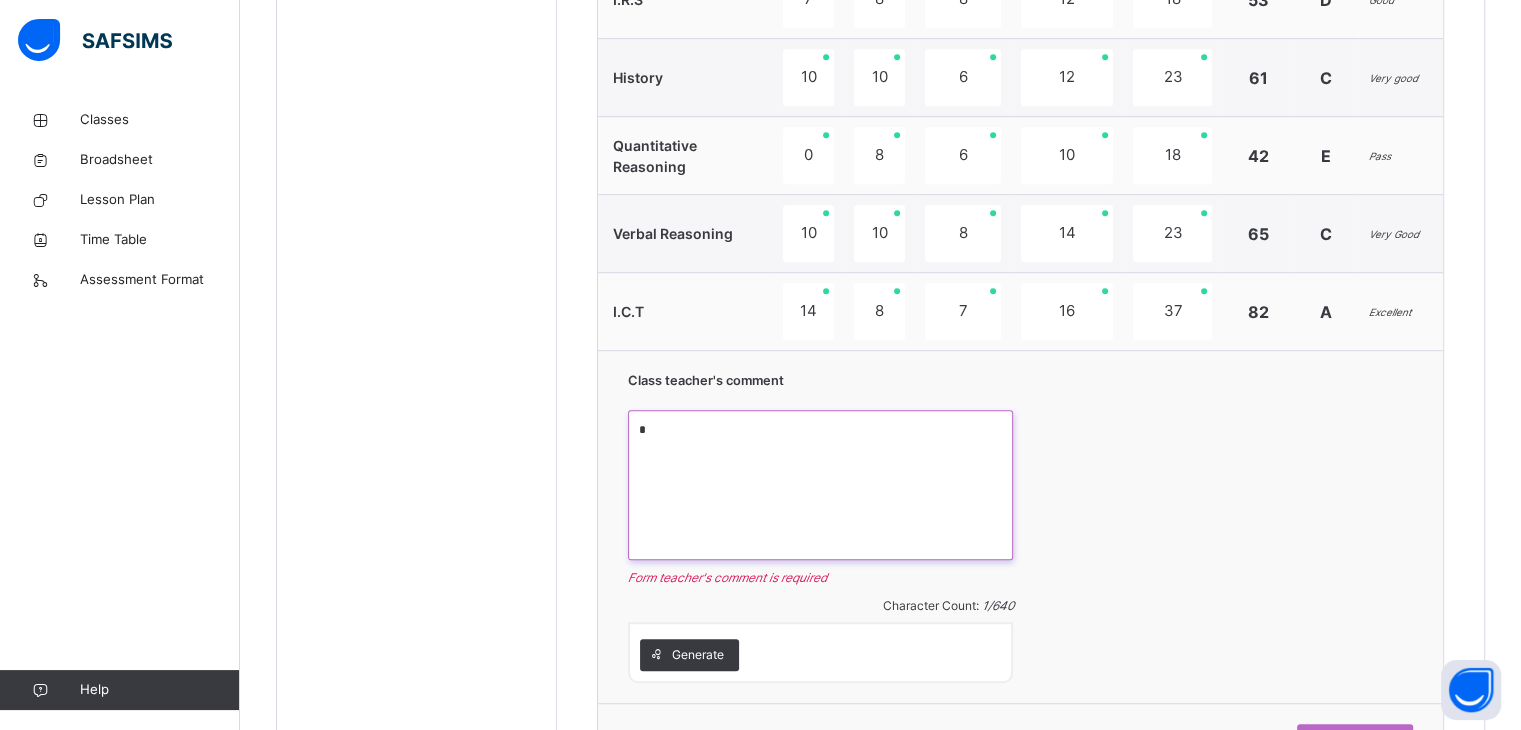 paste 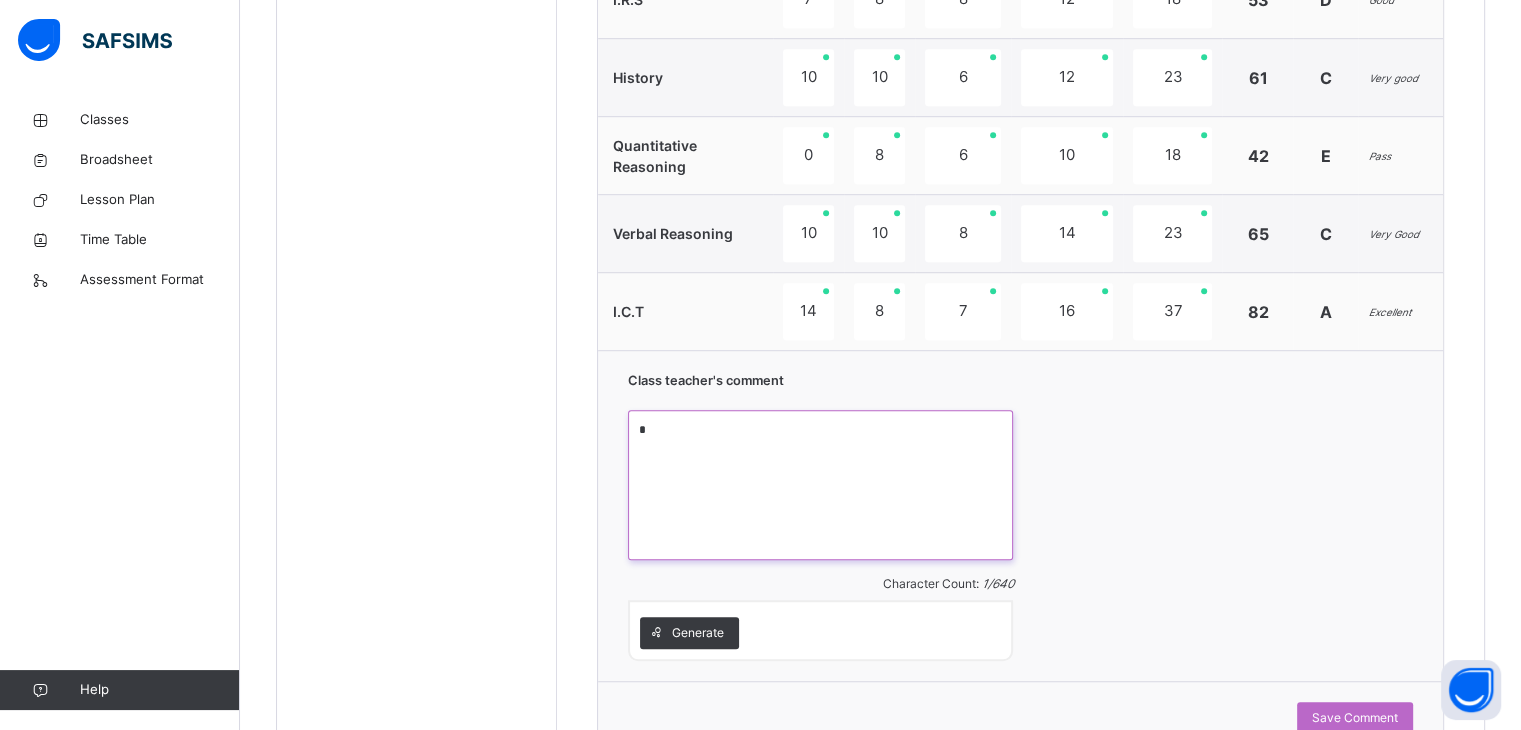 type on "**" 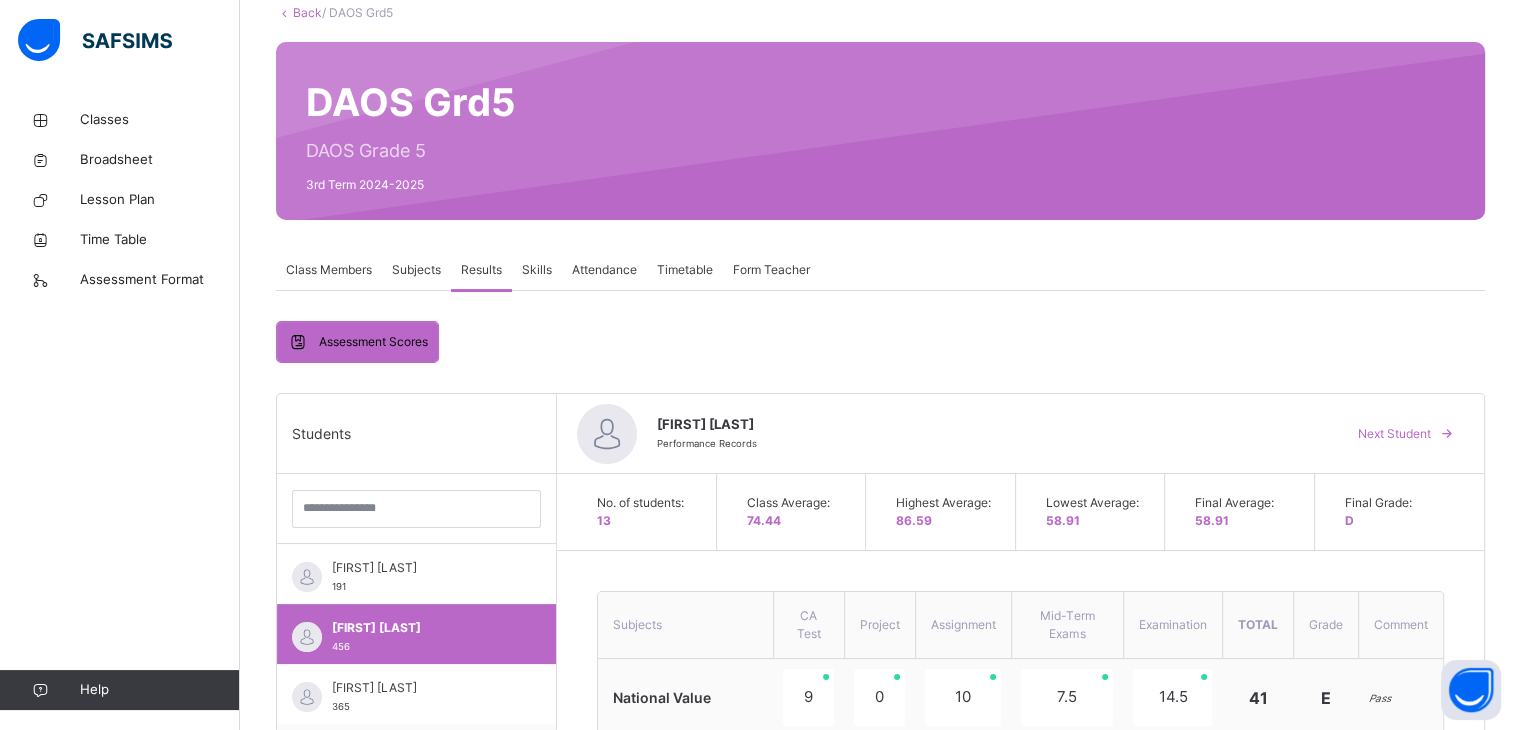 scroll, scrollTop: 131, scrollLeft: 0, axis: vertical 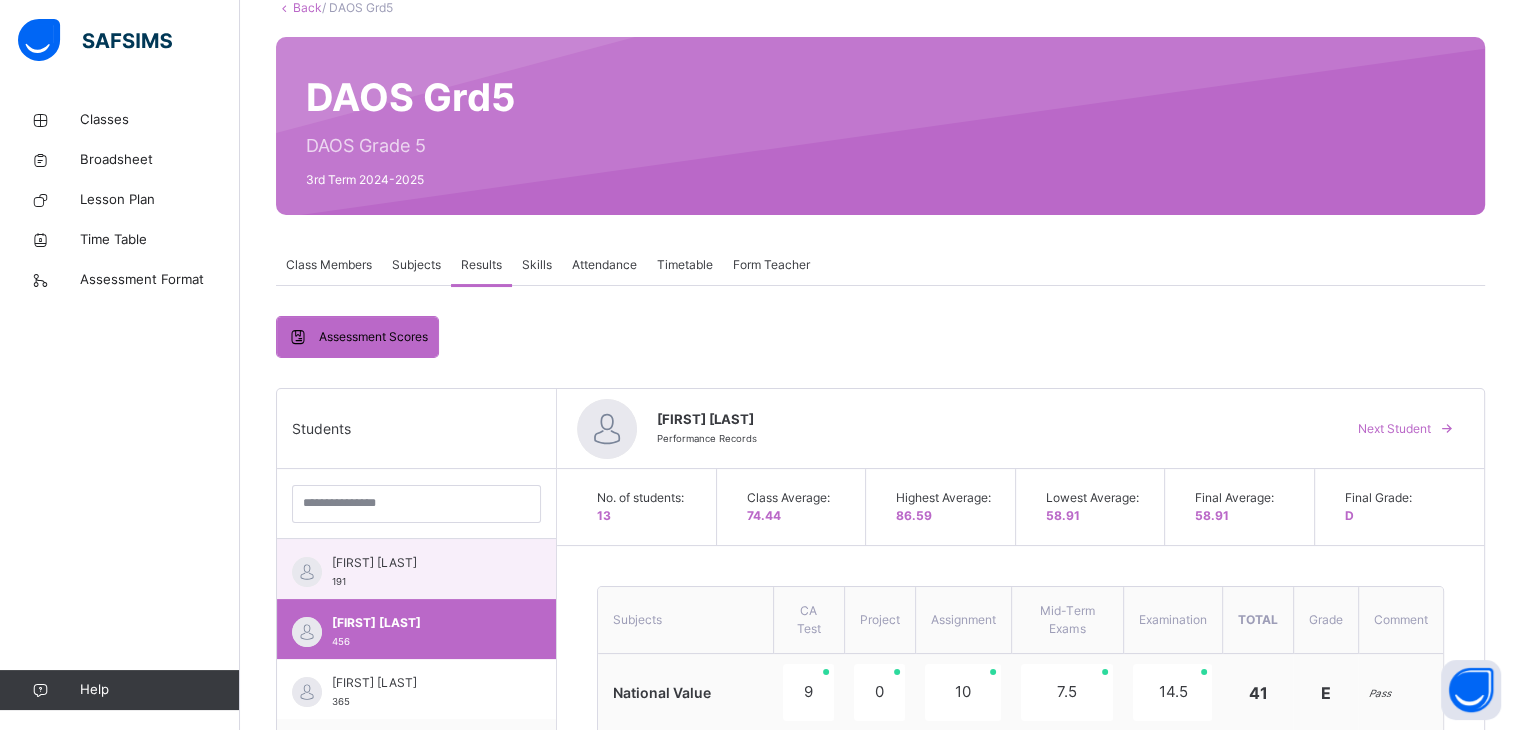 click on "[FIRST] [LAST]" at bounding box center [421, 563] 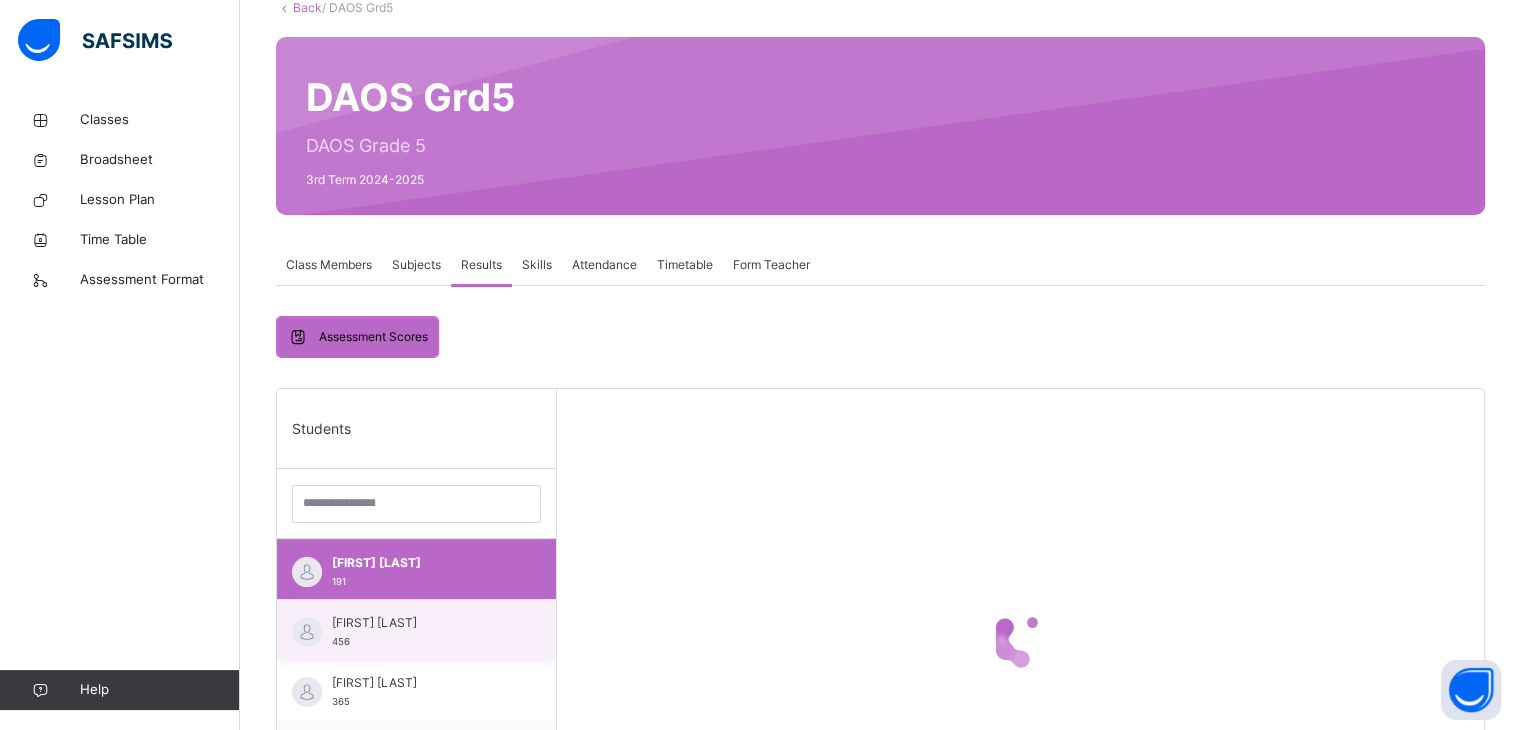 click on "[FIRST] [LAST]" at bounding box center [421, 623] 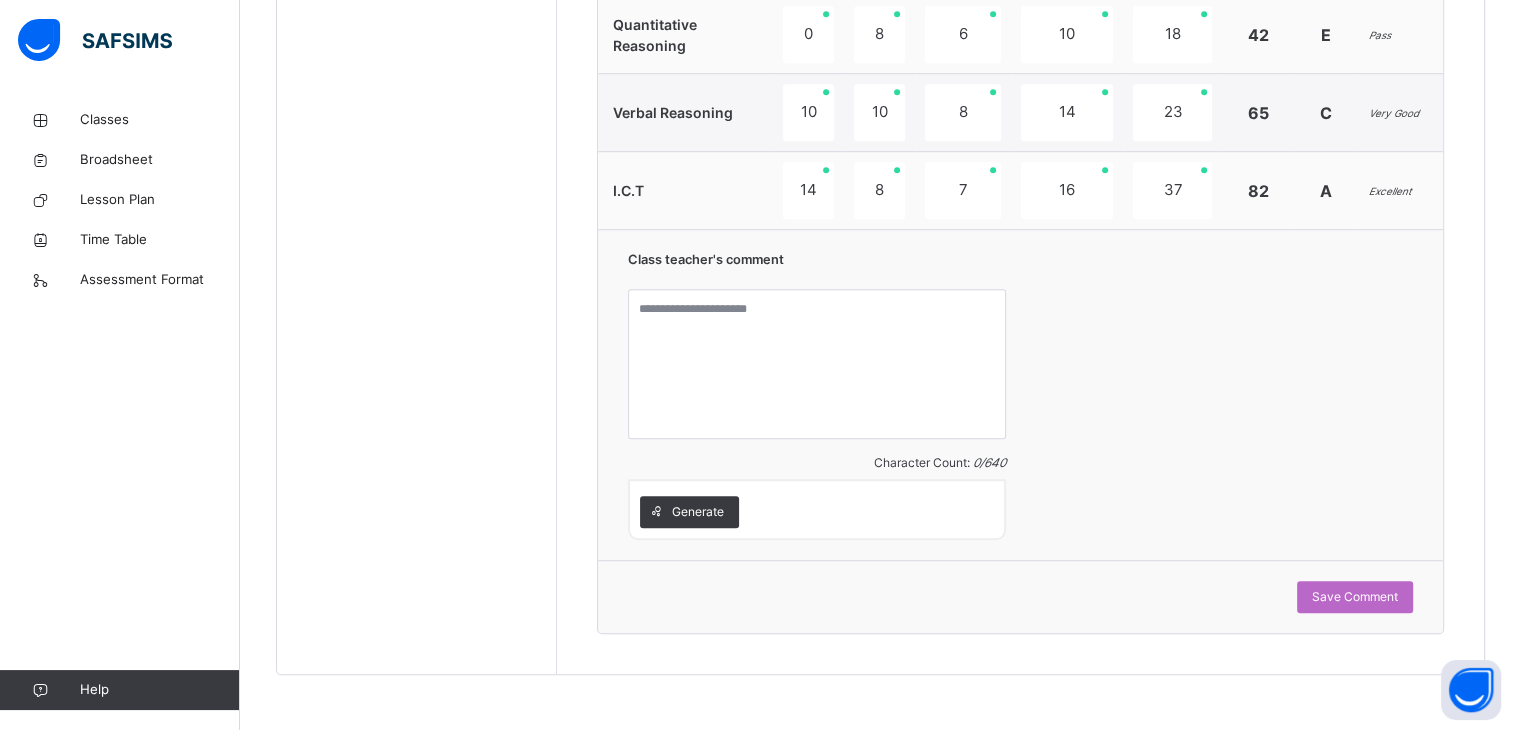 scroll, scrollTop: 1385, scrollLeft: 0, axis: vertical 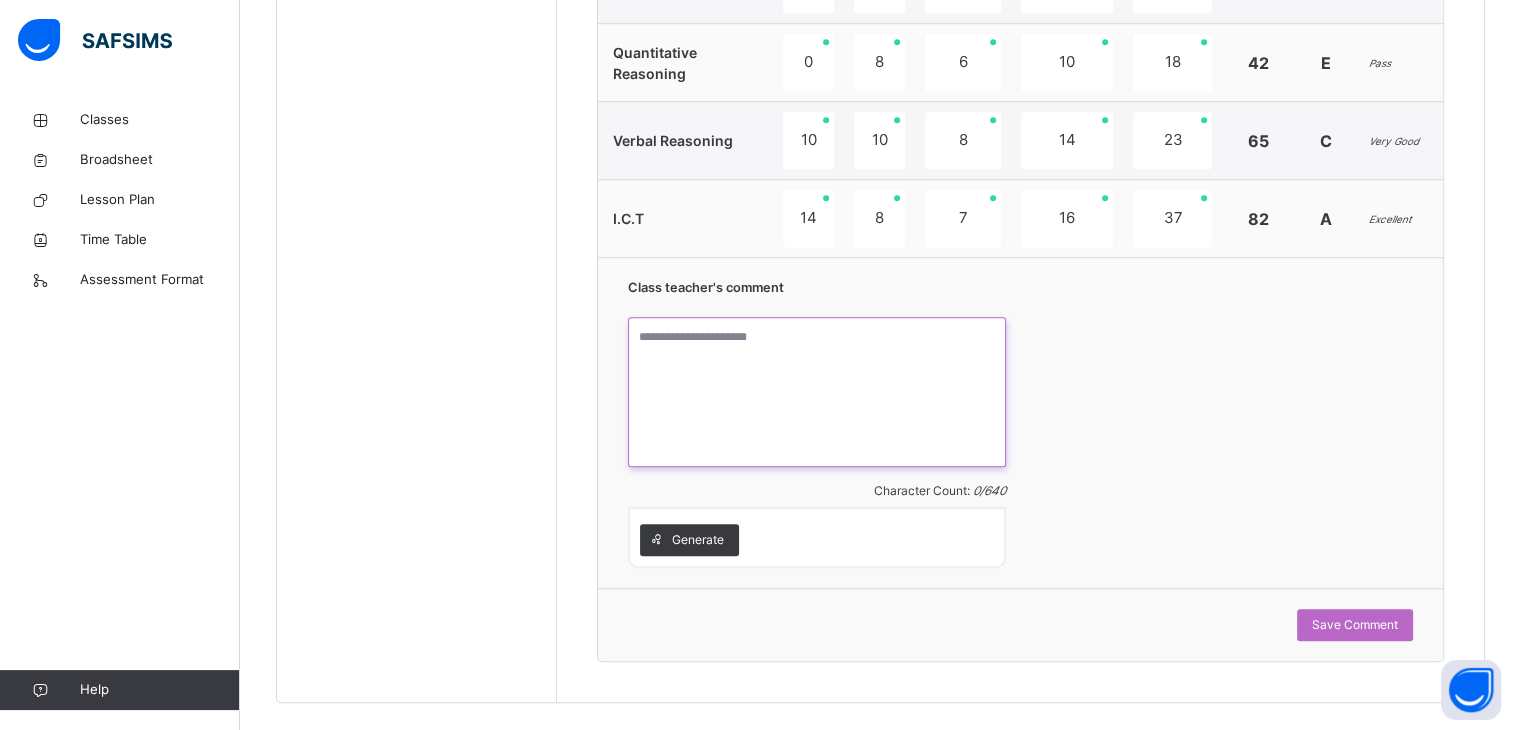click at bounding box center (817, 392) 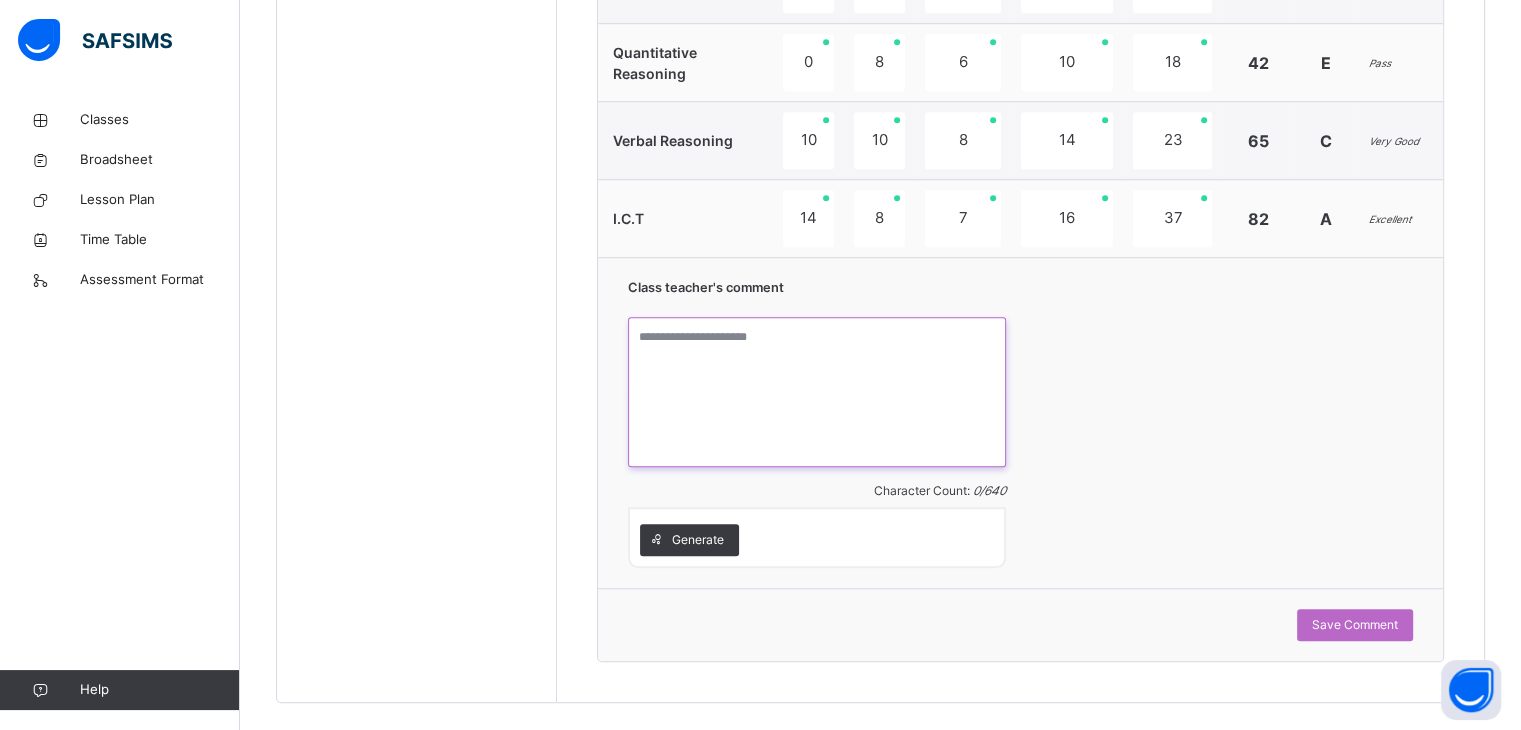 click at bounding box center [817, 392] 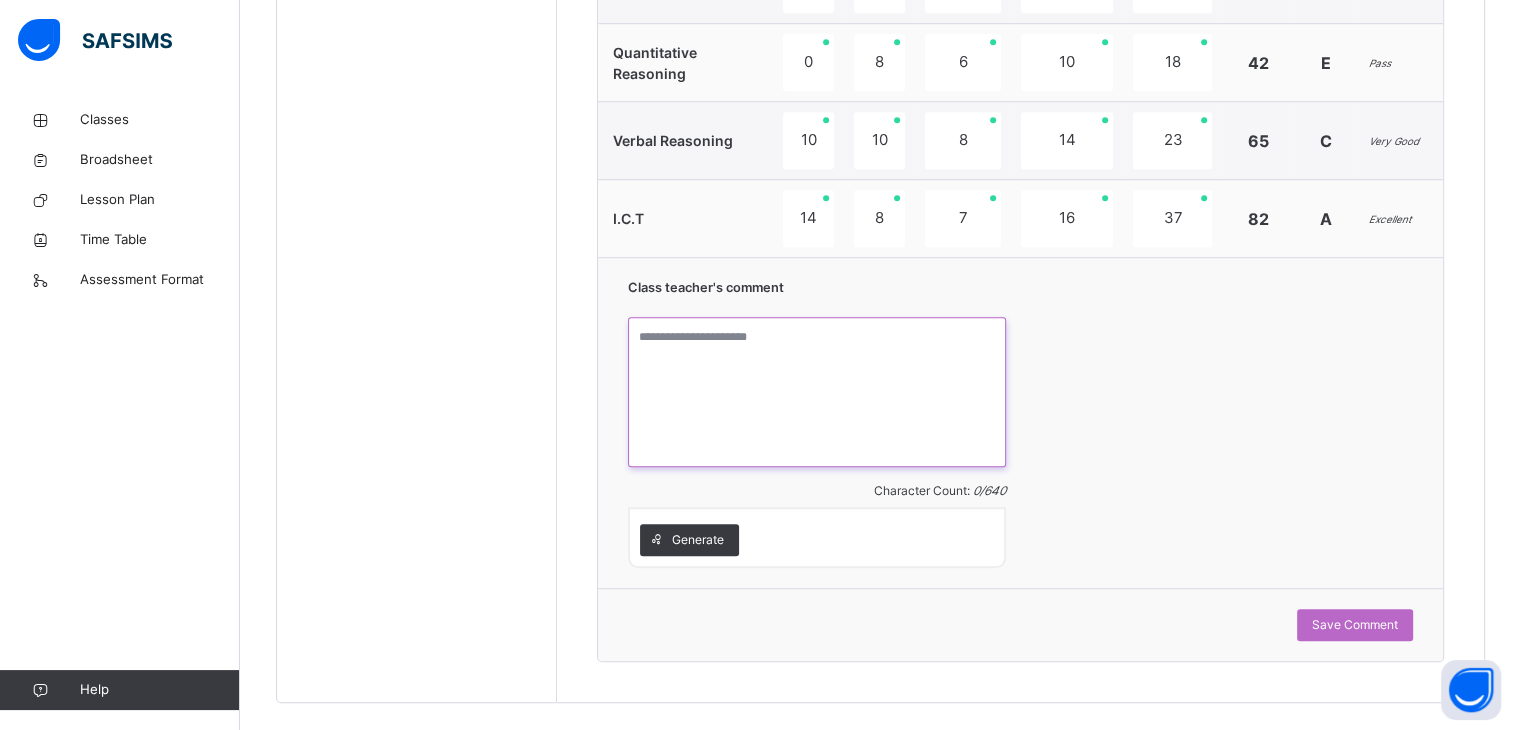 paste 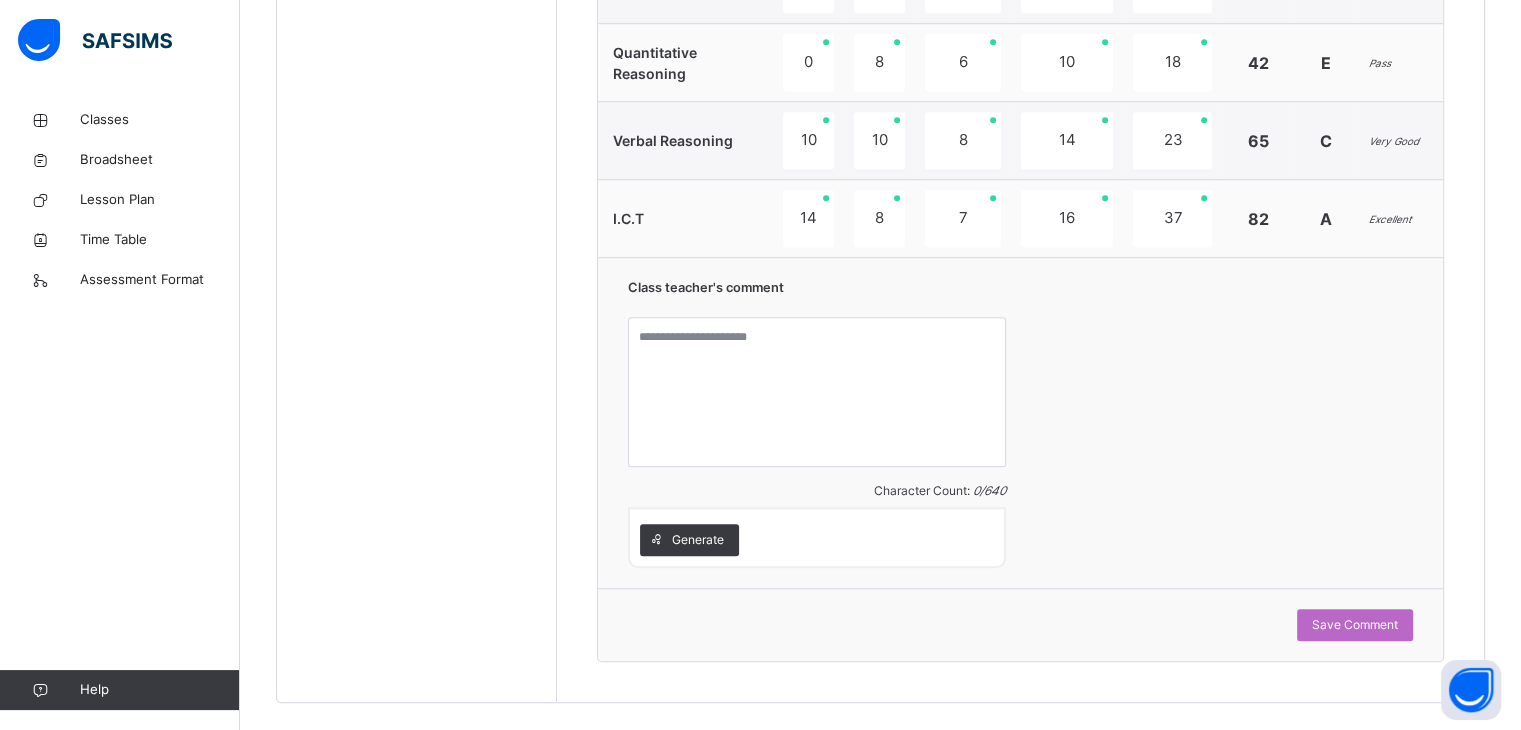 drag, startPoint x: 675, startPoint y: 337, endPoint x: 439, endPoint y: 273, distance: 244.52403 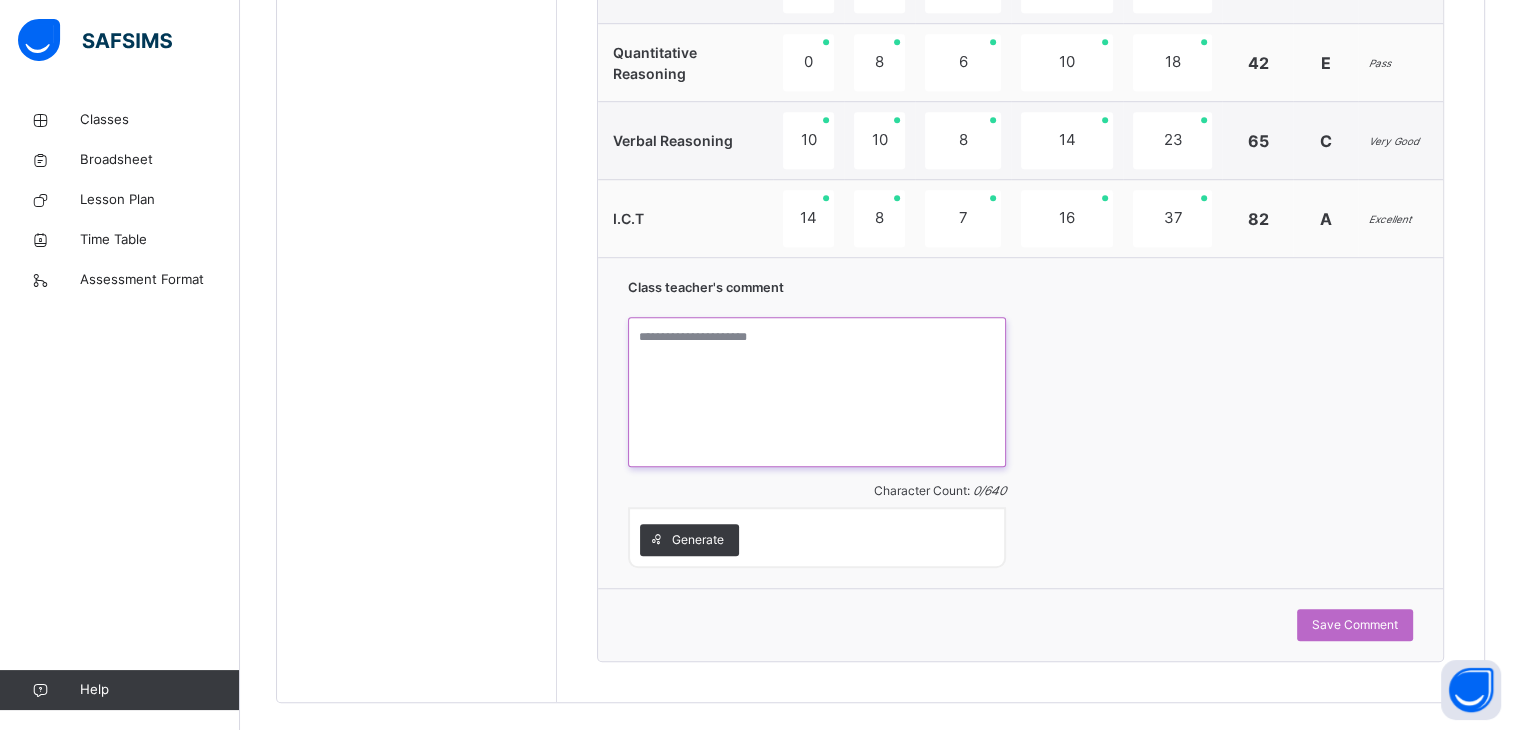drag, startPoint x: 439, startPoint y: 273, endPoint x: 932, endPoint y: 452, distance: 524.49023 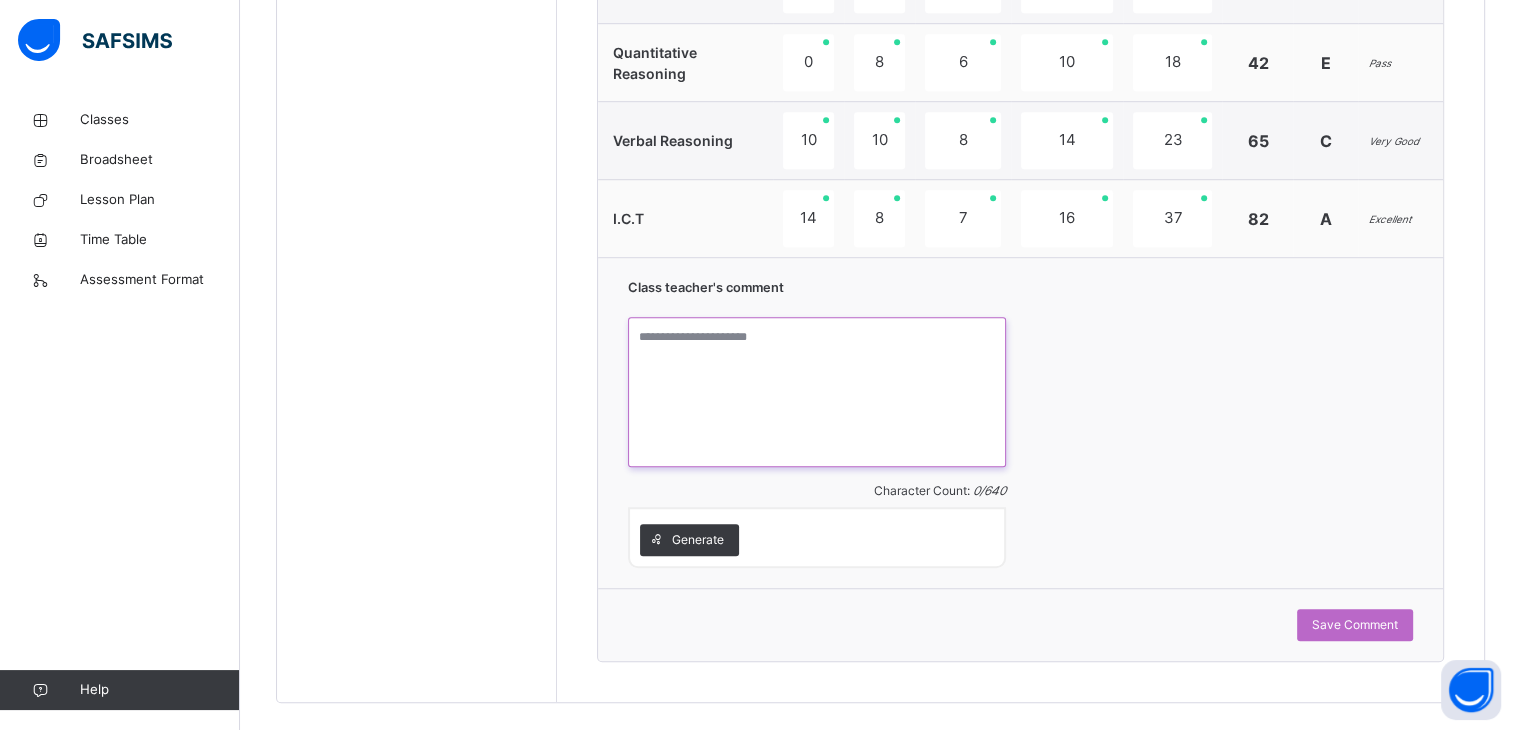 click at bounding box center (817, 392) 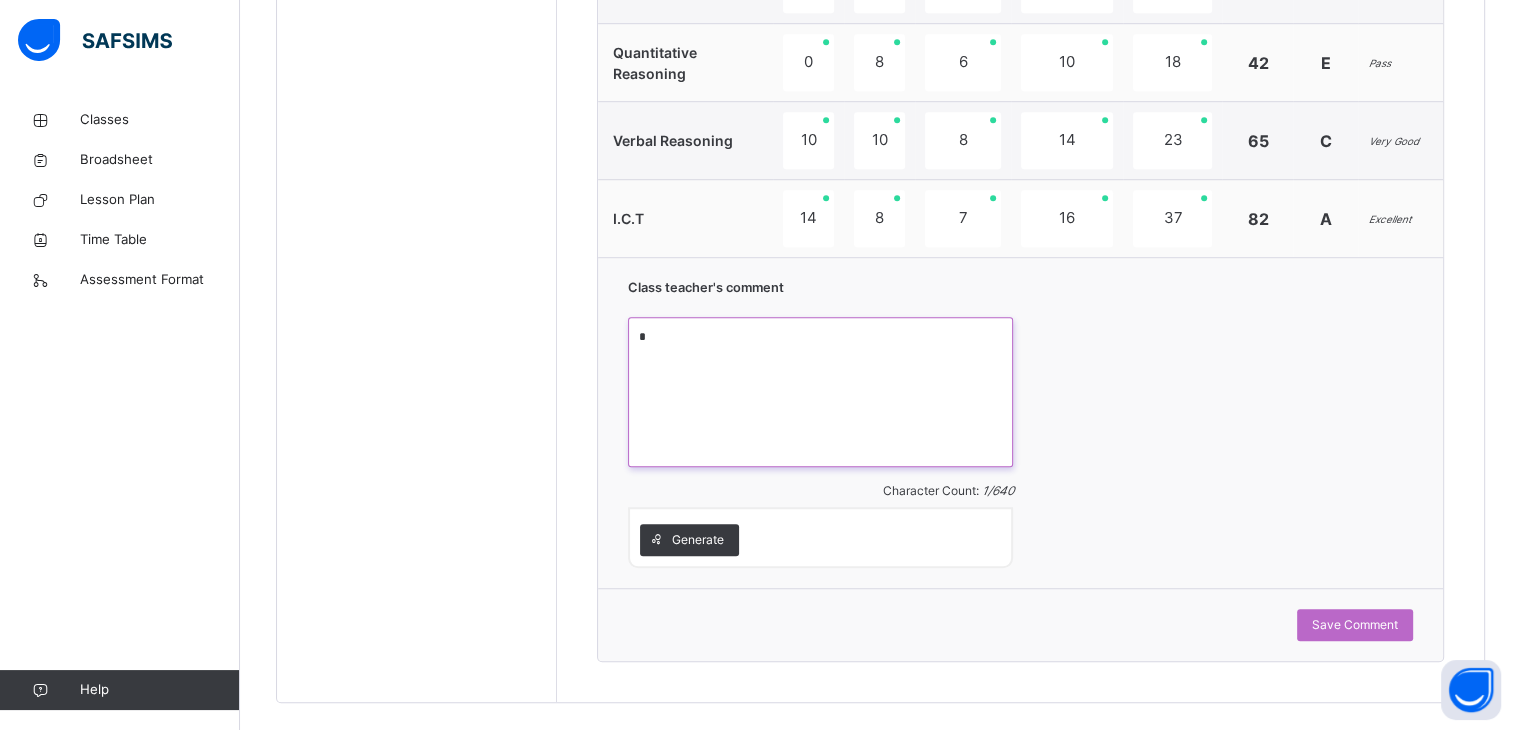 paste 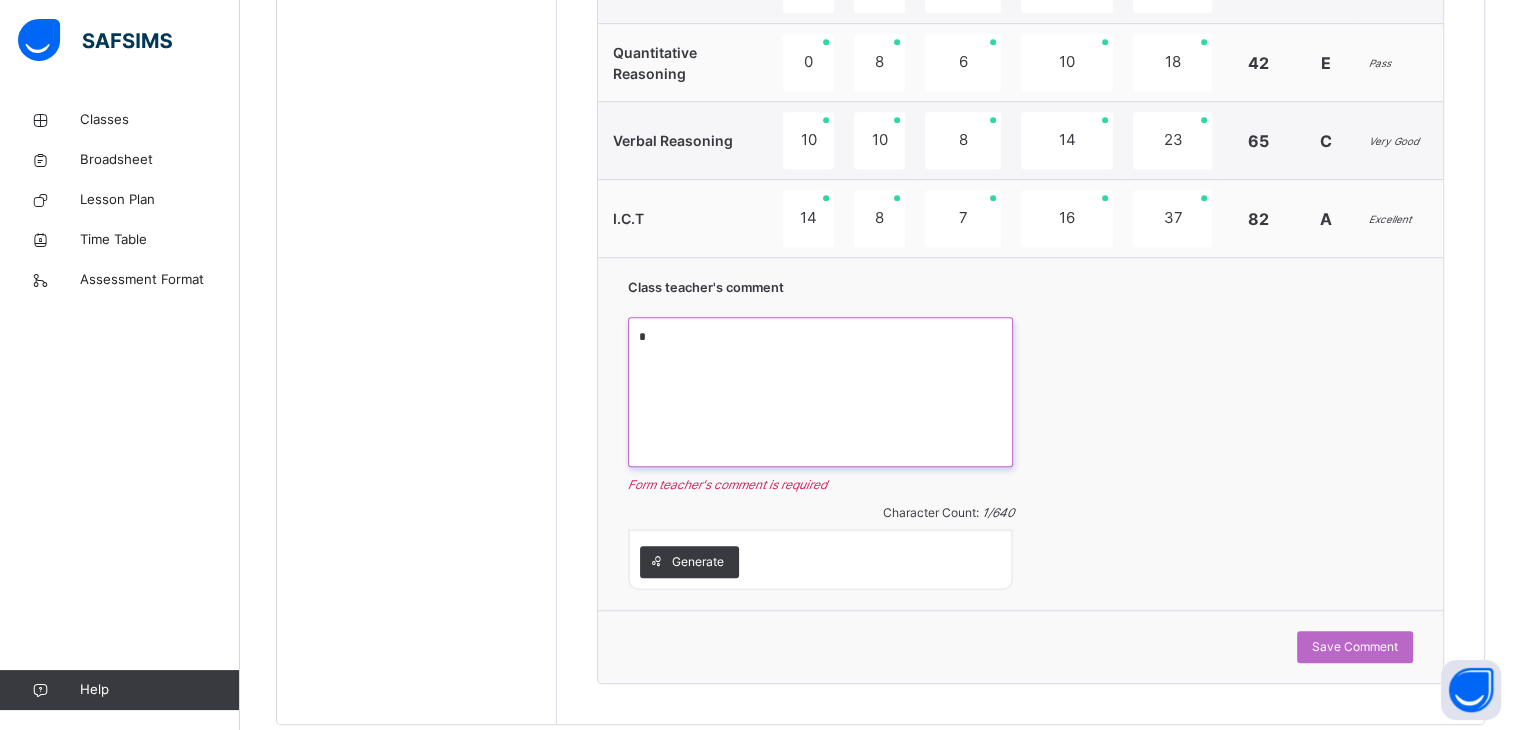 click on "*" at bounding box center (820, 392) 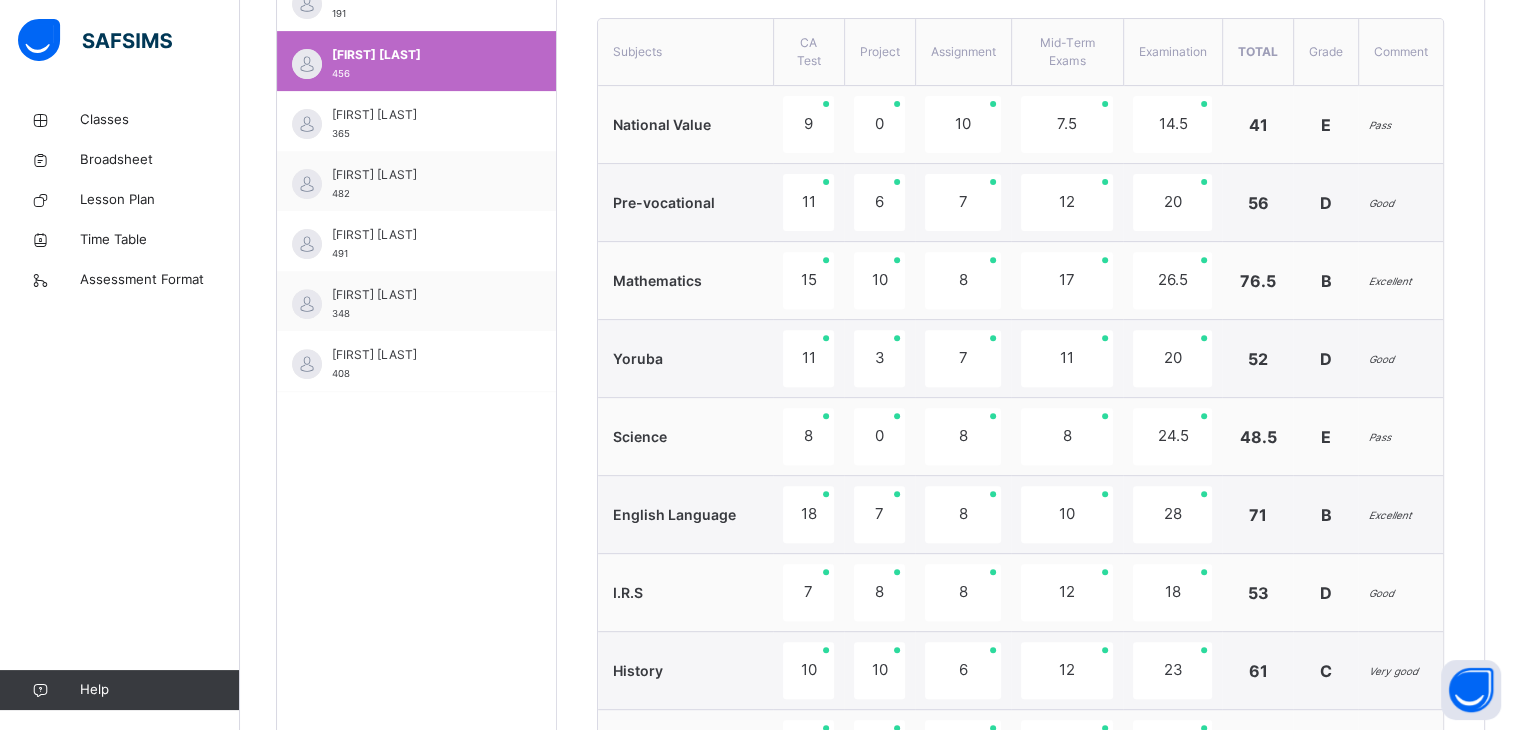 scroll, scrollTop: 688, scrollLeft: 0, axis: vertical 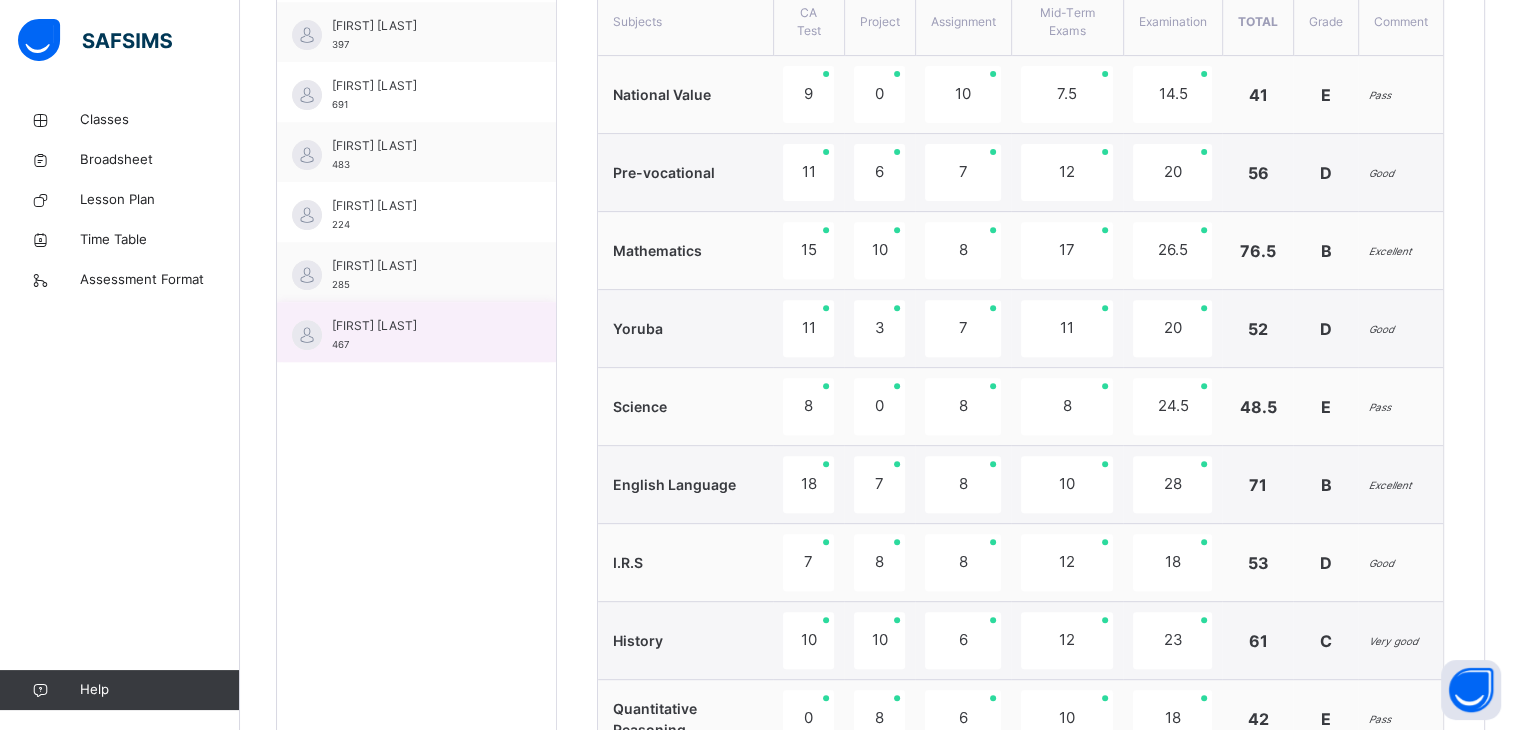 click on "[FIRST] [LAST]" at bounding box center [421, 326] 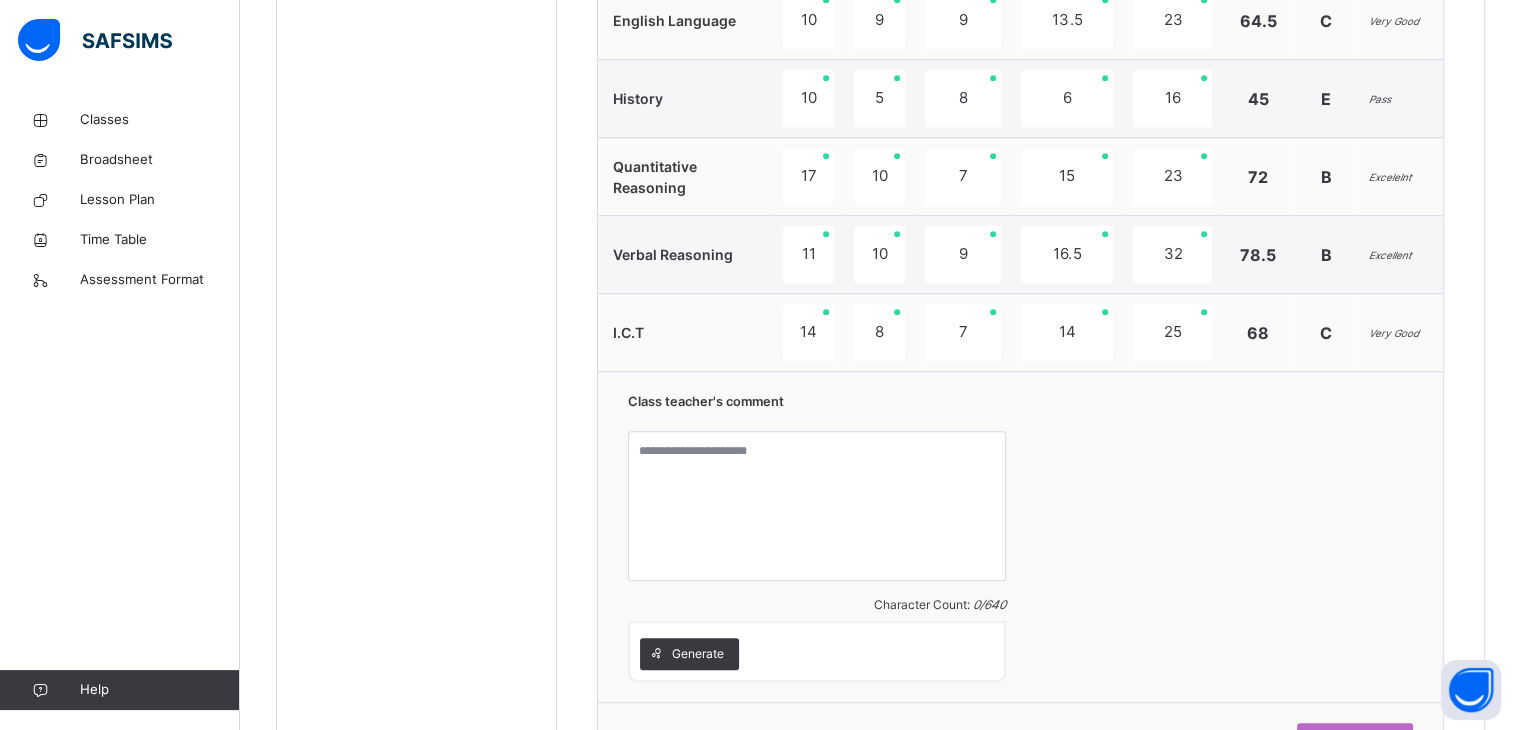 scroll, scrollTop: 1258, scrollLeft: 0, axis: vertical 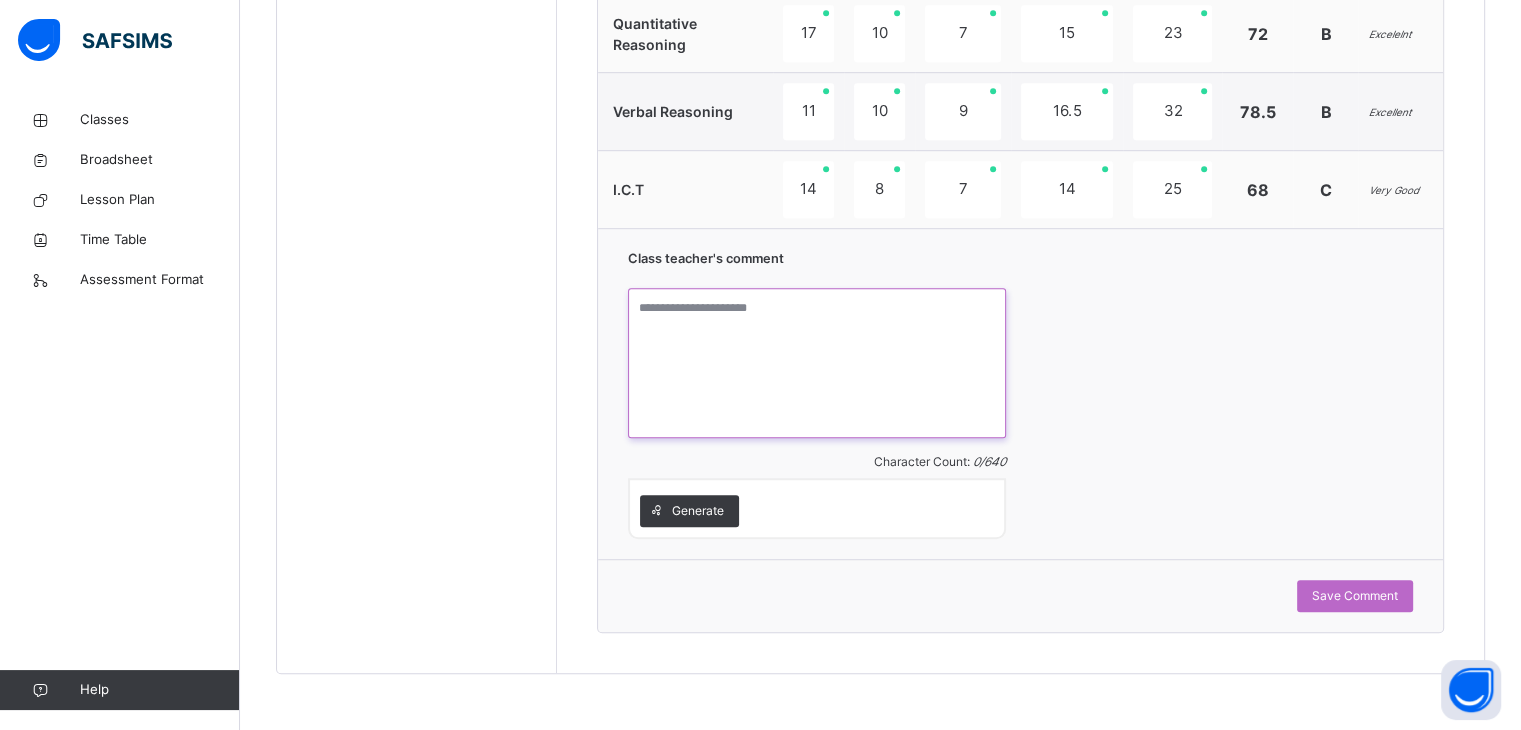 click at bounding box center (817, 363) 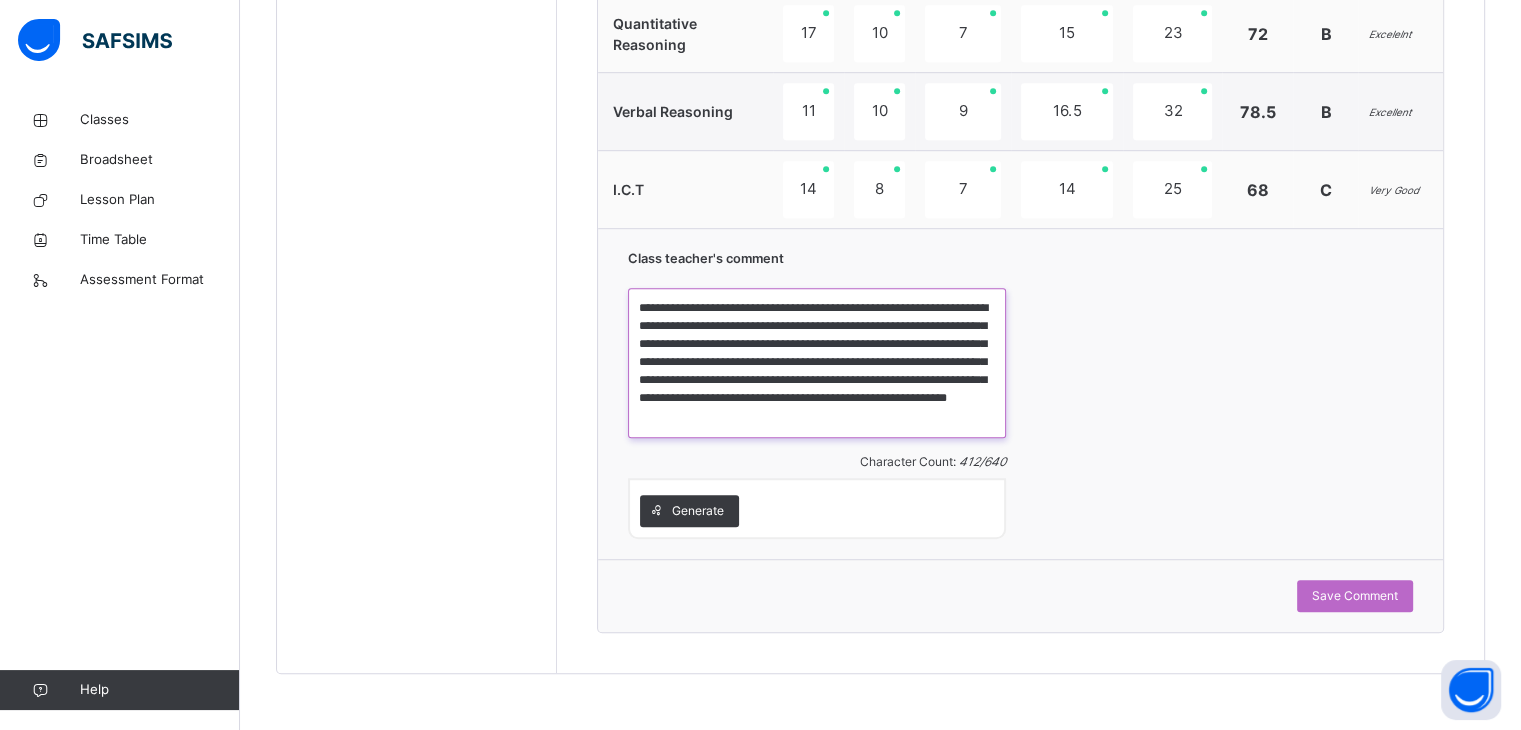 scroll, scrollTop: 4, scrollLeft: 0, axis: vertical 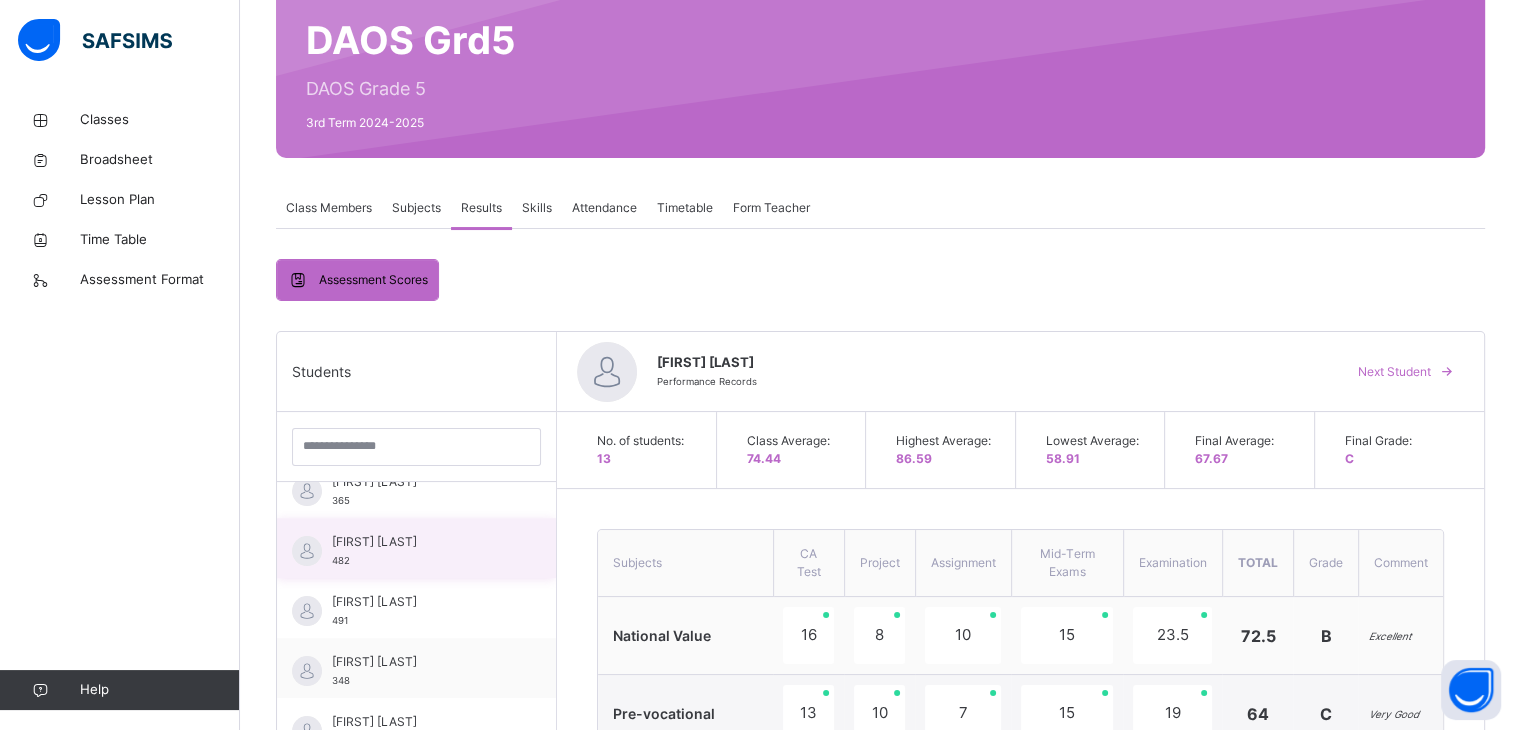 click on "[FIRST] [LAST] [NUMBER]" at bounding box center (421, 551) 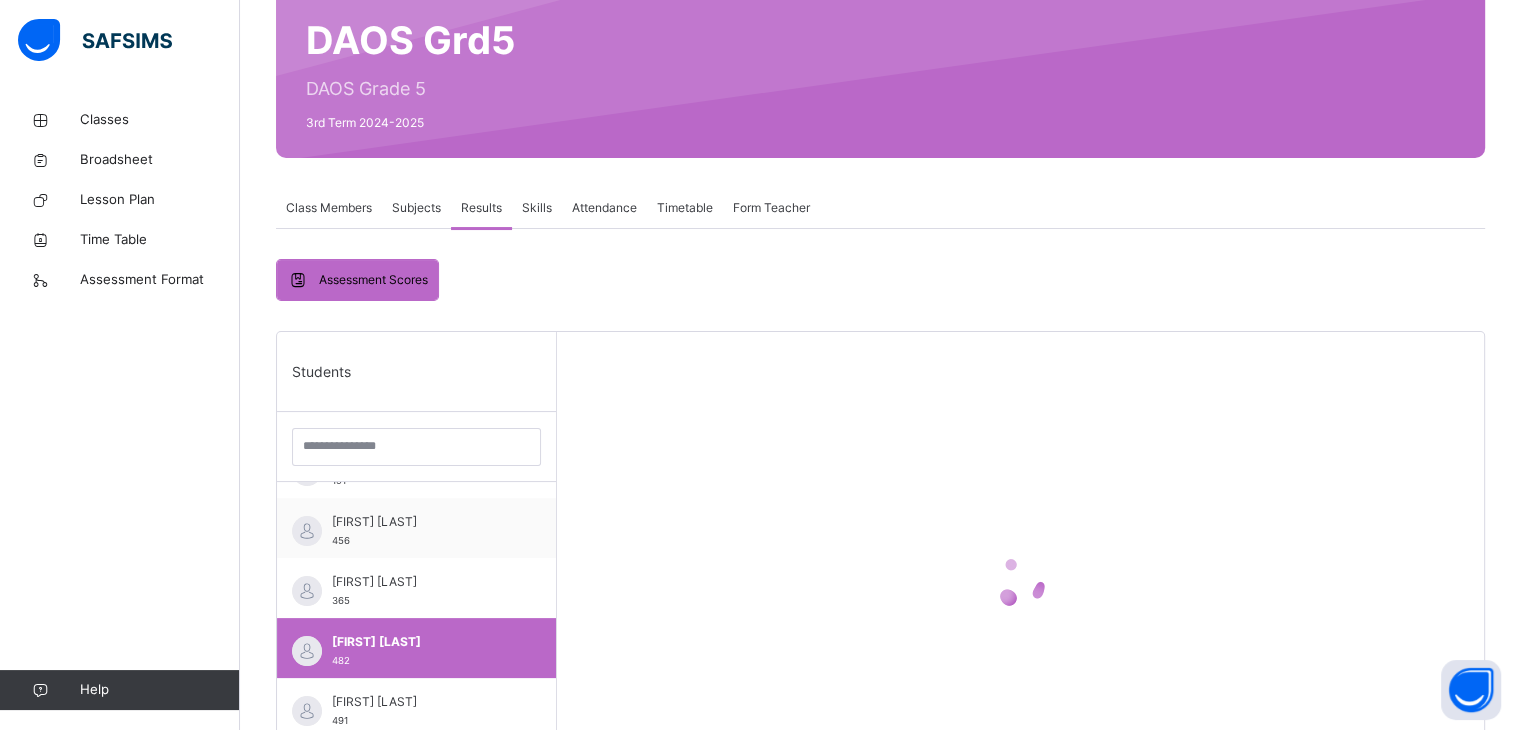 scroll, scrollTop: 0, scrollLeft: 0, axis: both 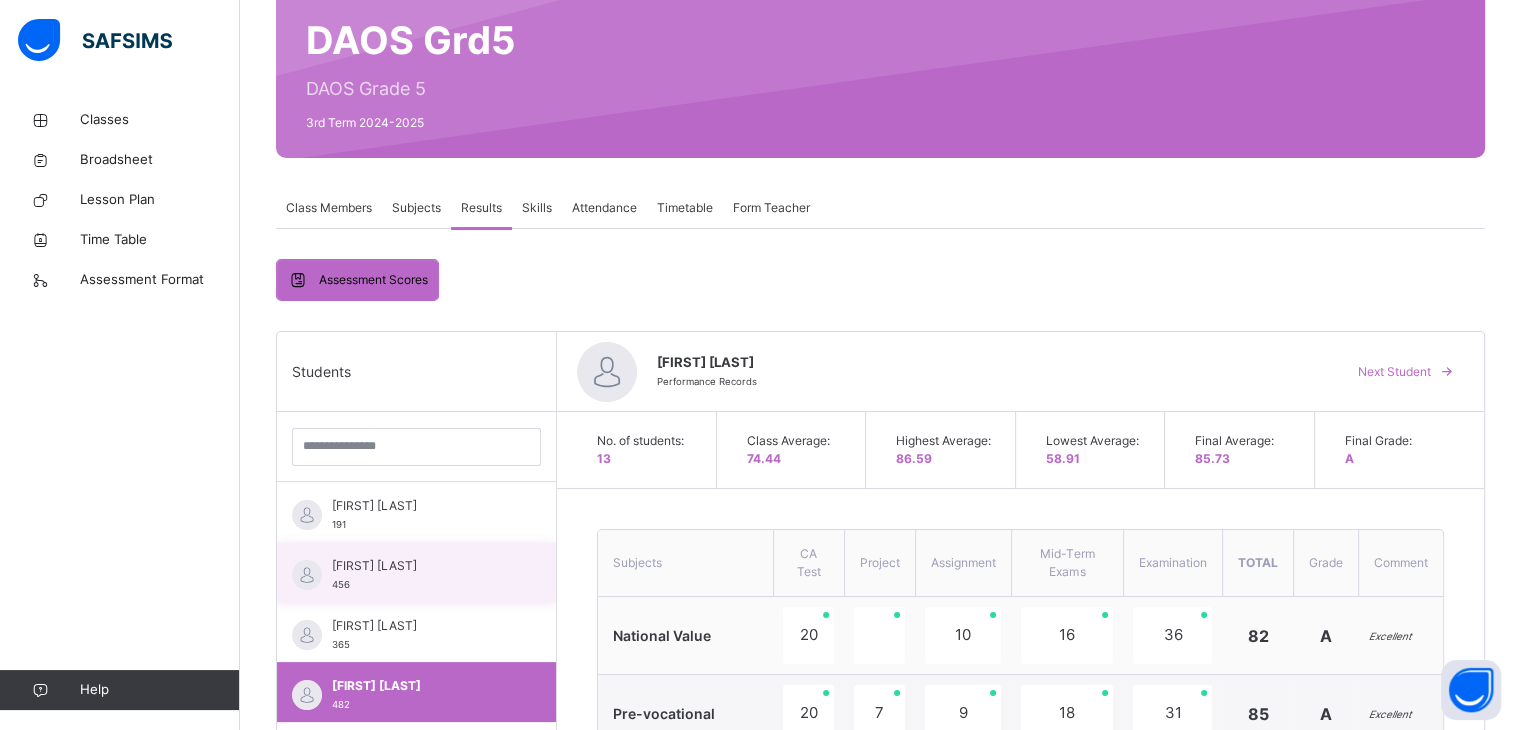 click on "[FIRST] [LAST]" at bounding box center [421, 566] 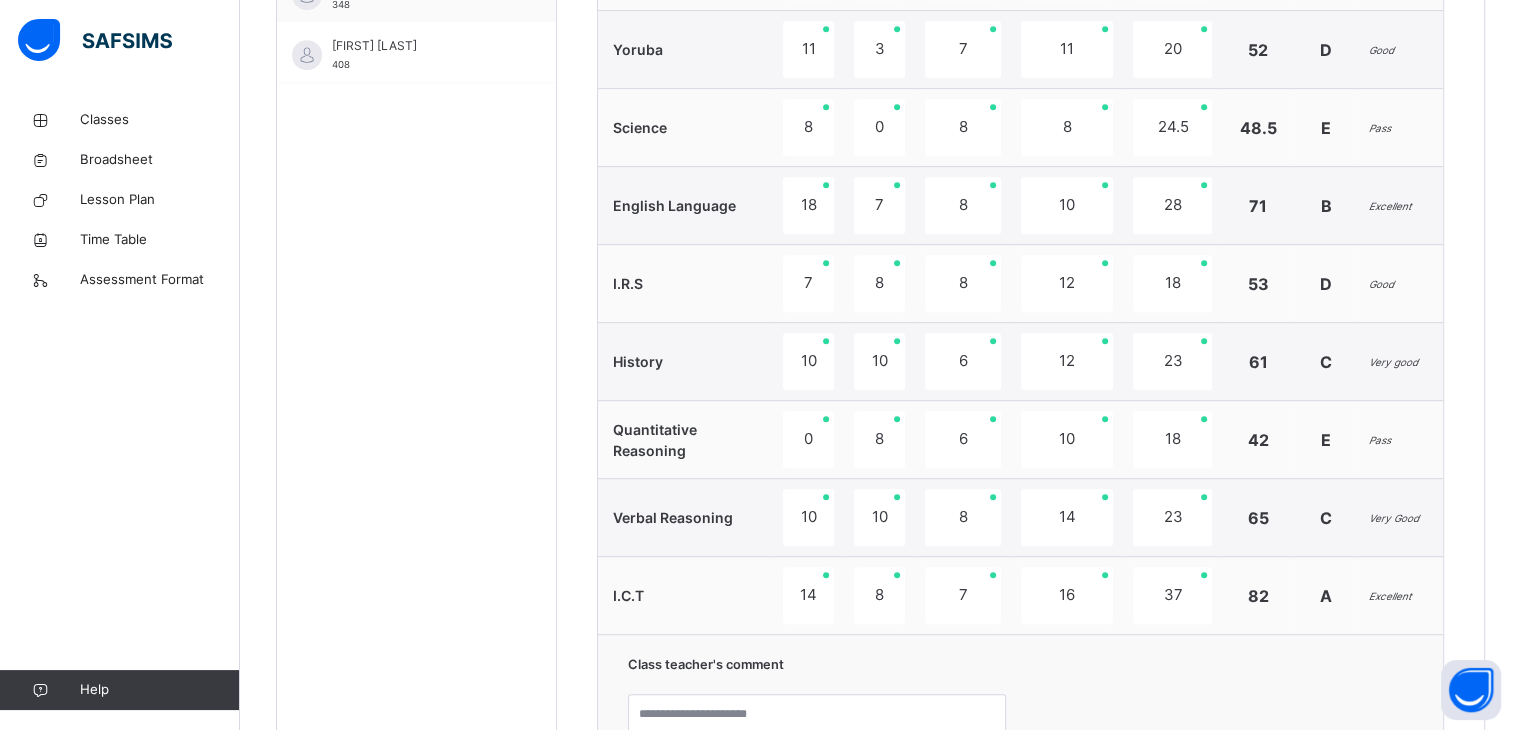 scroll, scrollTop: 1413, scrollLeft: 0, axis: vertical 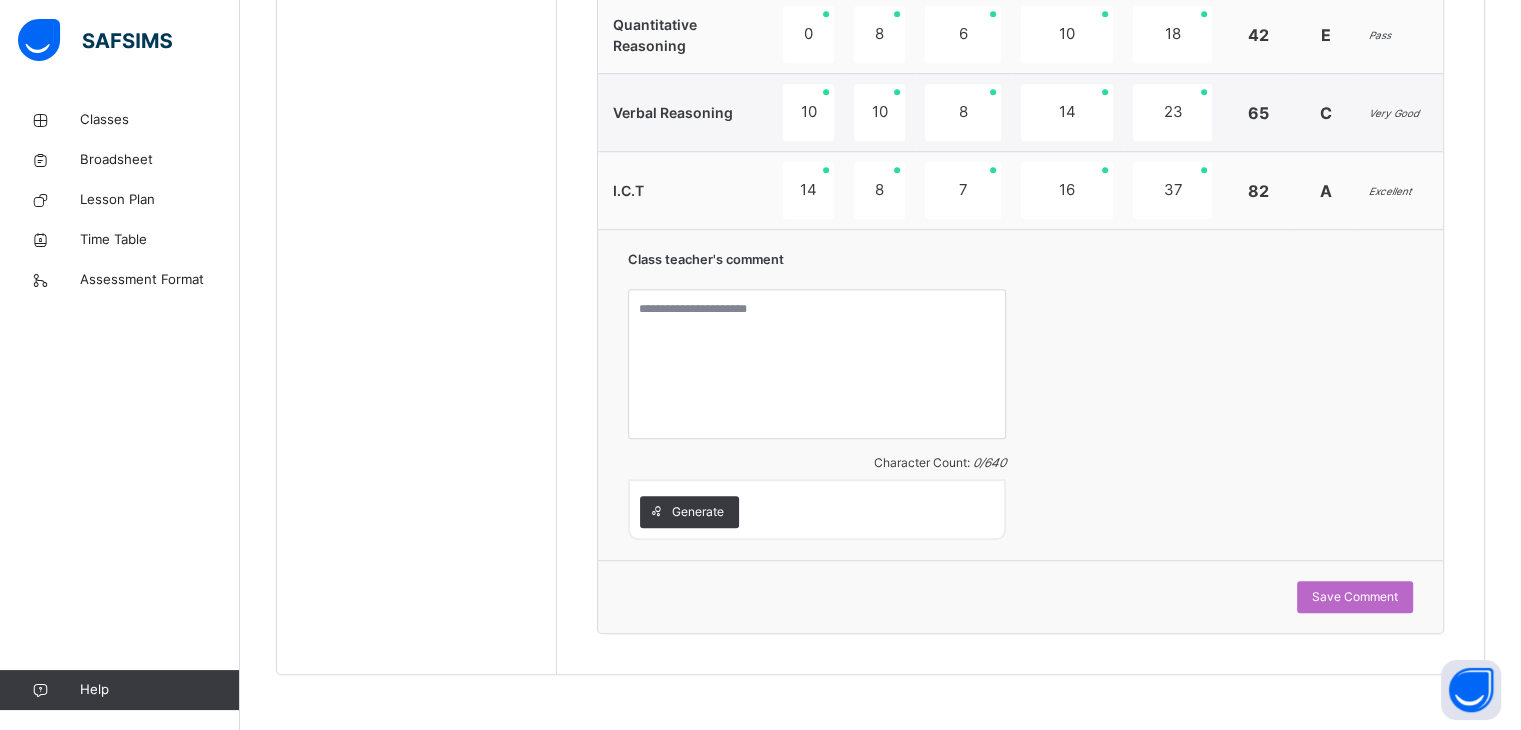click on "Generate" at bounding box center (817, 509) 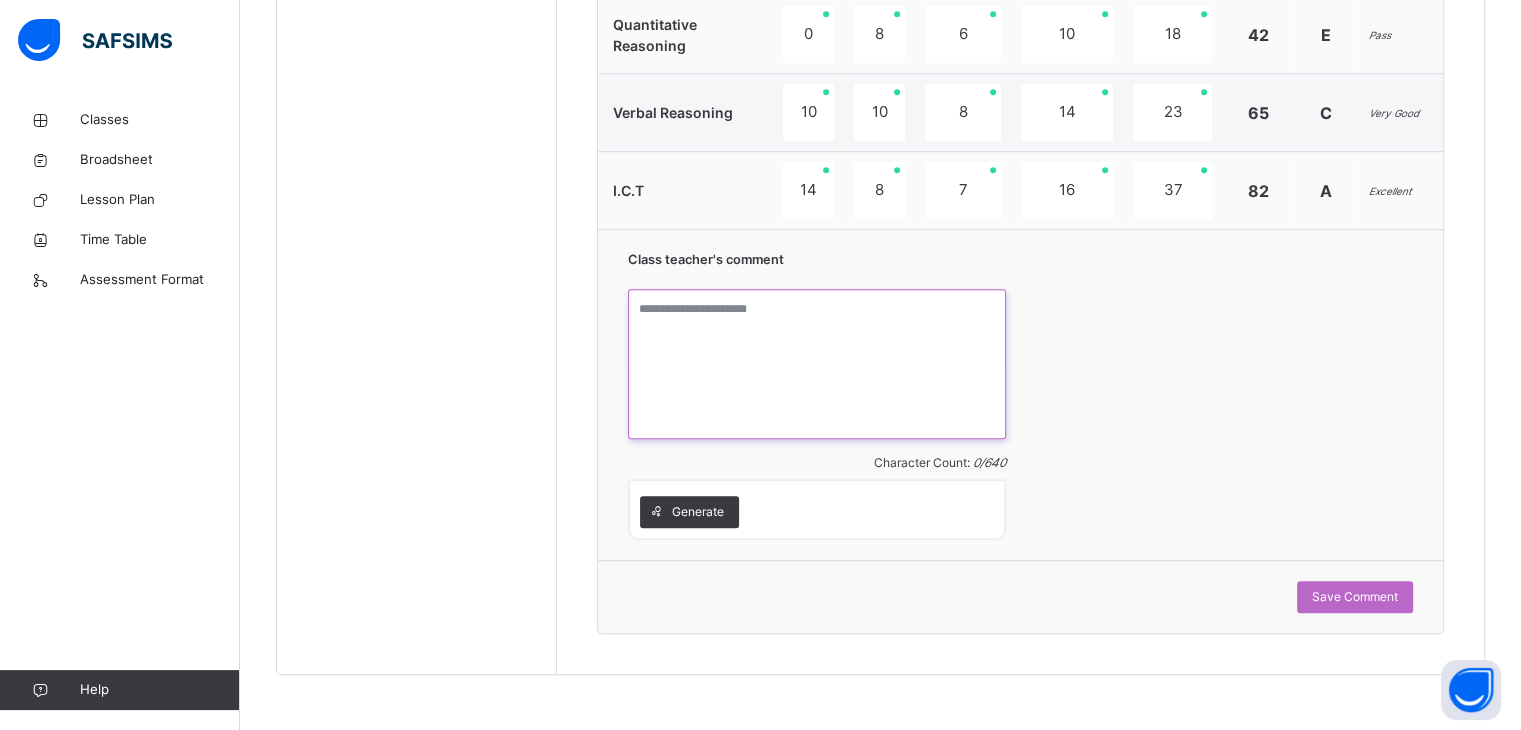 click at bounding box center [817, 364] 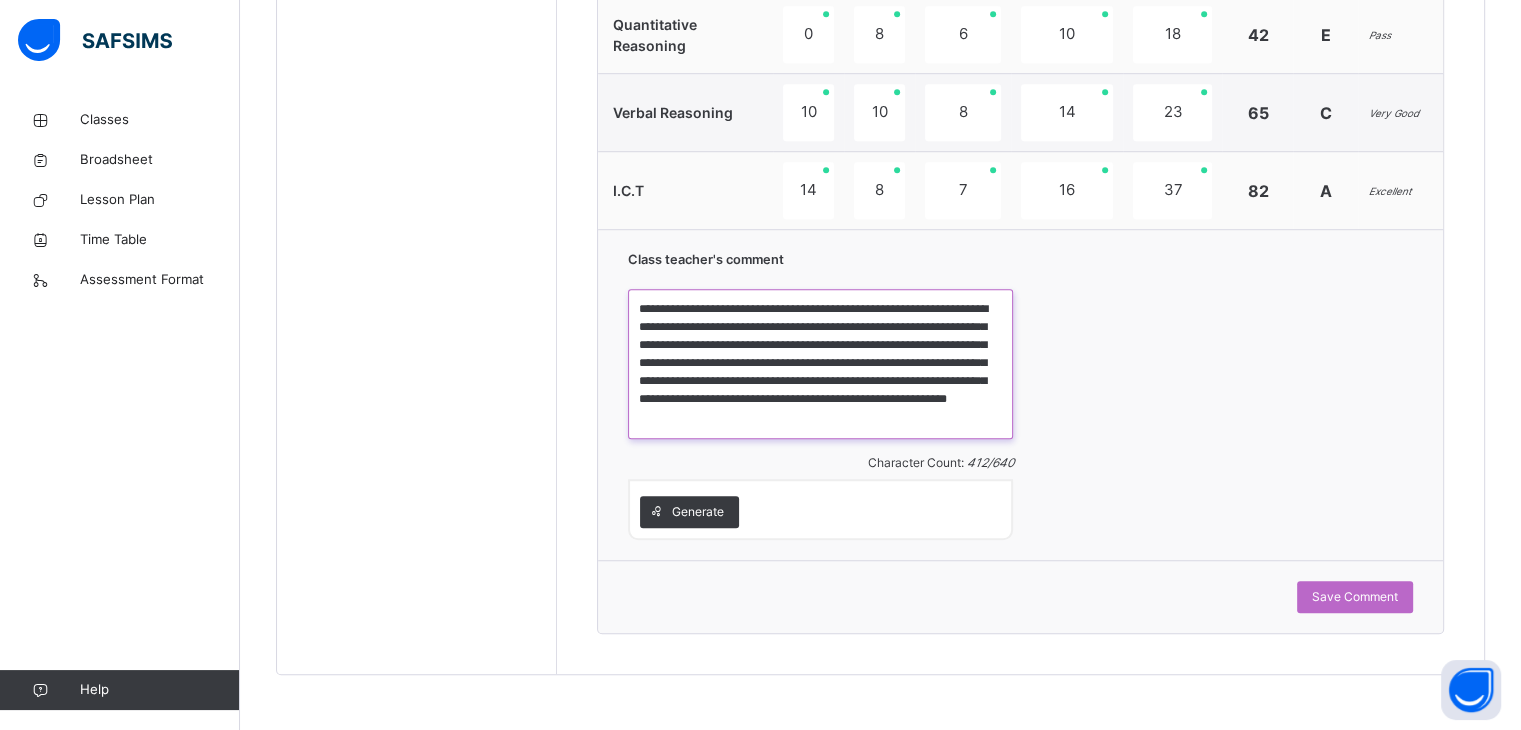scroll, scrollTop: 4, scrollLeft: 0, axis: vertical 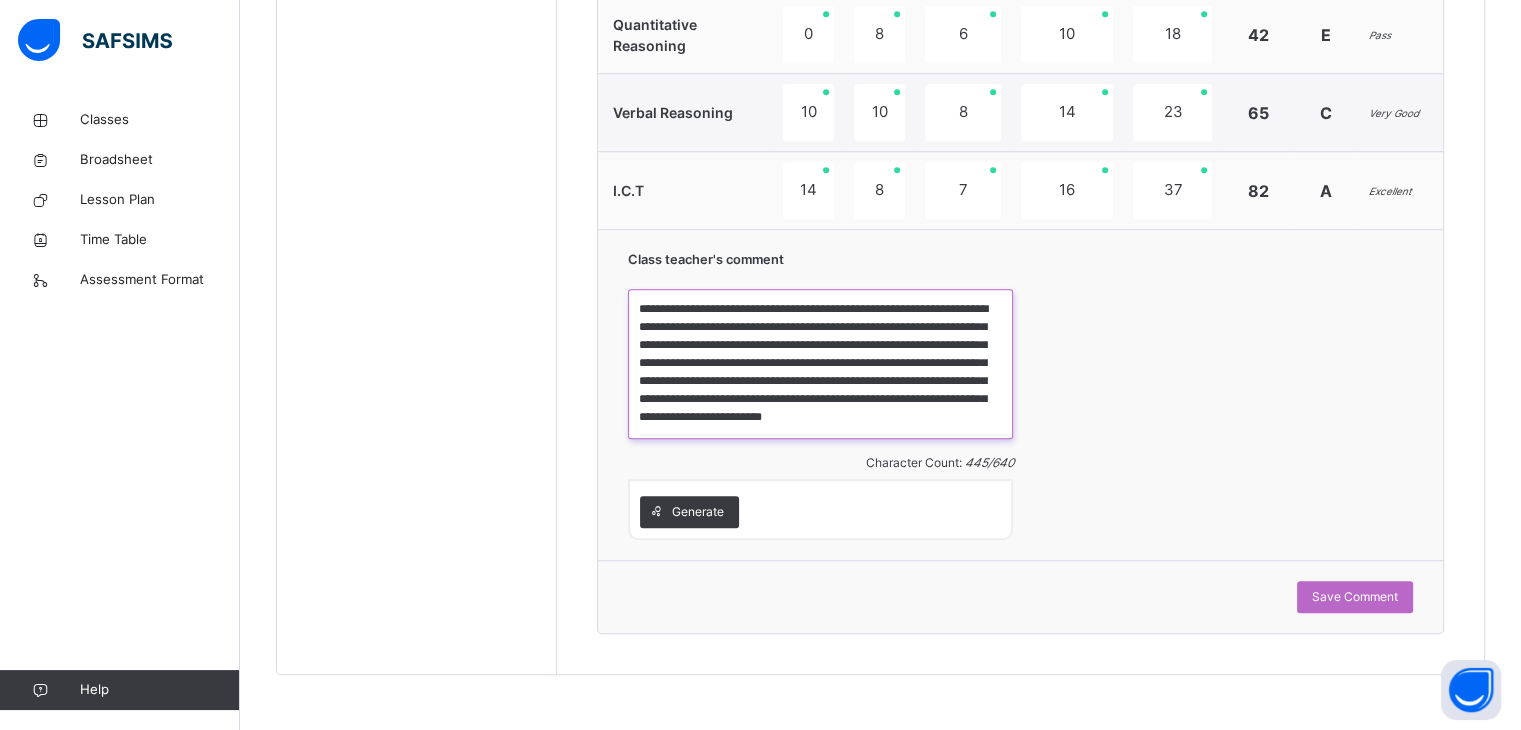 click on "**********" at bounding box center [820, 364] 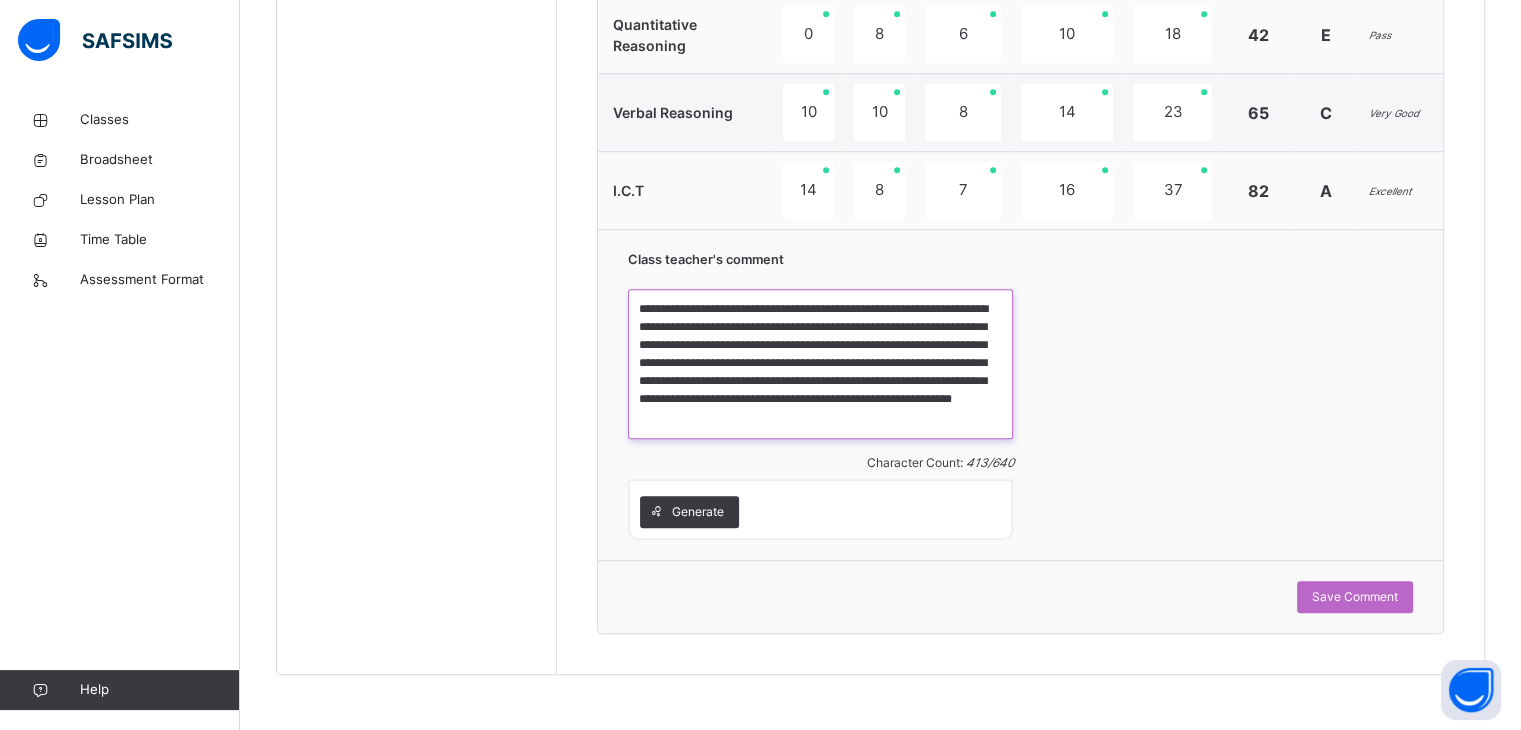 scroll, scrollTop: 15, scrollLeft: 0, axis: vertical 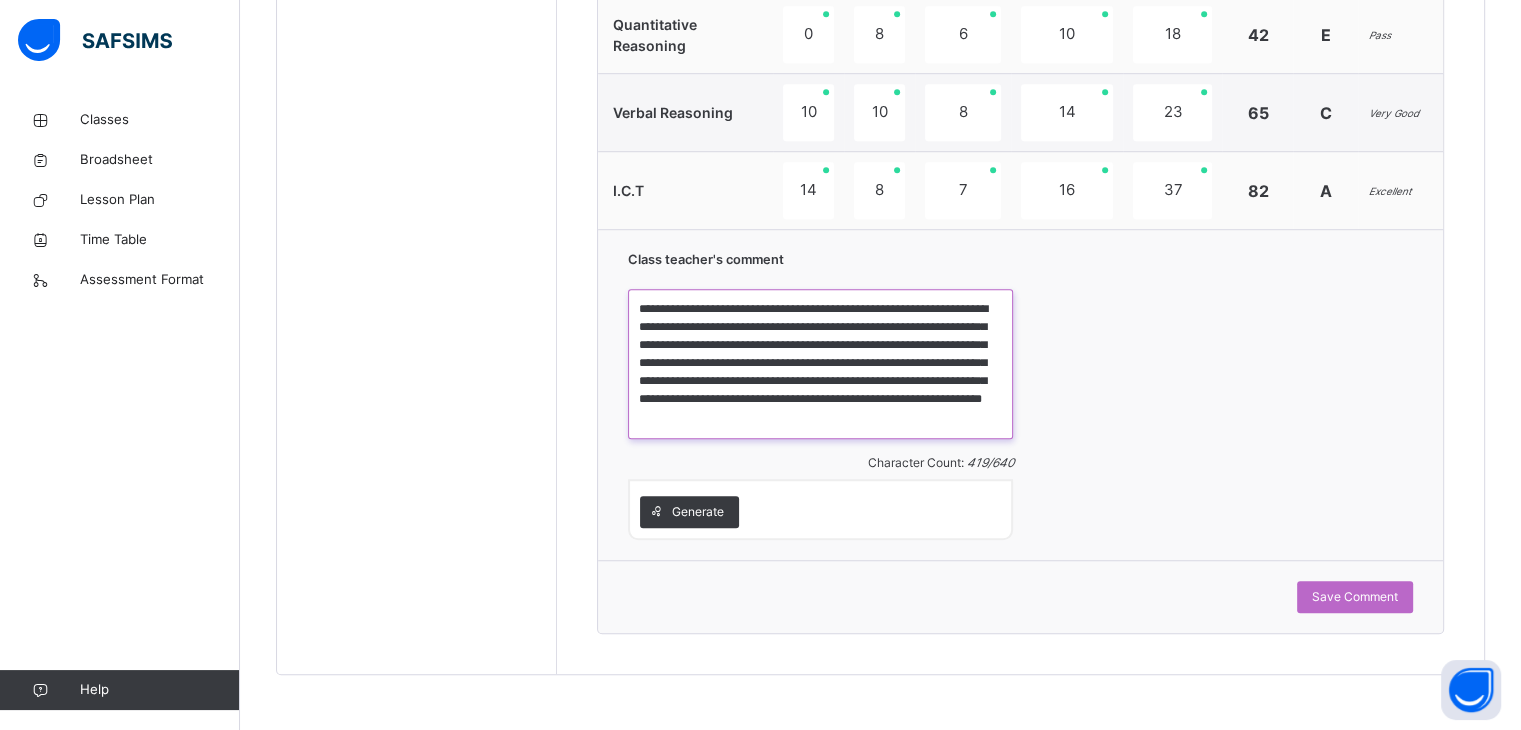 click on "**********" at bounding box center [820, 364] 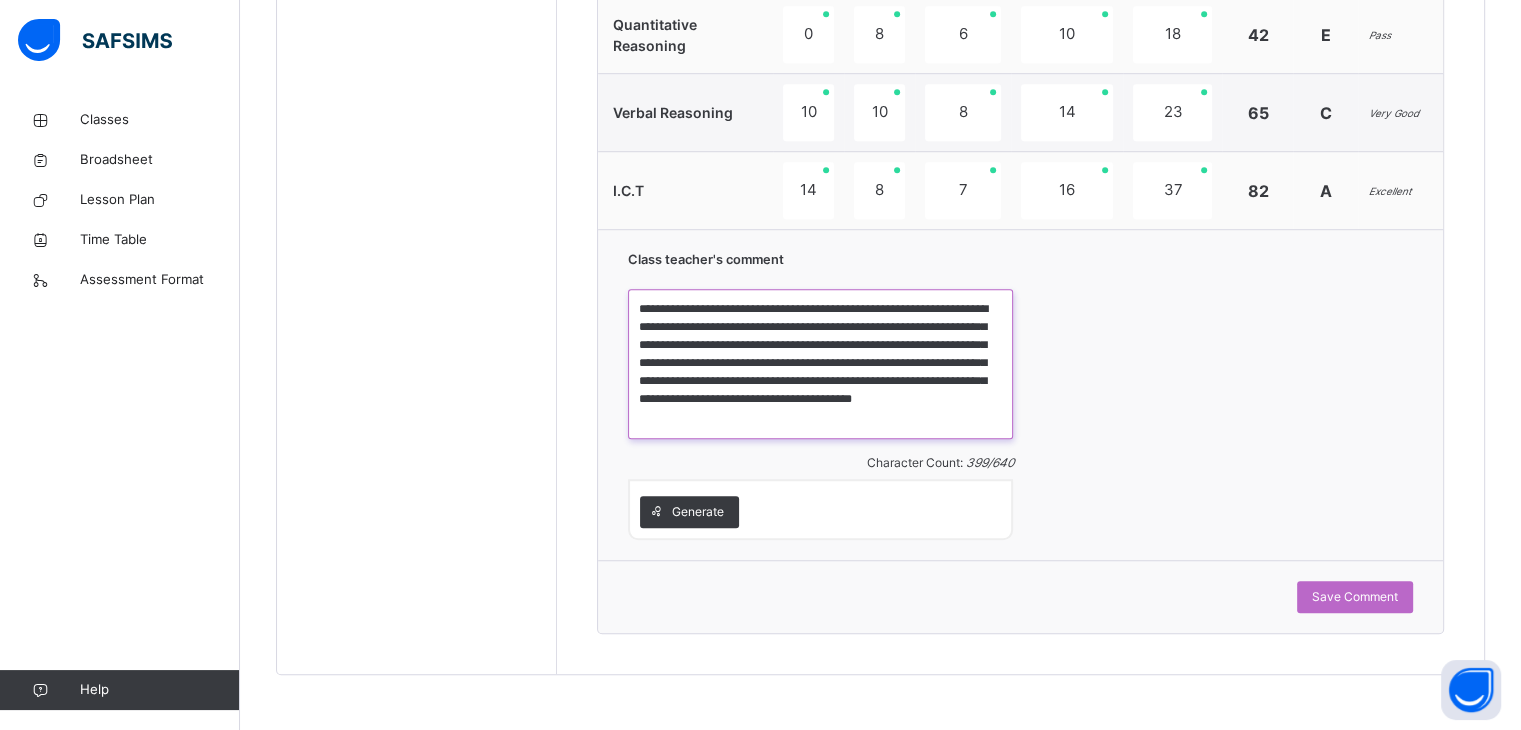 scroll, scrollTop: 0, scrollLeft: 0, axis: both 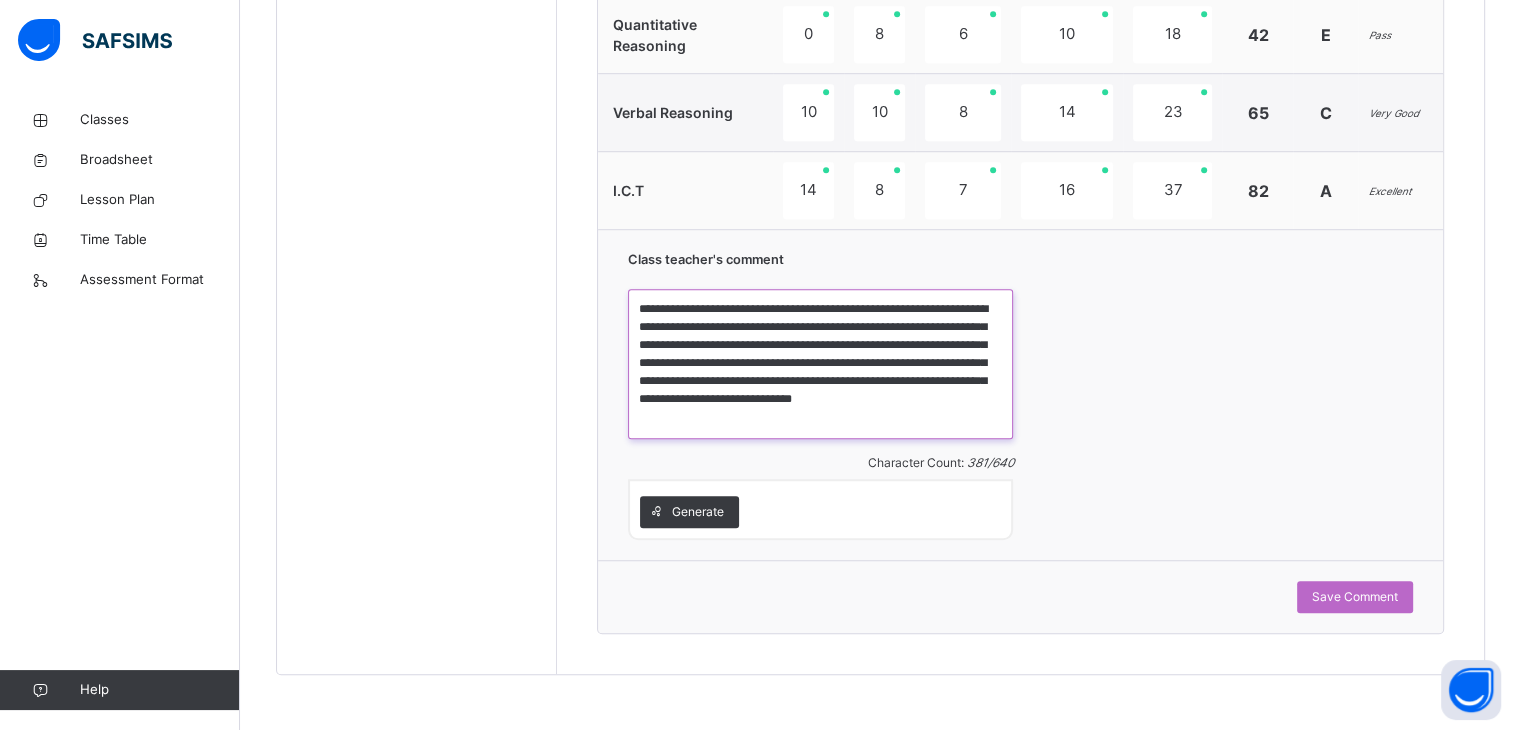 drag, startPoint x: 819, startPoint y: 420, endPoint x: 786, endPoint y: 409, distance: 34.785053 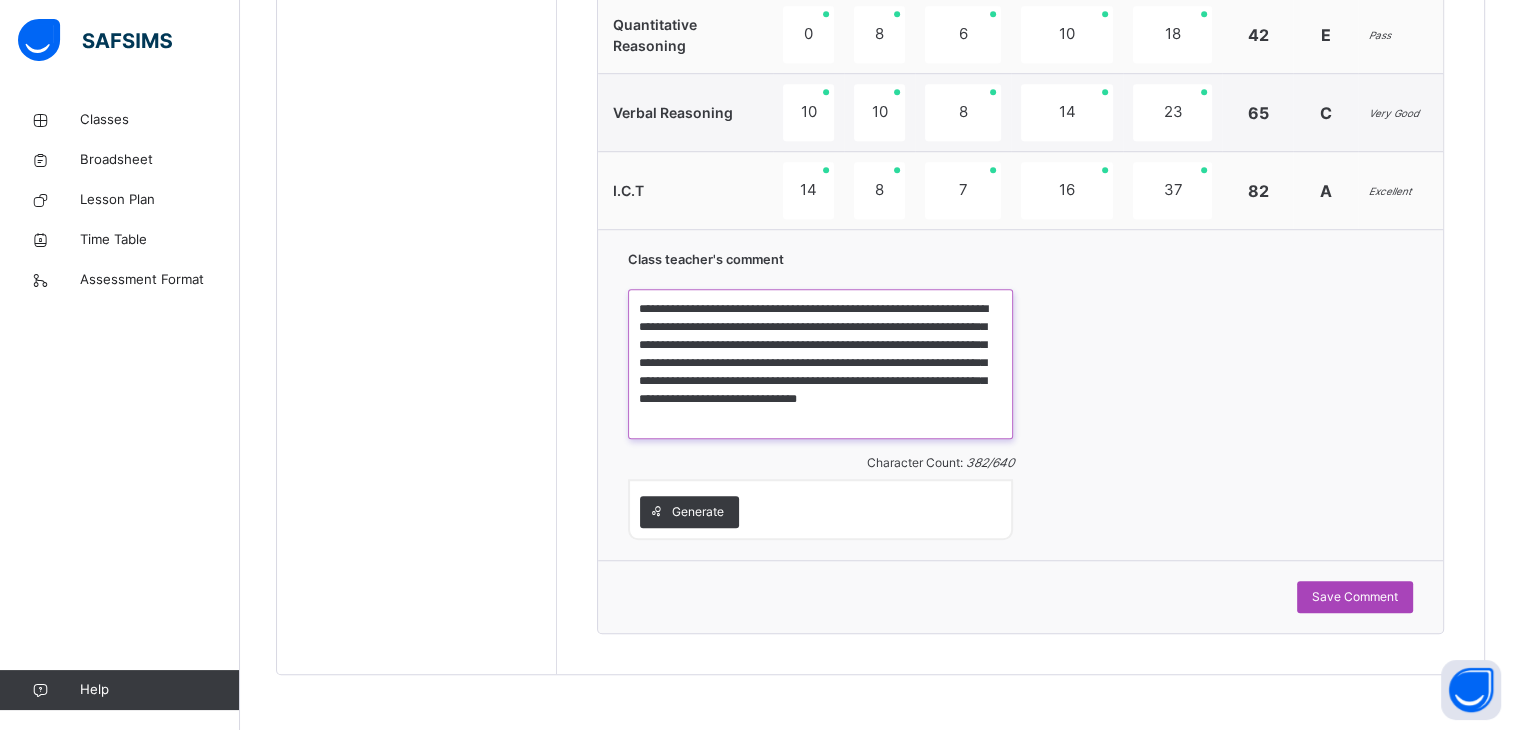 type on "**********" 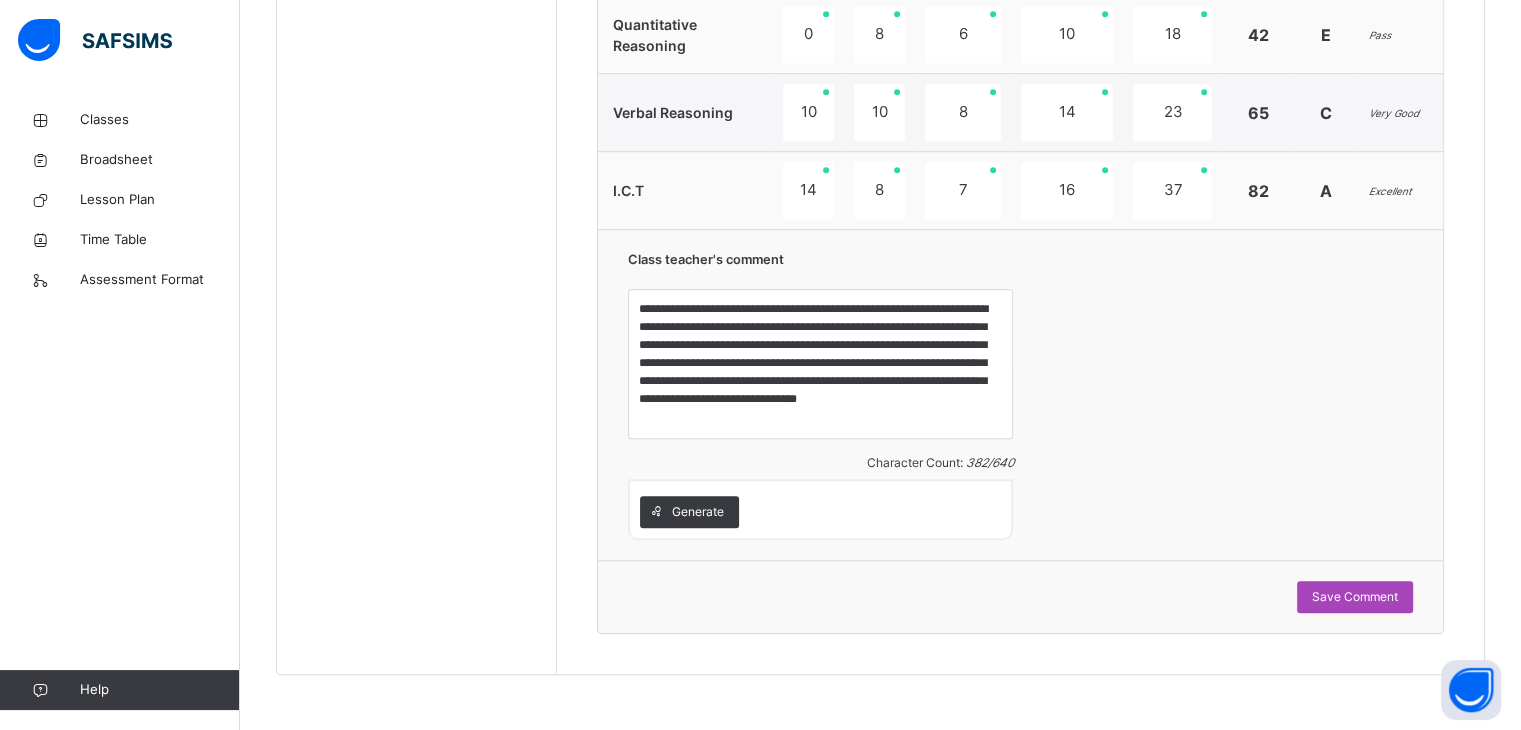 click on "Save Comment" at bounding box center [1355, 597] 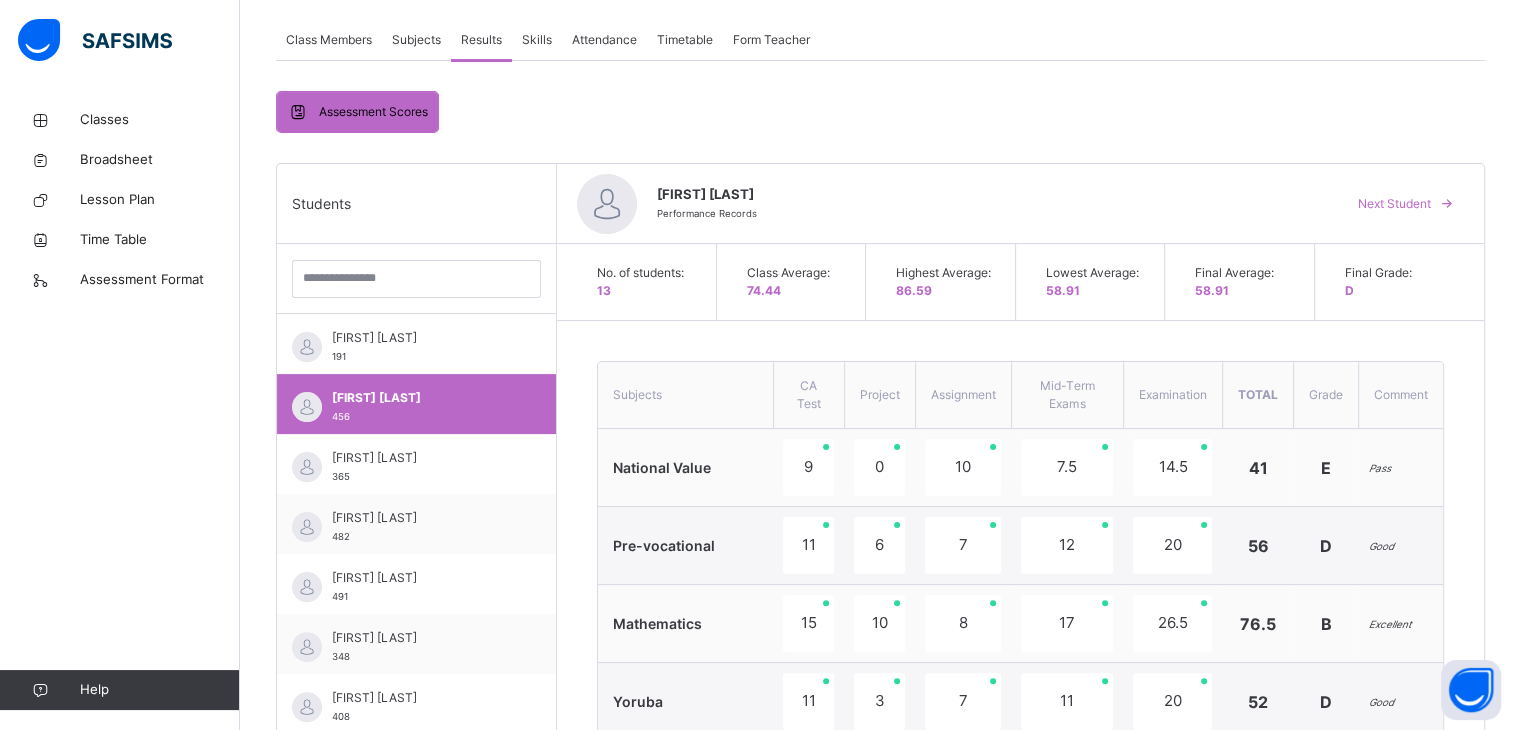 scroll, scrollTop: 362, scrollLeft: 0, axis: vertical 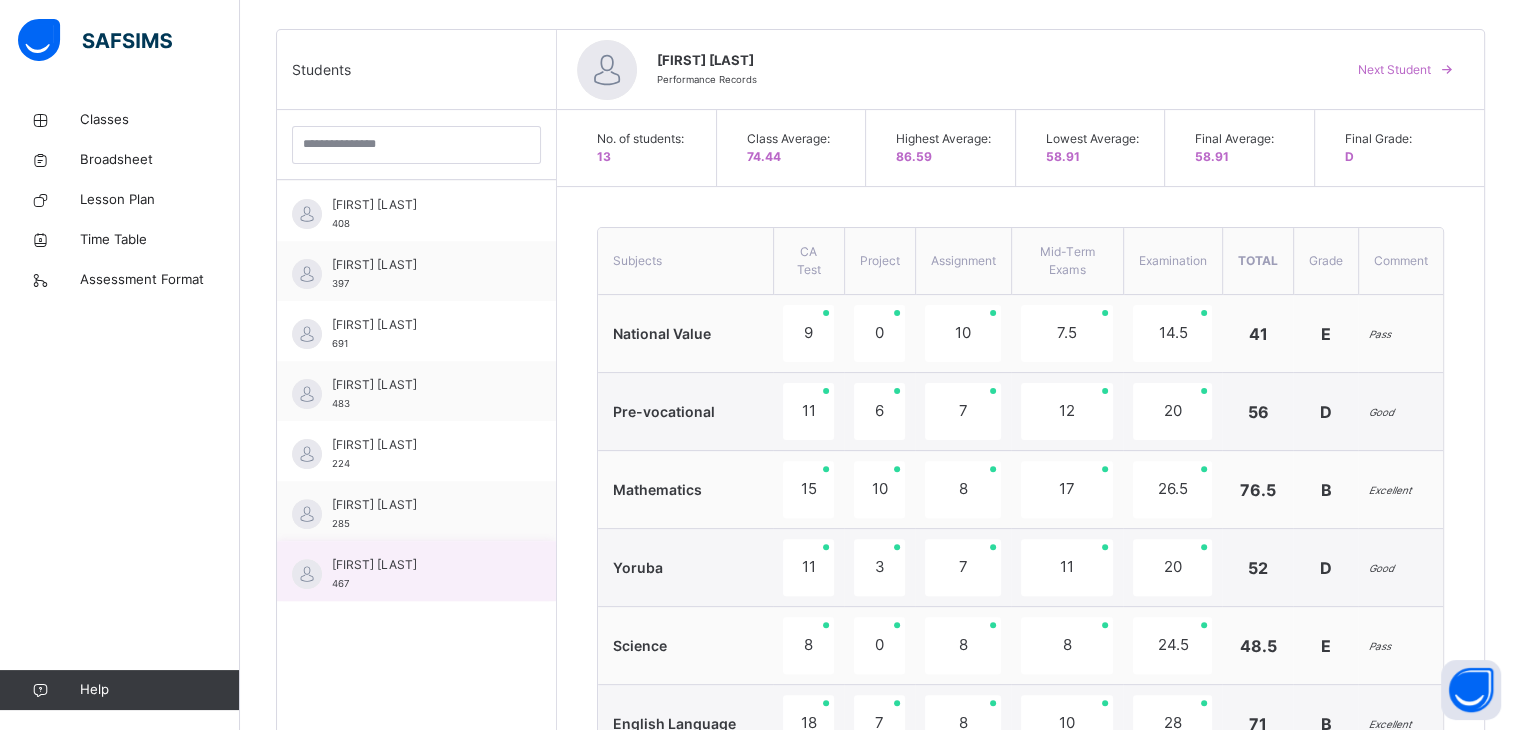 click on "[FIRST] [LAST]" at bounding box center (421, 565) 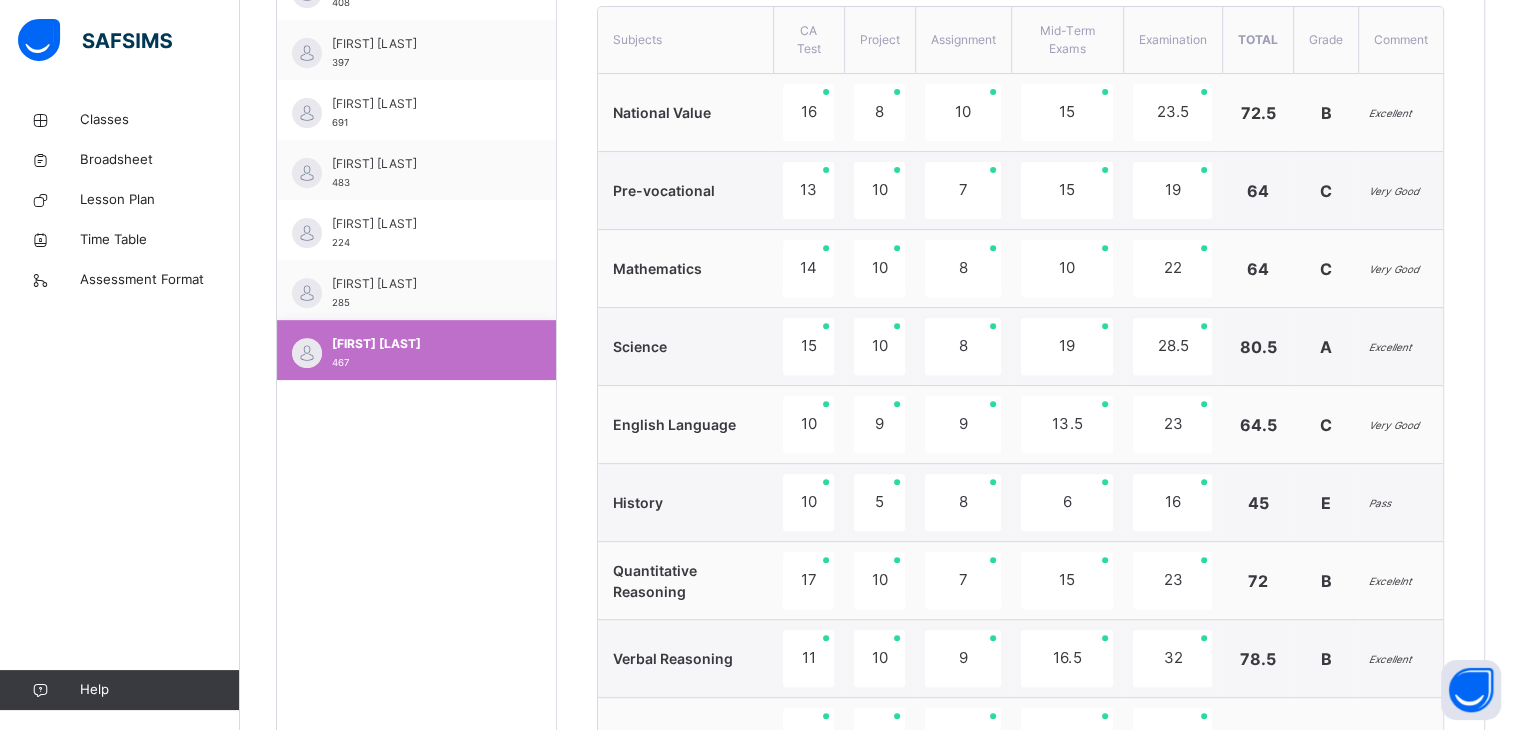 scroll, scrollTop: 1258, scrollLeft: 0, axis: vertical 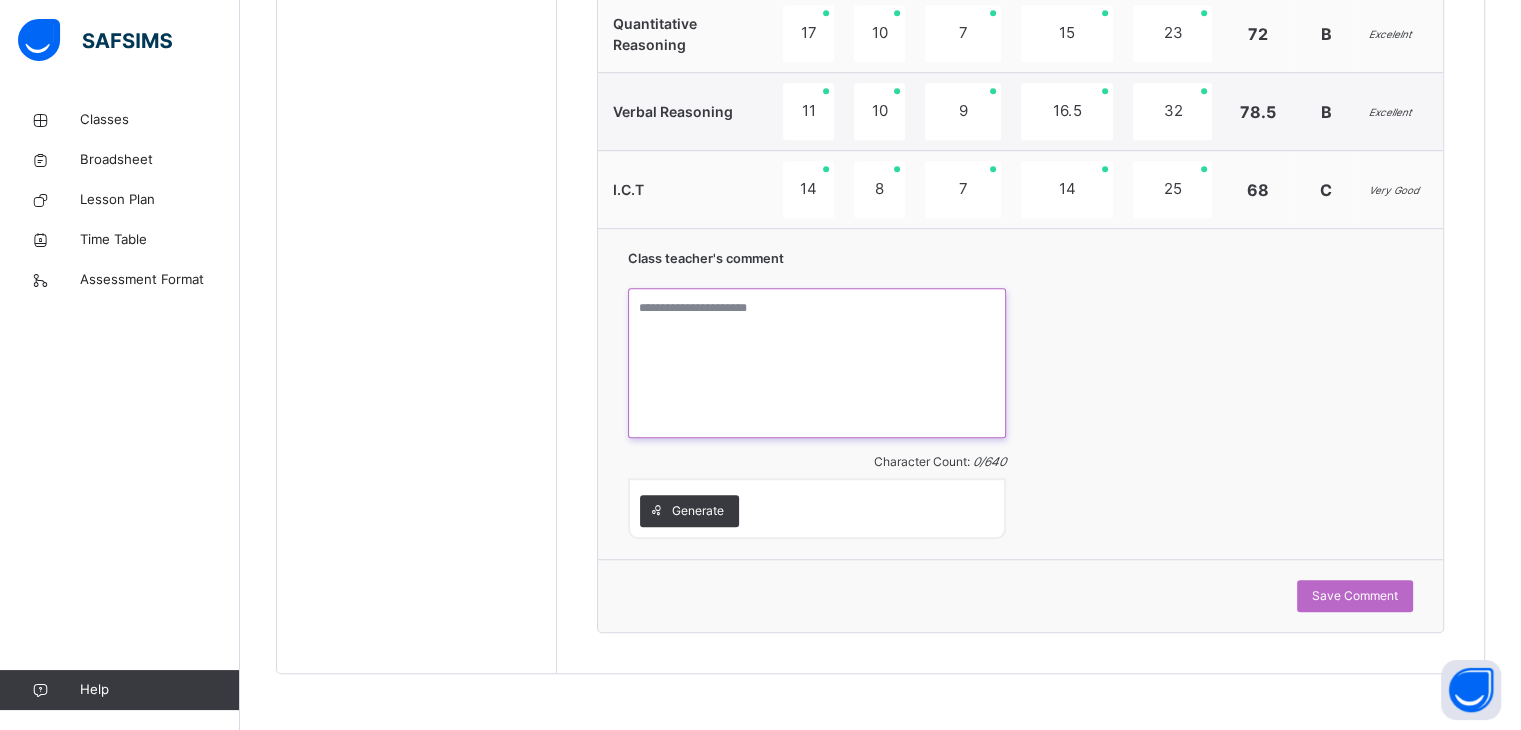 click at bounding box center (817, 363) 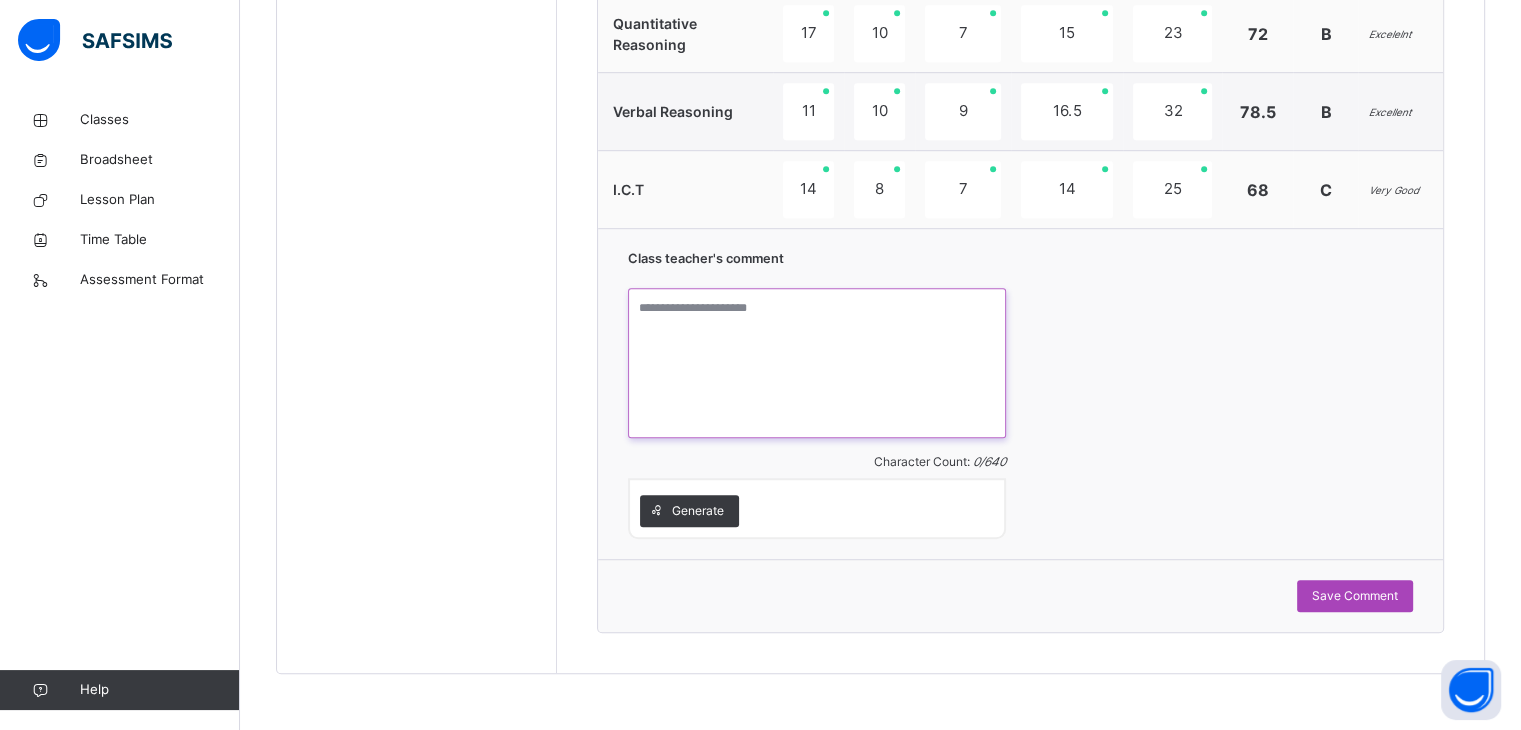 paste on "**********" 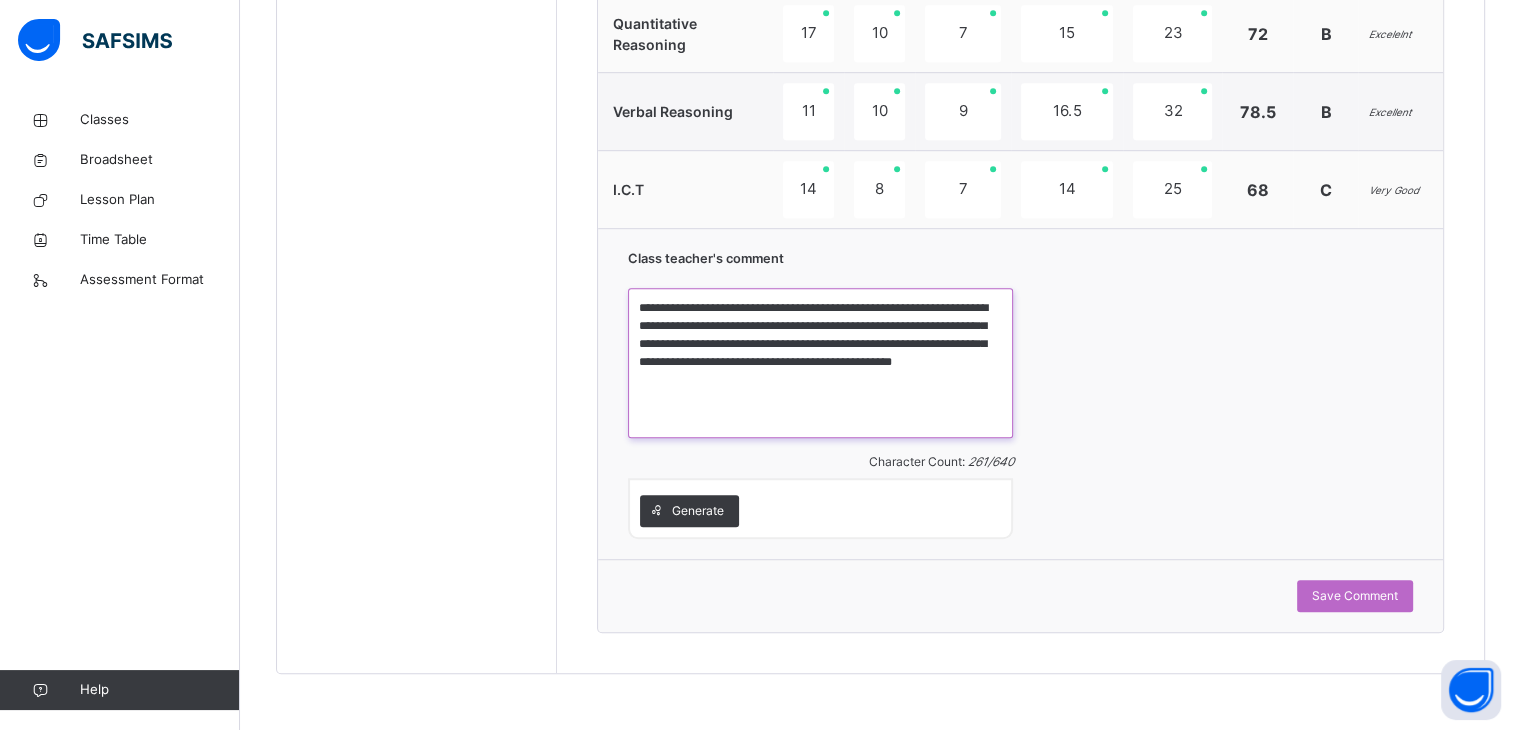 click on "**********" at bounding box center (820, 363) 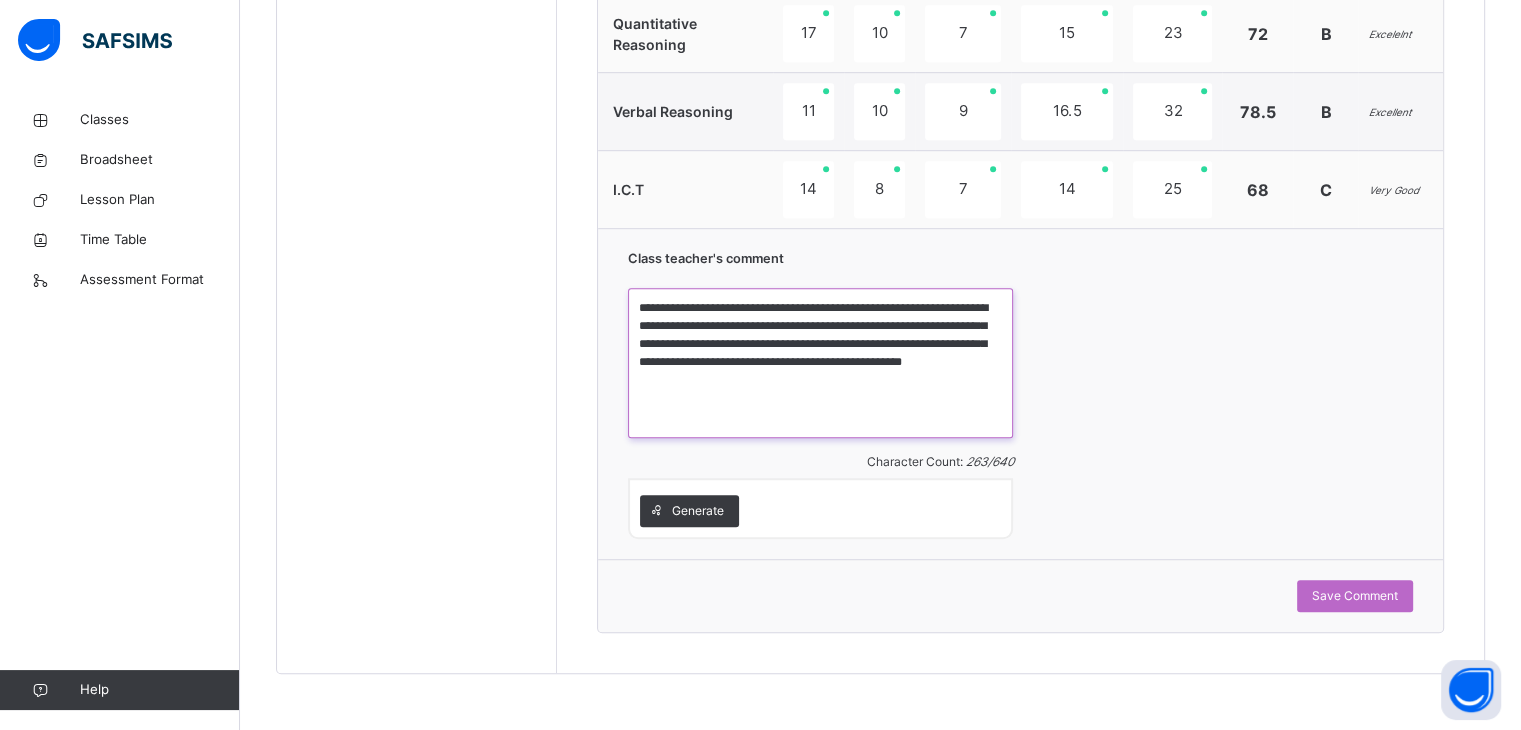 click on "**********" at bounding box center (820, 363) 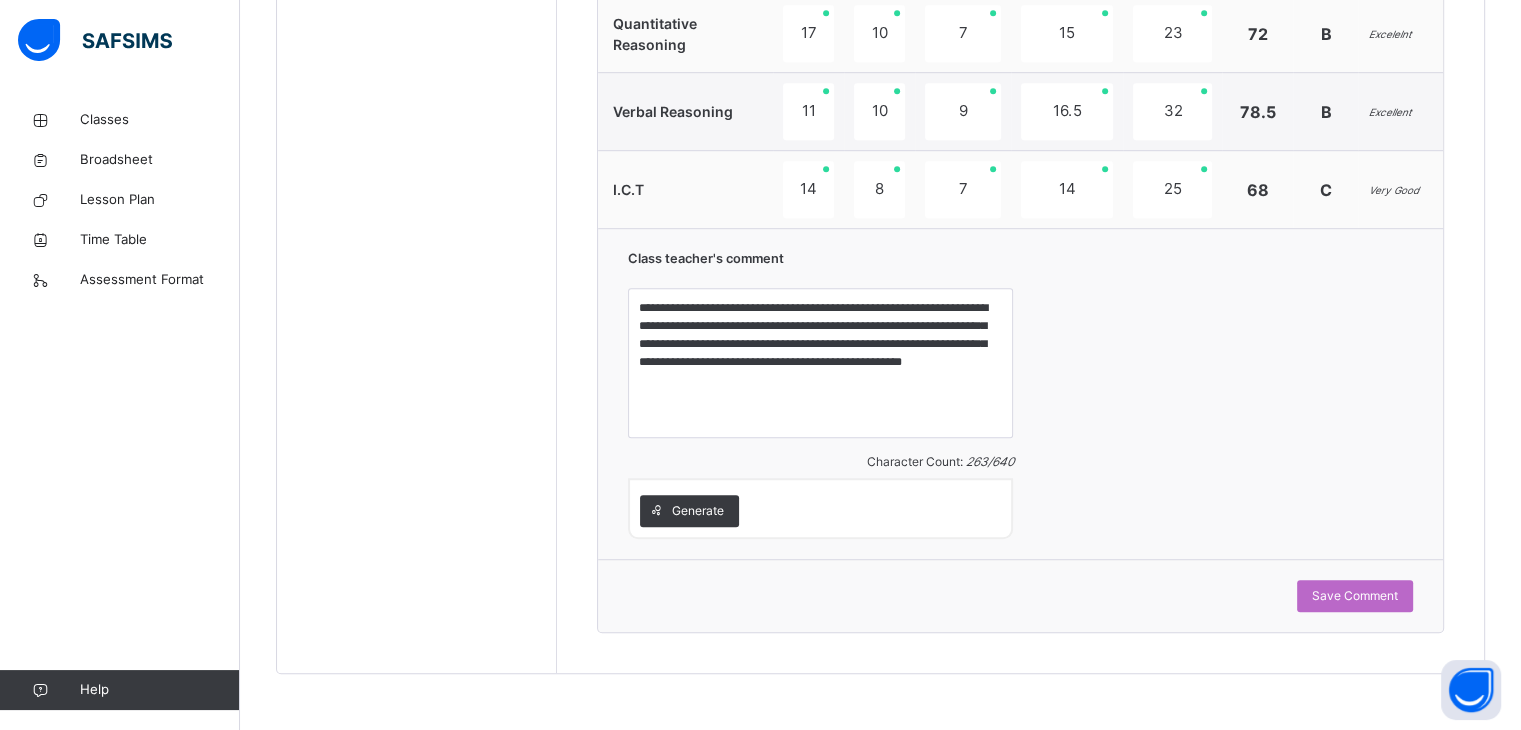 click on "Save Comment" at bounding box center (1020, 595) 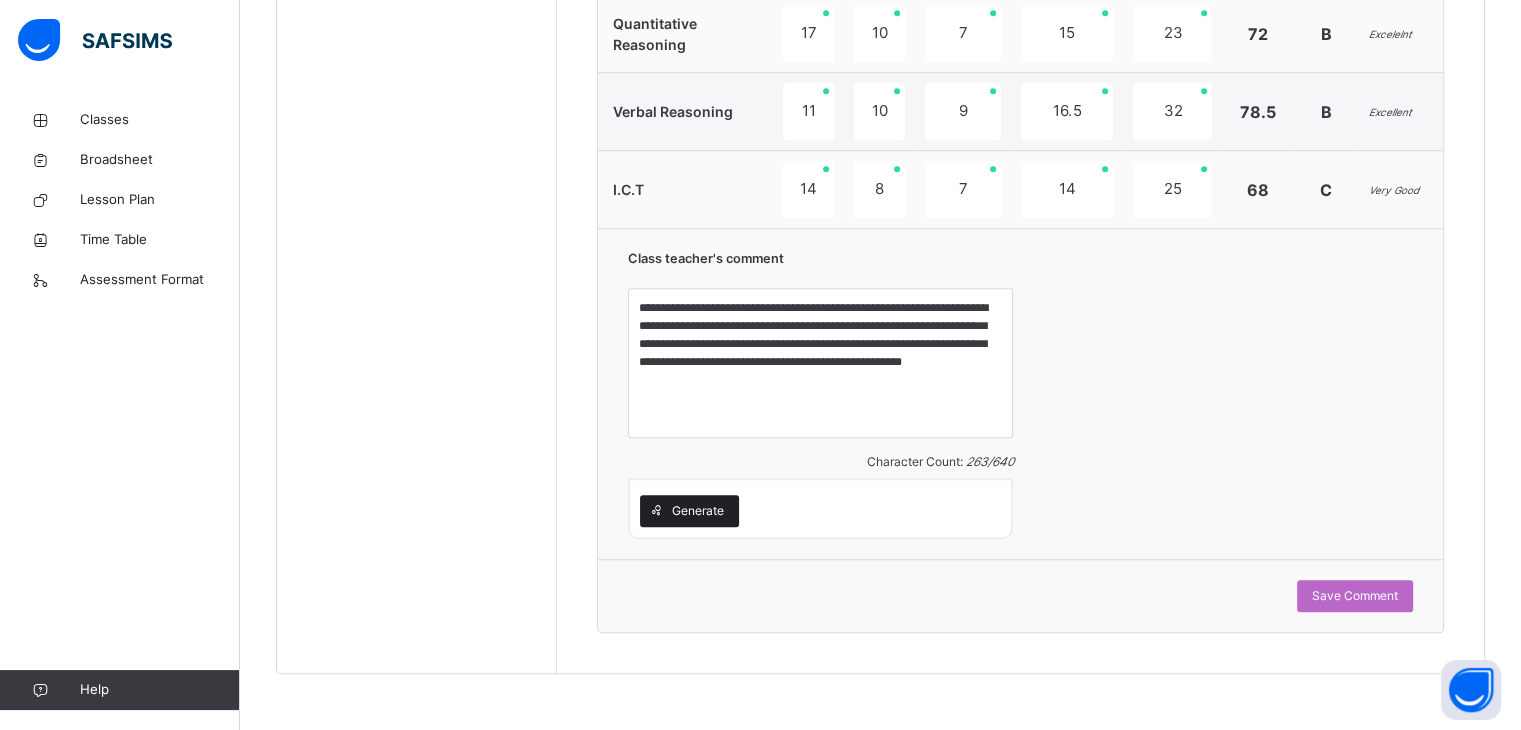 click on "Generate" at bounding box center [689, 511] 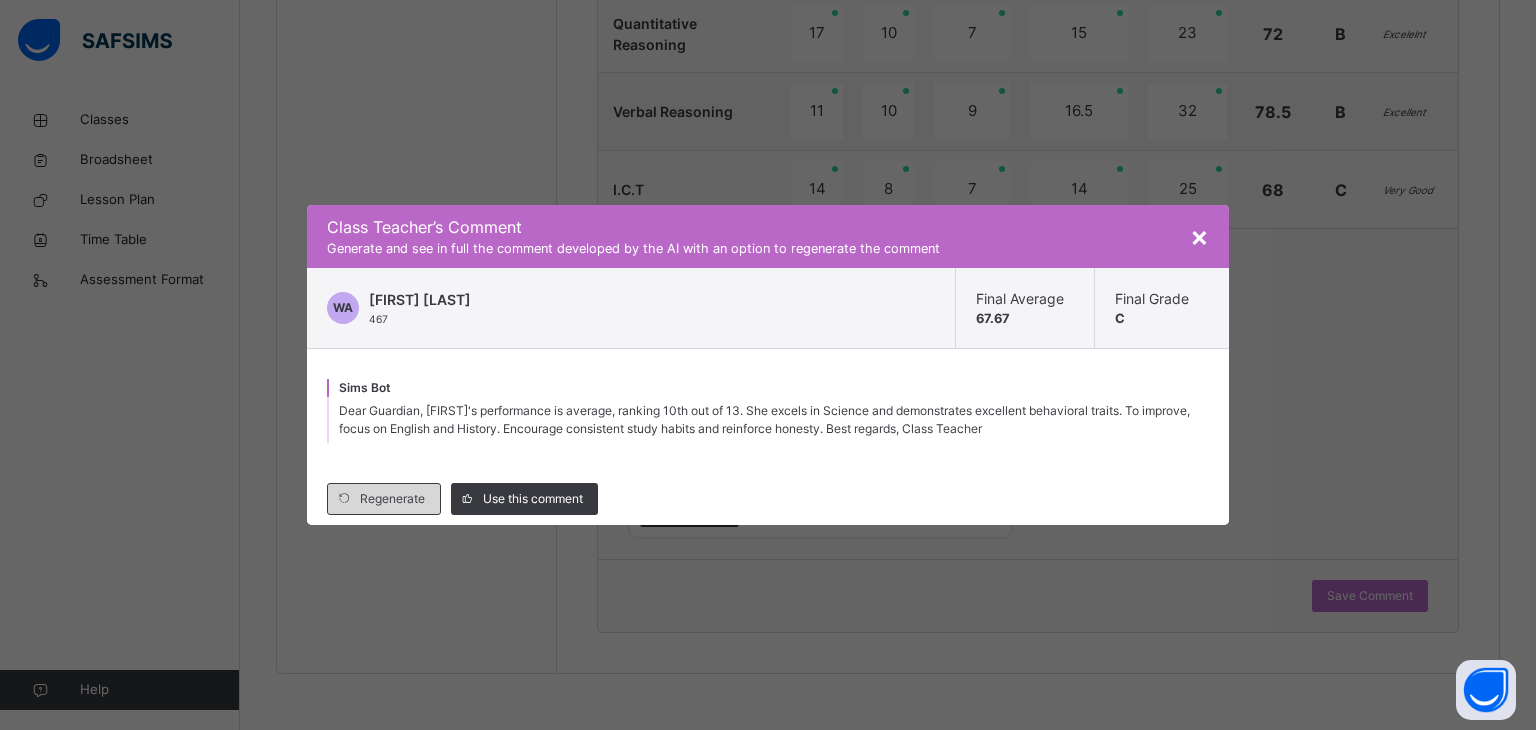 click on "Regenerate" at bounding box center [392, 499] 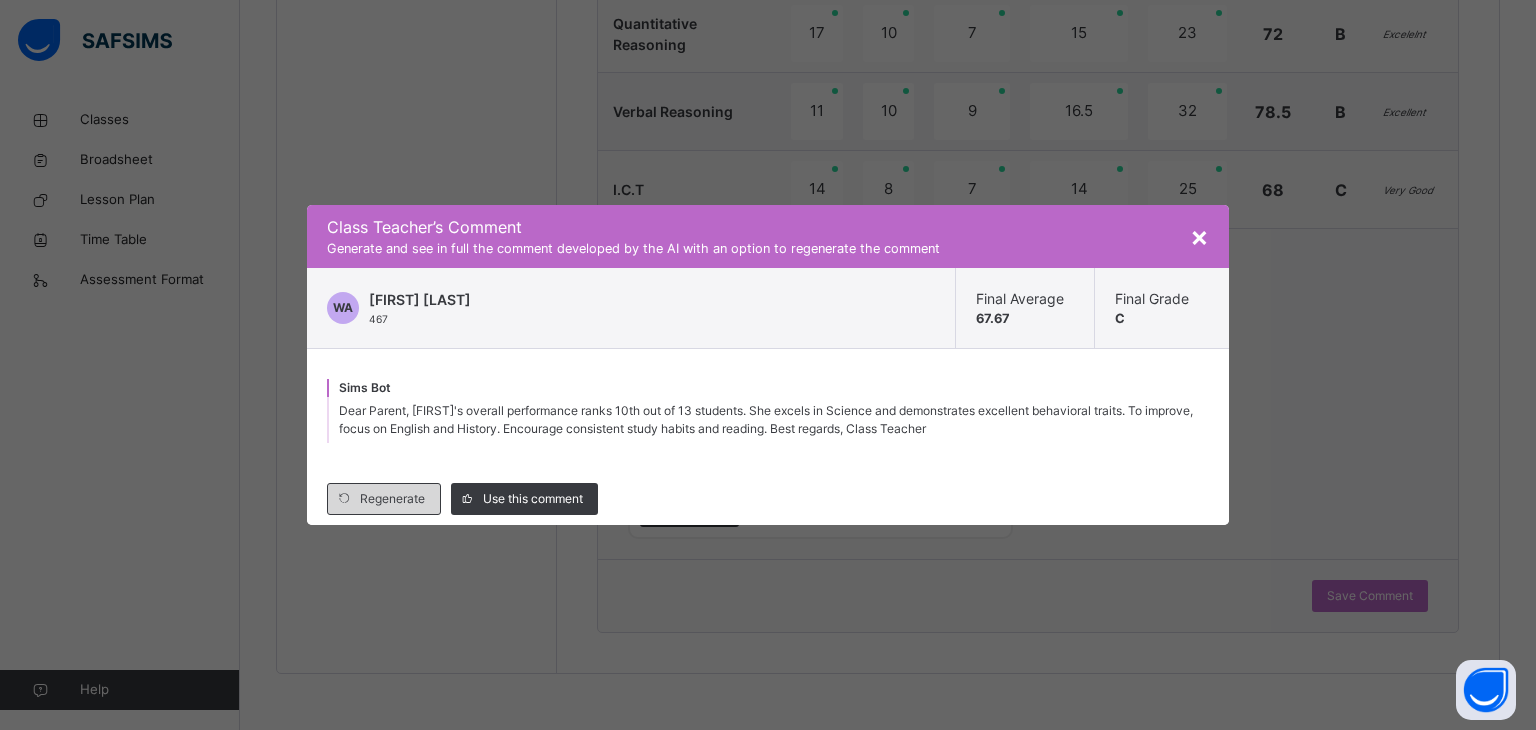 click on "Regenerate" at bounding box center (392, 499) 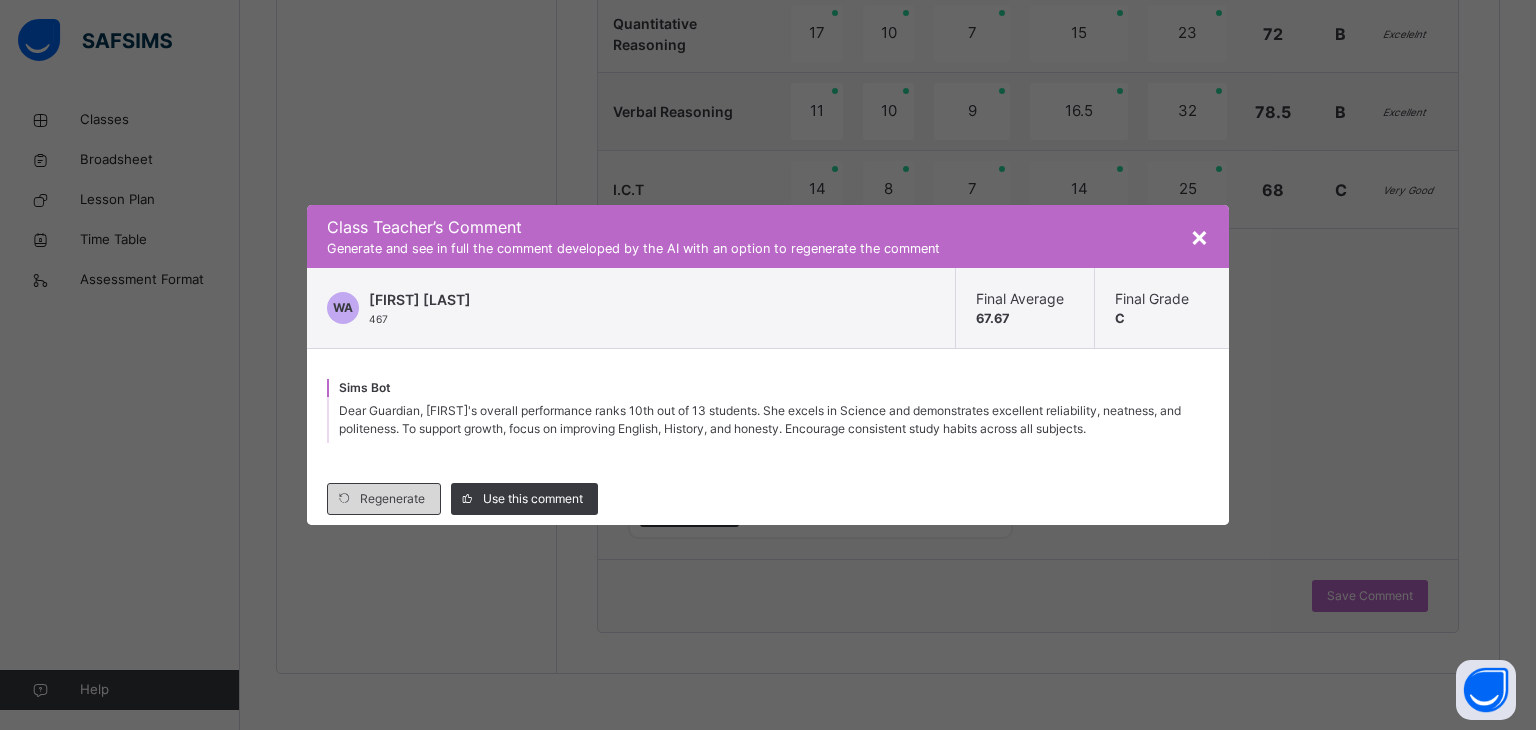 click on "Regenerate" at bounding box center (392, 499) 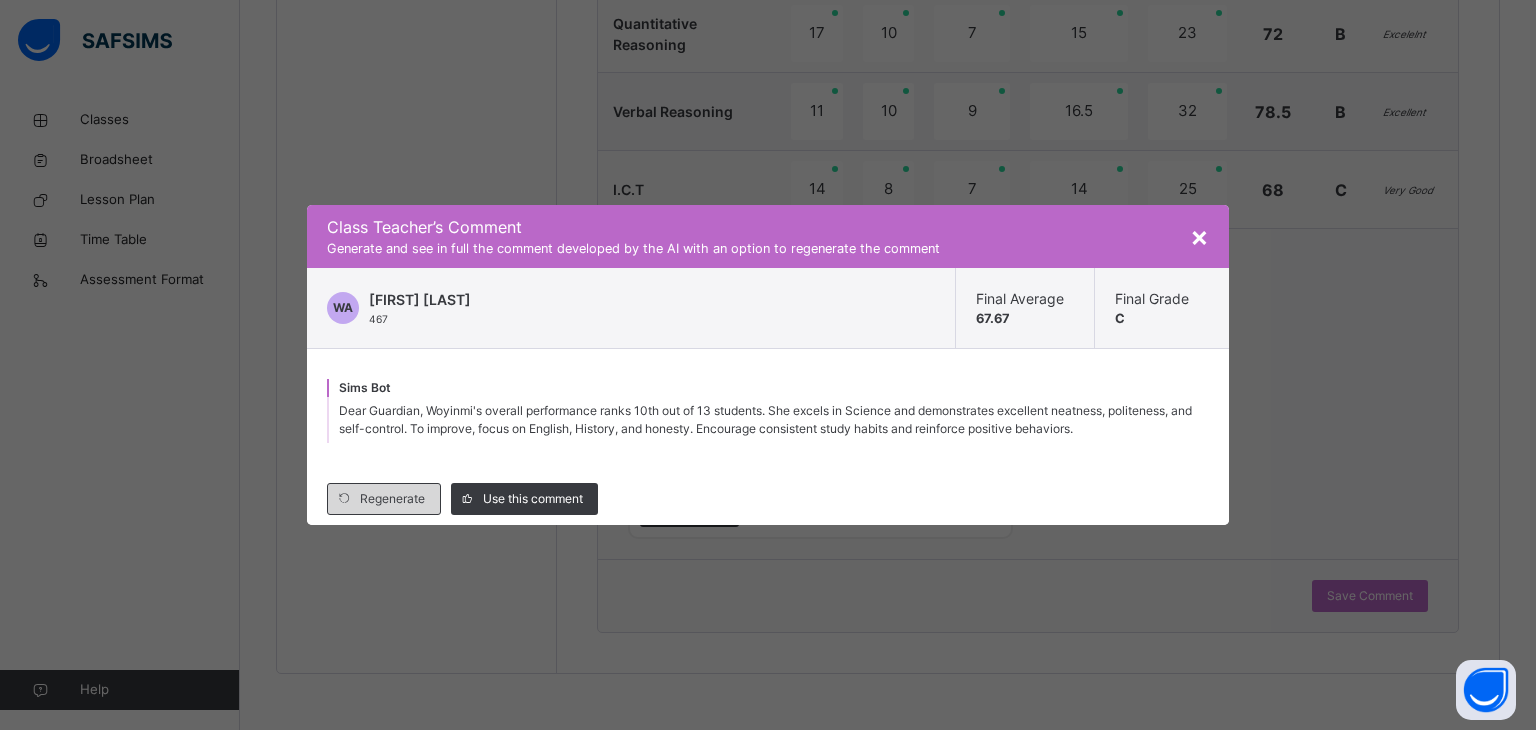 click on "Regenerate" at bounding box center [384, 499] 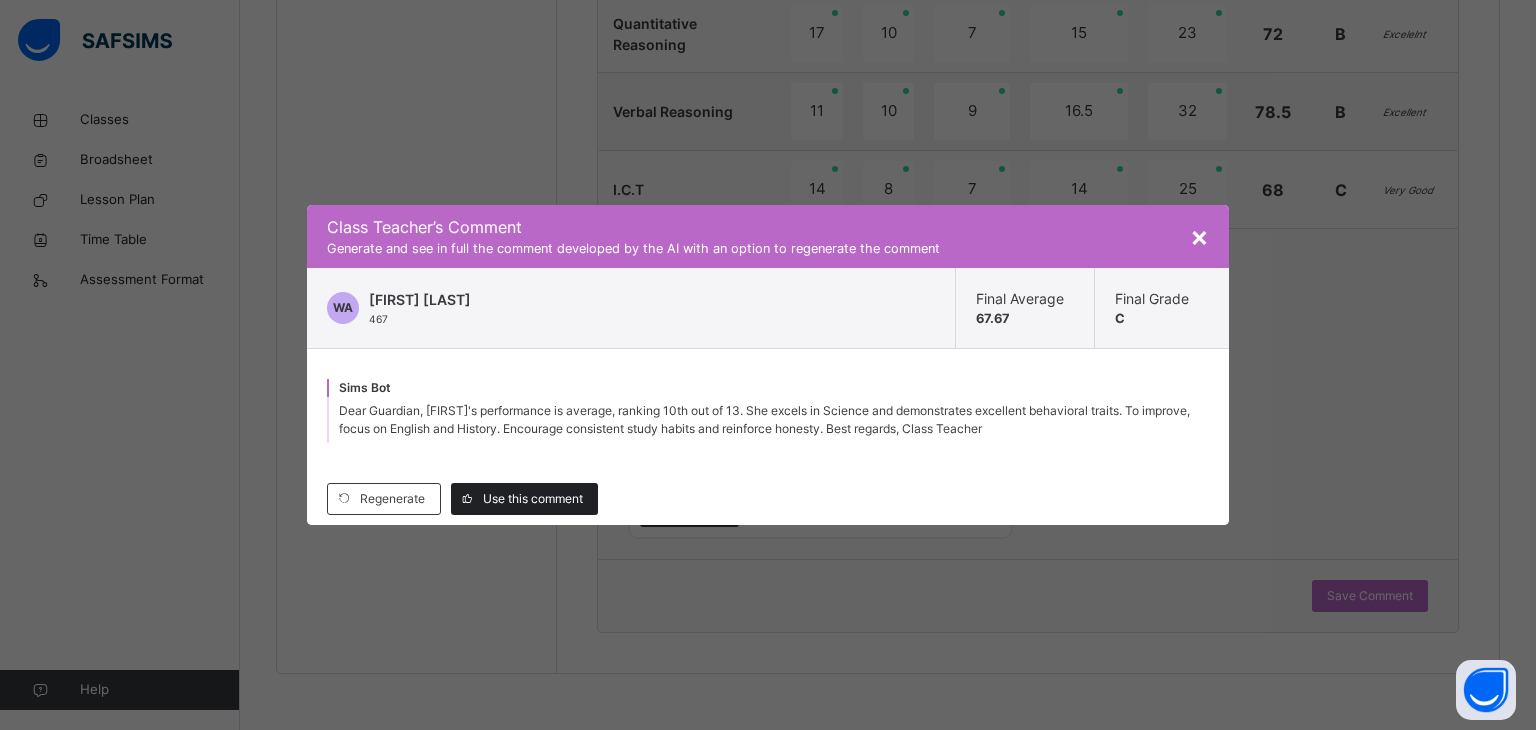 click on "Use this comment" at bounding box center (533, 499) 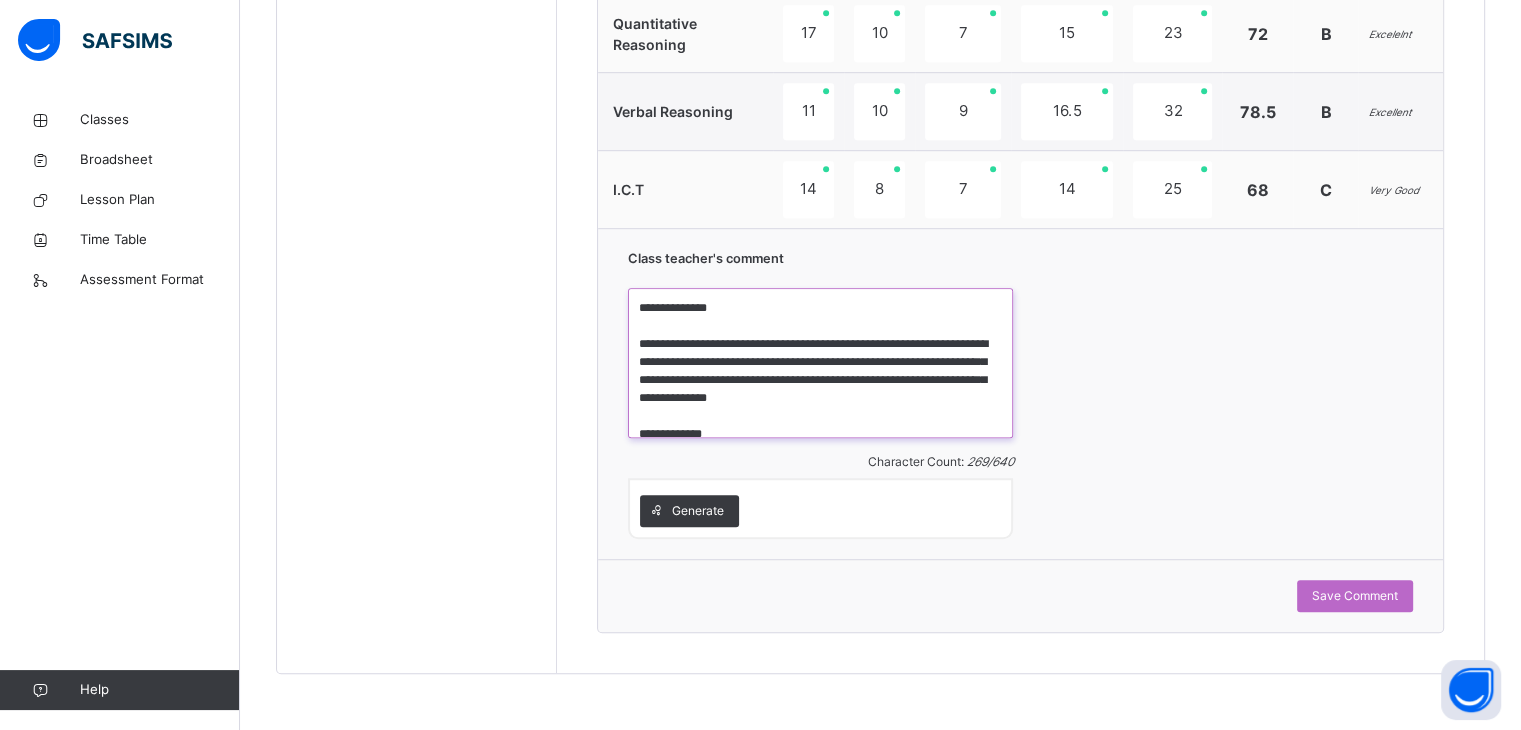 click on "**********" at bounding box center (820, 363) 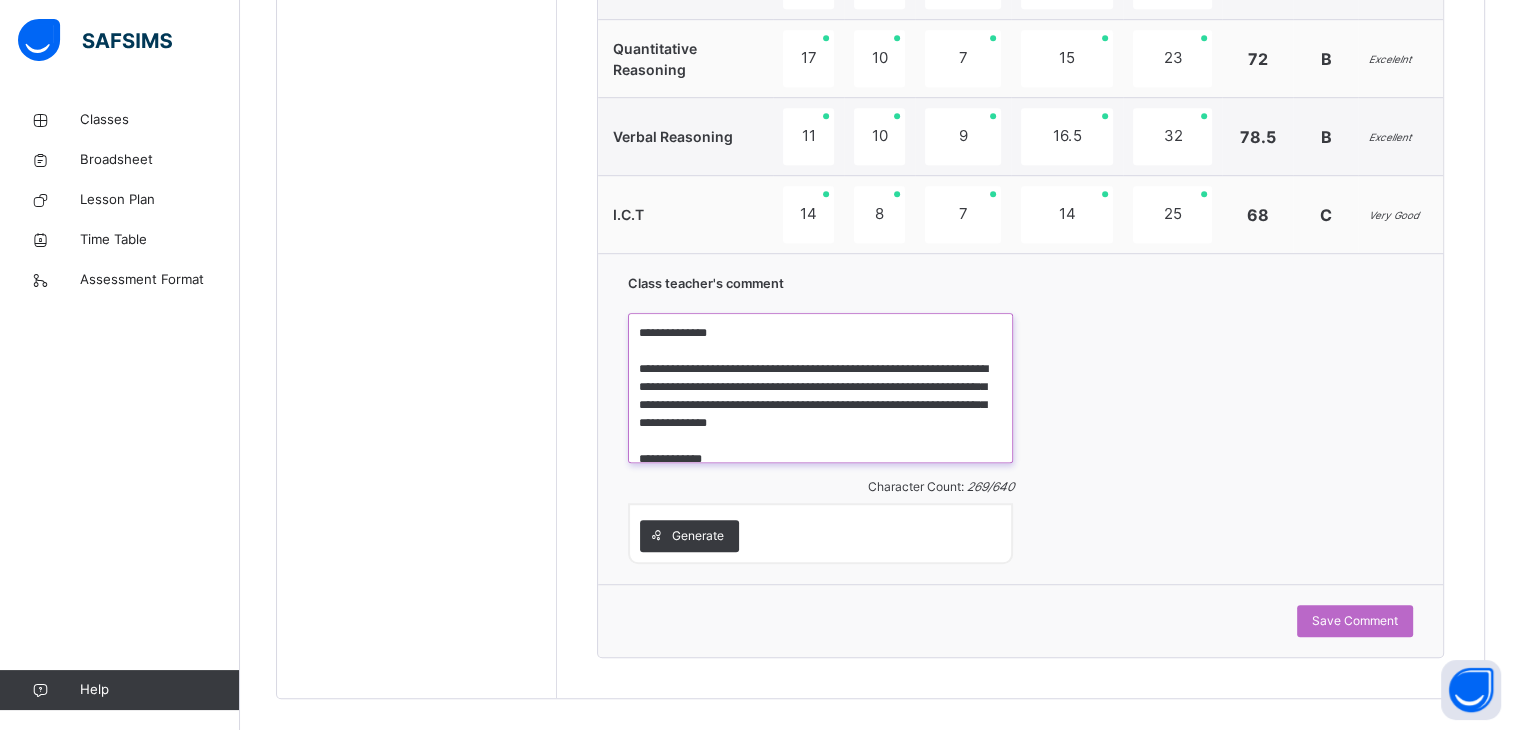 scroll, scrollTop: 1228, scrollLeft: 0, axis: vertical 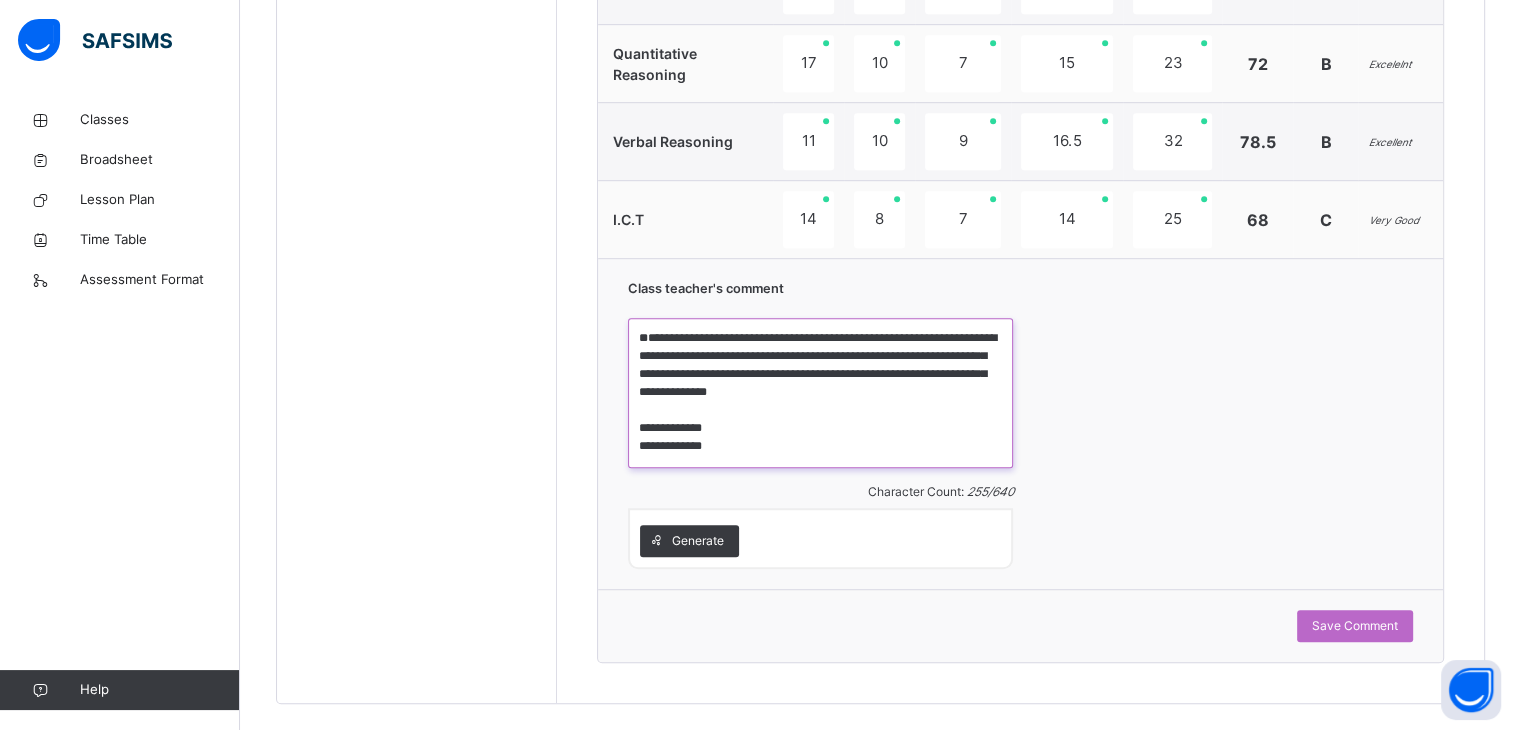 click on "**********" at bounding box center [820, 393] 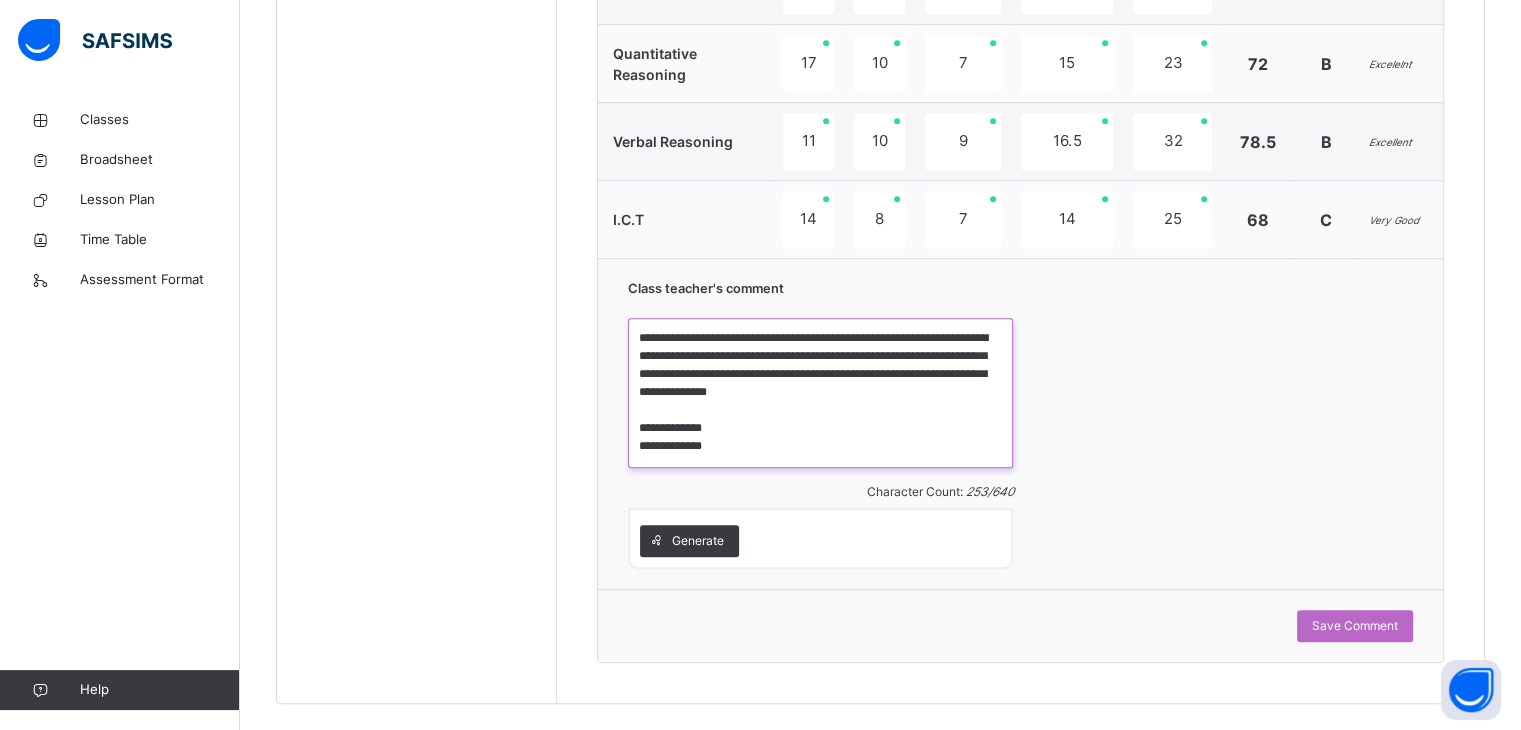 click on "**********" at bounding box center (820, 393) 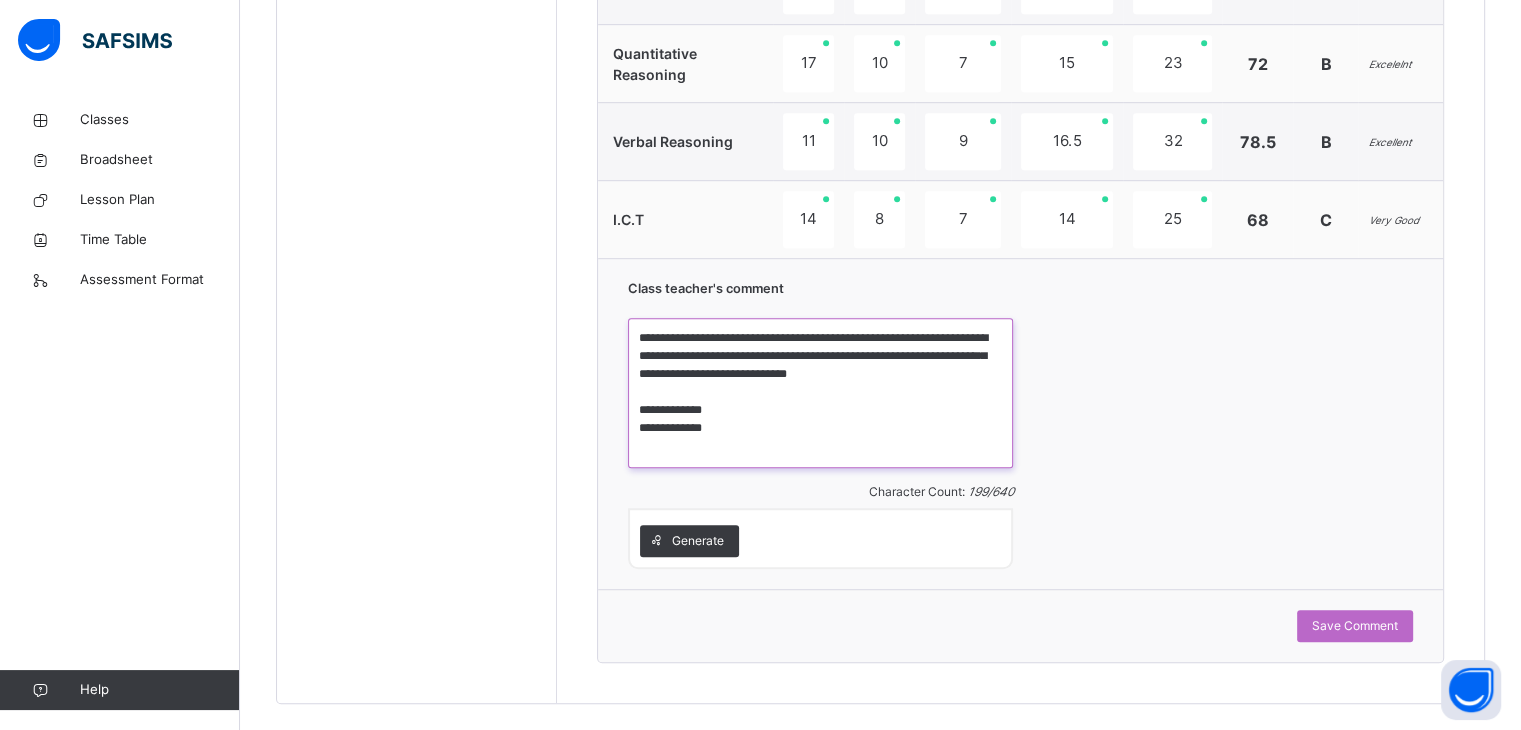 click on "**********" at bounding box center (820, 393) 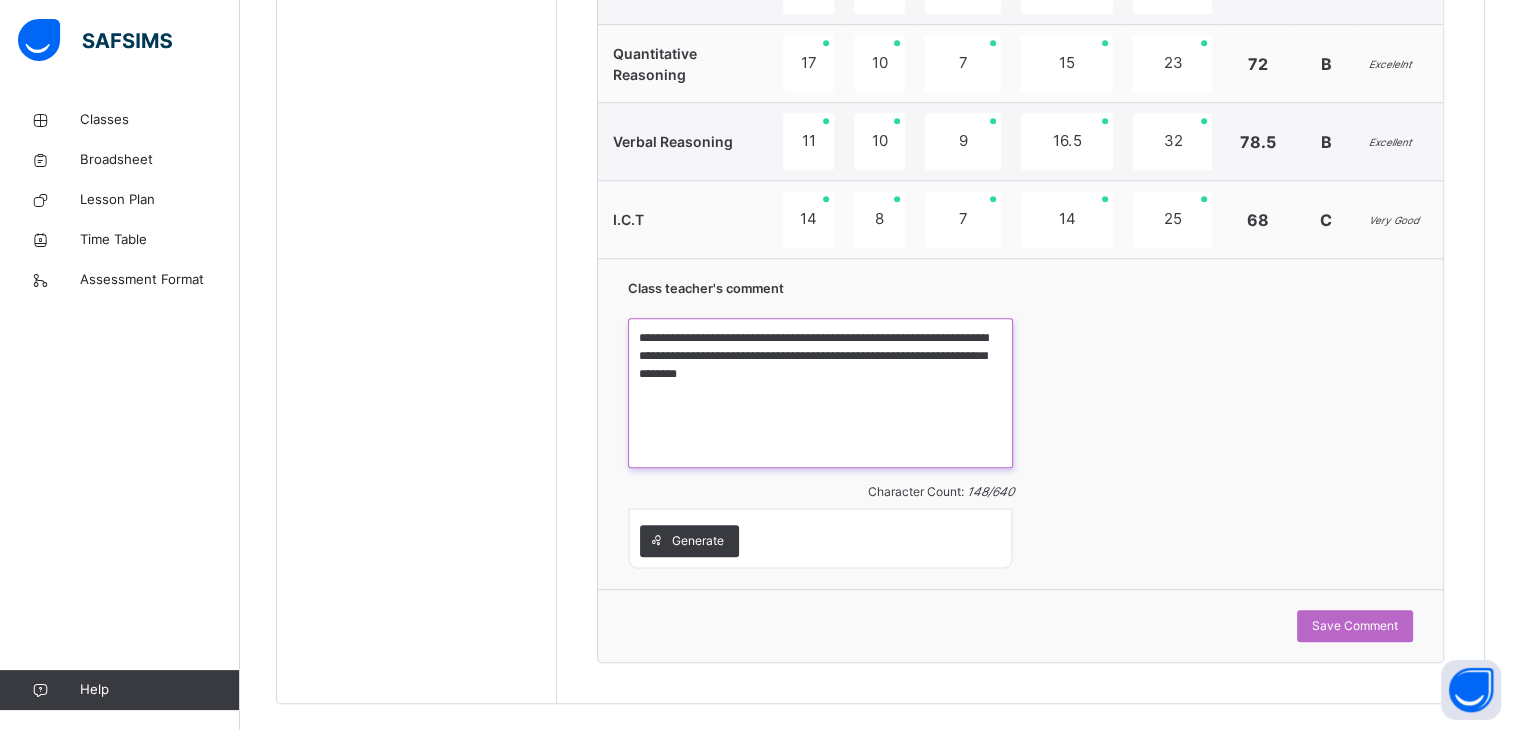 click on "**********" at bounding box center [820, 393] 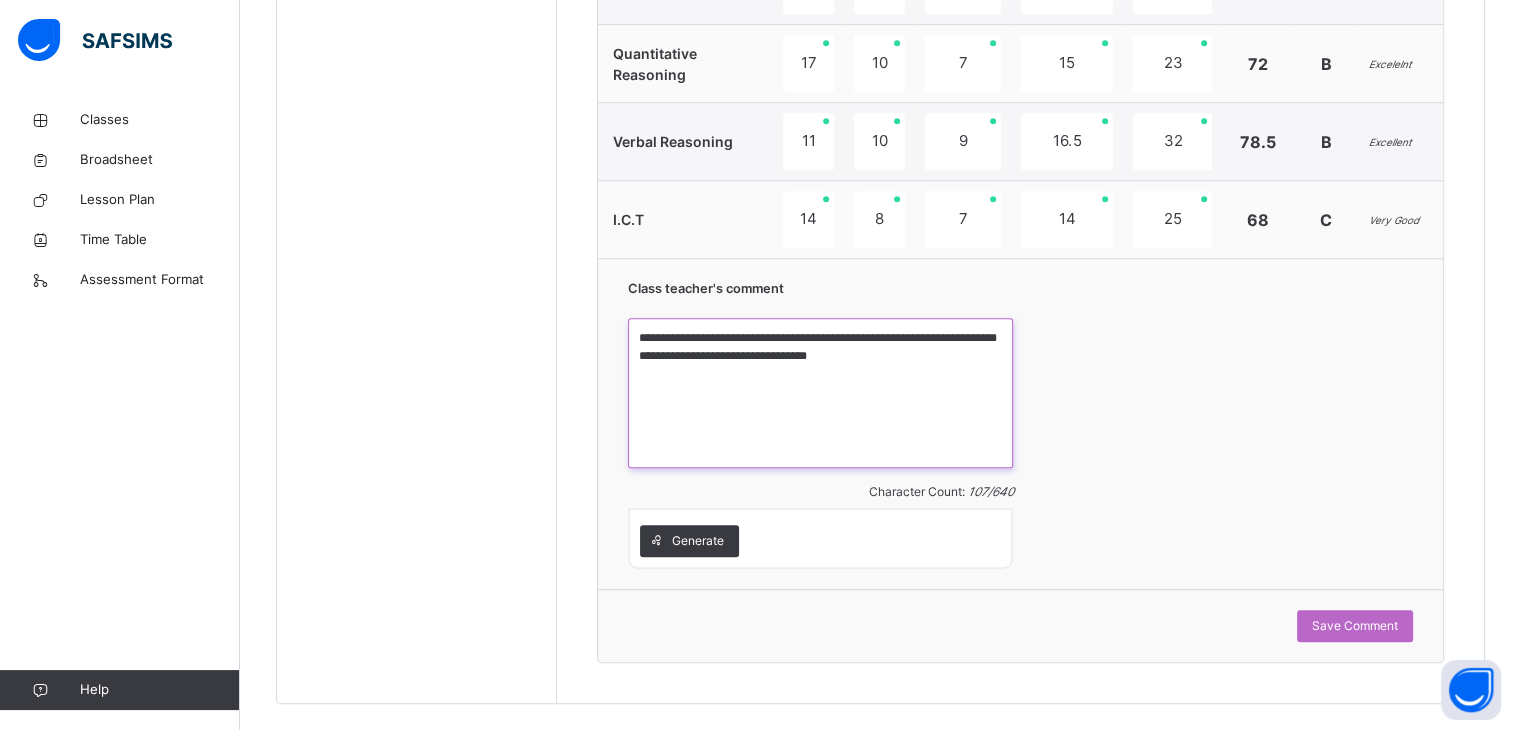paste on "**********" 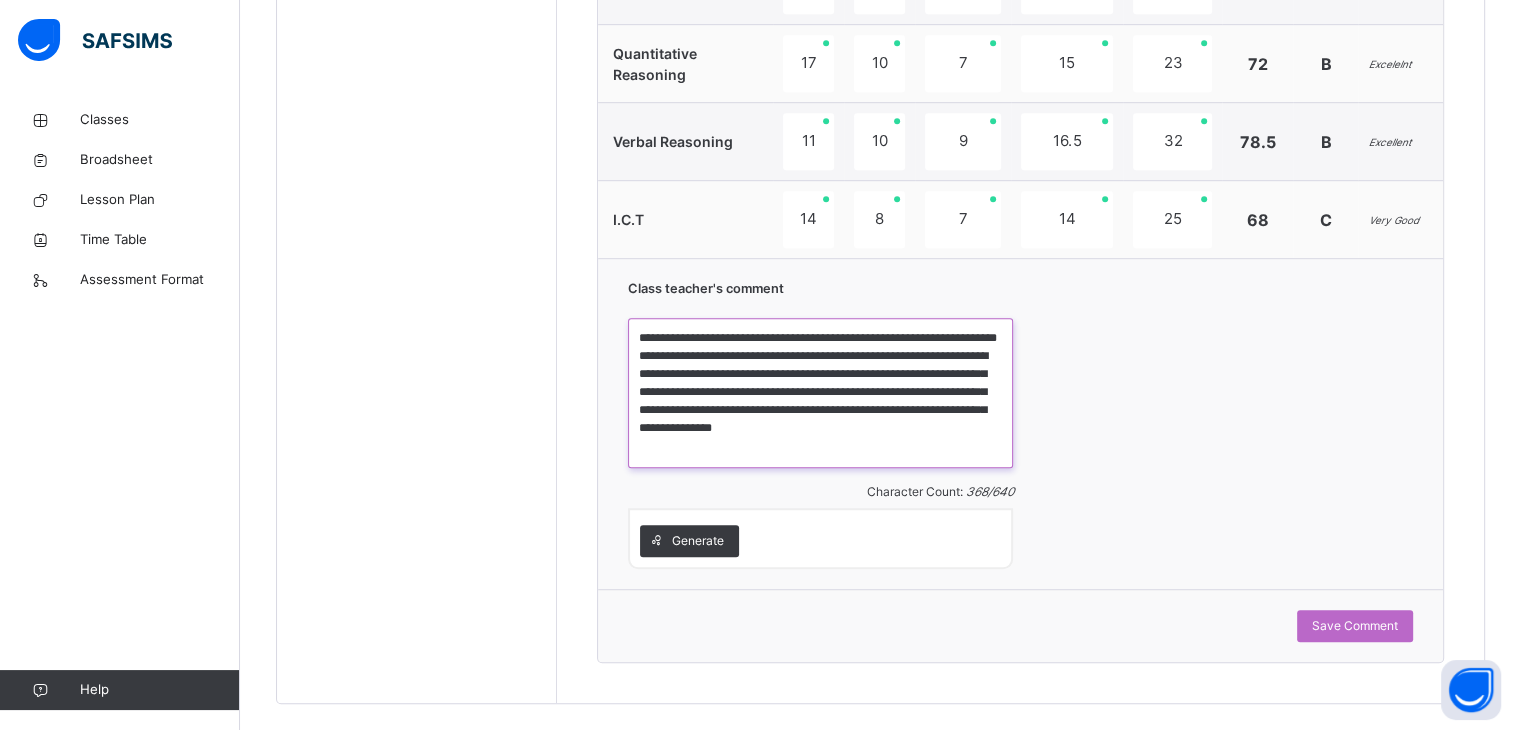 click on "**********" at bounding box center (820, 393) 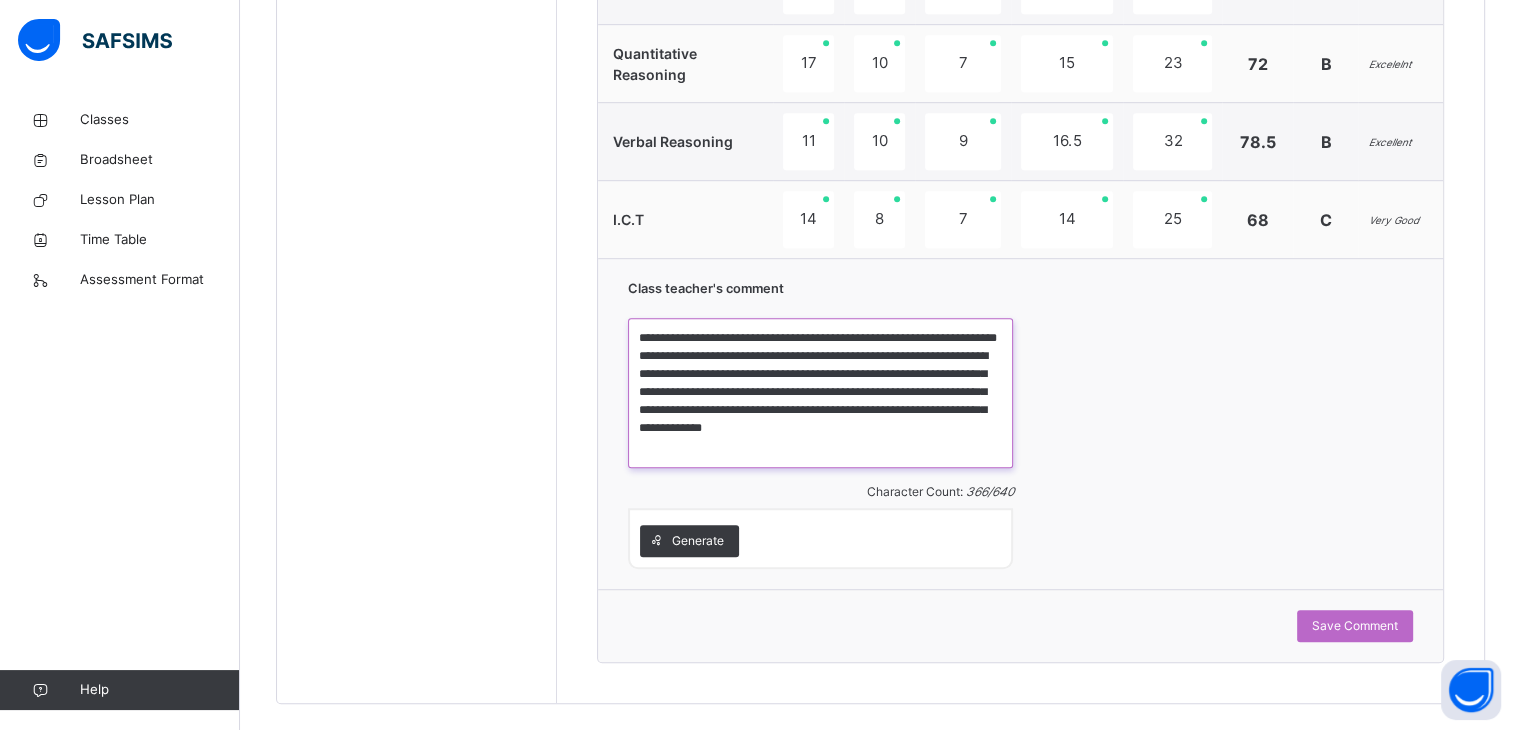 click on "**********" at bounding box center (820, 393) 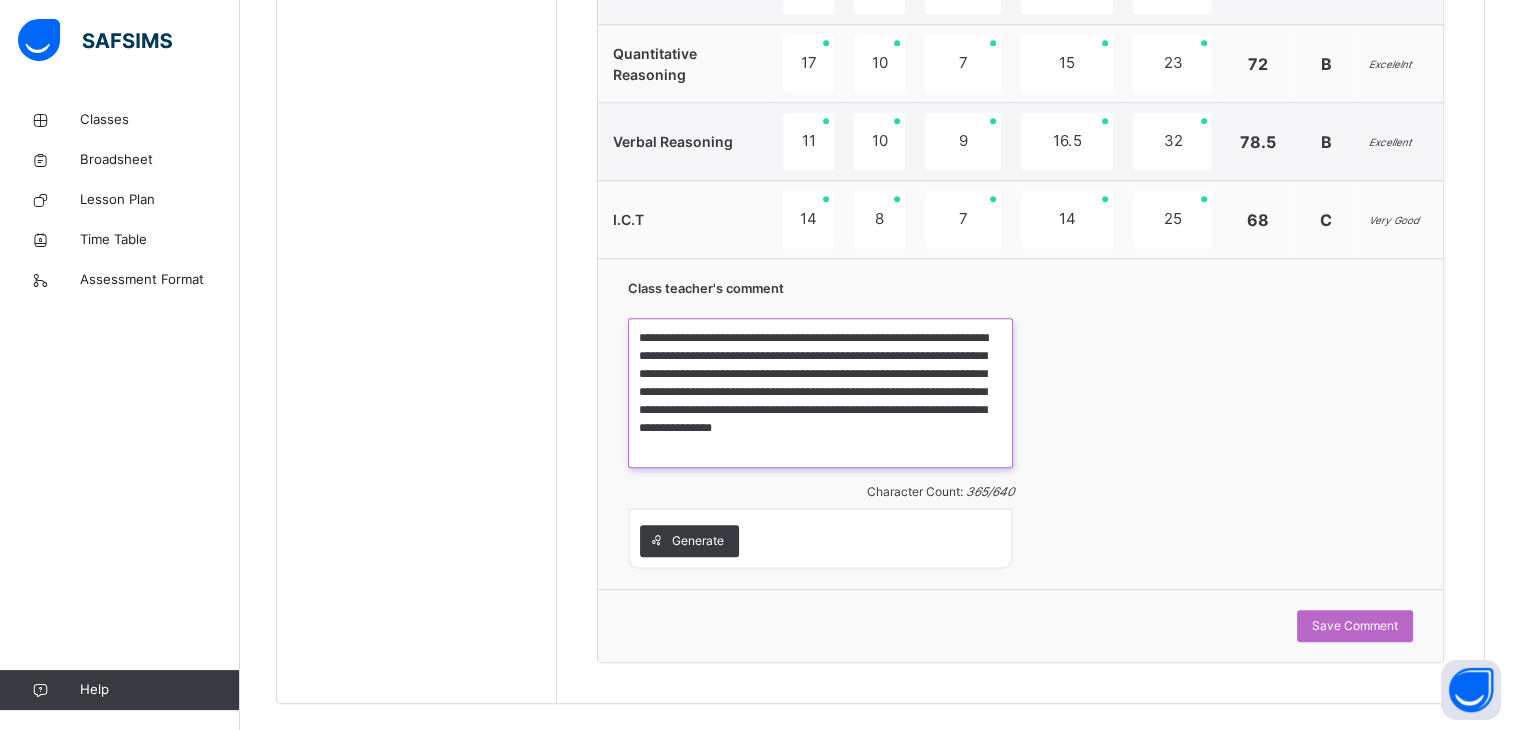 click on "**********" at bounding box center [820, 393] 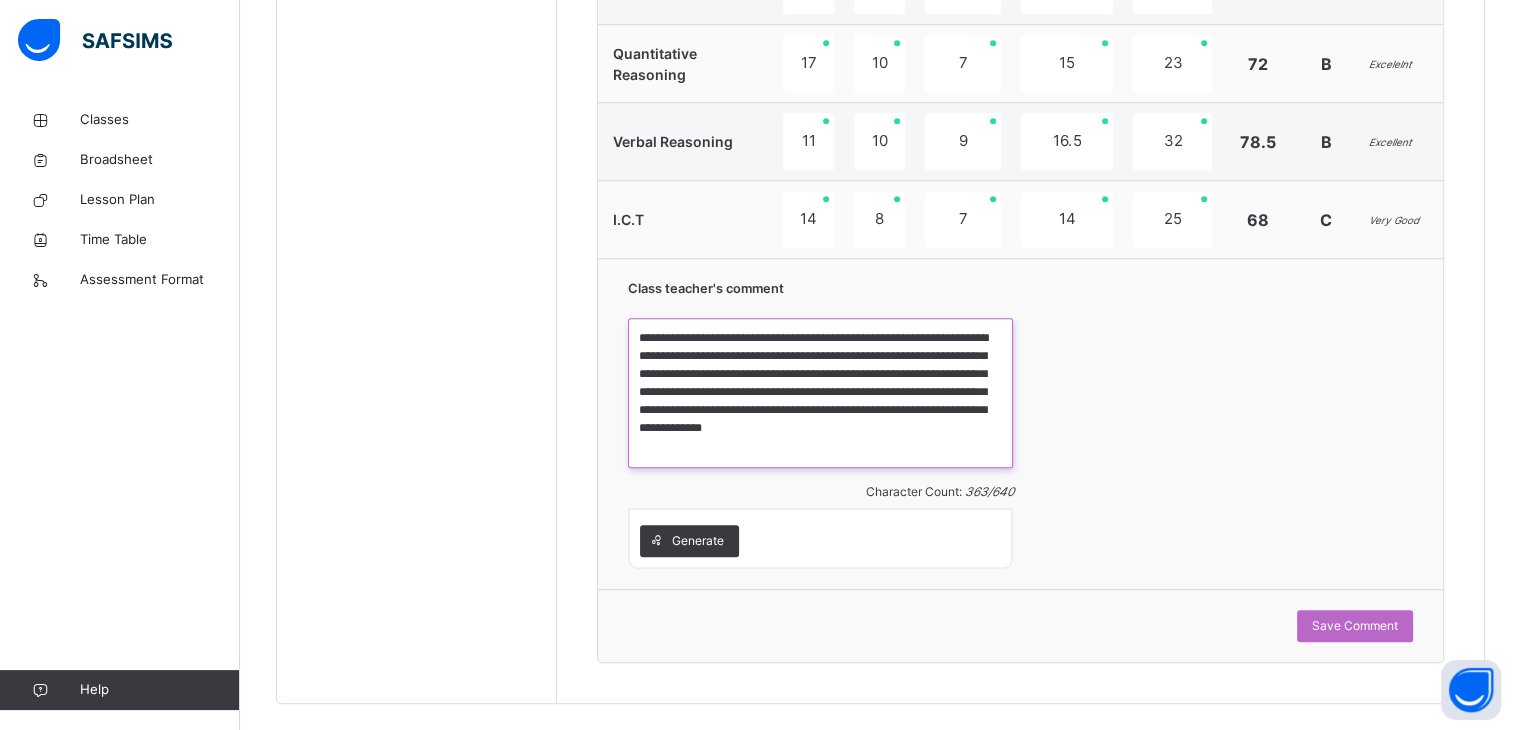 click on "**********" at bounding box center [820, 393] 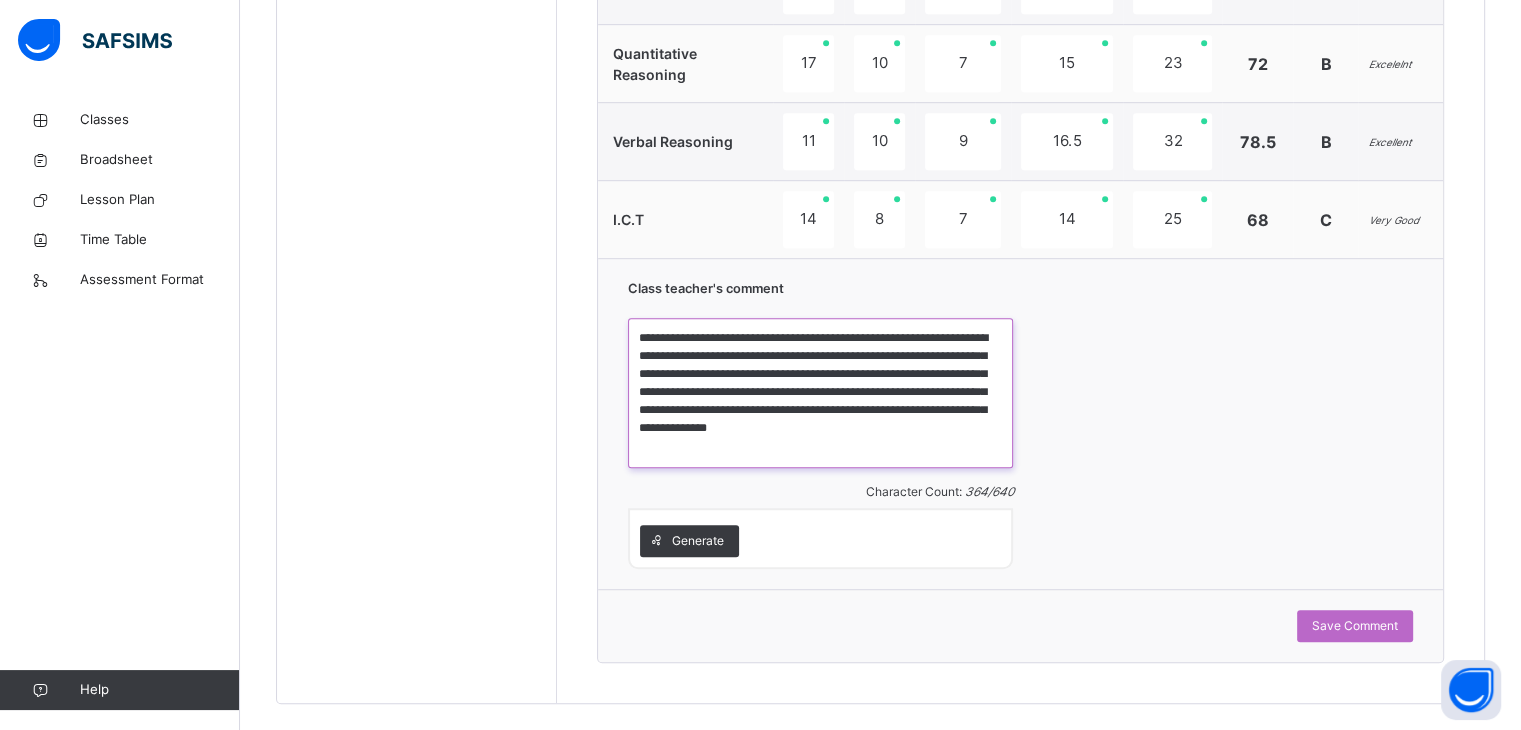 click on "**********" at bounding box center (820, 393) 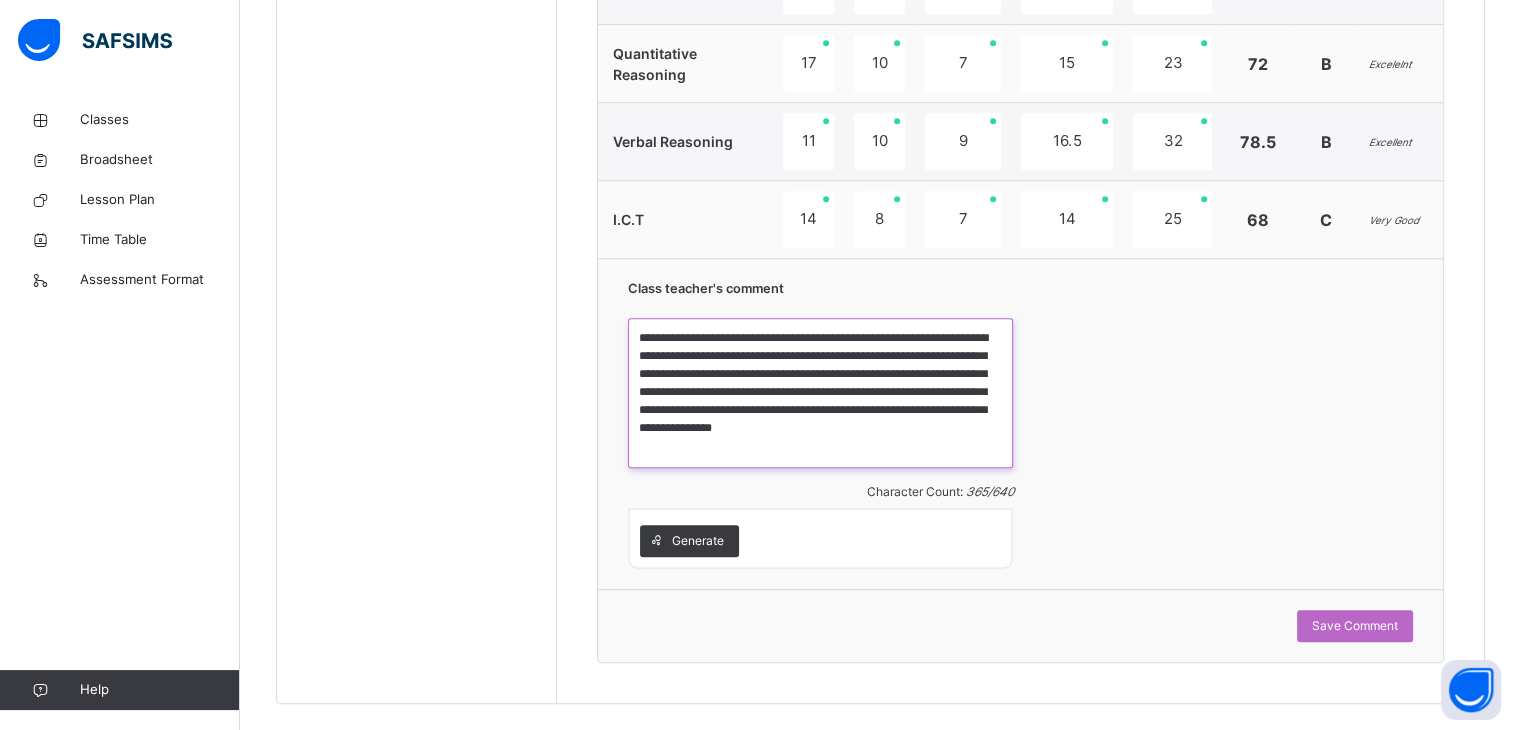 type on "**********" 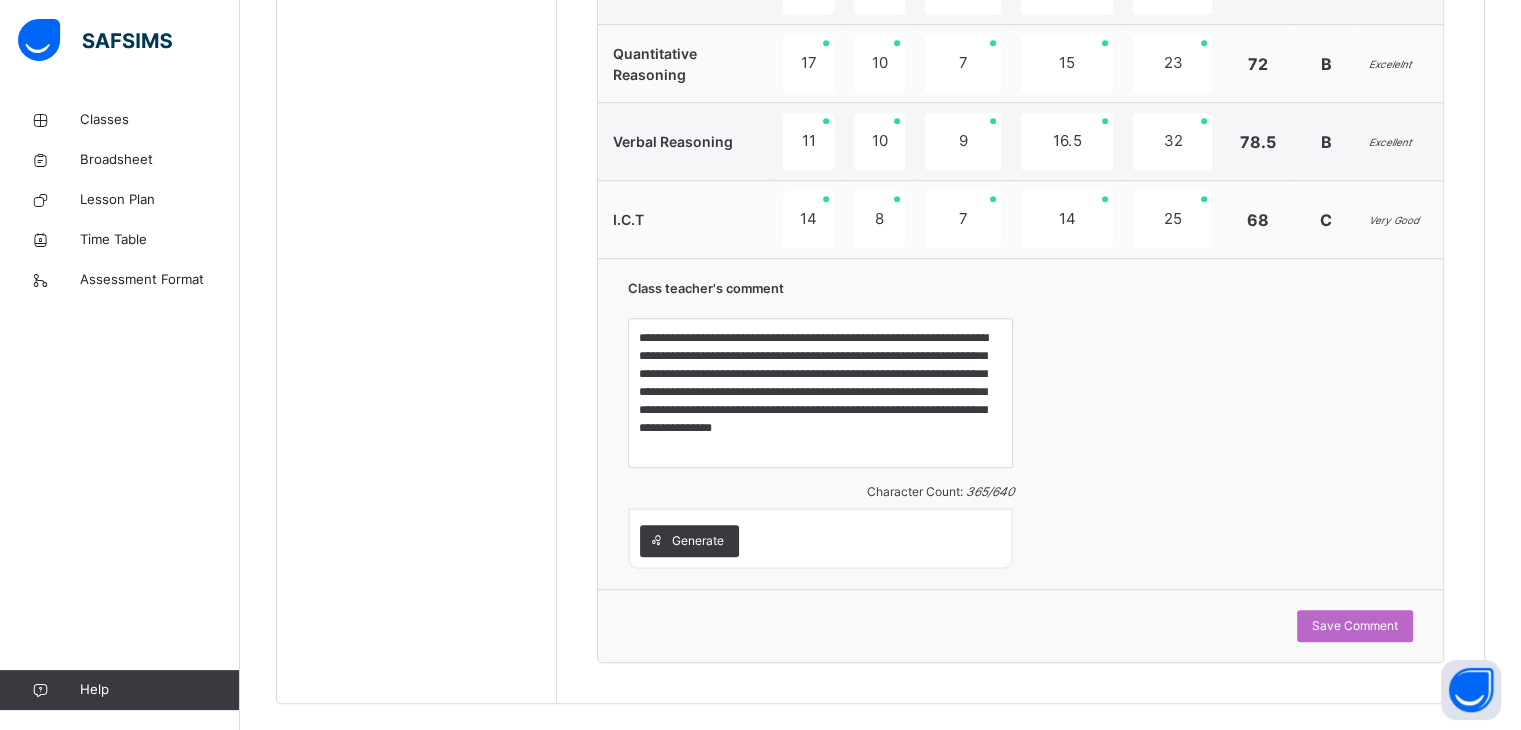 click on "Save Comment" at bounding box center (1020, 625) 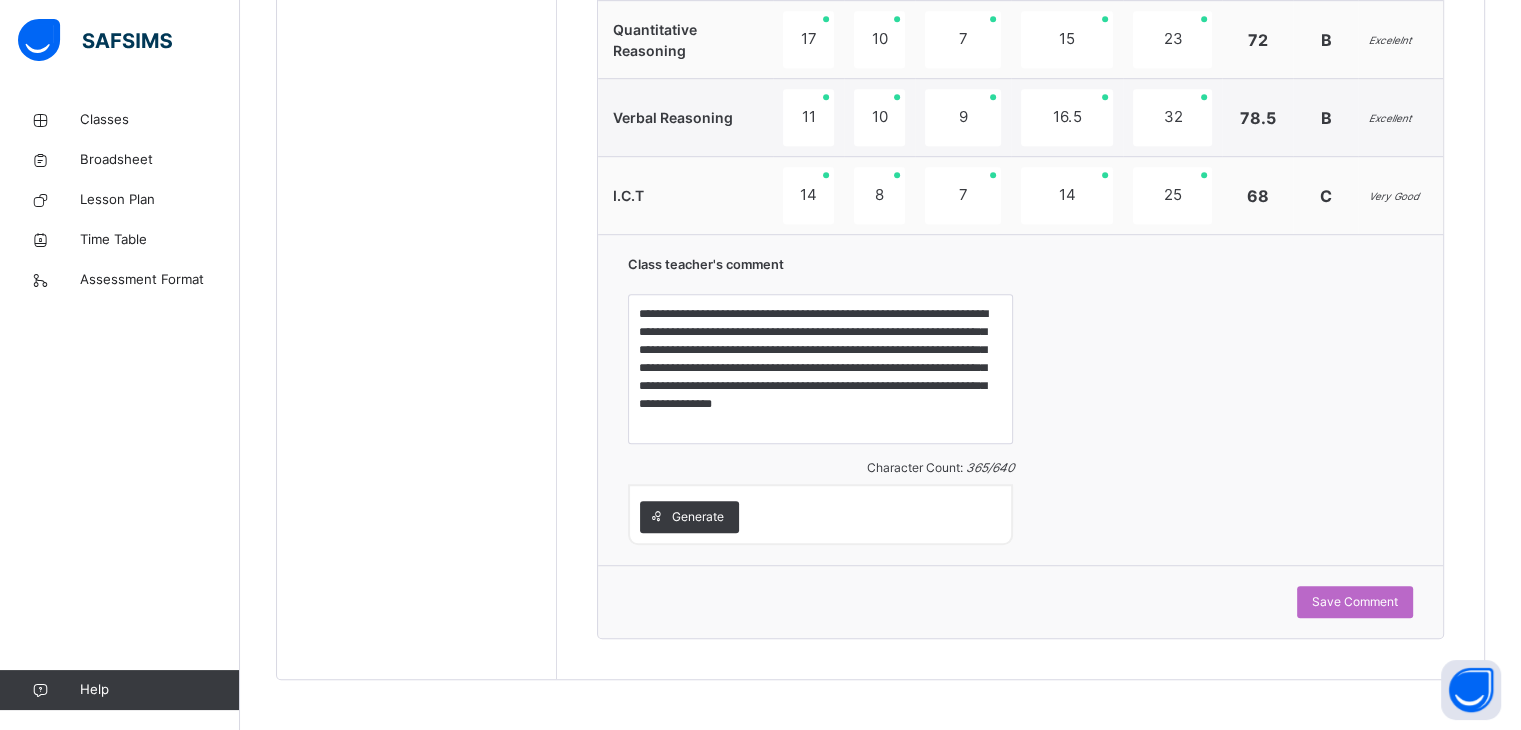 scroll, scrollTop: 1258, scrollLeft: 0, axis: vertical 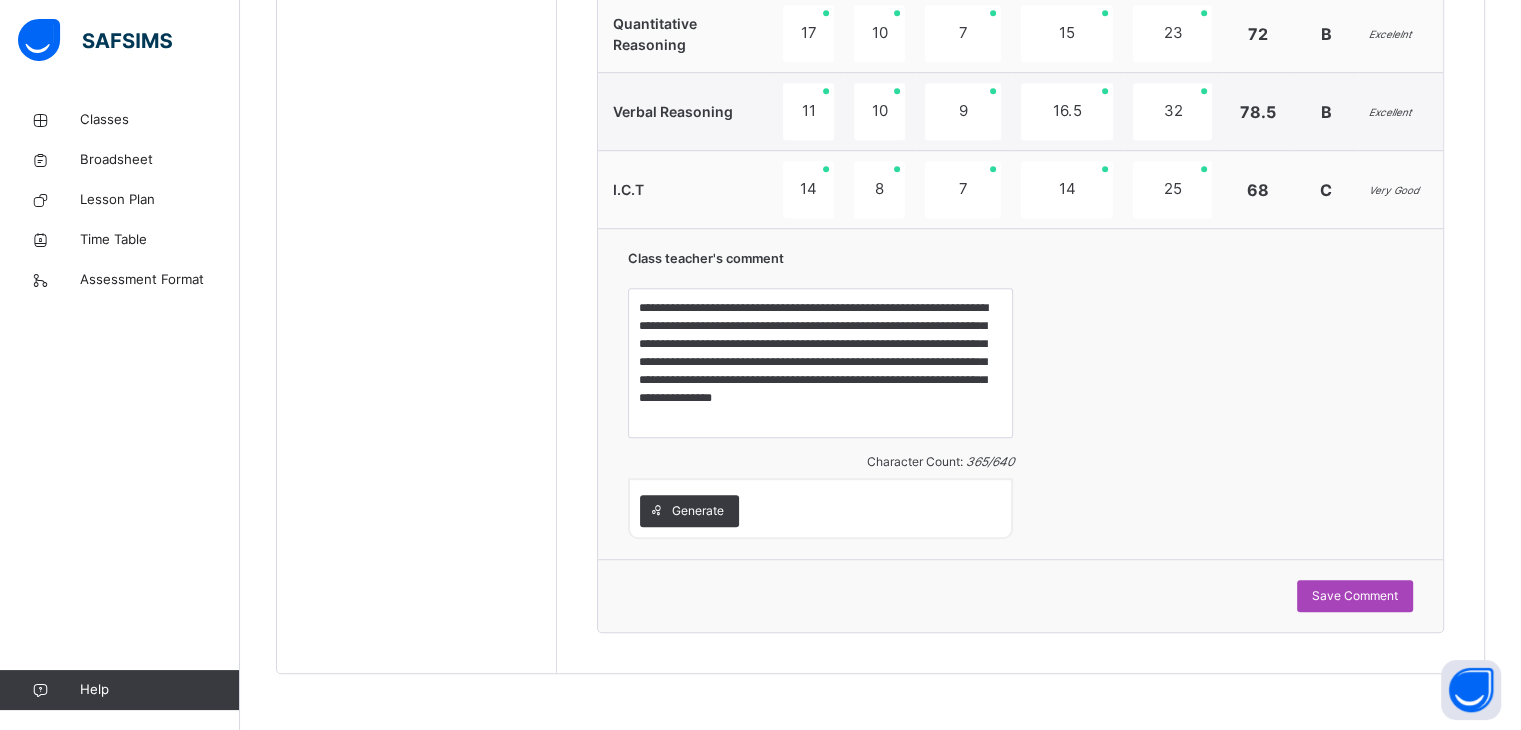 click on "Save Comment" at bounding box center (1355, 596) 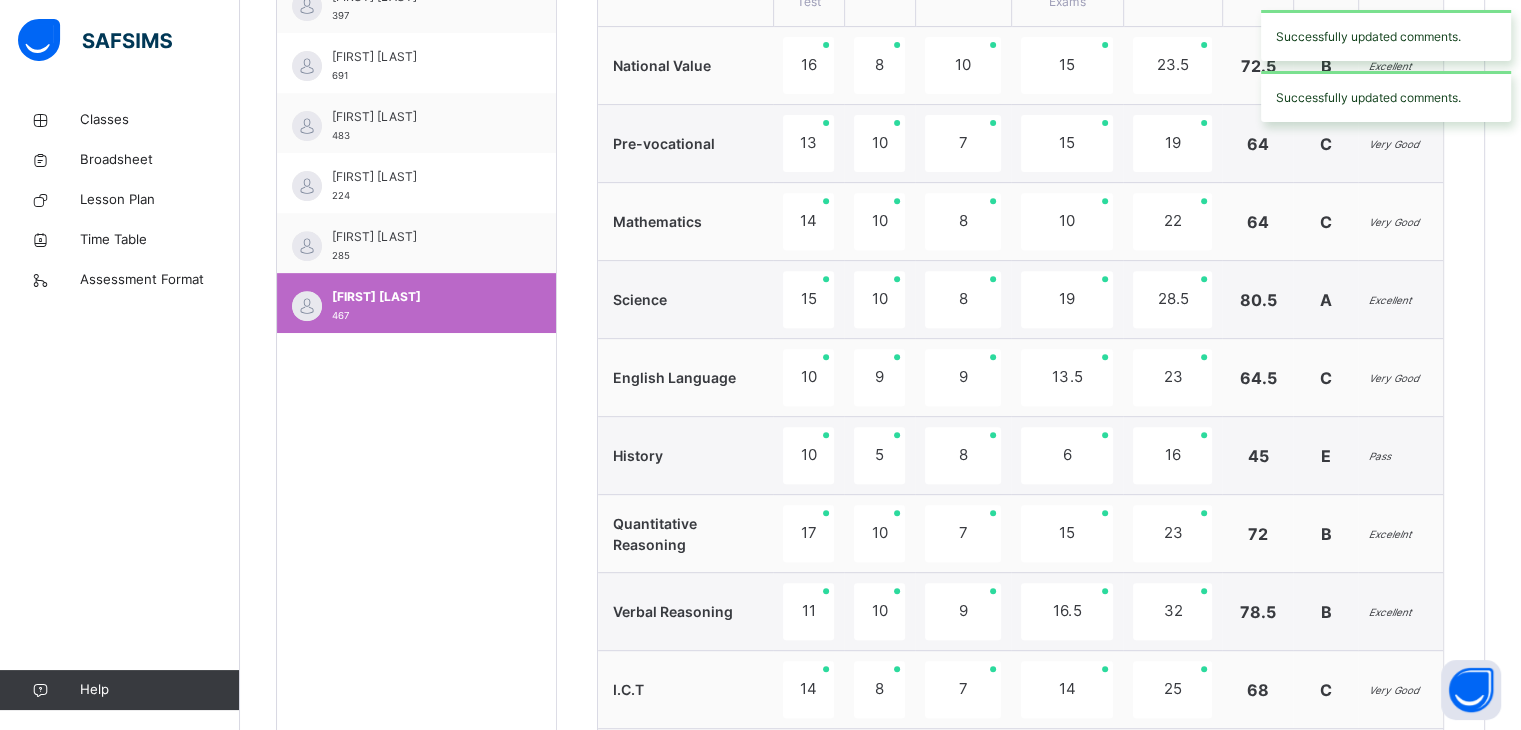 scroll, scrollTop: 1258, scrollLeft: 0, axis: vertical 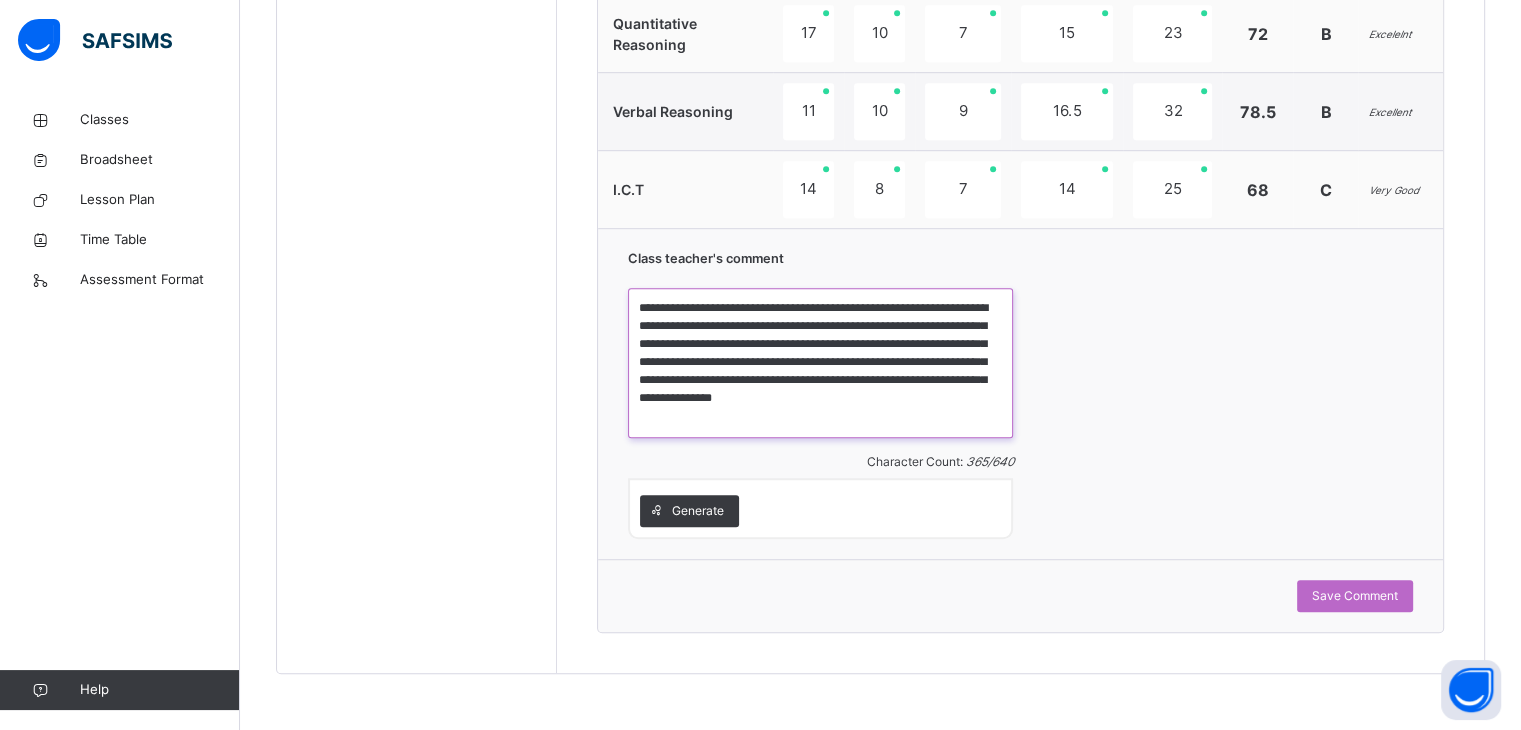 drag, startPoint x: 1355, startPoint y: 592, endPoint x: 924, endPoint y: 370, distance: 484.8144 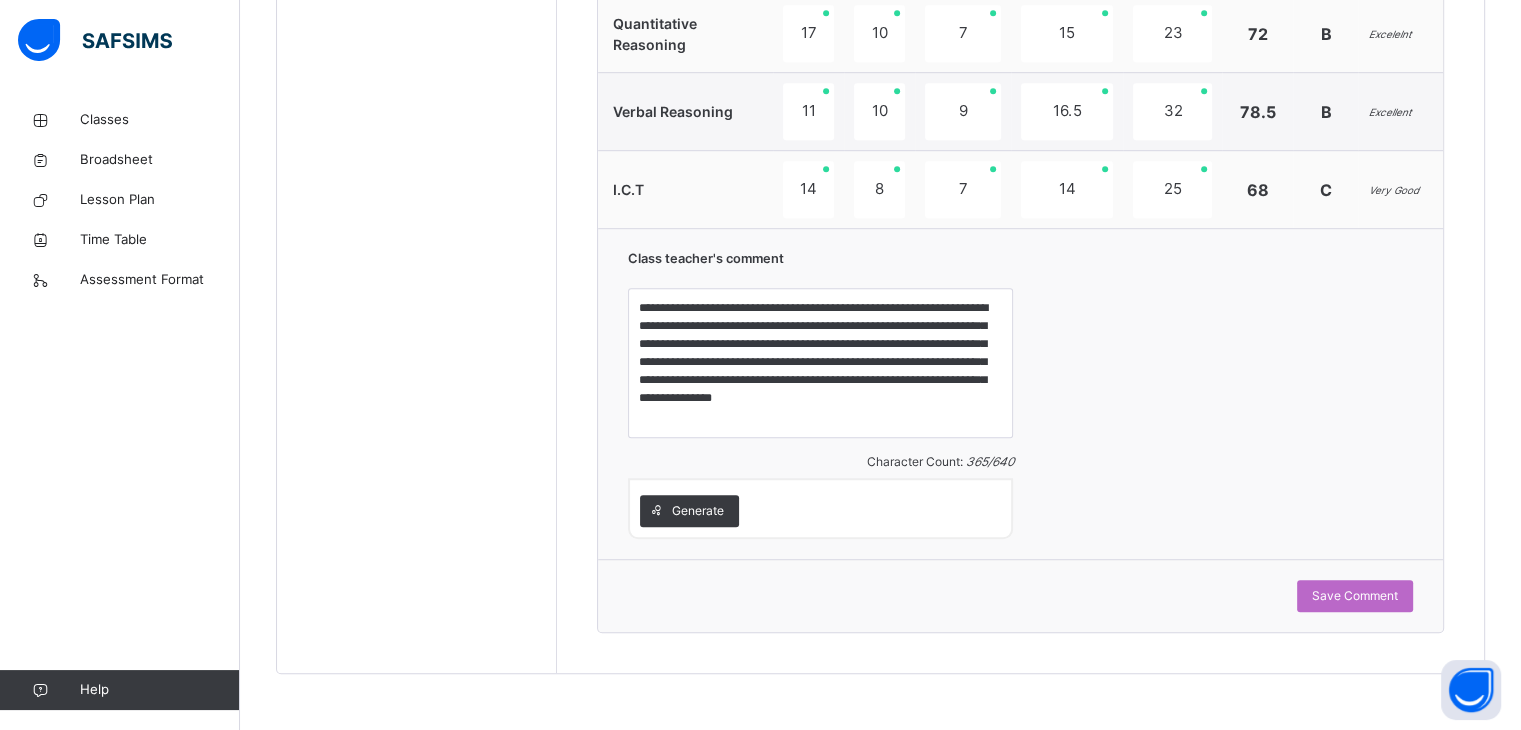 click on "**********" at bounding box center (1020, 393) 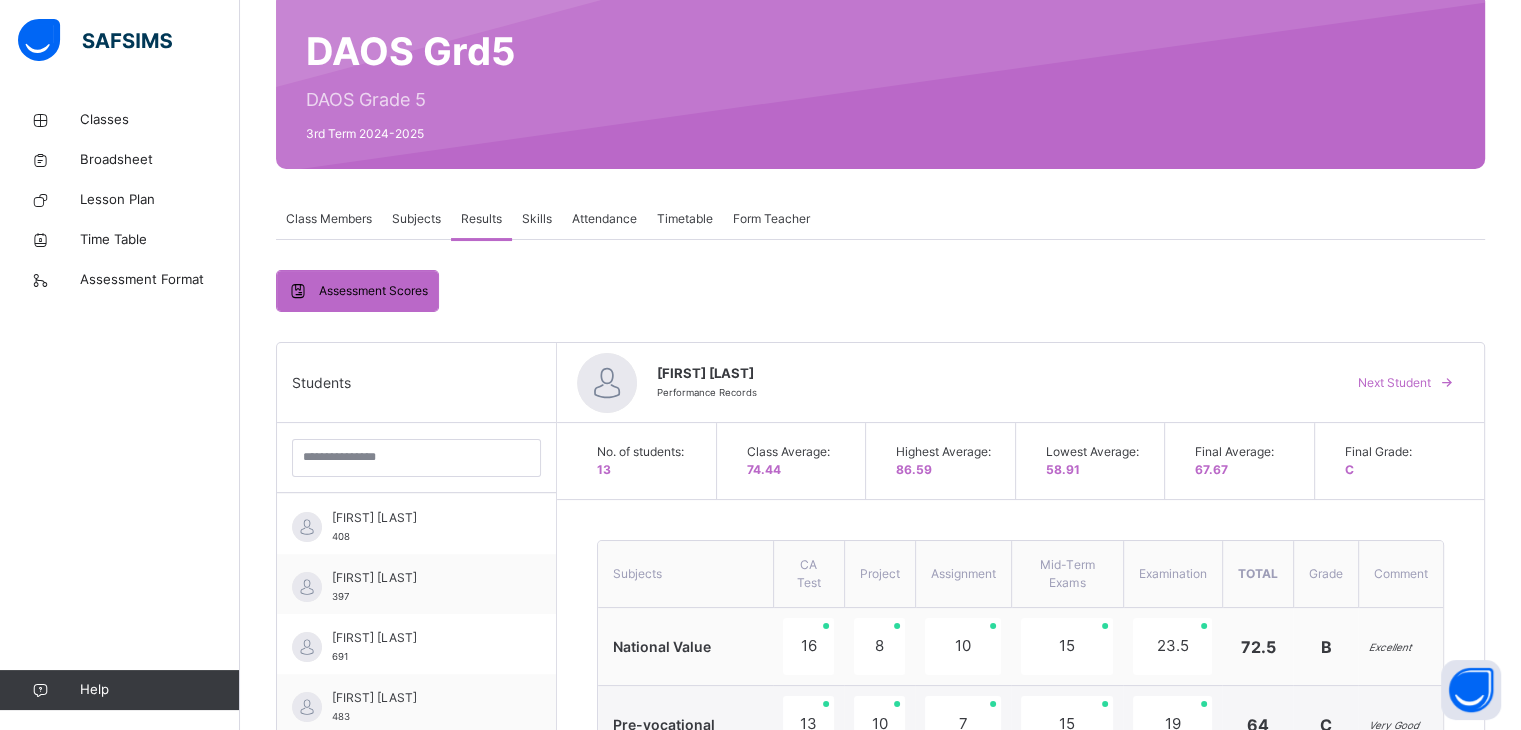 scroll, scrollTop: 180, scrollLeft: 0, axis: vertical 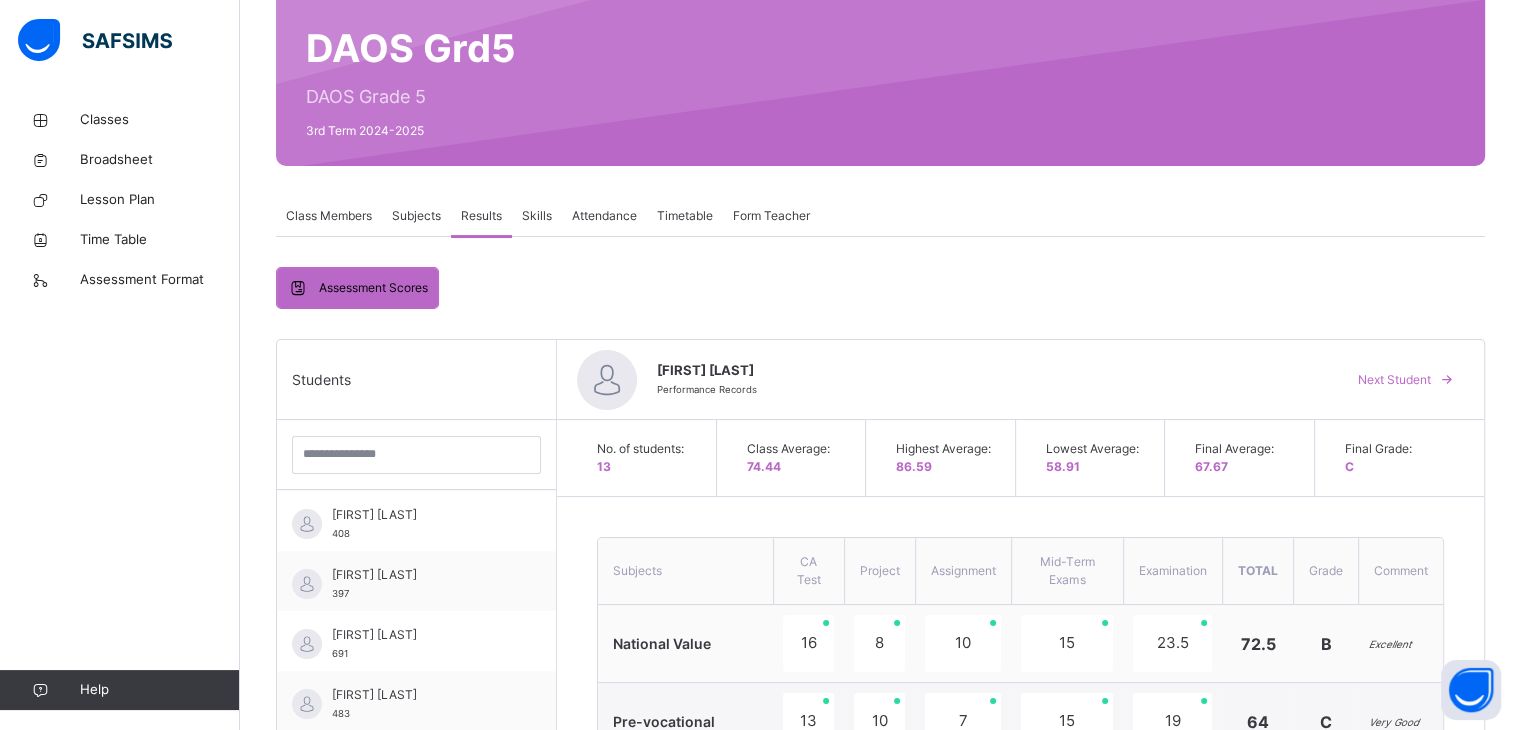 click on "**********" at bounding box center [1020, 1085] 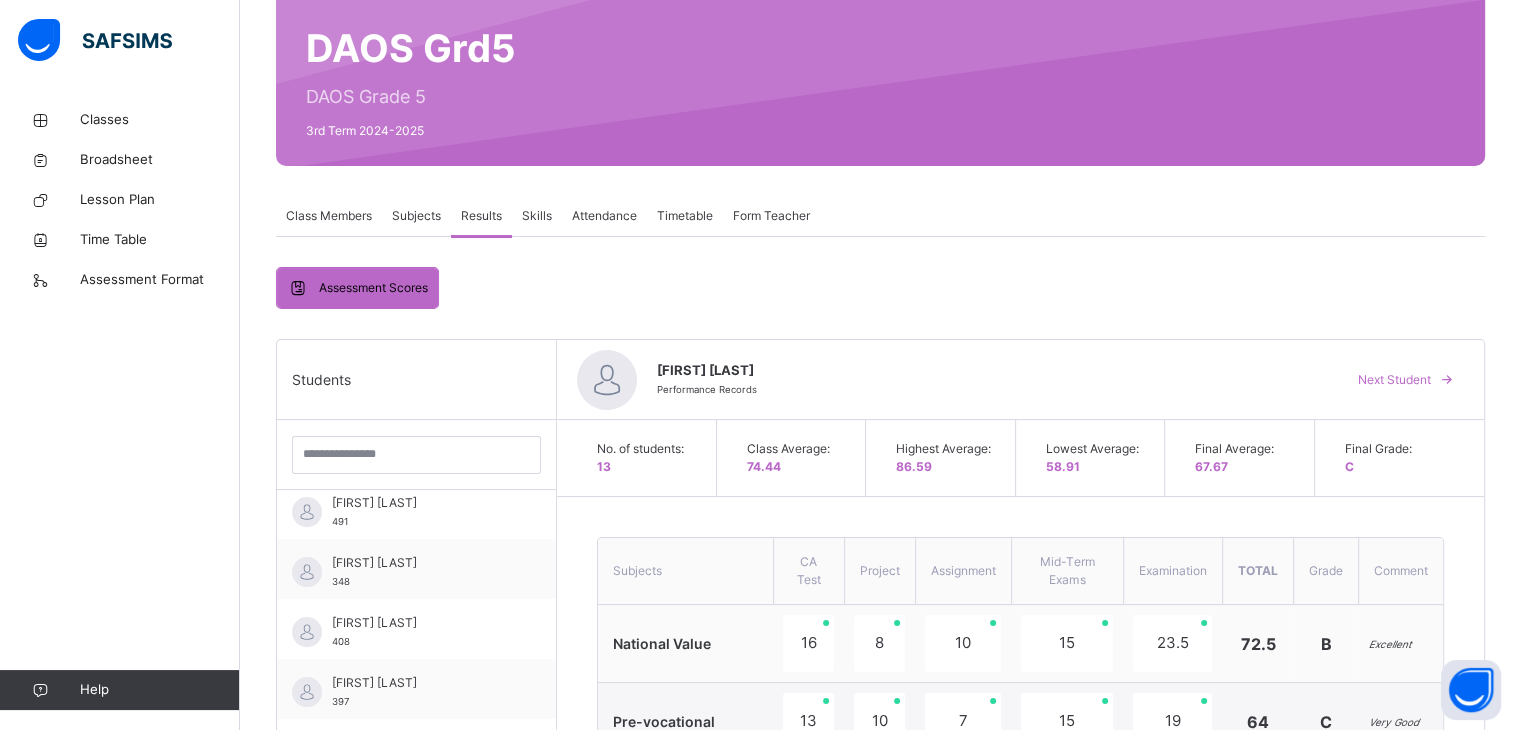scroll, scrollTop: 0, scrollLeft: 0, axis: both 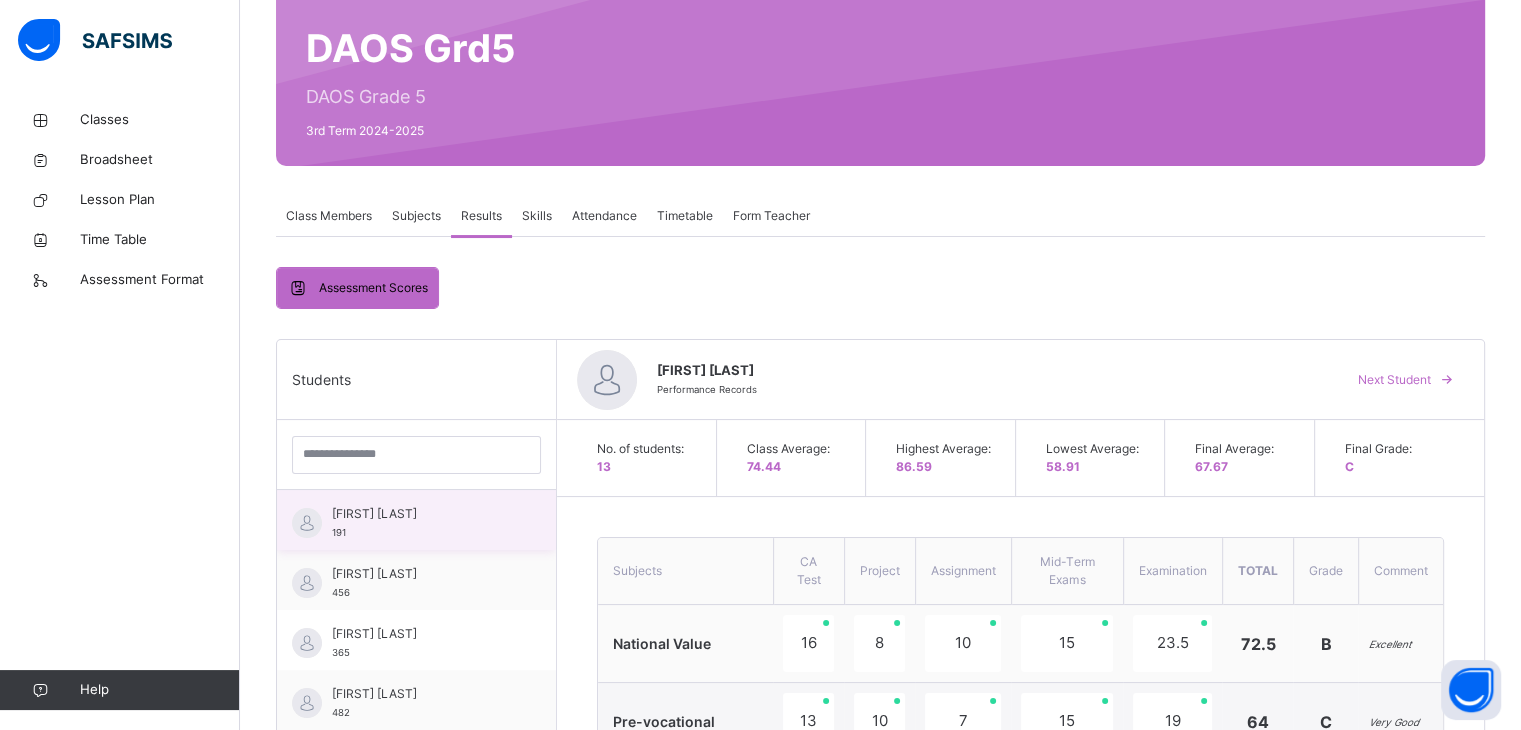 click on "[FIRST] [LAST]" at bounding box center [421, 514] 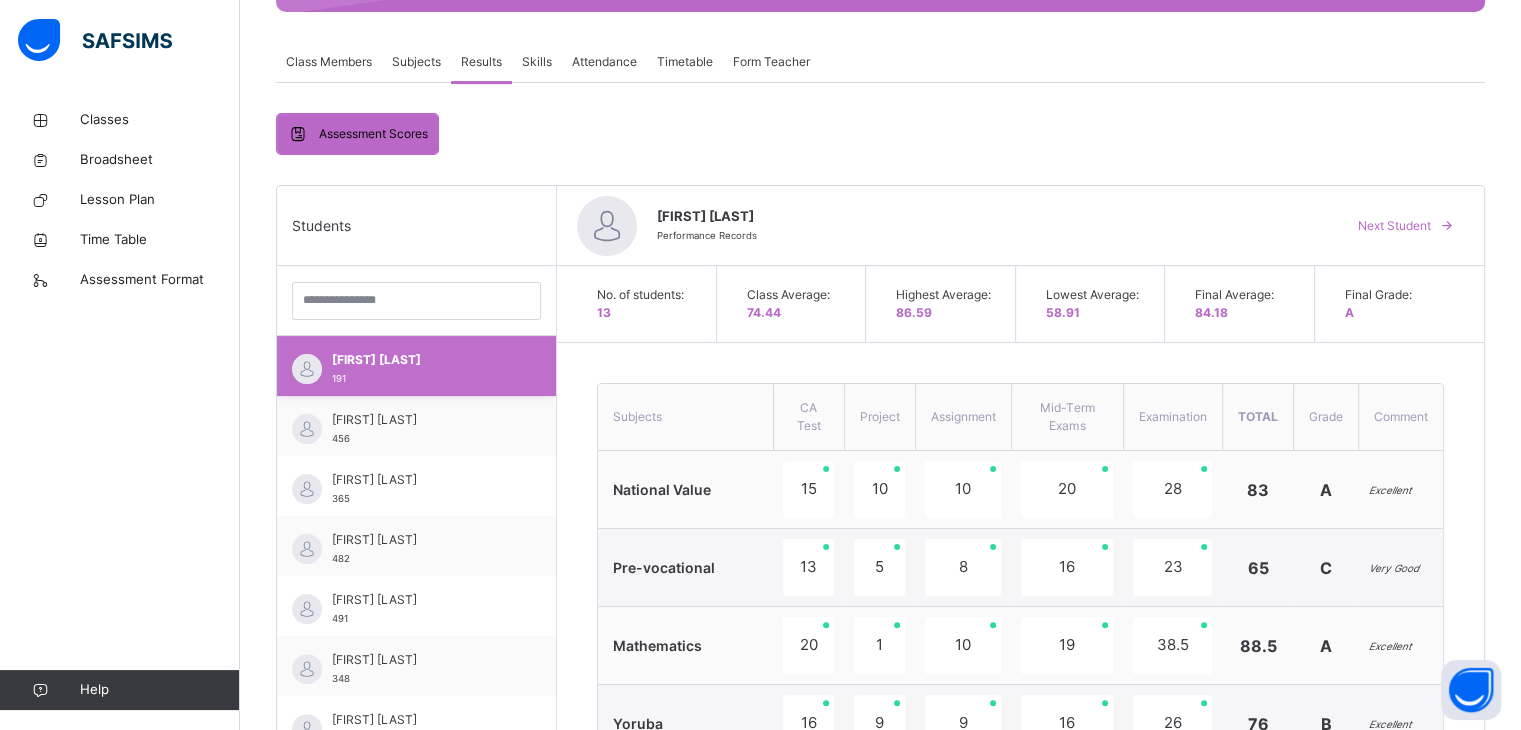 scroll, scrollTop: 287, scrollLeft: 0, axis: vertical 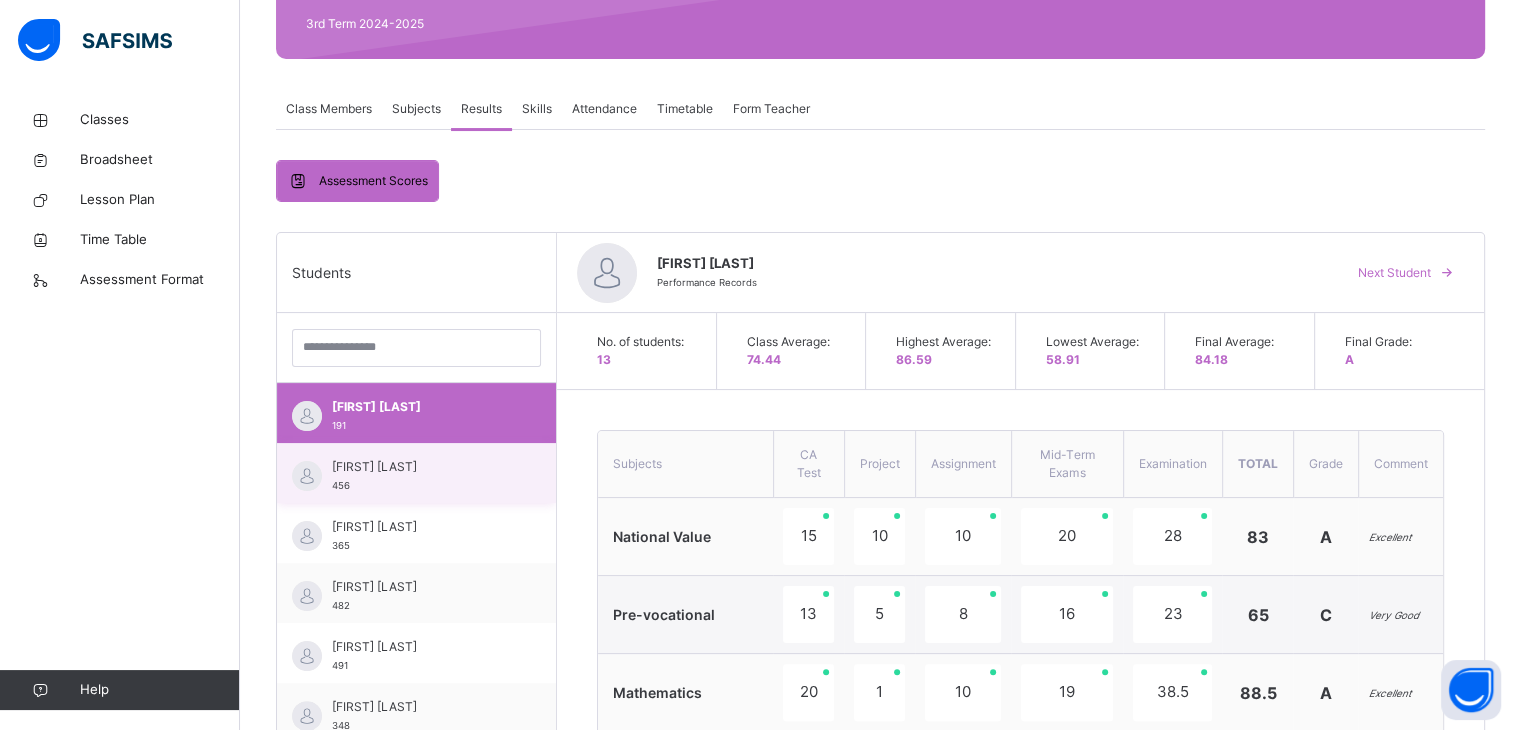 click on "[FIRST] [LAST]" at bounding box center (421, 467) 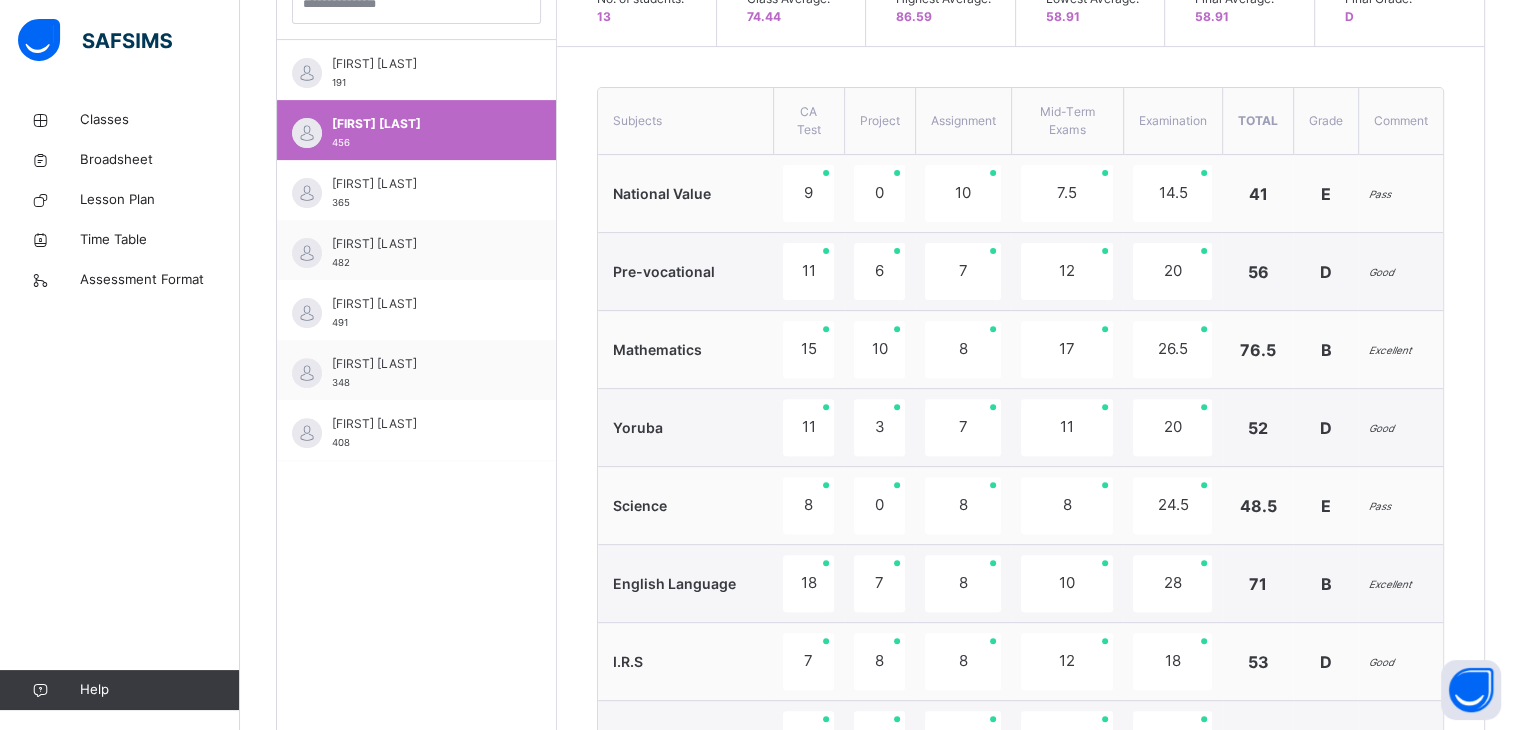 scroll, scrollTop: 0, scrollLeft: 0, axis: both 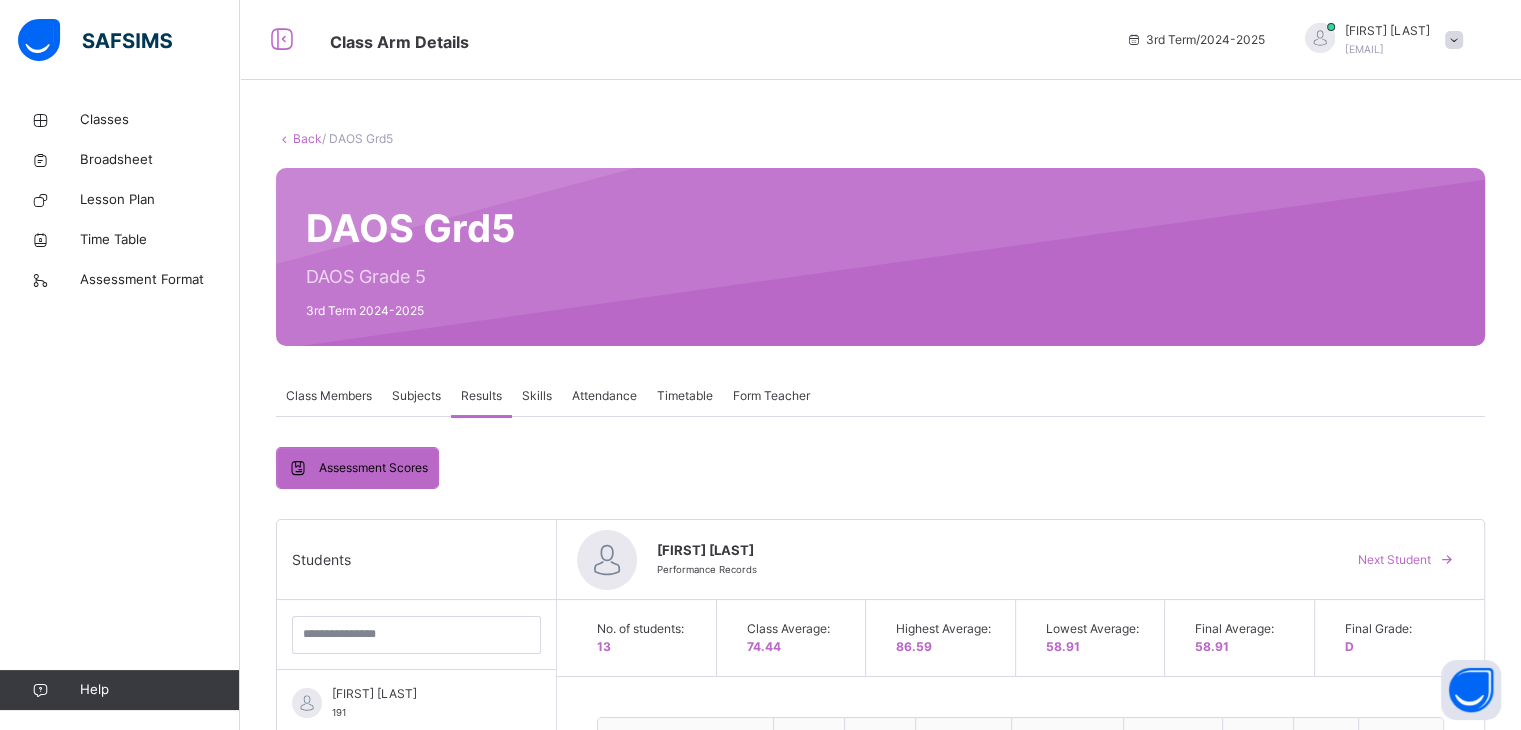 click on "[FIRST] [LAST] Performance Records" at bounding box center [989, 560] 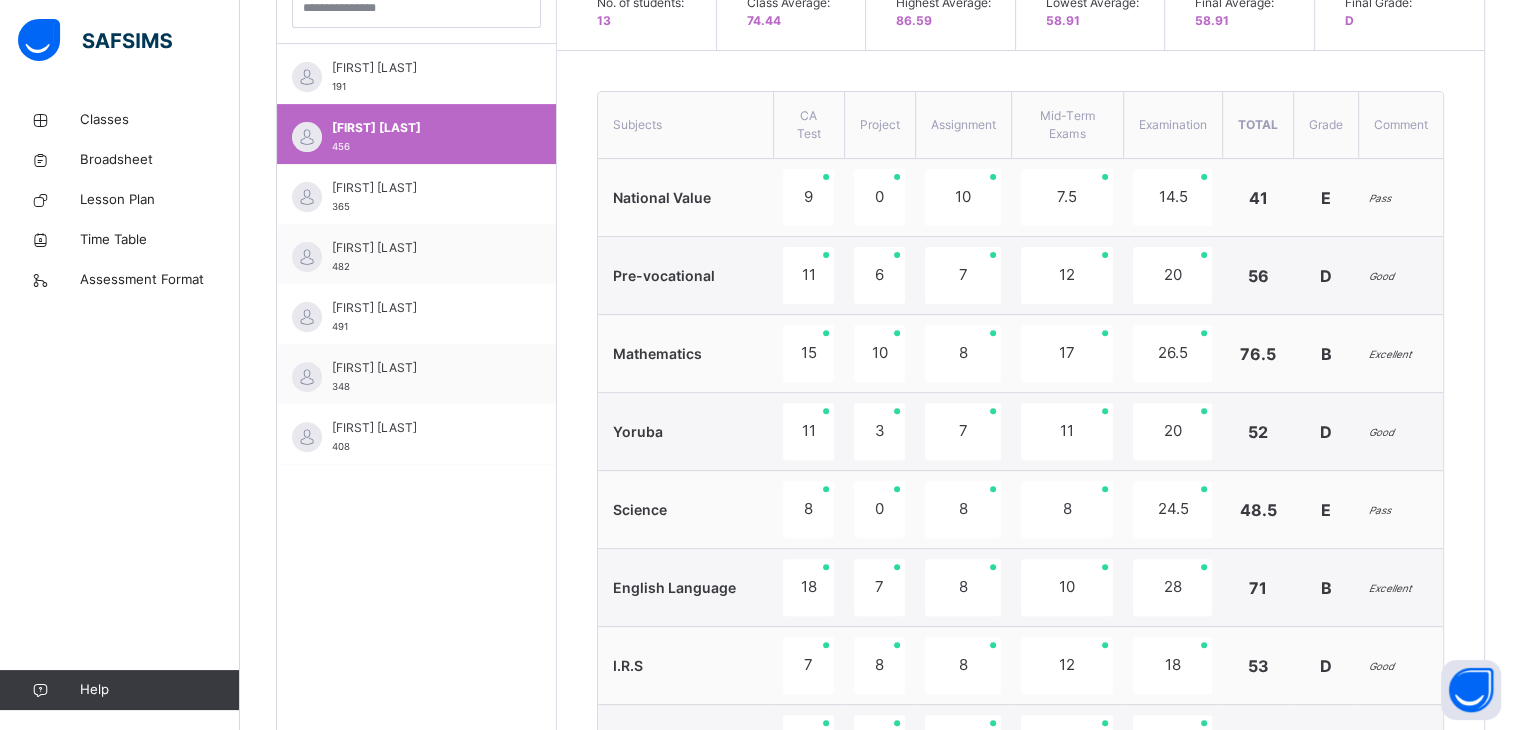 click on "Yoruba" at bounding box center [638, 431] 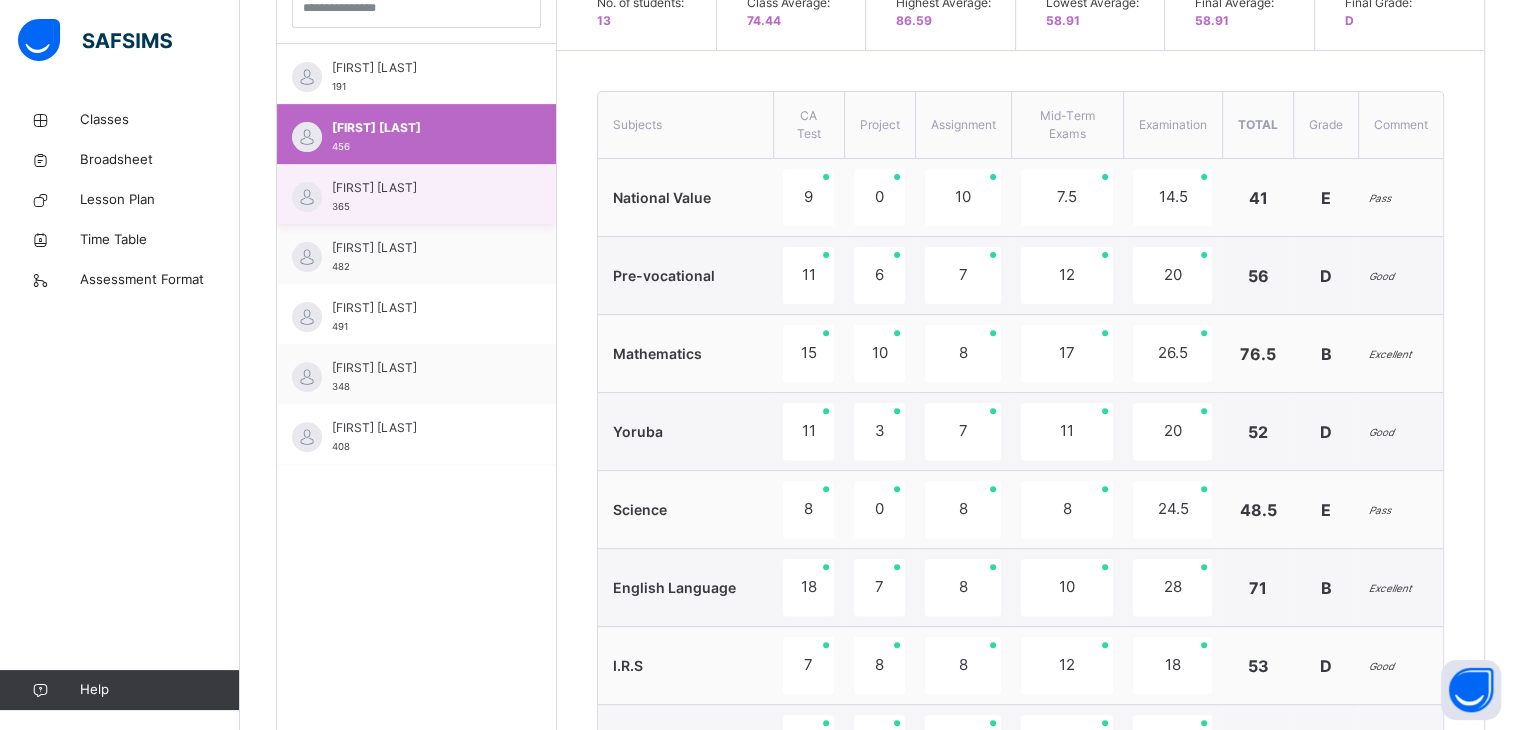 click on "[FIRST] [LAST]" at bounding box center [421, 188] 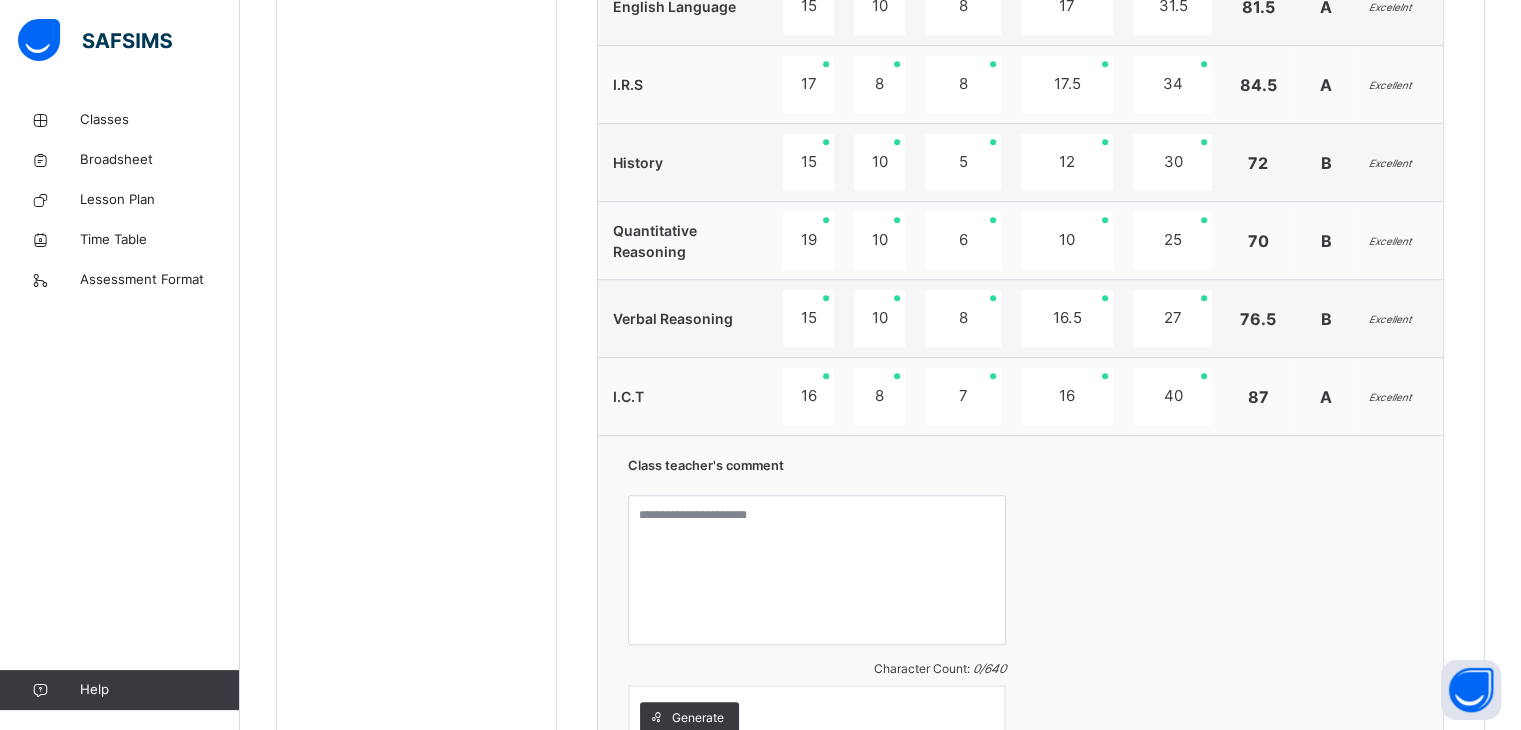 scroll, scrollTop: 1413, scrollLeft: 0, axis: vertical 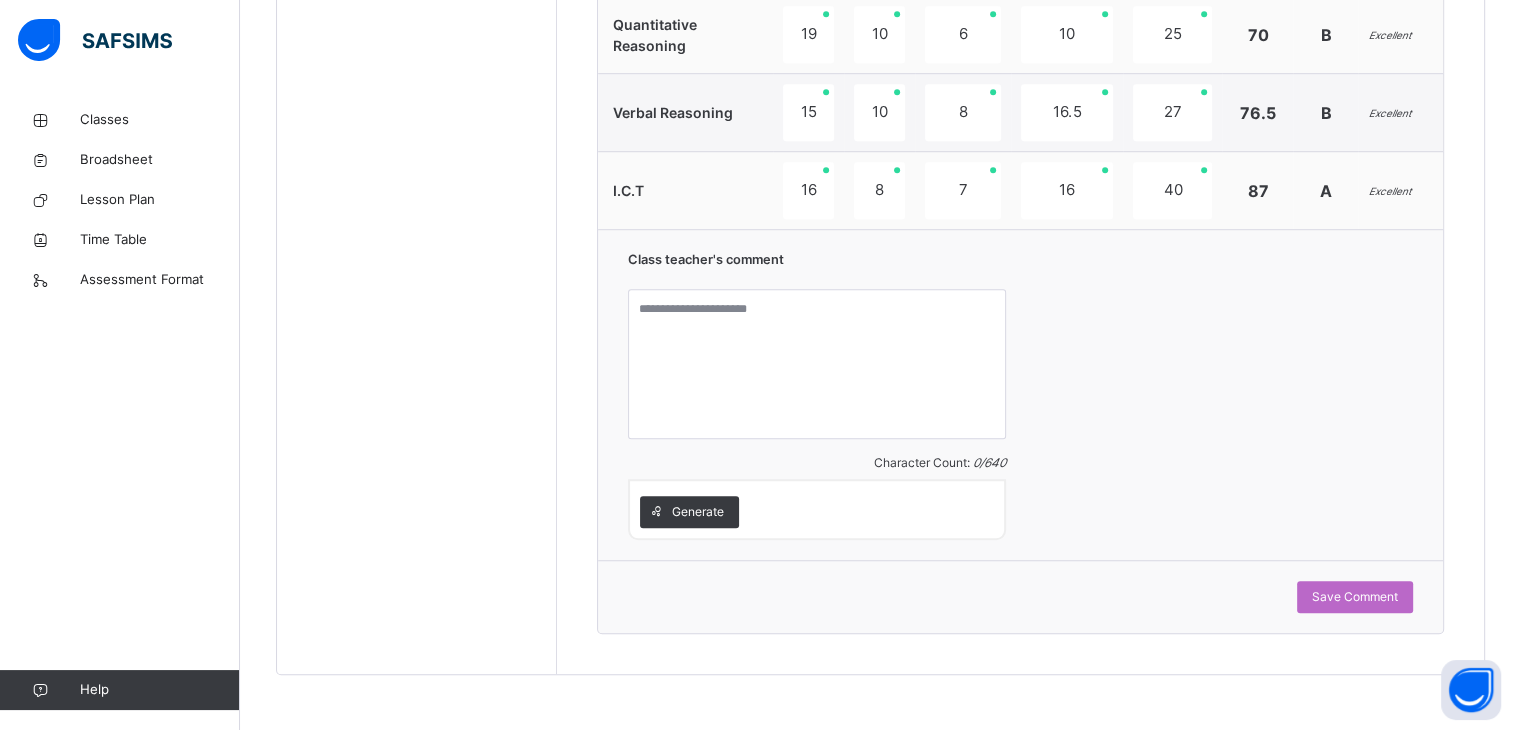 click on "Class teacher's comment Character Count:   0 / 640   Generate" at bounding box center [1020, 394] 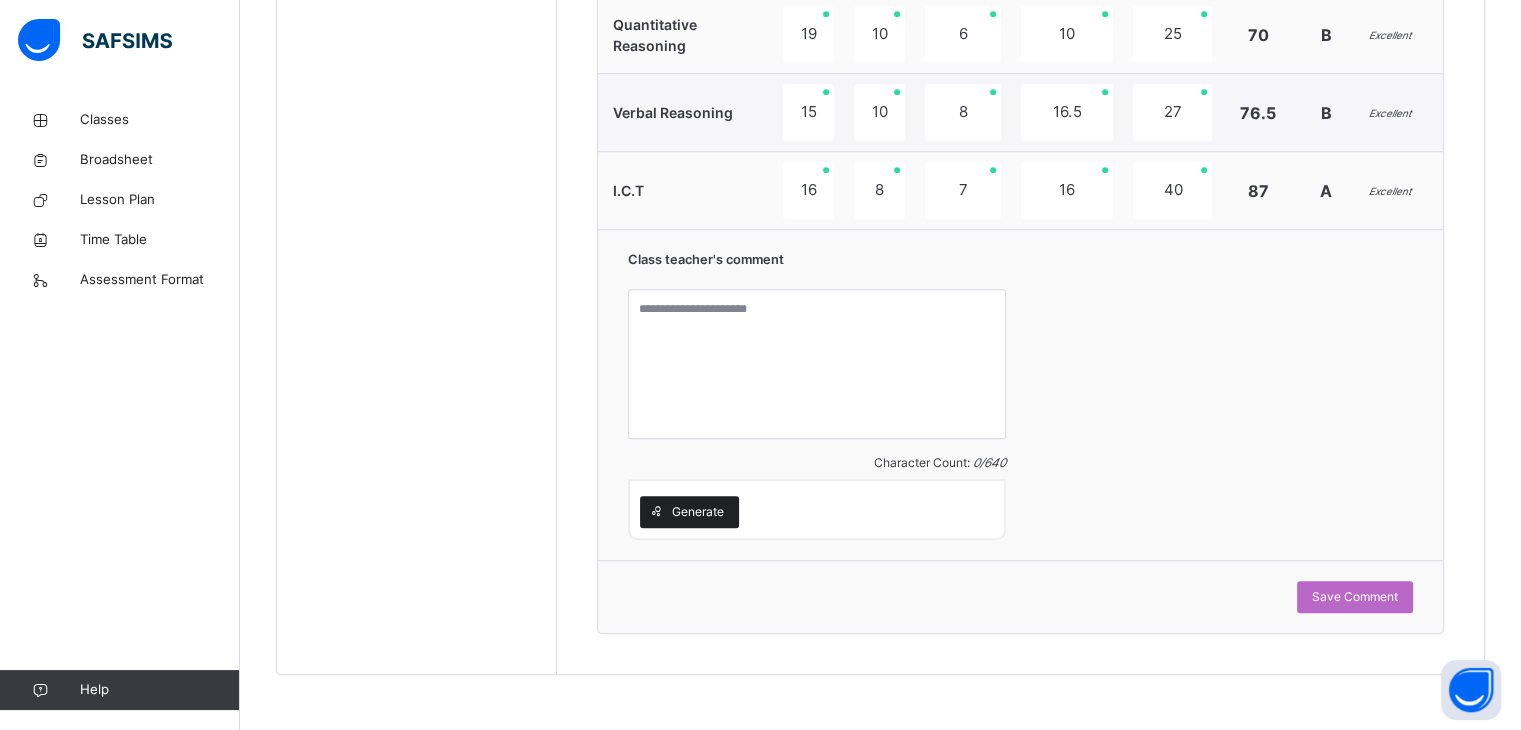 click at bounding box center [656, 512] 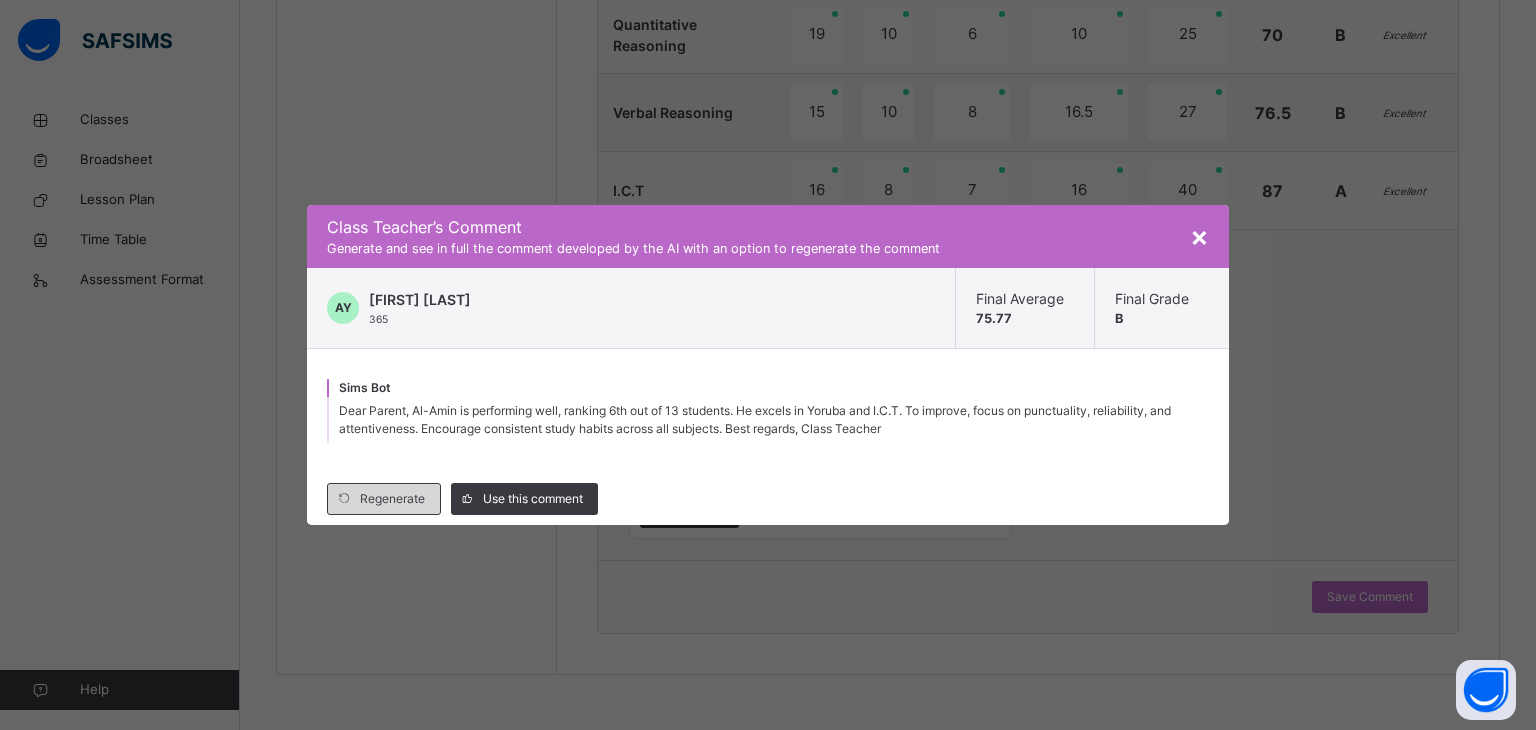 click on "Regenerate" at bounding box center [392, 499] 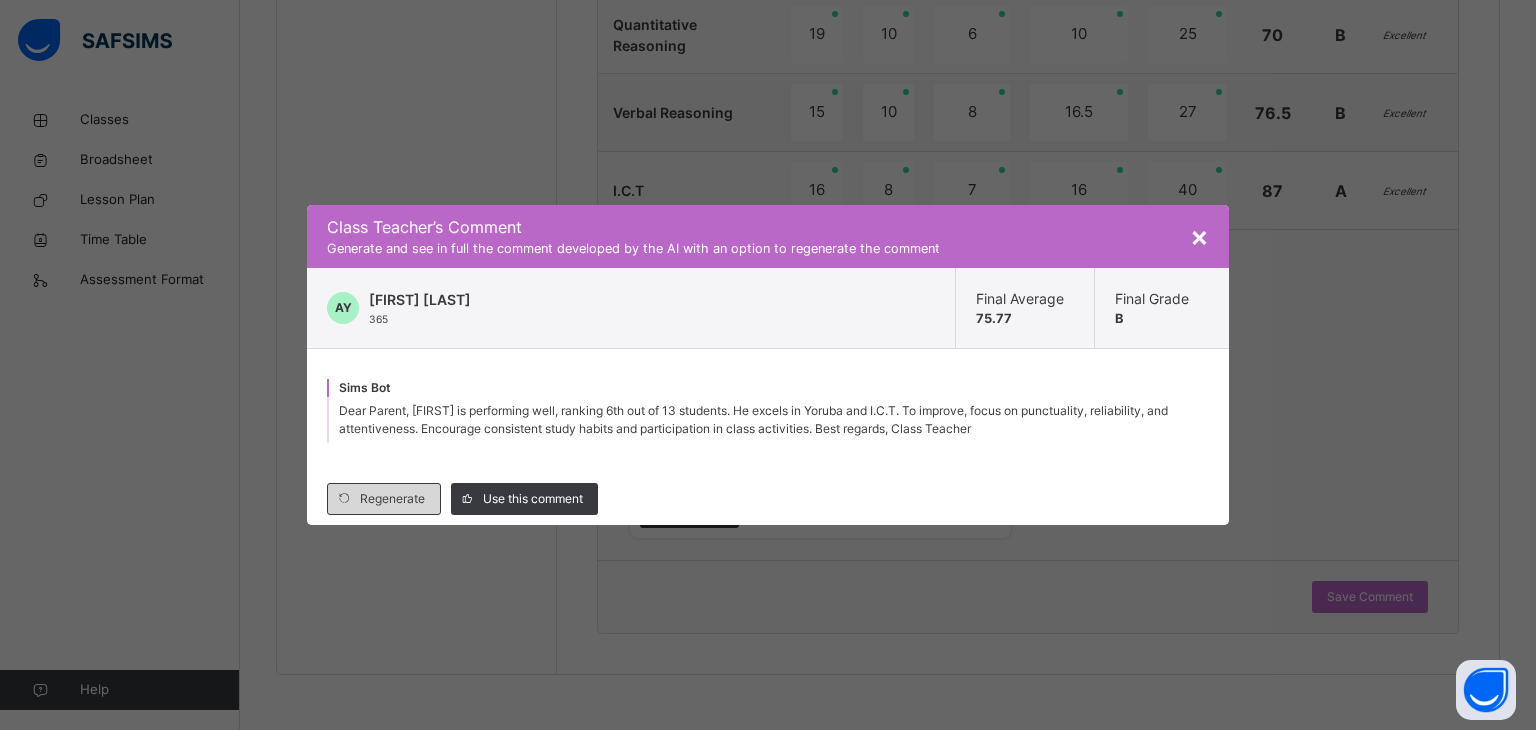click on "Regenerate" at bounding box center [384, 499] 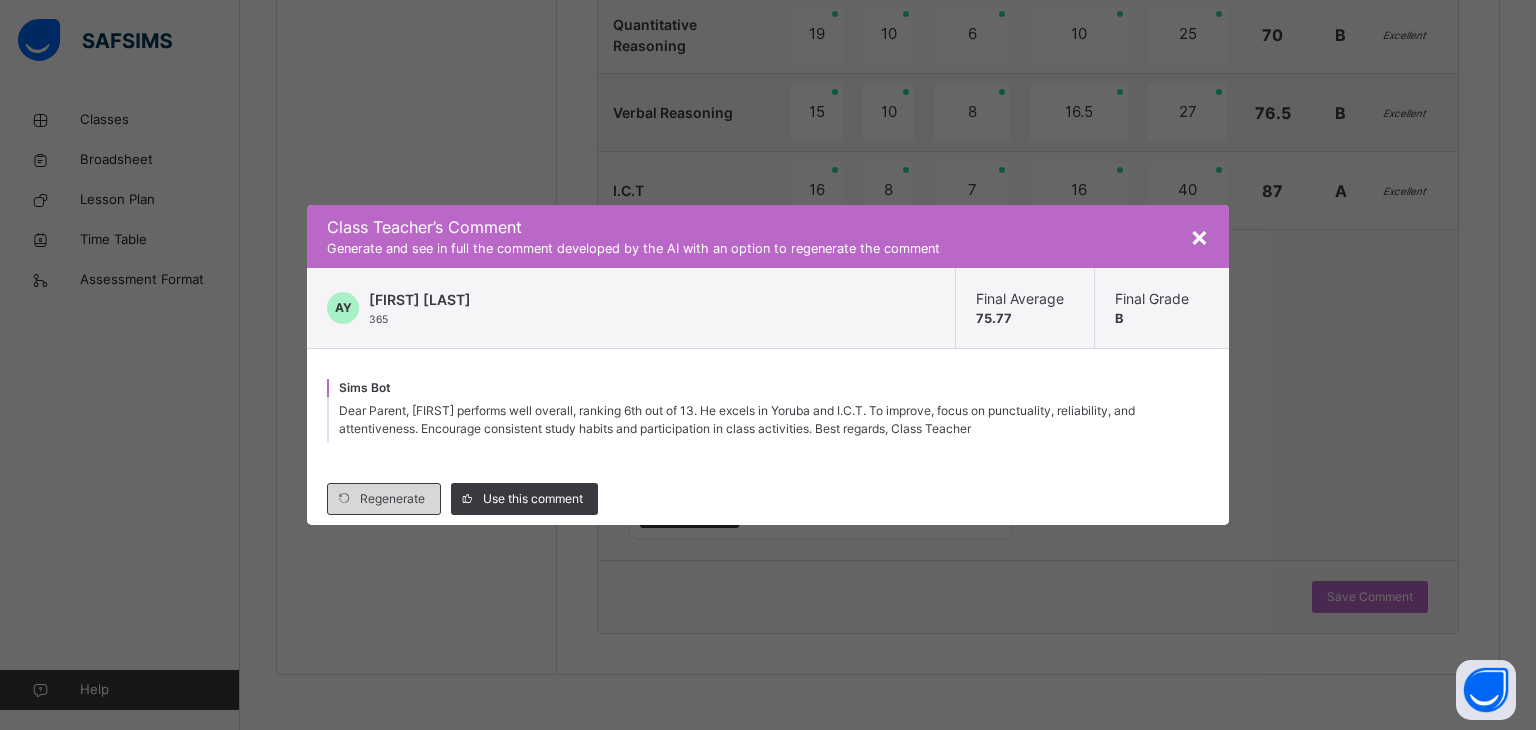click on "Regenerate" at bounding box center [392, 499] 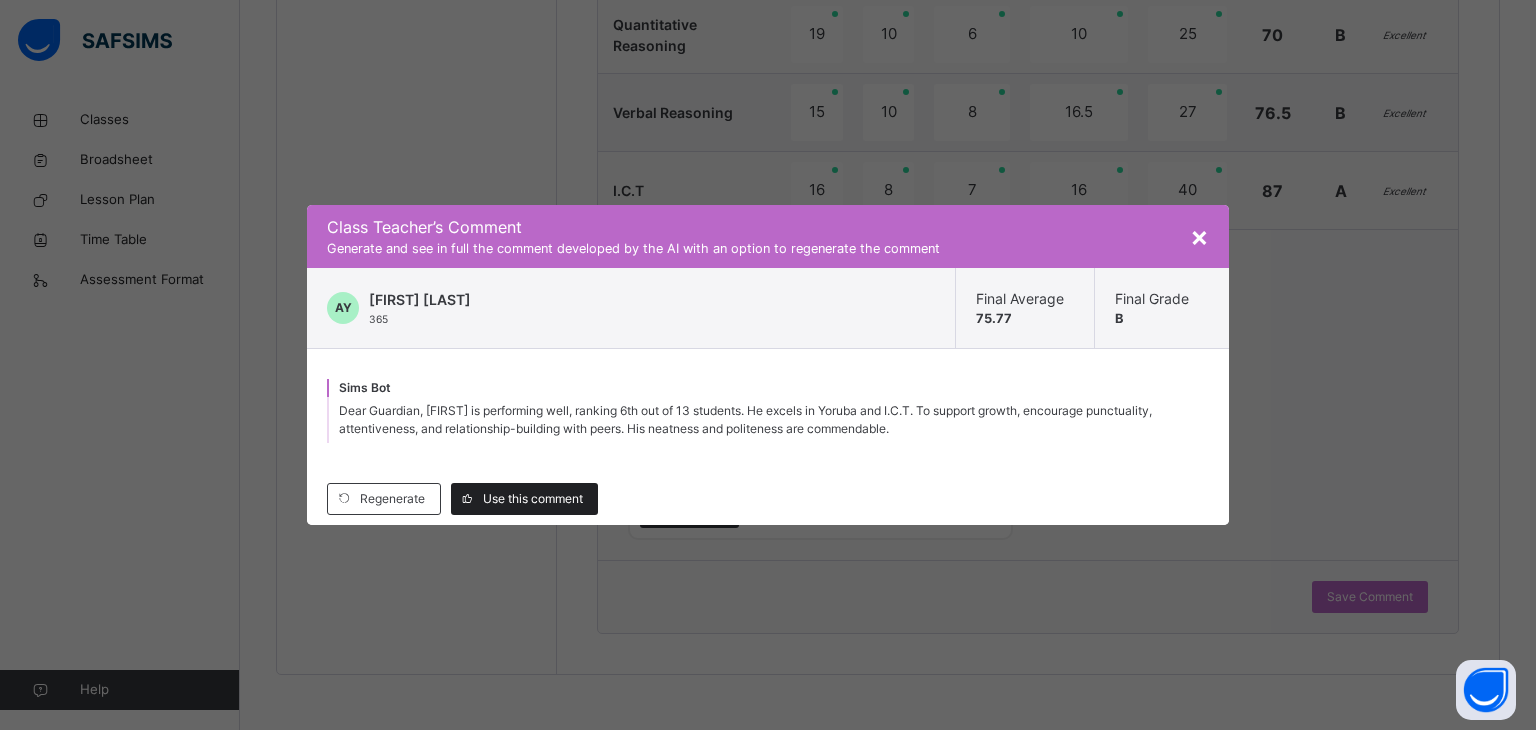 click on "Use this comment" at bounding box center (533, 499) 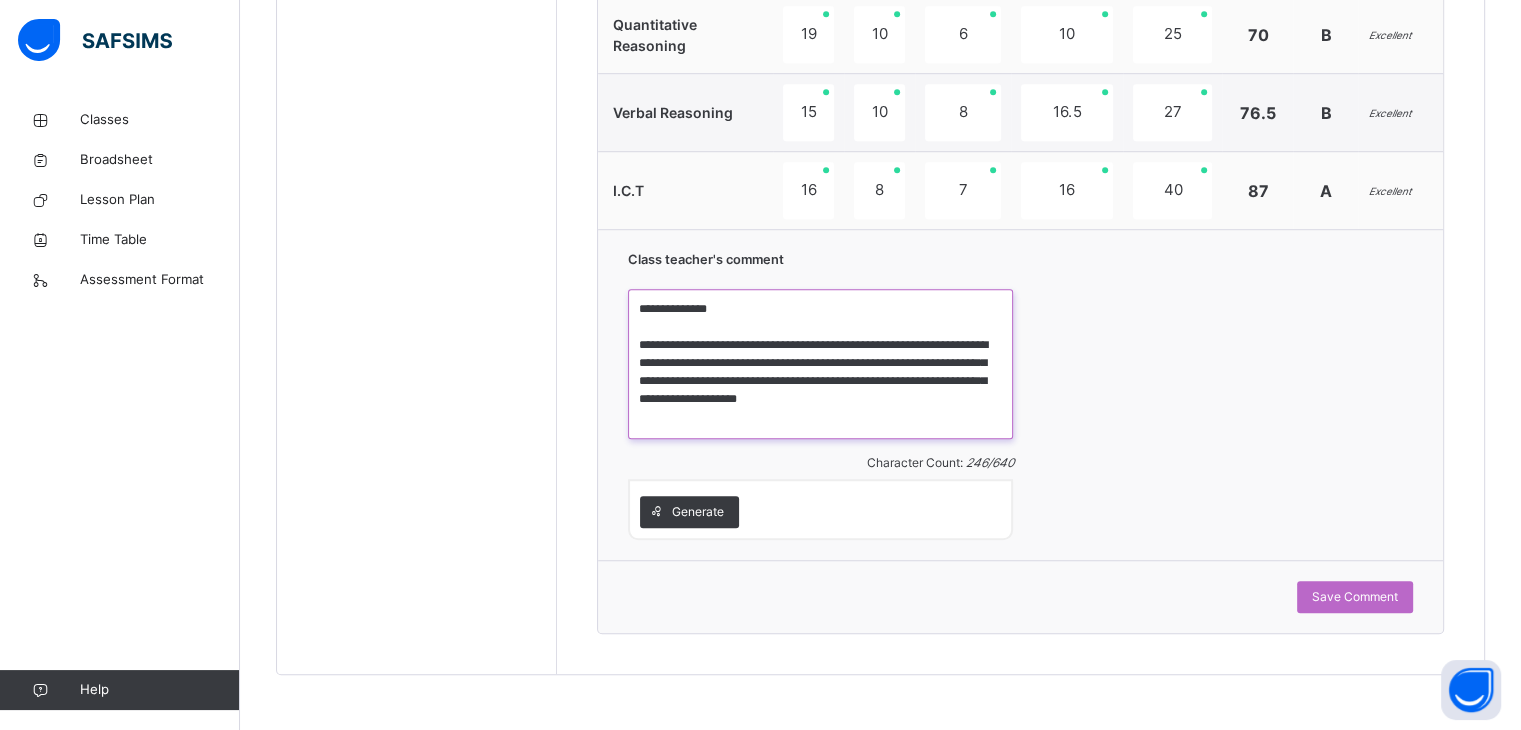 click on "**********" at bounding box center (820, 364) 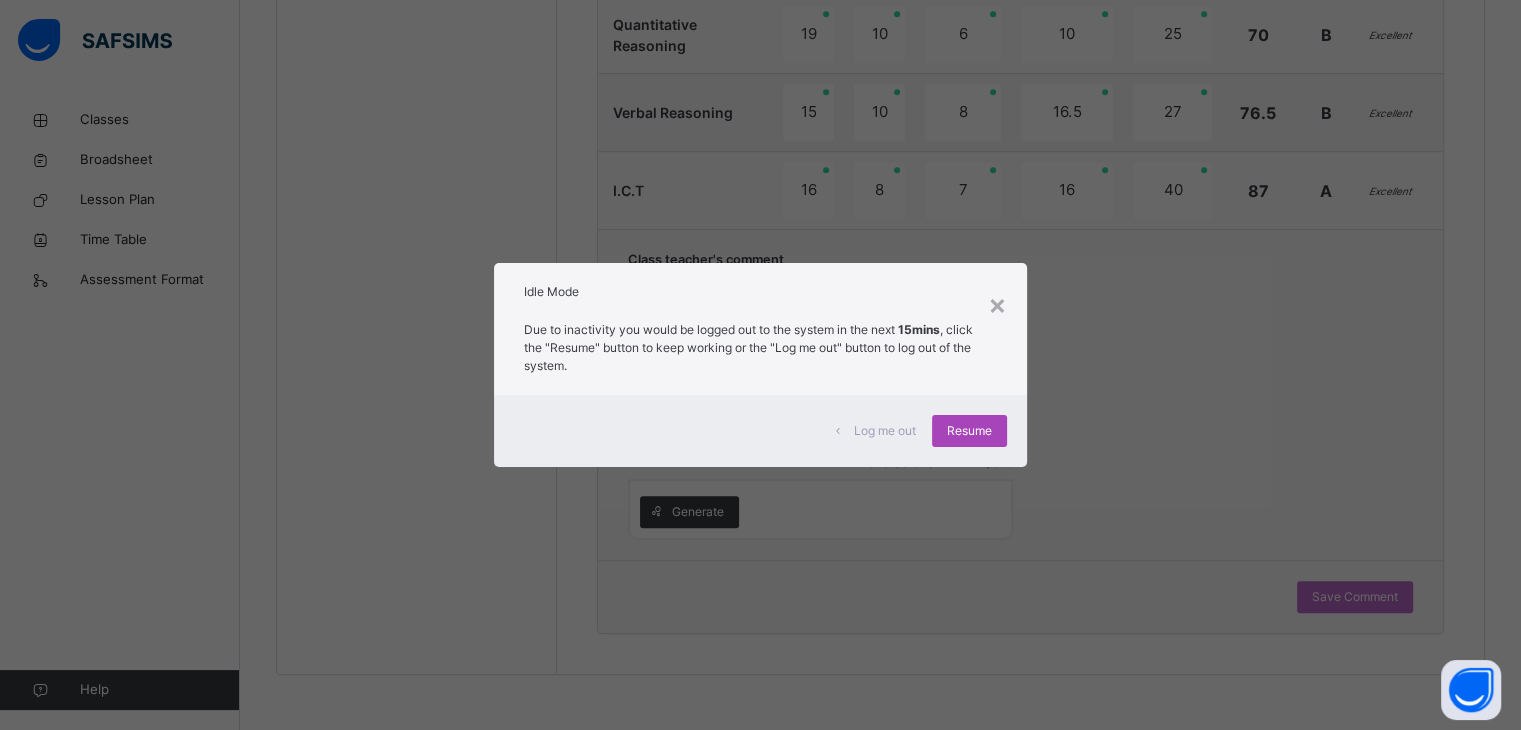 click on "Resume" at bounding box center (969, 431) 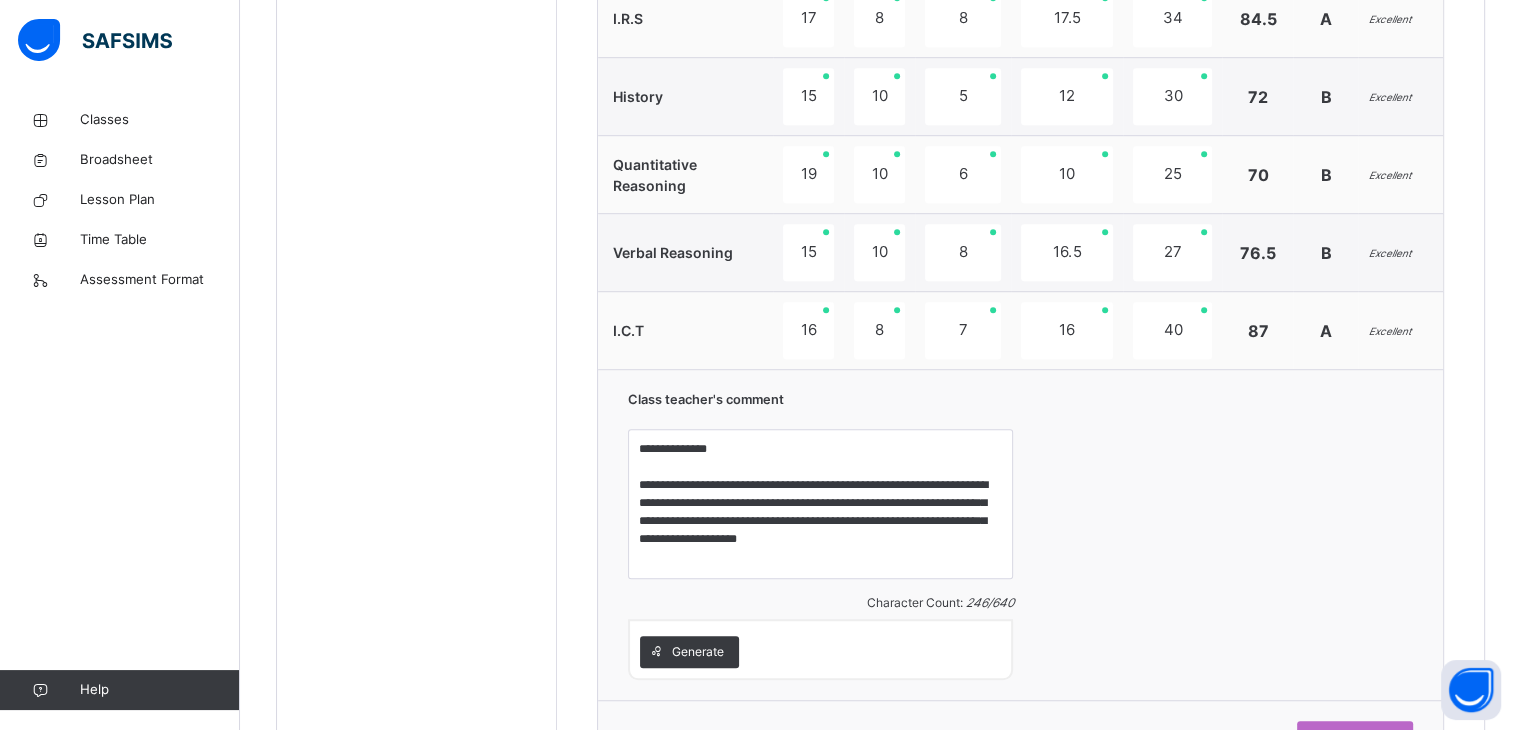 scroll, scrollTop: 1279, scrollLeft: 0, axis: vertical 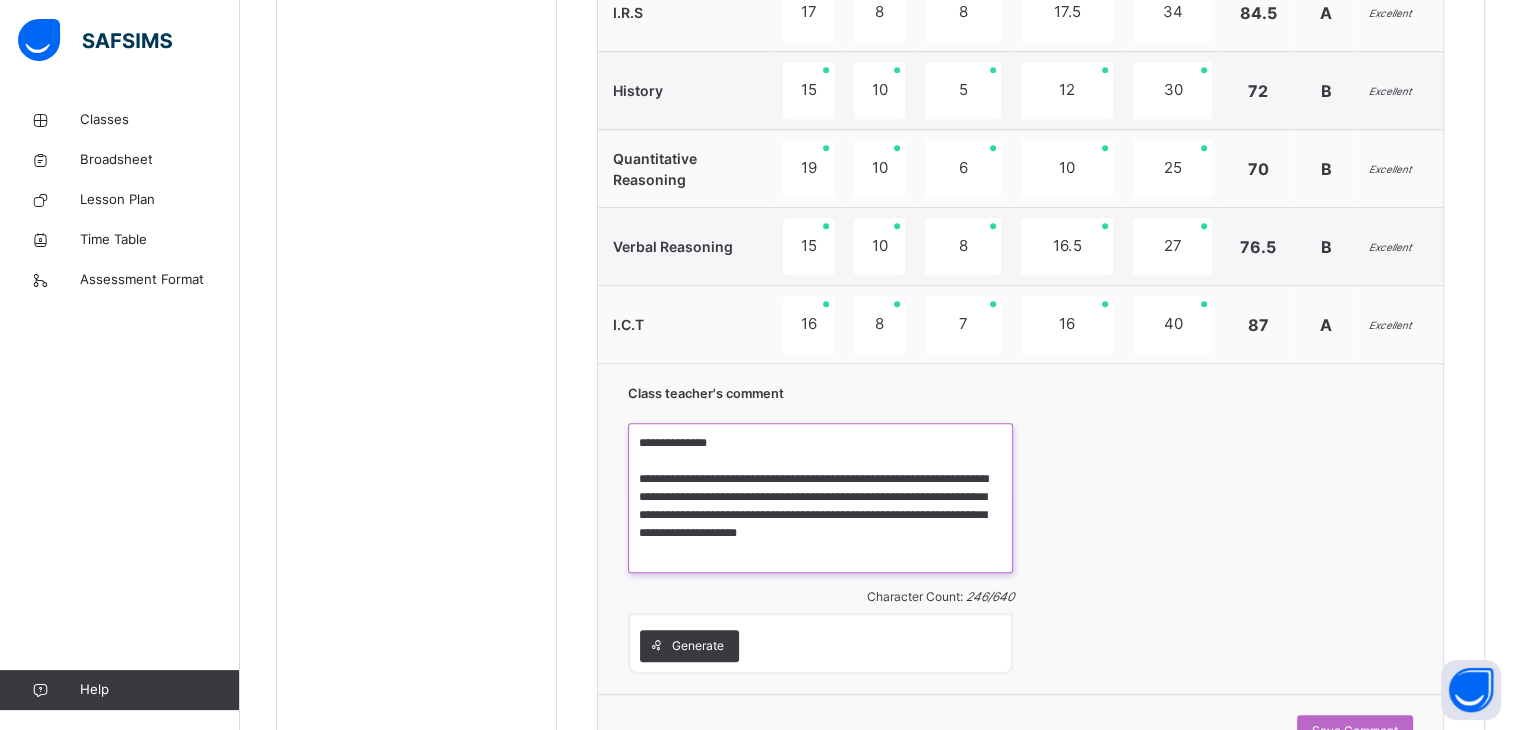 click on "**********" at bounding box center (820, 498) 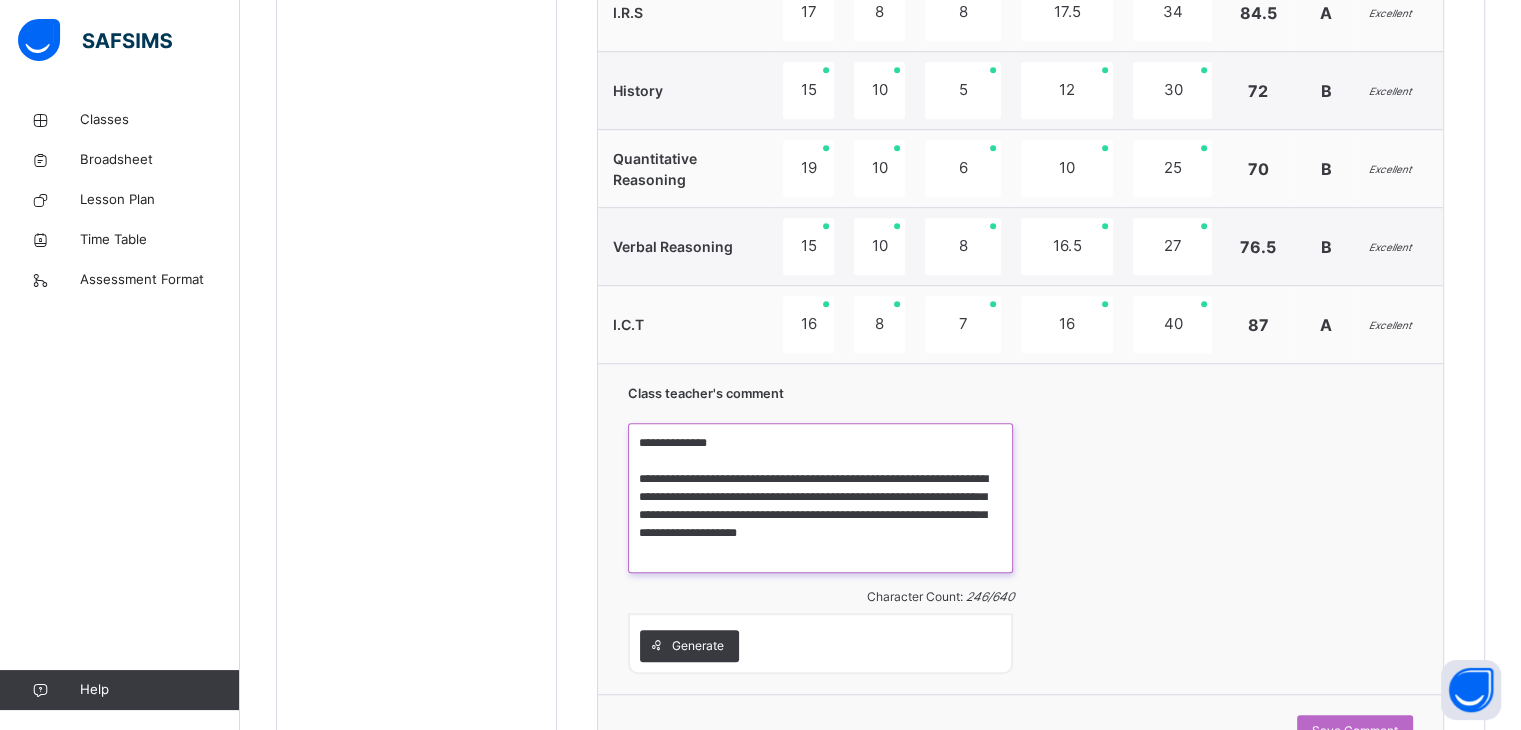 click on "**********" at bounding box center (820, 498) 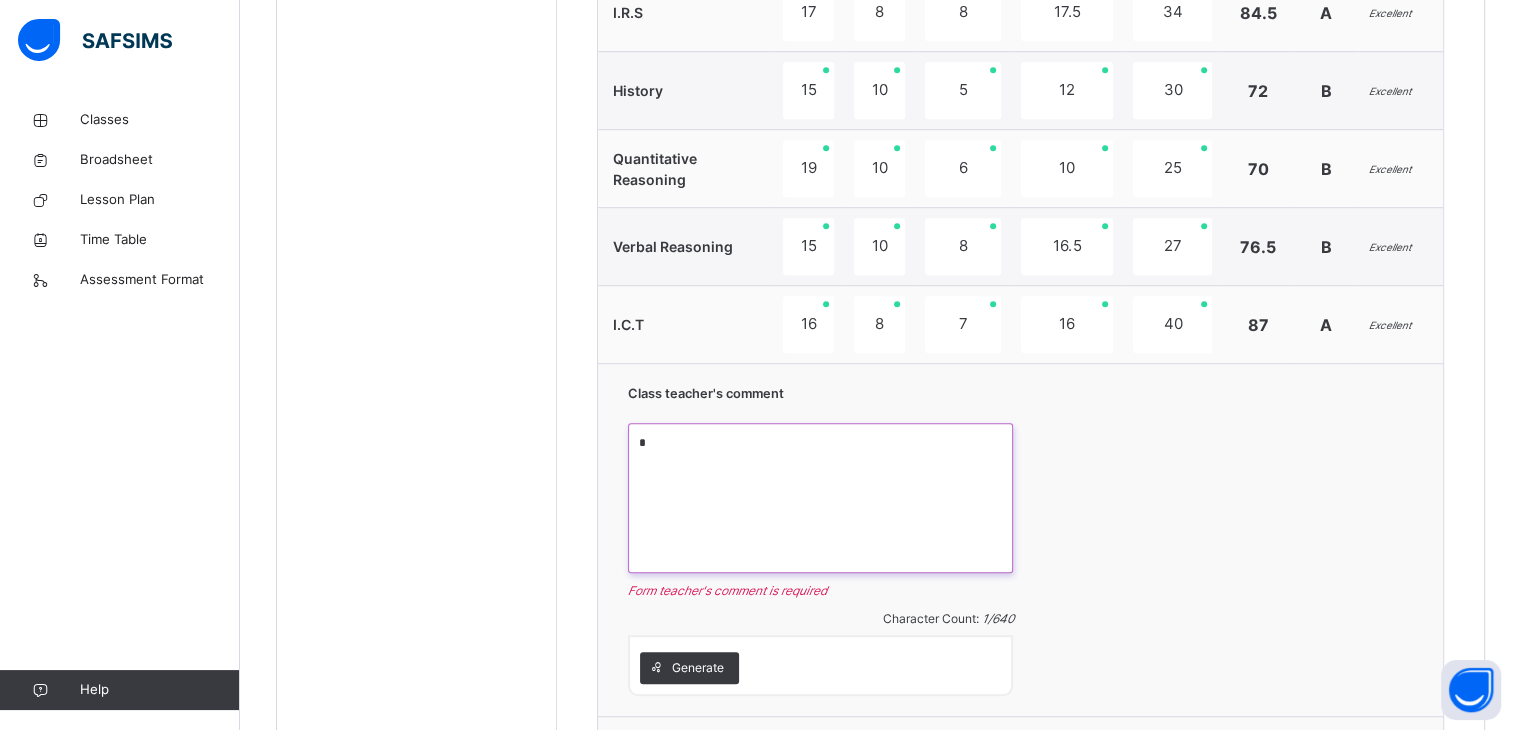 paste on "**********" 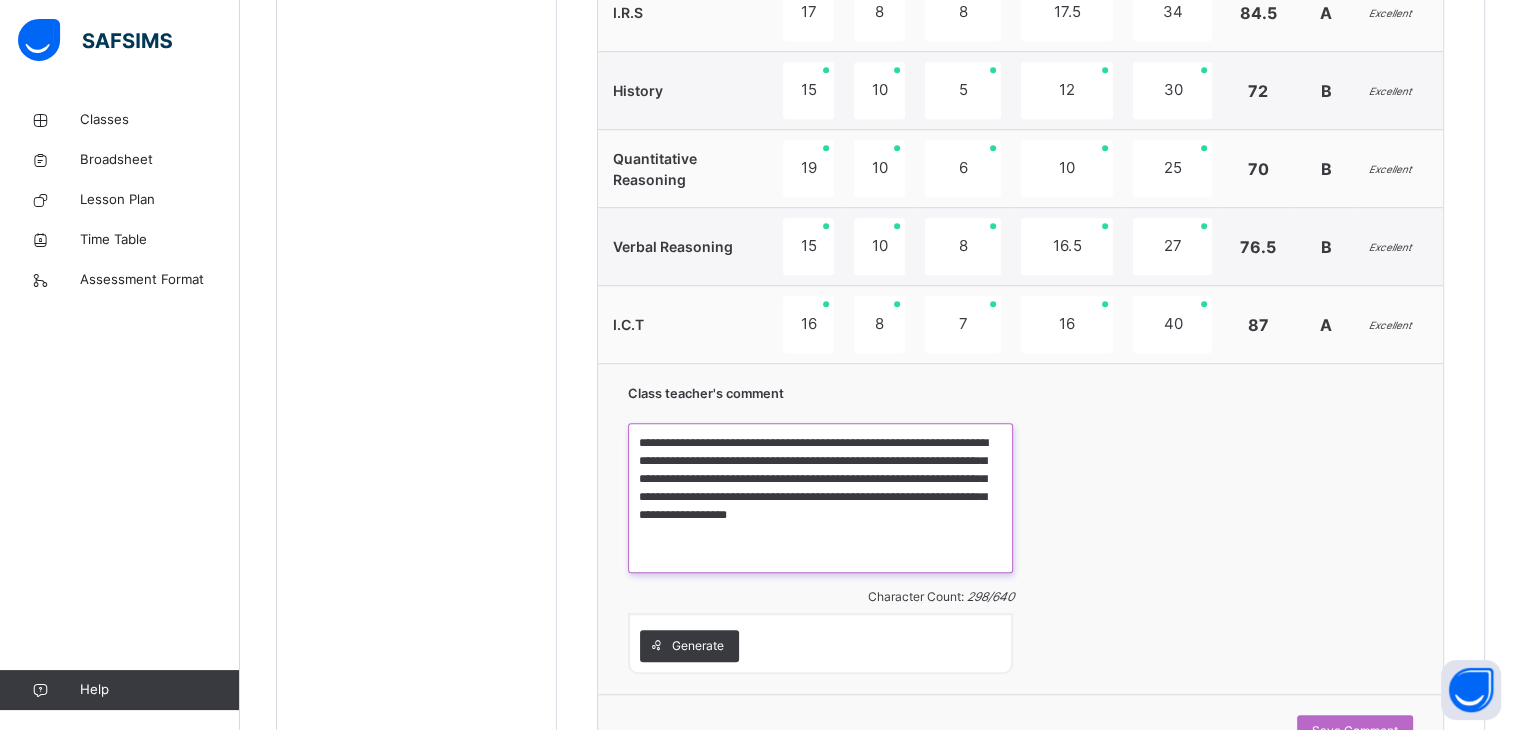 click on "**********" at bounding box center (820, 498) 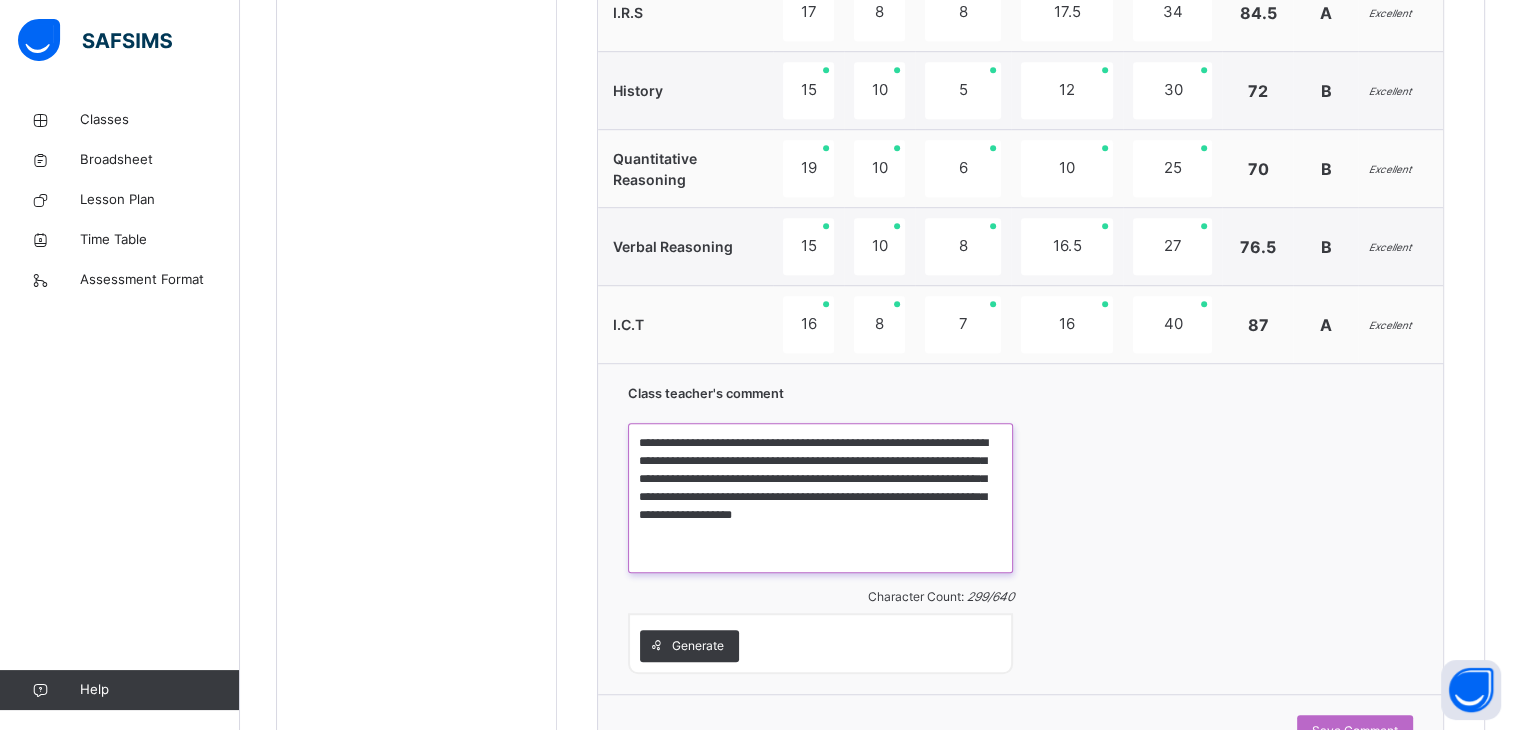 click on "**********" at bounding box center (820, 498) 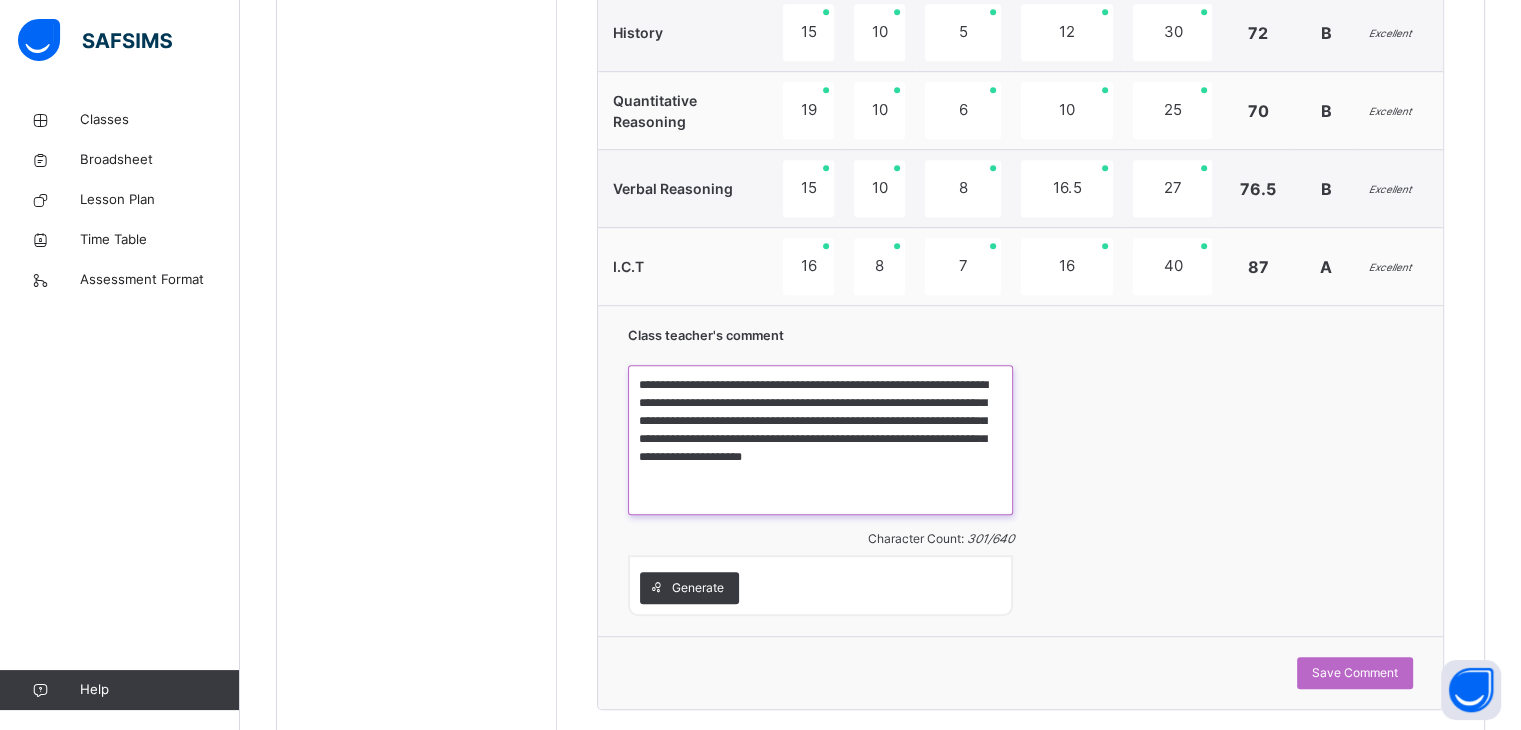scroll, scrollTop: 1344, scrollLeft: 0, axis: vertical 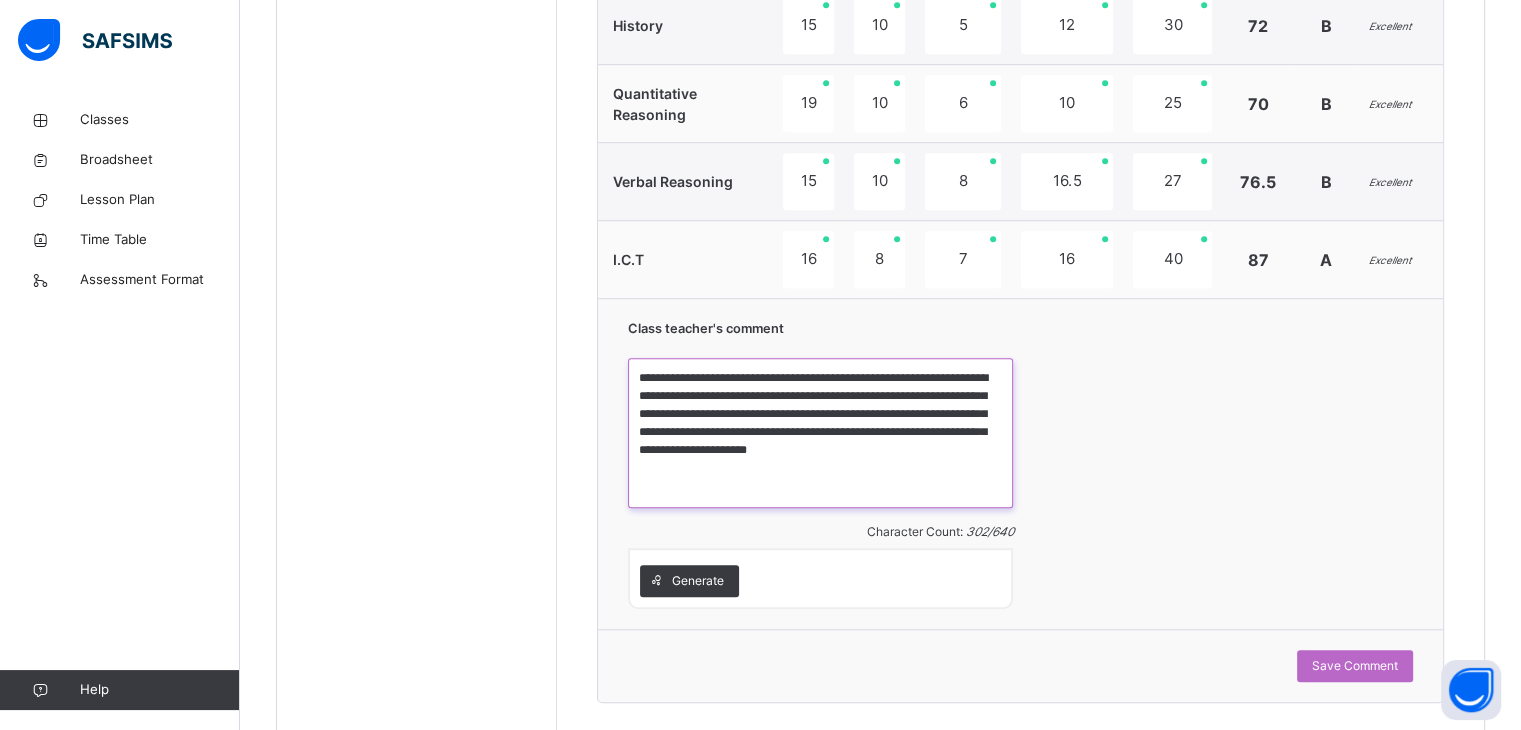 paste on "**********" 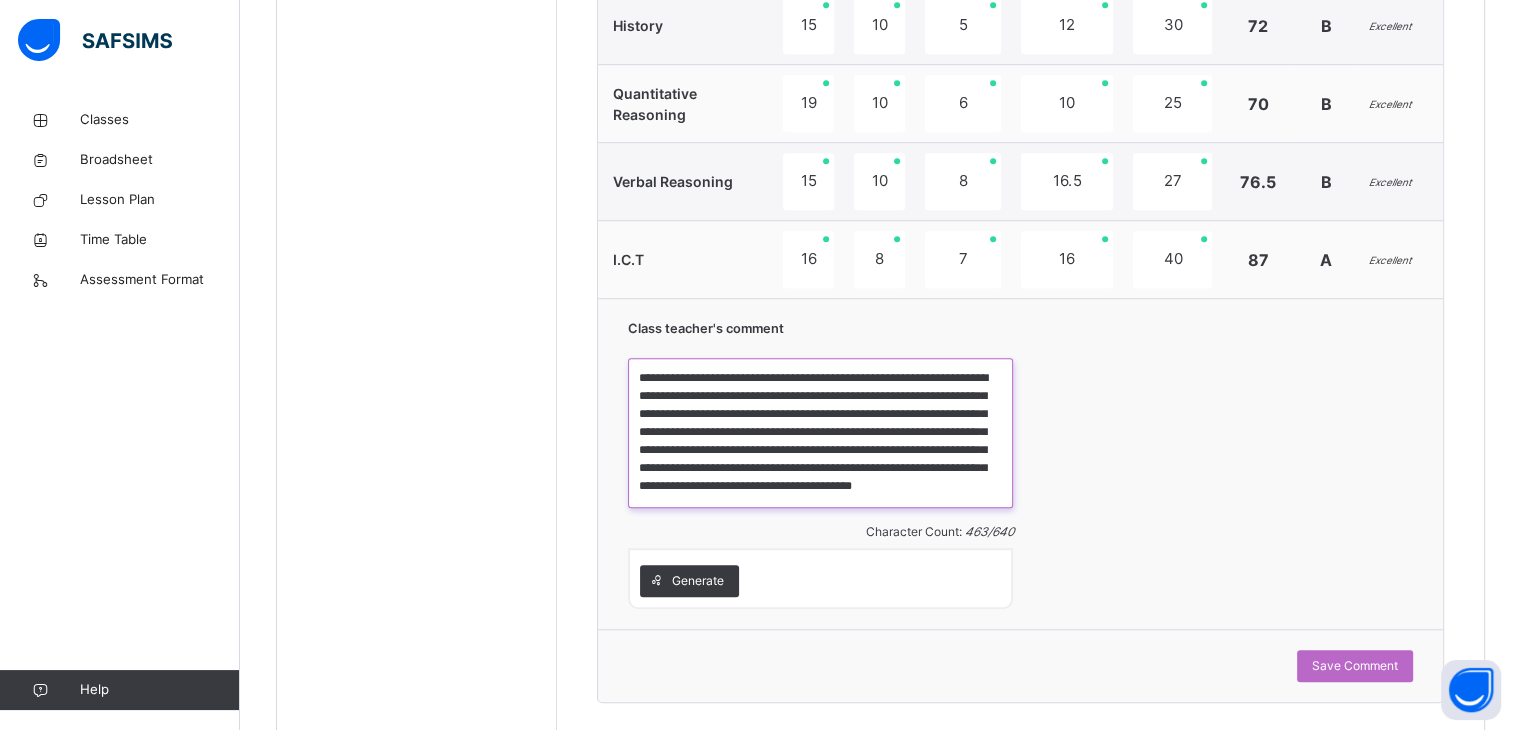 scroll, scrollTop: 15, scrollLeft: 0, axis: vertical 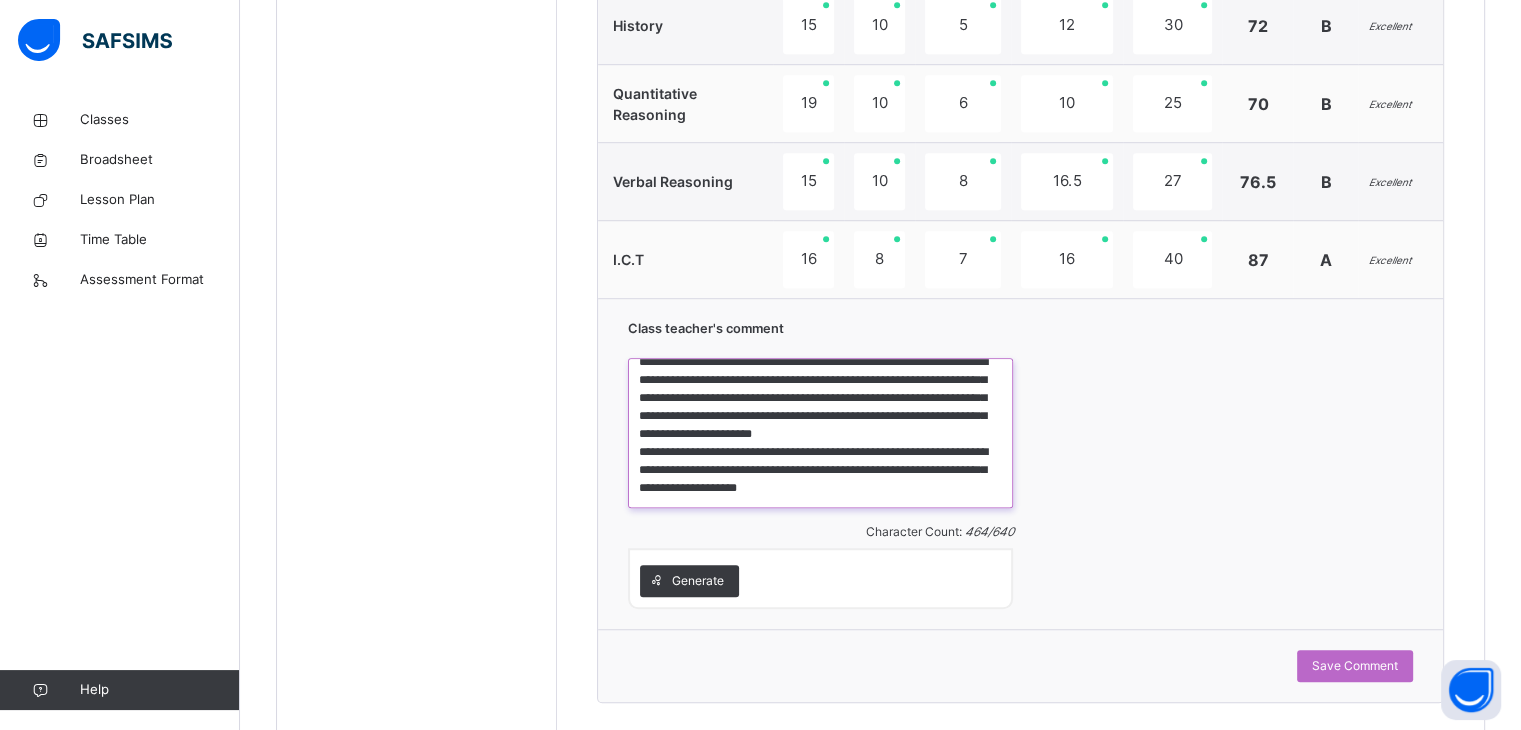 click on "**********" at bounding box center [820, 433] 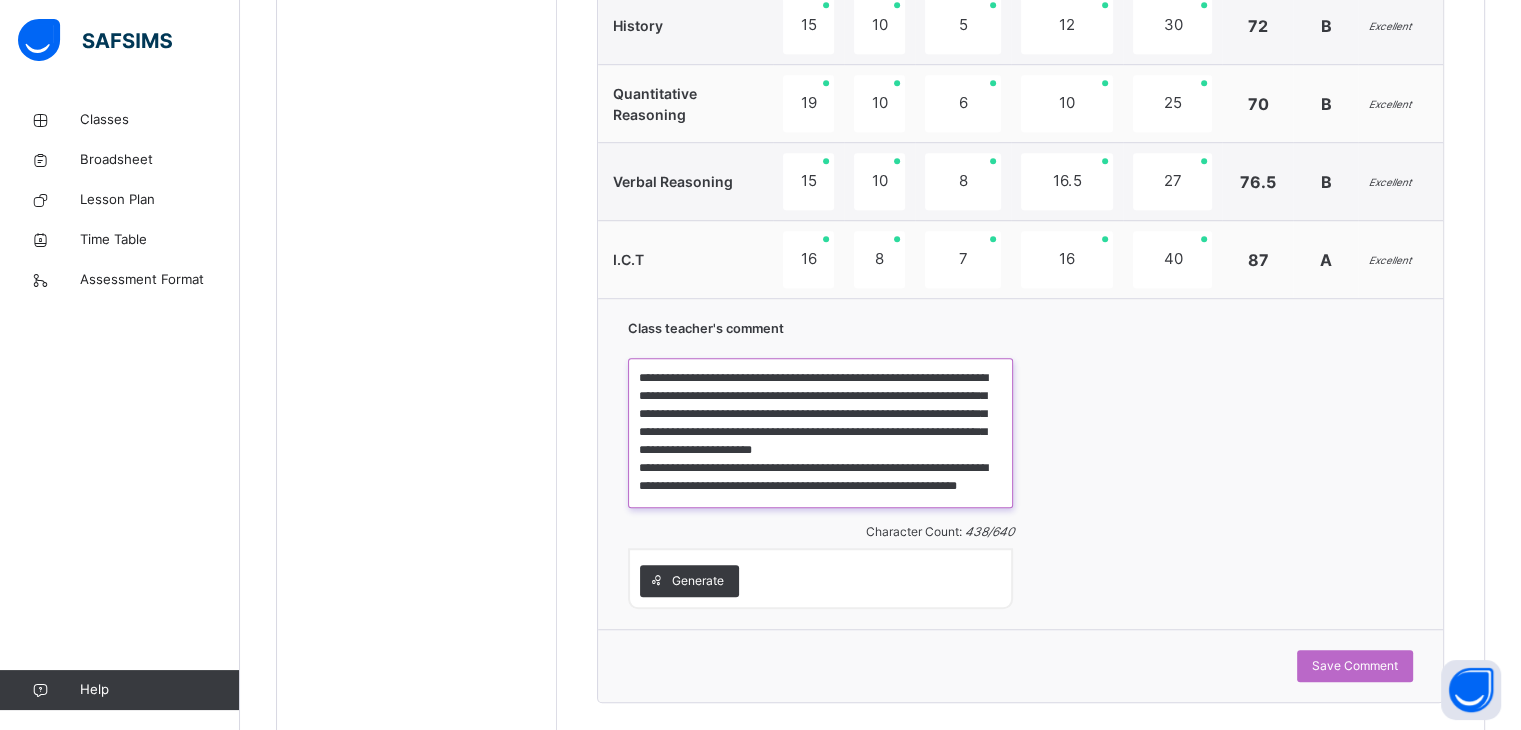 click on "**********" at bounding box center [820, 433] 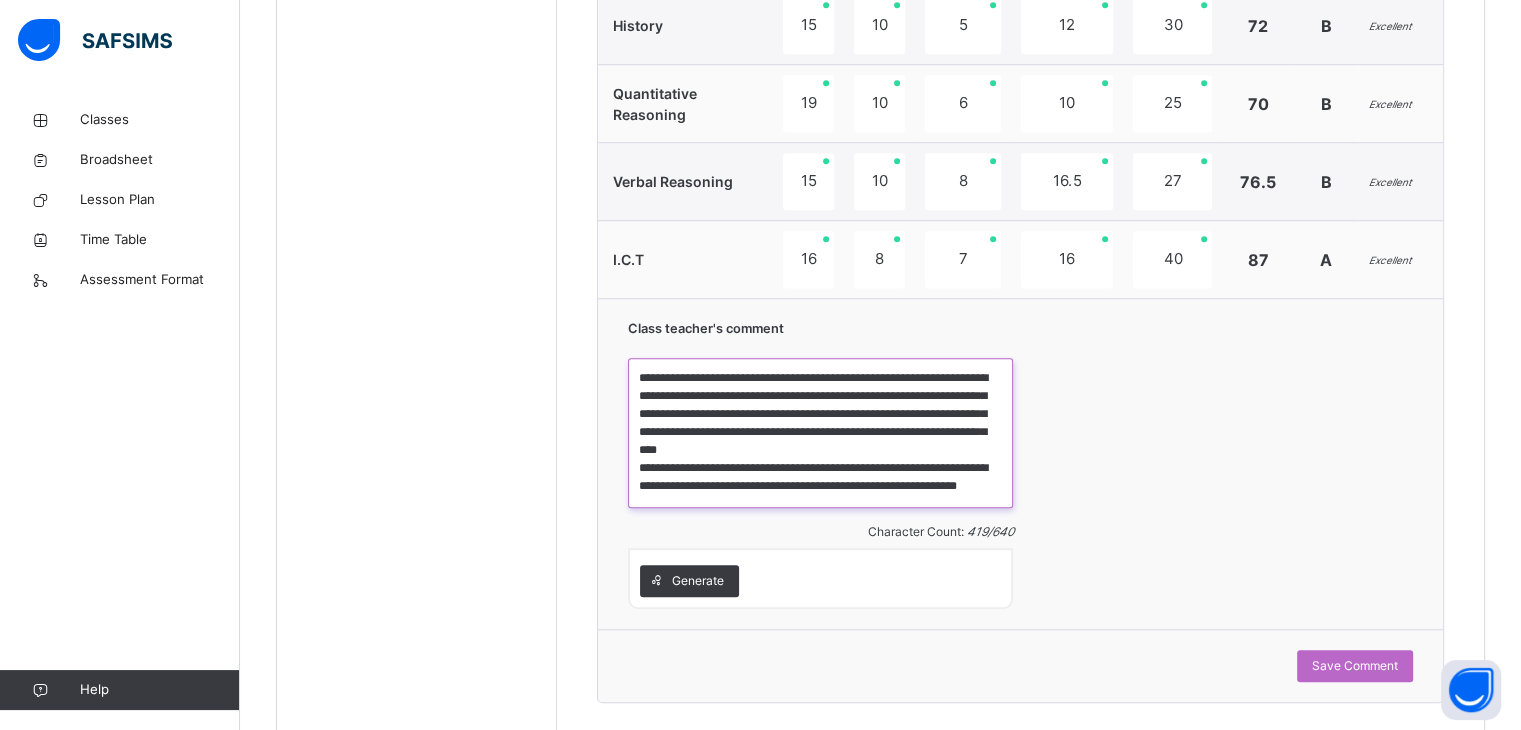 scroll, scrollTop: 15, scrollLeft: 0, axis: vertical 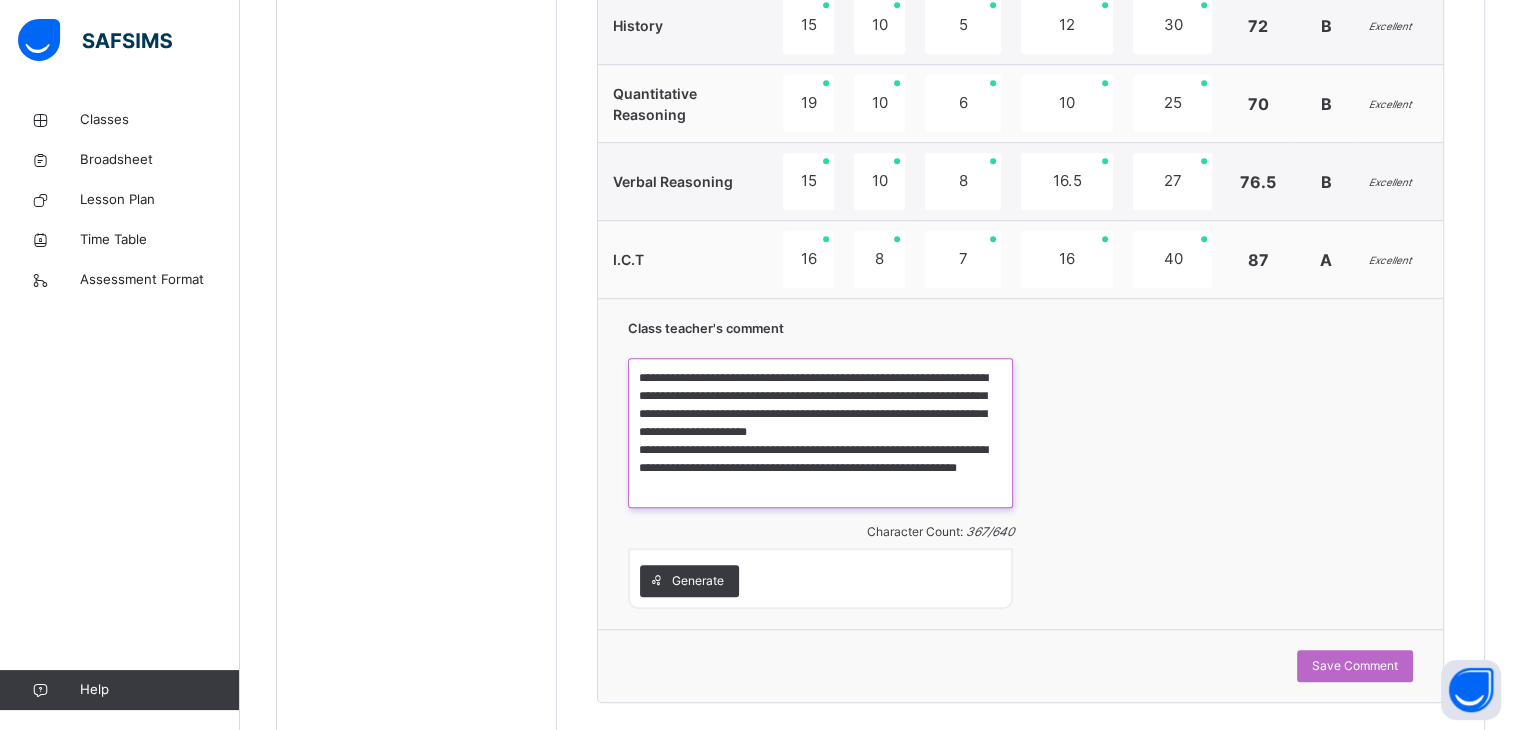 click on "**********" at bounding box center [820, 433] 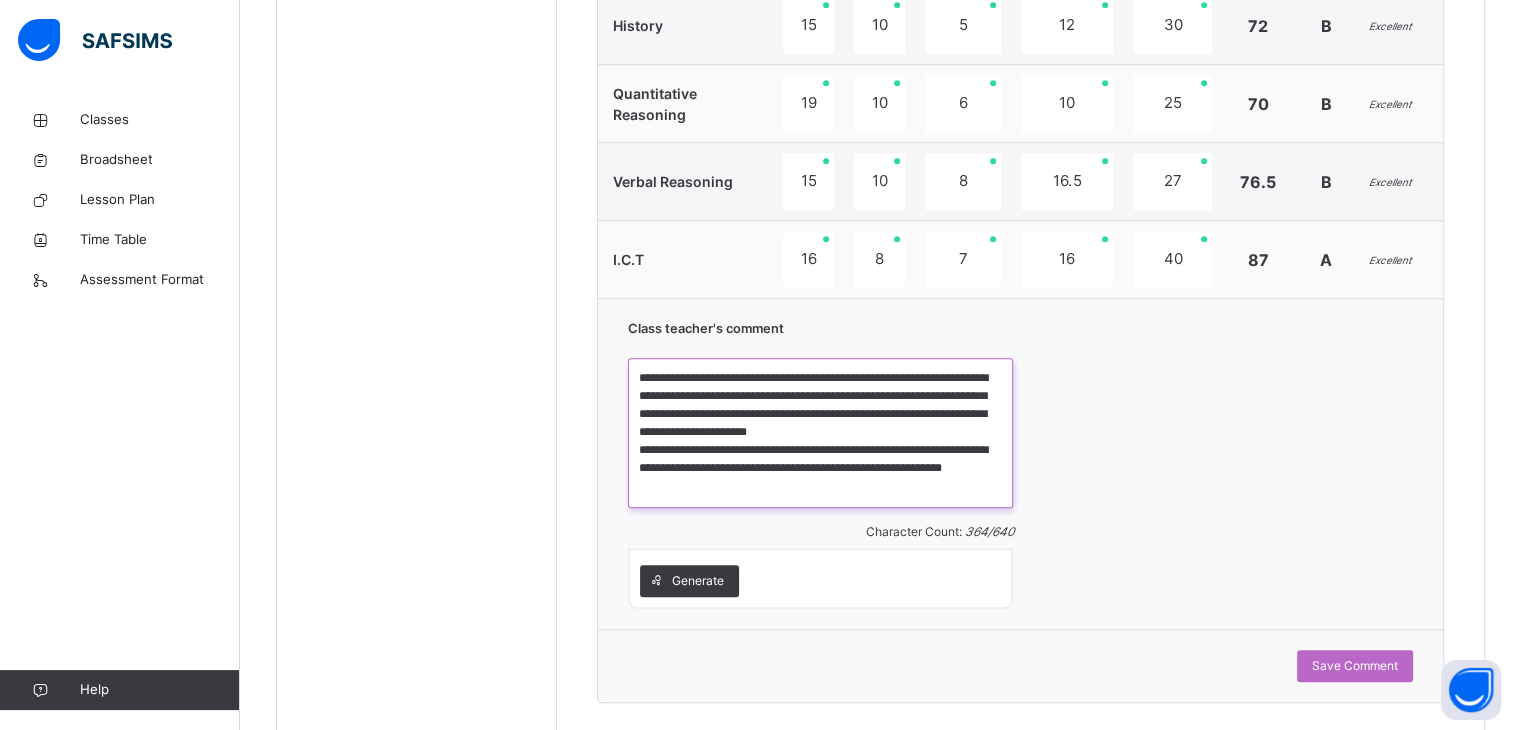 scroll, scrollTop: 0, scrollLeft: 0, axis: both 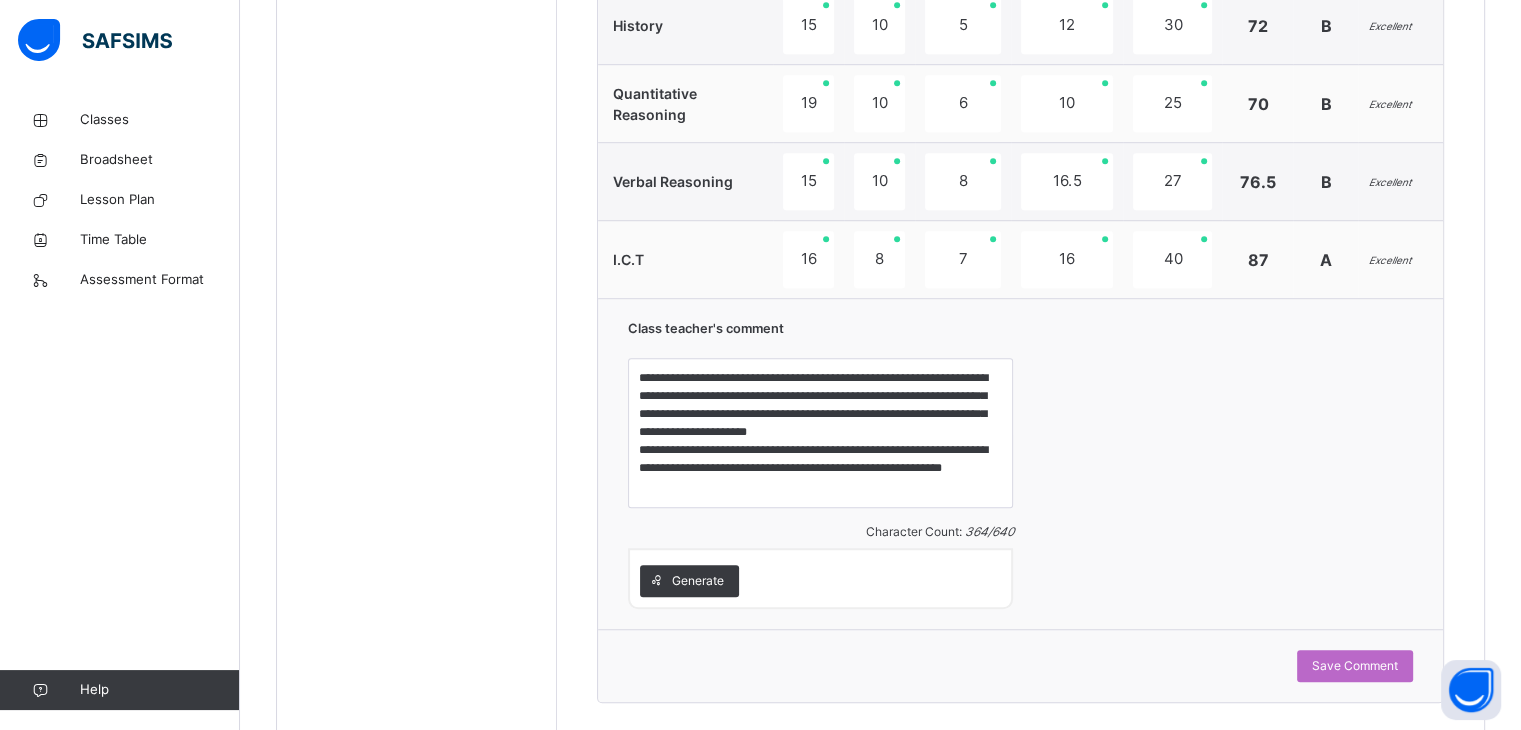 click on "**********" at bounding box center [820, 435] 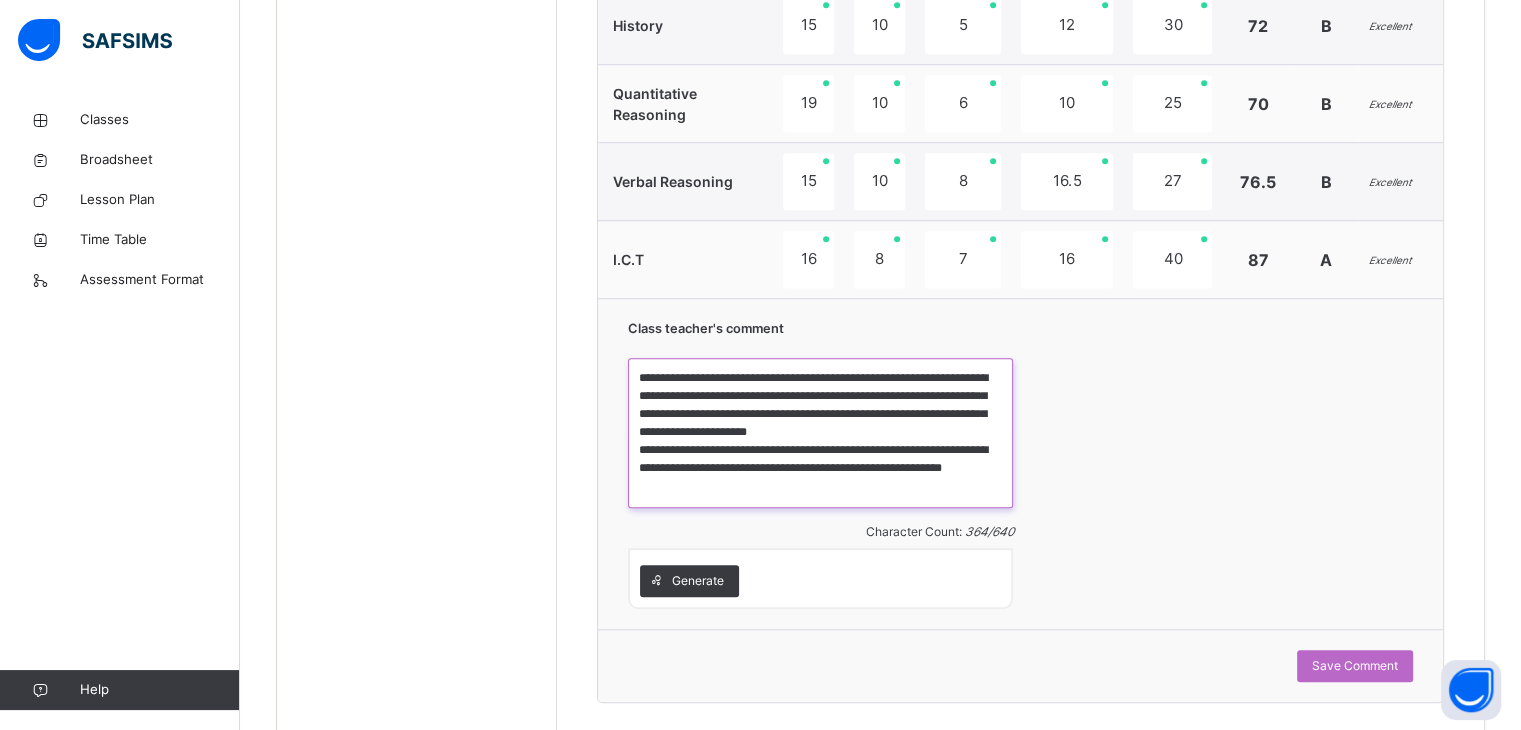 click on "**********" at bounding box center (820, 433) 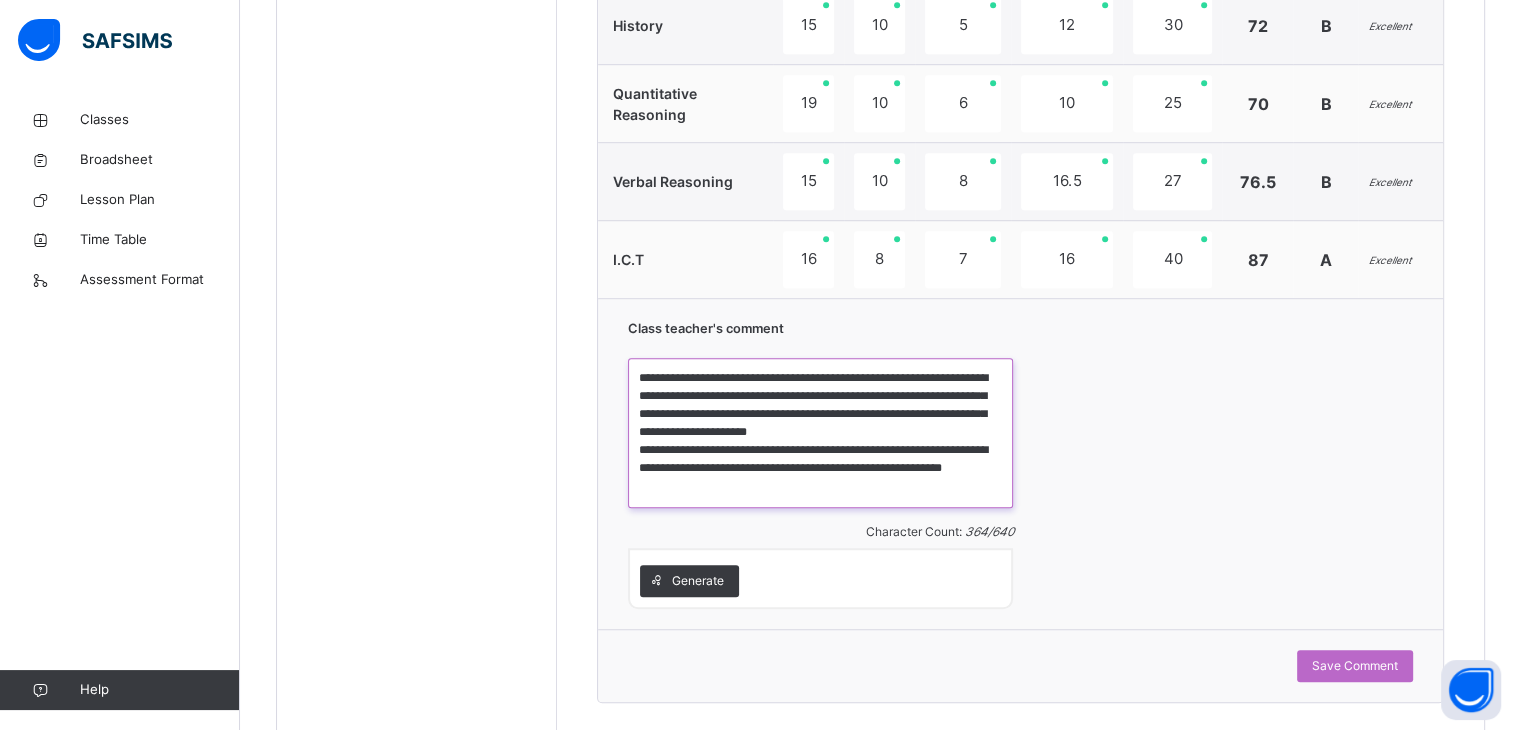 click on "**********" at bounding box center (820, 433) 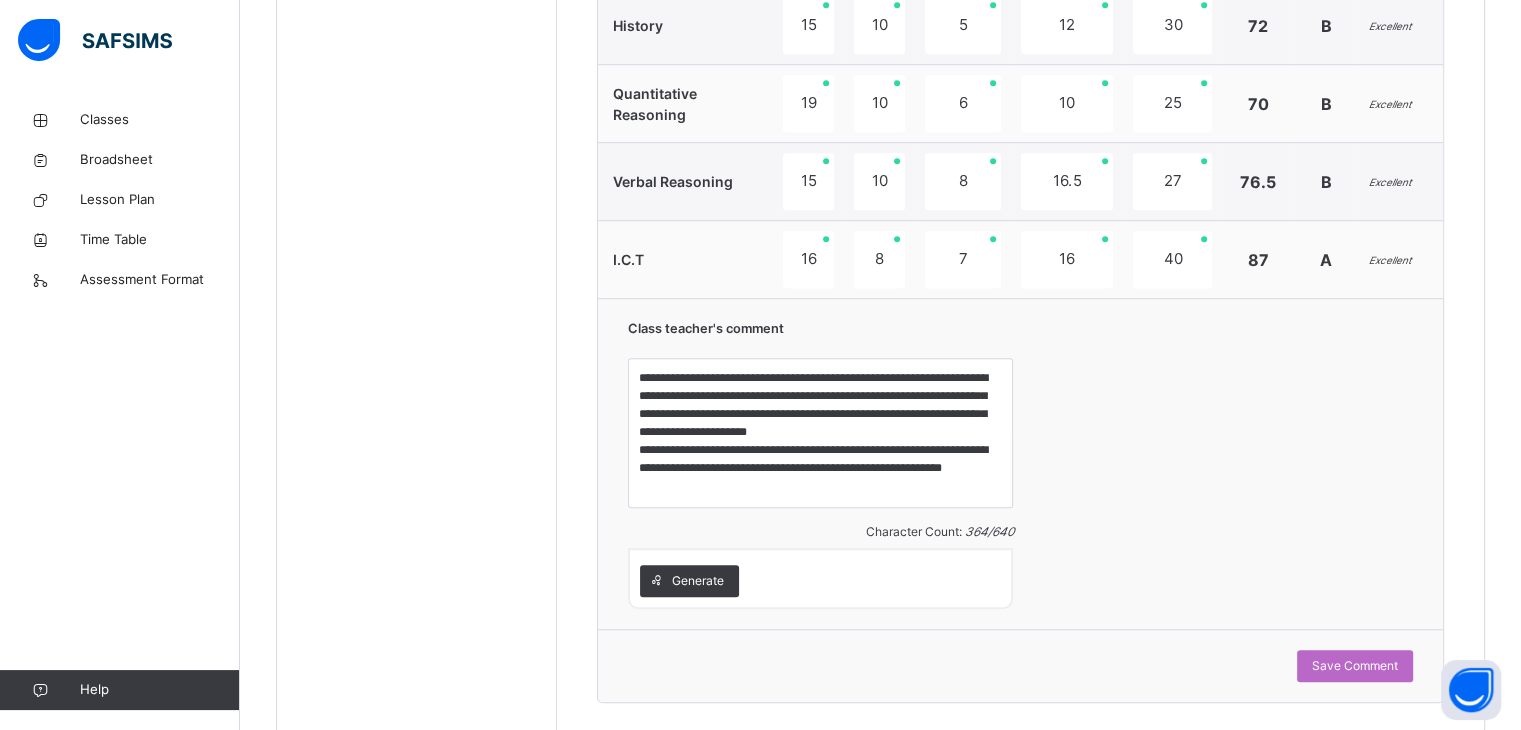 click on "**********" at bounding box center (820, 435) 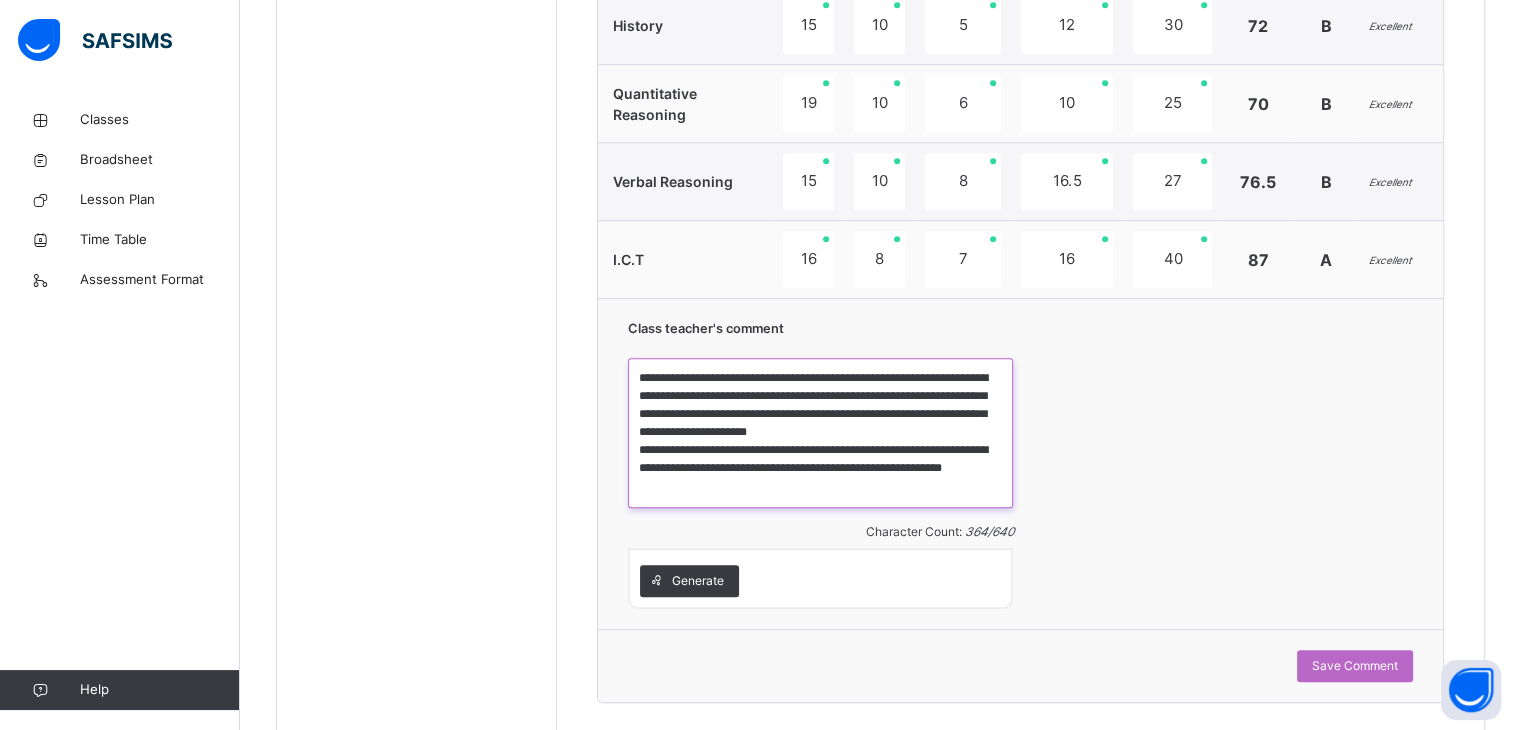 click on "**********" at bounding box center (820, 433) 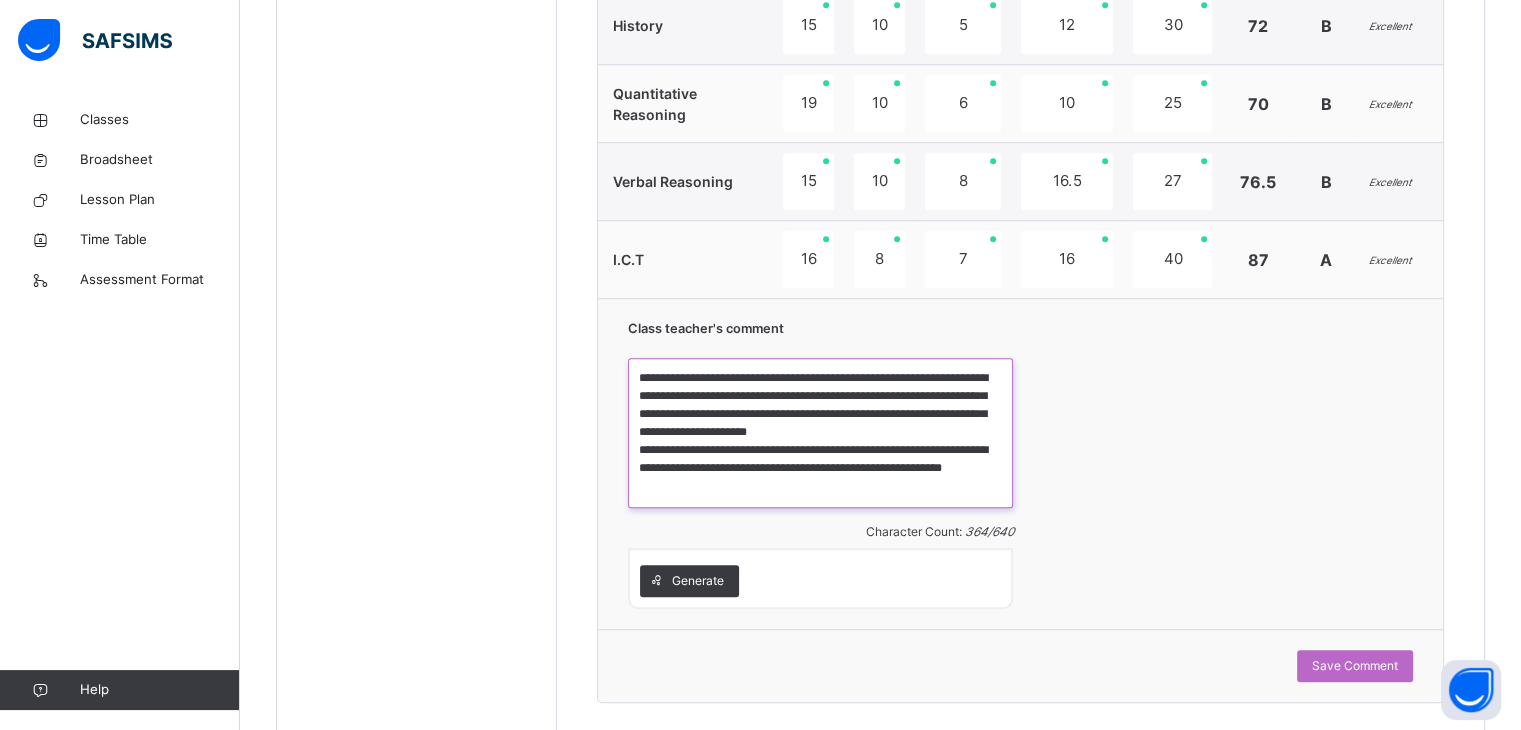 click on "**********" at bounding box center (820, 433) 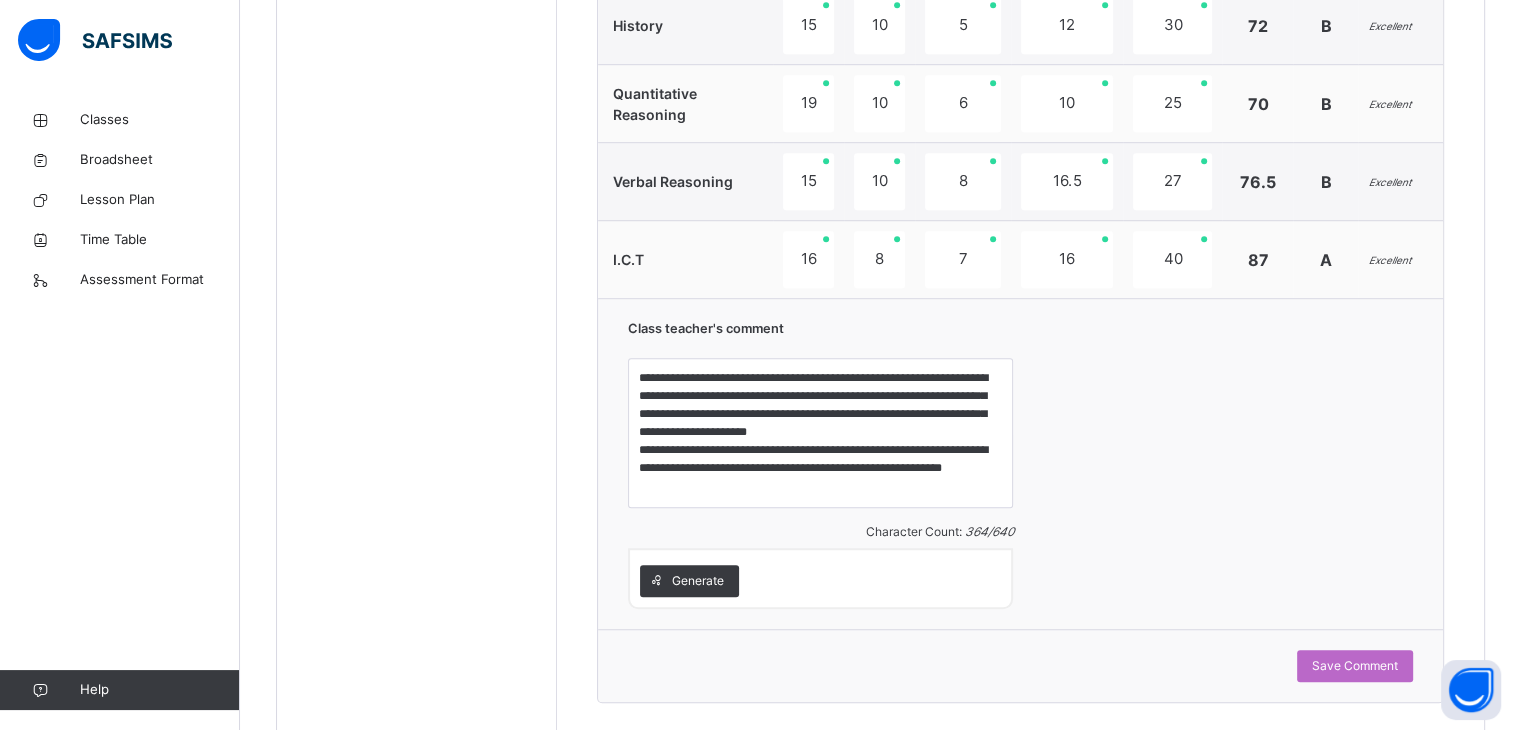 click on "**********" at bounding box center (820, 435) 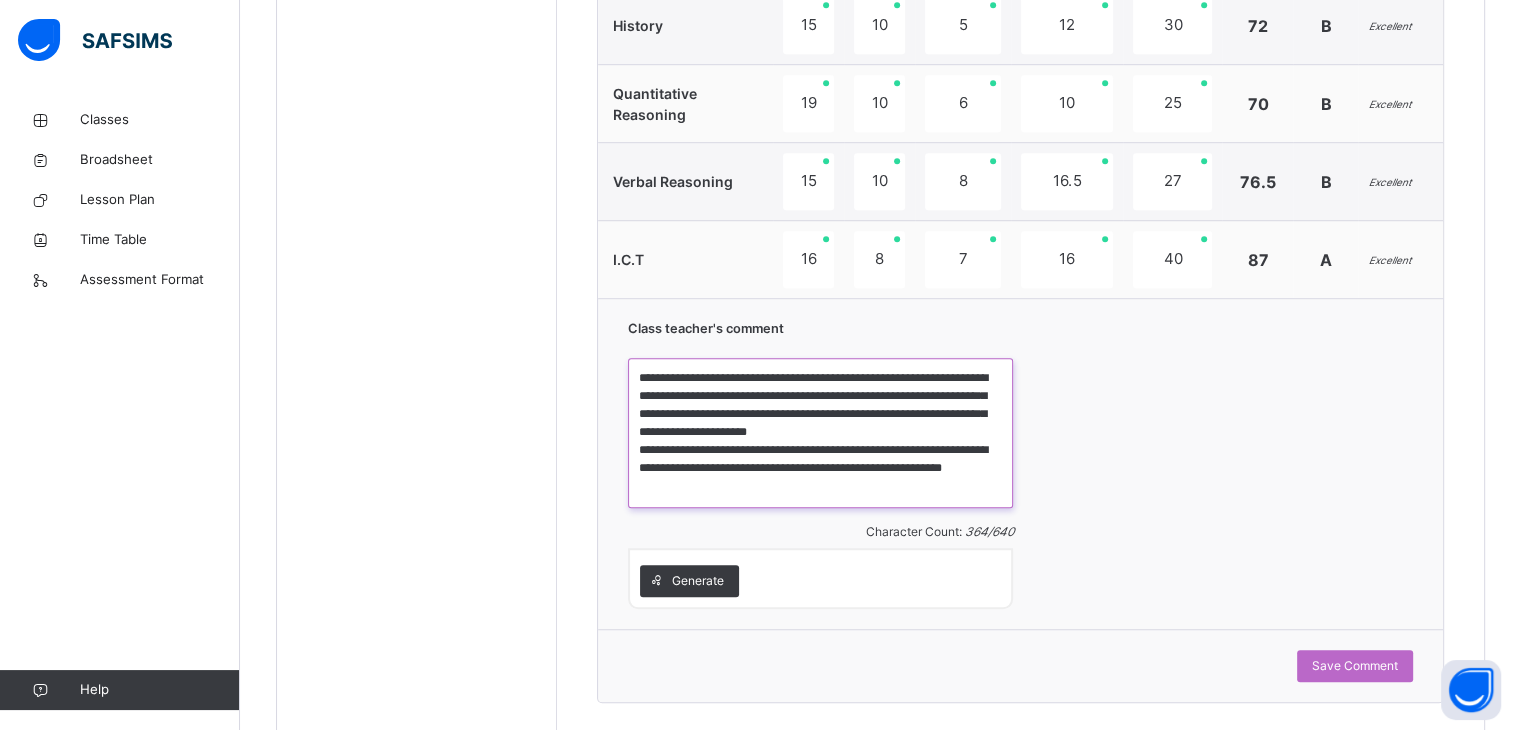 click on "**********" at bounding box center [820, 433] 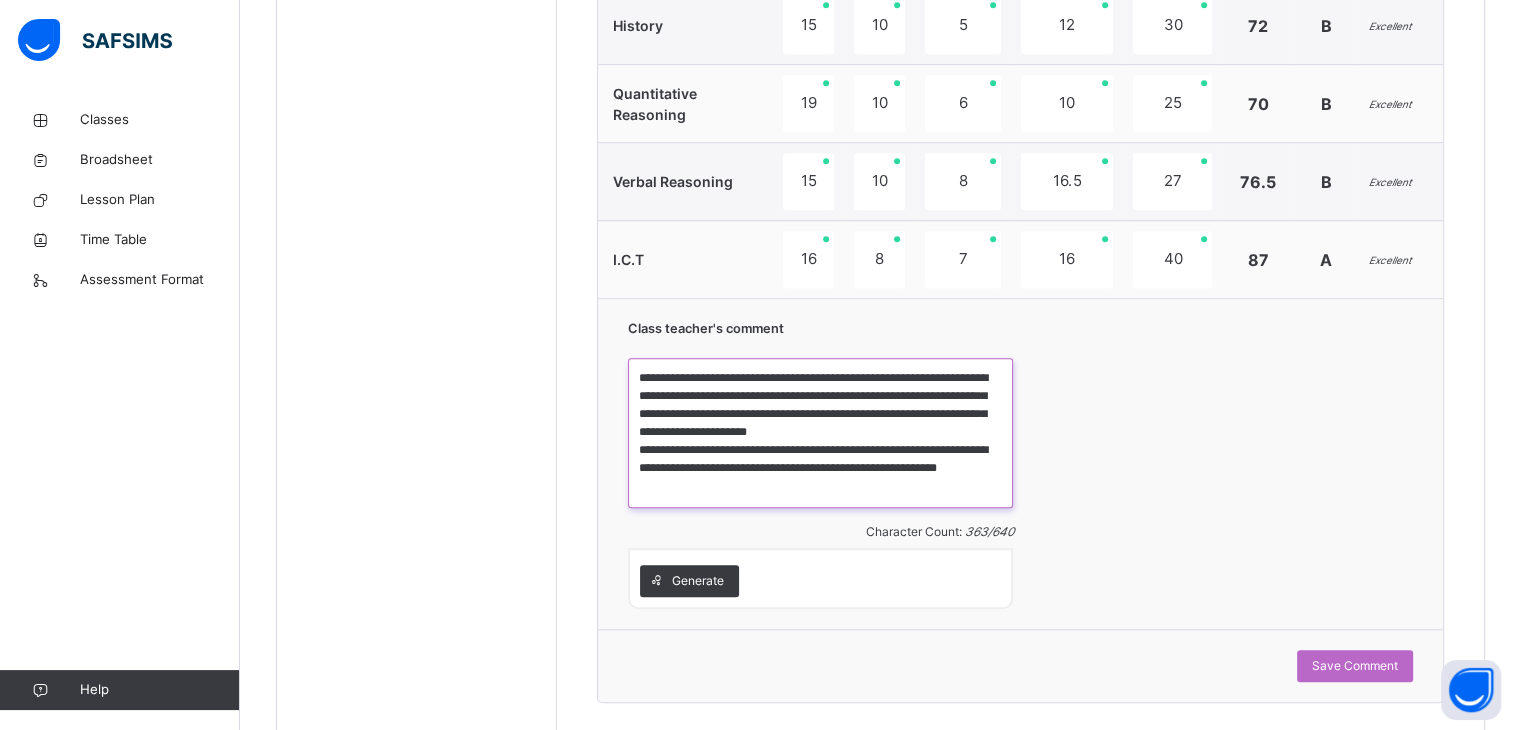 click on "**********" at bounding box center (820, 433) 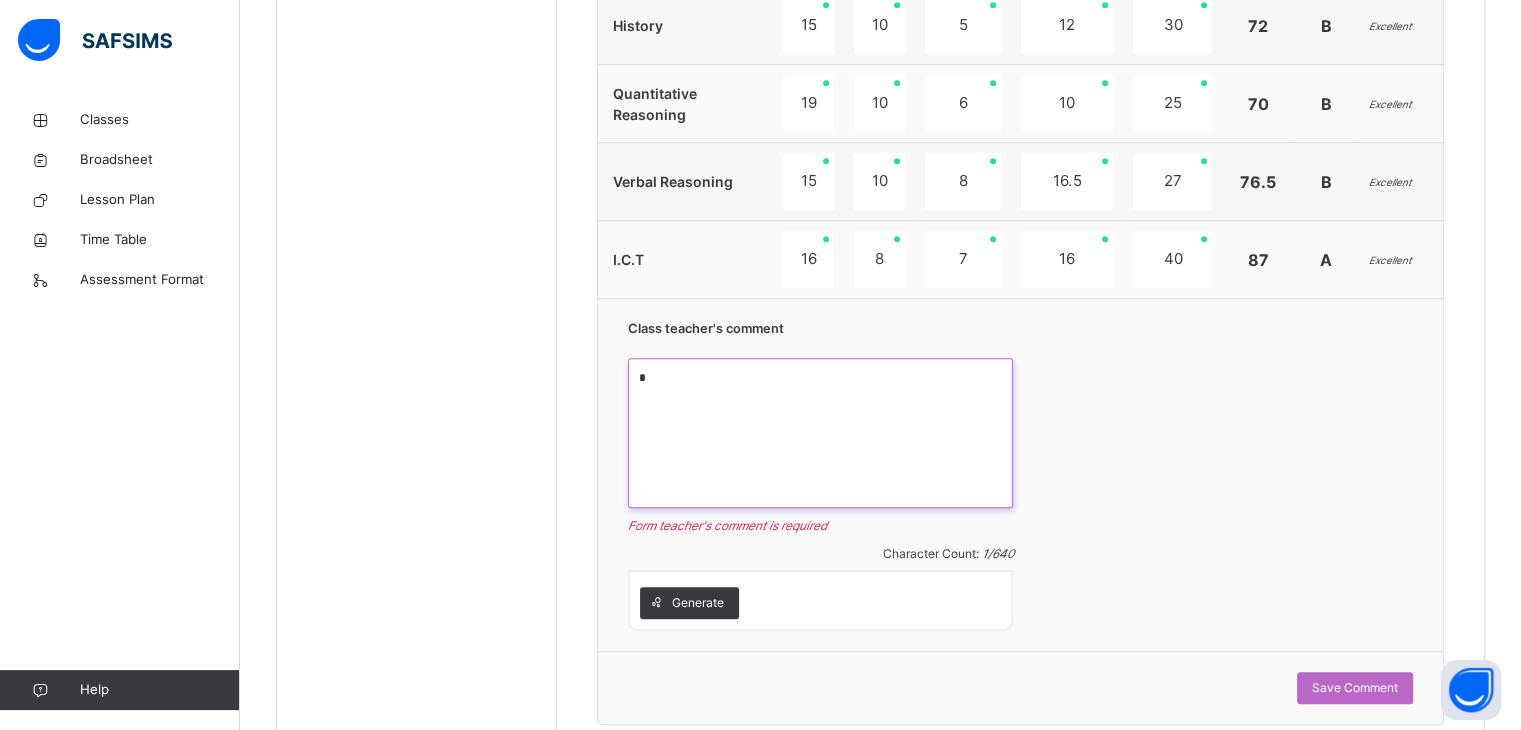 paste on "**********" 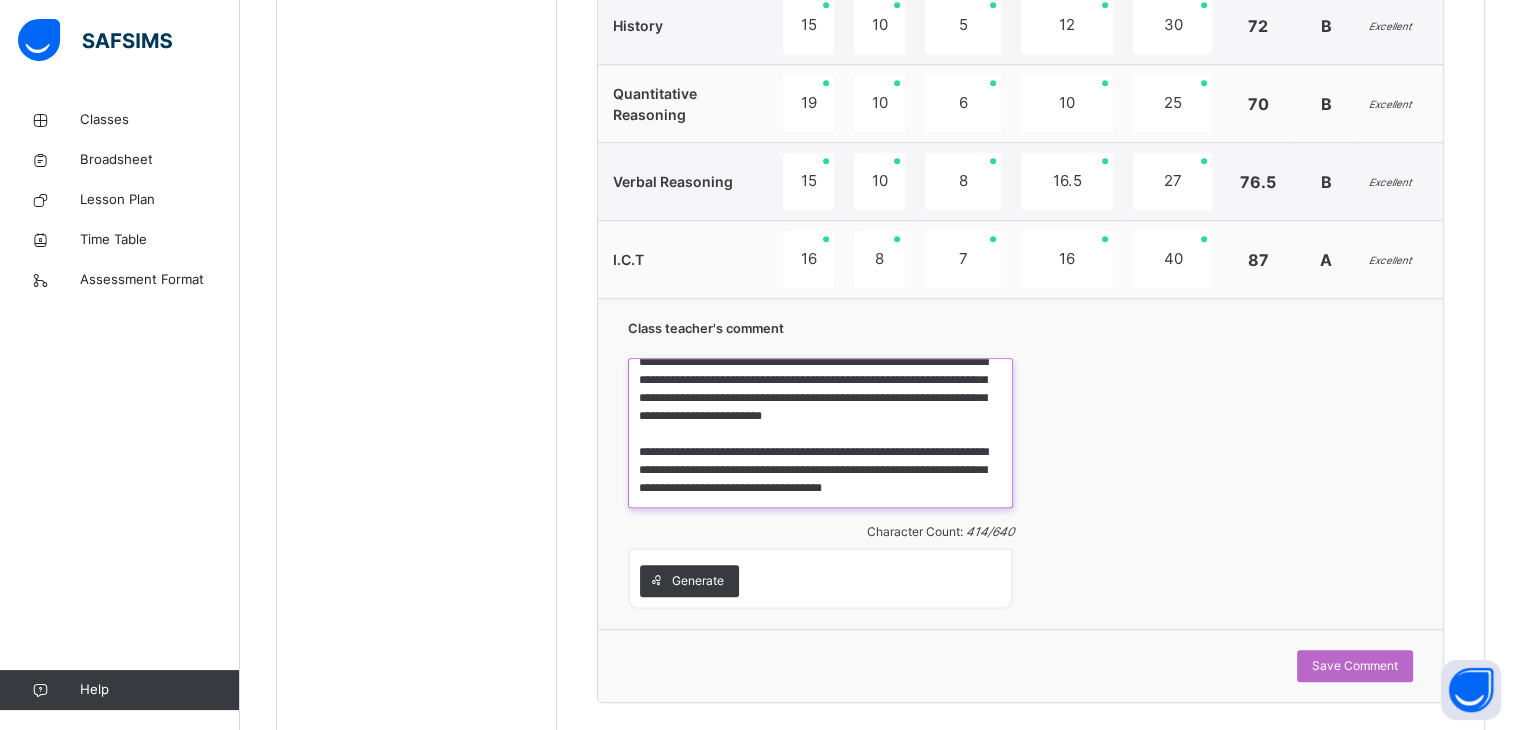 scroll, scrollTop: 0, scrollLeft: 0, axis: both 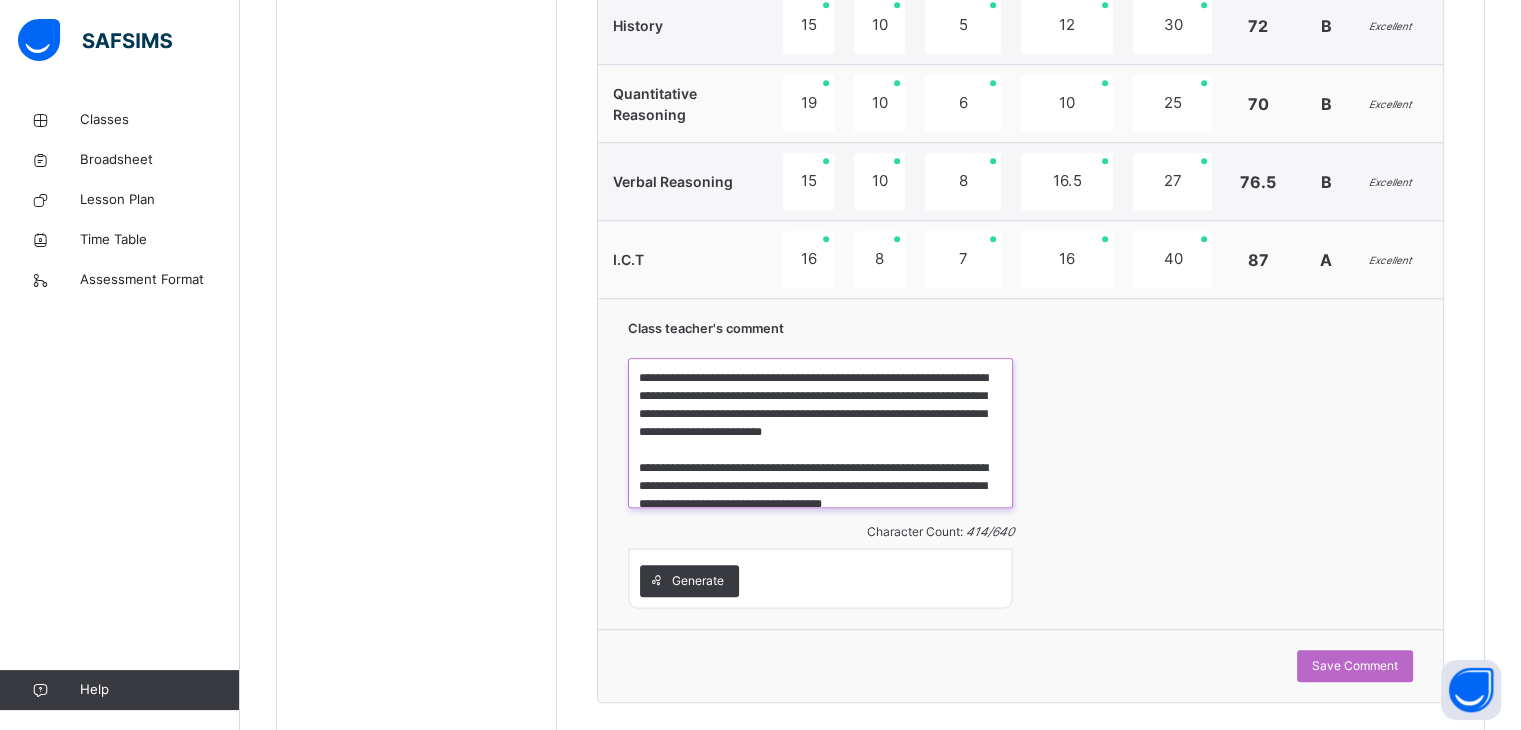 click on "**********" at bounding box center (820, 433) 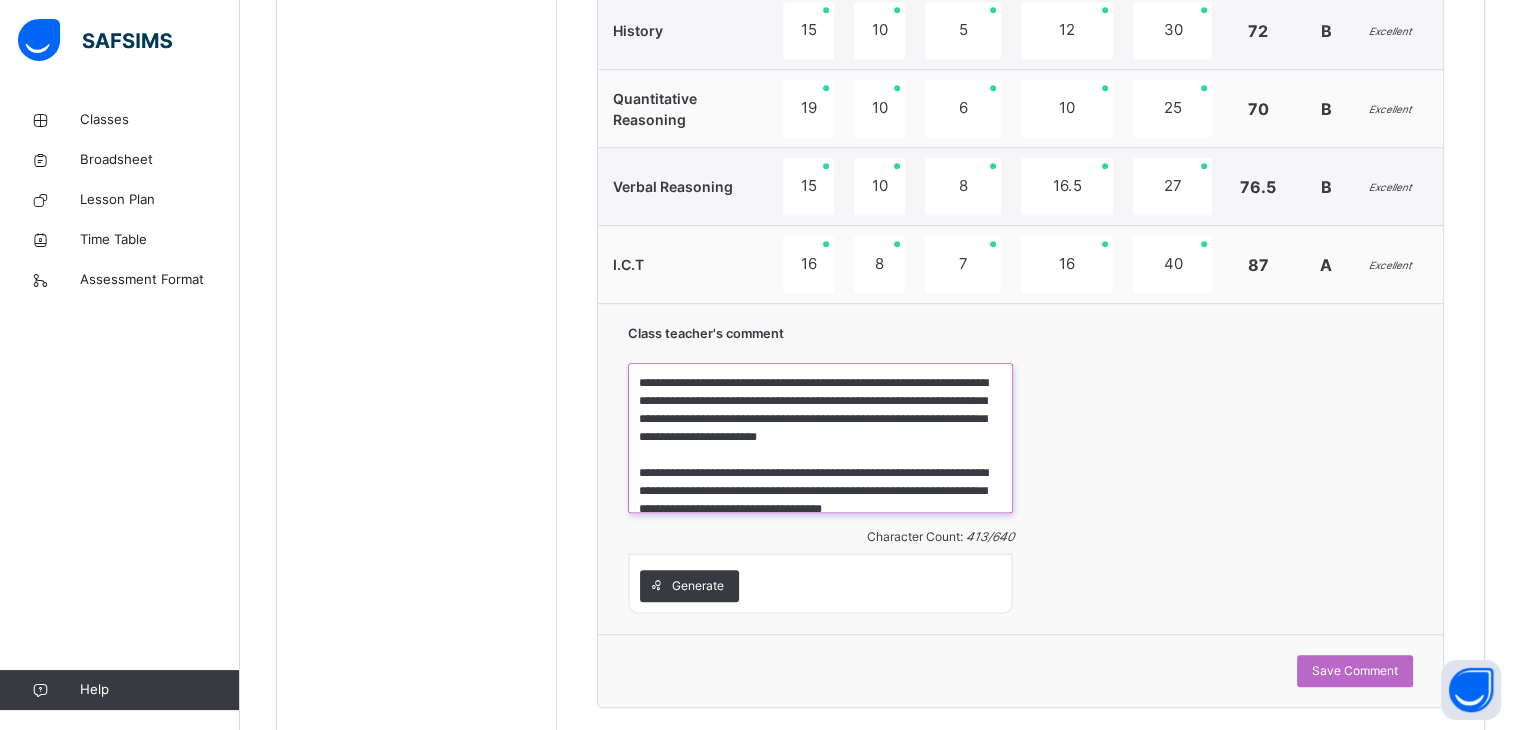 scroll, scrollTop: 1340, scrollLeft: 0, axis: vertical 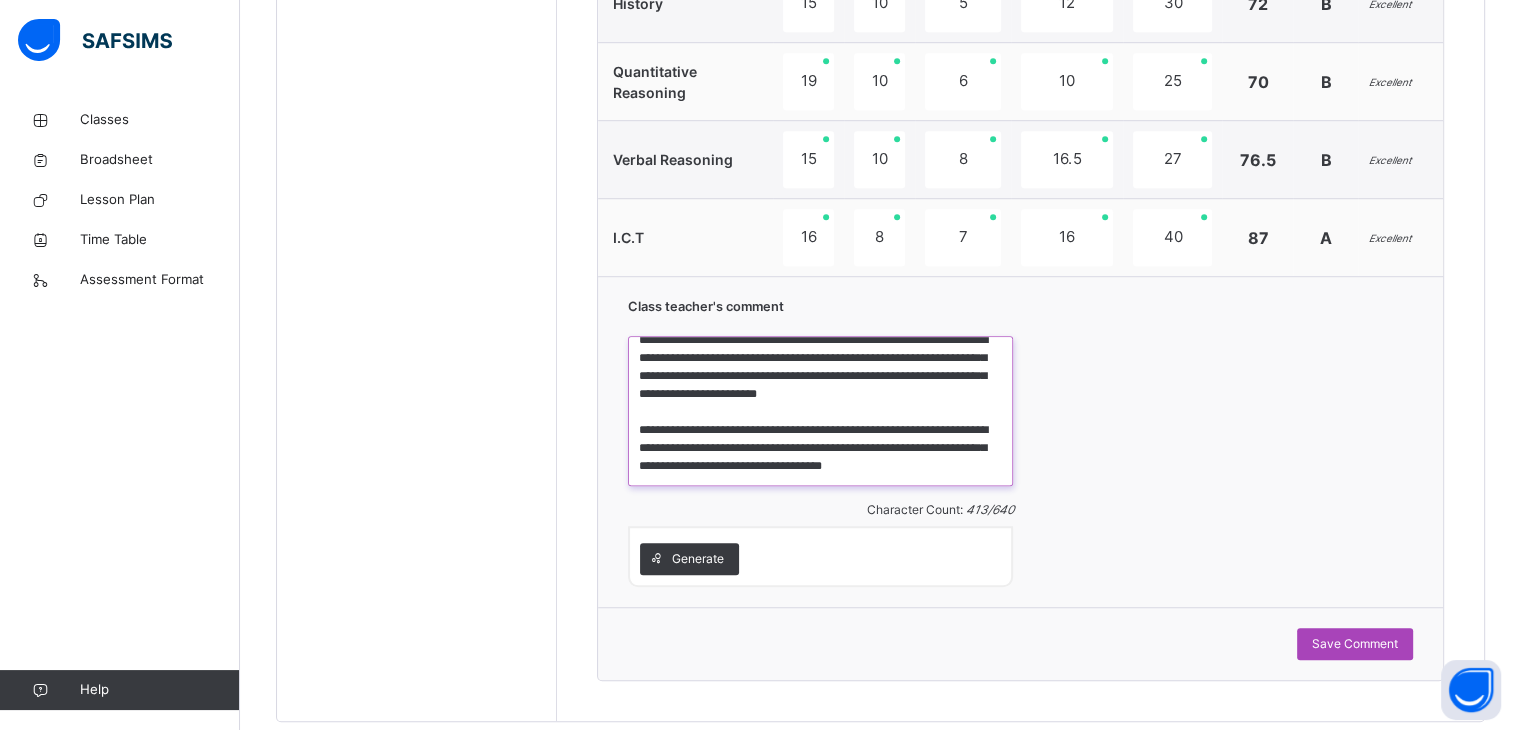 type on "**********" 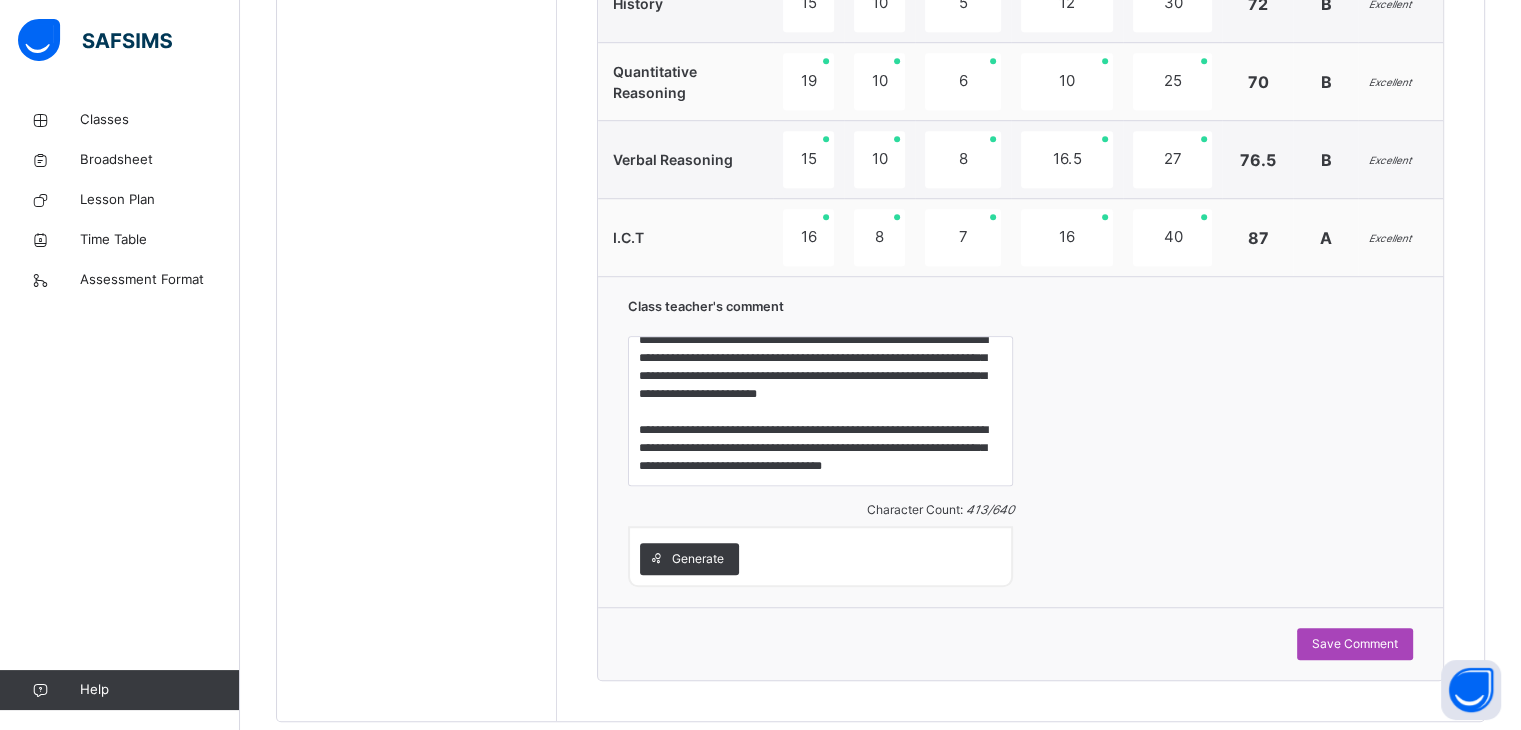 click on "Save Comment" at bounding box center (1355, 644) 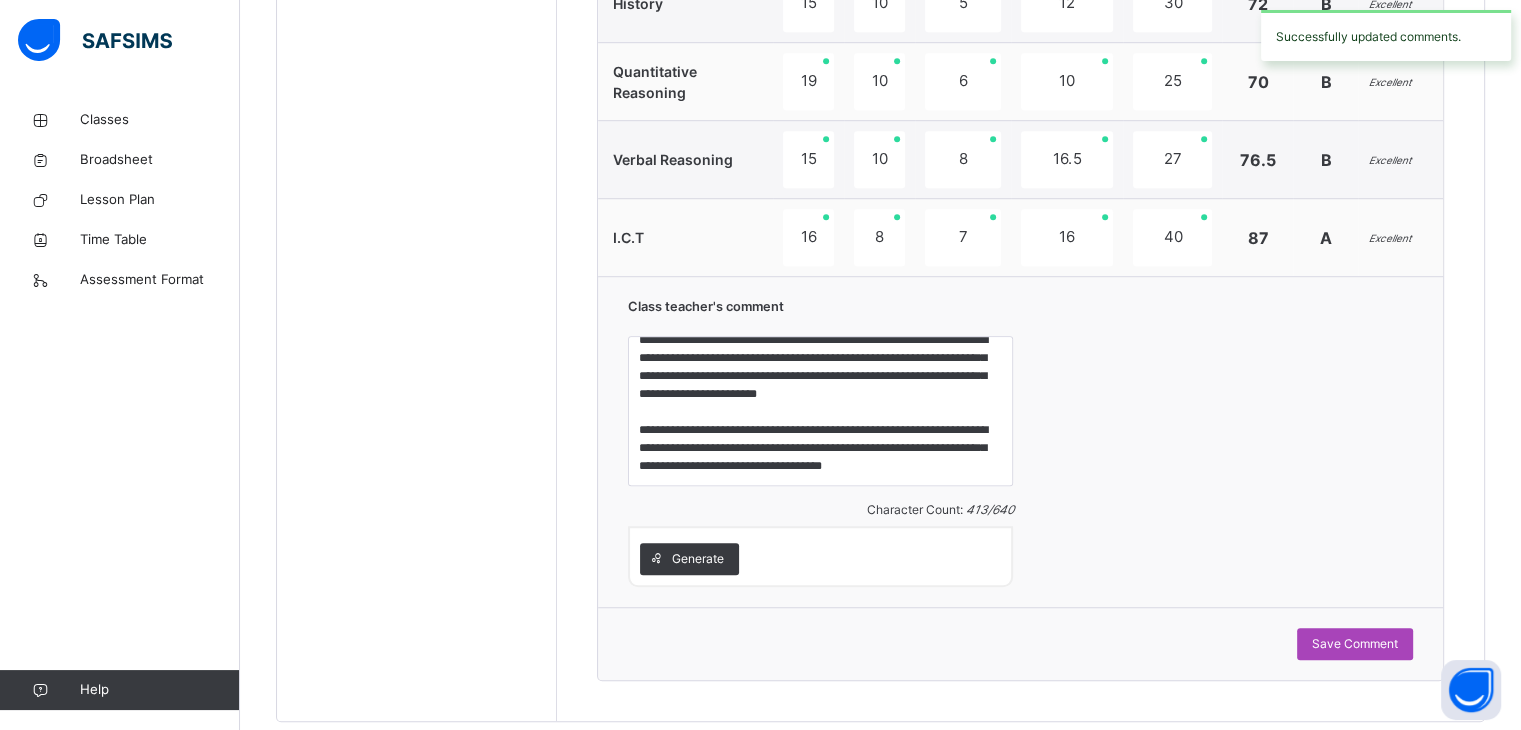 click on "Save Comment" at bounding box center [1355, 644] 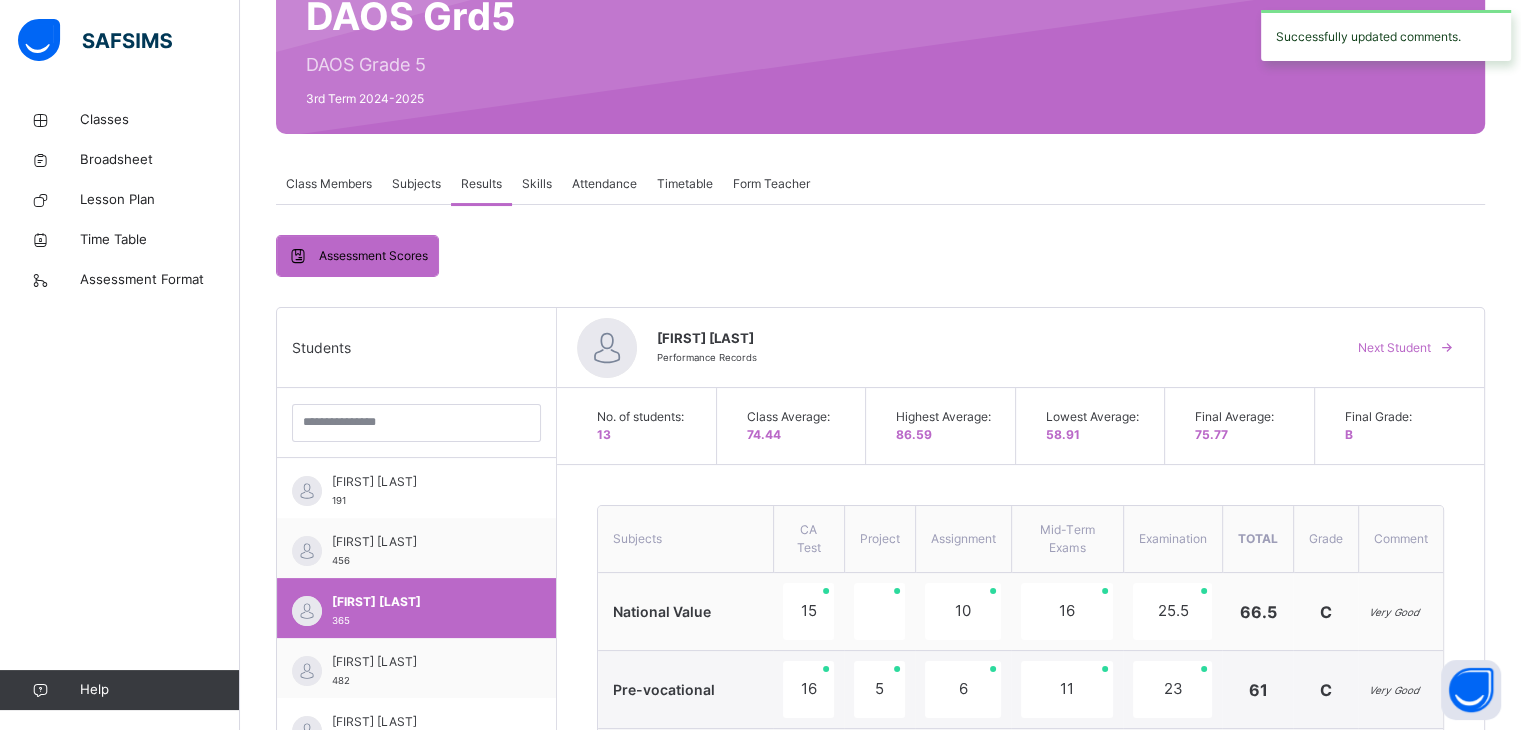 scroll, scrollTop: 214, scrollLeft: 0, axis: vertical 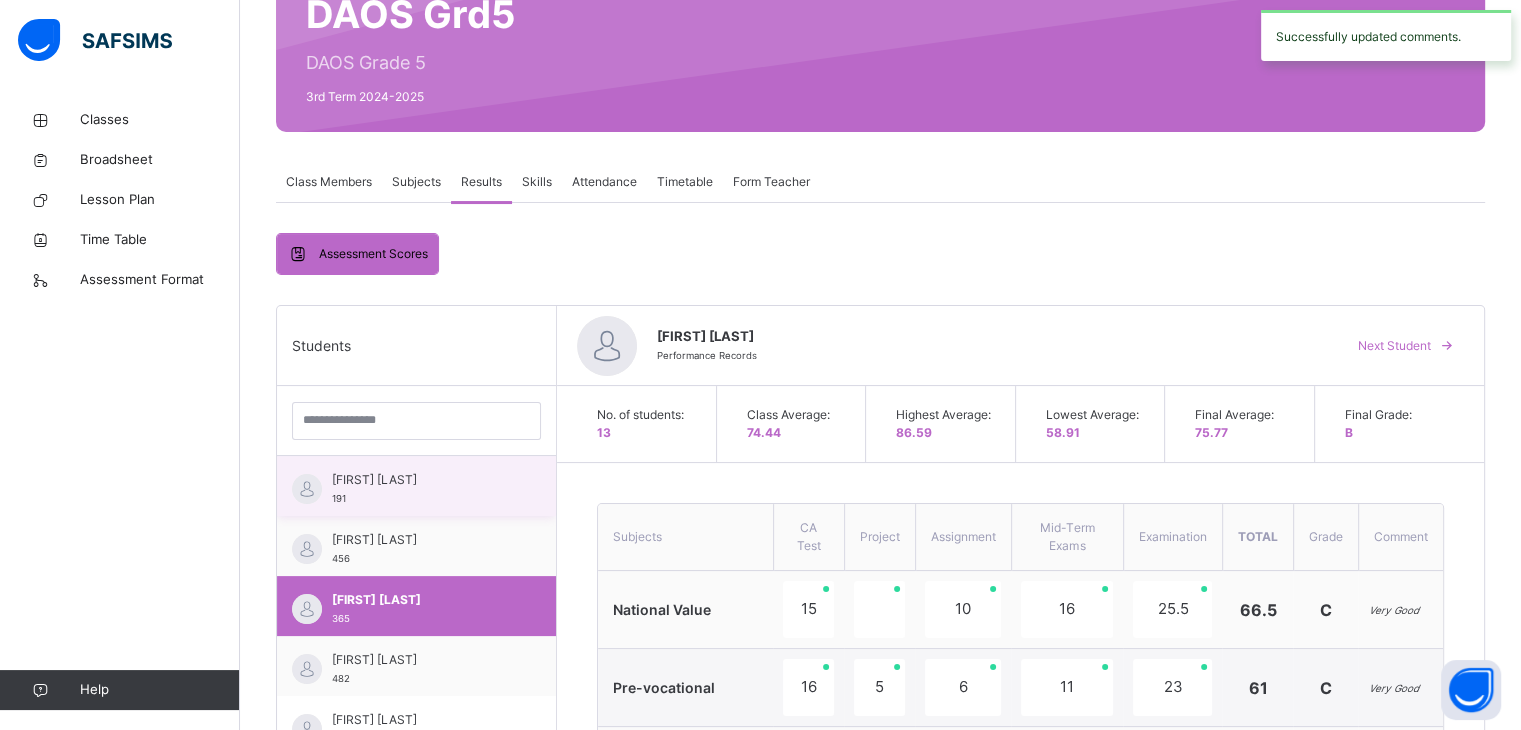 click on "[FIRST] [LAST]" at bounding box center [421, 480] 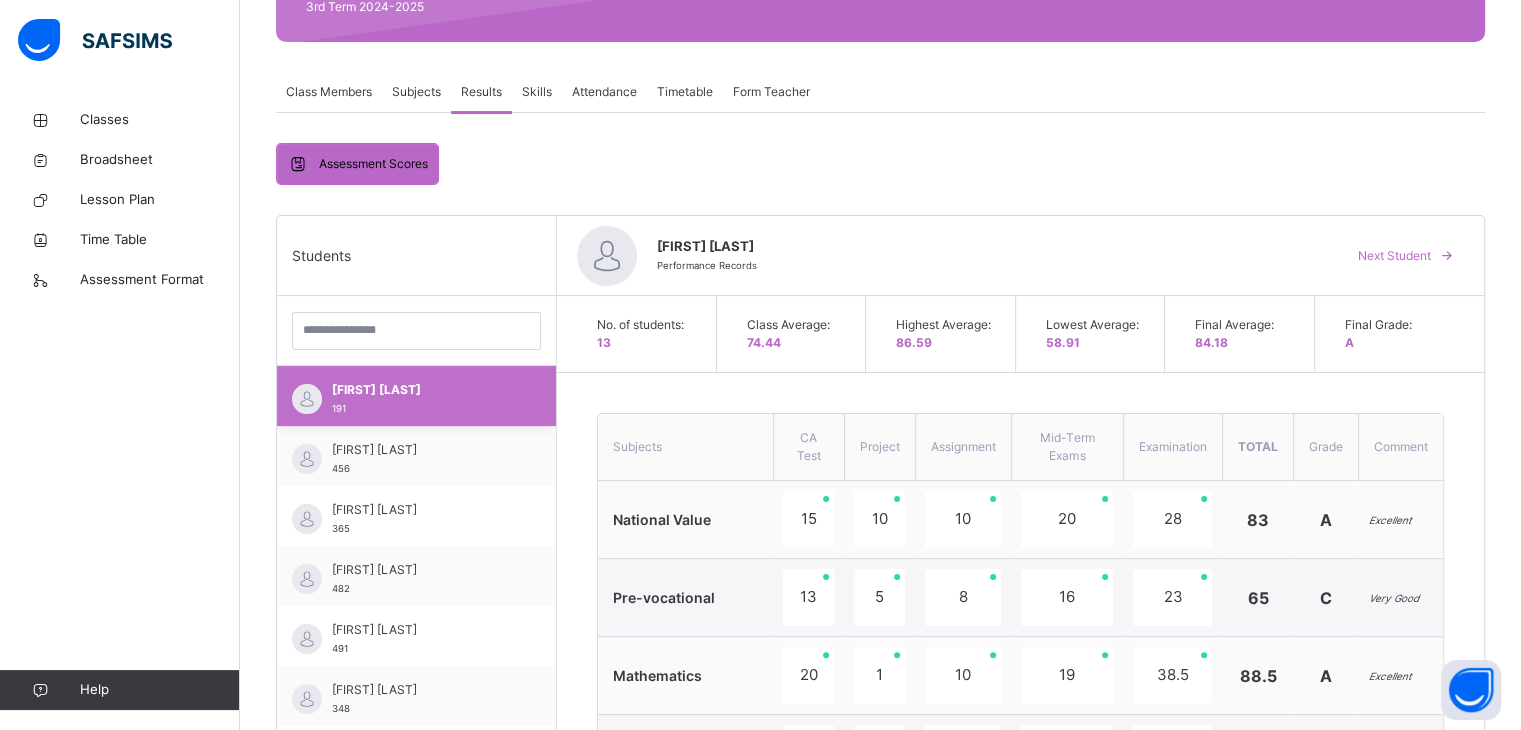 scroll, scrollTop: 314, scrollLeft: 0, axis: vertical 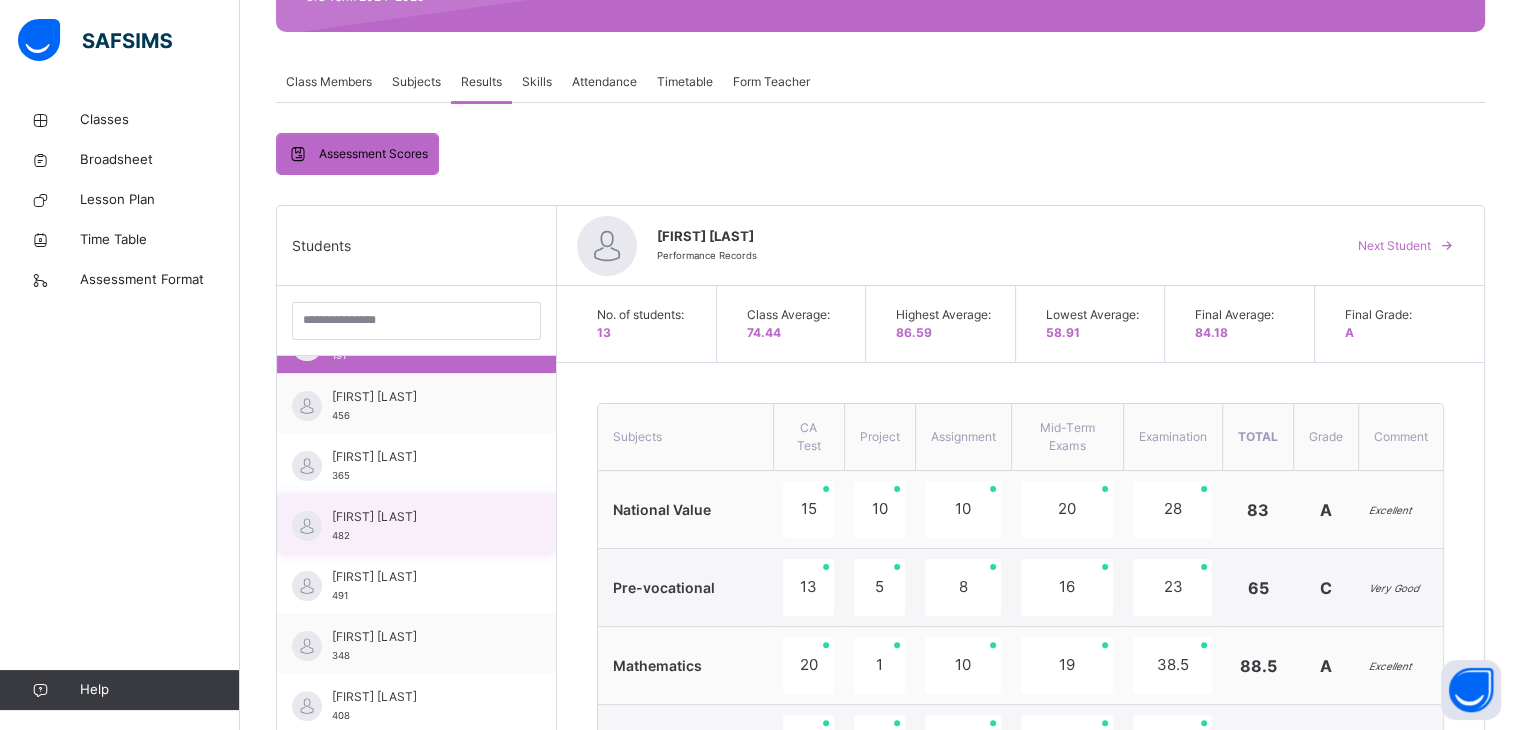 click on "[FIRST] [LAST] [NUMBER]" at bounding box center [416, 523] 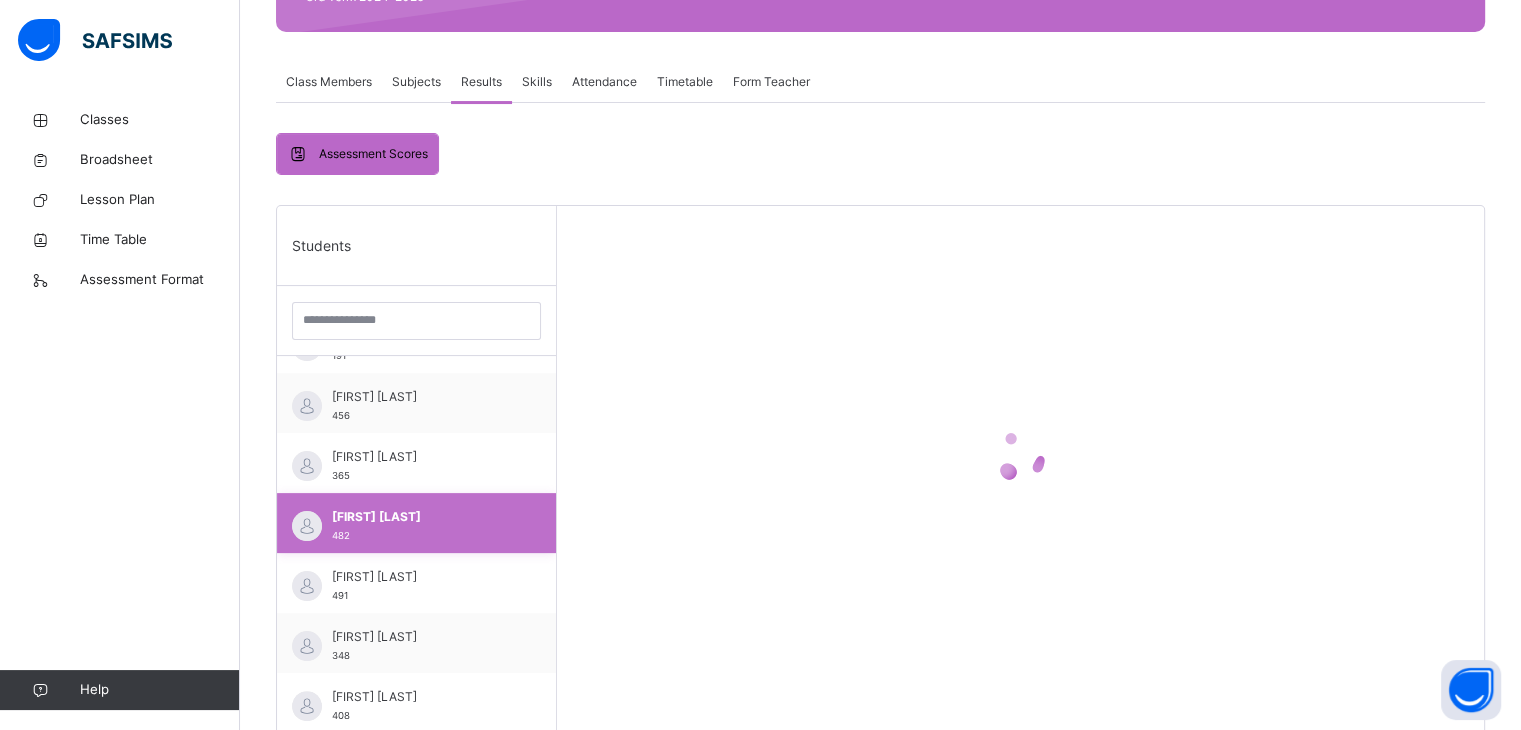 scroll, scrollTop: 34, scrollLeft: 0, axis: vertical 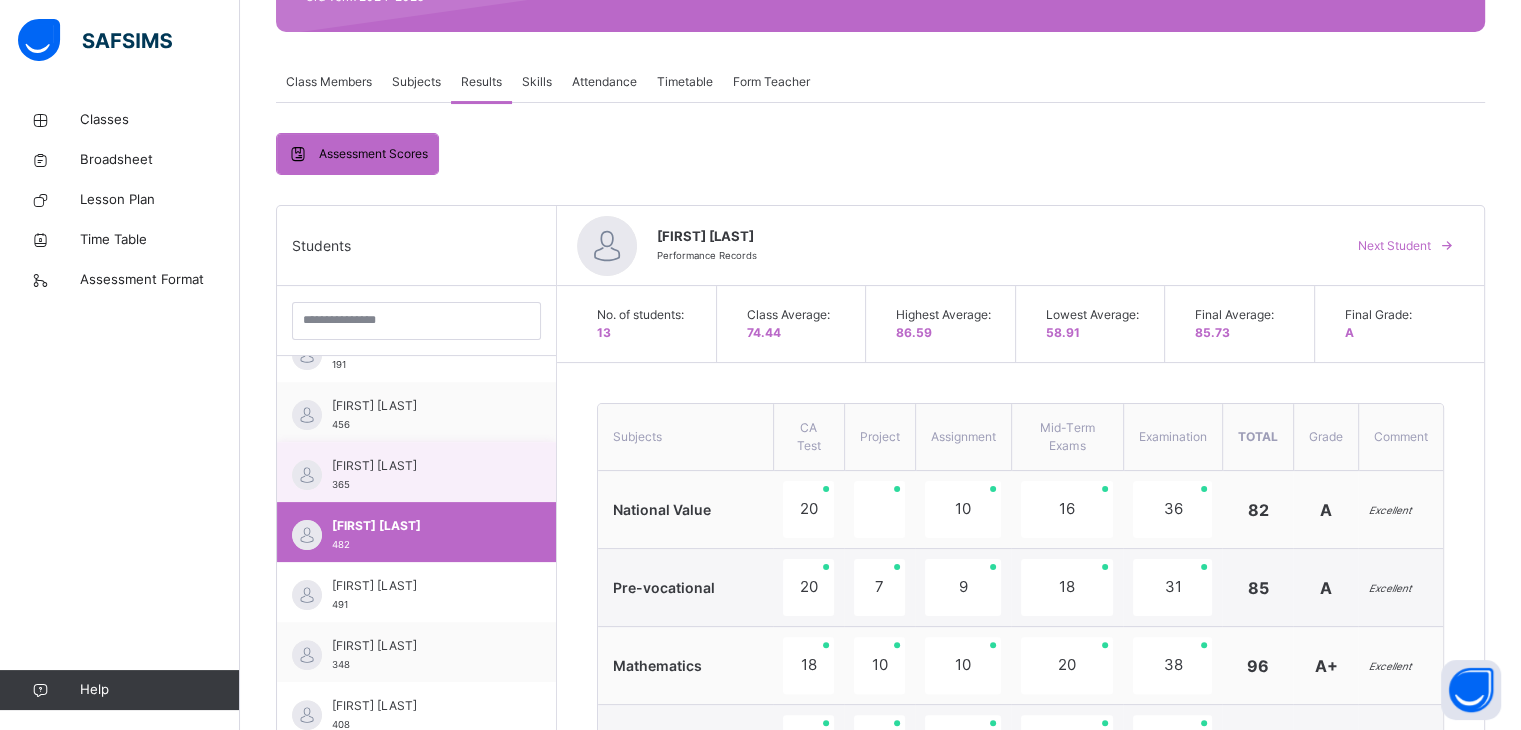 click on "[FIRST] [LAST] [NUMBER]" at bounding box center [421, 475] 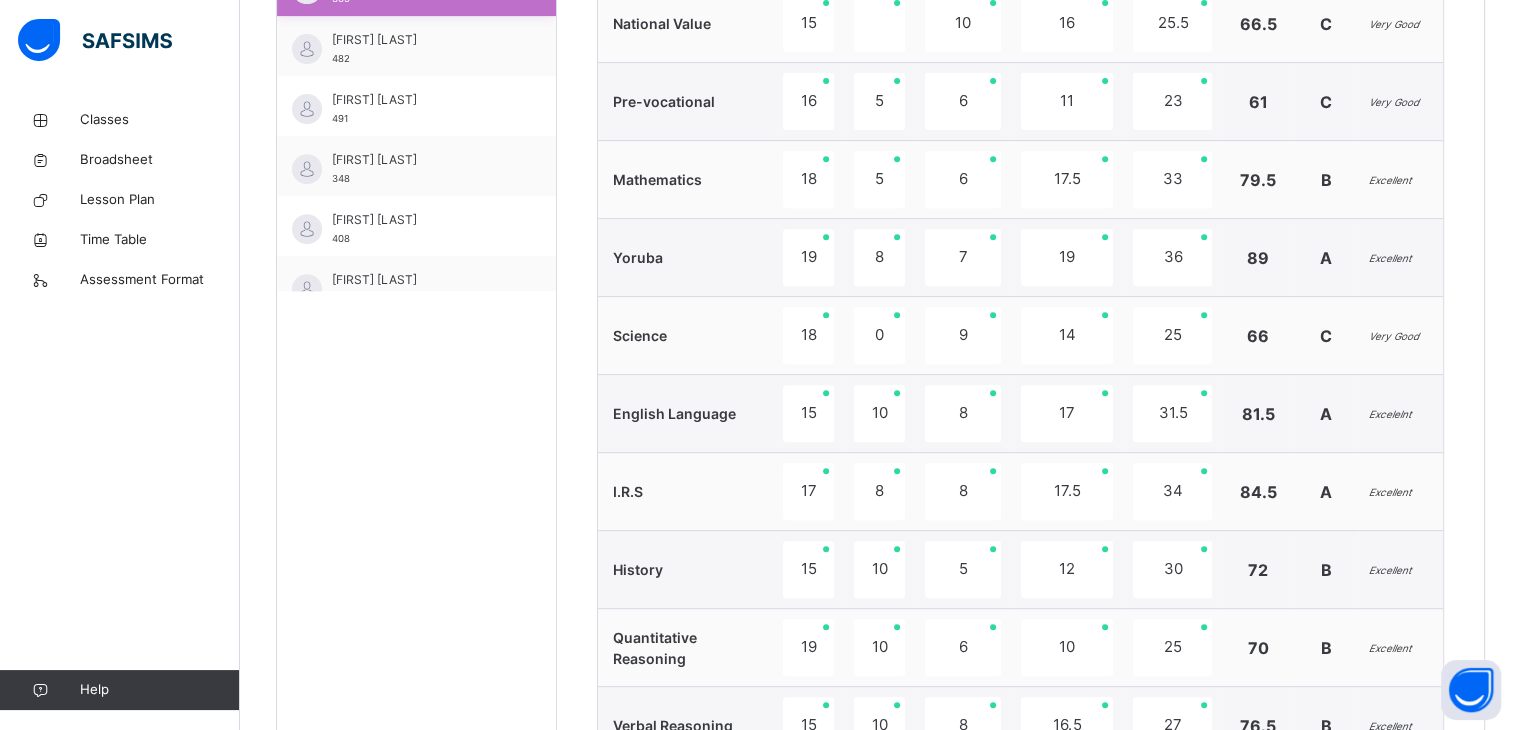 scroll, scrollTop: 558, scrollLeft: 0, axis: vertical 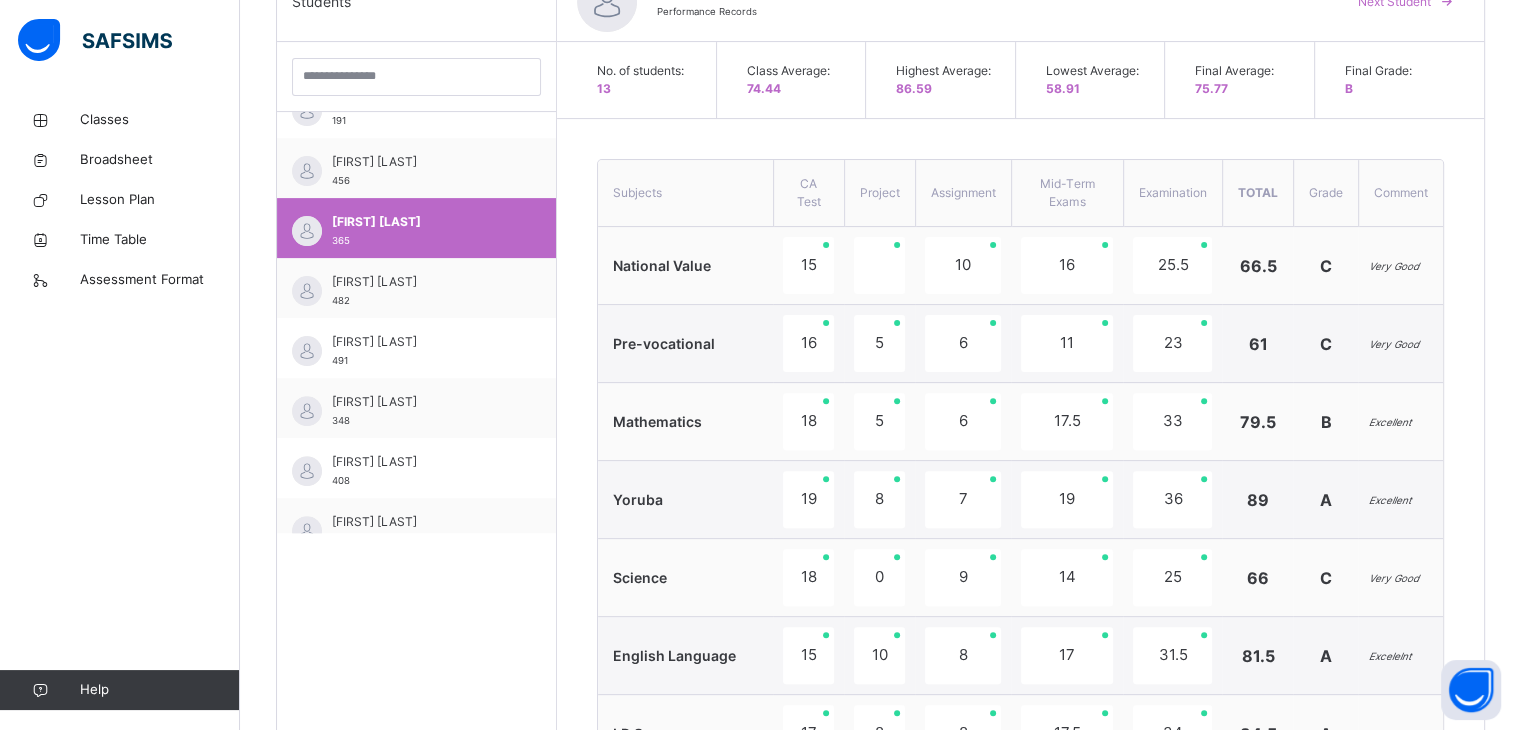 click on "A" at bounding box center [1325, 656] 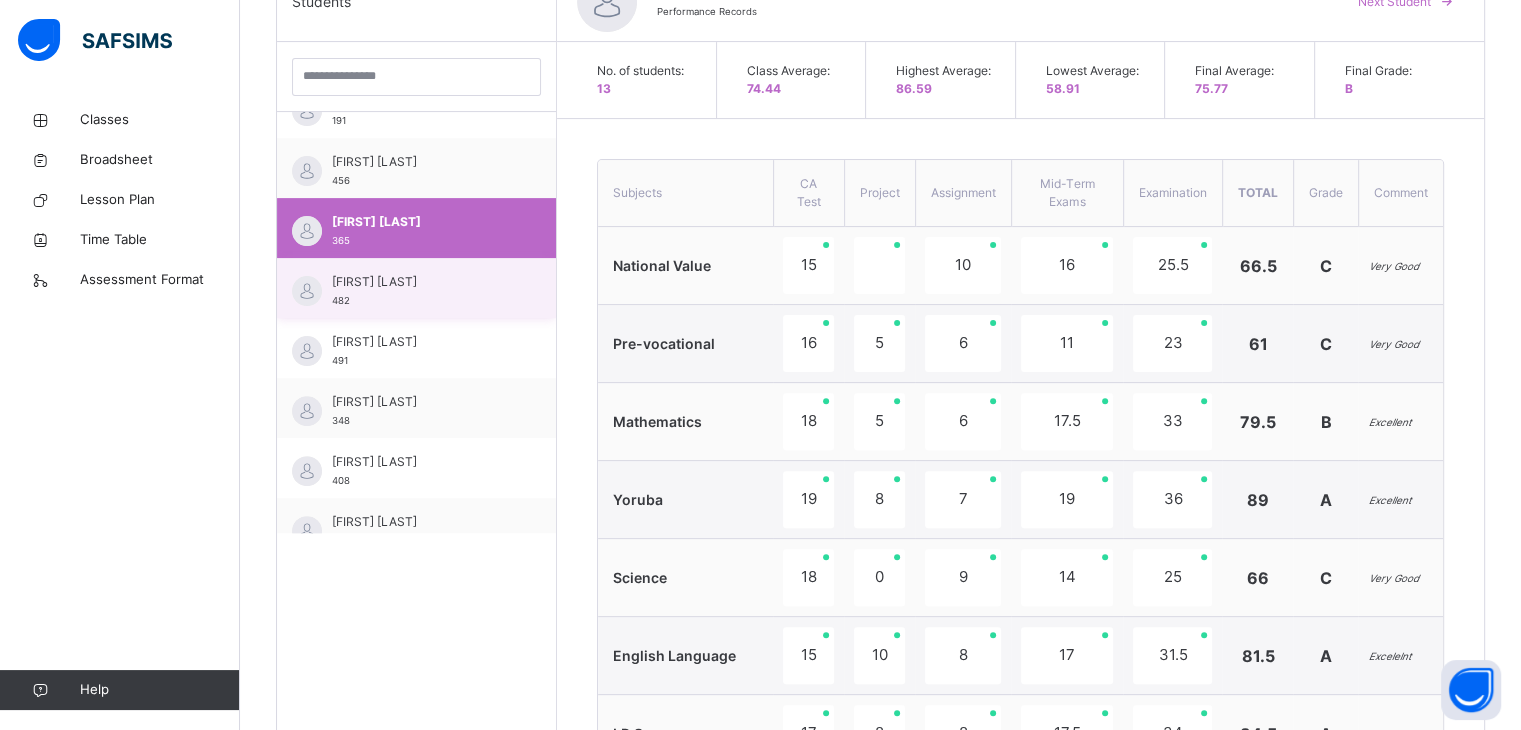 click on "[FIRST] [LAST]" at bounding box center [421, 282] 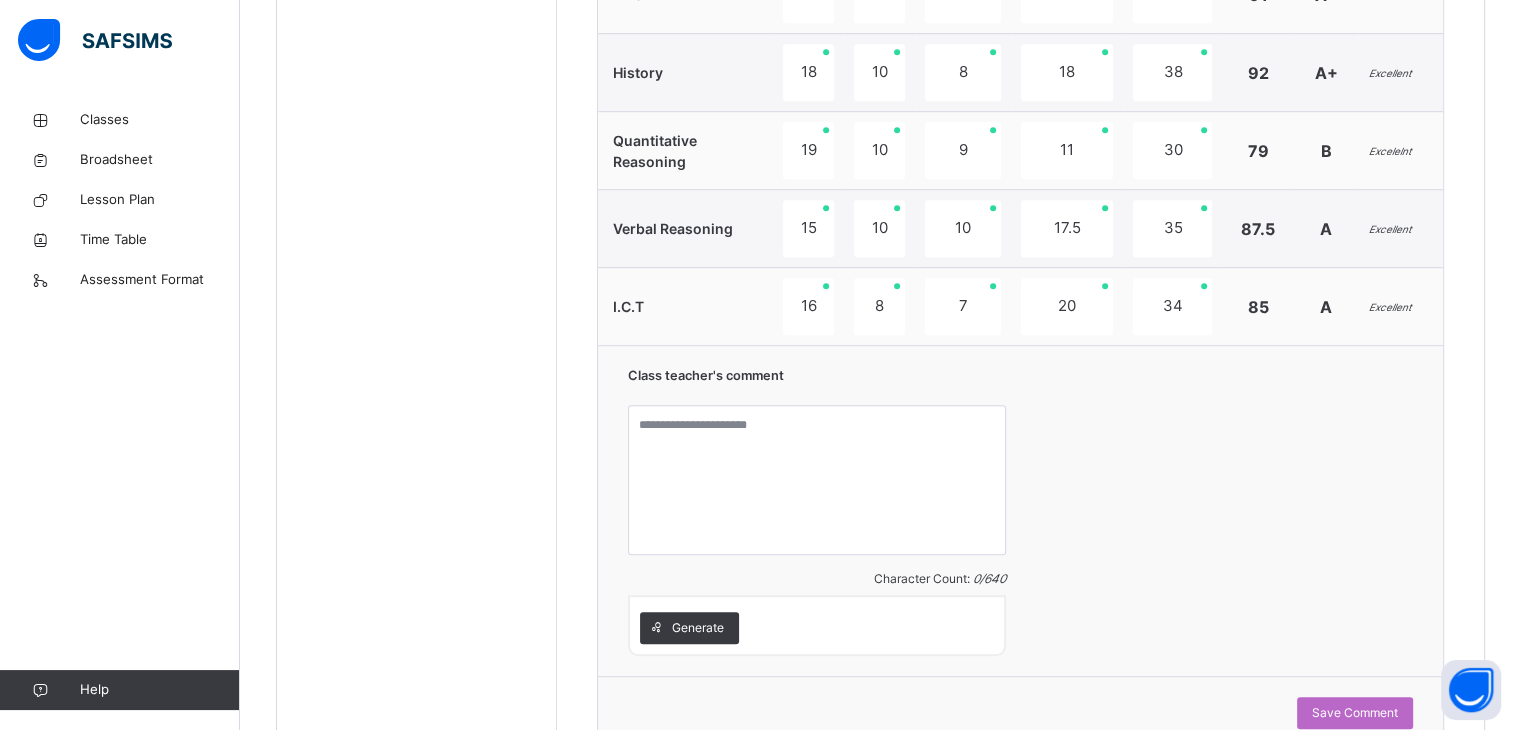 scroll, scrollTop: 1303, scrollLeft: 0, axis: vertical 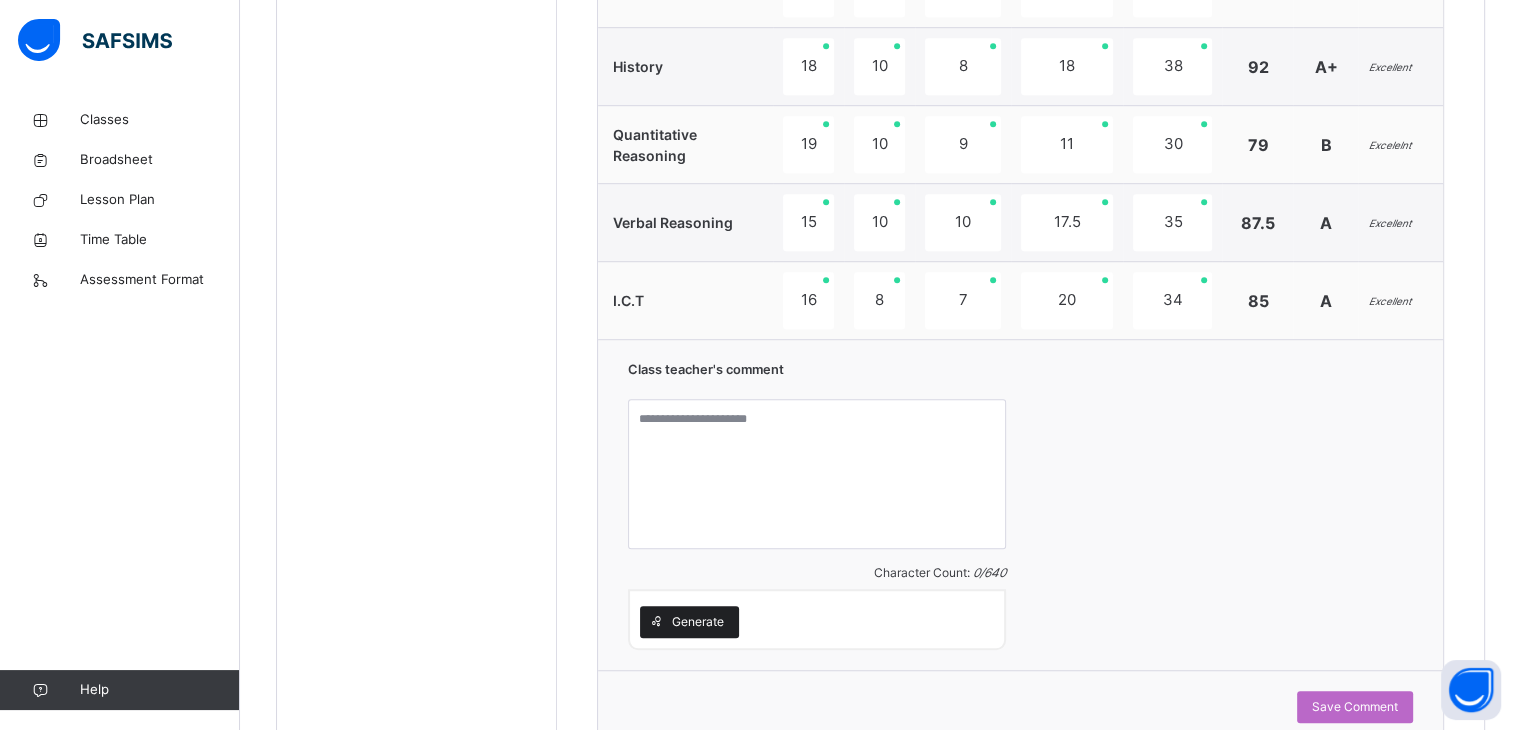 click on "Generate" at bounding box center [698, 622] 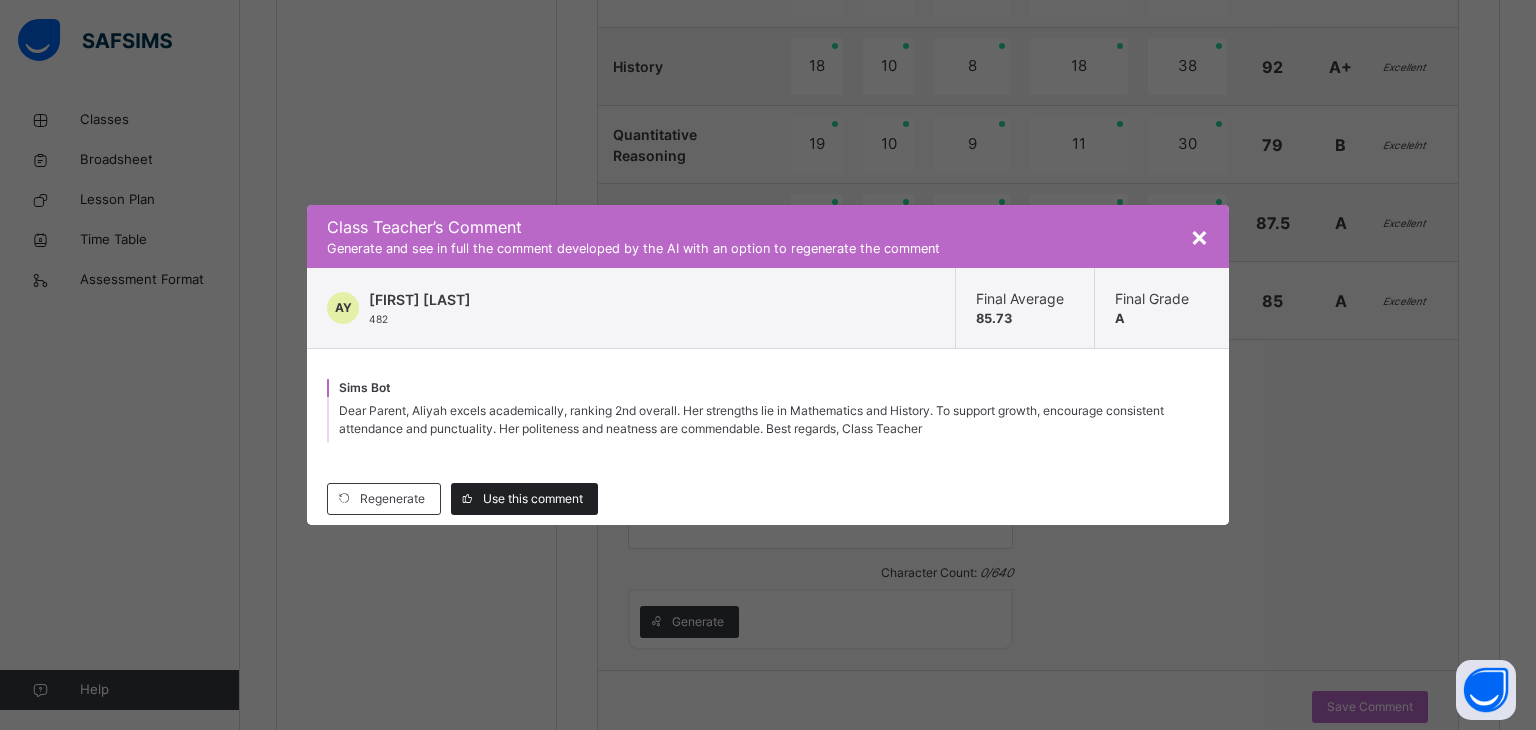 click on "Use this comment" at bounding box center [533, 499] 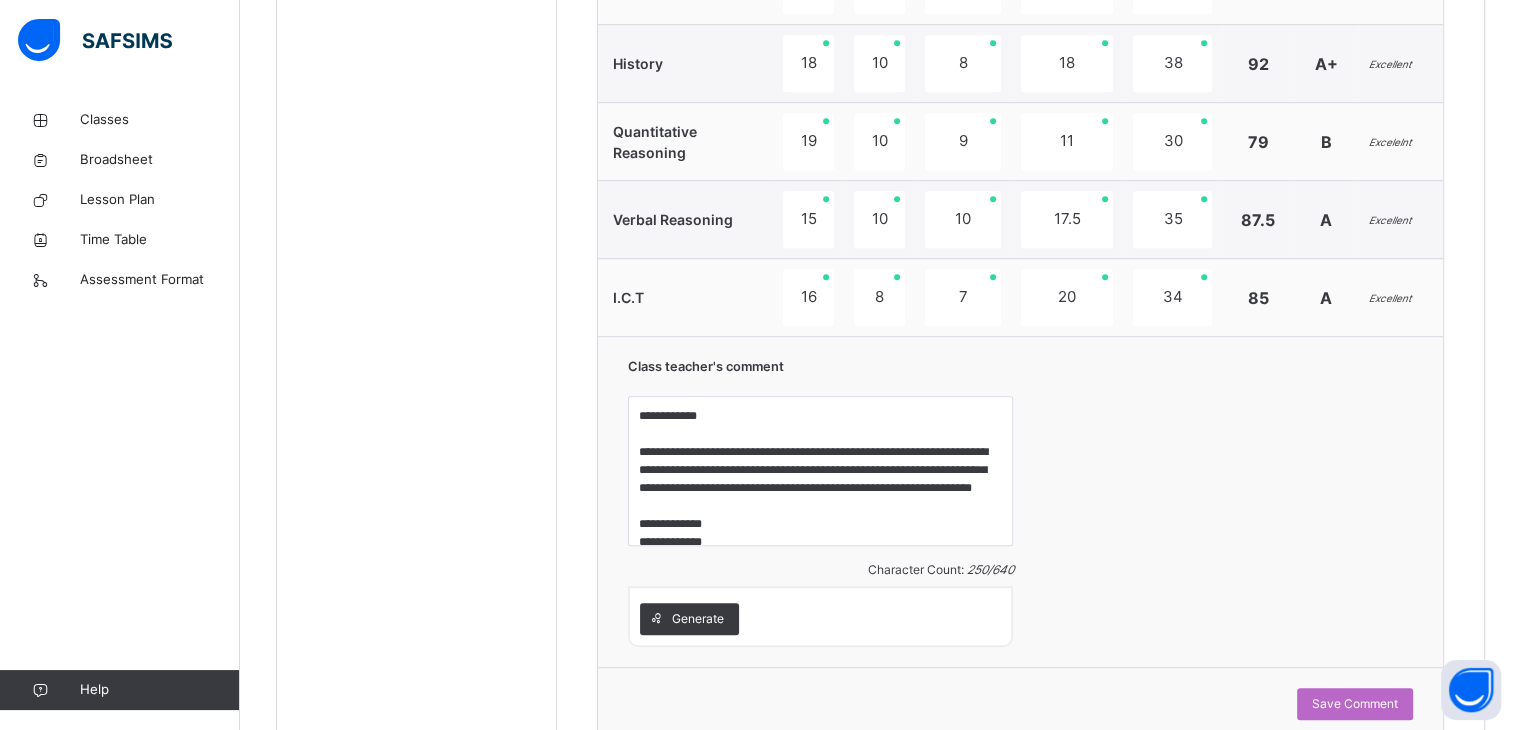 scroll, scrollTop: 1302, scrollLeft: 0, axis: vertical 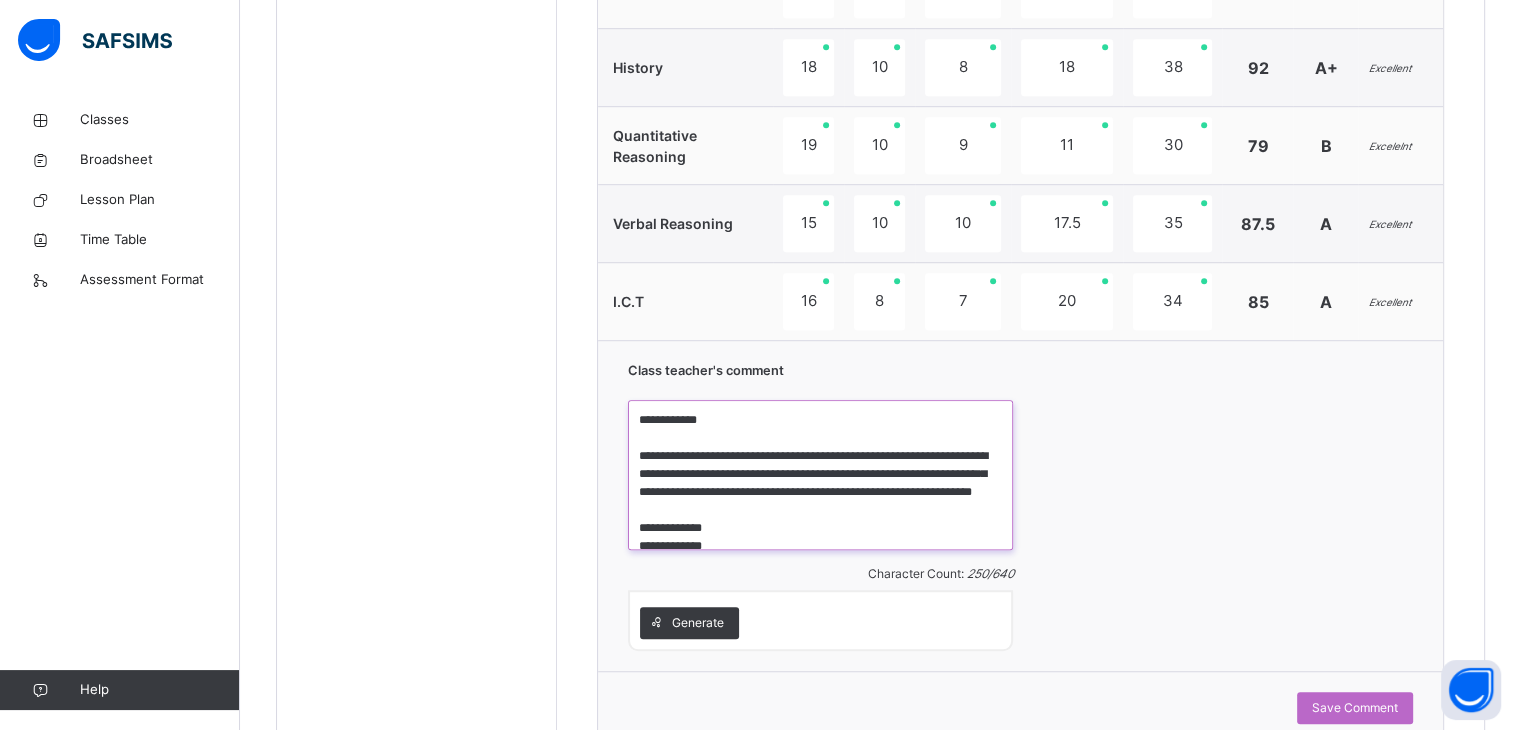 click on "**********" at bounding box center (820, 475) 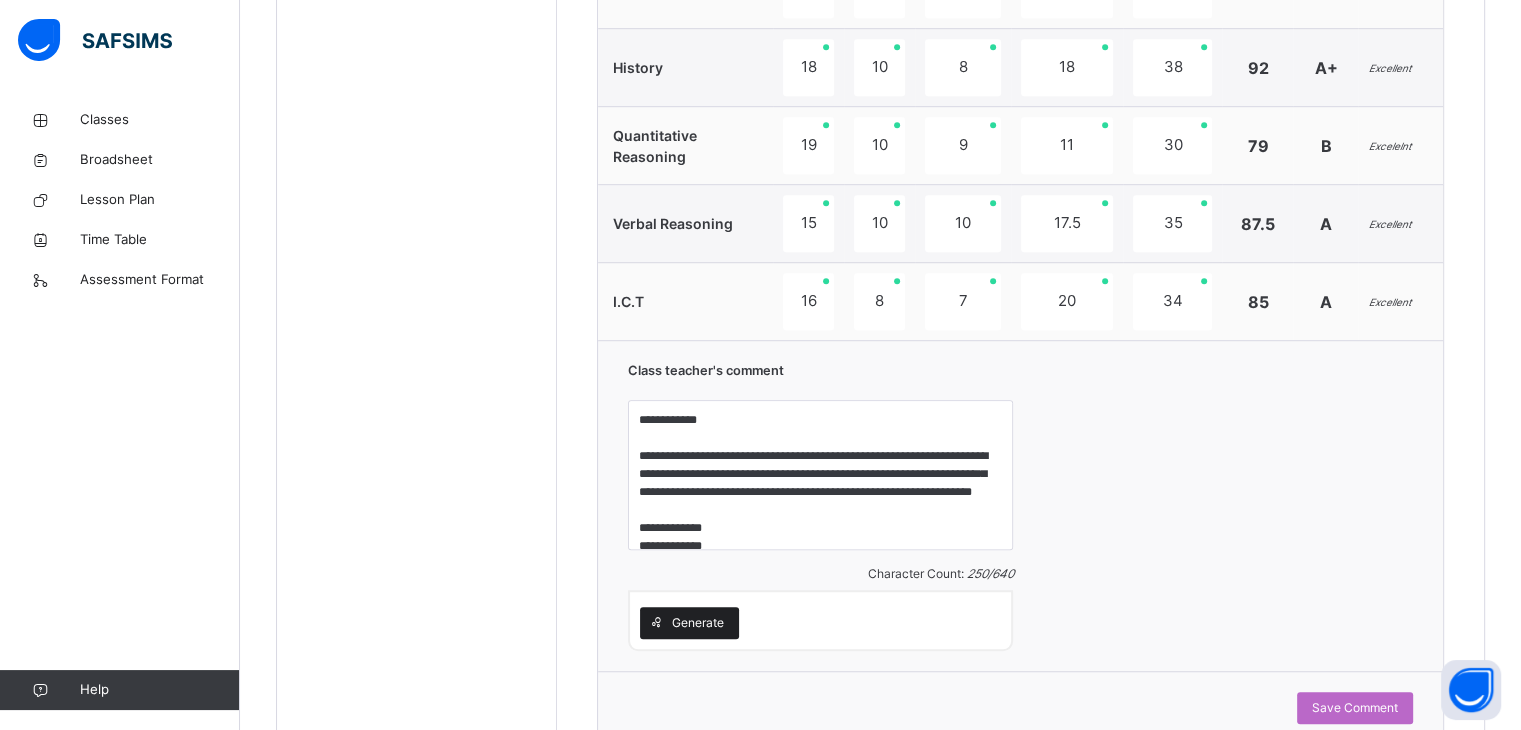 click on "Generate" at bounding box center (698, 623) 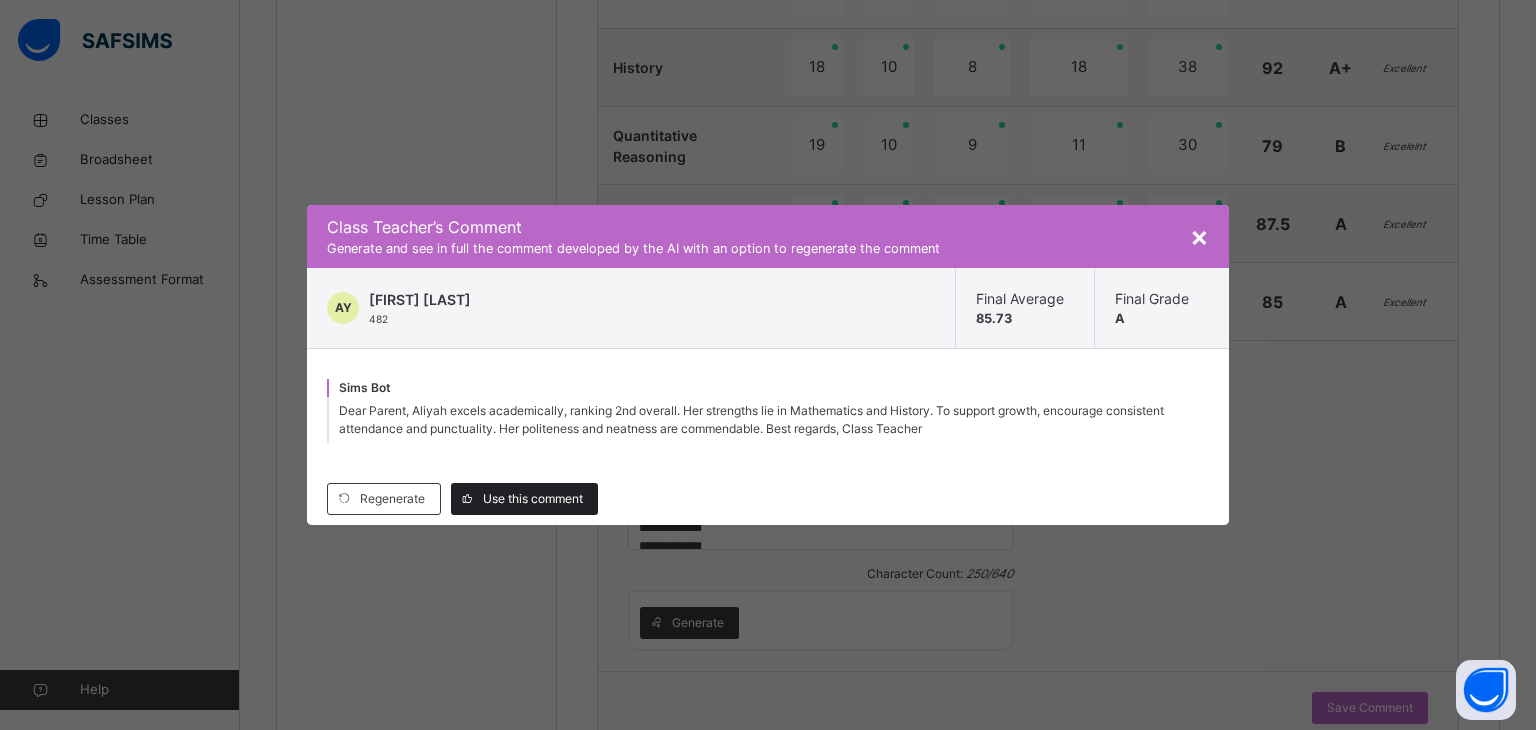 click on "Use this comment" at bounding box center [524, 499] 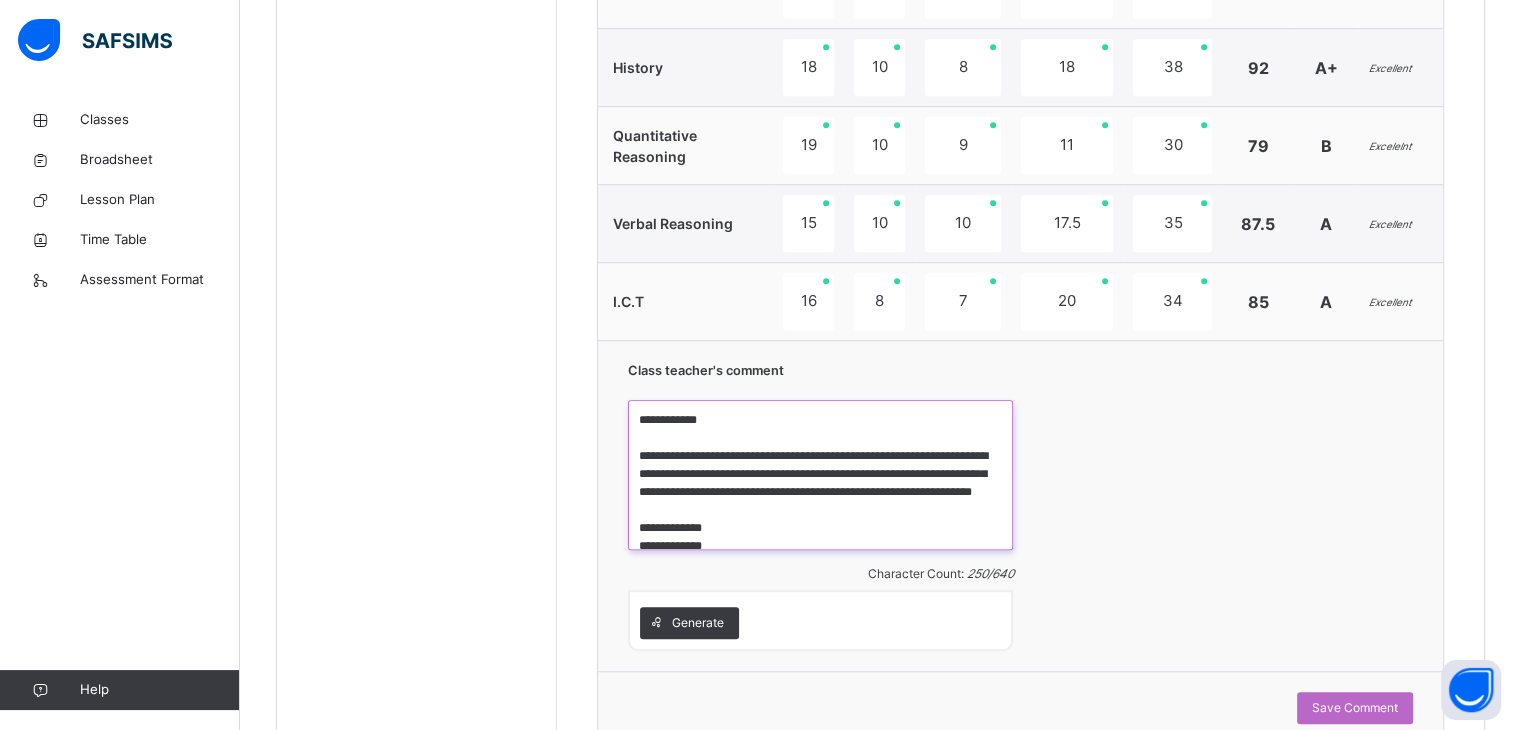 click on "**********" at bounding box center (820, 475) 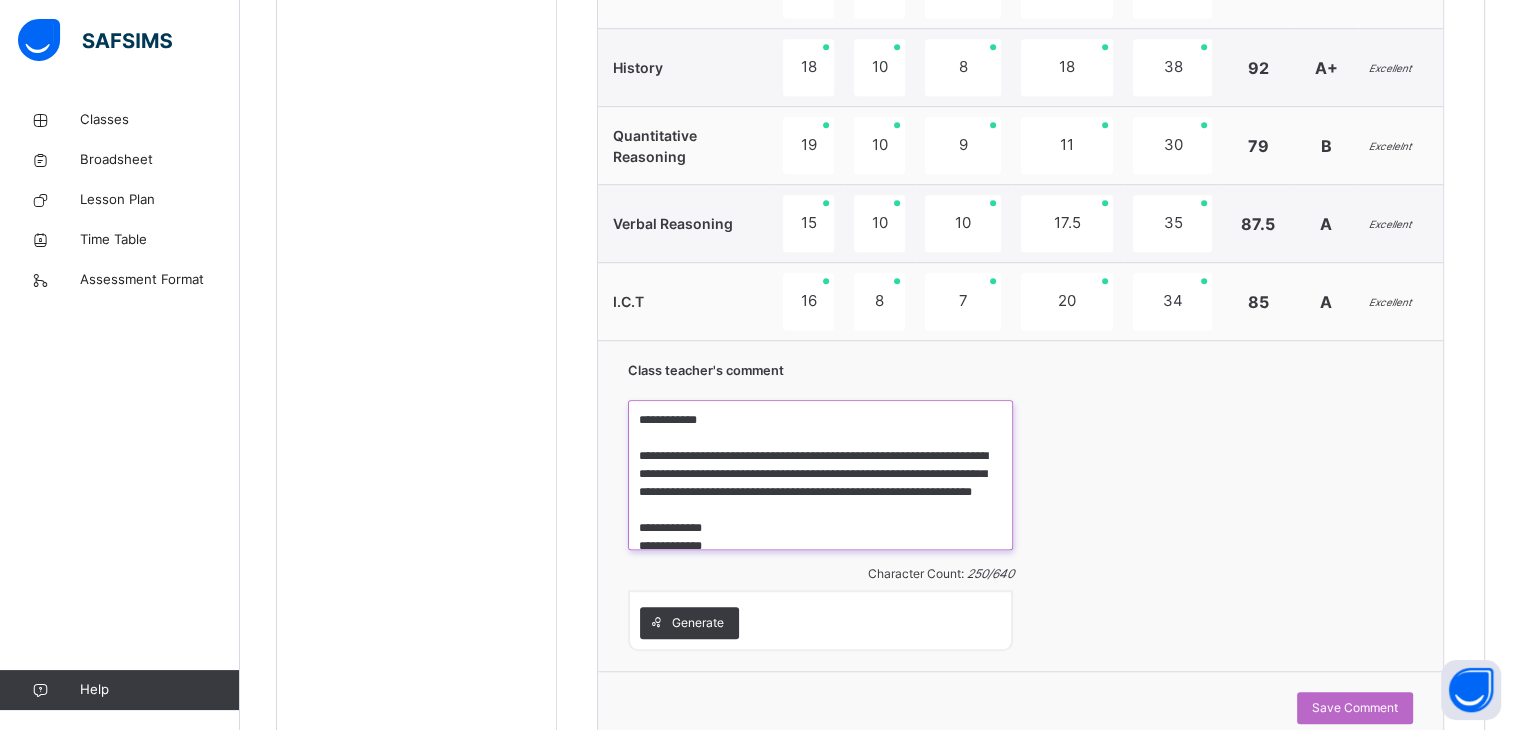 click on "**********" at bounding box center [820, 475] 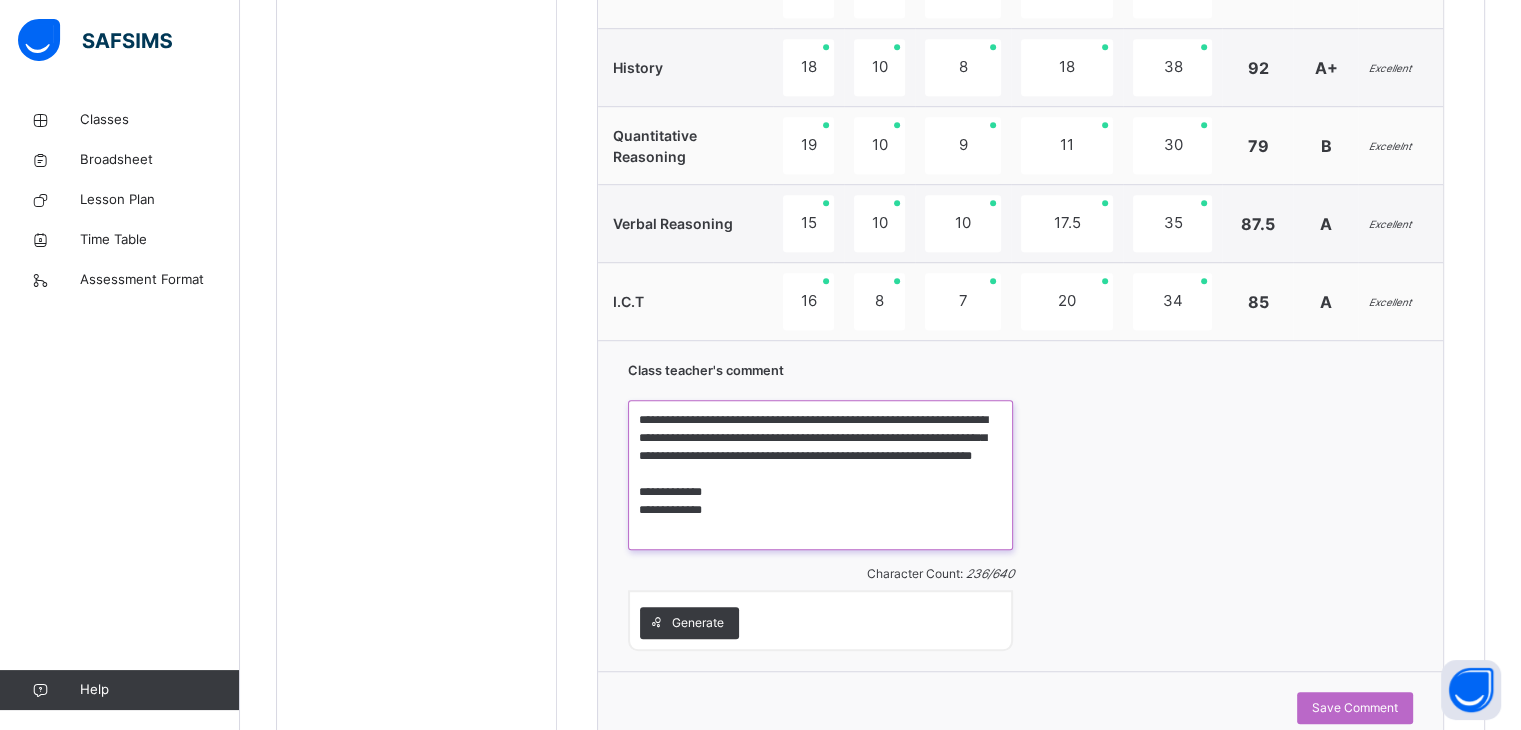 click on "**********" at bounding box center (820, 475) 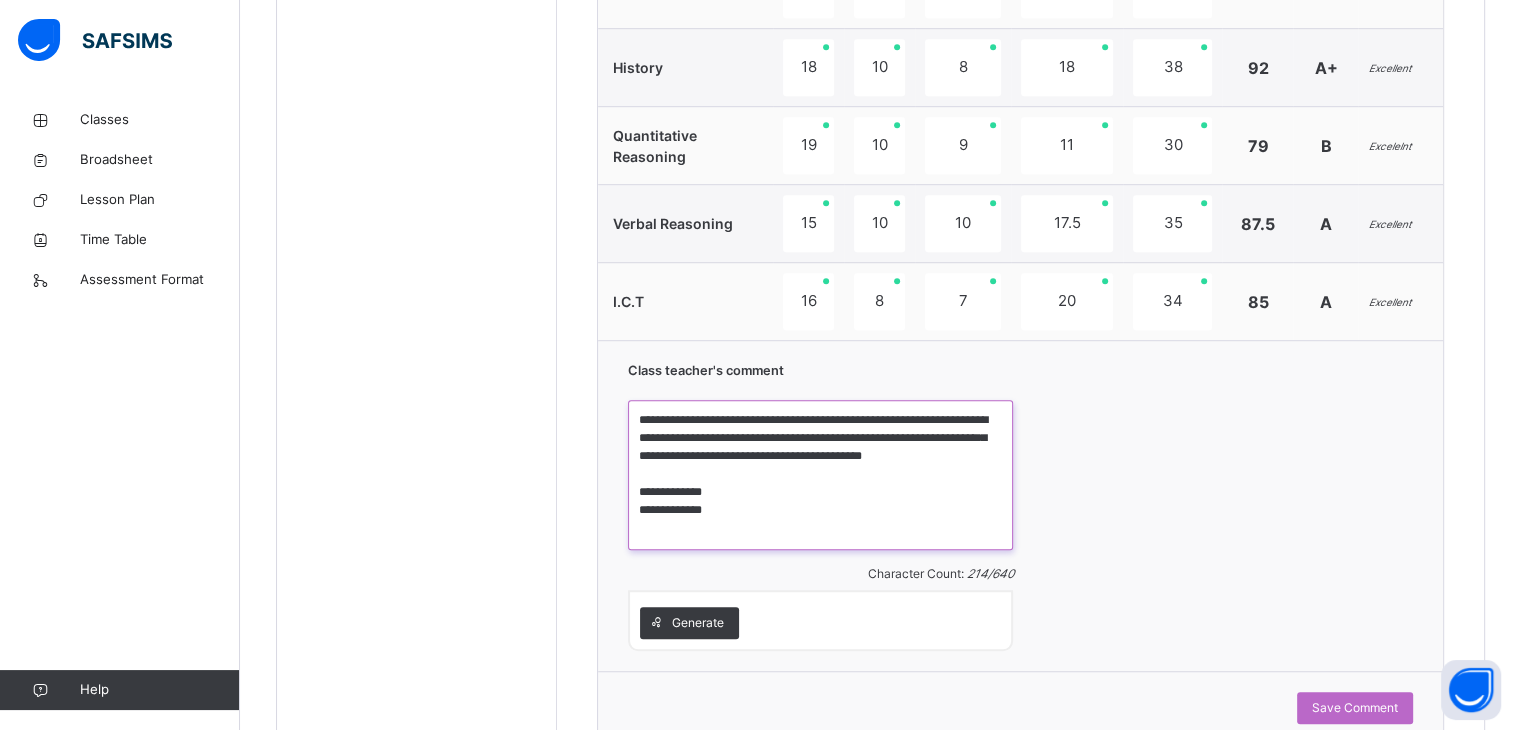 click on "**********" at bounding box center [820, 475] 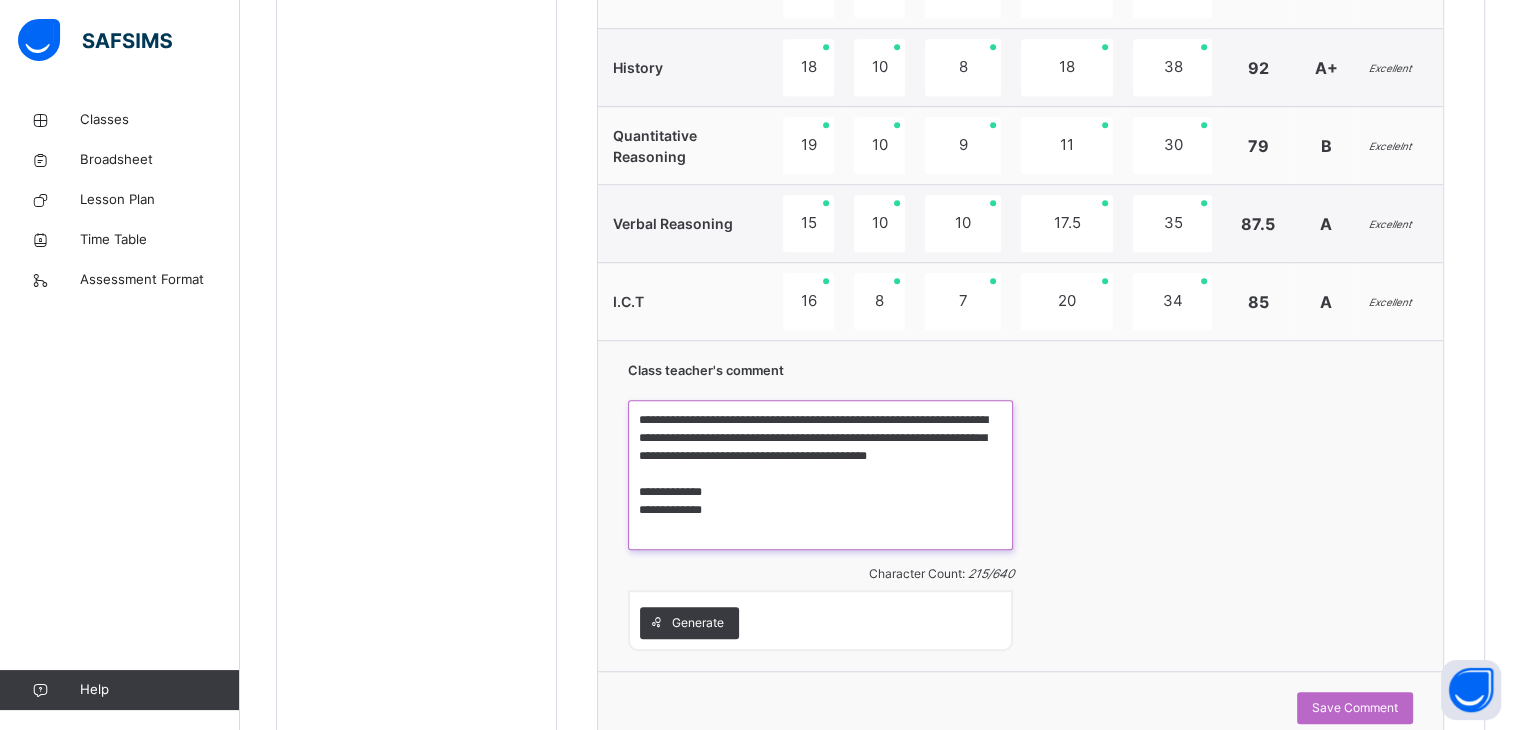 click on "**********" at bounding box center (820, 475) 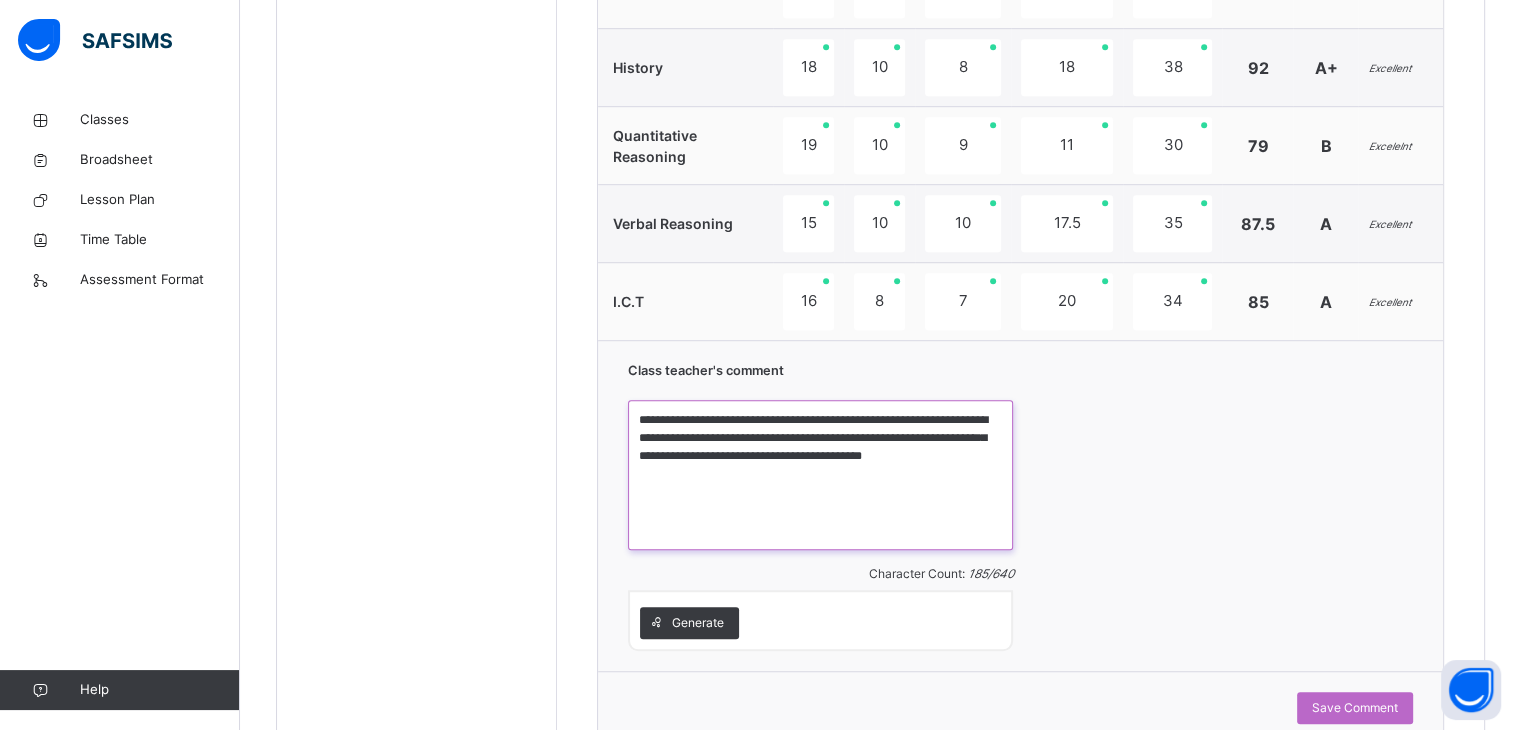 click on "**********" at bounding box center [820, 475] 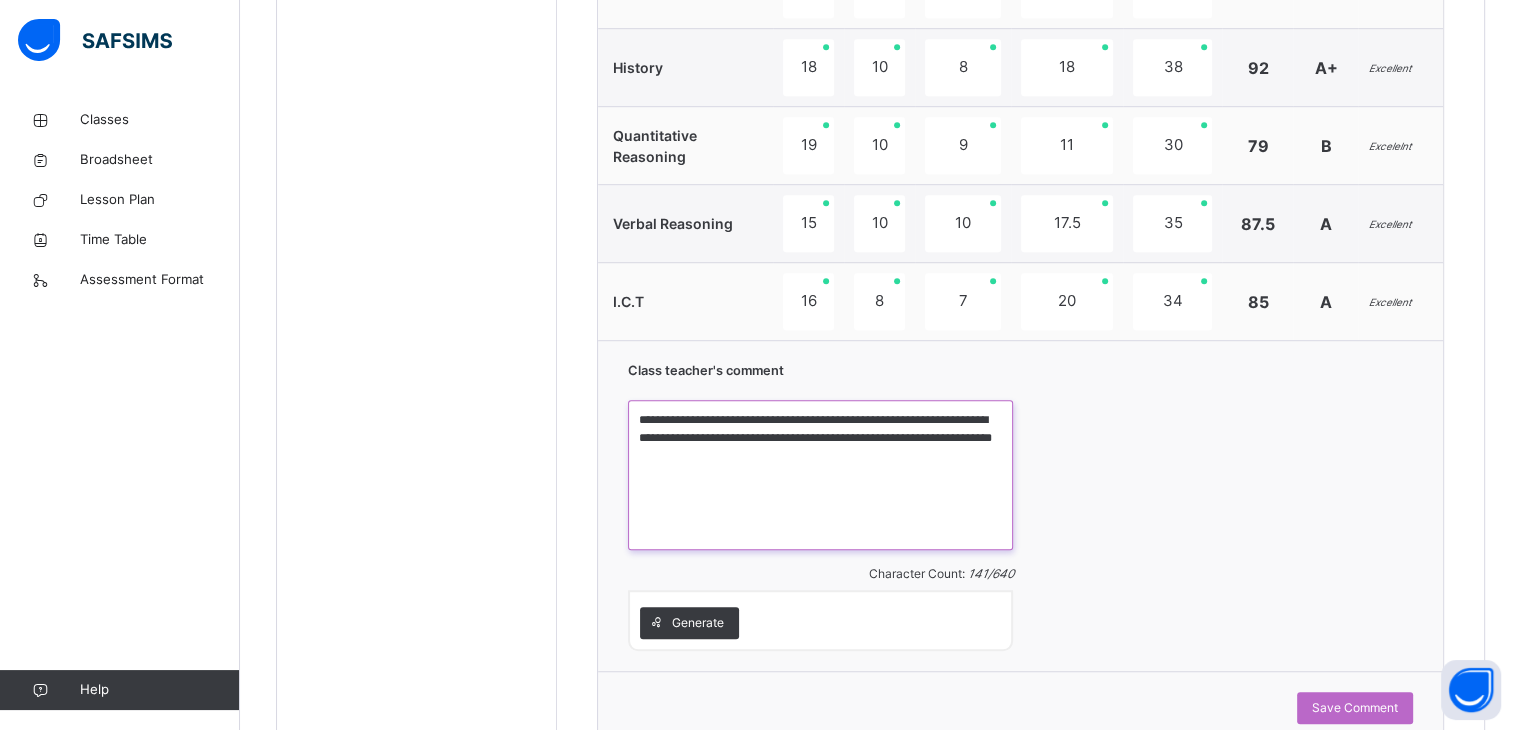 paste on "**********" 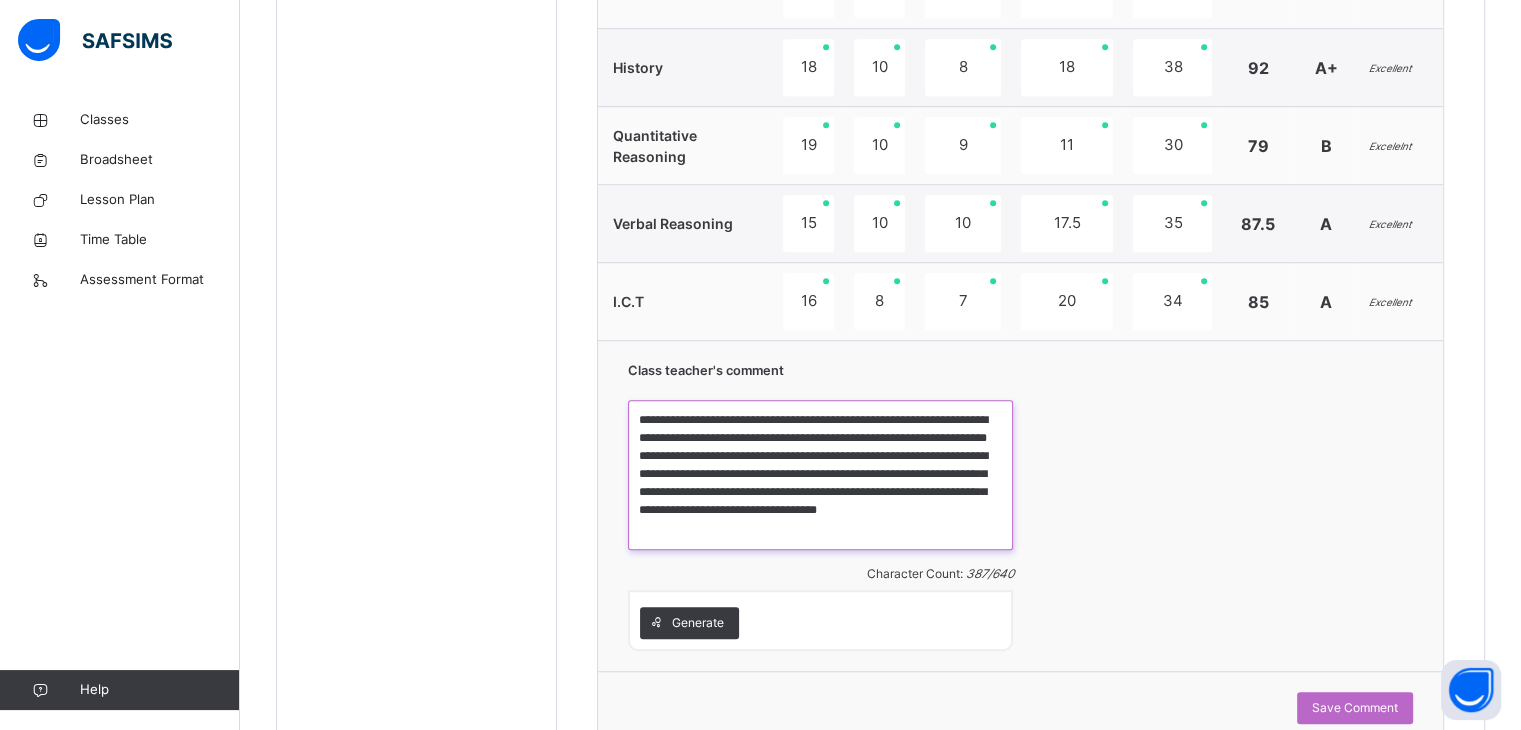 click on "**********" at bounding box center (820, 475) 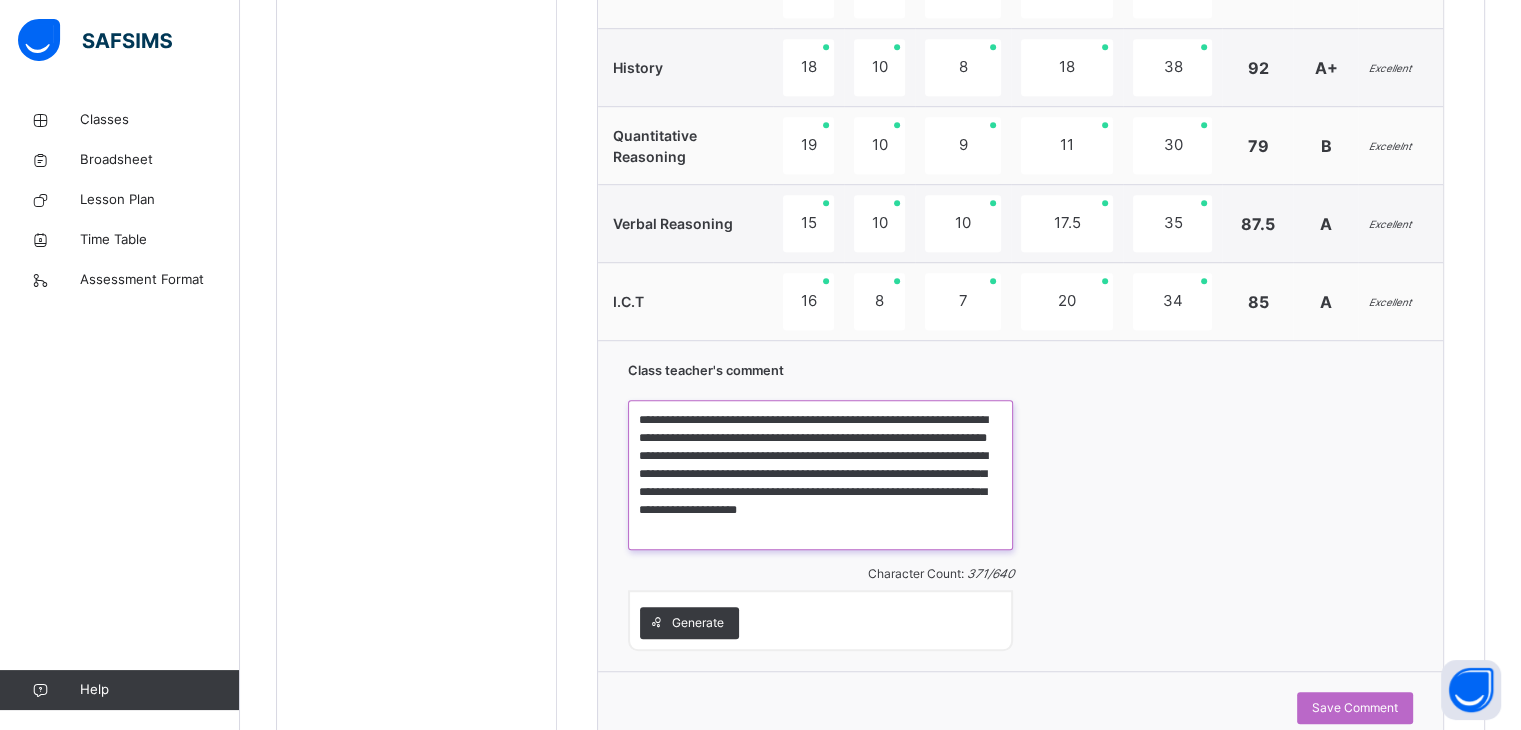 click on "**********" at bounding box center [820, 475] 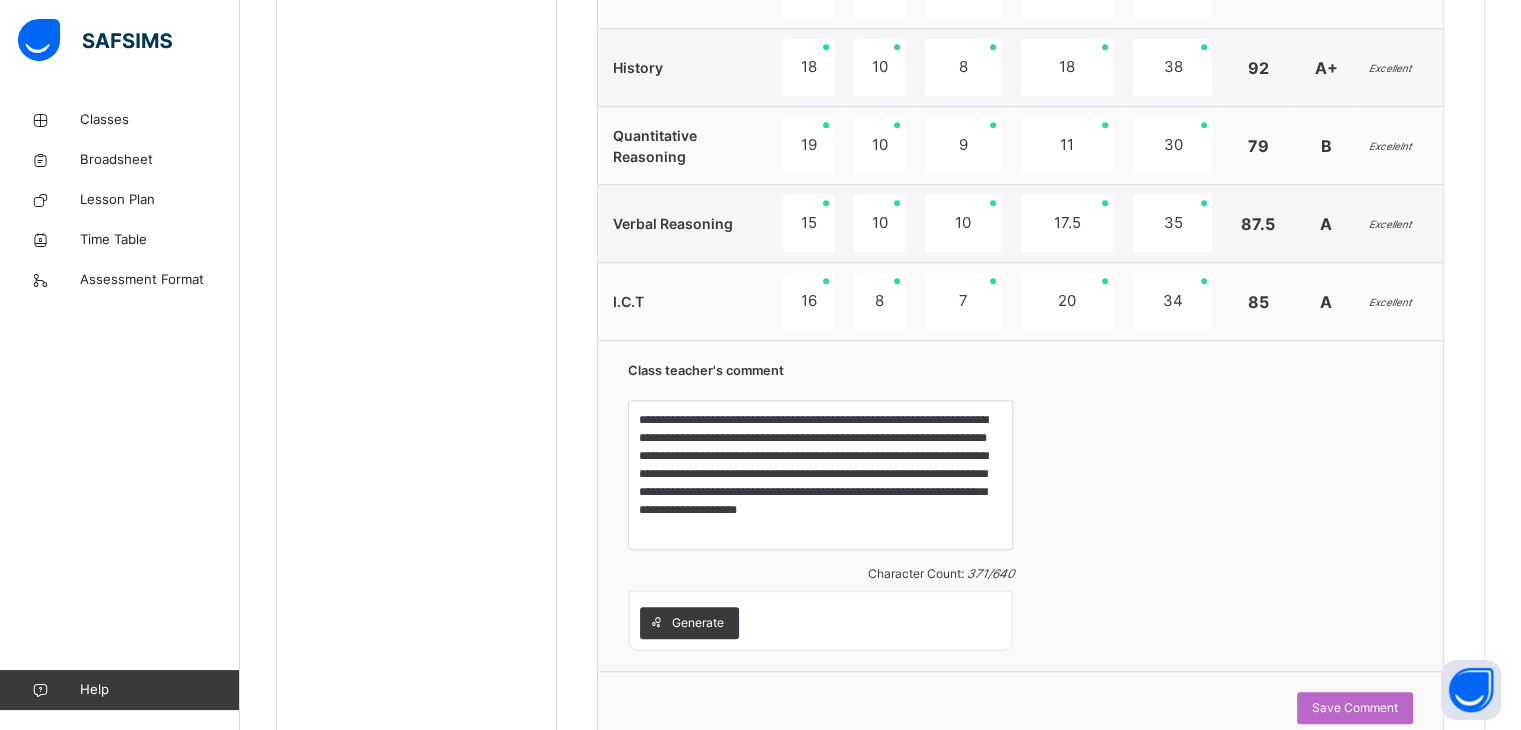 click on "**********" at bounding box center (1020, 505) 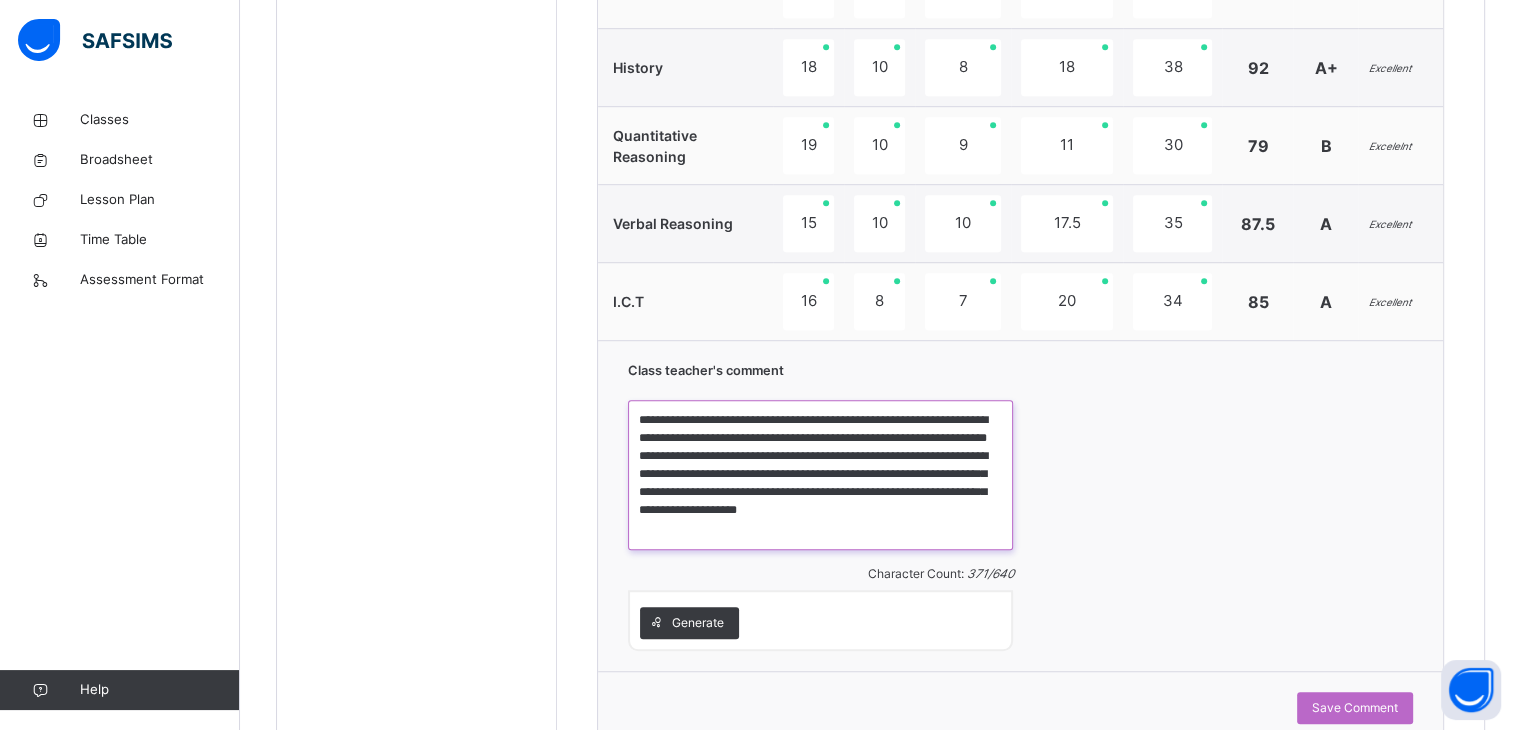 click on "**********" at bounding box center (820, 475) 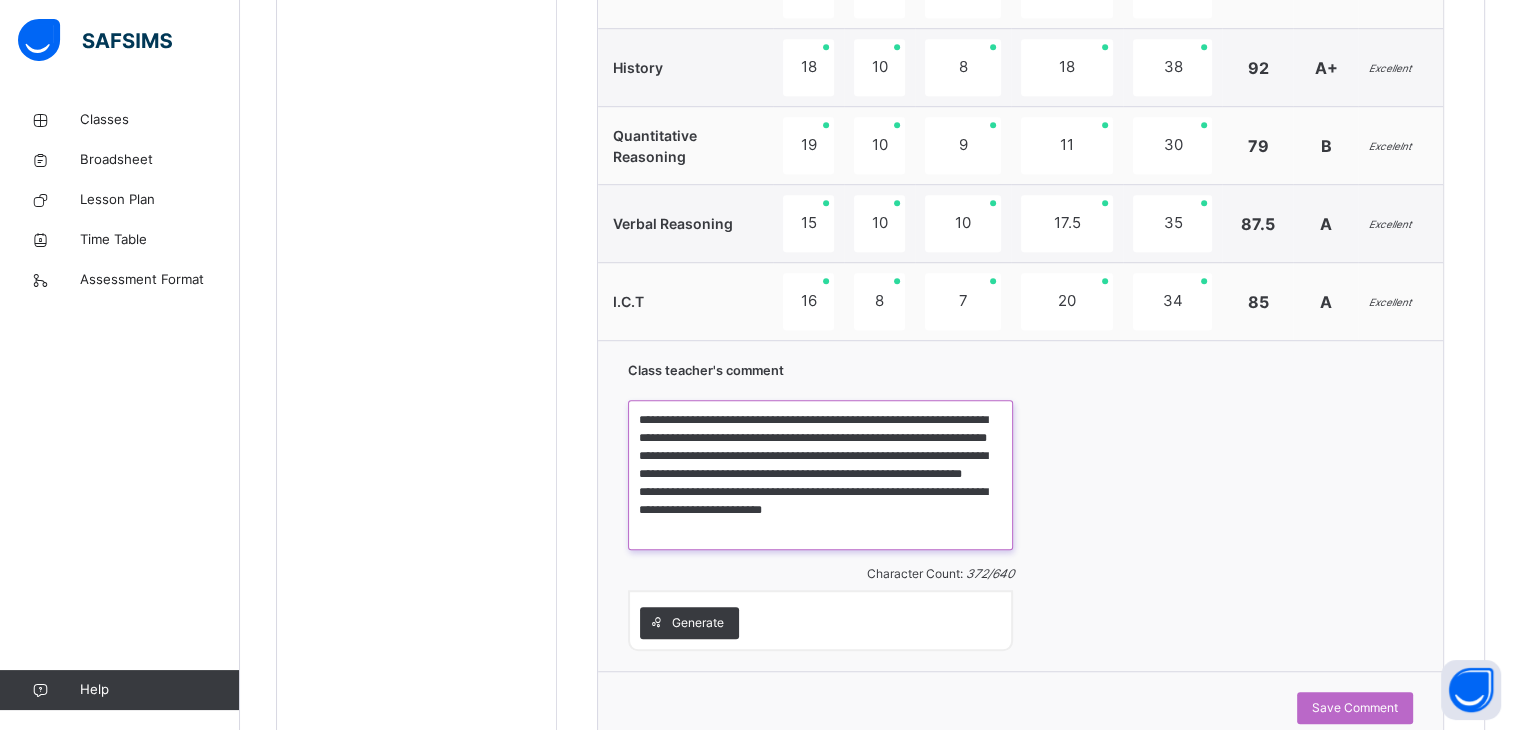 click on "**********" at bounding box center [820, 475] 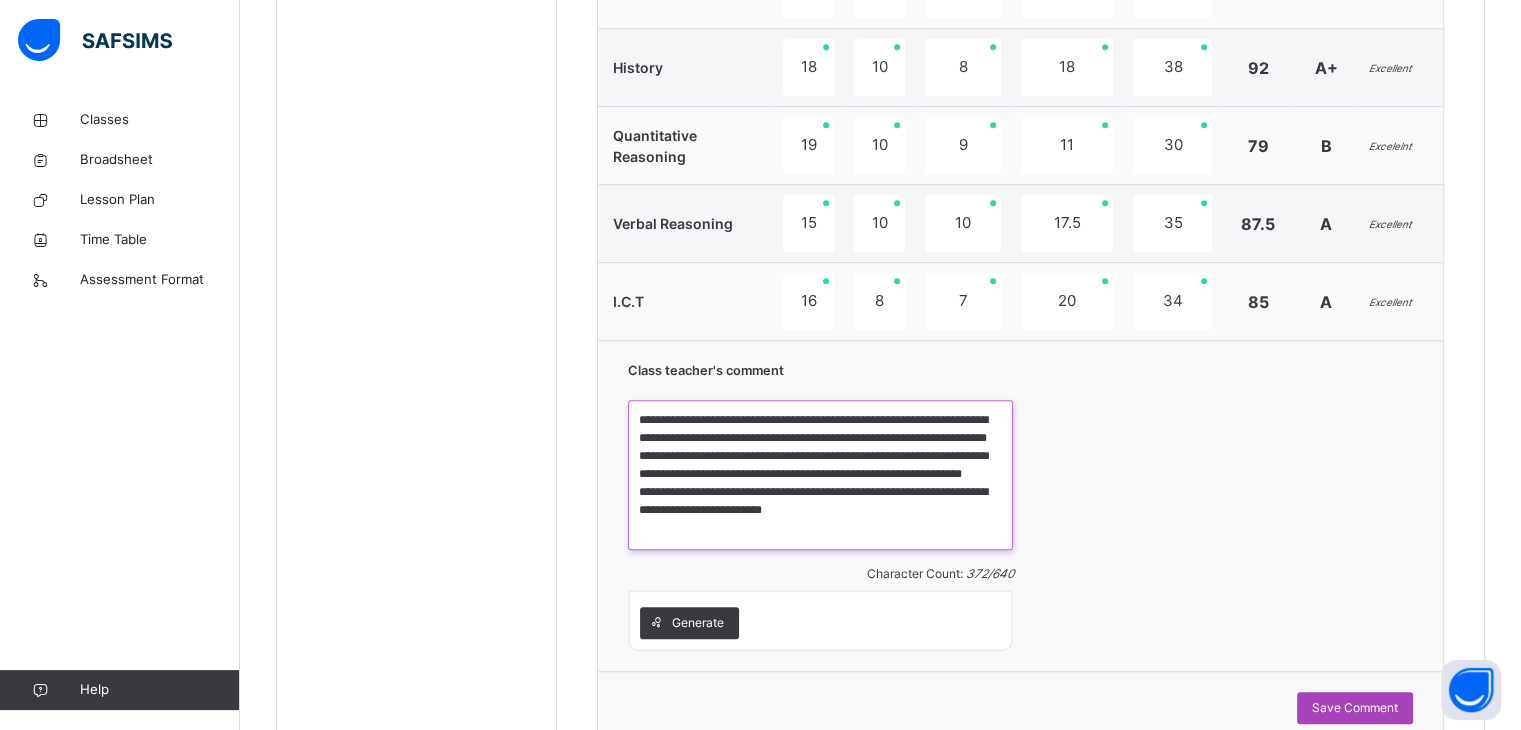 type on "**********" 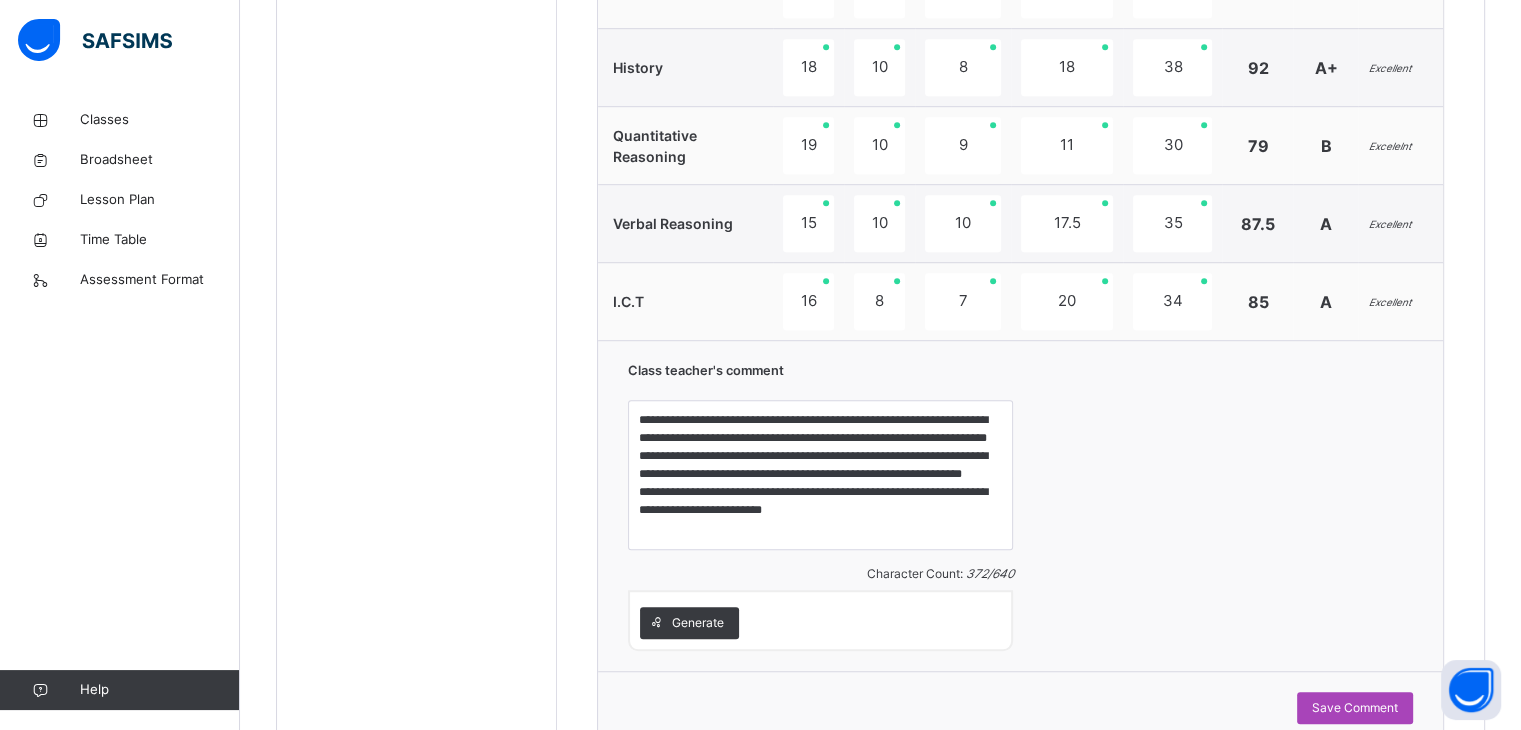 click on "Save Comment" at bounding box center [1355, 708] 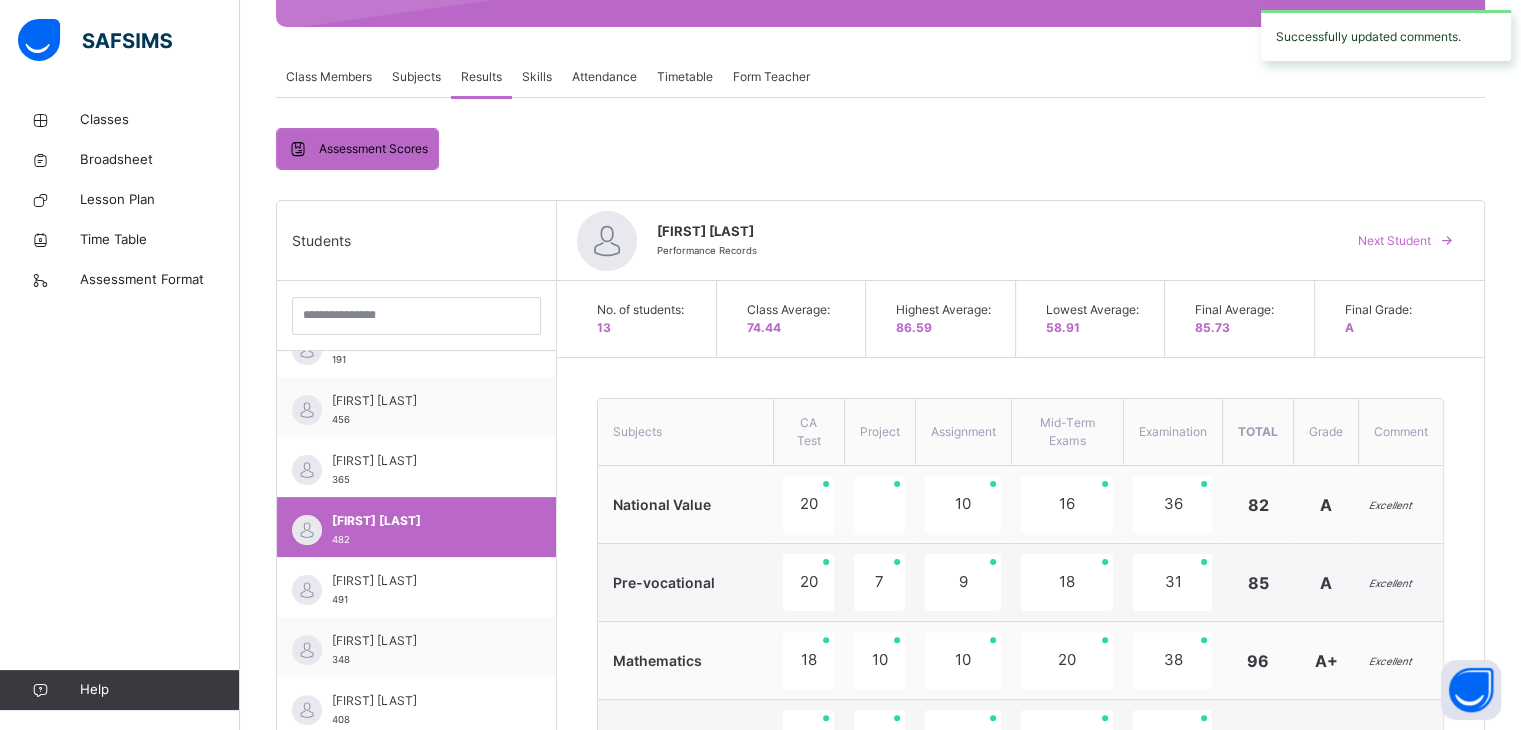 scroll, scrollTop: 144, scrollLeft: 0, axis: vertical 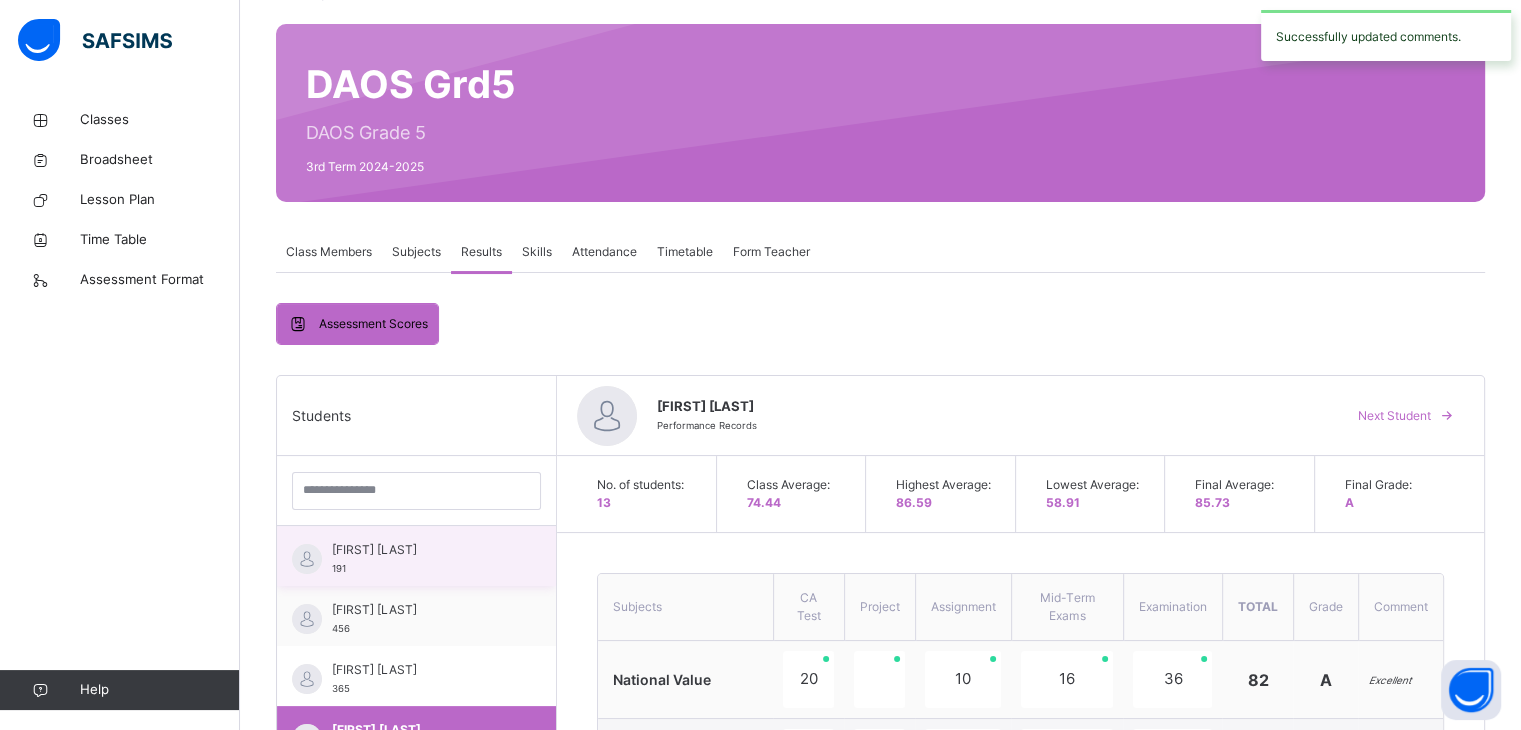 click on "[FIRST] [LAST] [NUMBER]" at bounding box center (421, 559) 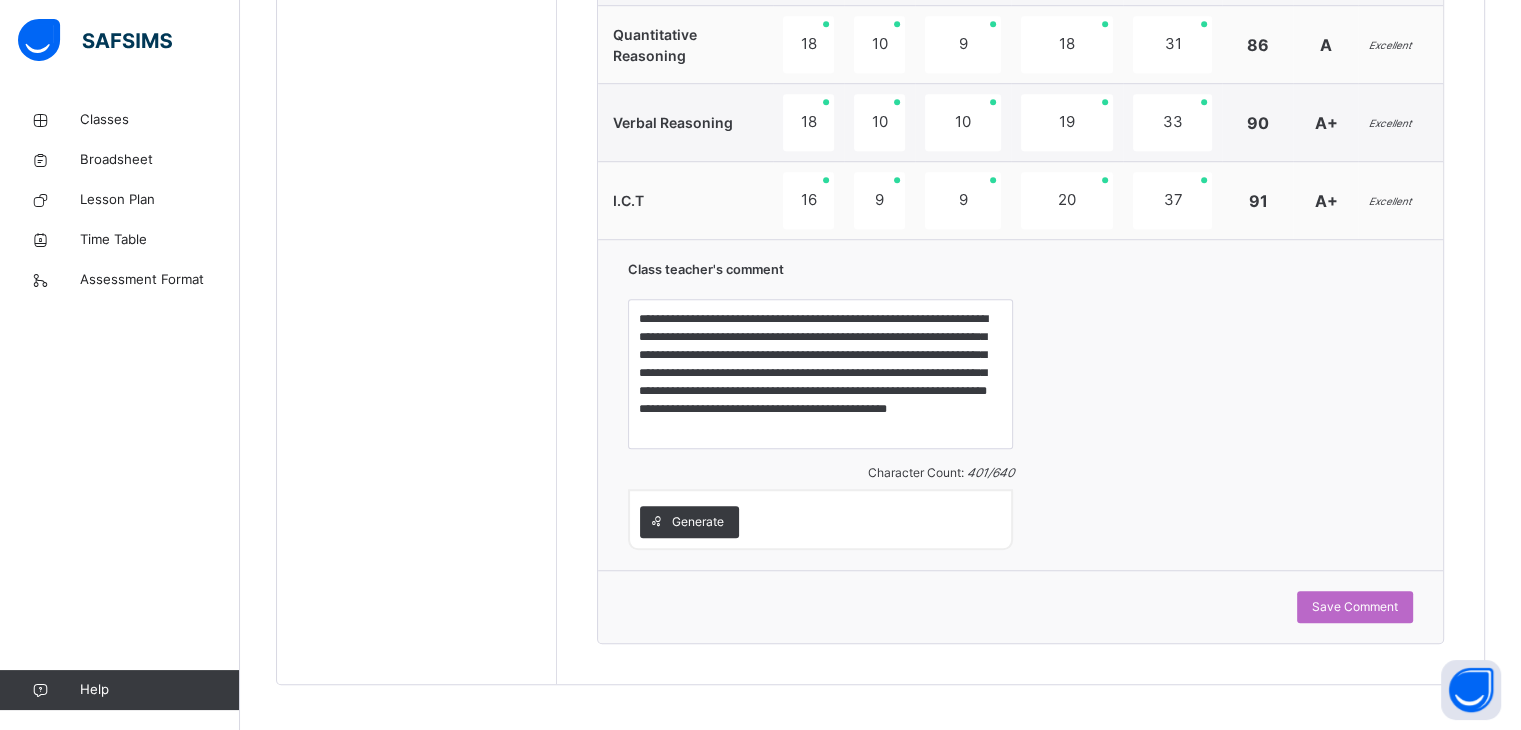 scroll, scrollTop: 1413, scrollLeft: 0, axis: vertical 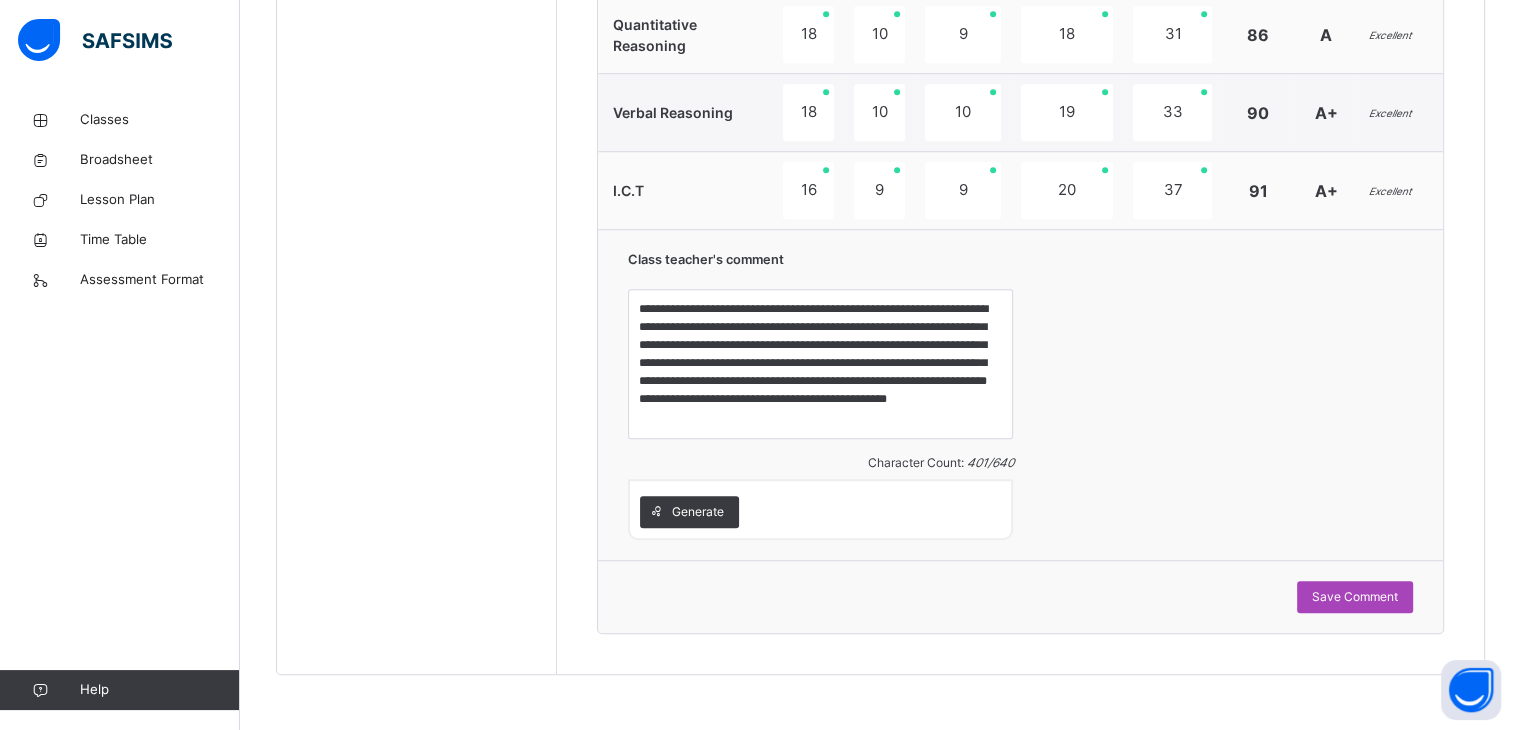 click on "Save Comment" at bounding box center (1355, 597) 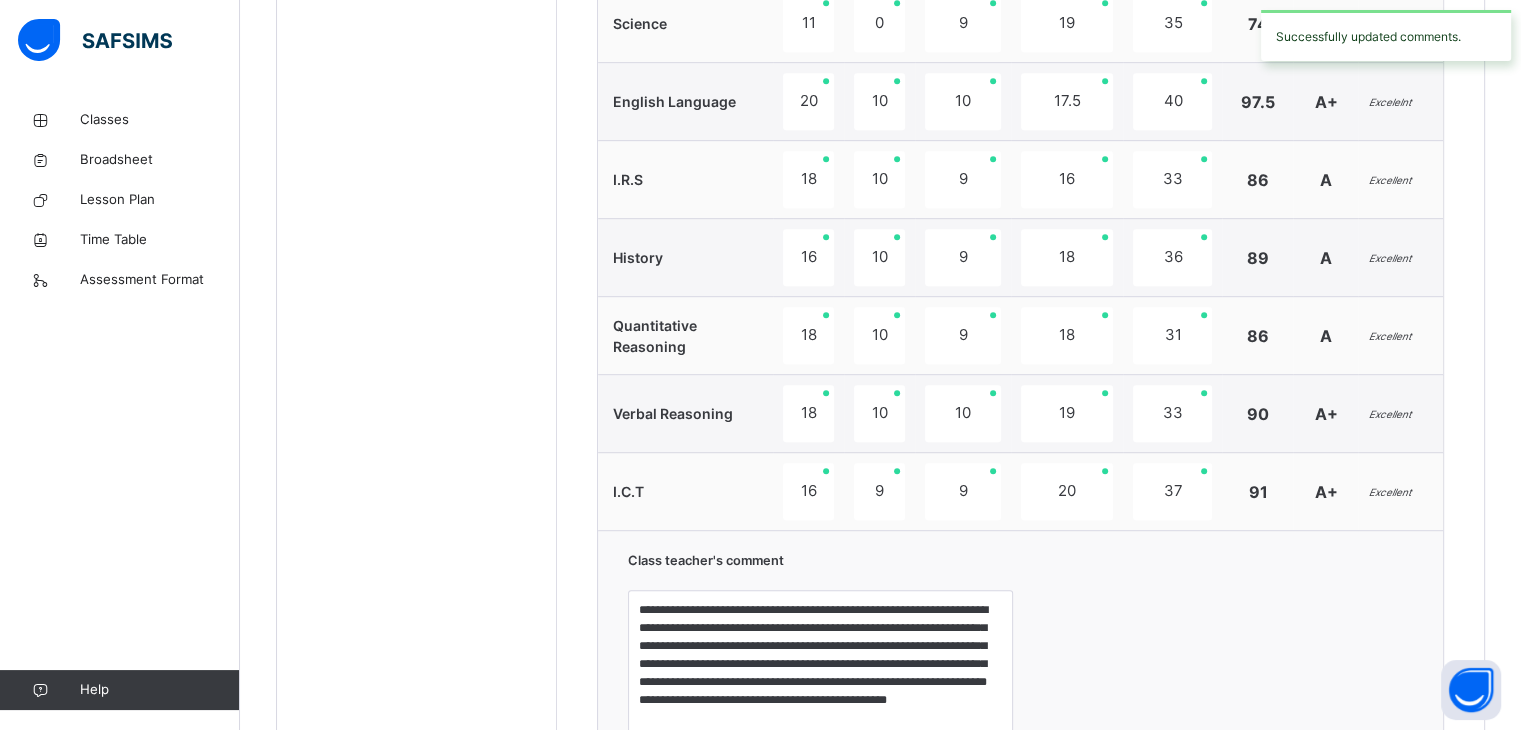 scroll, scrollTop: 588, scrollLeft: 0, axis: vertical 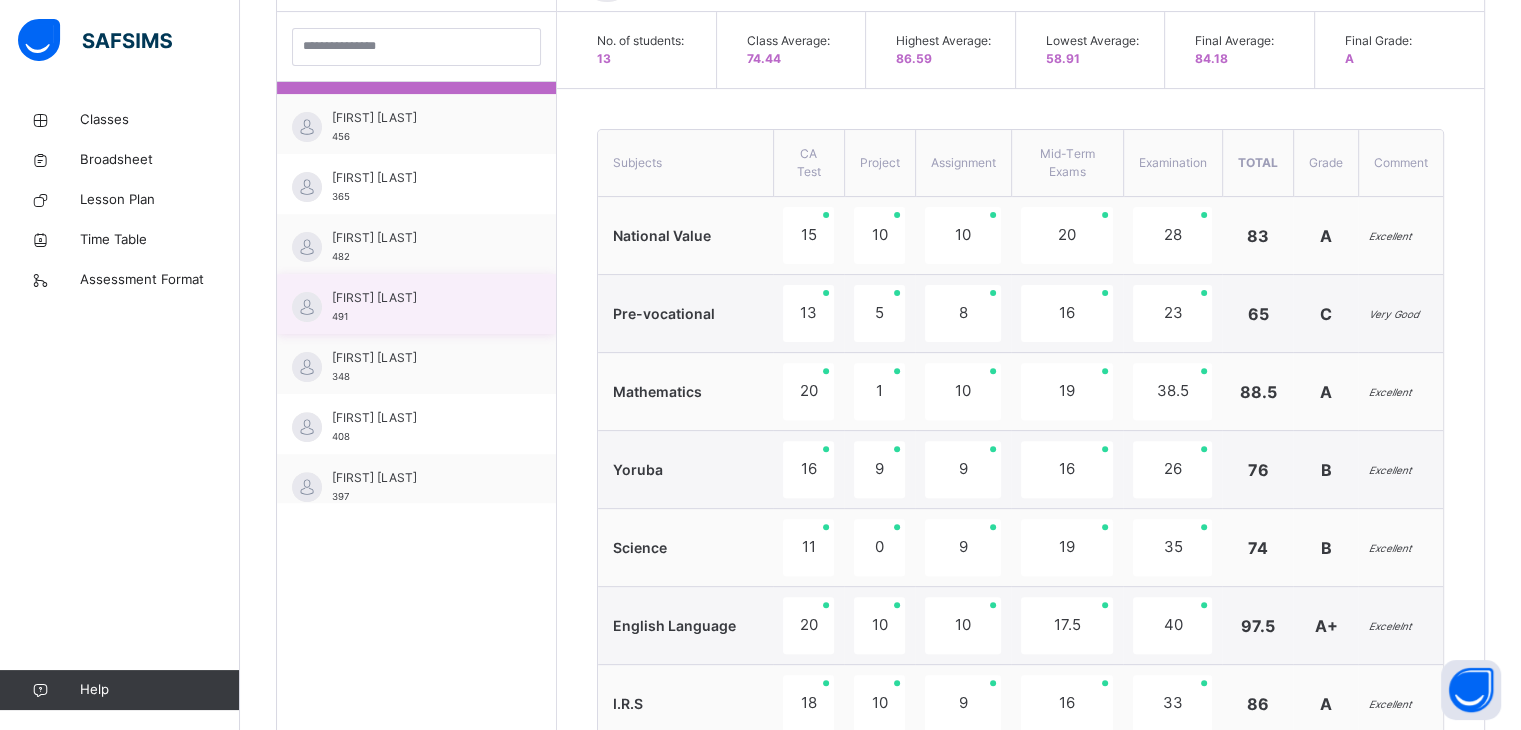 click on "[FIRST] [LAST] [NUMBER]" at bounding box center (421, 307) 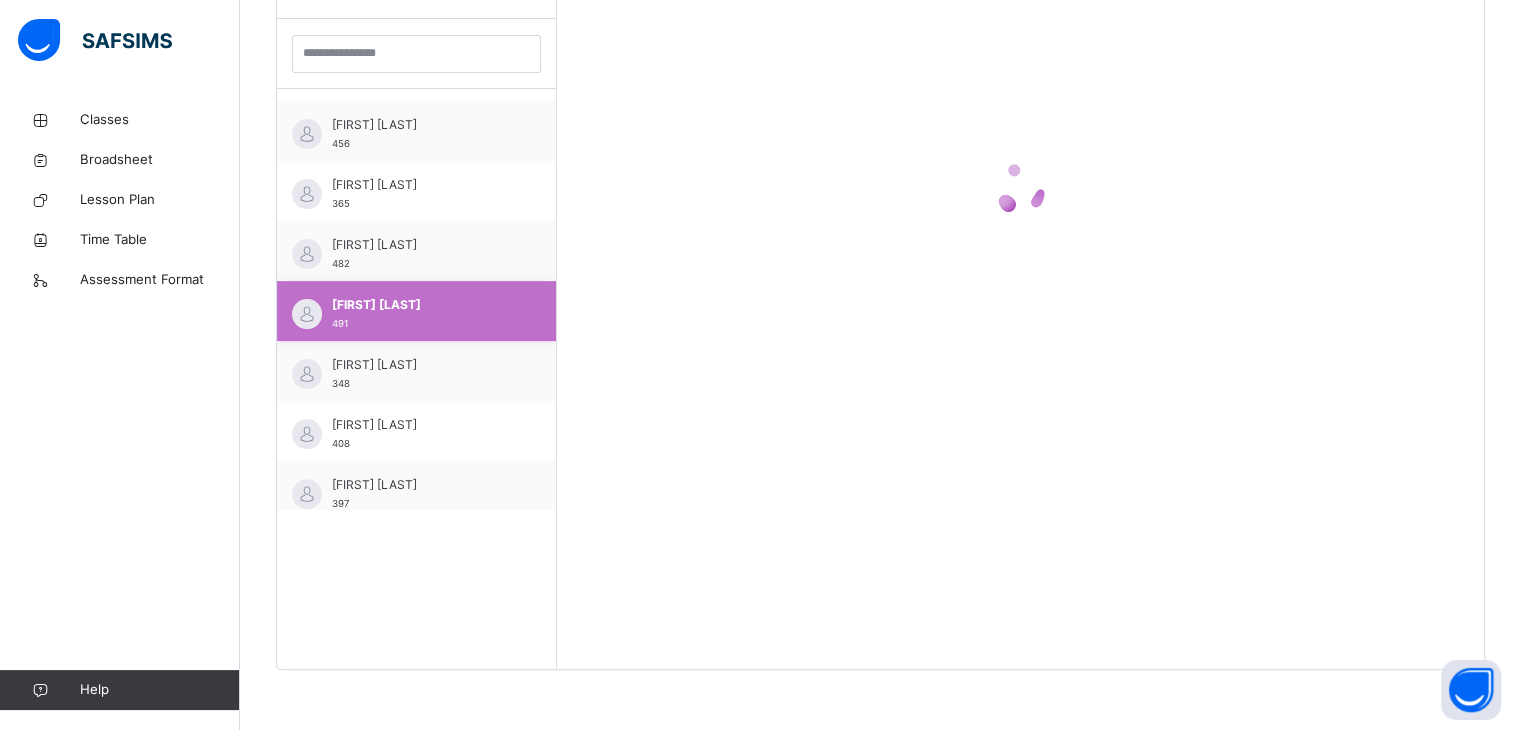 scroll, scrollTop: 580, scrollLeft: 0, axis: vertical 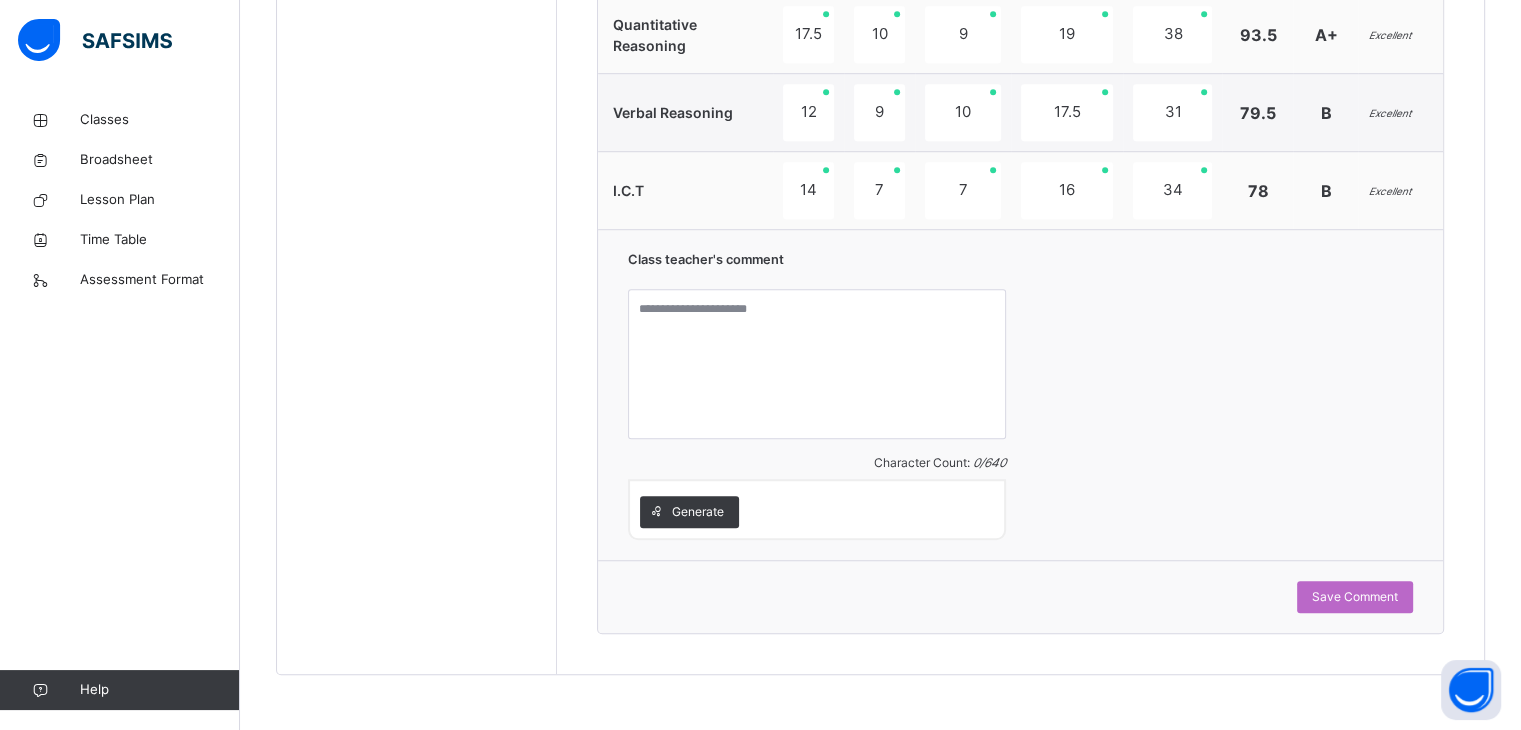 click on "Class teacher's comment Character Count:   0 / 640   Generate" at bounding box center [1020, 394] 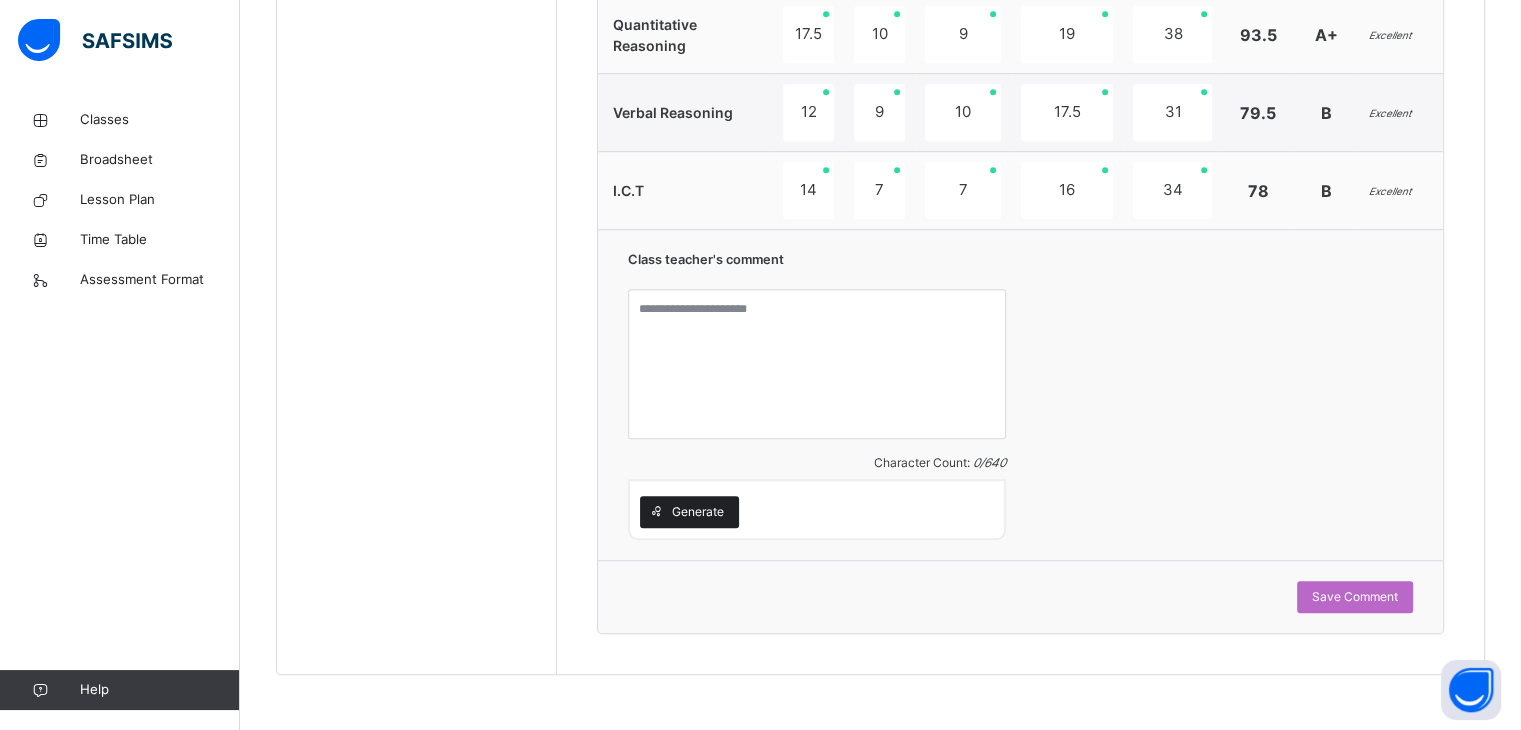 click at bounding box center (656, 512) 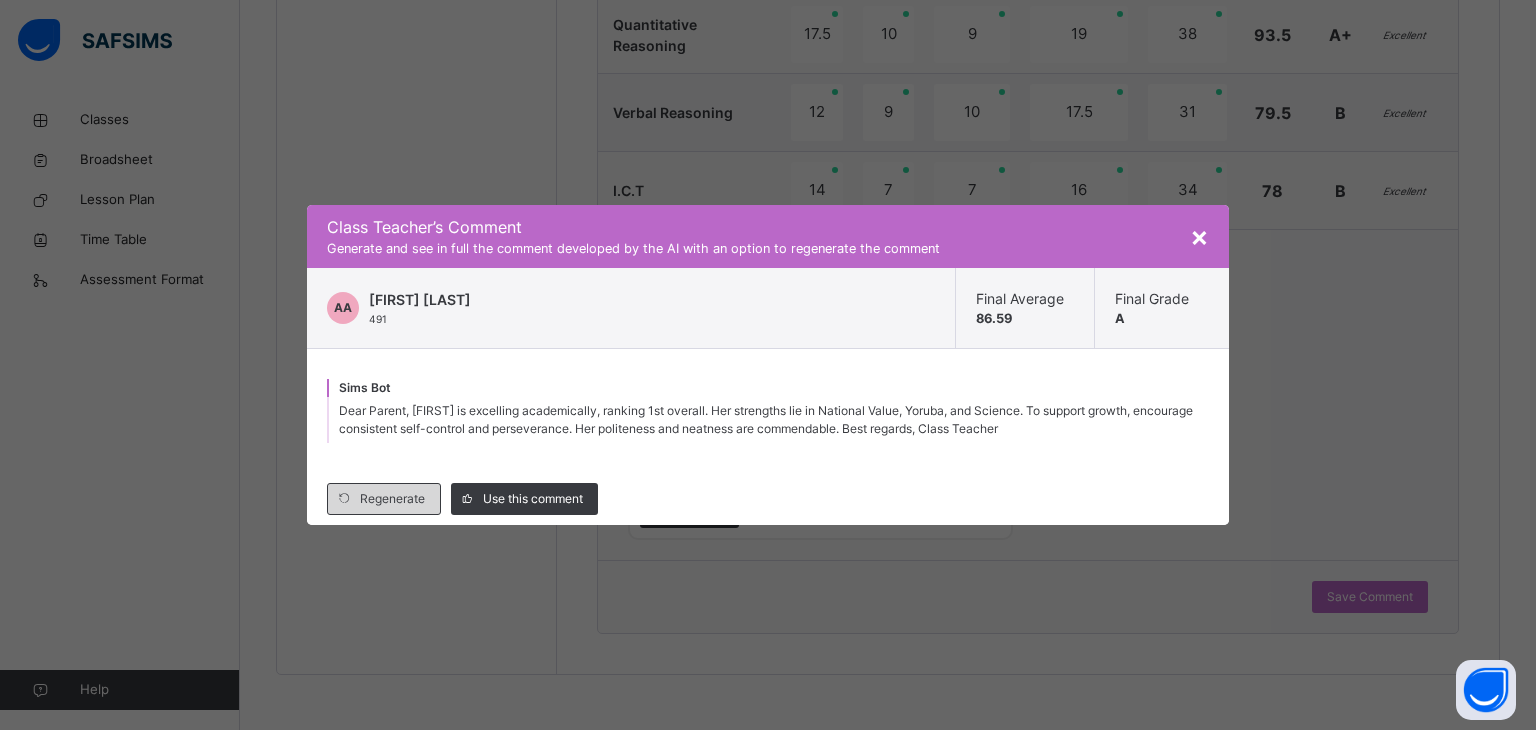 click on "Regenerate" at bounding box center [392, 499] 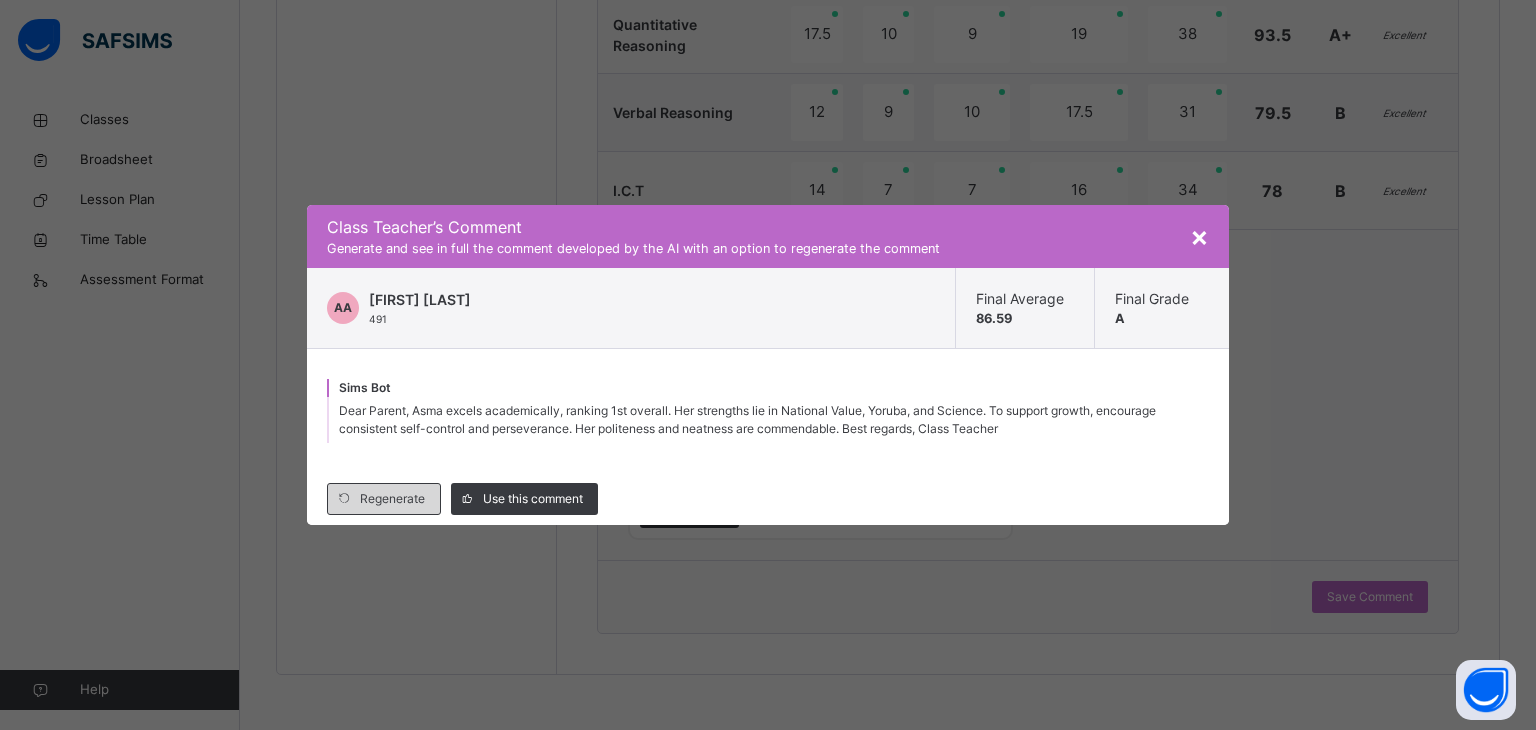 click on "Regenerate" at bounding box center [392, 499] 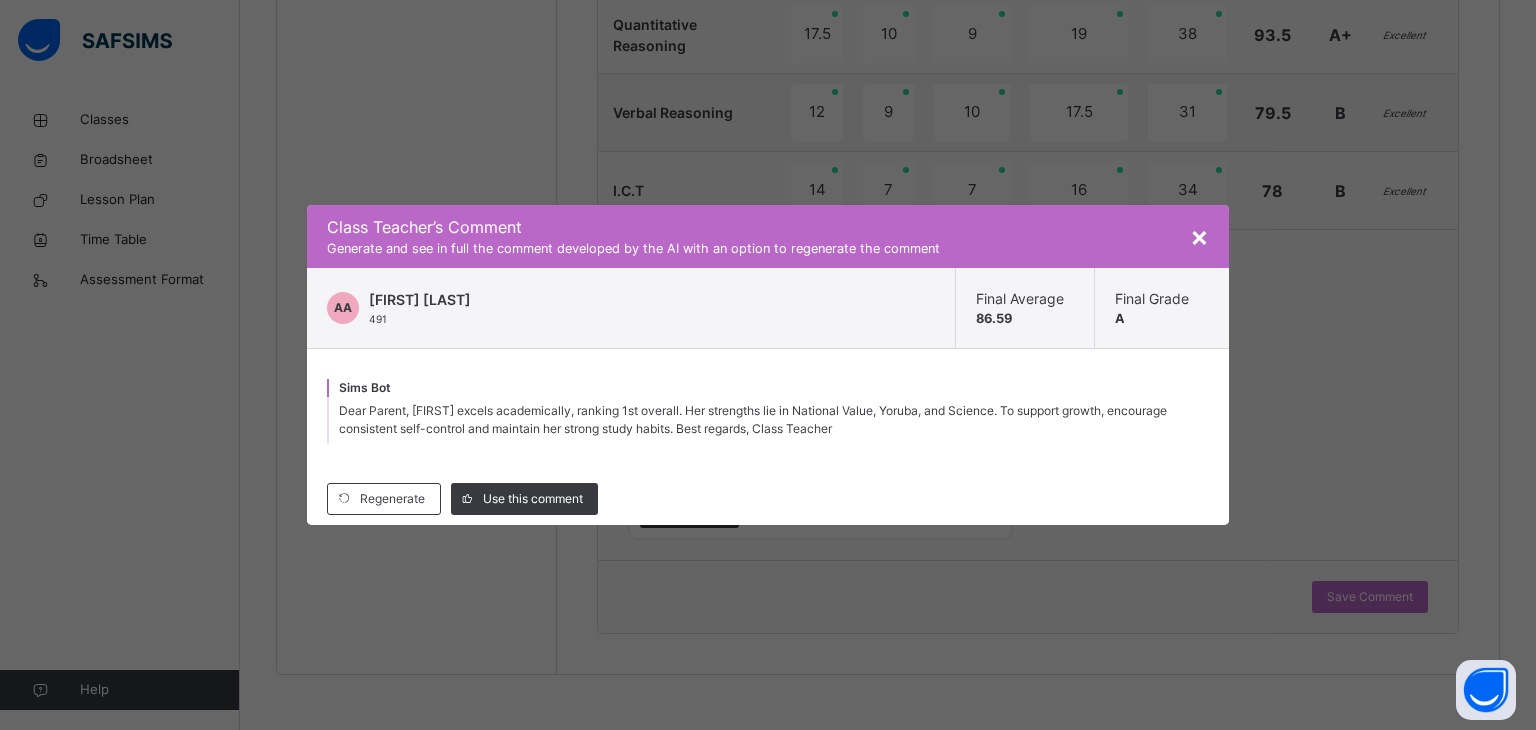 click on "Dear Parent,
[FIRST] excels academically, ranking 1st overall. Her strengths lie in National Value, Yoruba, and Science. To support growth, encourage consistent self-control and maintain her strong study habits.
Best regards,
Class Teacher" at bounding box center [753, 419] 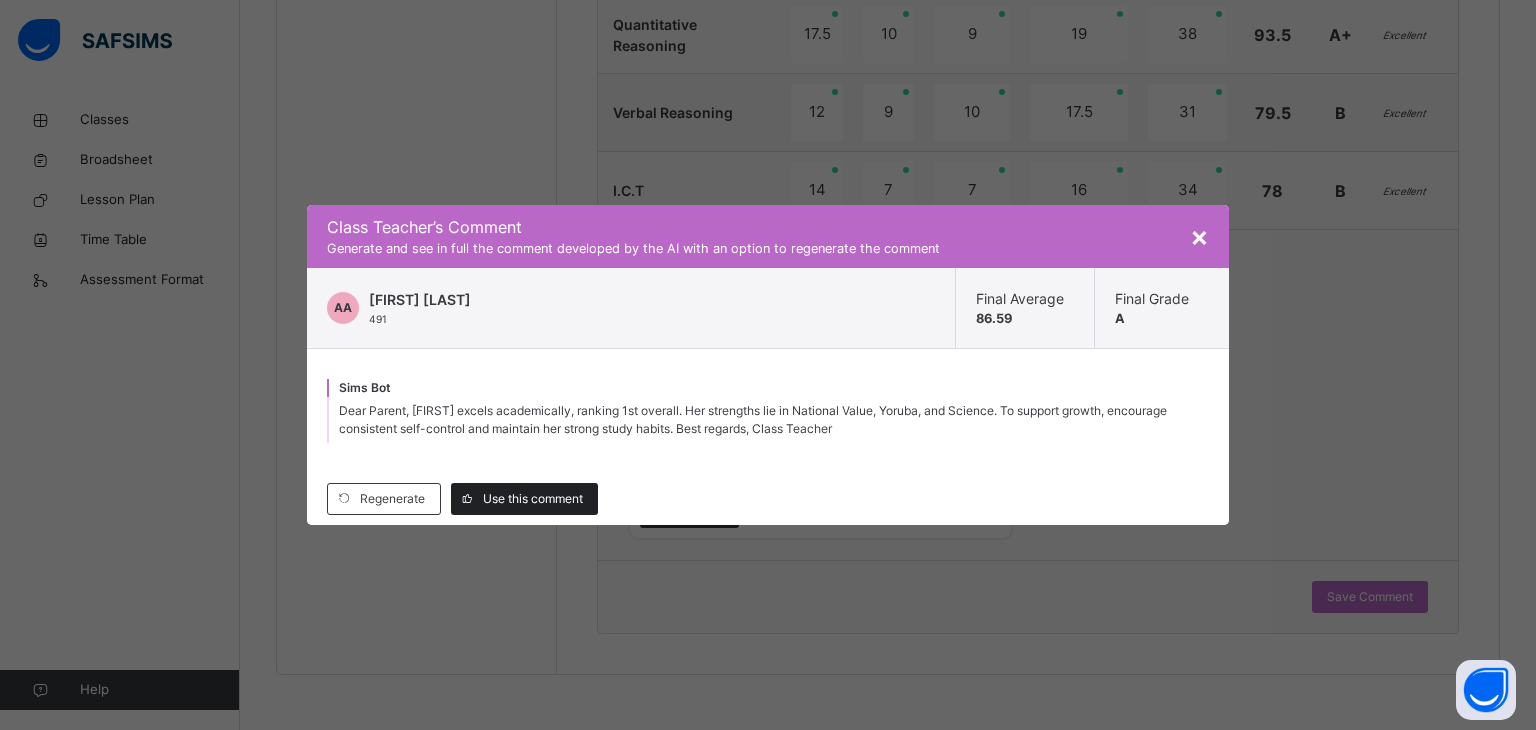 click on "Use this comment" at bounding box center [533, 499] 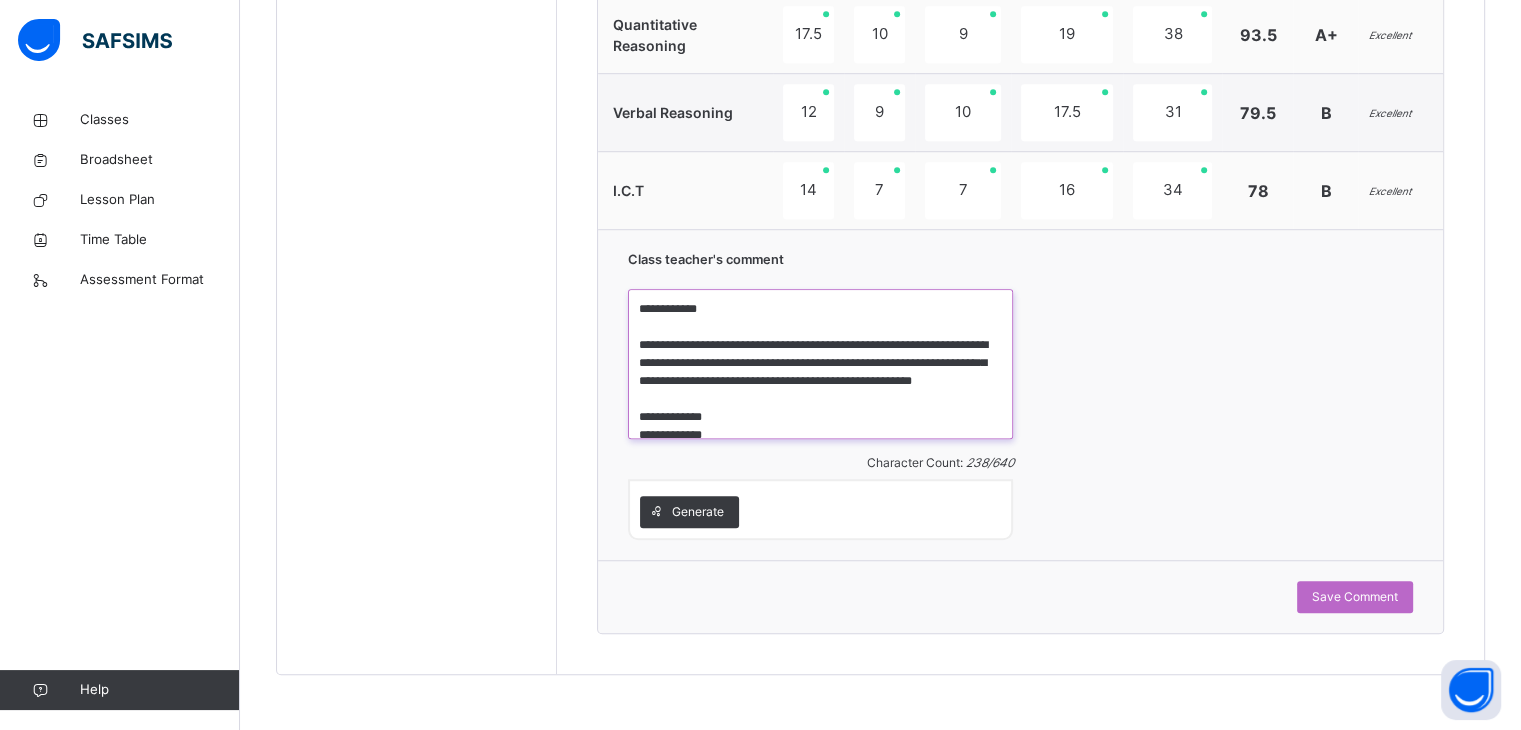 click on "**********" at bounding box center (820, 364) 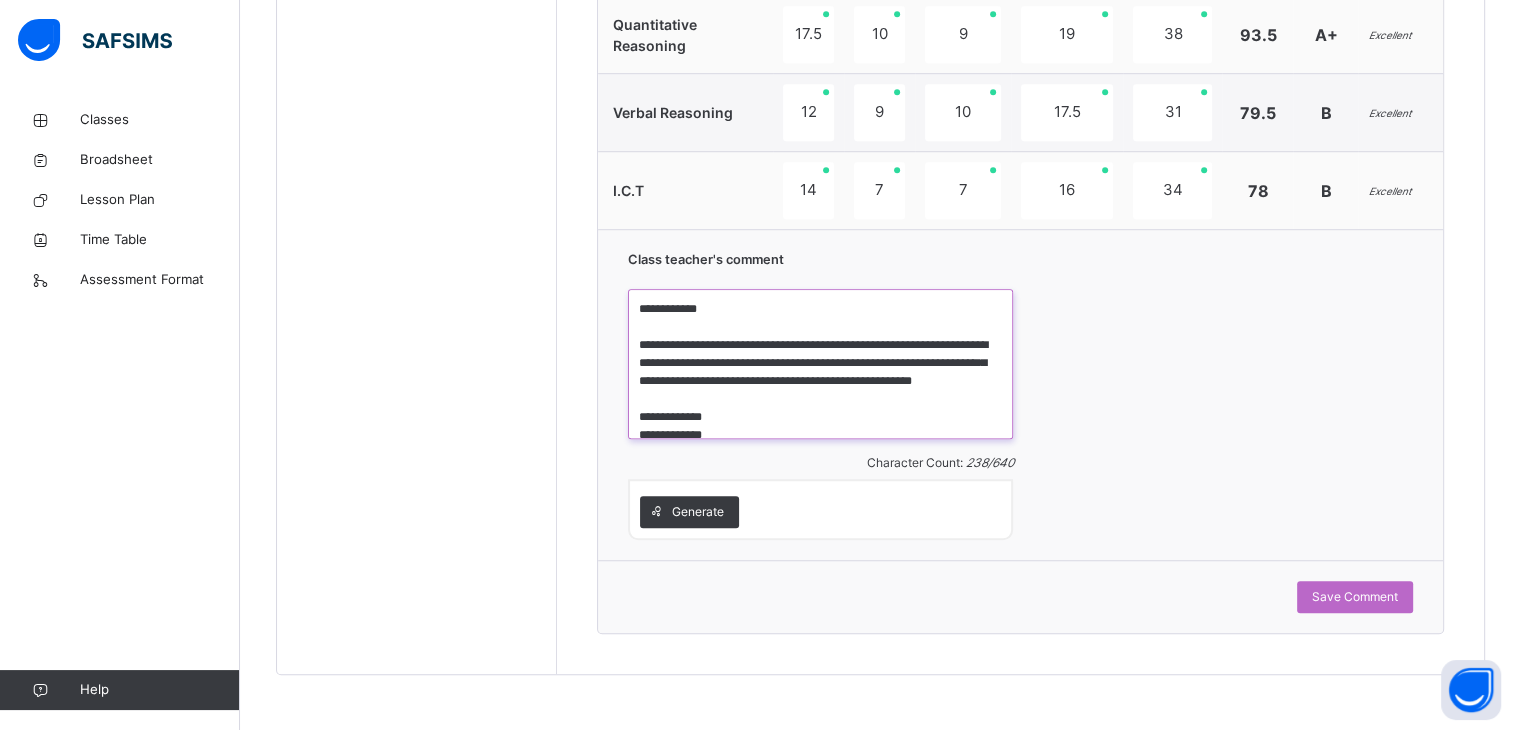 click on "**********" at bounding box center (820, 364) 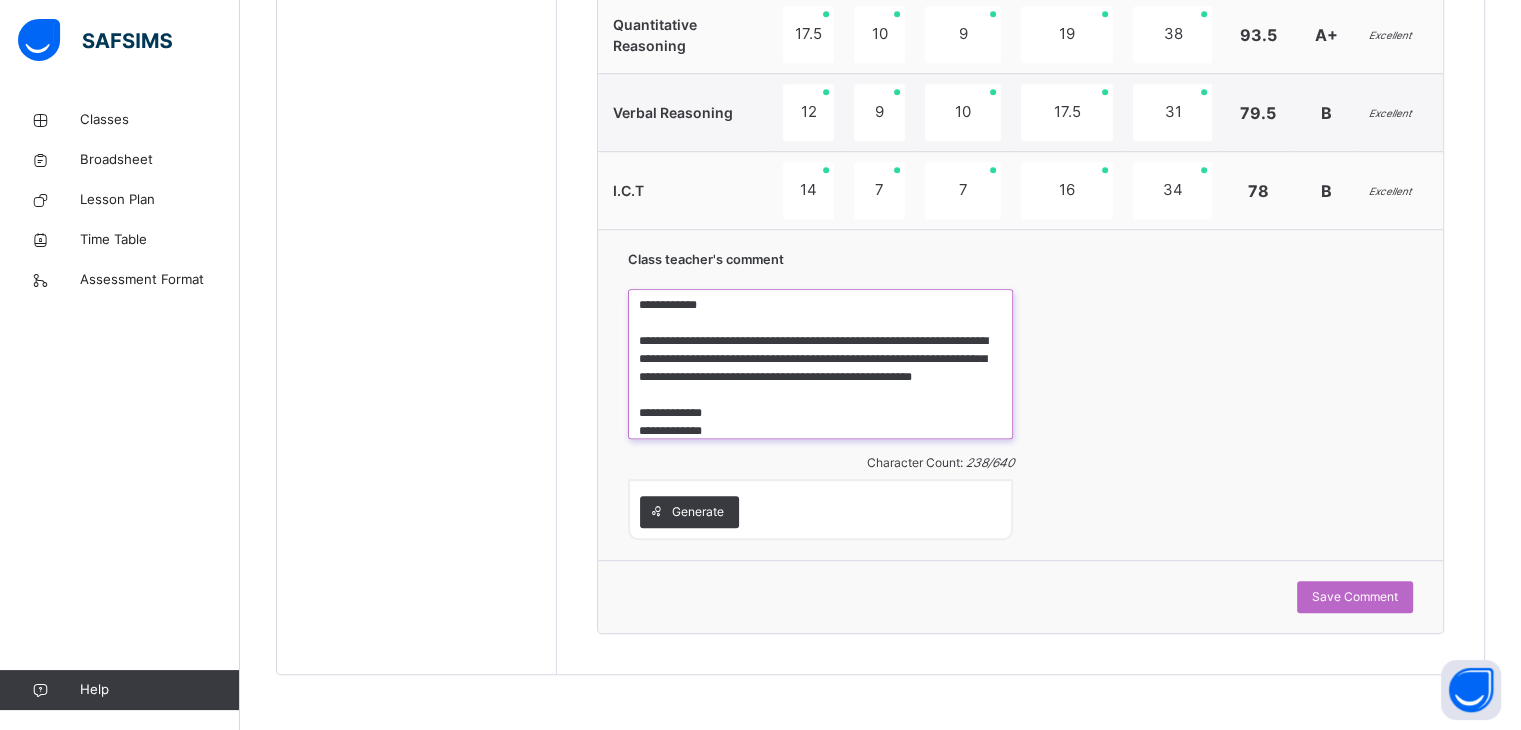 click on "**********" at bounding box center (820, 364) 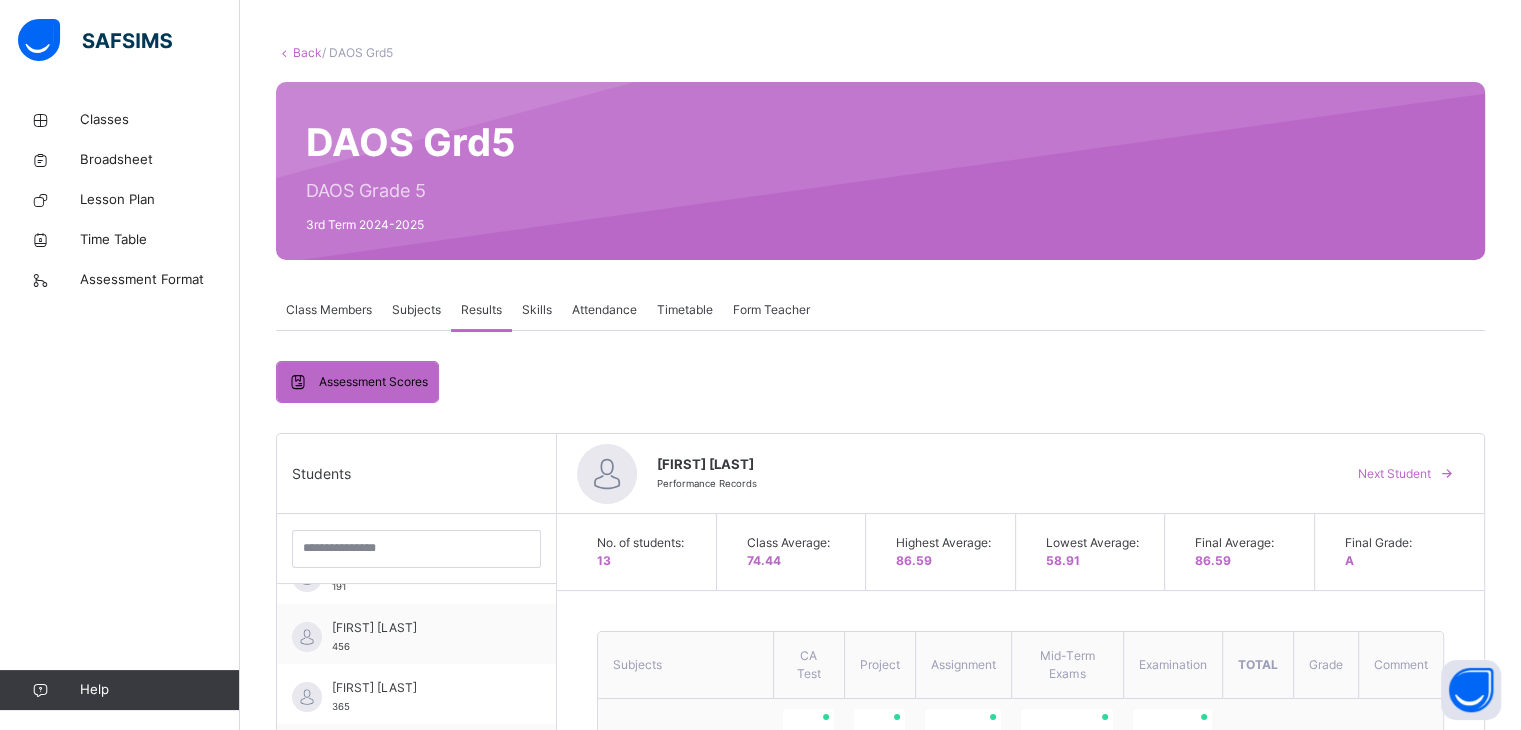 scroll, scrollTop: 89, scrollLeft: 0, axis: vertical 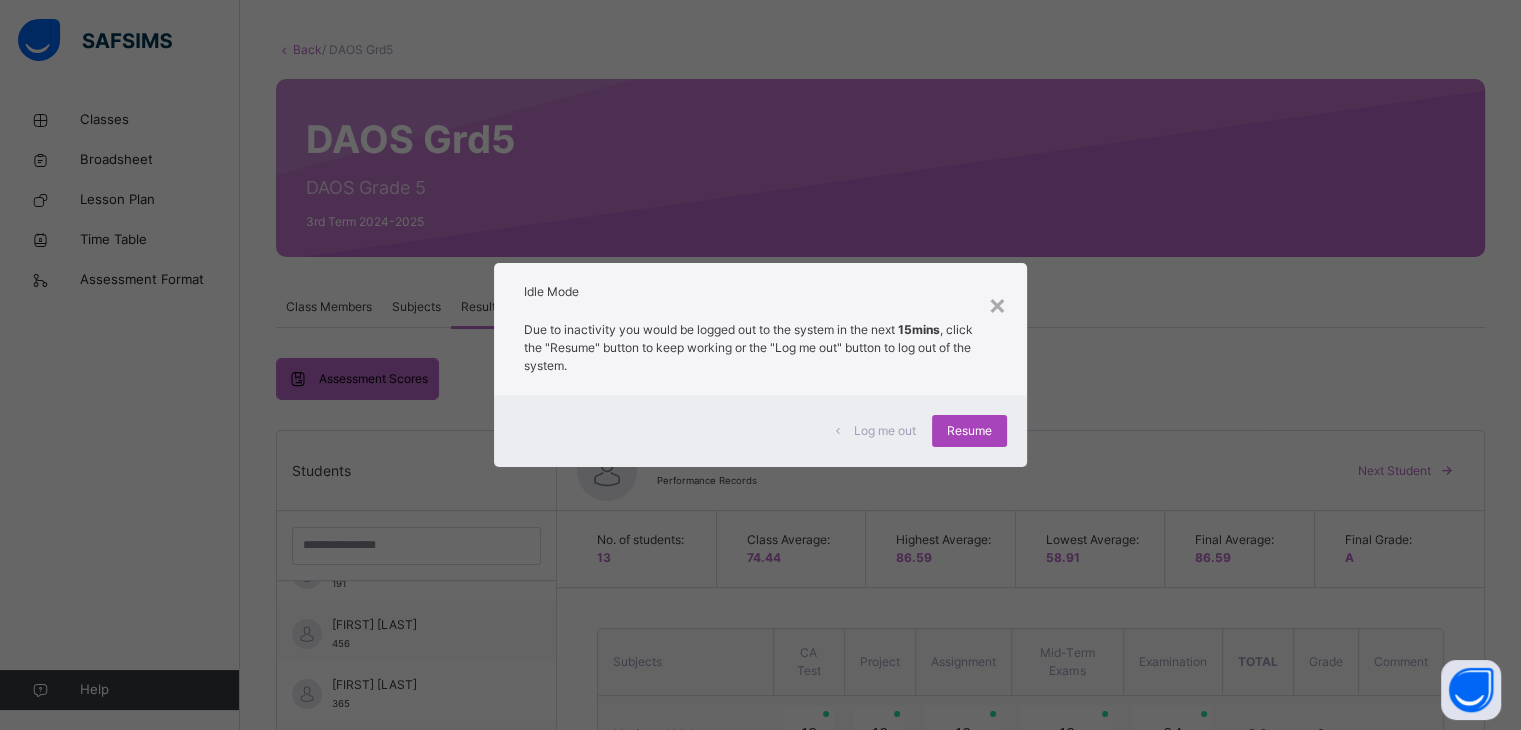 click on "Resume" at bounding box center (969, 431) 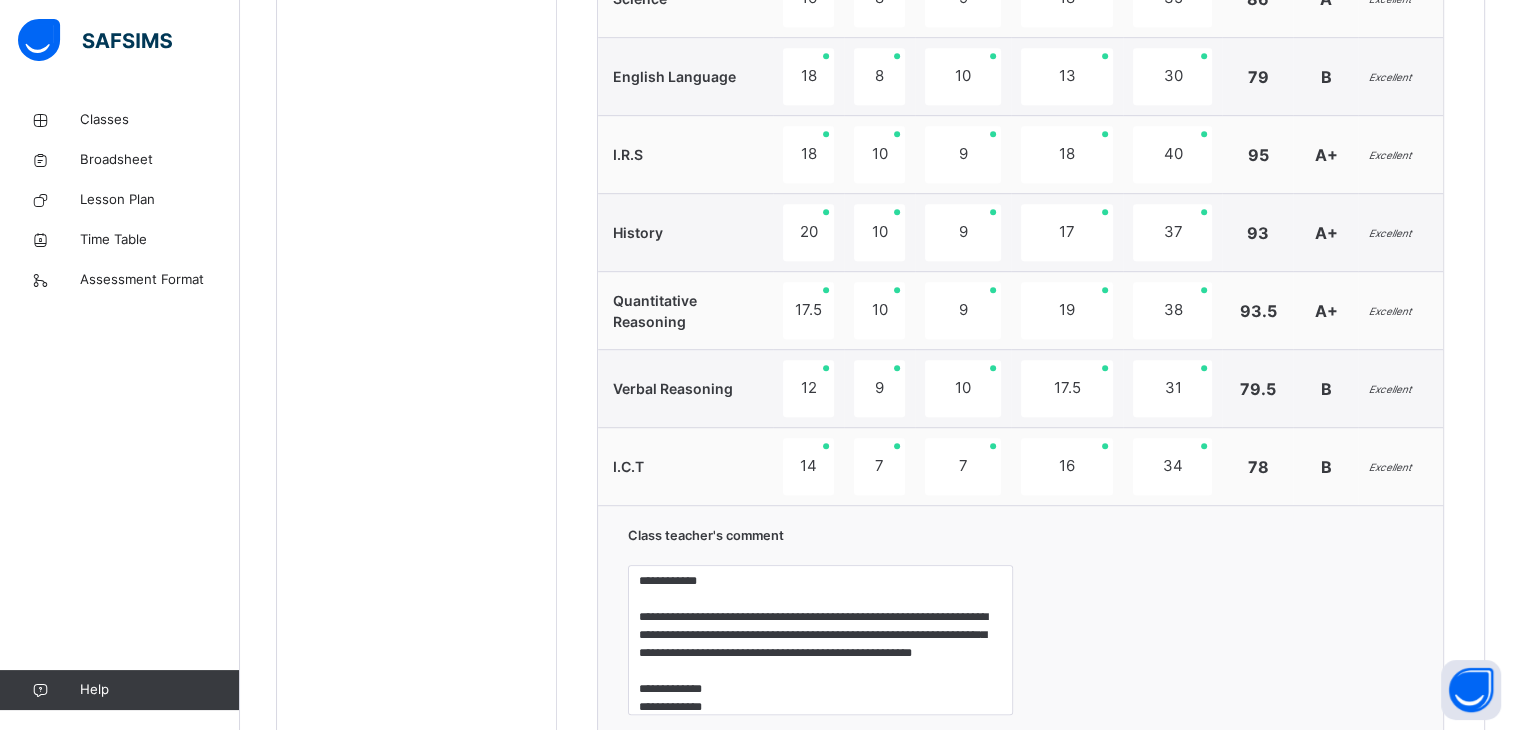 scroll, scrollTop: 1413, scrollLeft: 0, axis: vertical 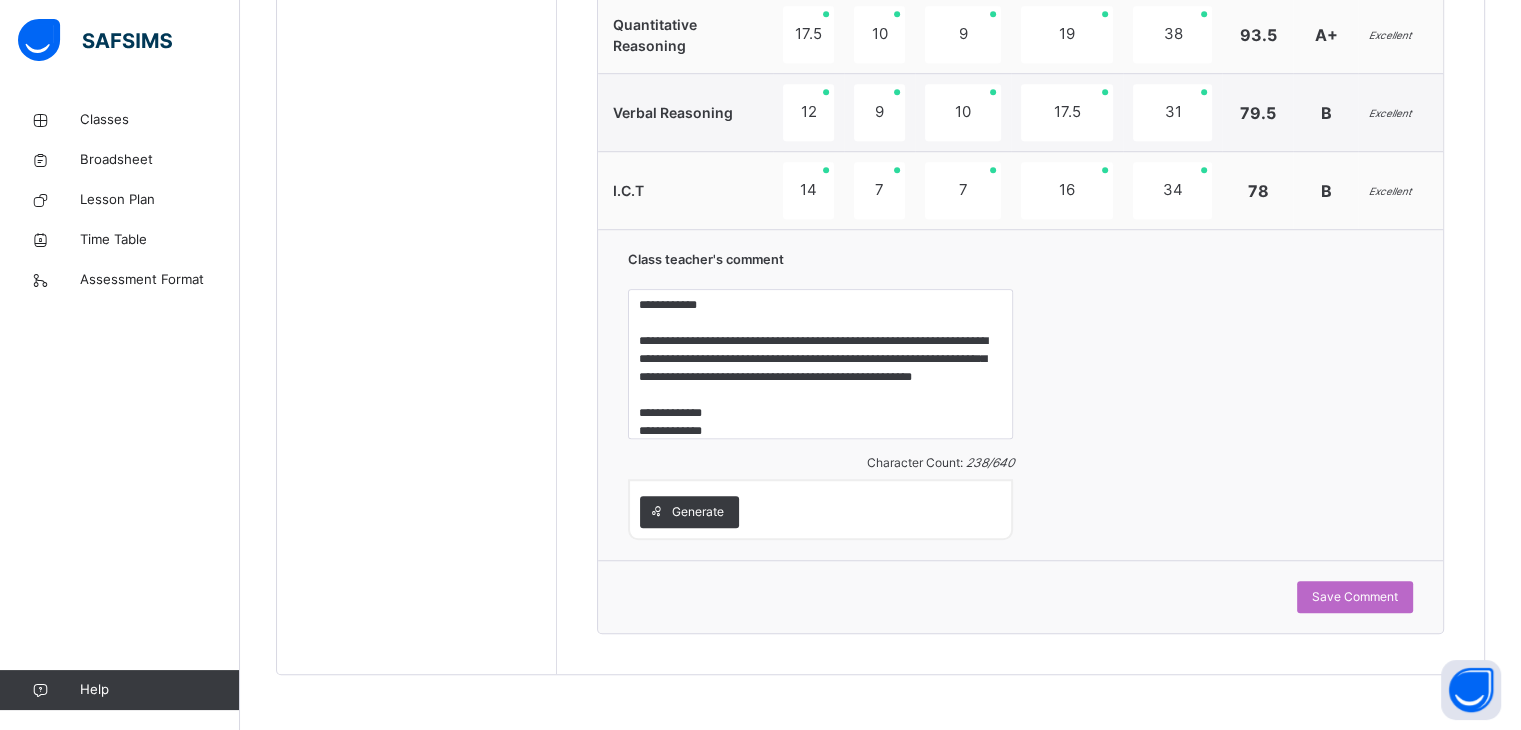 click on "Generate" at bounding box center [820, 509] 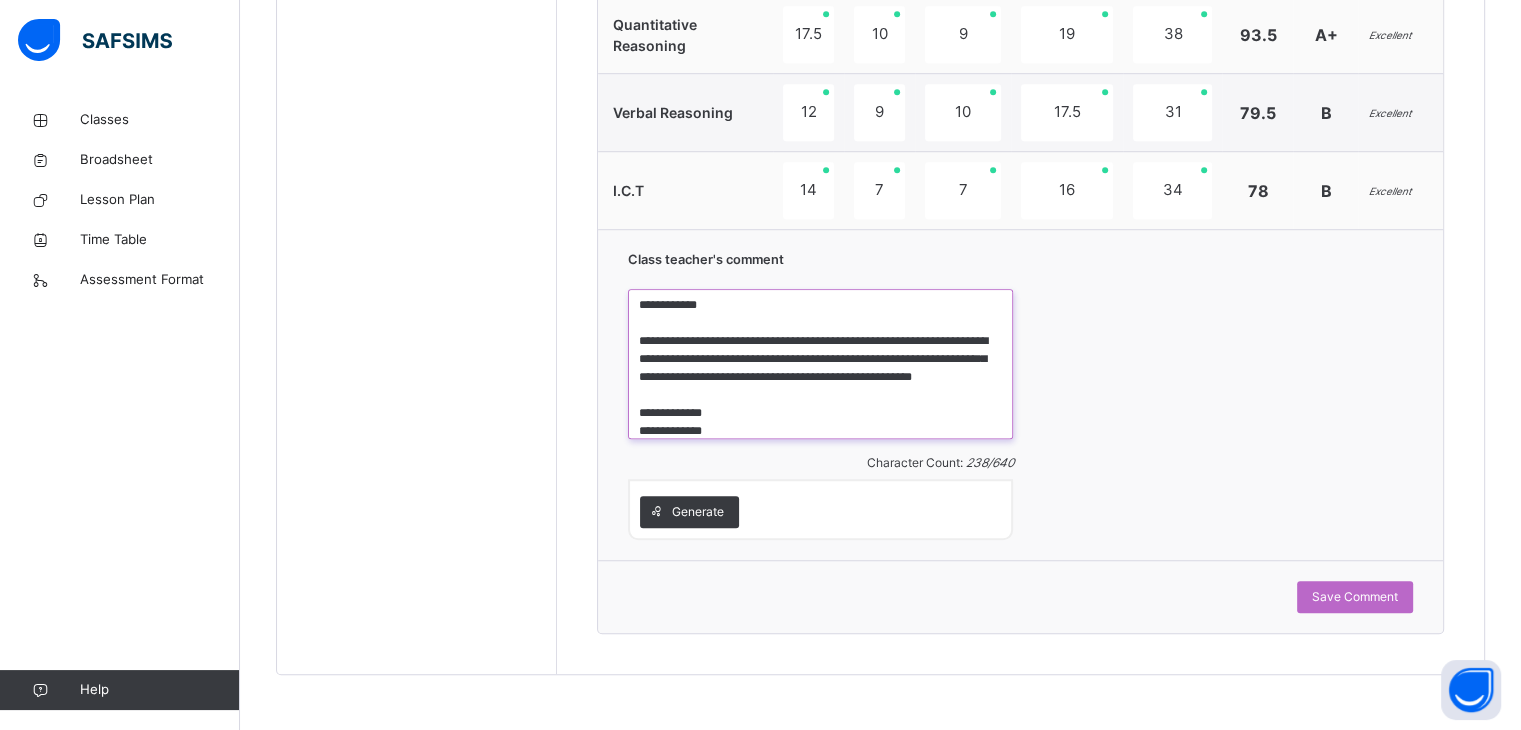 click on "**********" at bounding box center (820, 364) 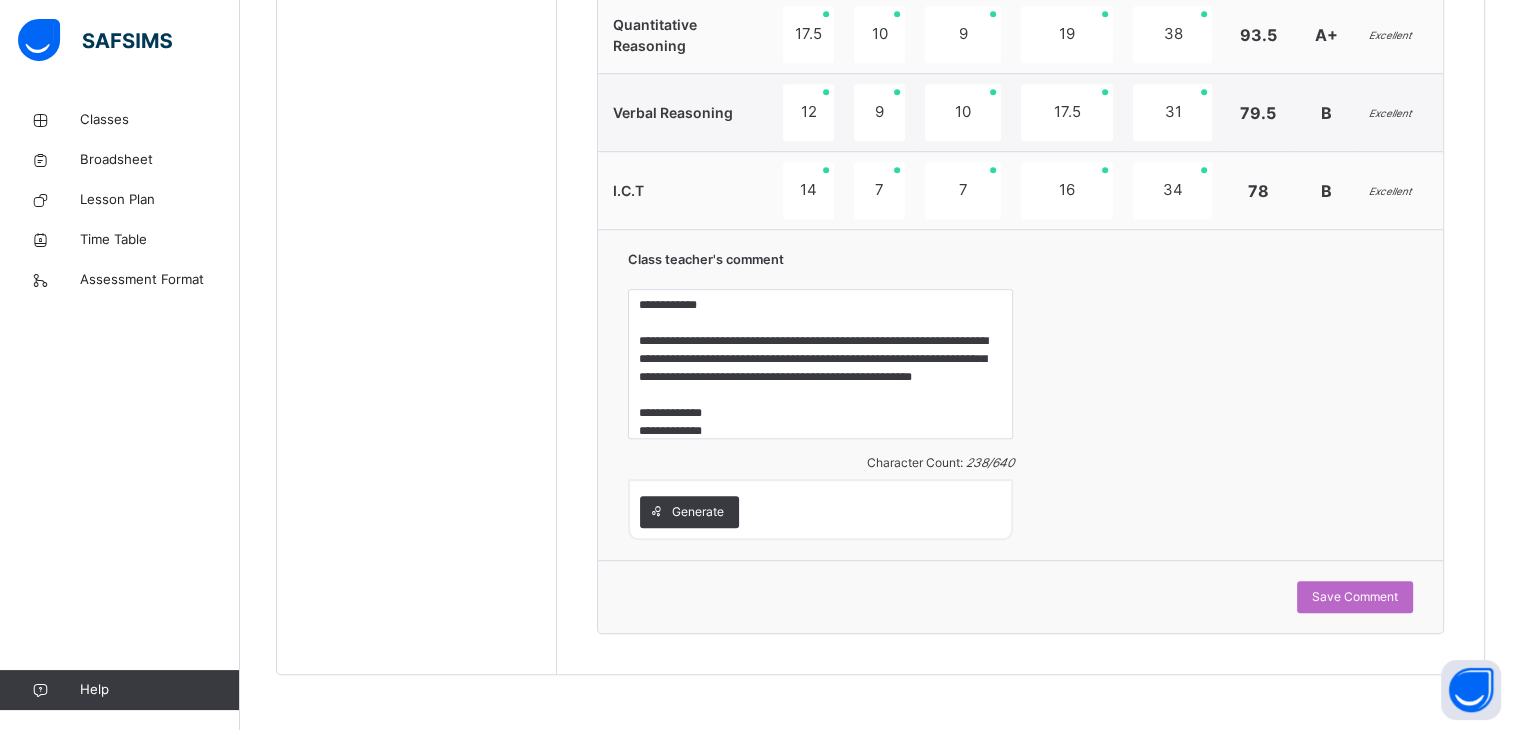 click on "**********" at bounding box center [820, 395] 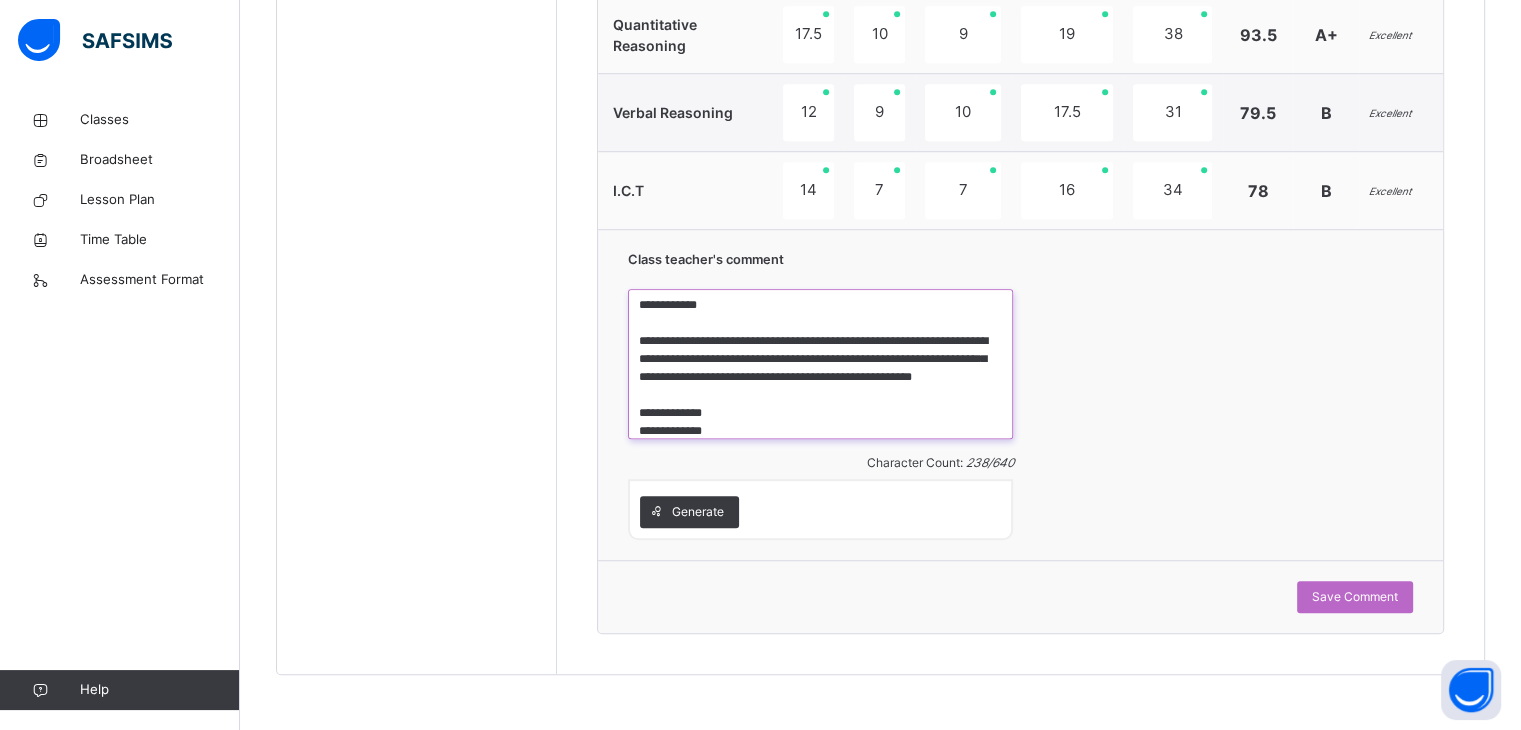 click on "**********" at bounding box center [820, 364] 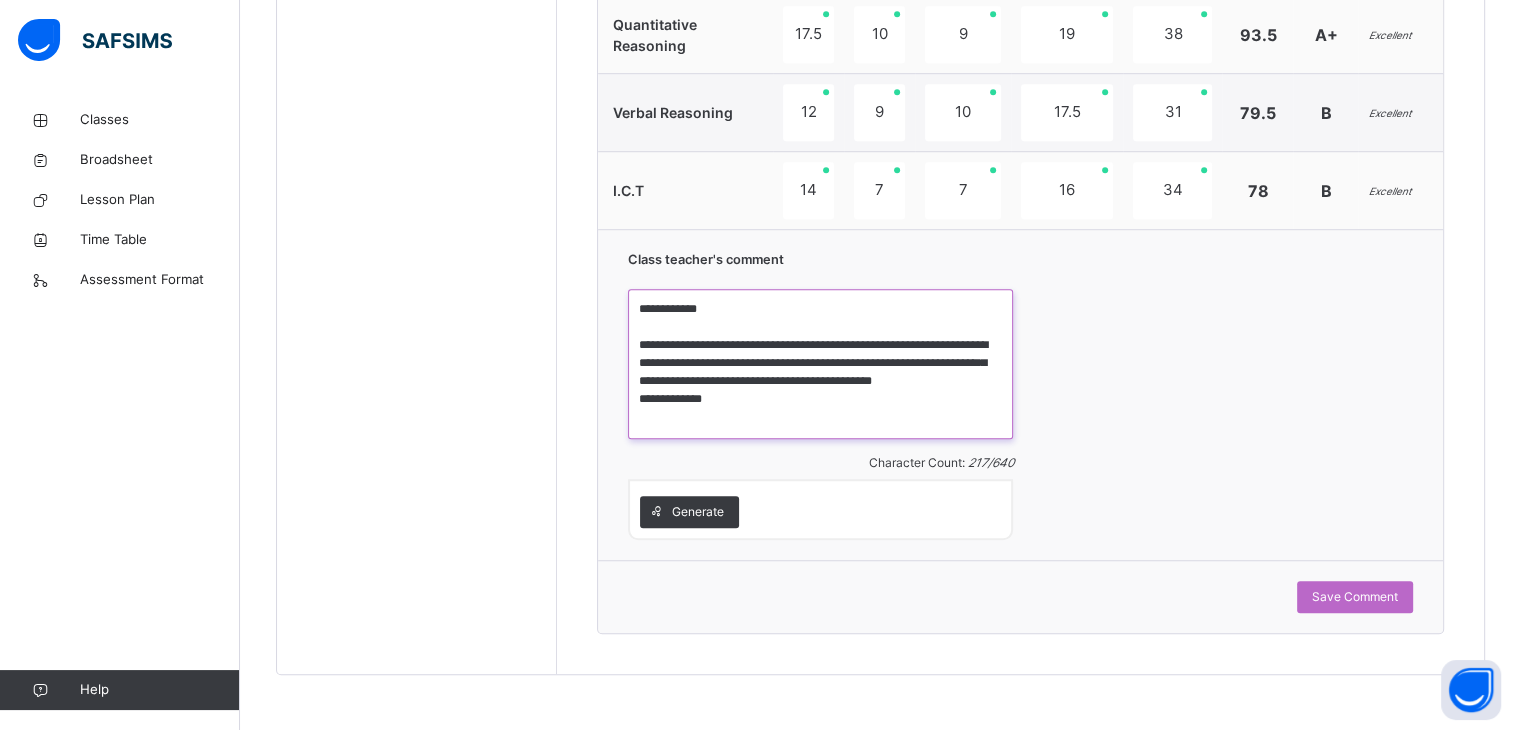 scroll, scrollTop: 0, scrollLeft: 0, axis: both 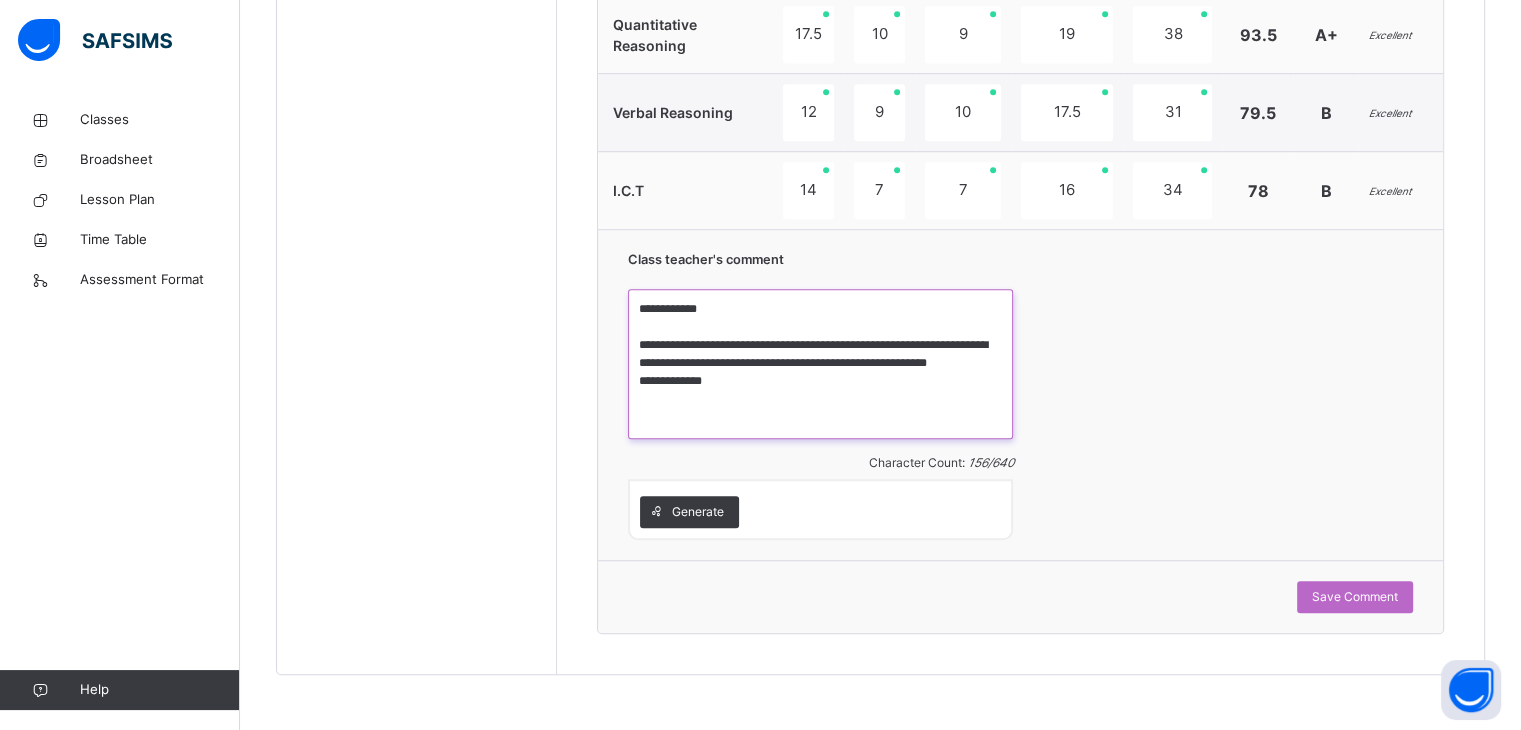 click on "**********" at bounding box center (820, 364) 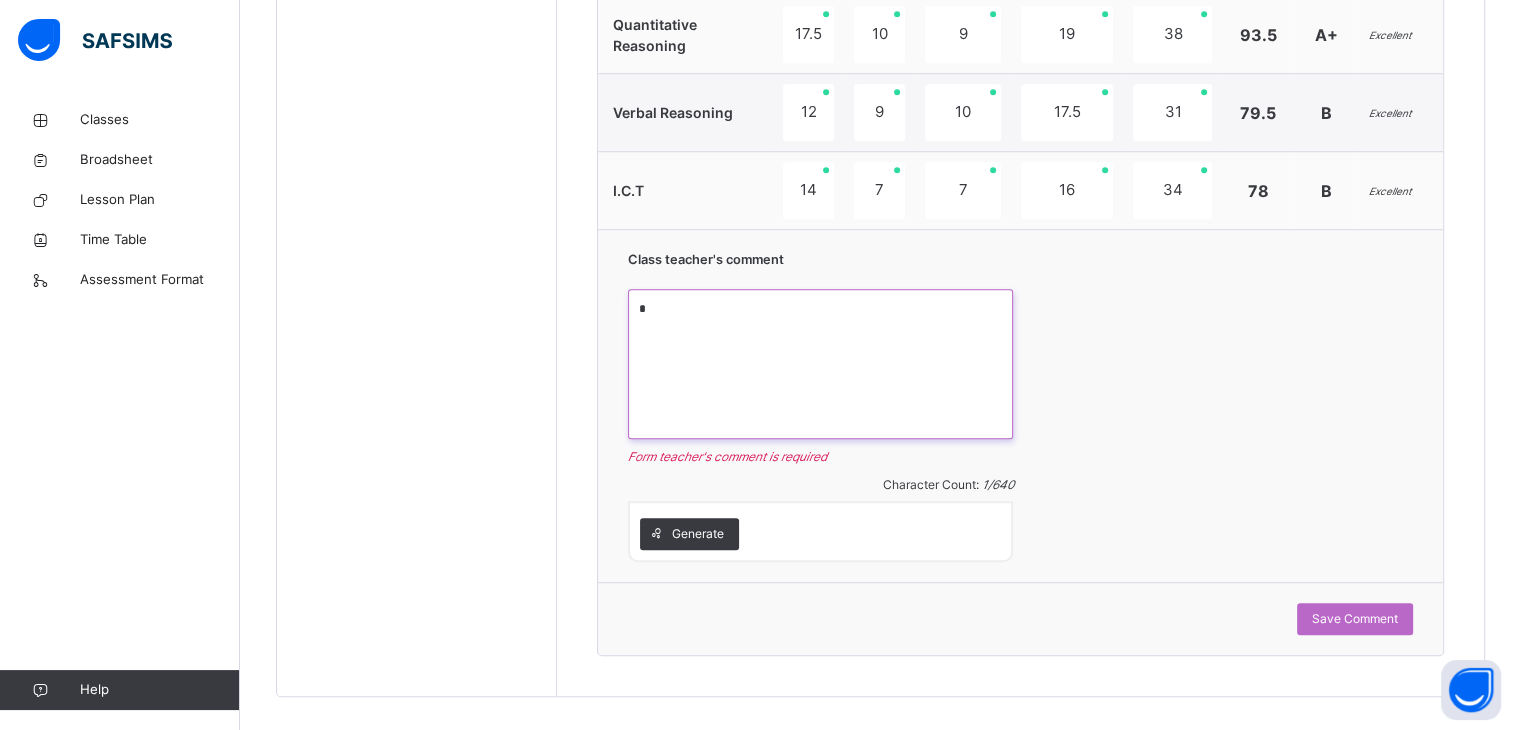 paste on "**********" 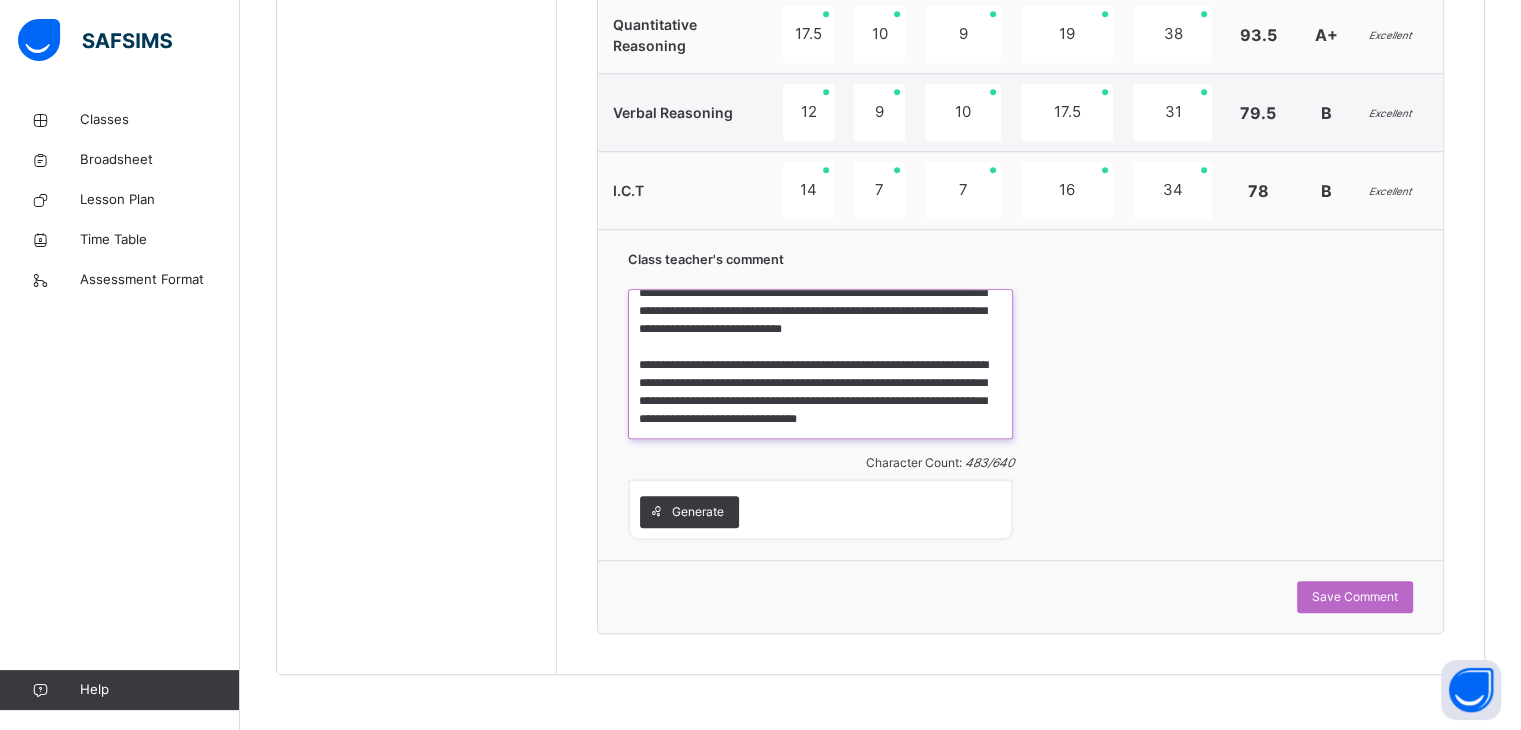 scroll, scrollTop: 0, scrollLeft: 0, axis: both 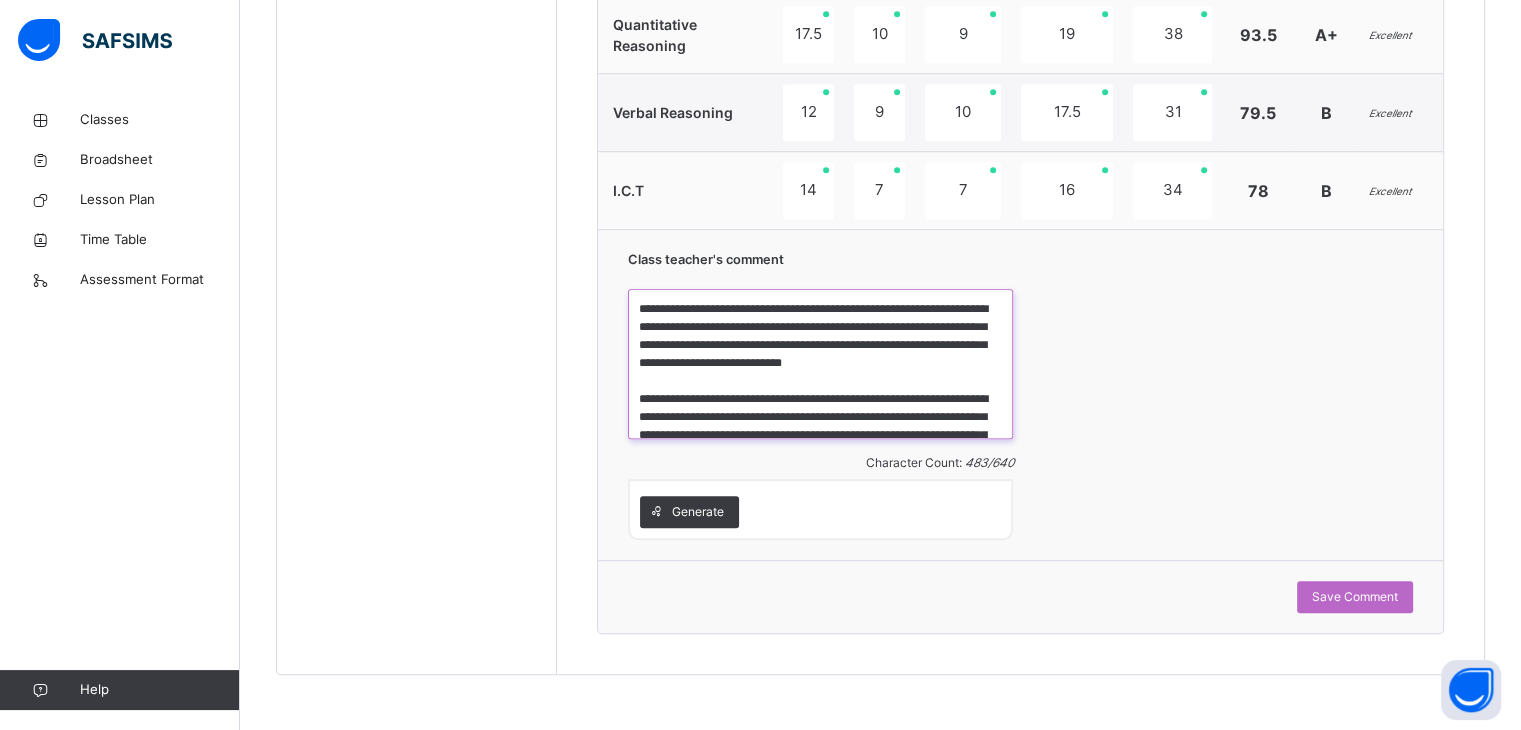 click on "**********" at bounding box center (820, 364) 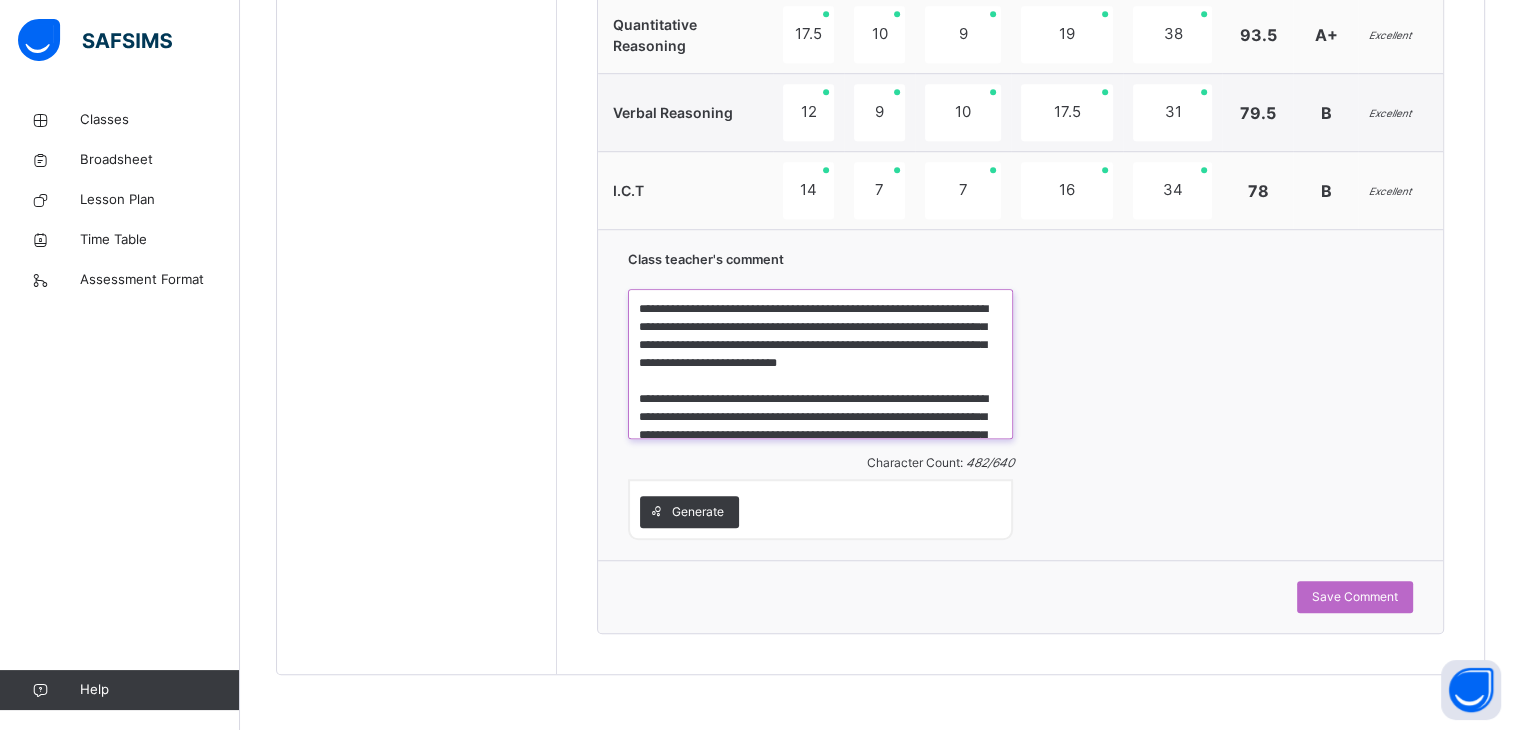 scroll, scrollTop: 51, scrollLeft: 0, axis: vertical 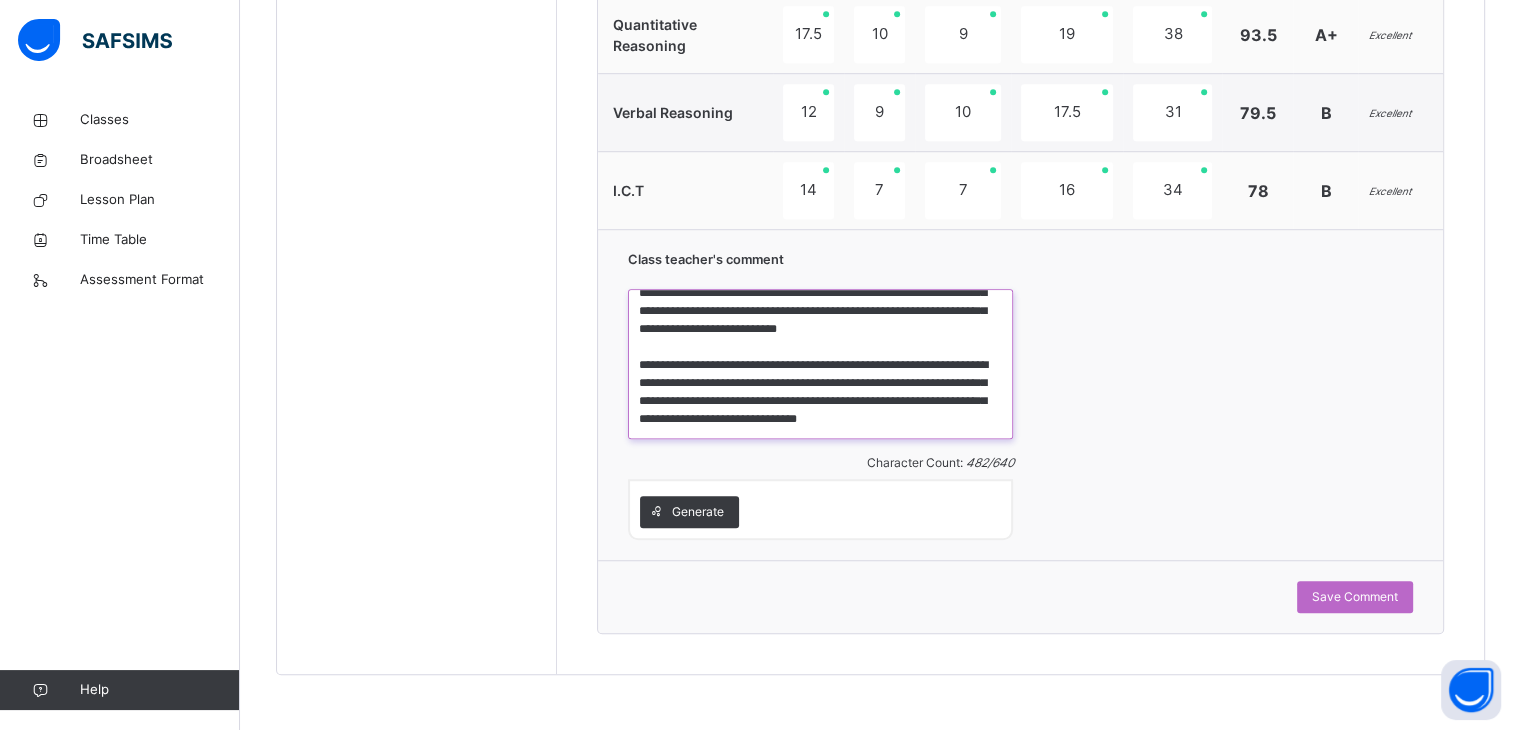 click on "**********" at bounding box center (820, 364) 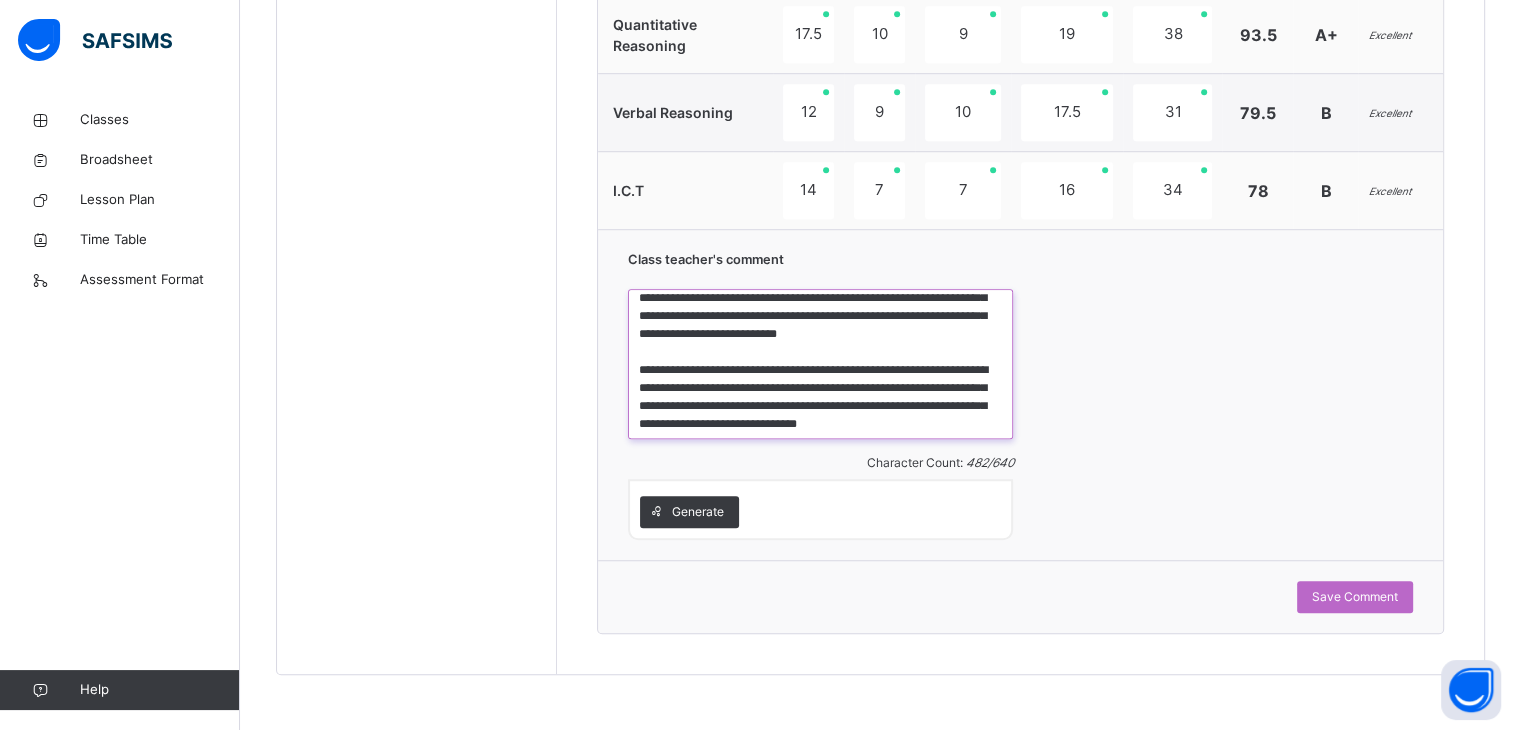 scroll, scrollTop: 51, scrollLeft: 0, axis: vertical 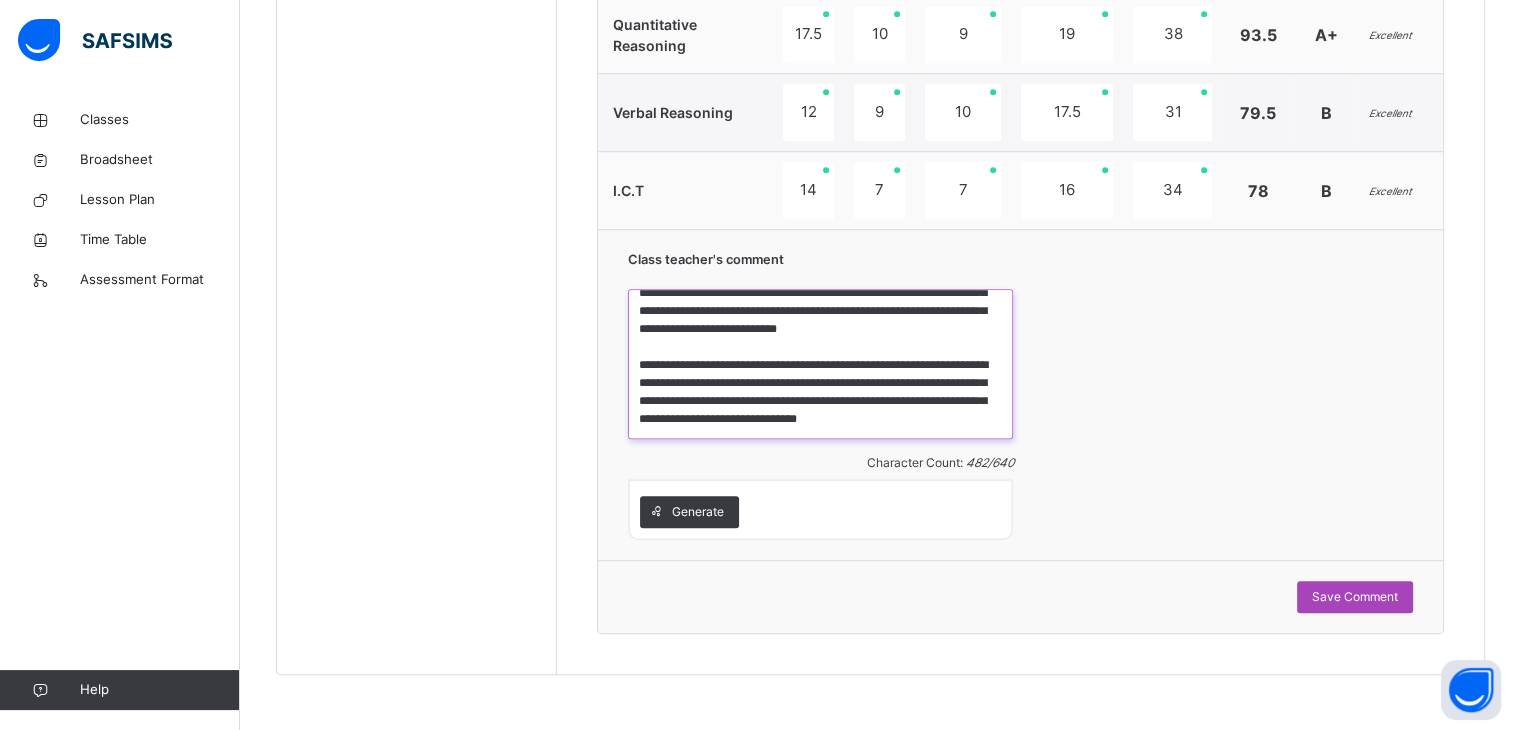 type on "**********" 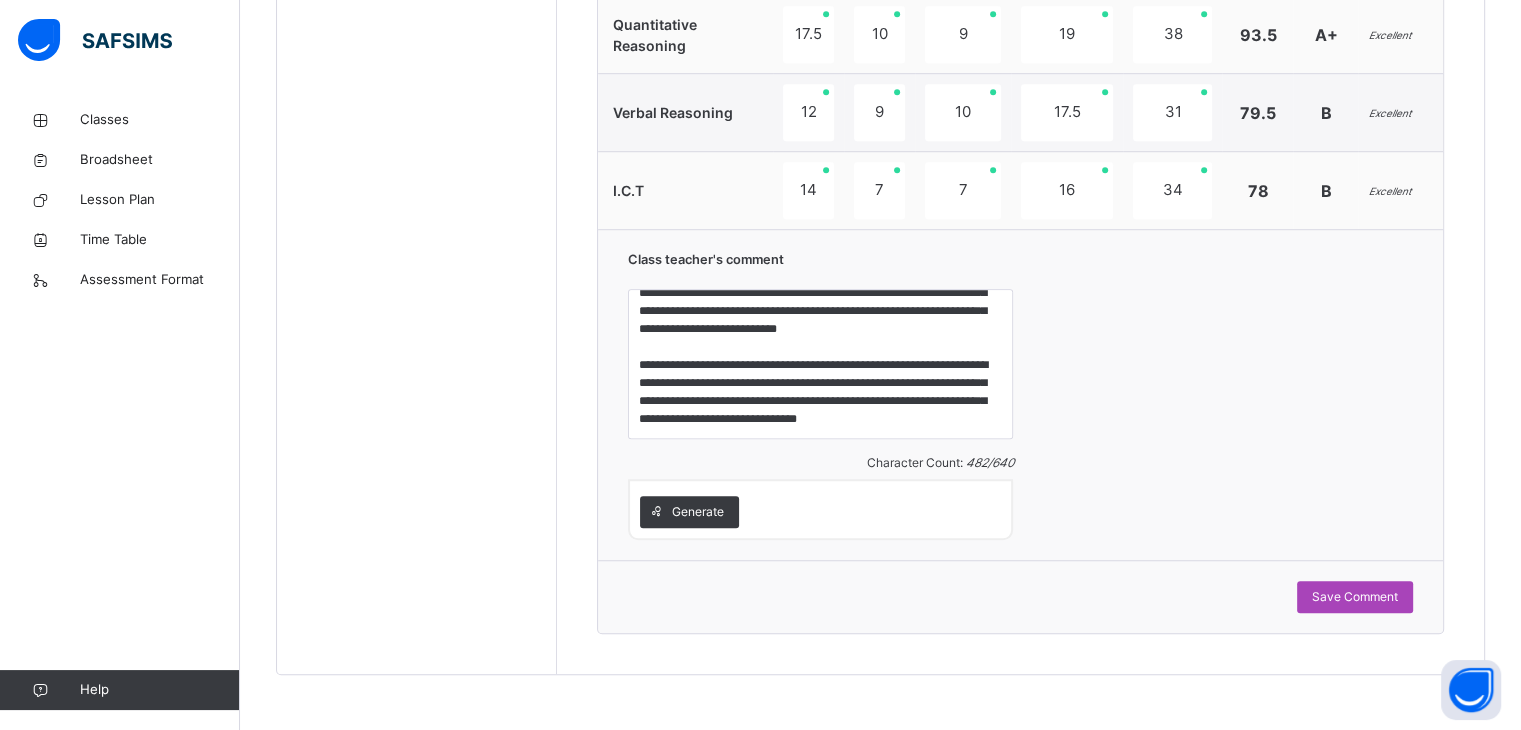 click on "Save Comment" at bounding box center [1355, 597] 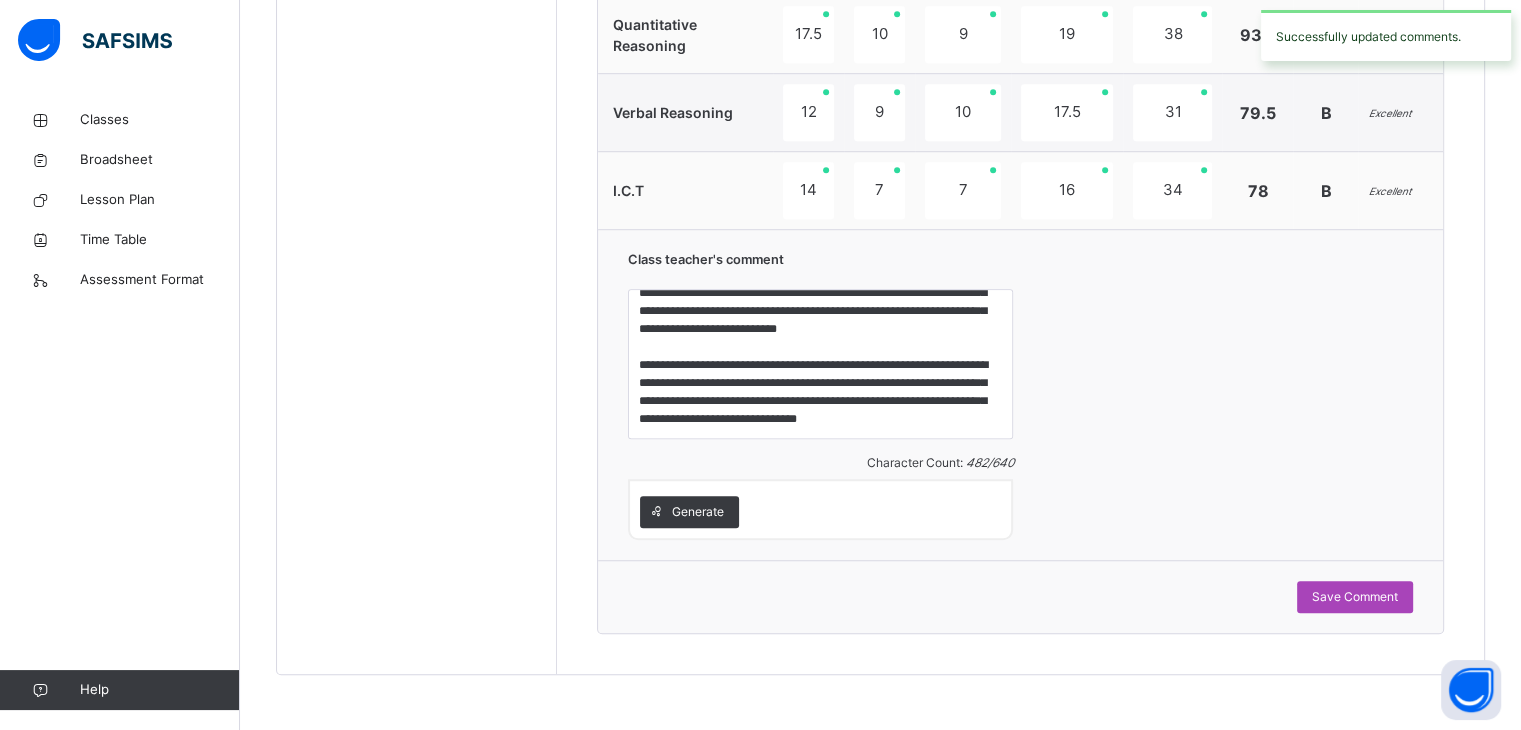 click on "Save Comment" at bounding box center (1355, 597) 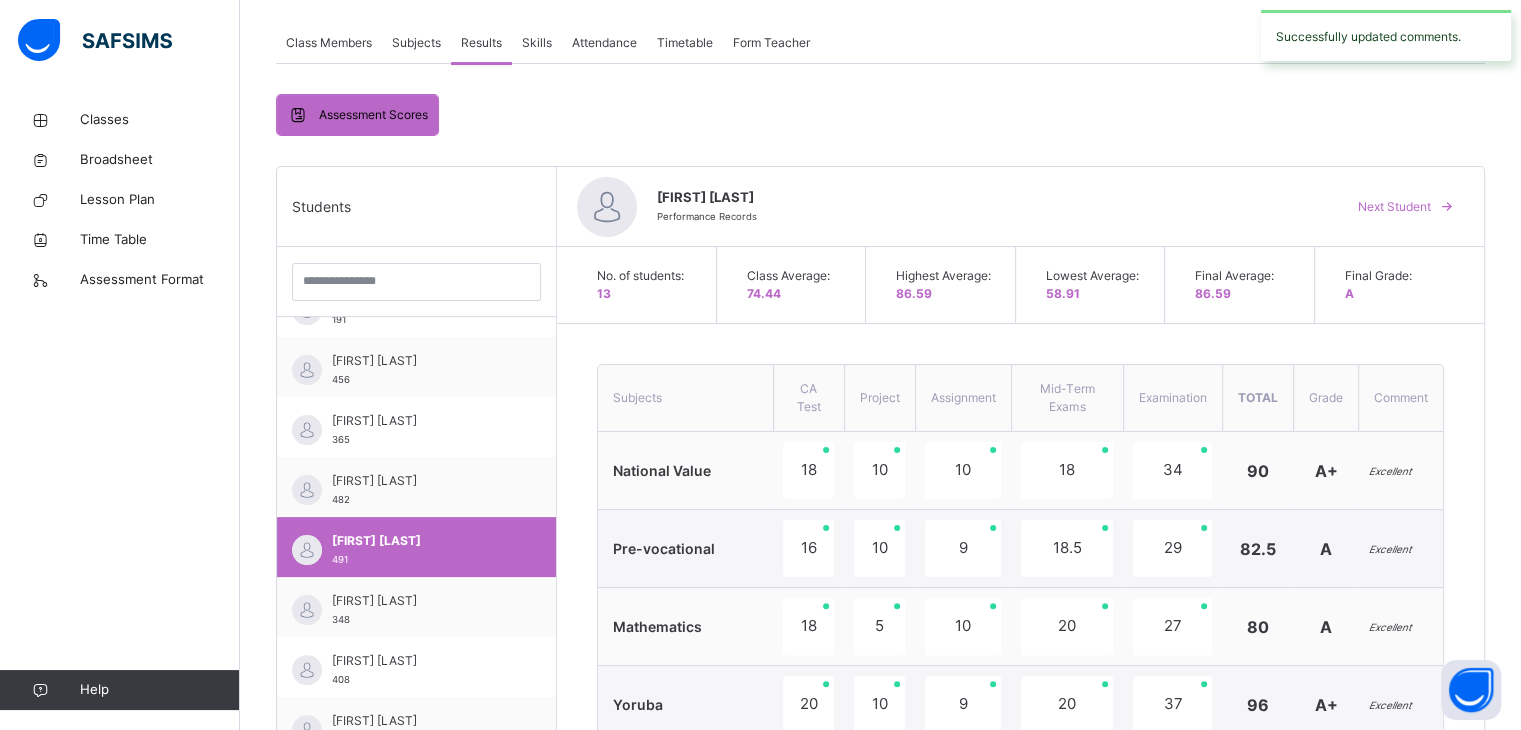scroll, scrollTop: 376, scrollLeft: 0, axis: vertical 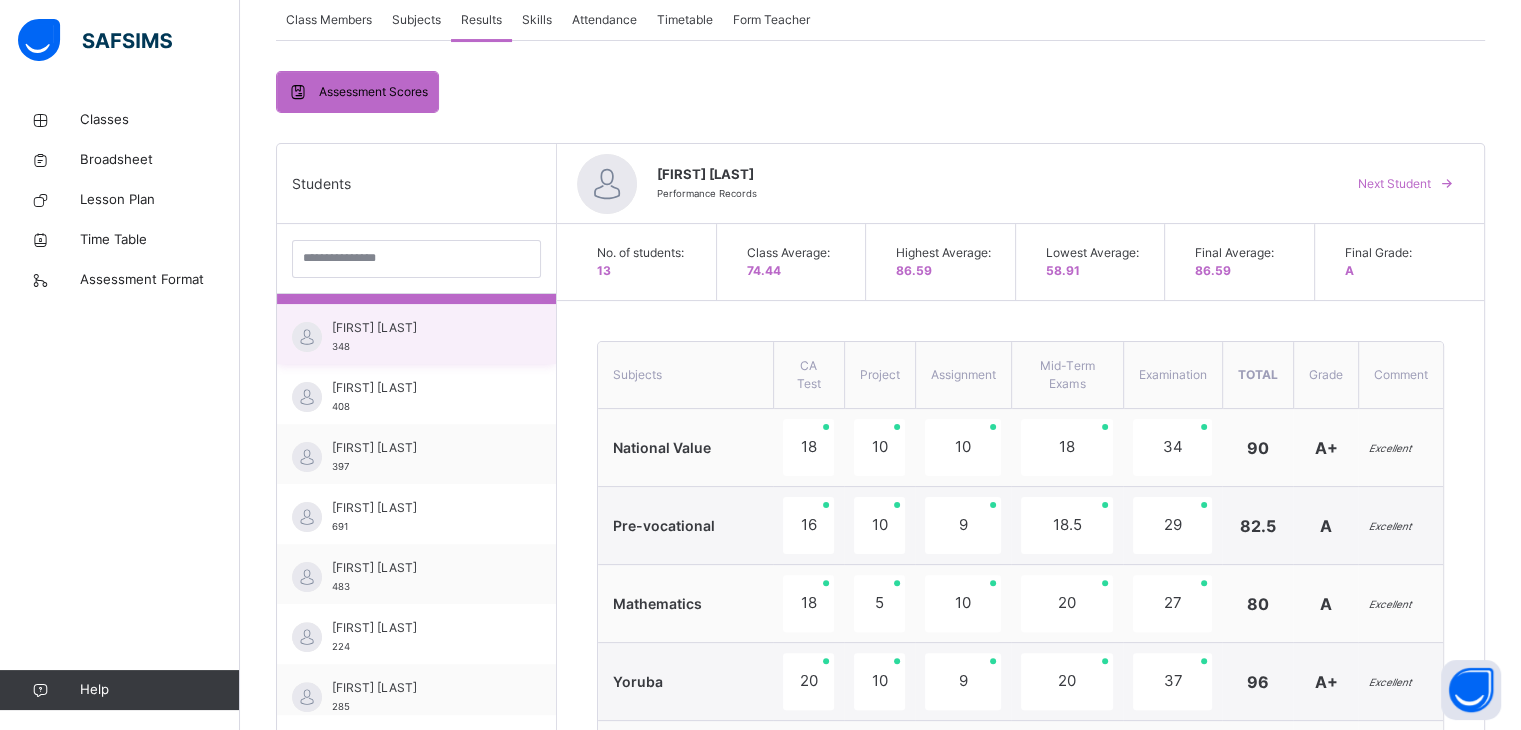 click on "[FIRST] [LAST]" at bounding box center [421, 328] 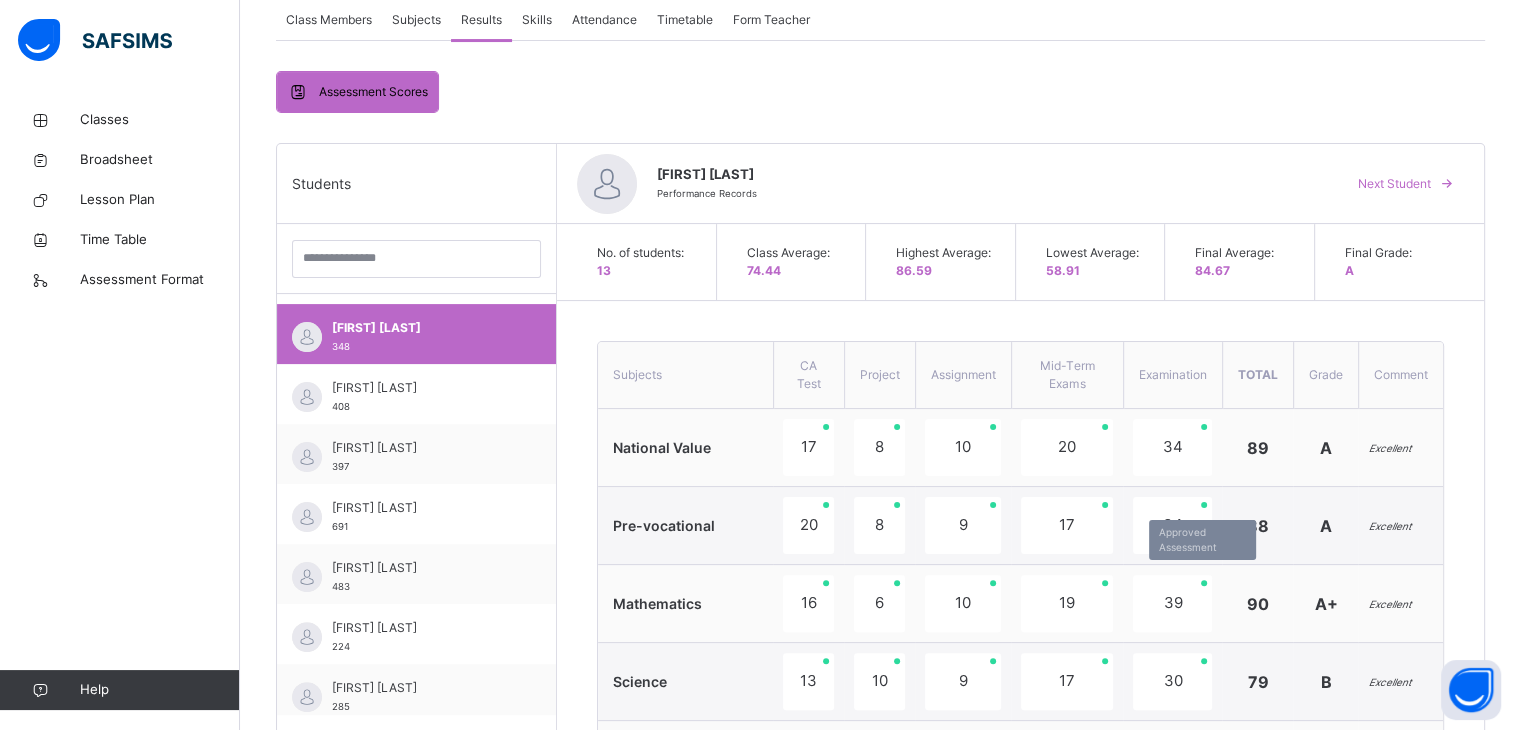click on "39" at bounding box center [1172, 603] 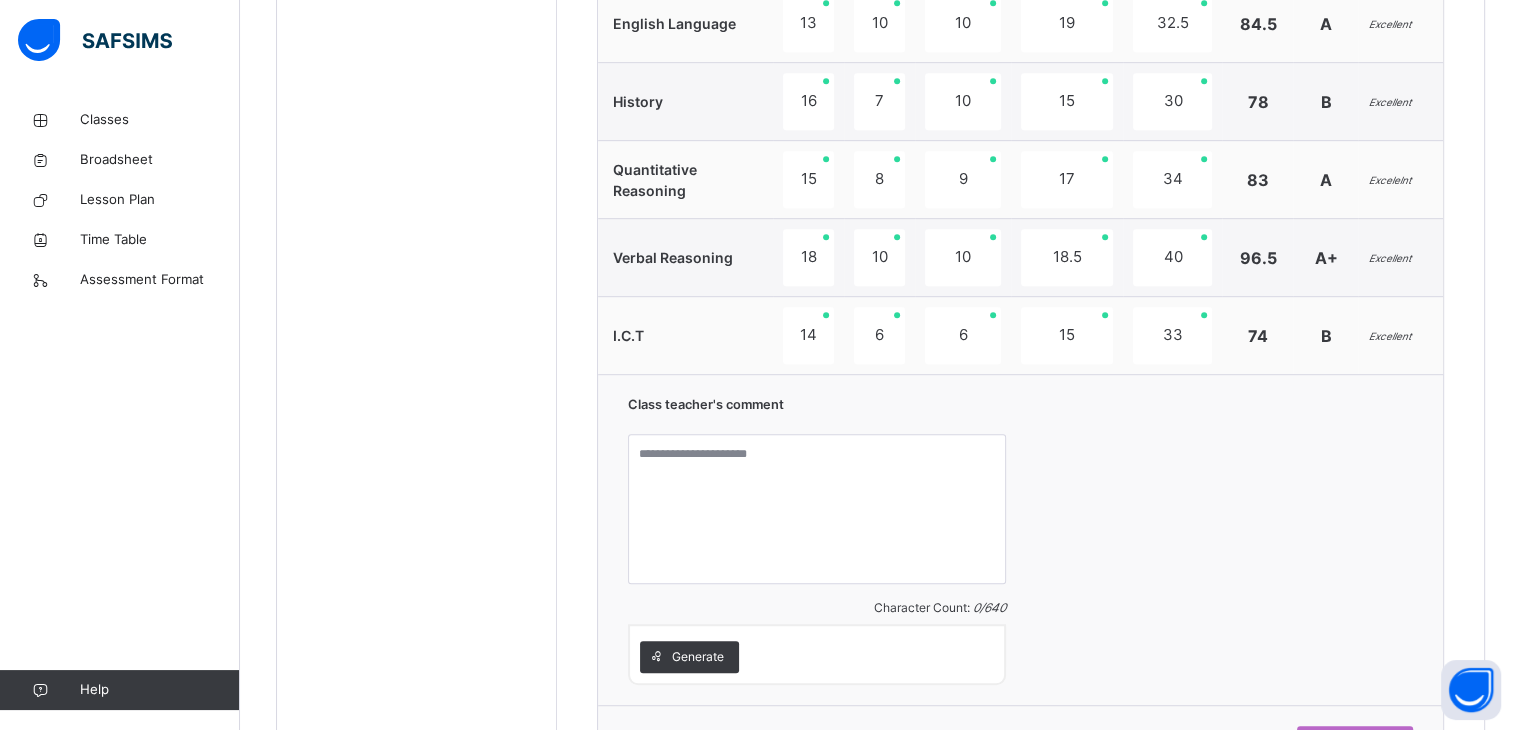 scroll, scrollTop: 1258, scrollLeft: 0, axis: vertical 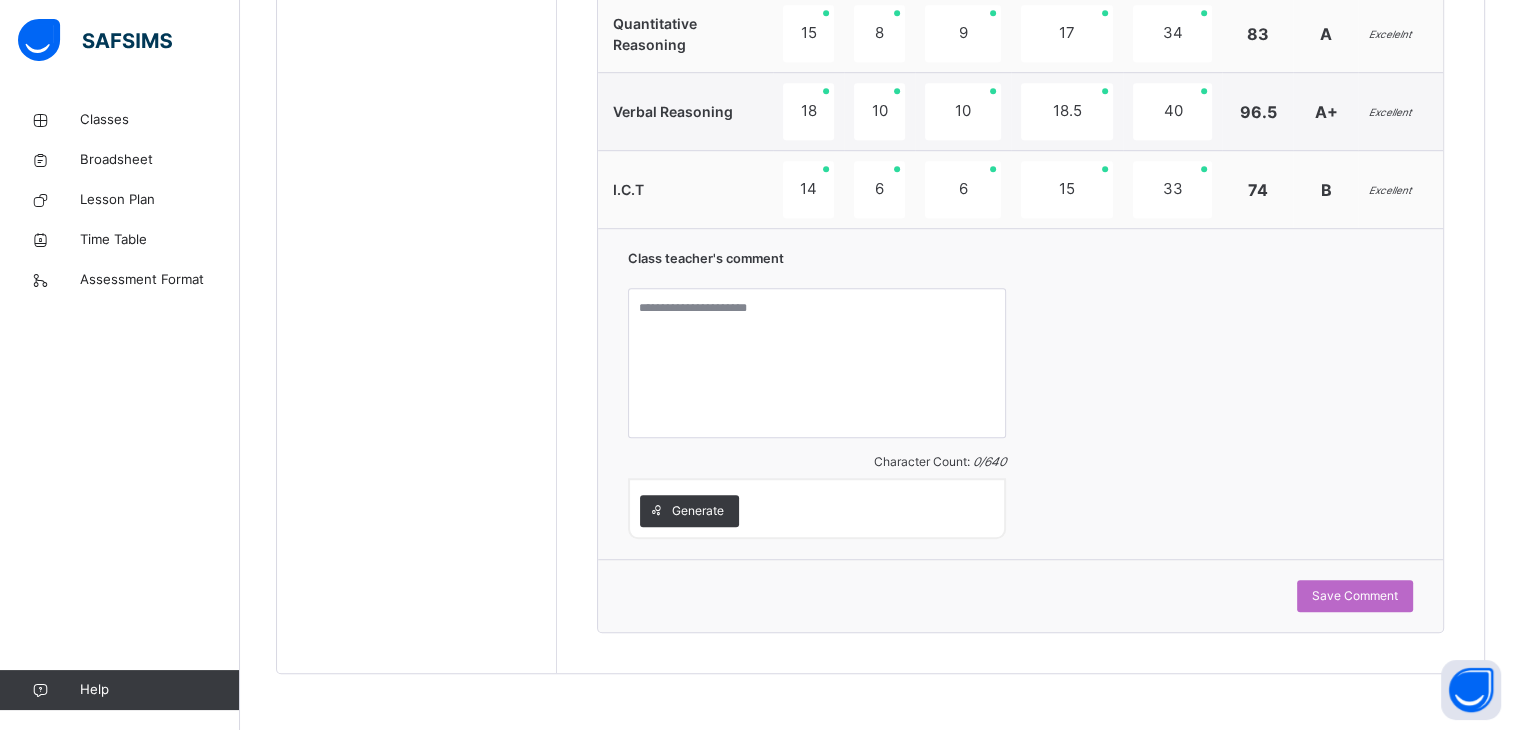 click on "Class teacher's comment Character Count:   0 / 640   Generate" at bounding box center [1020, 393] 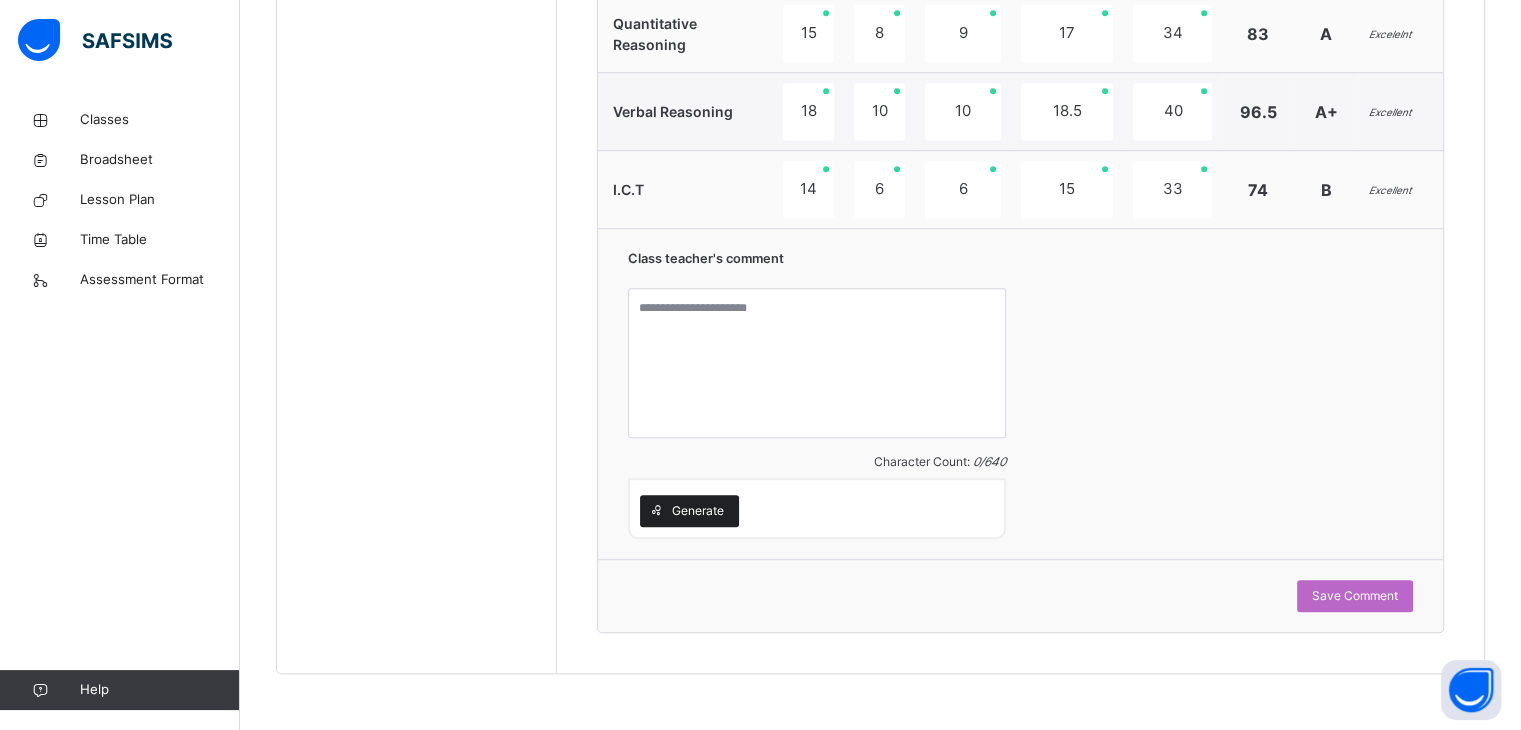click on "Generate" at bounding box center [698, 511] 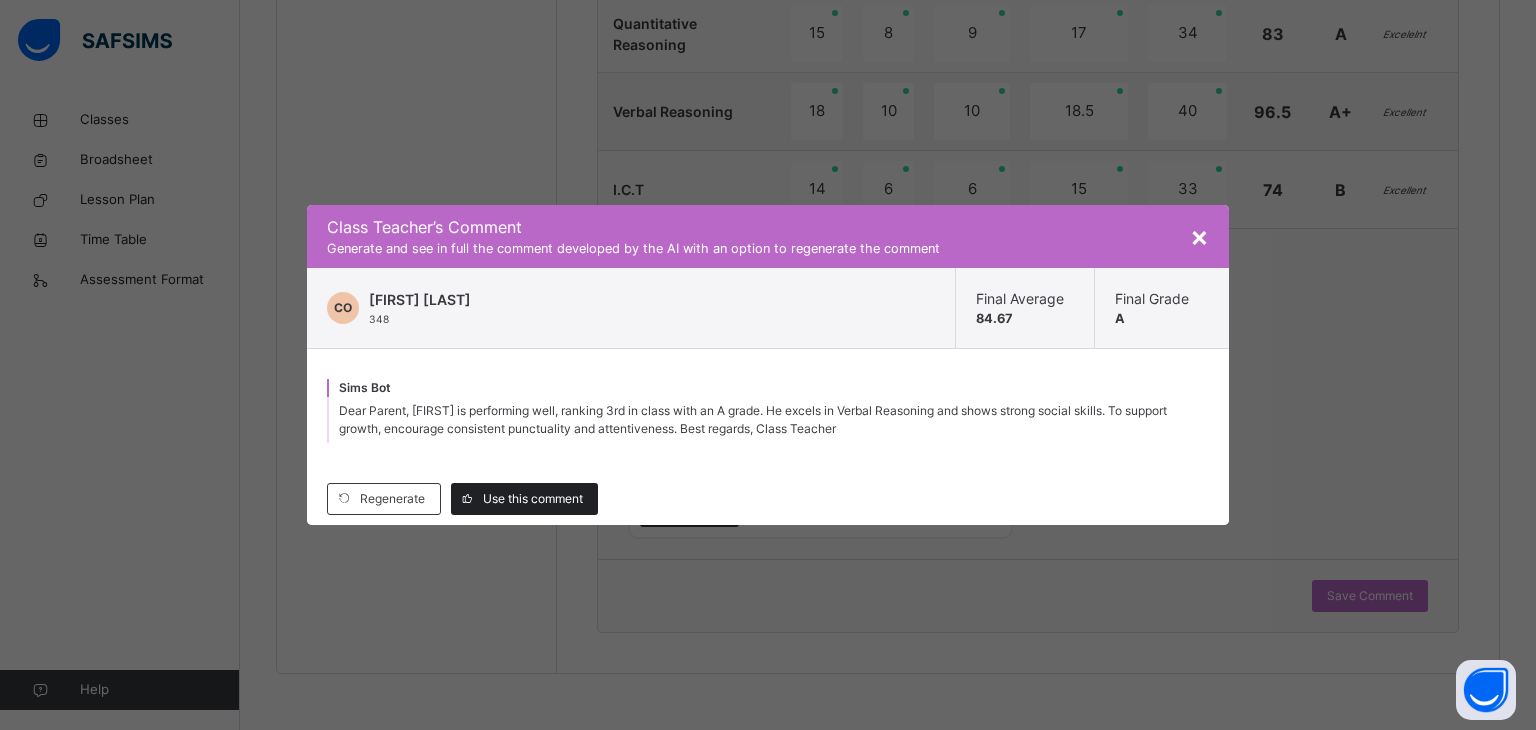 click on "Use this comment" at bounding box center [533, 499] 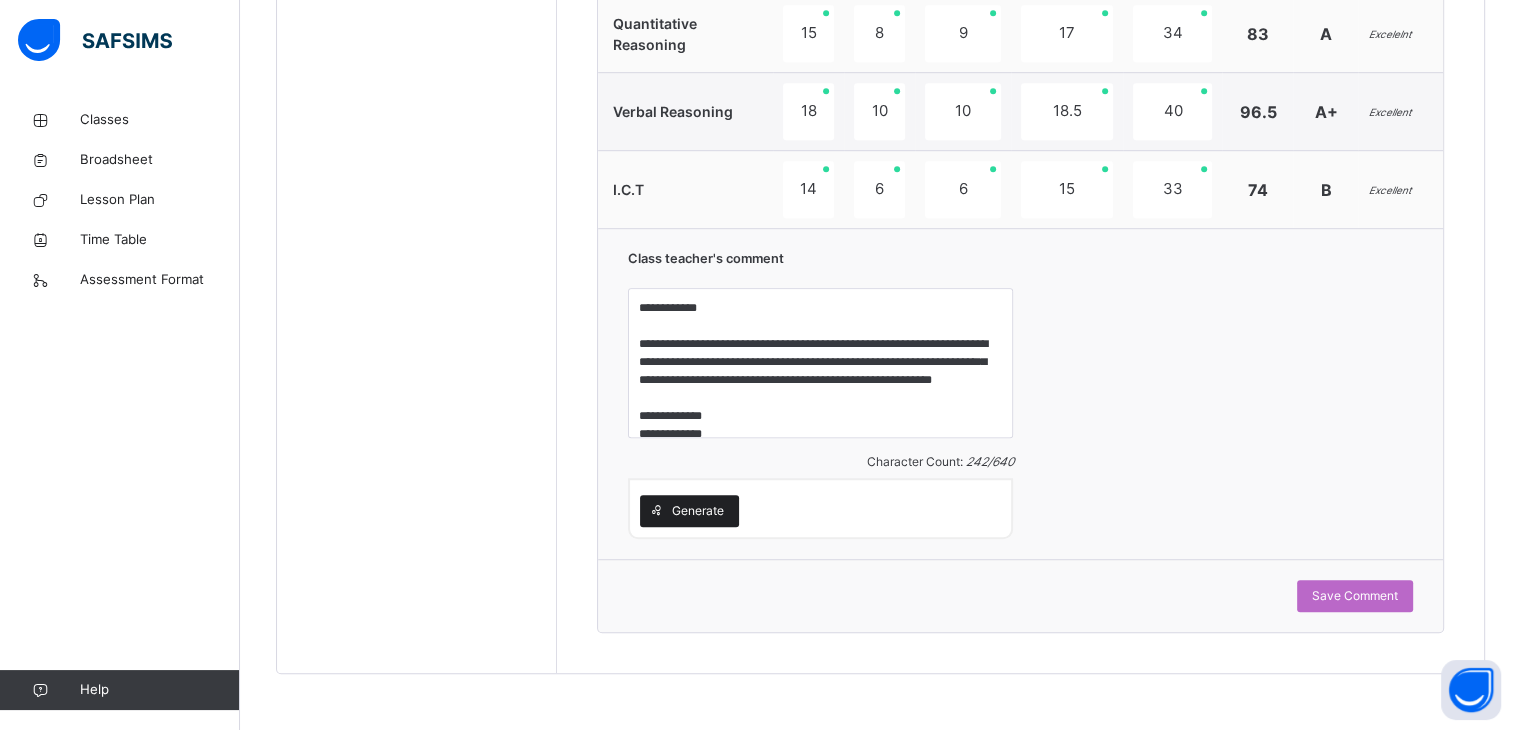 click on "Generate" at bounding box center [698, 511] 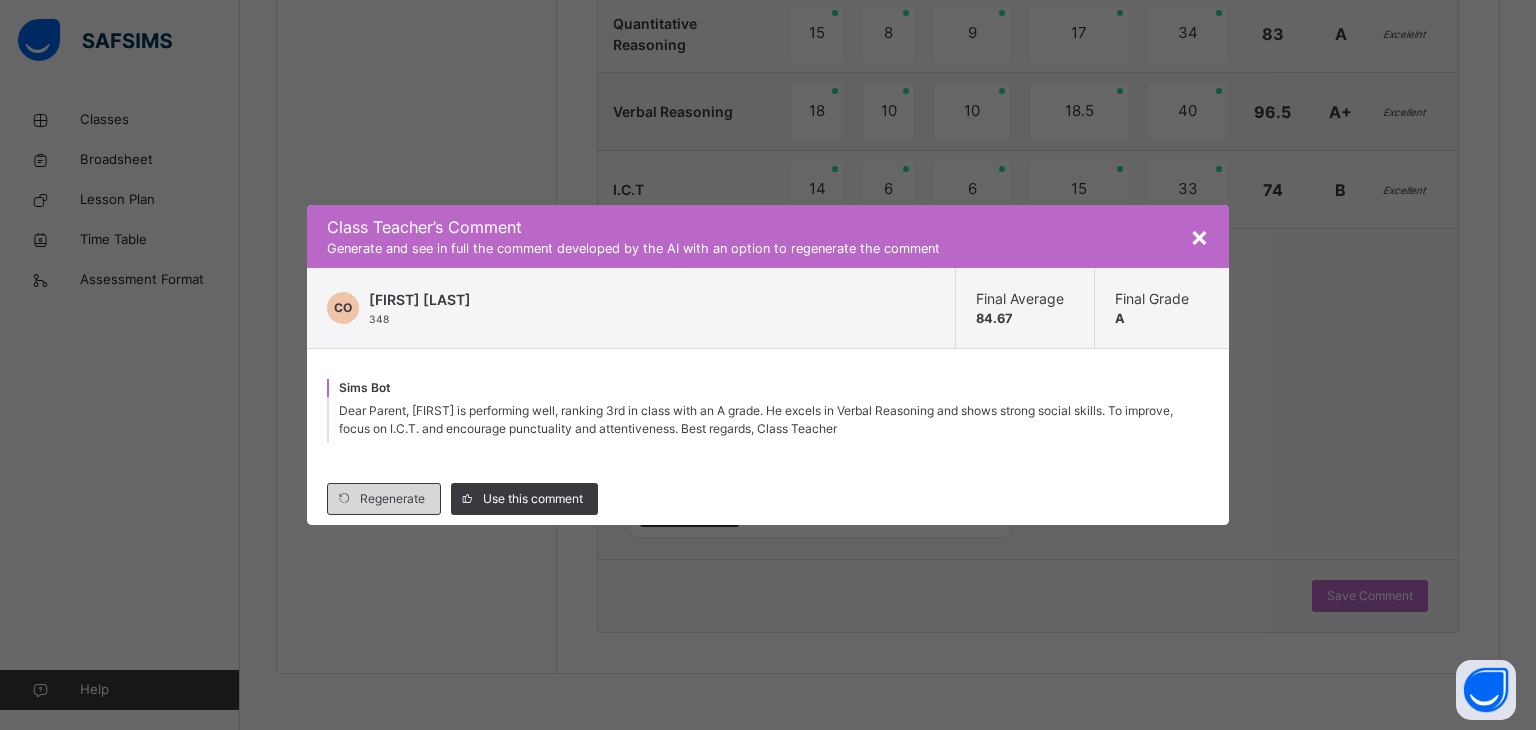 click on "Regenerate" at bounding box center [392, 499] 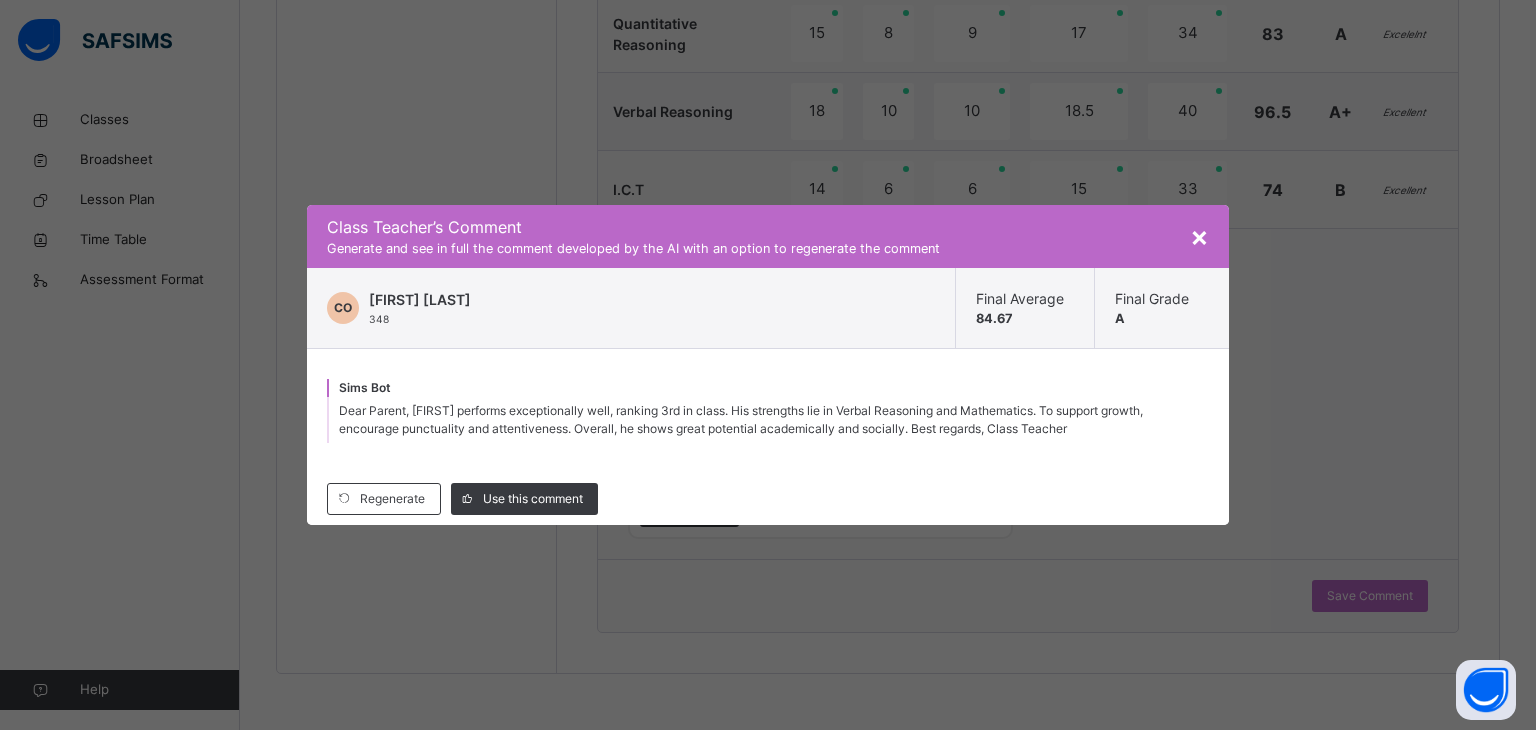 click on "Dear Parent,
[FIRST] performs exceptionally well, ranking 3rd in class. His strengths lie in Verbal Reasoning and Mathematics. To support growth, encourage punctuality and attentiveness. Overall, he shows great potential academically and socially.
Best regards,
Class Teacher" at bounding box center [768, 411] 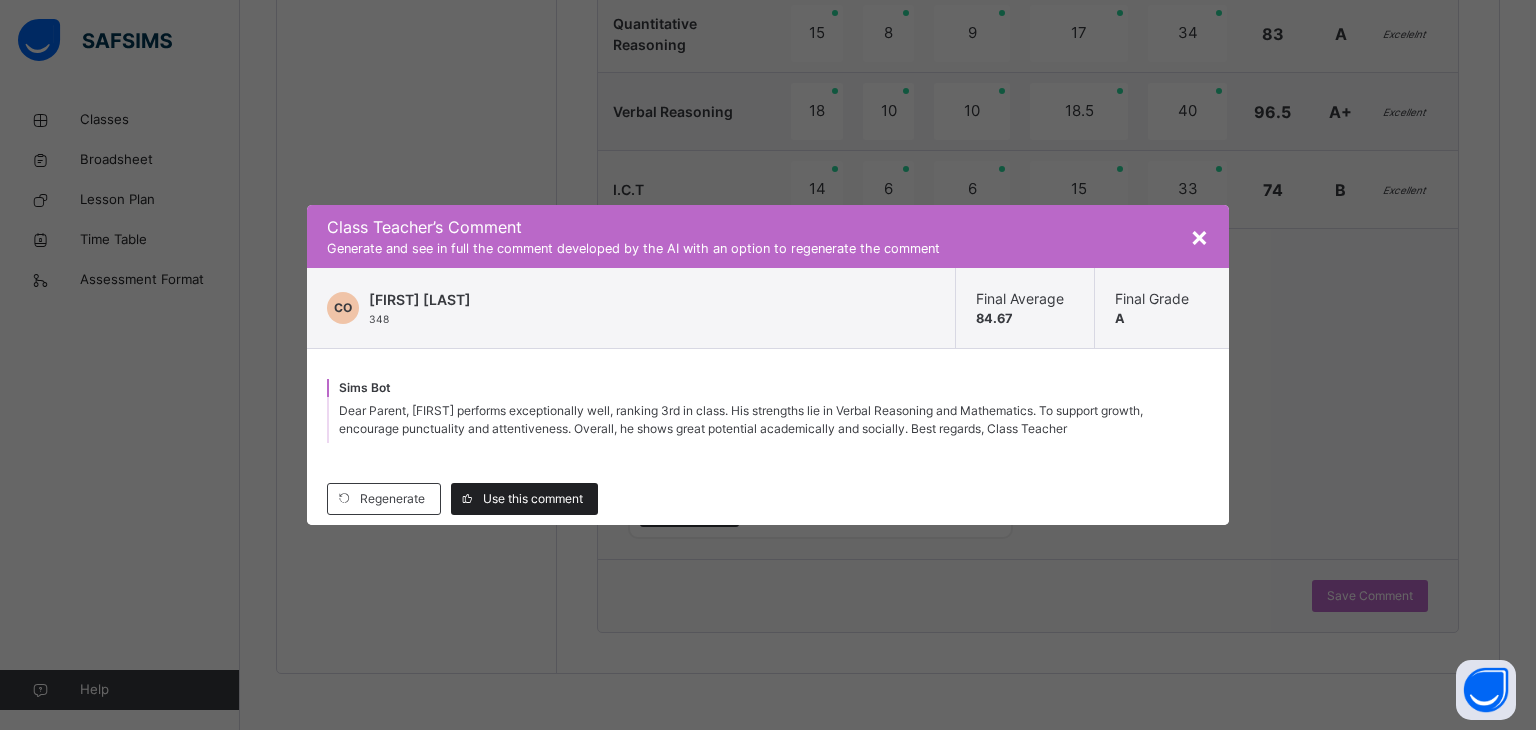 click on "Use this comment" at bounding box center (533, 499) 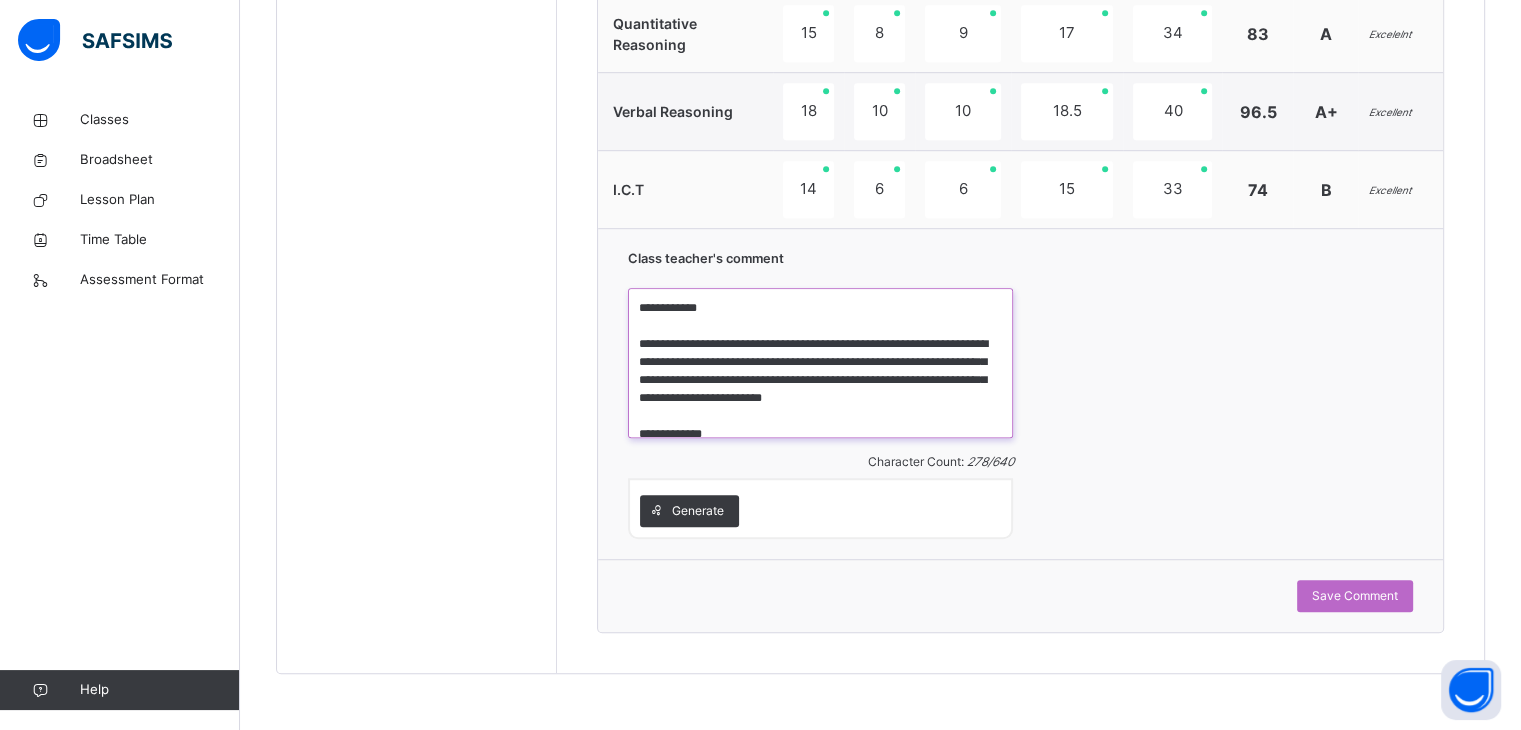 click on "**********" at bounding box center (820, 363) 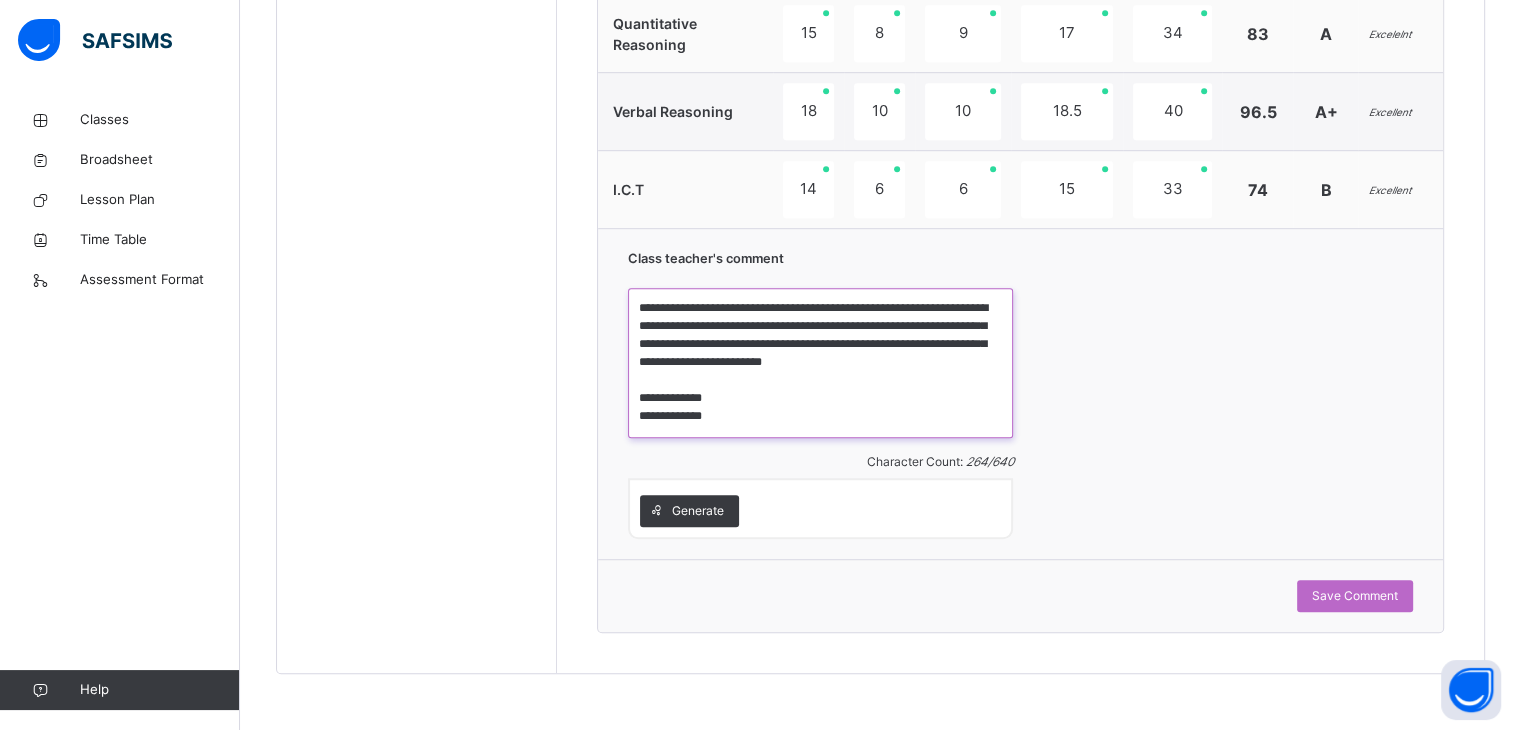 click on "**********" at bounding box center (820, 363) 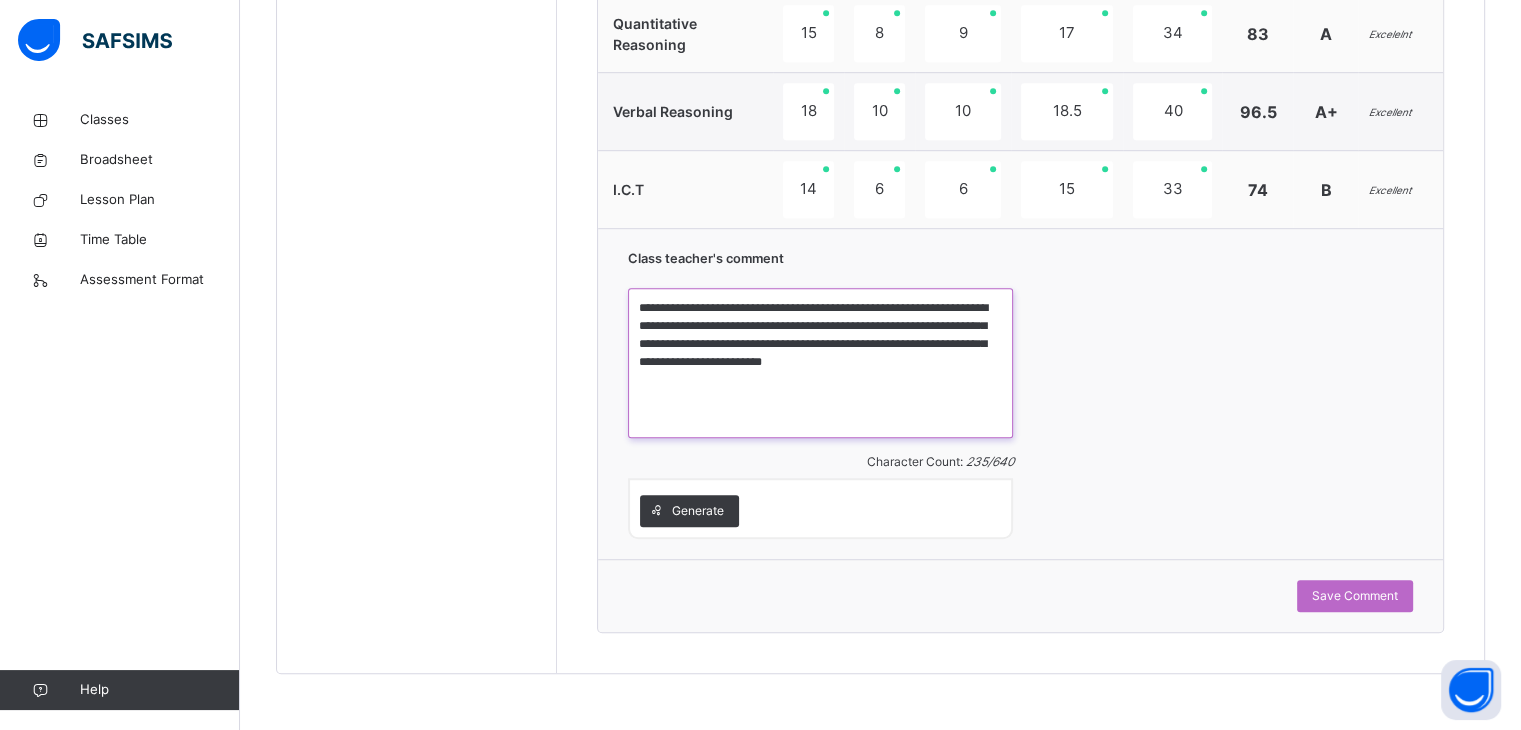 click on "**********" at bounding box center [820, 363] 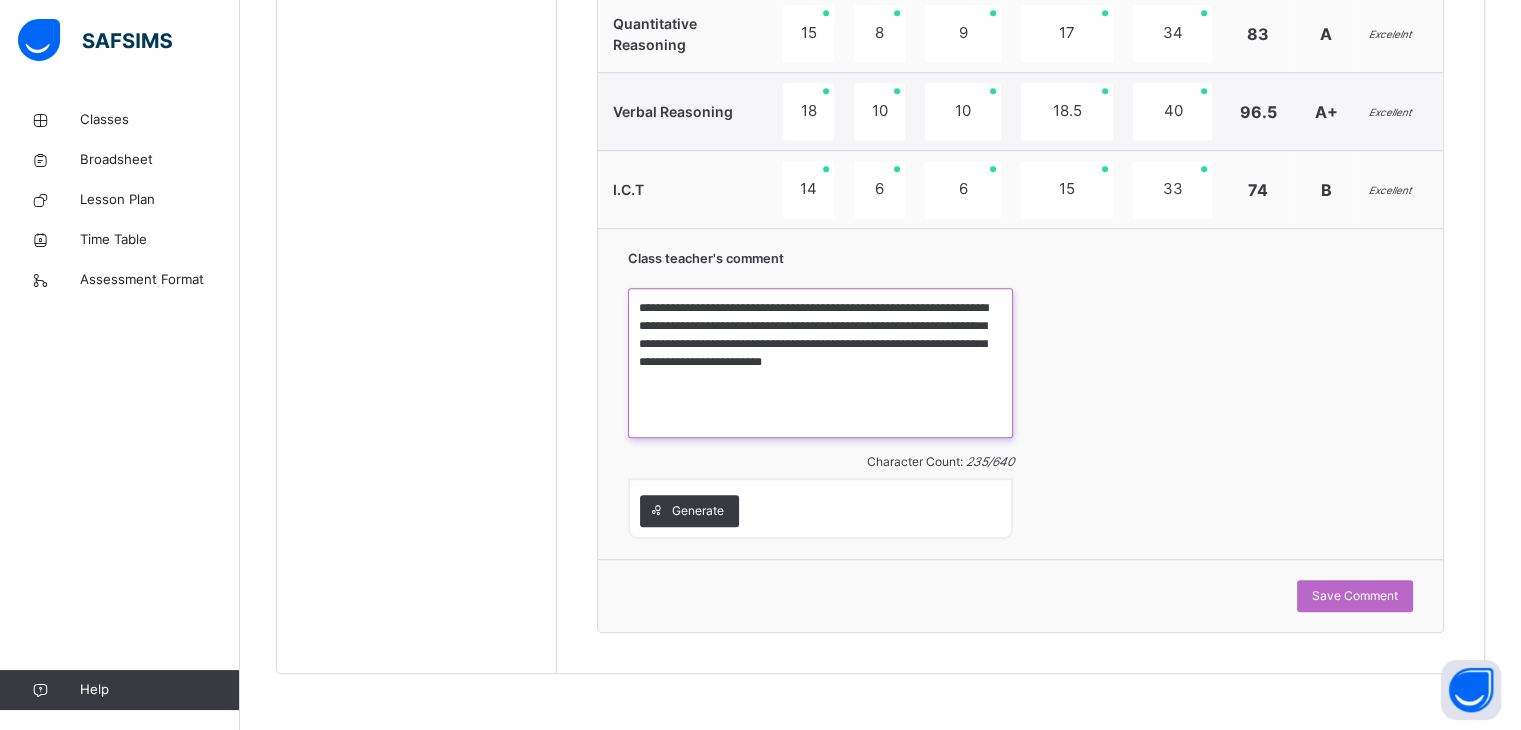 paste on "**********" 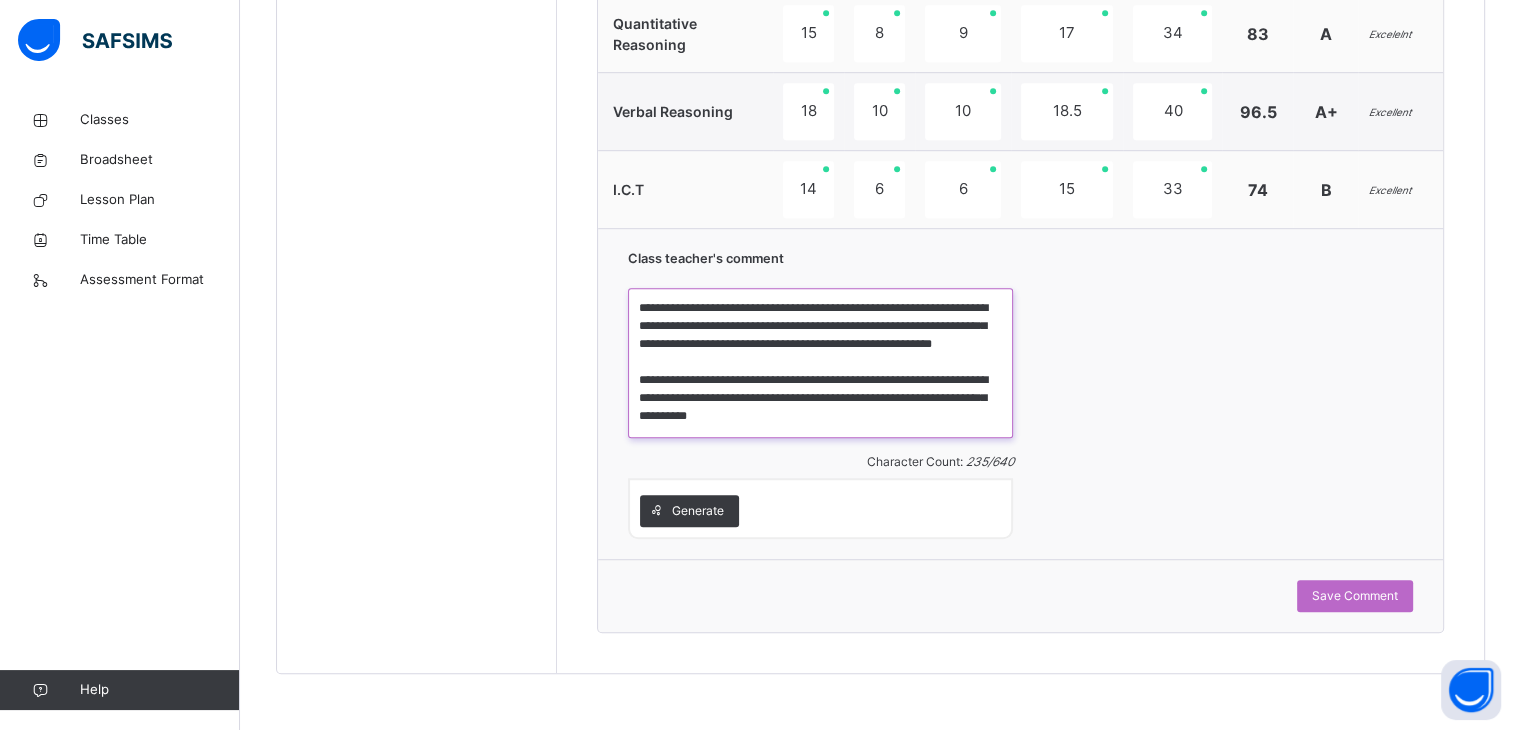 scroll, scrollTop: 4, scrollLeft: 0, axis: vertical 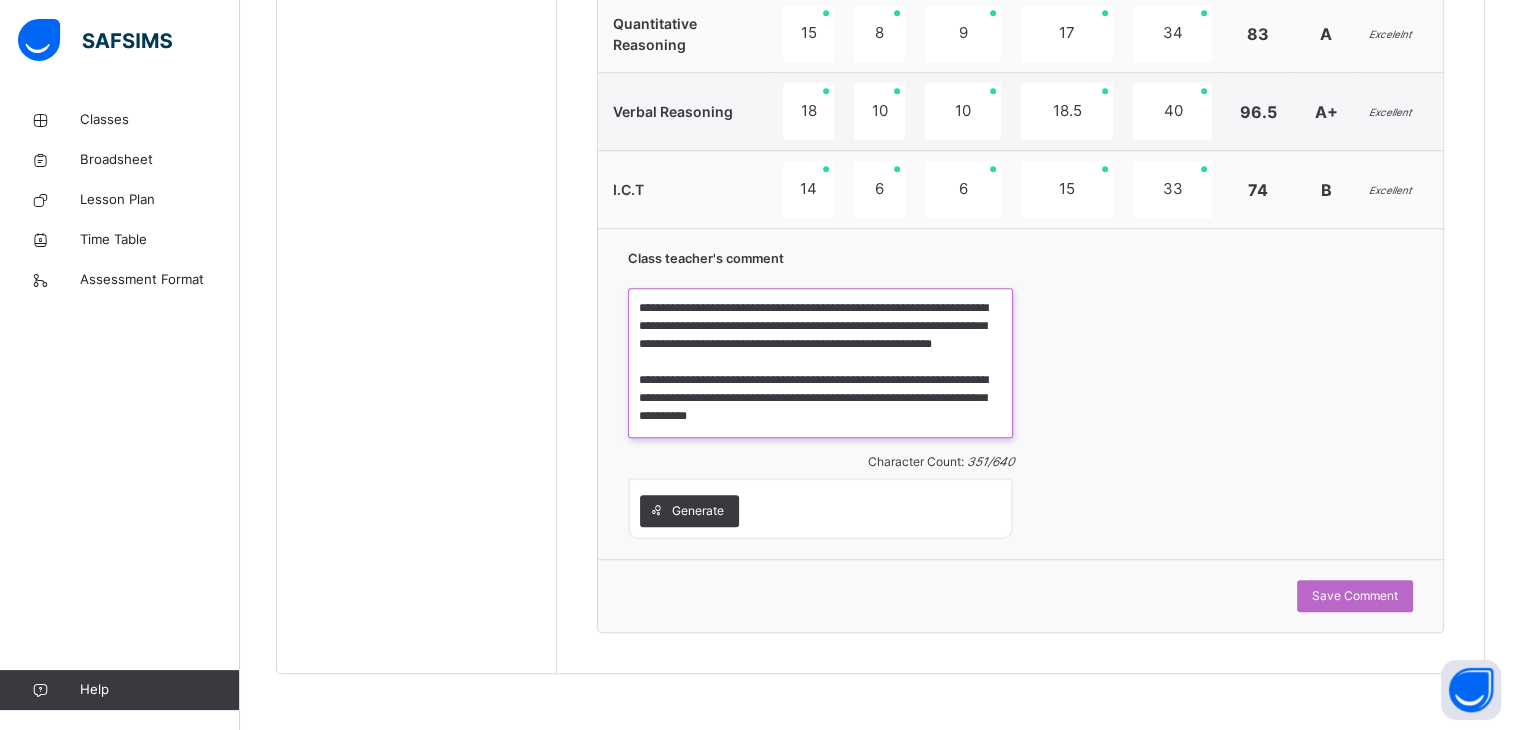 click on "**********" at bounding box center (820, 363) 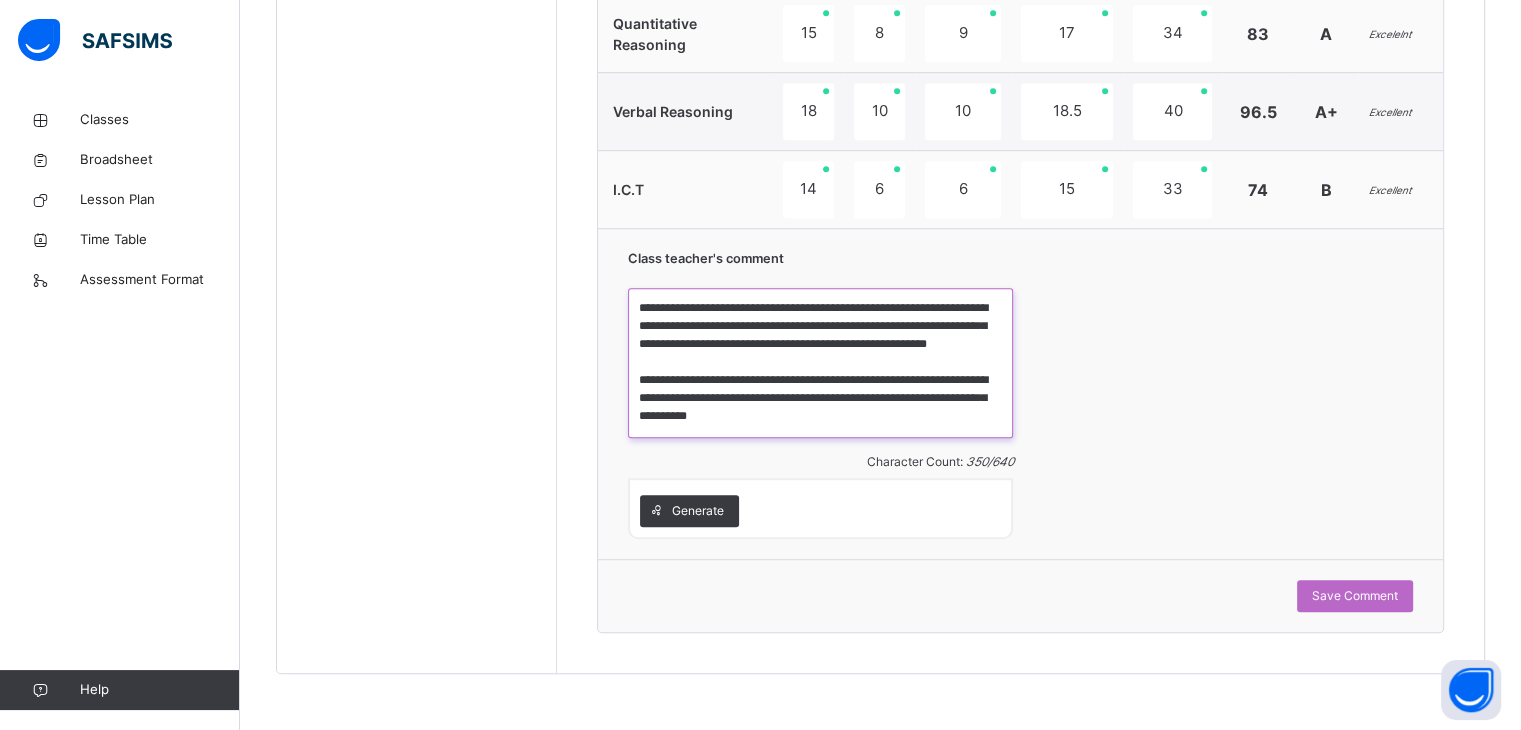 scroll, scrollTop: 15, scrollLeft: 0, axis: vertical 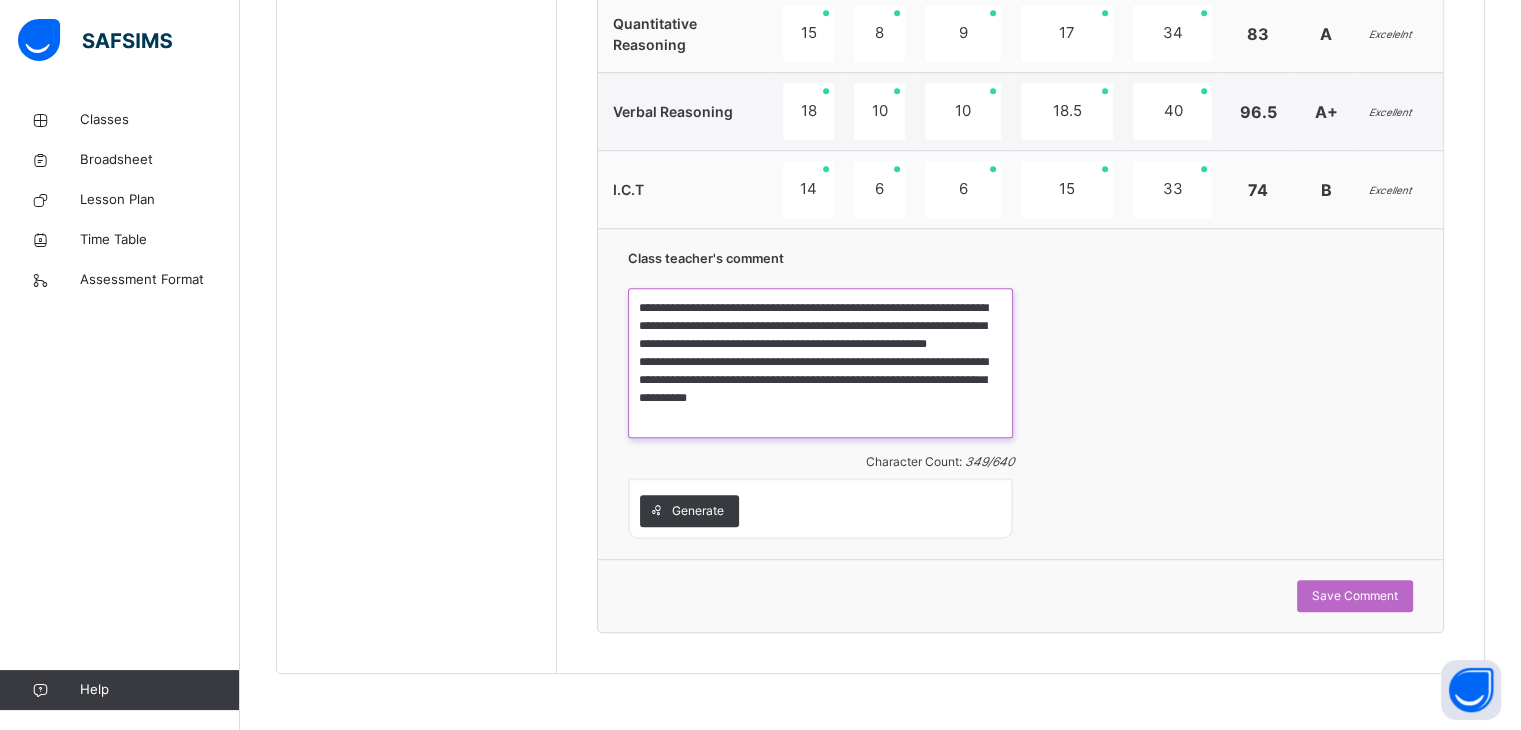 click on "**********" at bounding box center (820, 363) 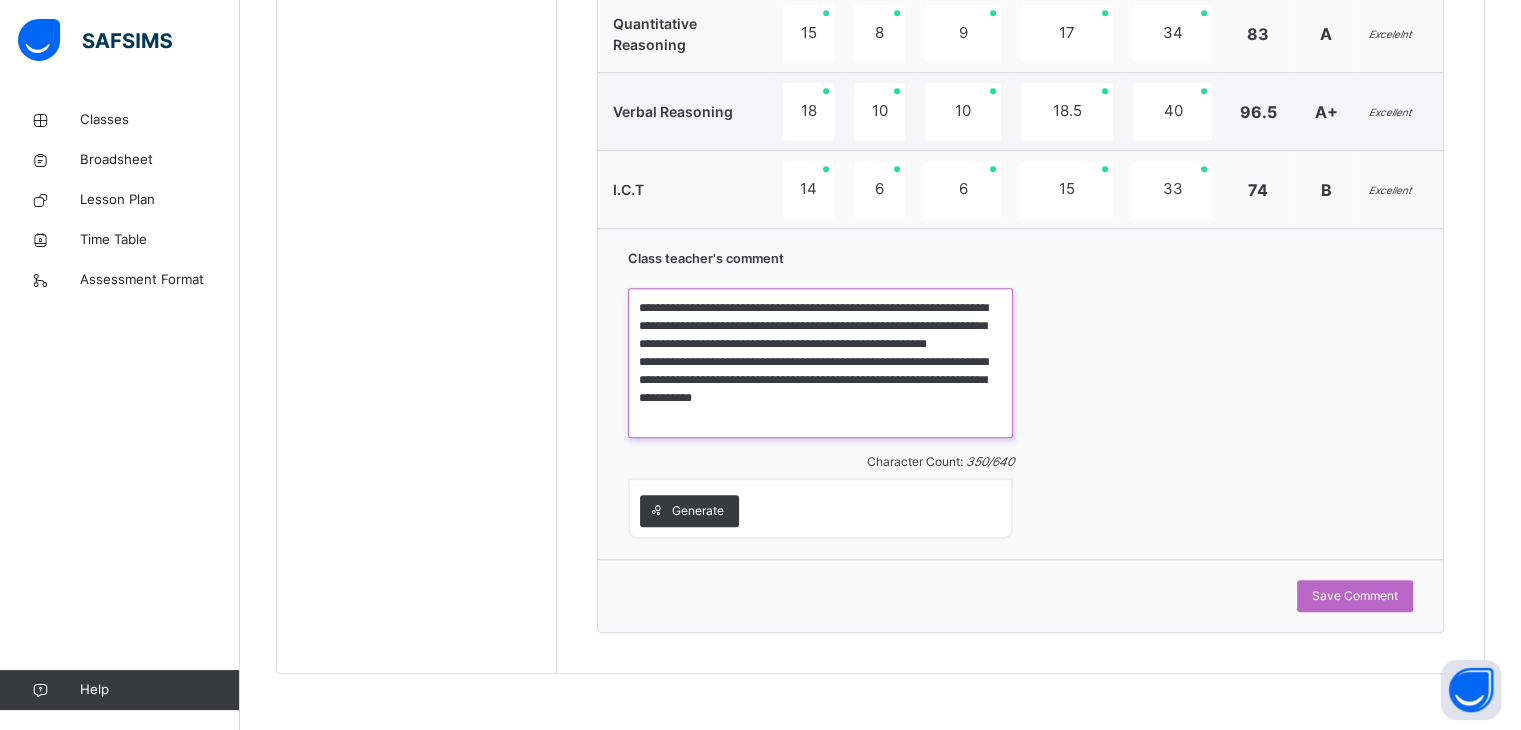 paste on "**********" 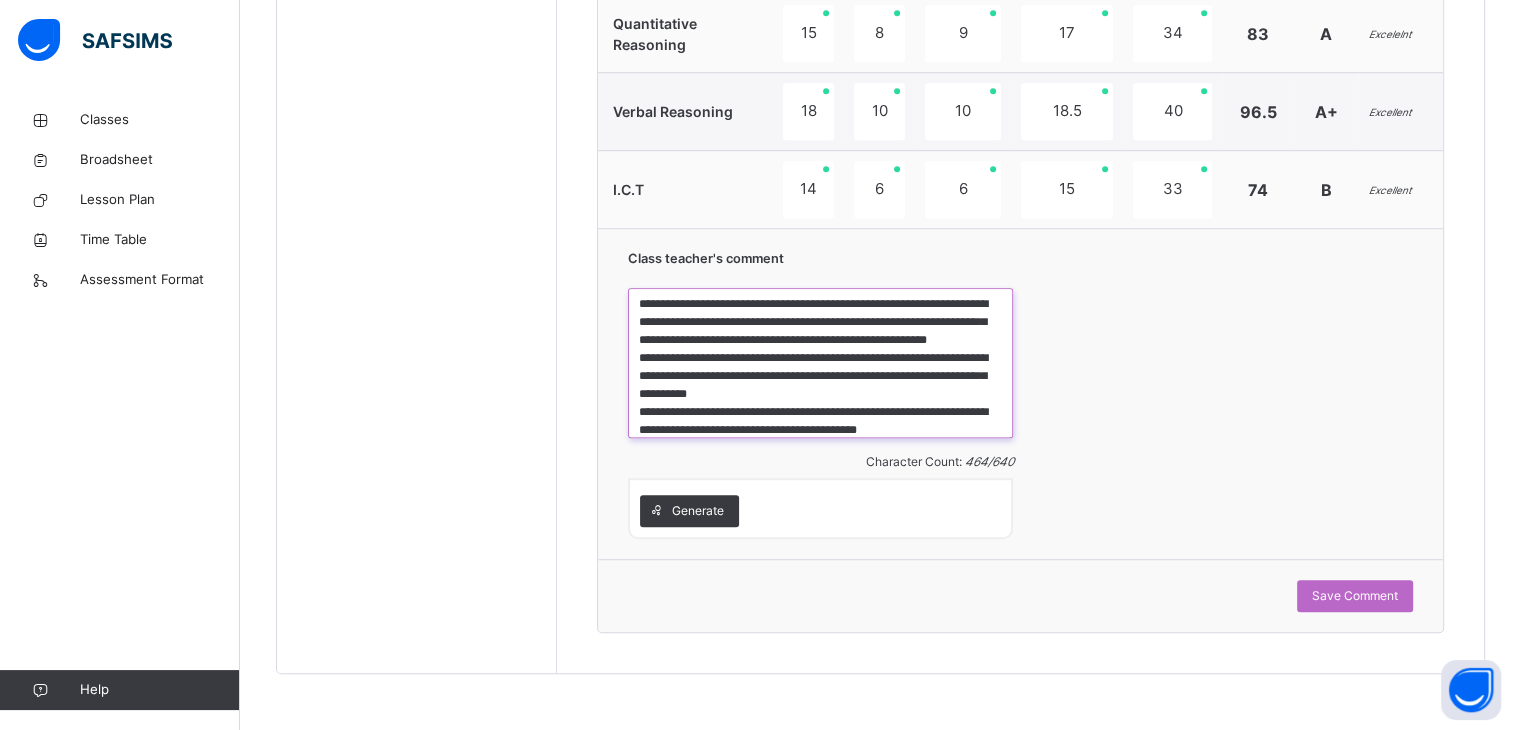 scroll, scrollTop: 58, scrollLeft: 0, axis: vertical 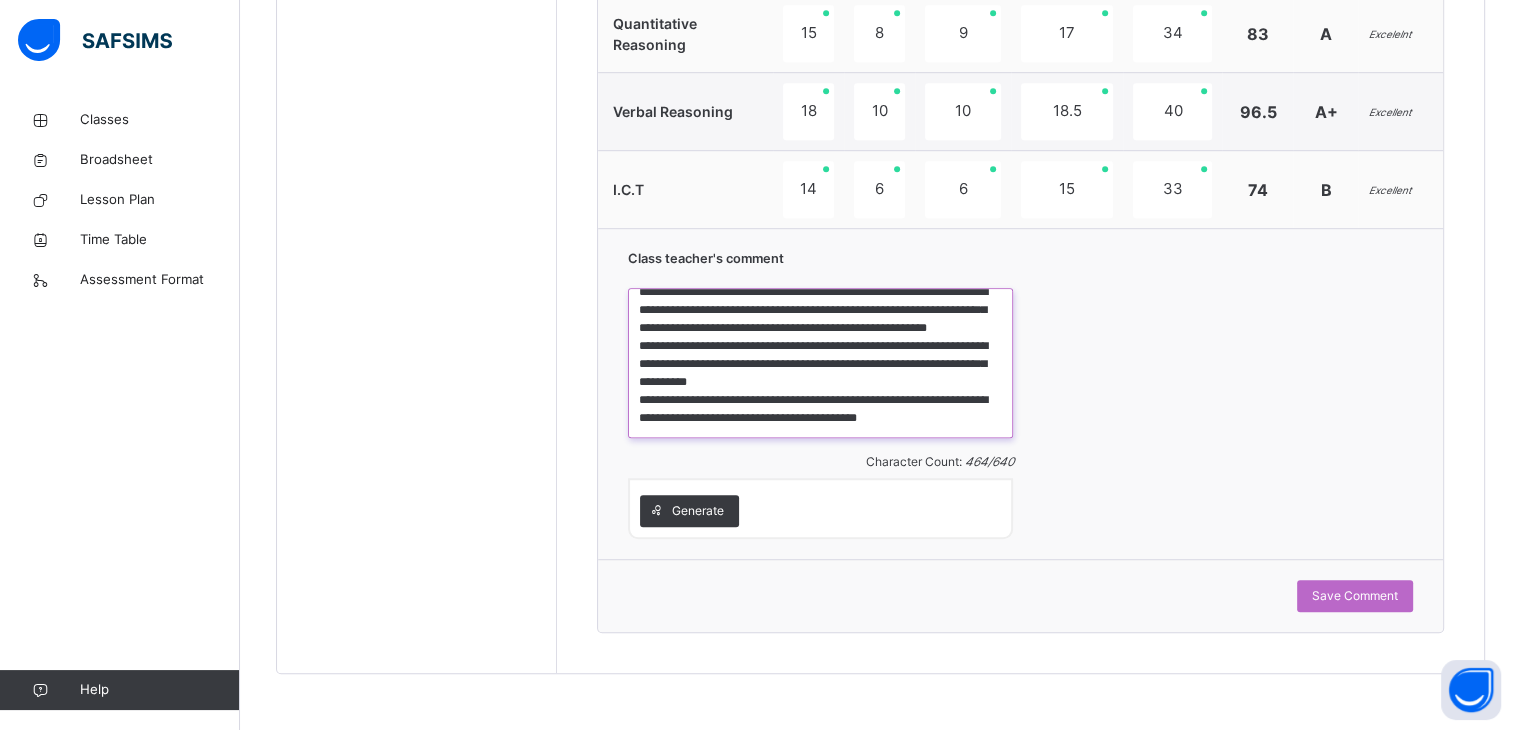 click on "**********" at bounding box center (820, 363) 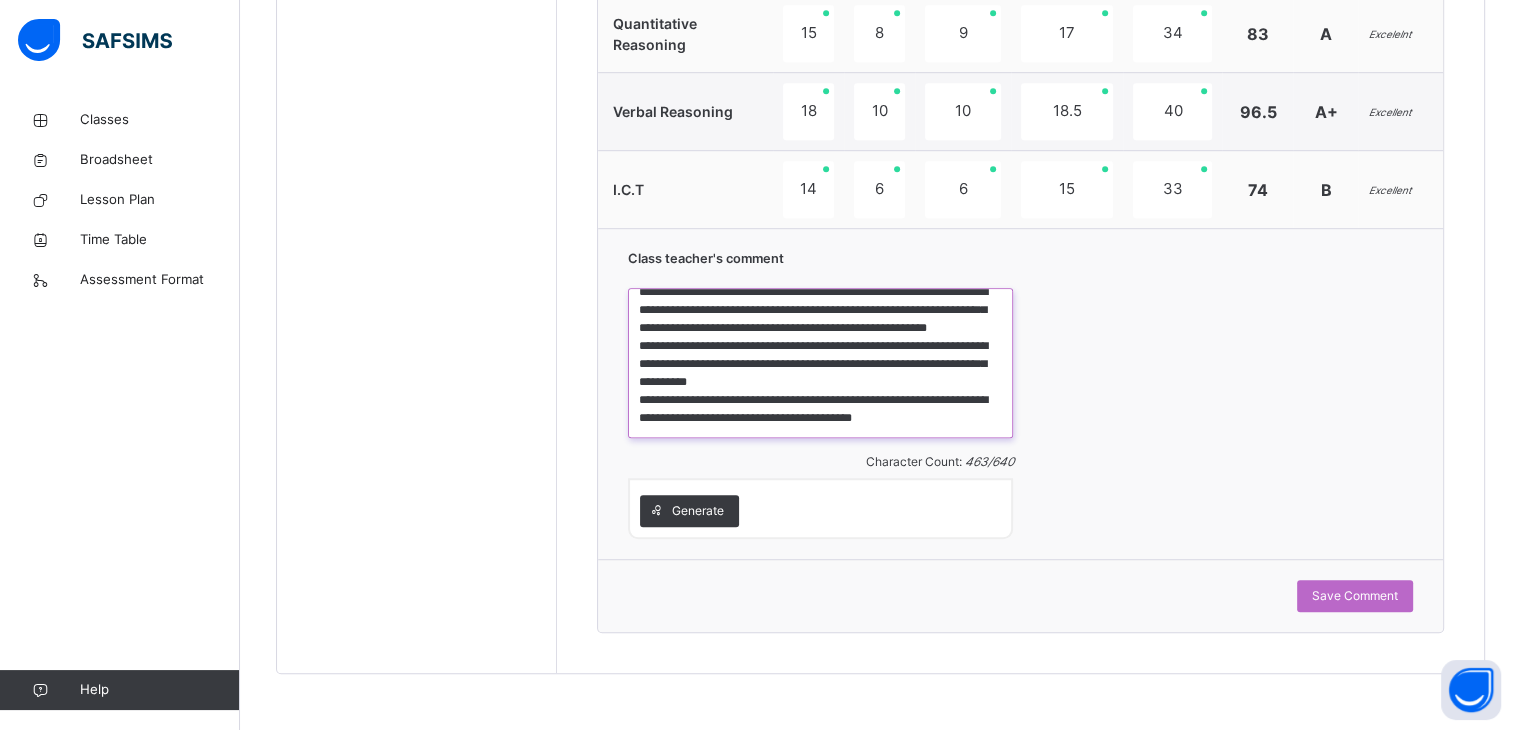 click on "**********" at bounding box center (820, 363) 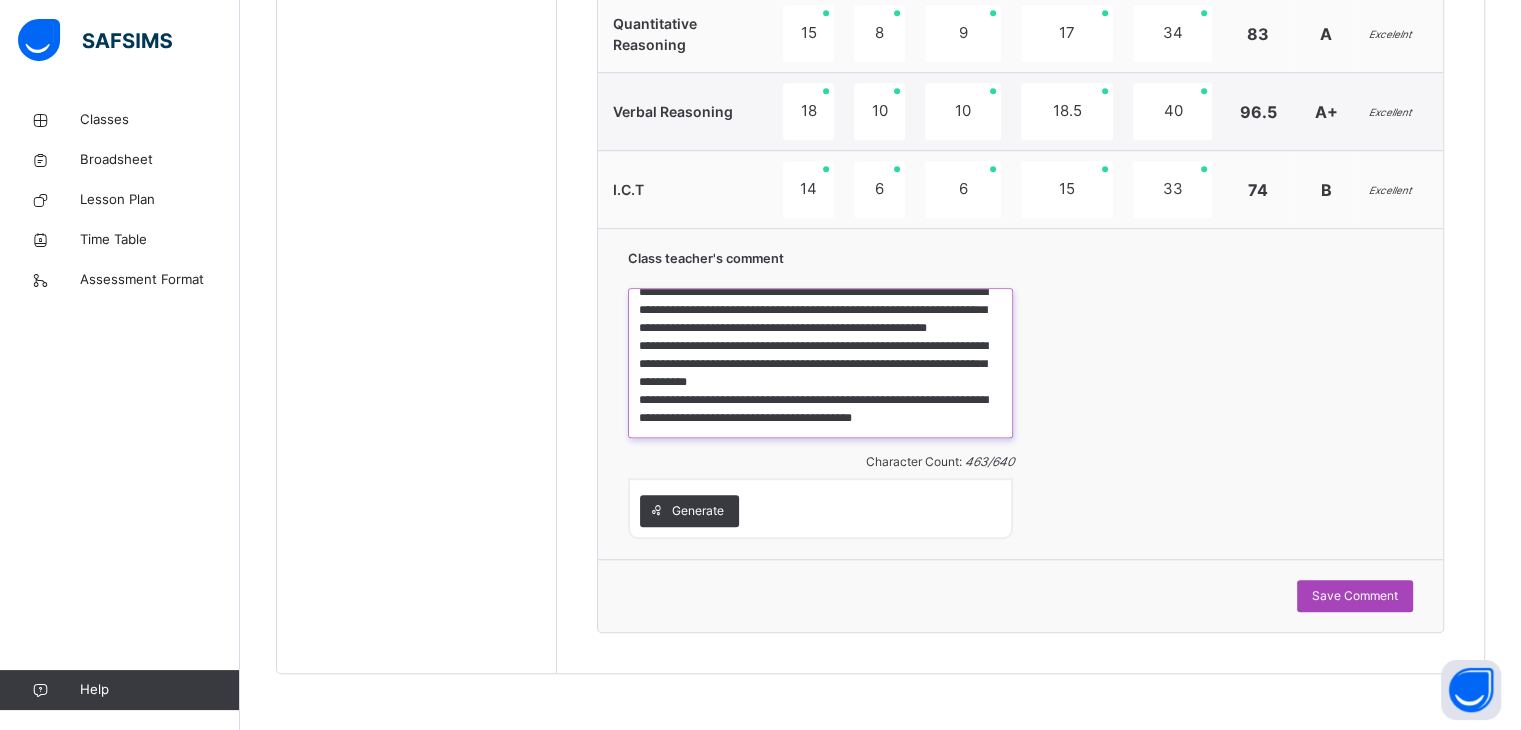type on "**********" 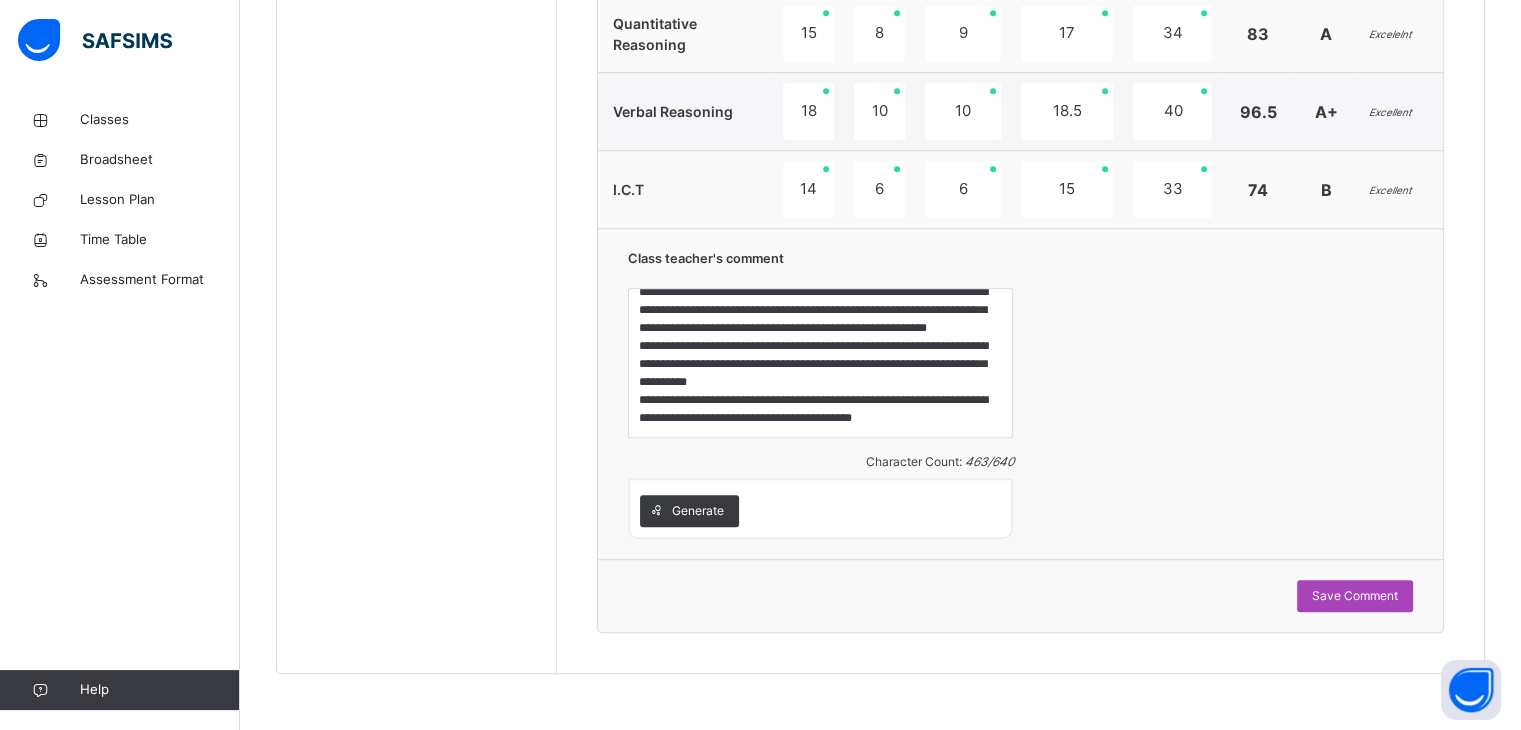 click on "Save Comment" at bounding box center (1355, 596) 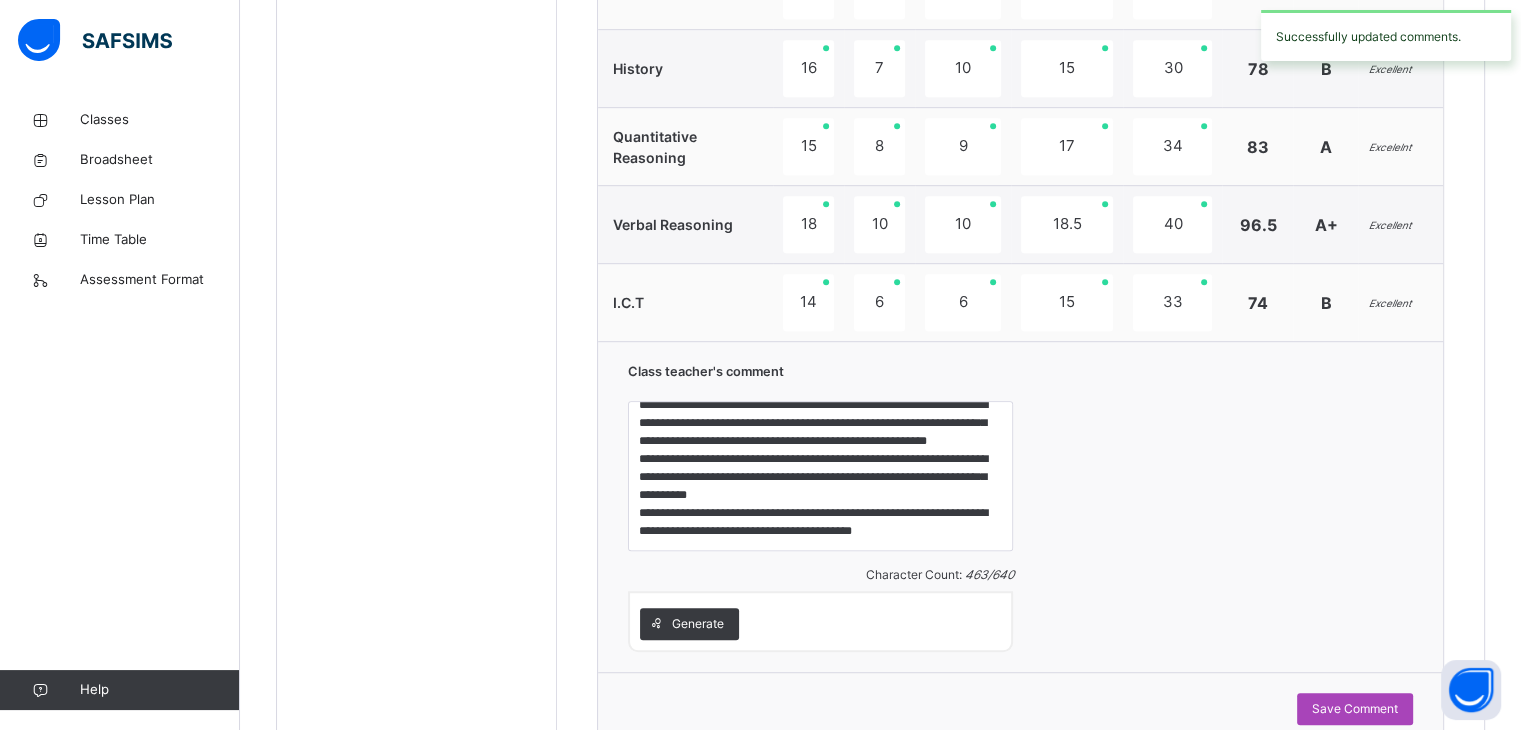 scroll, scrollTop: 1131, scrollLeft: 0, axis: vertical 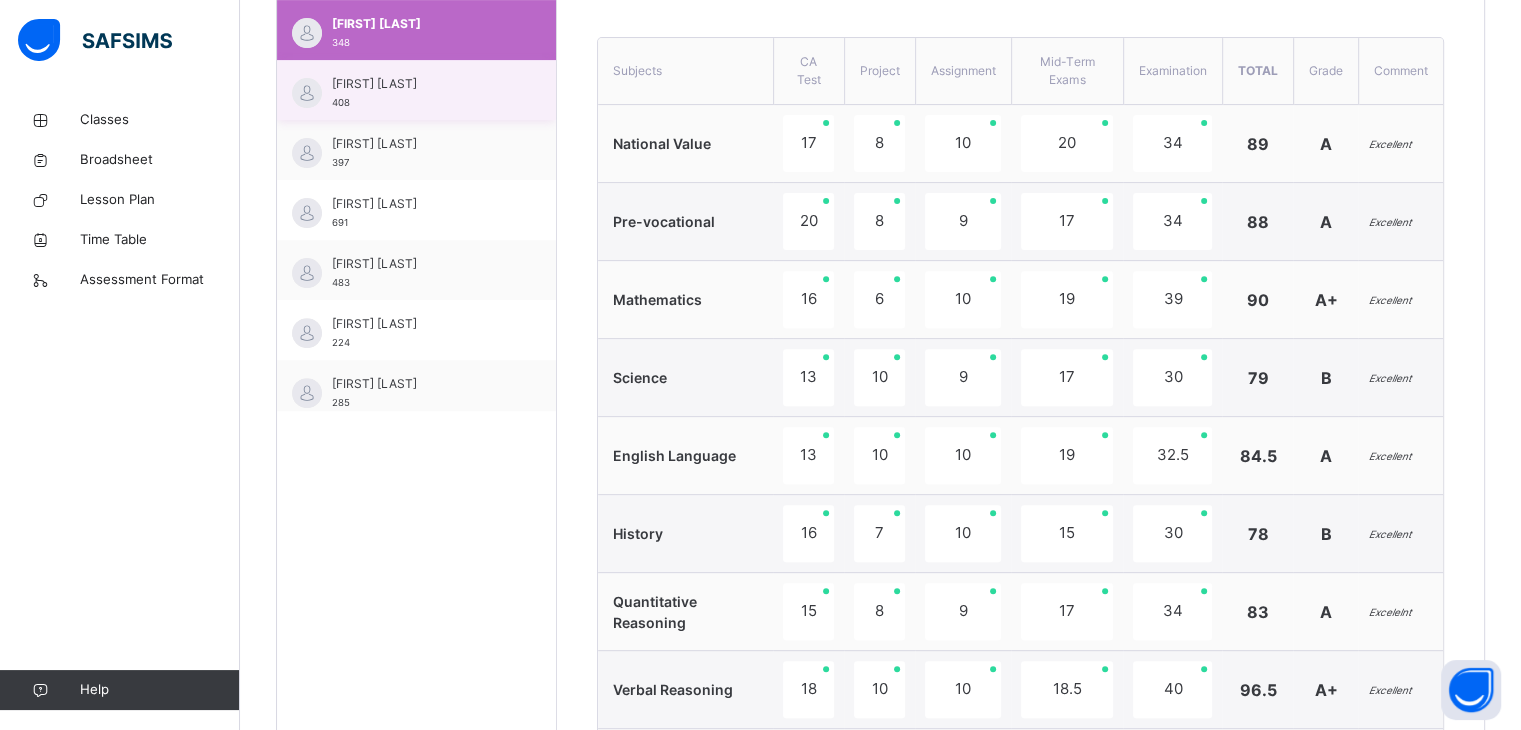click on "[FIRST] [LAST]" at bounding box center (421, 84) 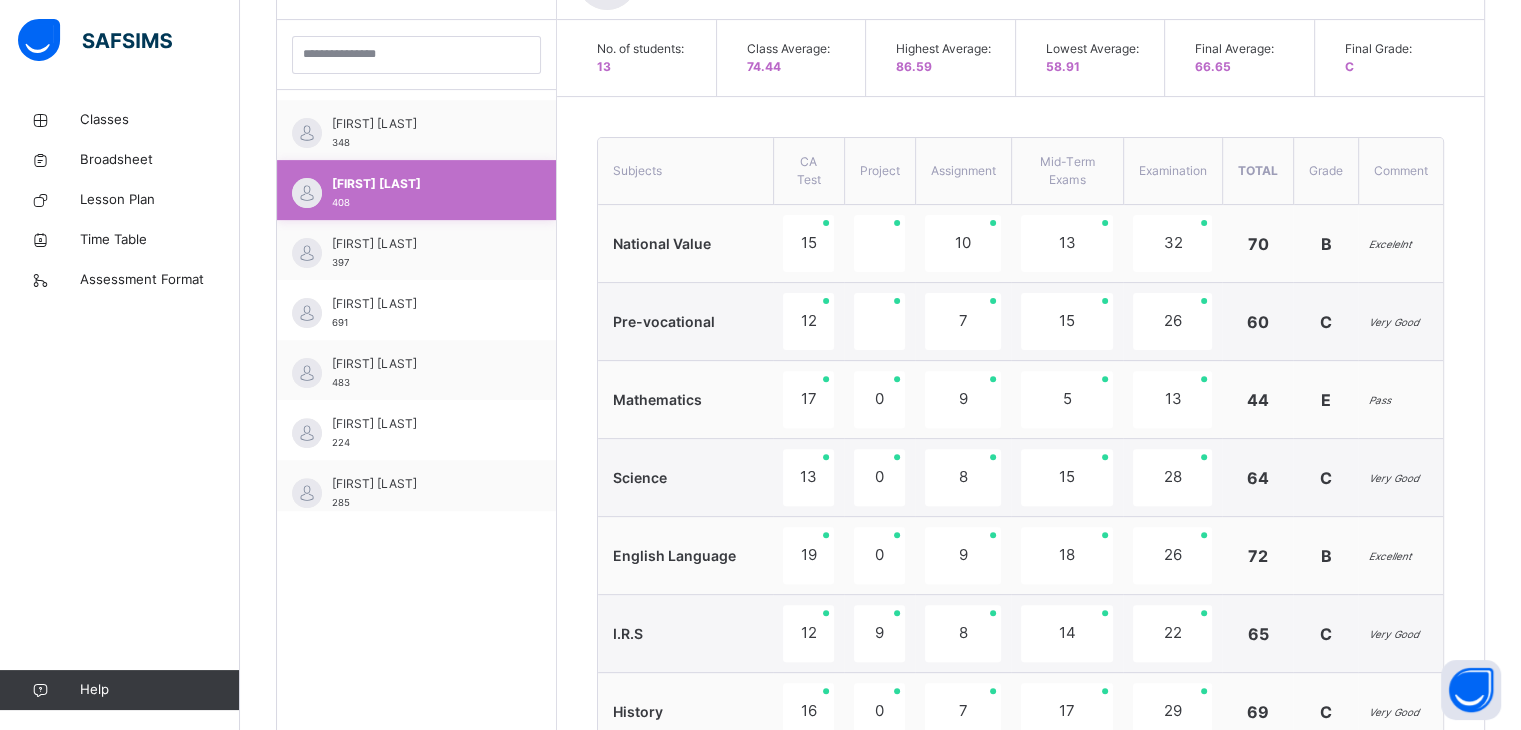 scroll, scrollTop: 680, scrollLeft: 0, axis: vertical 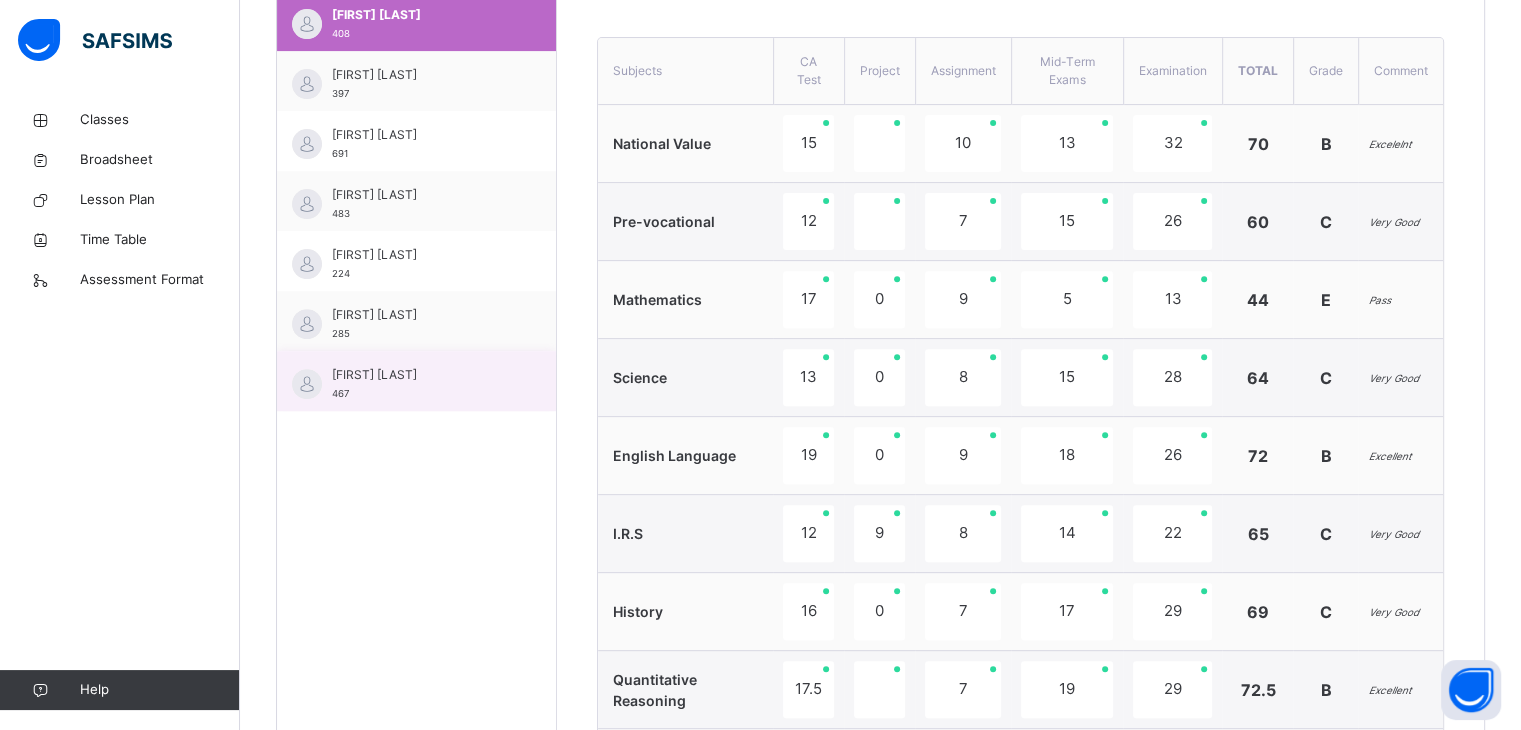 click on "[FIRST] [LAST]" at bounding box center [421, 375] 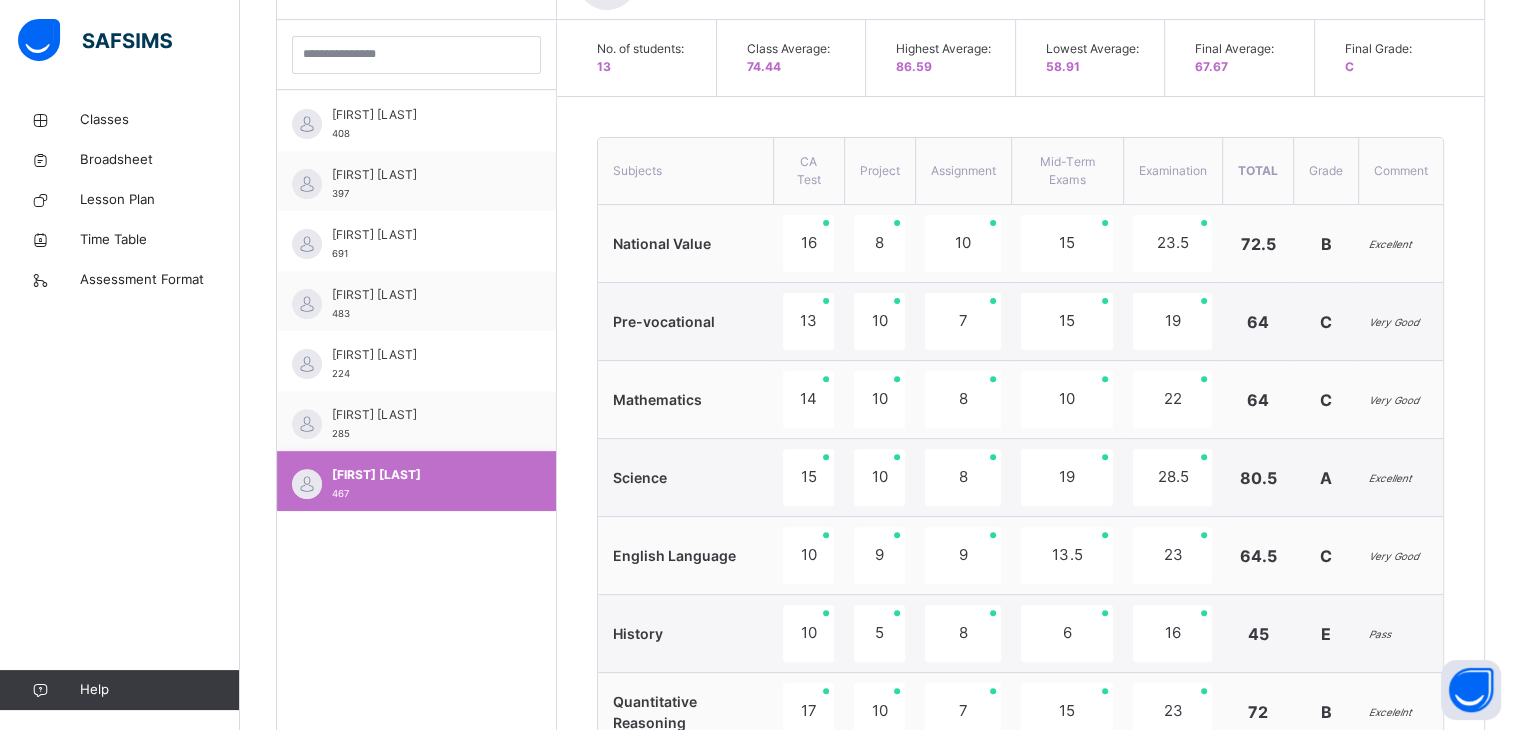 scroll, scrollTop: 680, scrollLeft: 0, axis: vertical 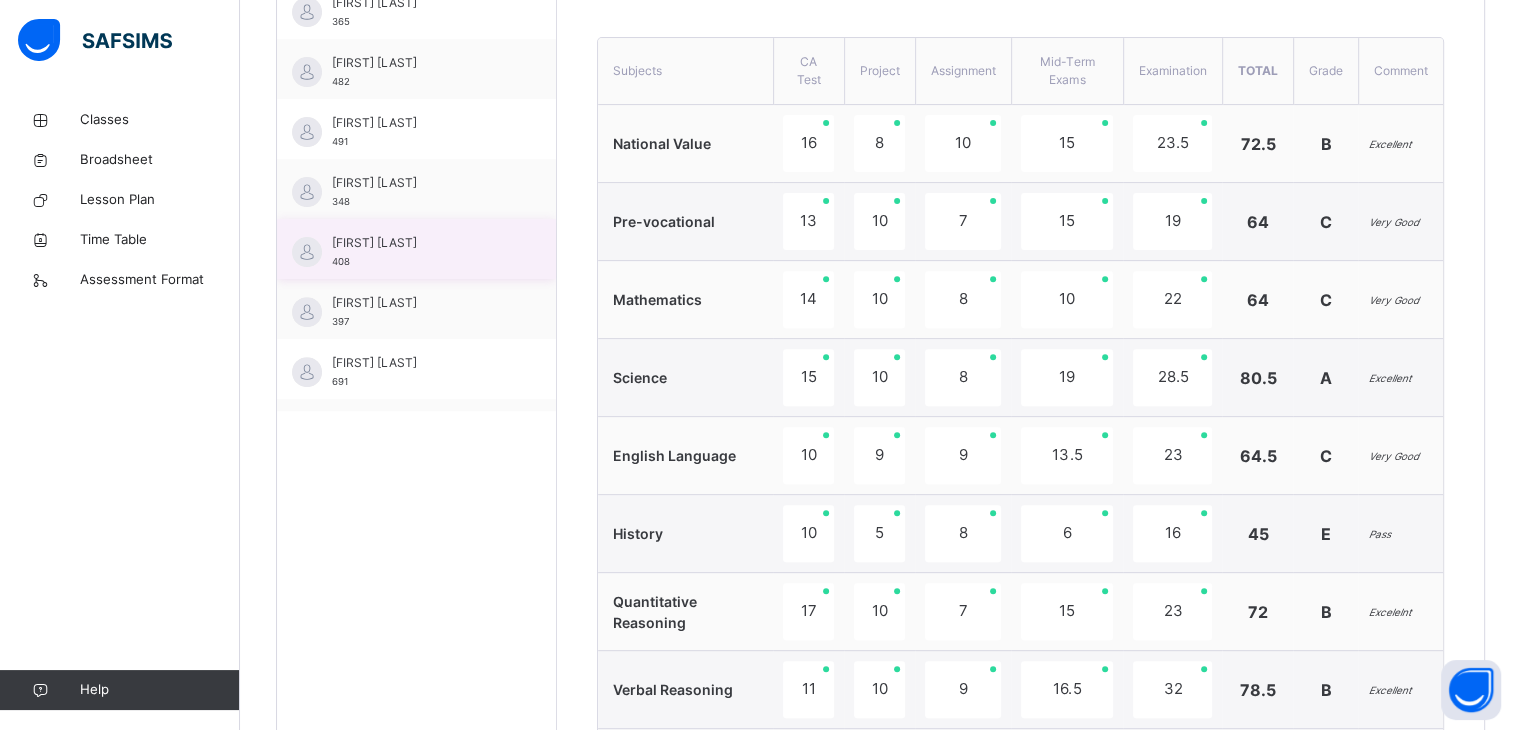 click on "[FIRST] [LAST] [NUMBER]" at bounding box center [421, 252] 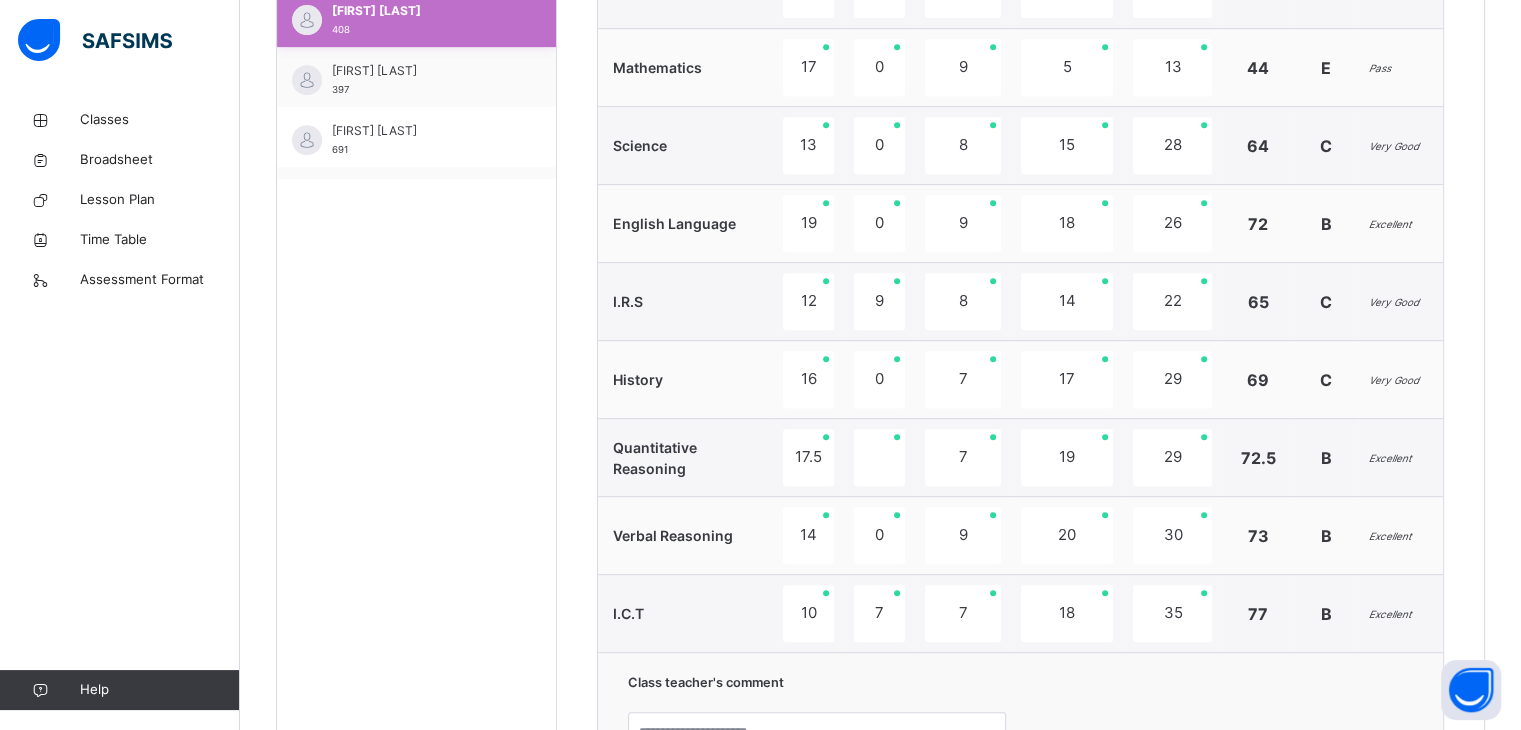 scroll, scrollTop: 1336, scrollLeft: 0, axis: vertical 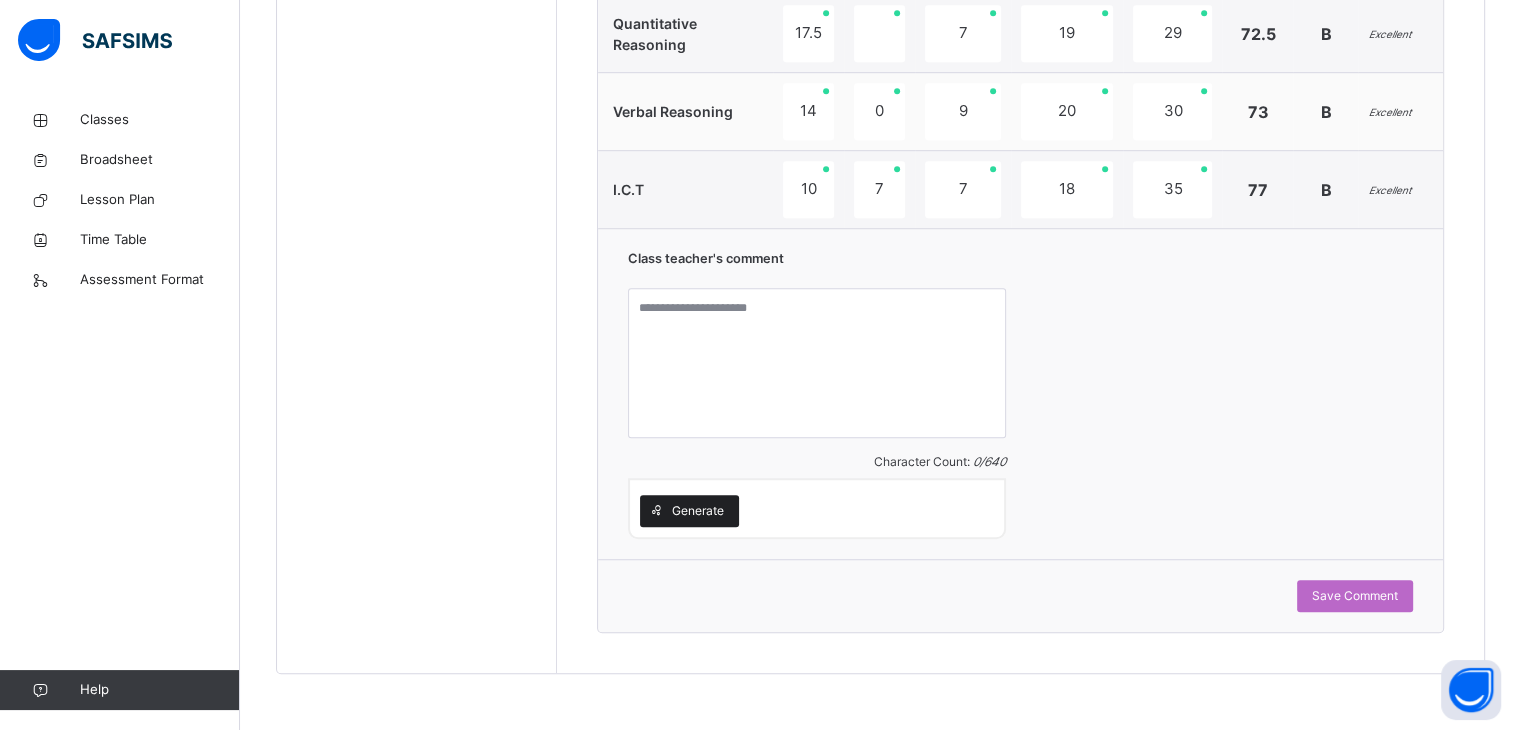click at bounding box center (656, 511) 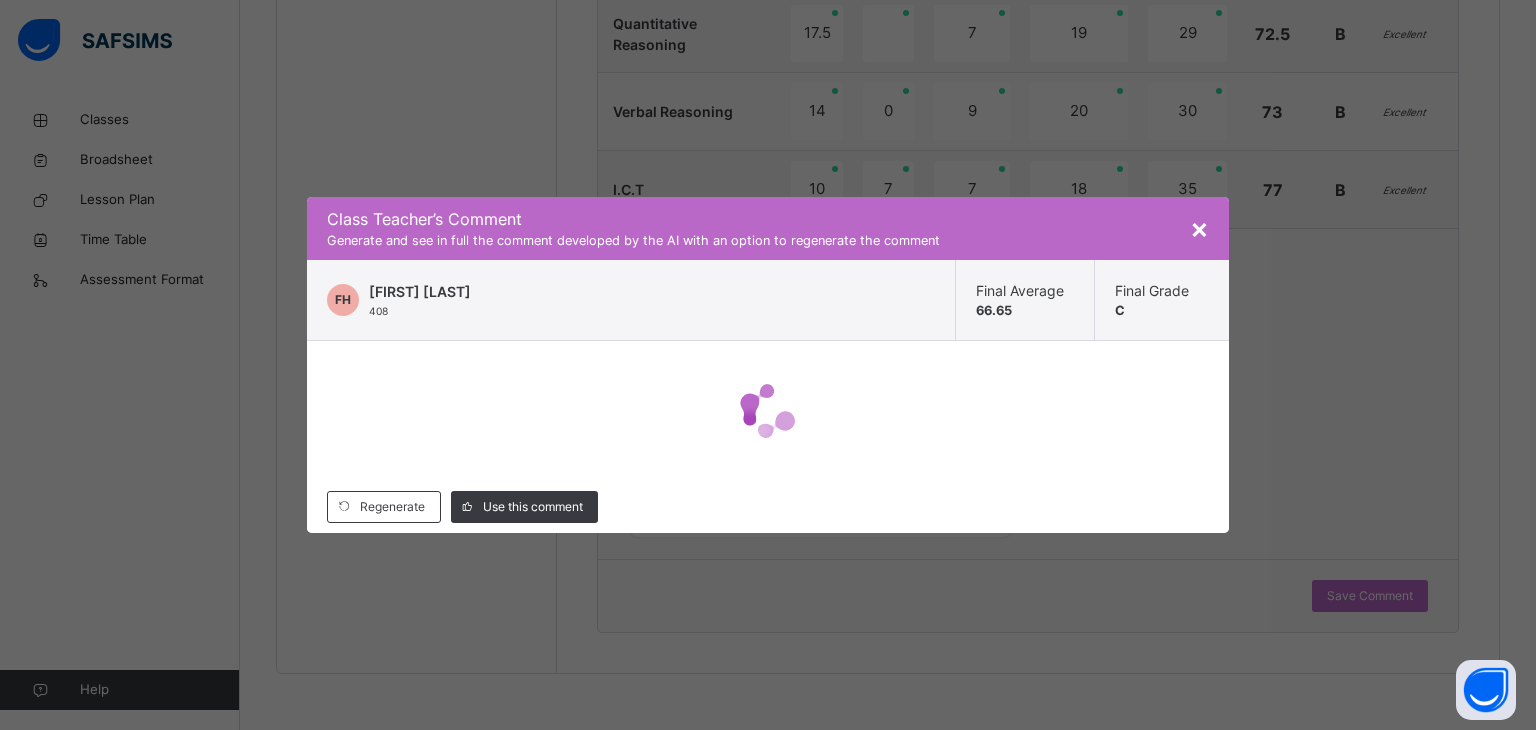 click on "Class Teacher ’s Comment Generate and see in full the comment developed by the AI with an option to regenerate the comment FH [FIRST] [LAST]   408 Final Average 66.65 Final Grade C   Regenerate     Use this comment" at bounding box center (768, 365) 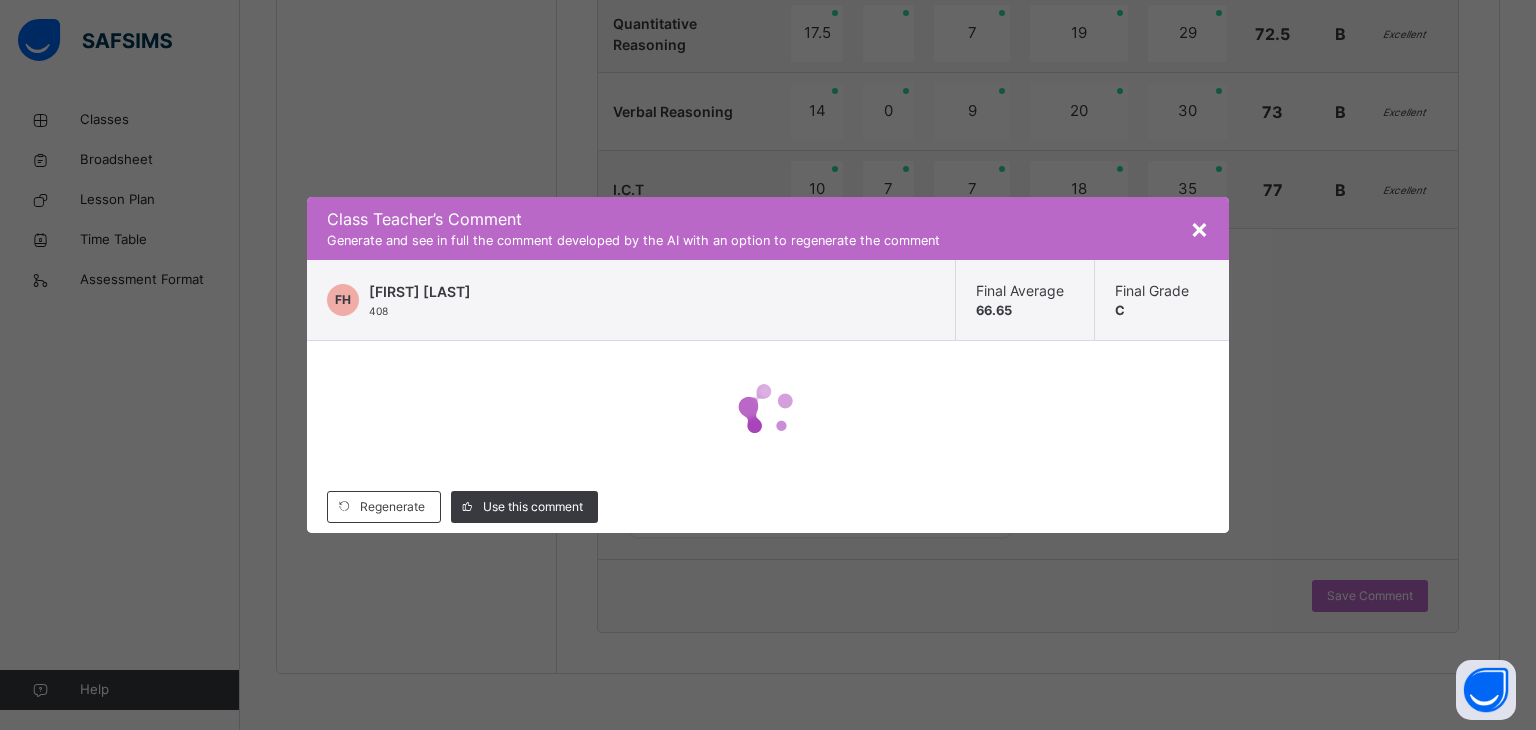 click on "Class Teacher ’s Comment Generate and see in full the comment developed by the AI with an option to regenerate the comment FH [FIRST] [LAST]   408 Final Average 66.65 Final Grade C   Regenerate     Use this comment" at bounding box center (768, 365) 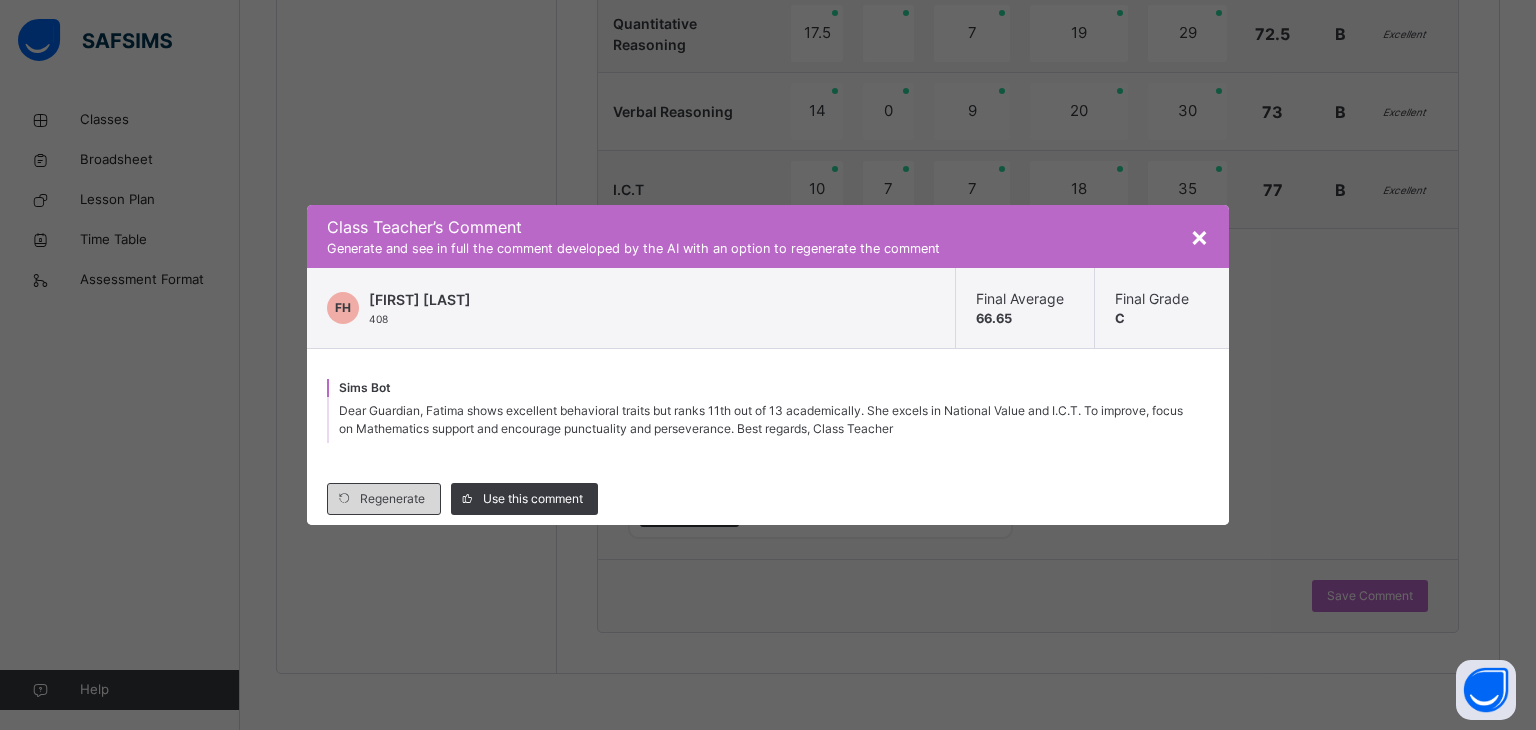 click on "Regenerate" at bounding box center [392, 499] 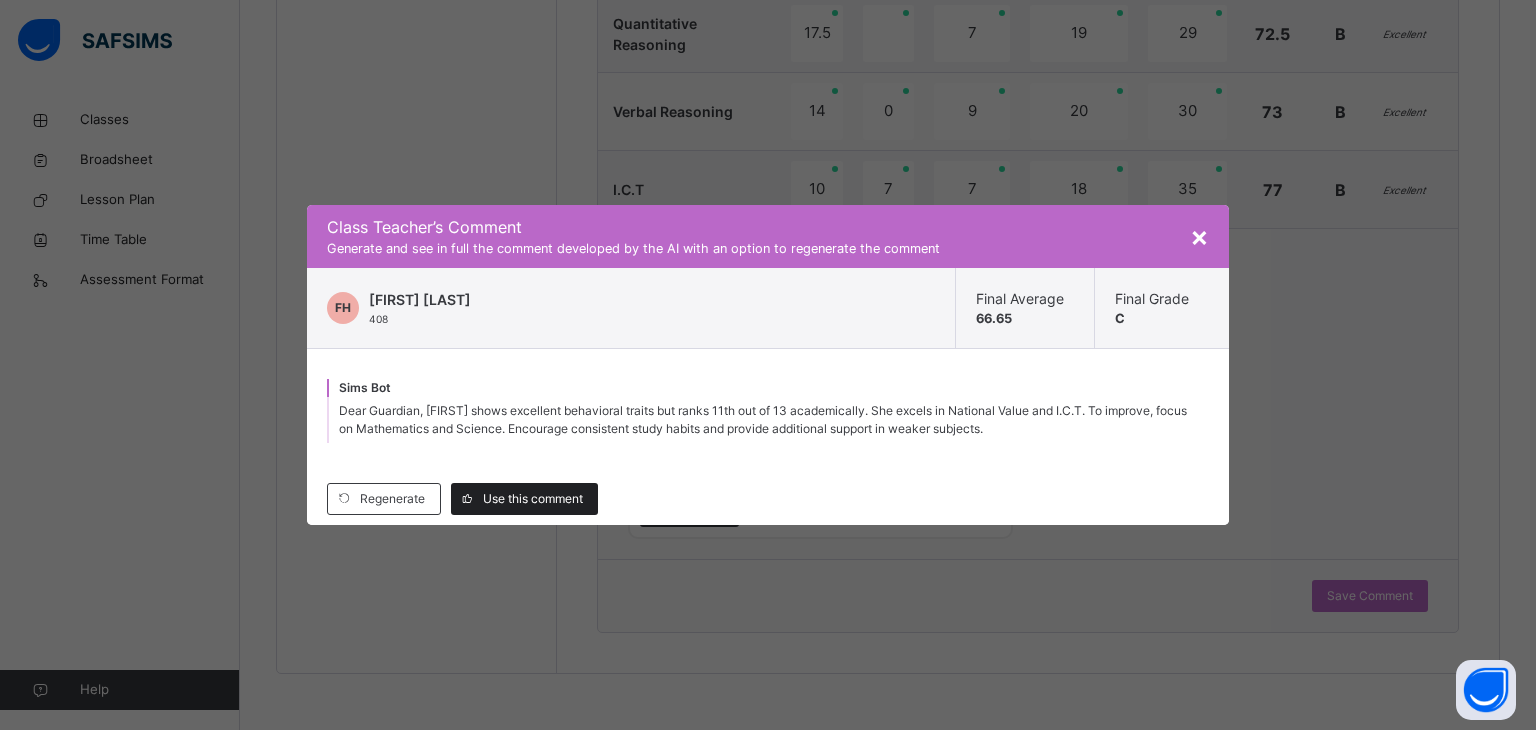 click on "Use this comment" at bounding box center (524, 499) 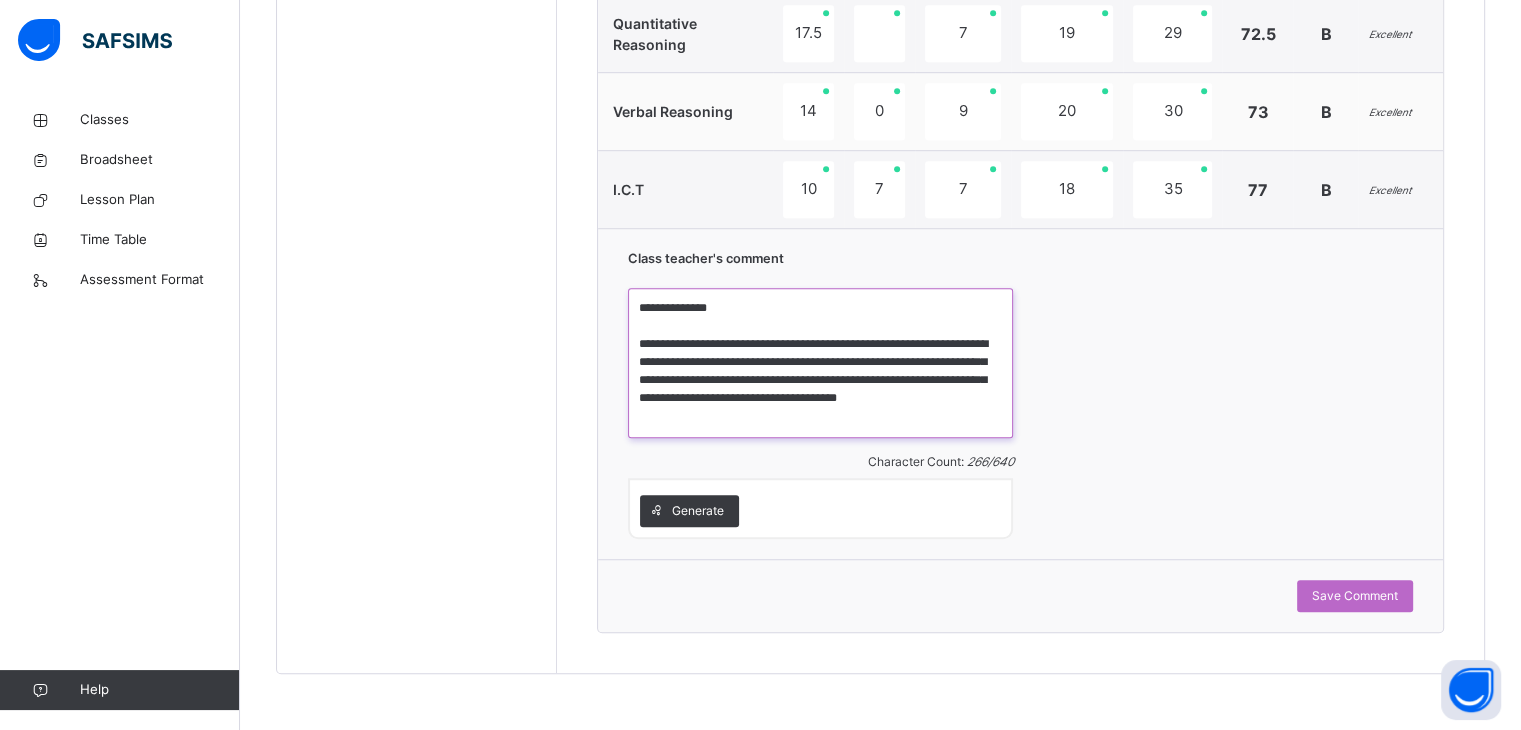 click on "**********" at bounding box center [820, 363] 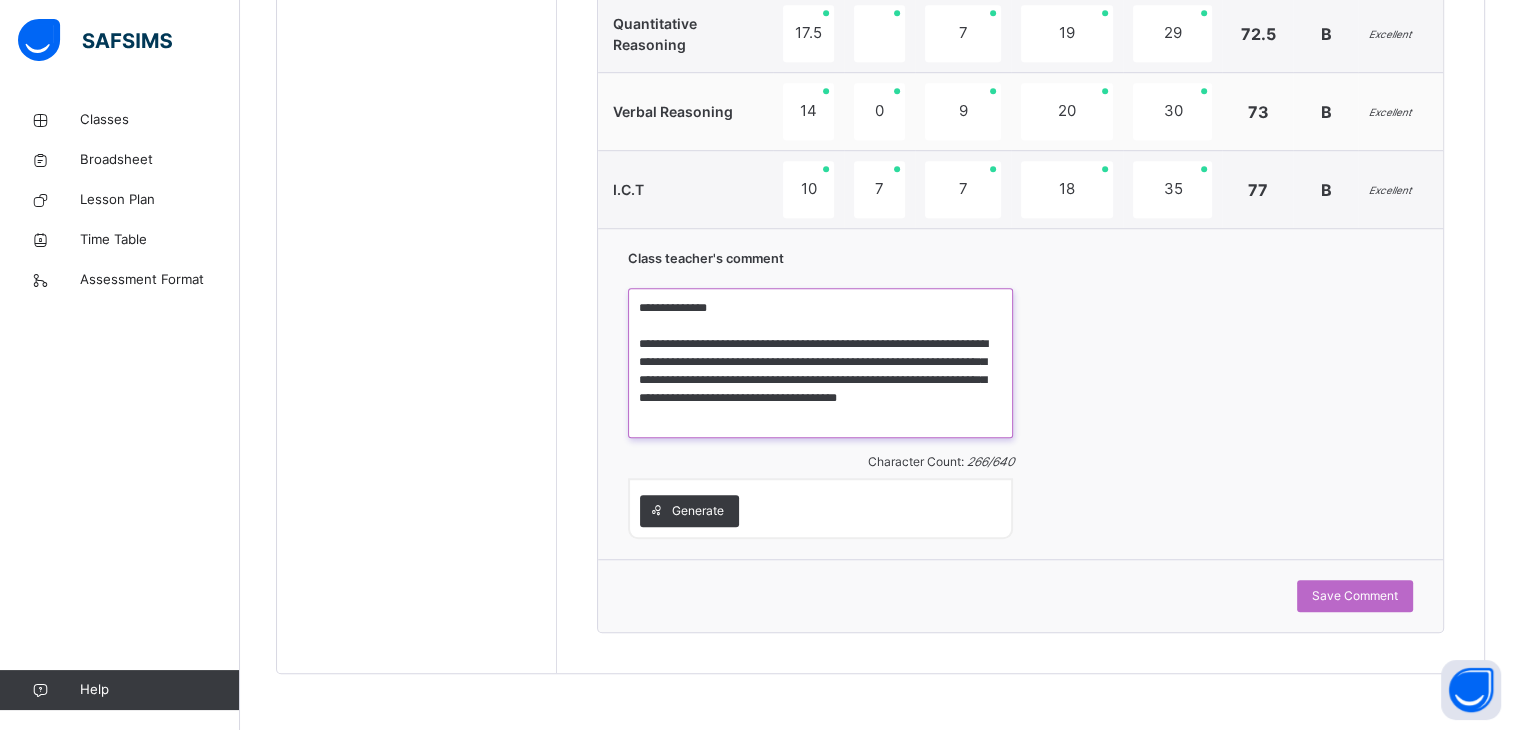 click on "**********" at bounding box center (820, 363) 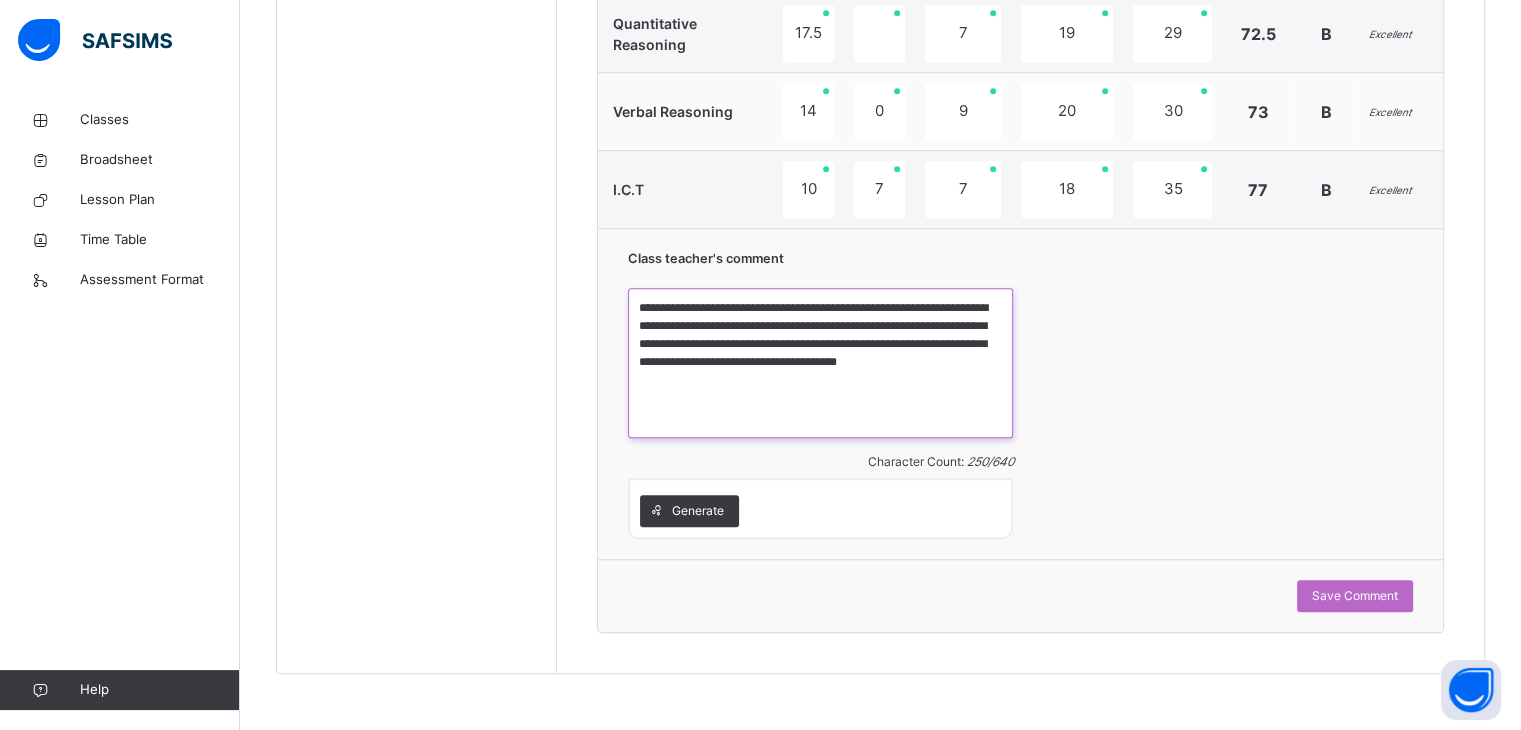 click on "**********" at bounding box center [820, 363] 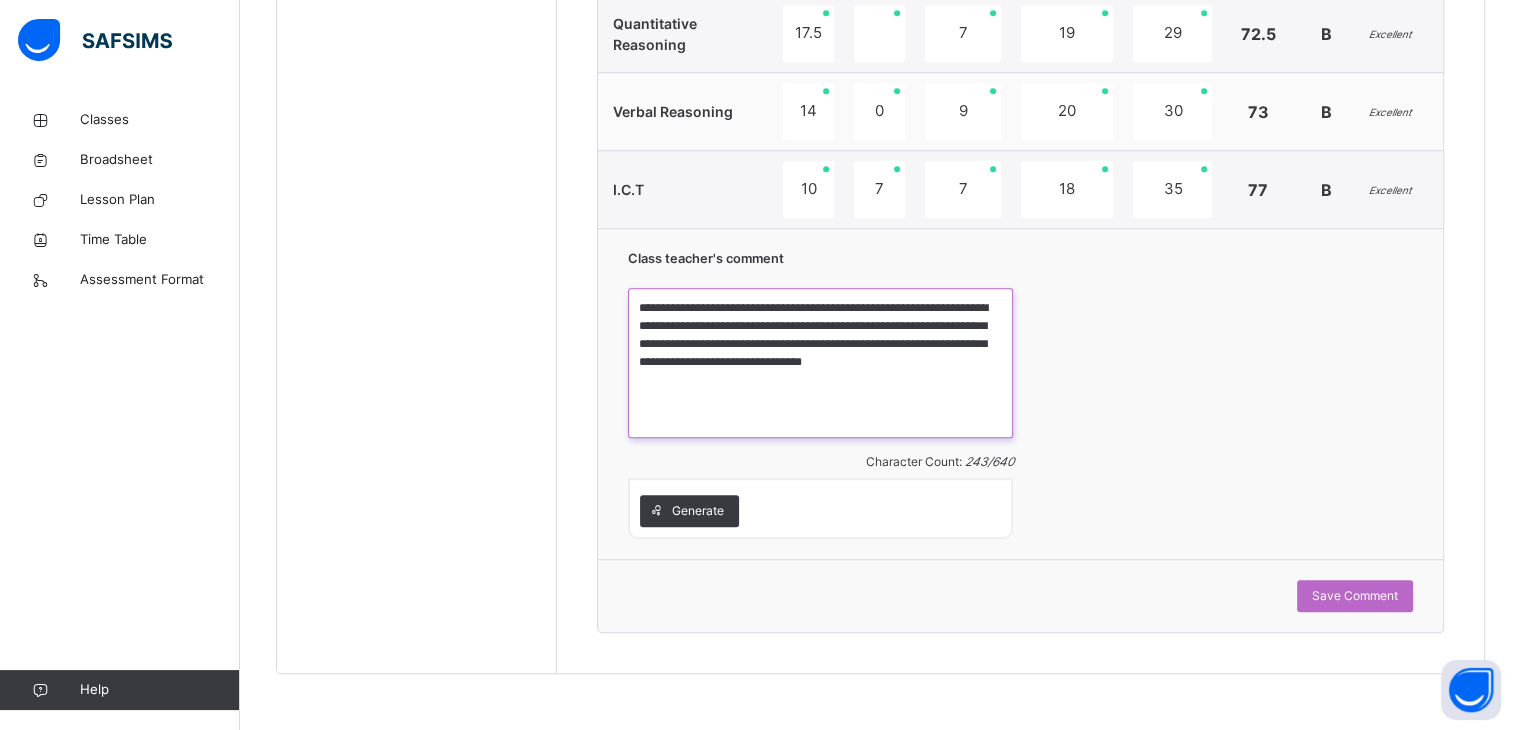 click on "**********" at bounding box center [820, 363] 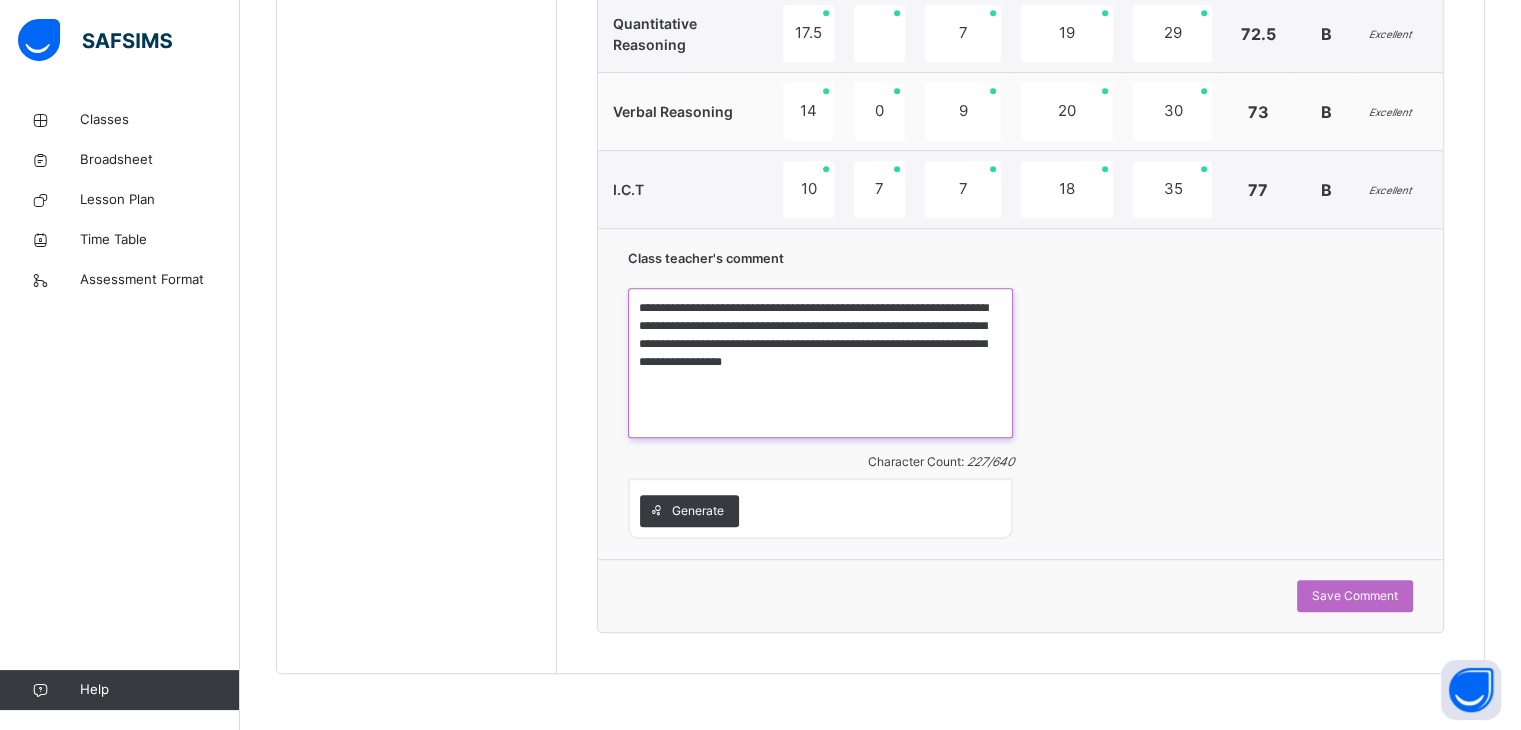 click on "**********" at bounding box center (820, 363) 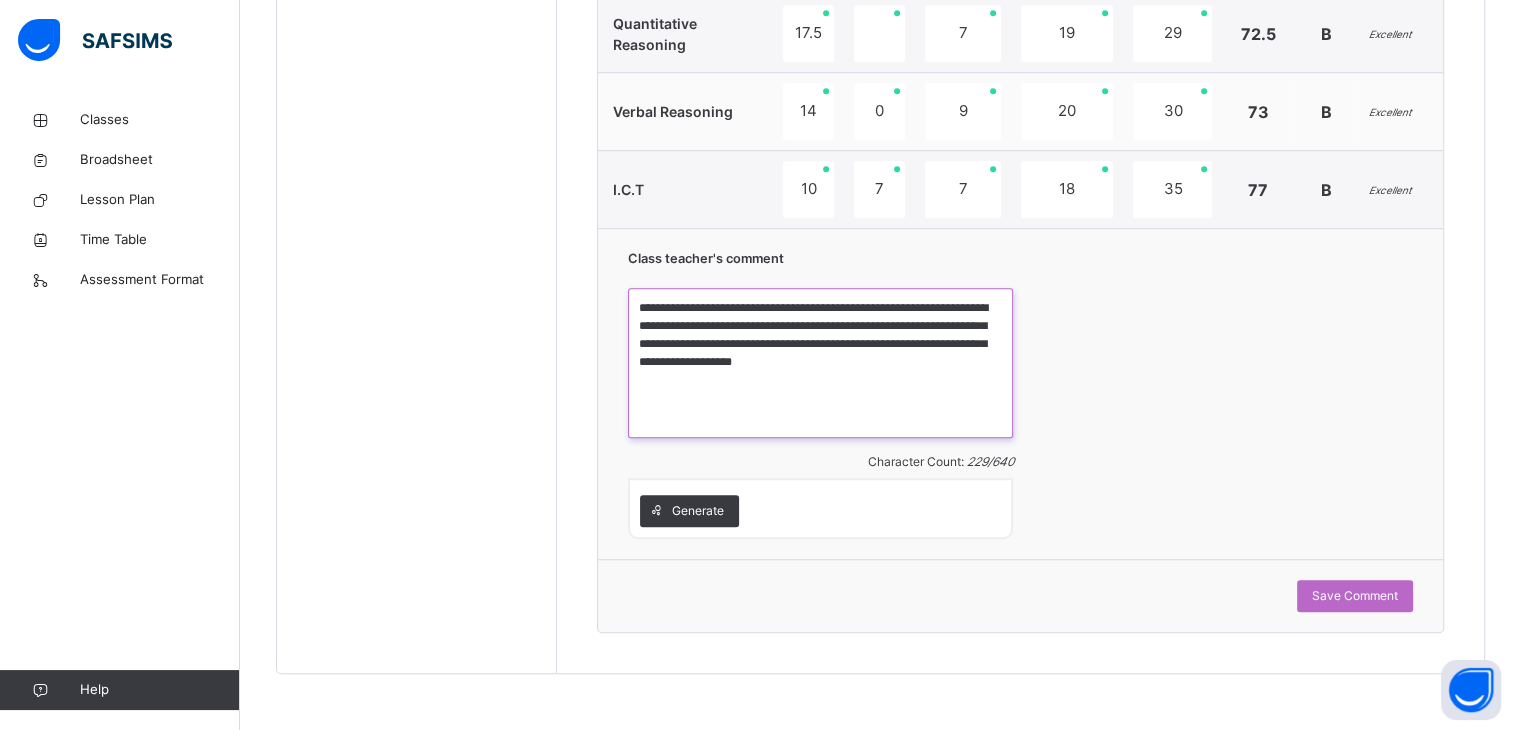 click on "**********" at bounding box center (820, 363) 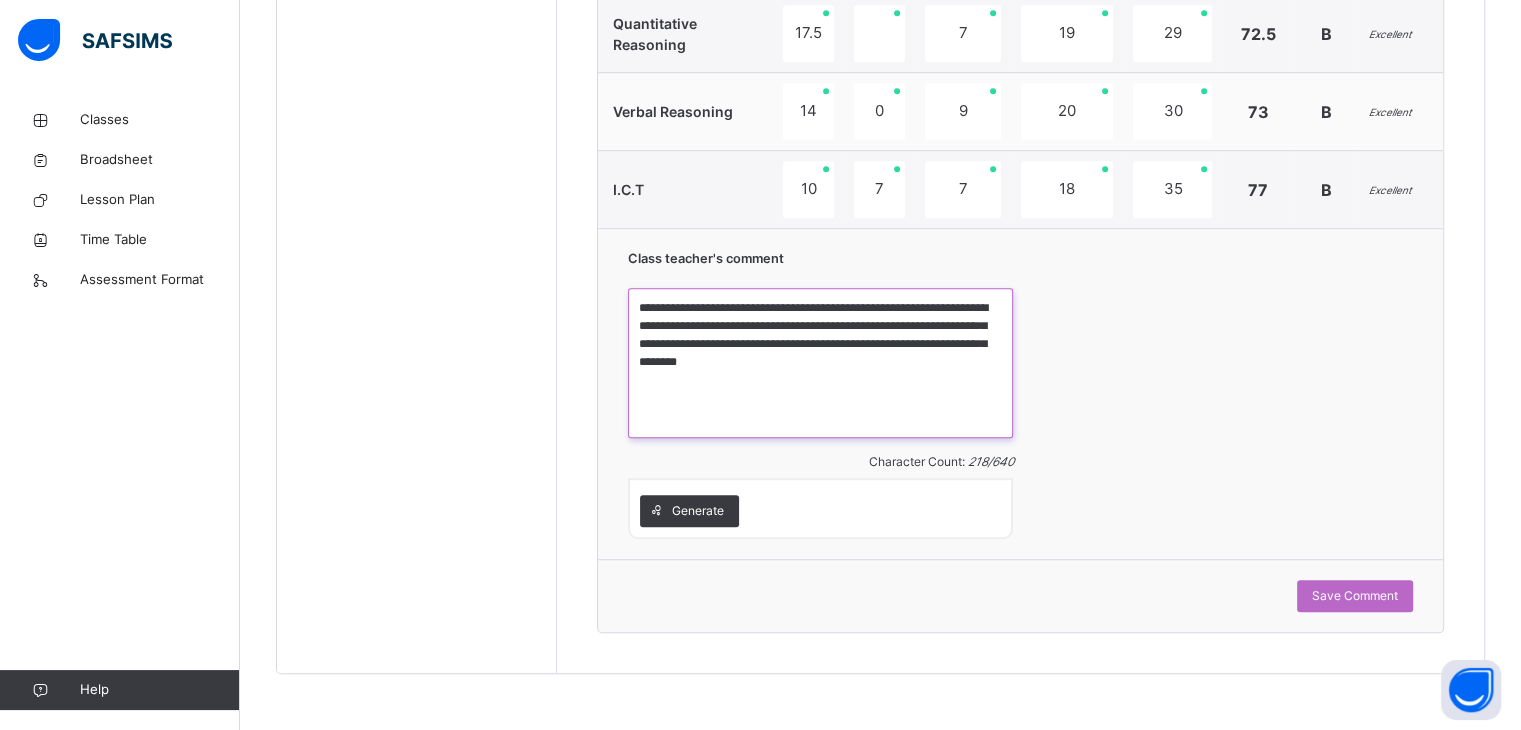 click on "**********" at bounding box center [820, 363] 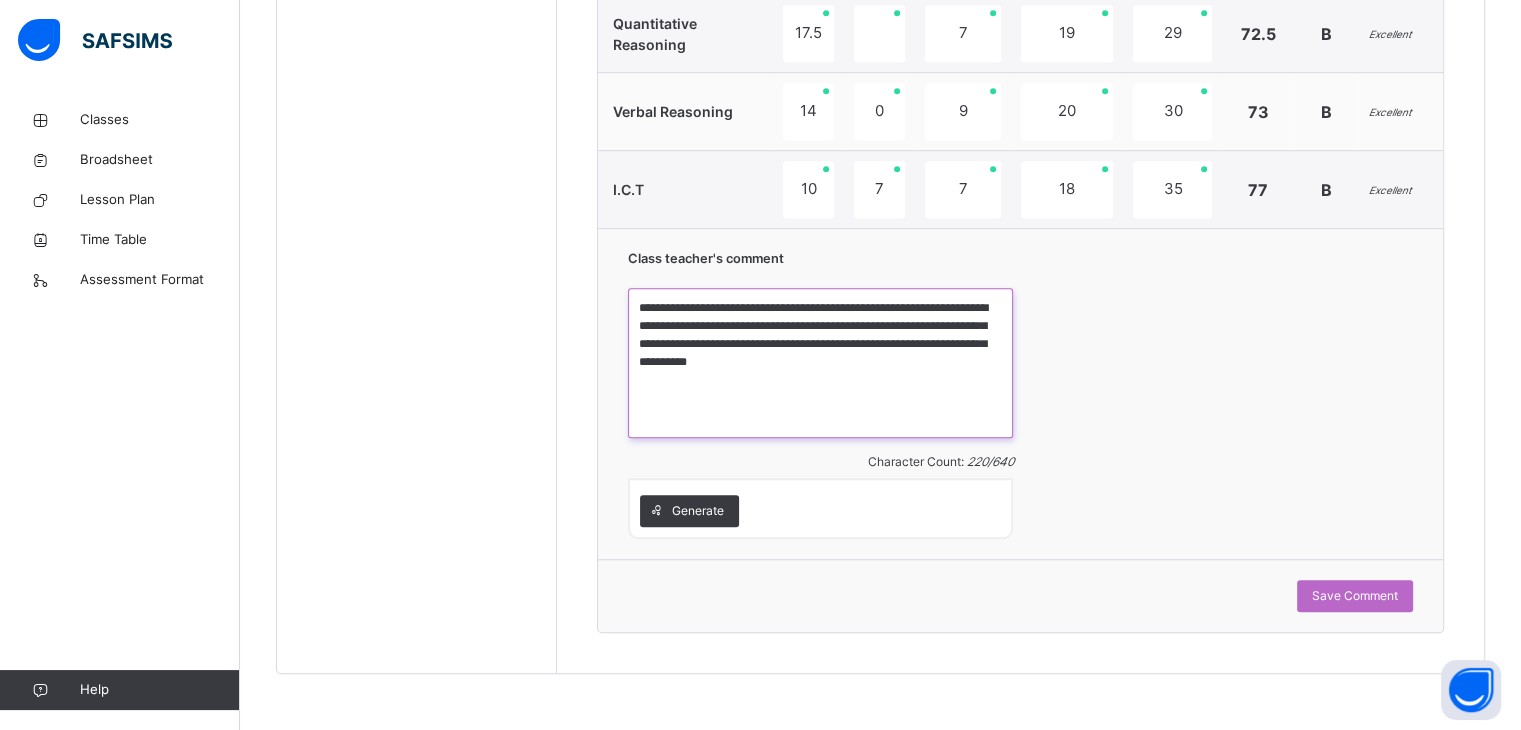 click on "**********" at bounding box center (820, 363) 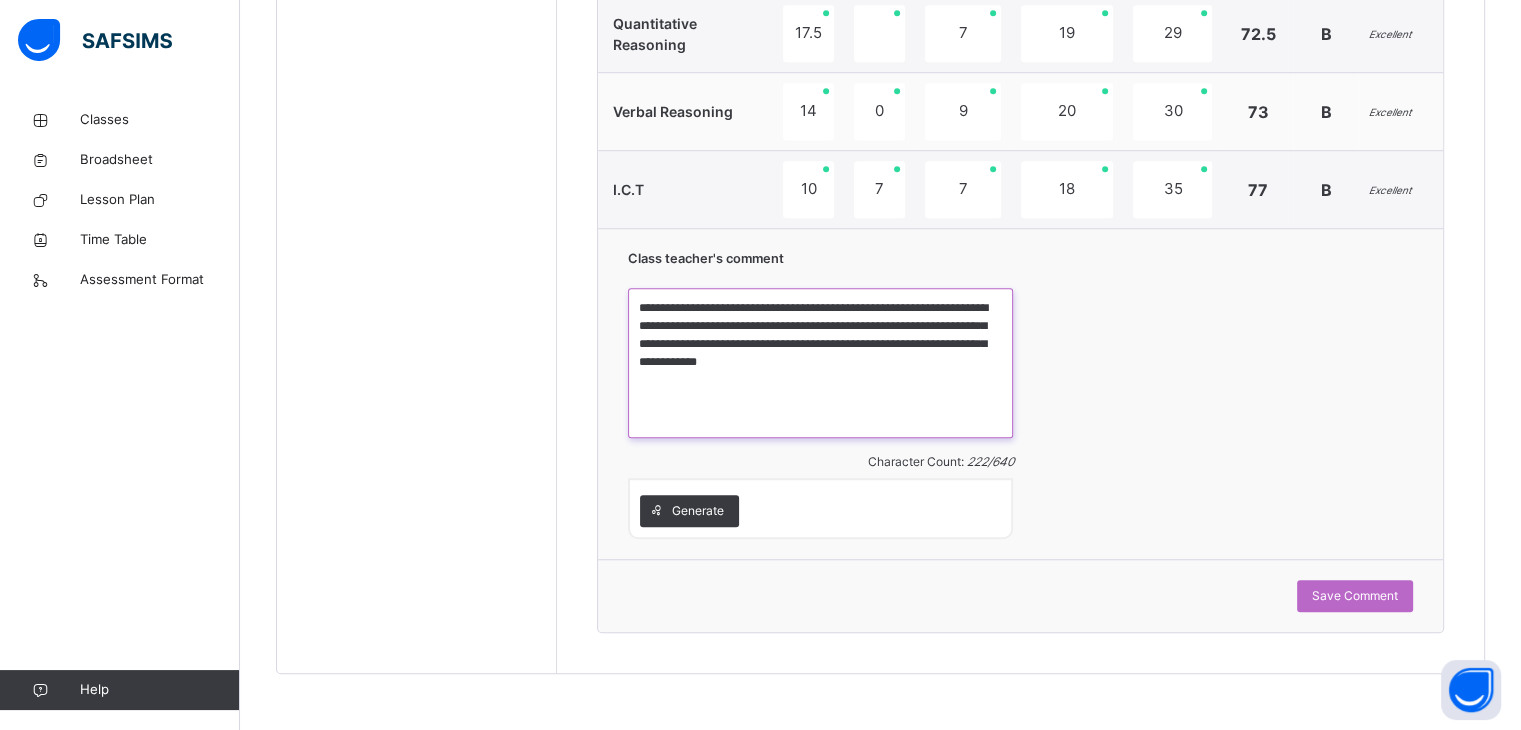 click on "**********" at bounding box center [820, 363] 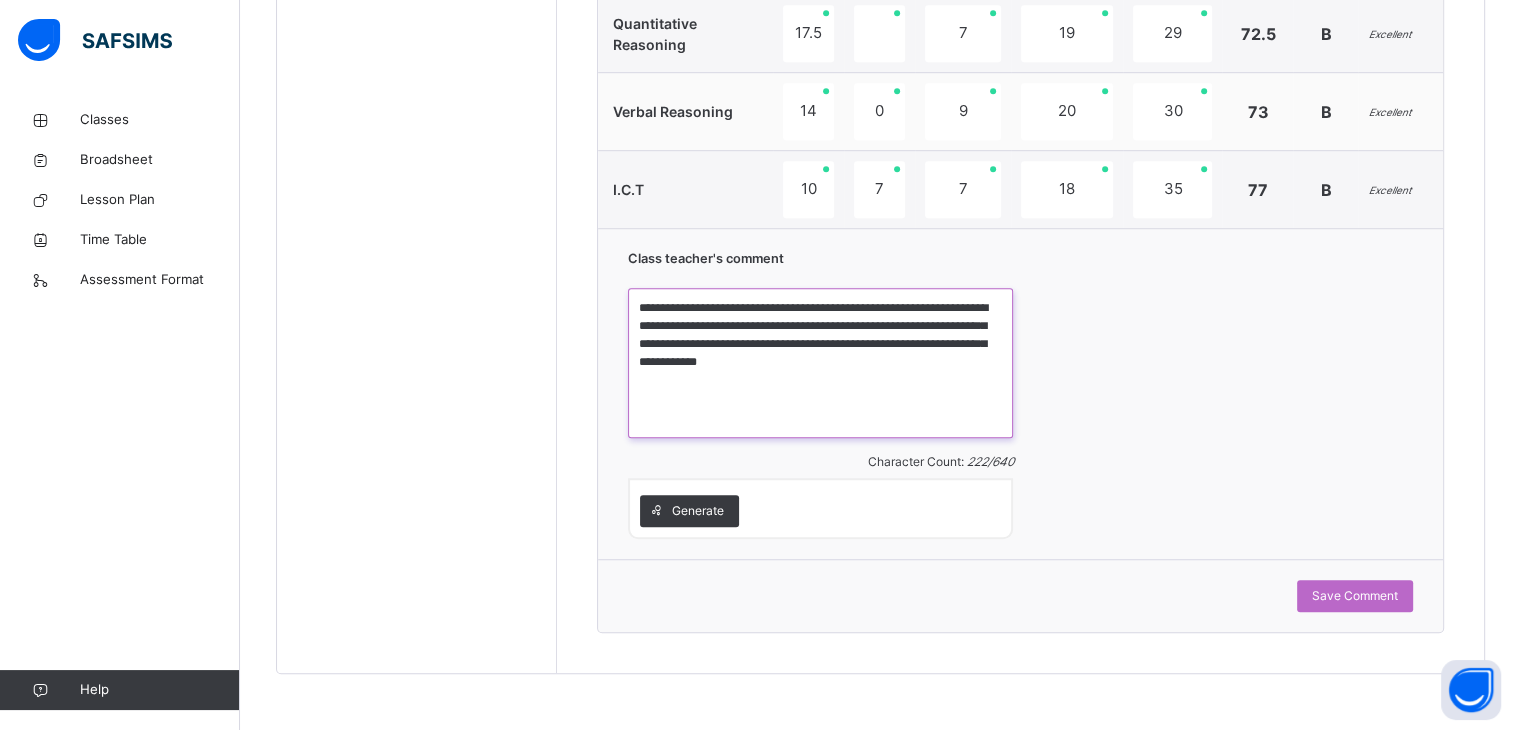 click on "**********" at bounding box center (820, 363) 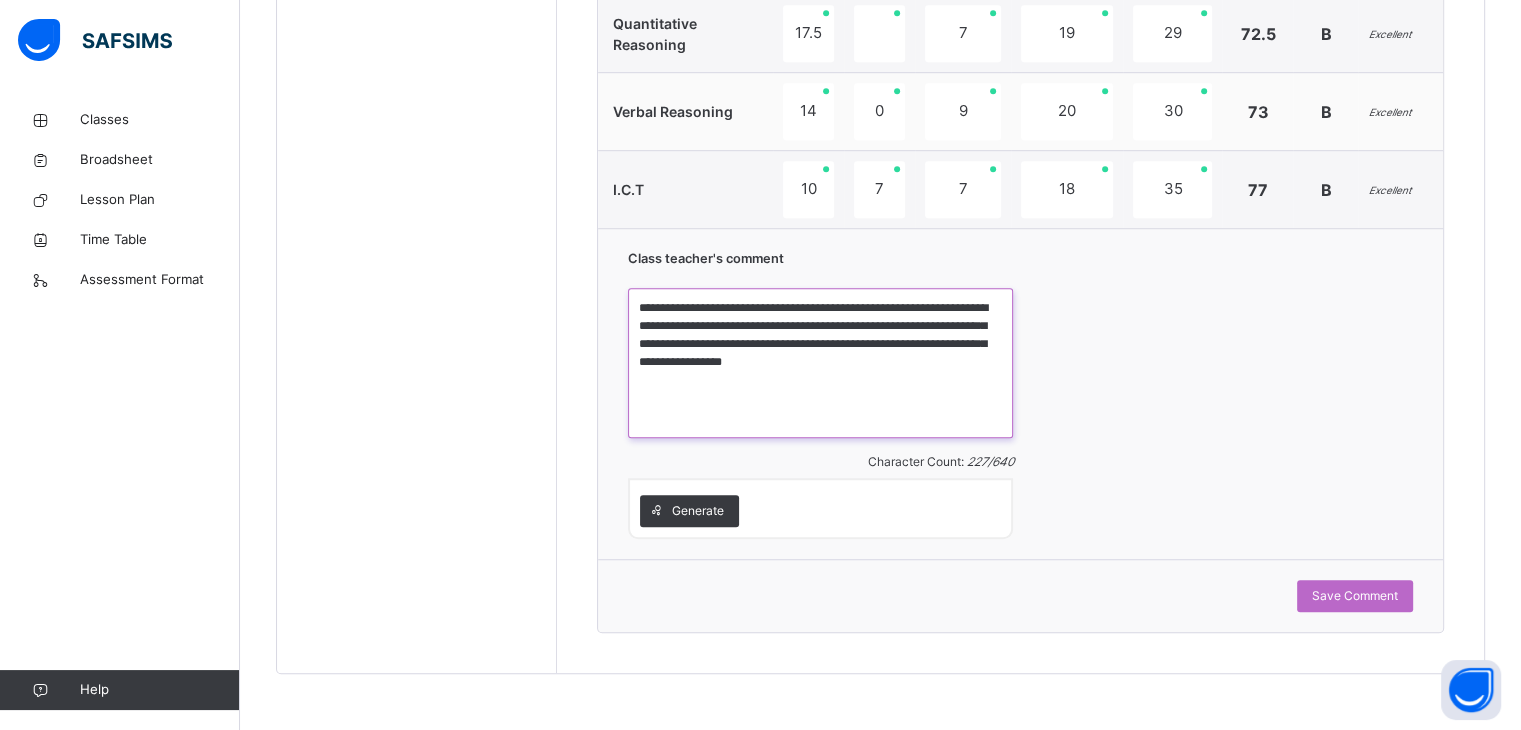 click on "**********" at bounding box center (820, 363) 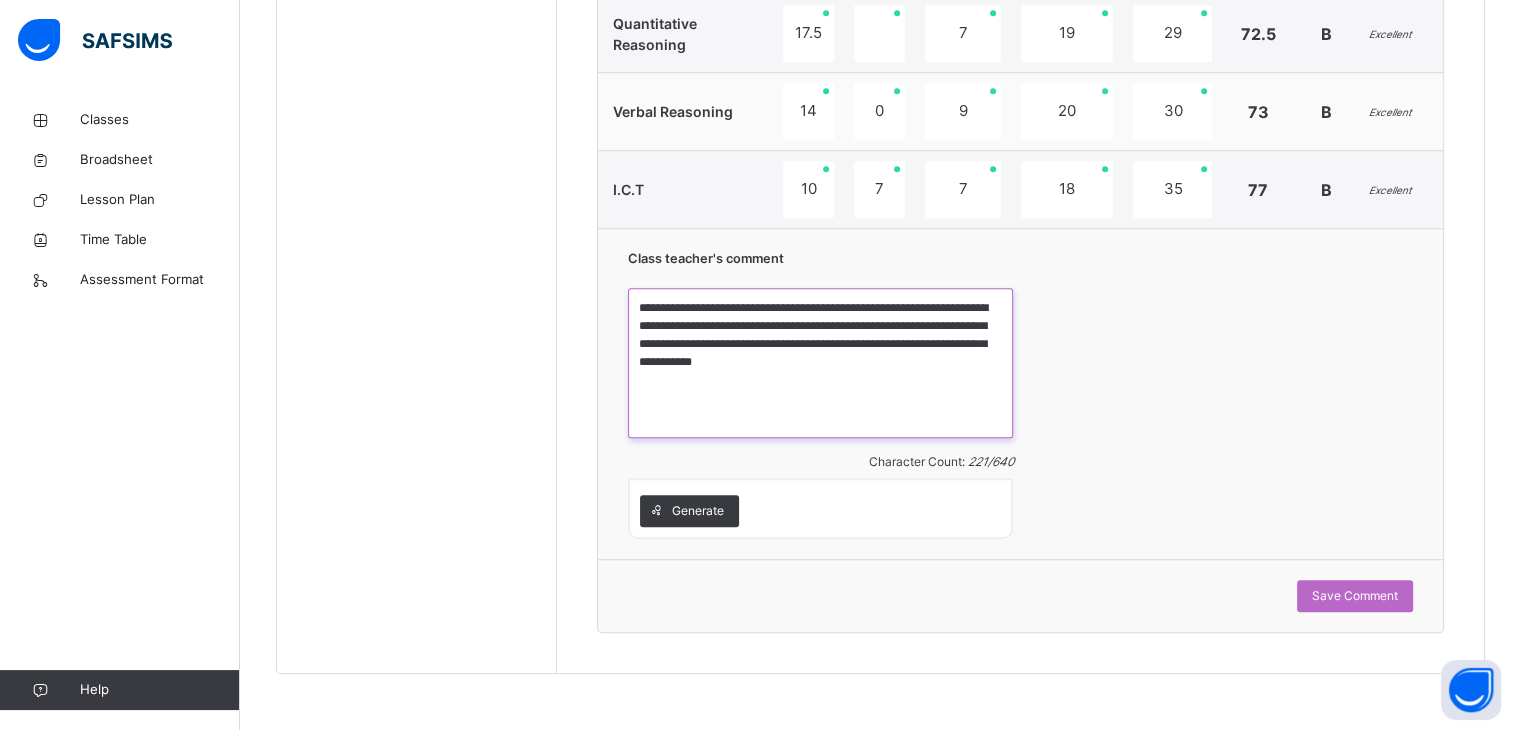 click on "**********" at bounding box center (820, 363) 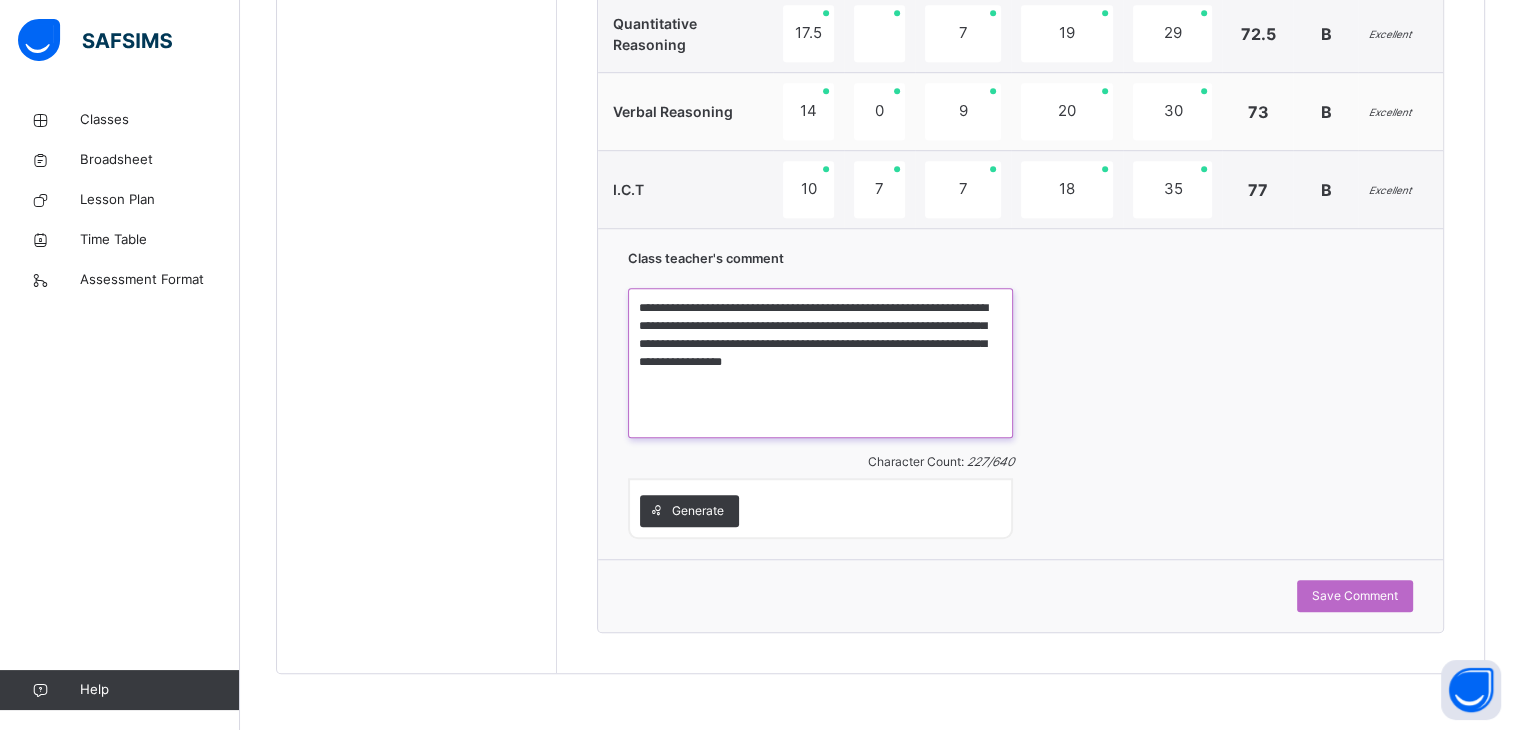 click on "**********" at bounding box center (820, 363) 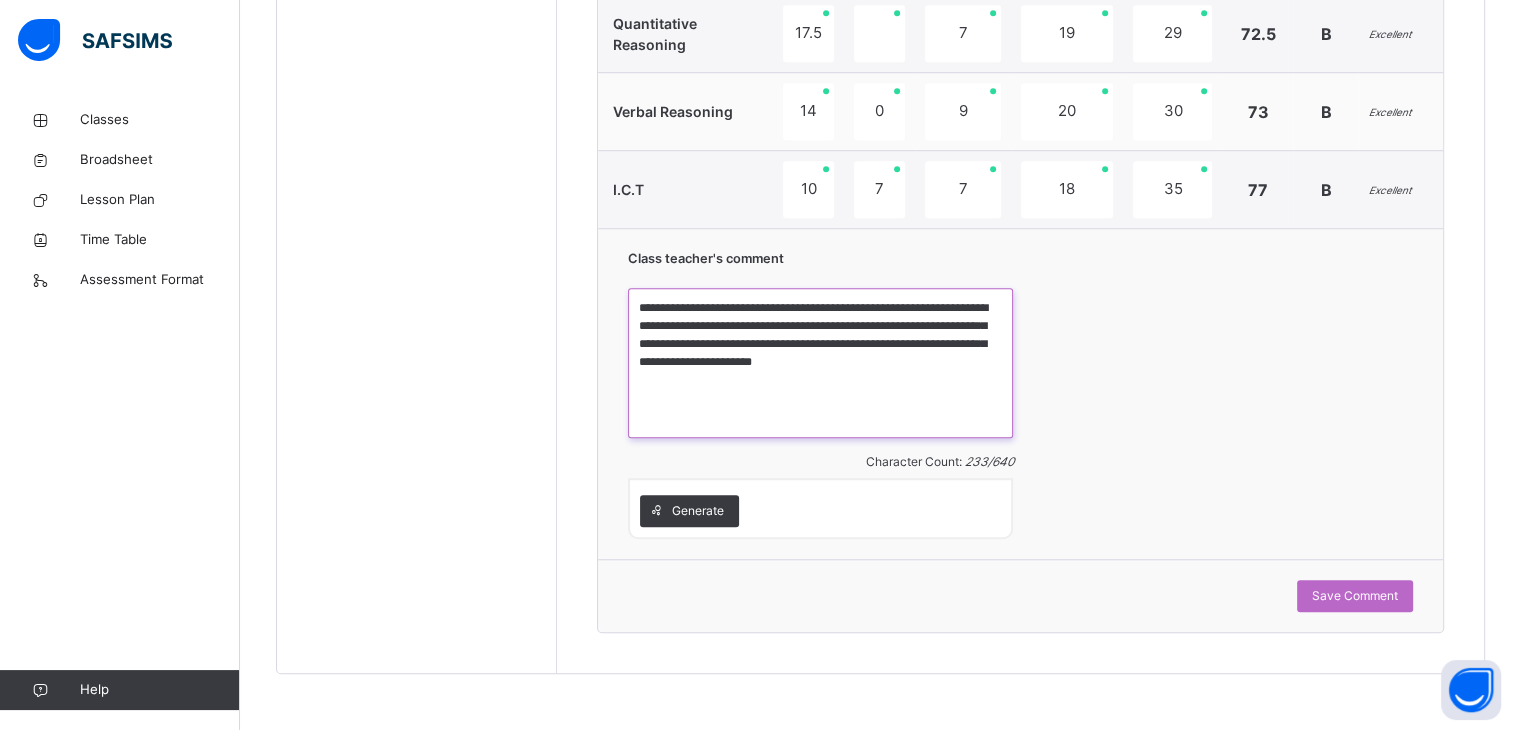 click on "**********" at bounding box center (820, 363) 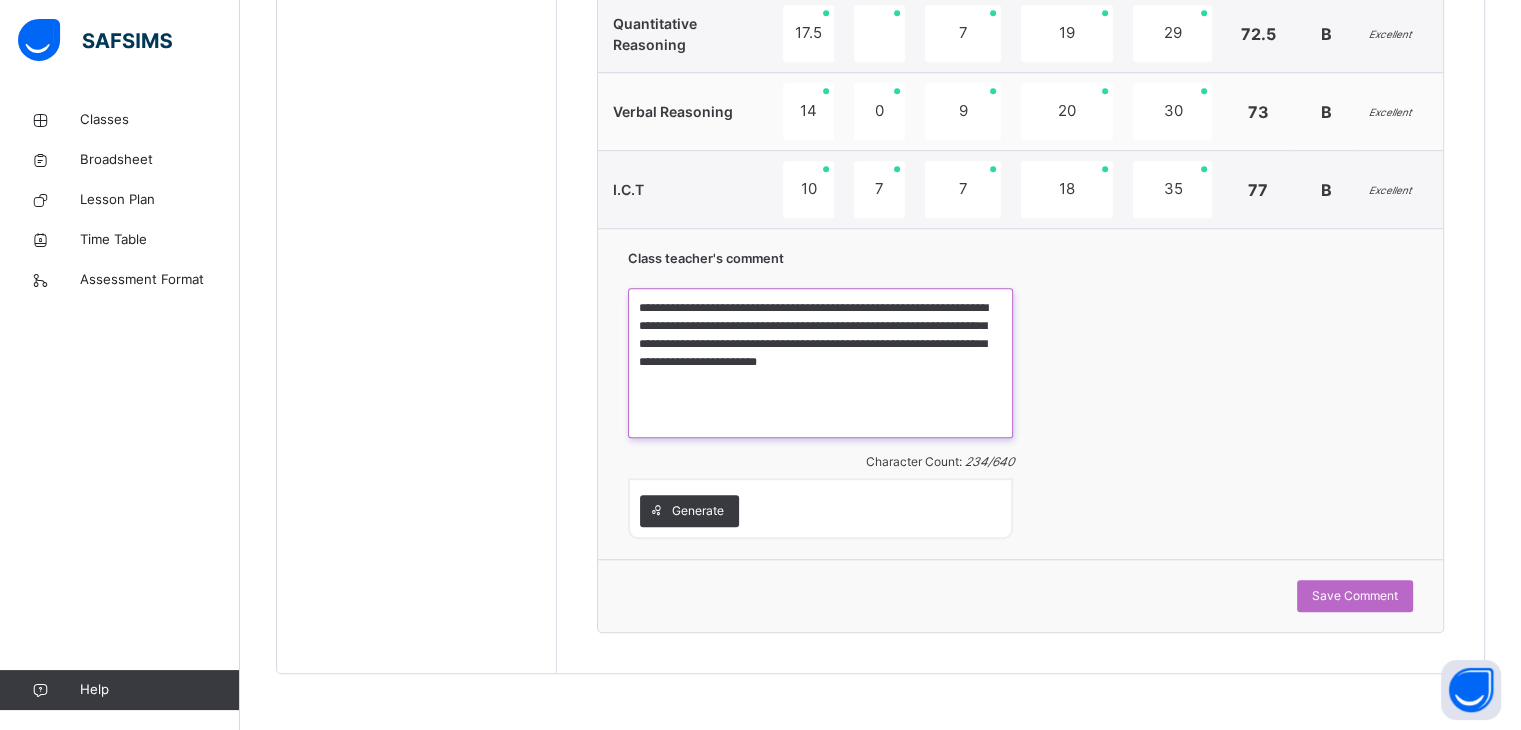 click on "**********" at bounding box center [820, 363] 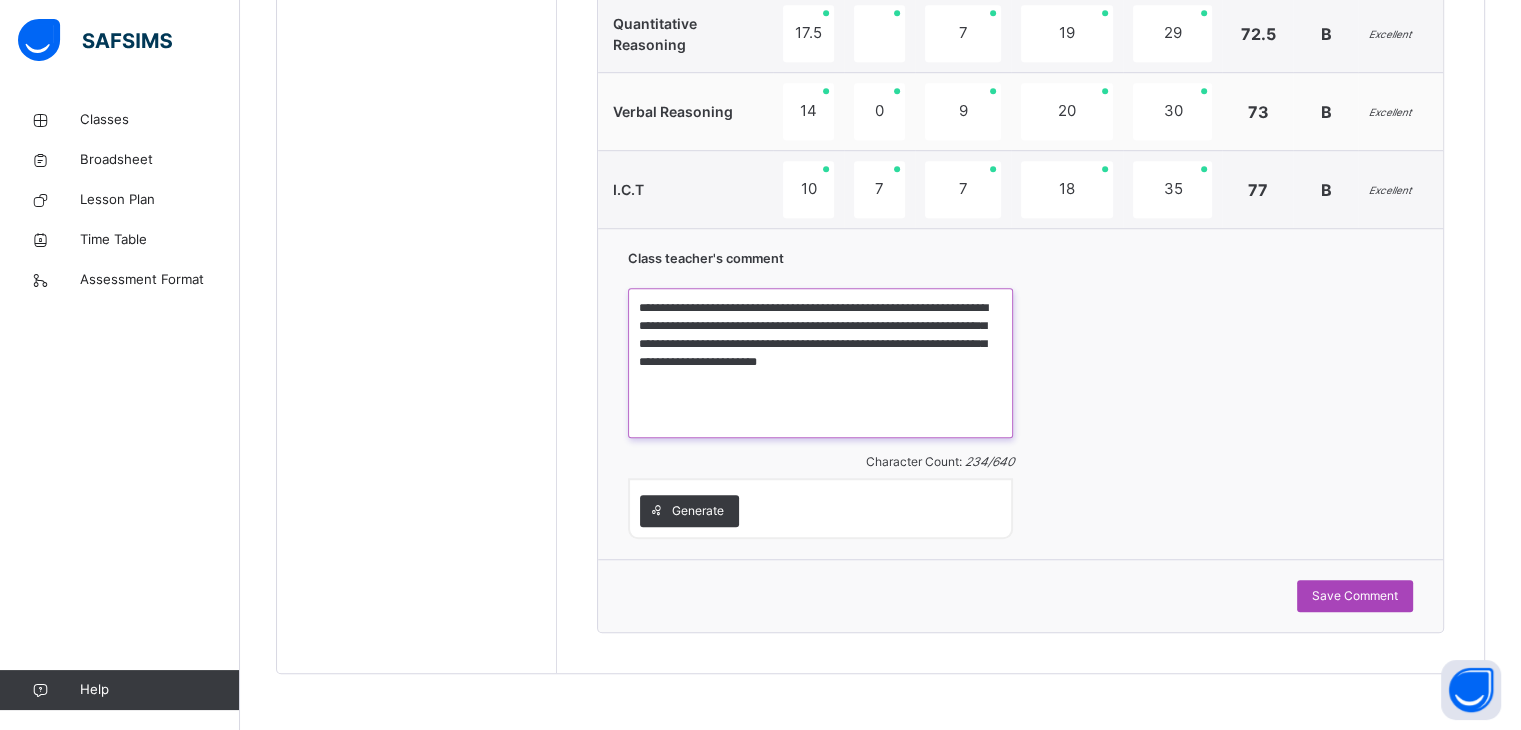 type on "**********" 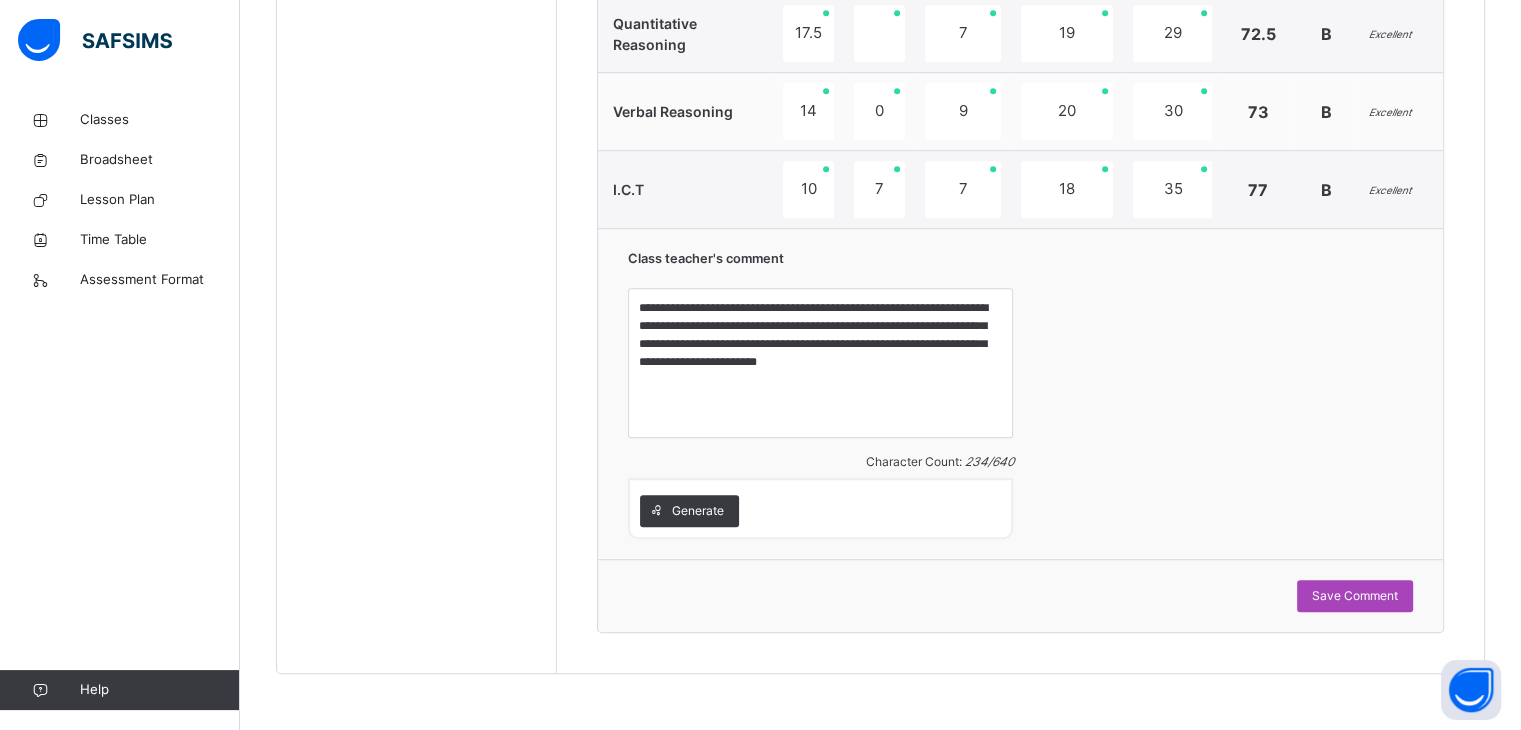 click on "Save Comment" at bounding box center (1355, 596) 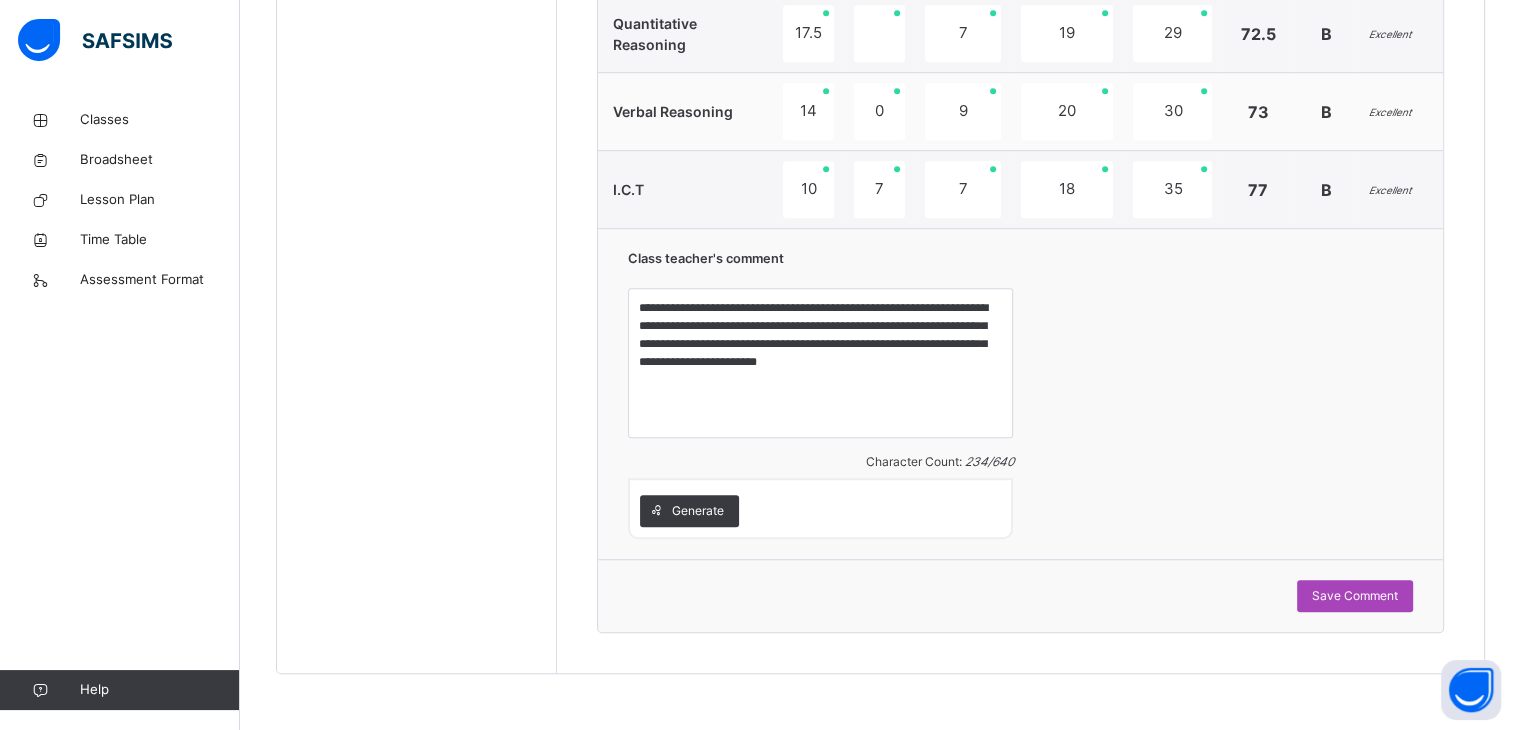click on "Save Comment" at bounding box center [1355, 596] 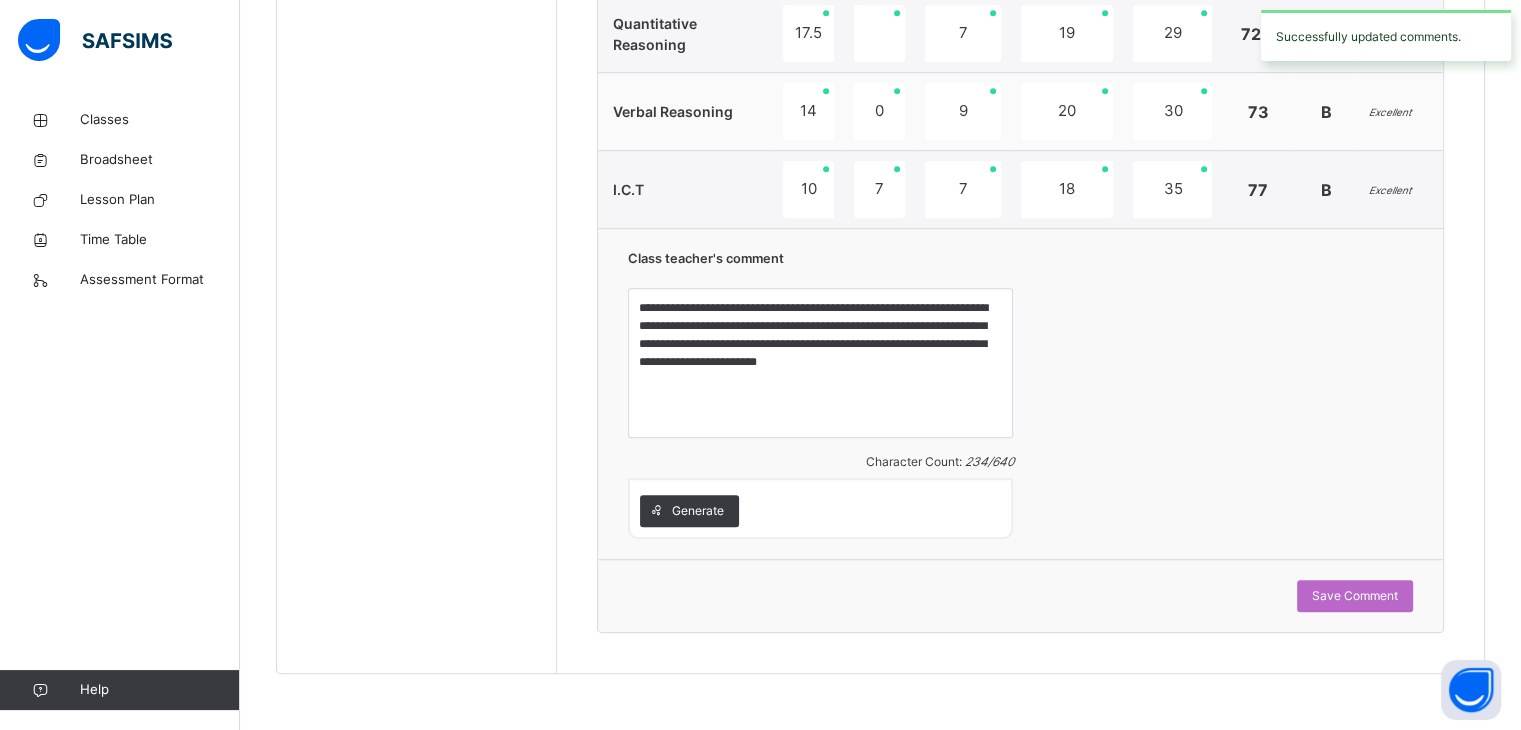 click on "**********" at bounding box center (1020, 393) 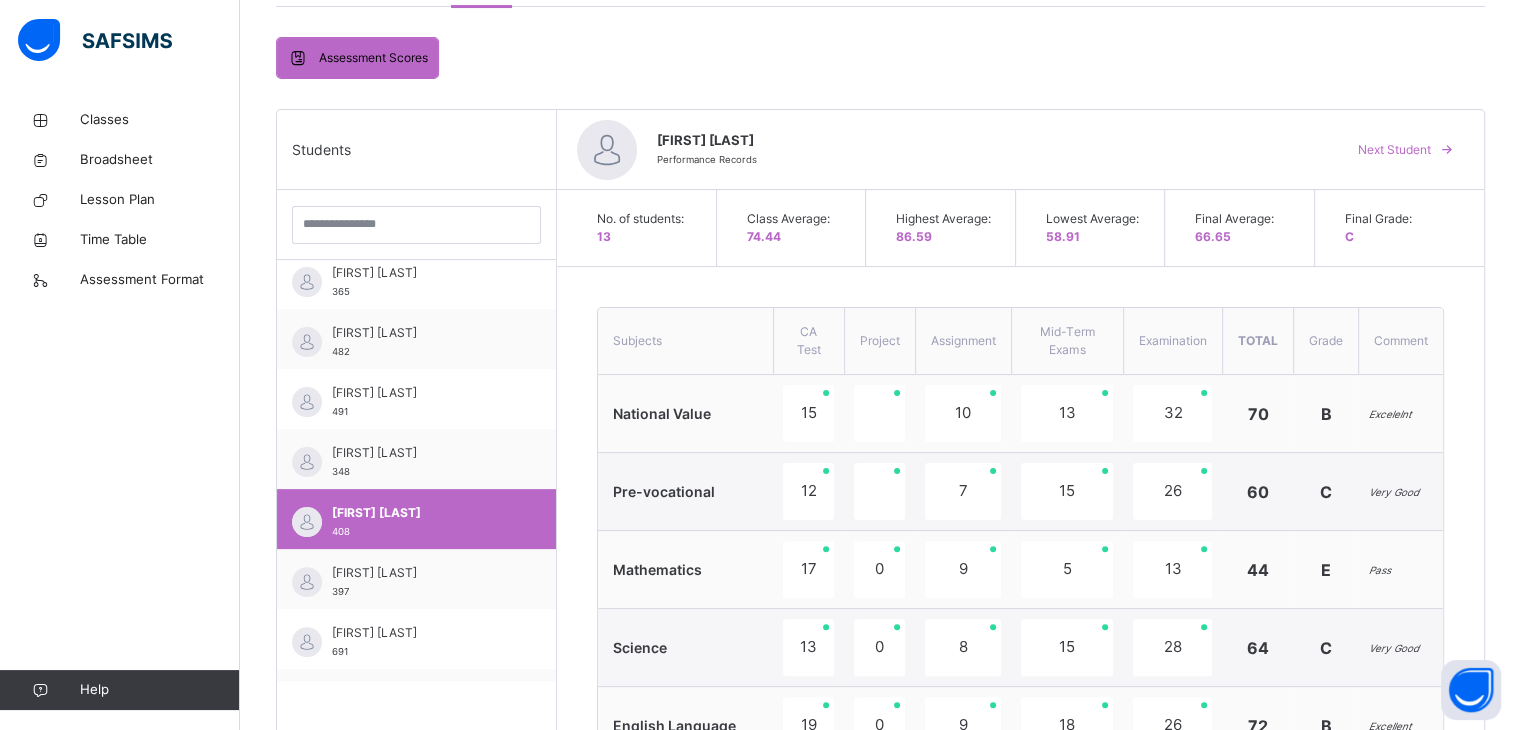 scroll, scrollTop: 422, scrollLeft: 0, axis: vertical 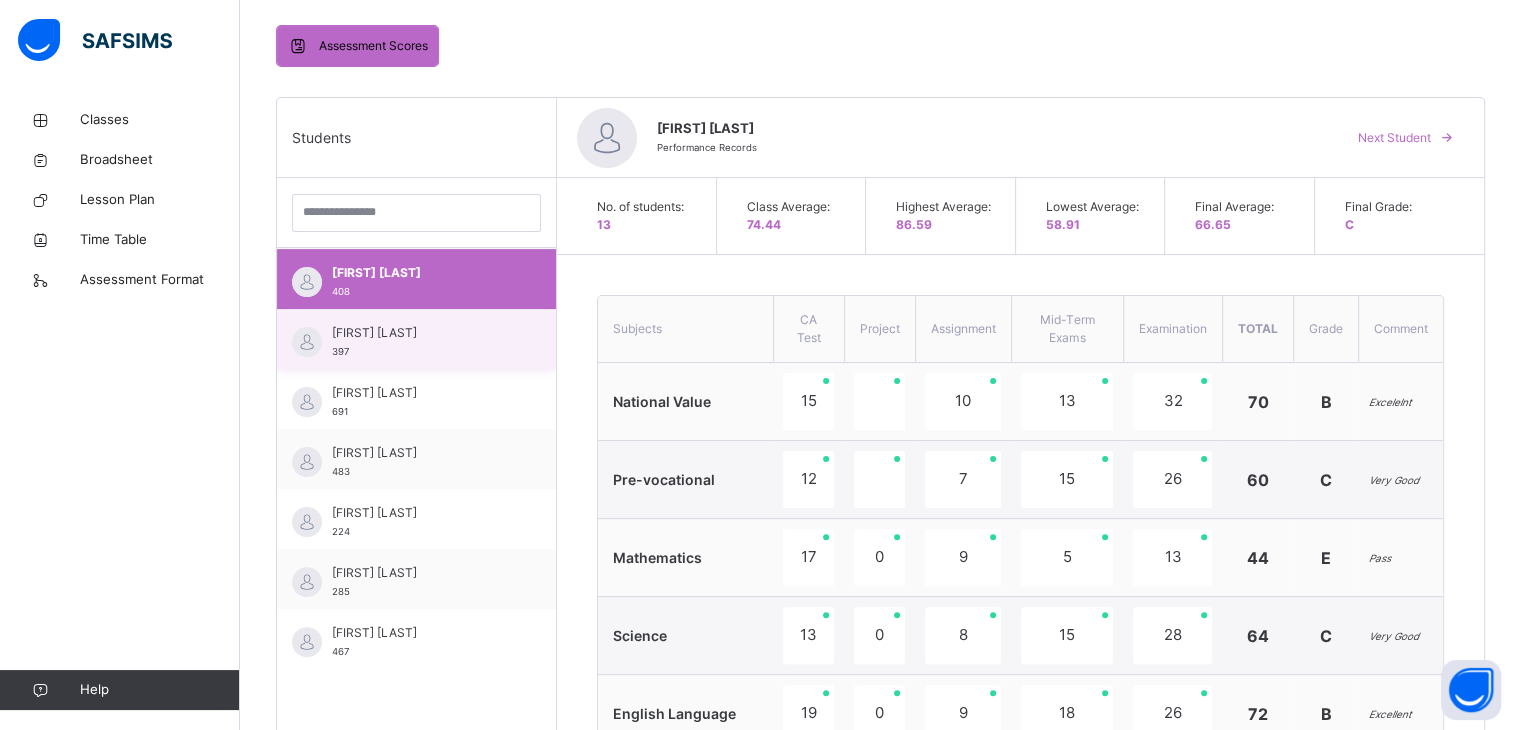 click on "[FIRST] [LAST]" at bounding box center (421, 333) 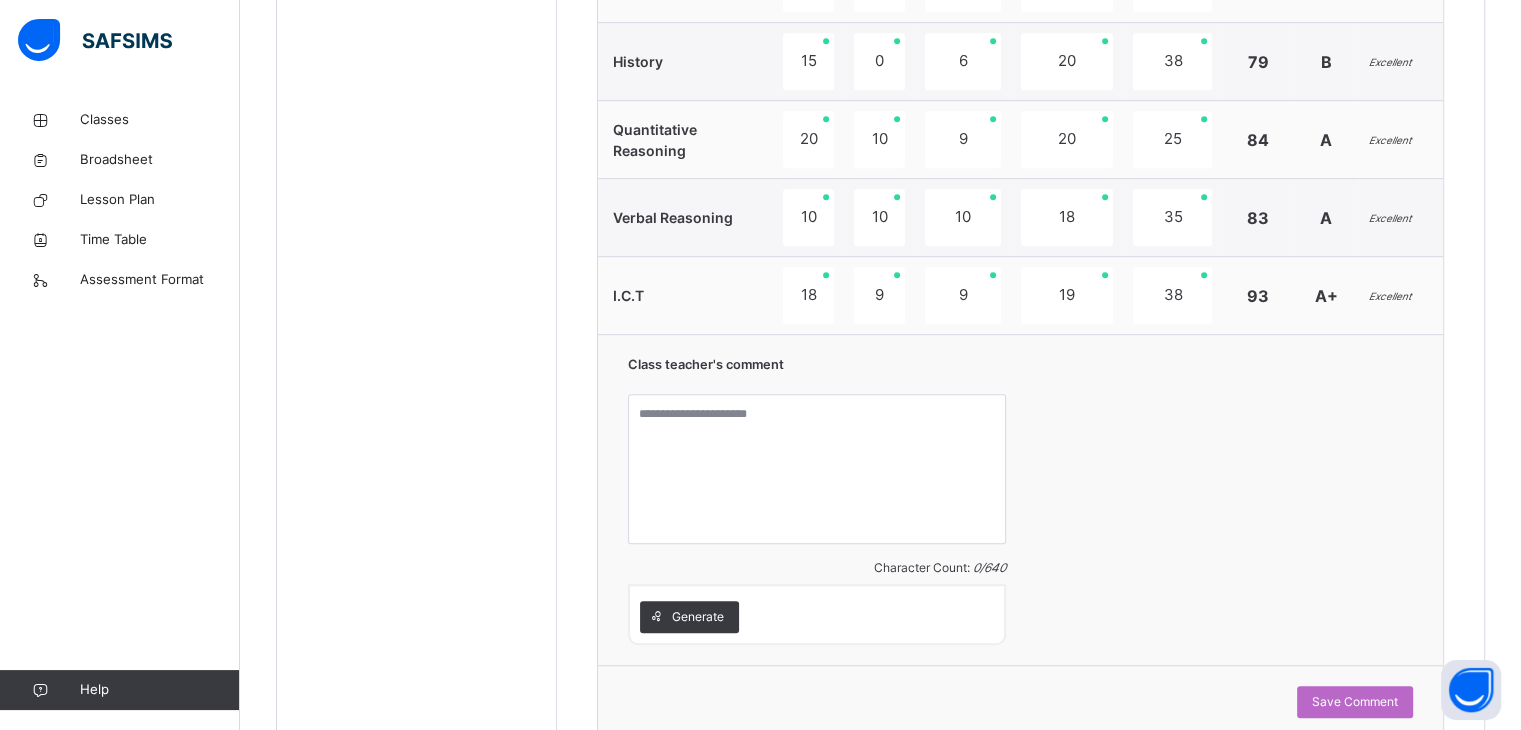 scroll, scrollTop: 1149, scrollLeft: 0, axis: vertical 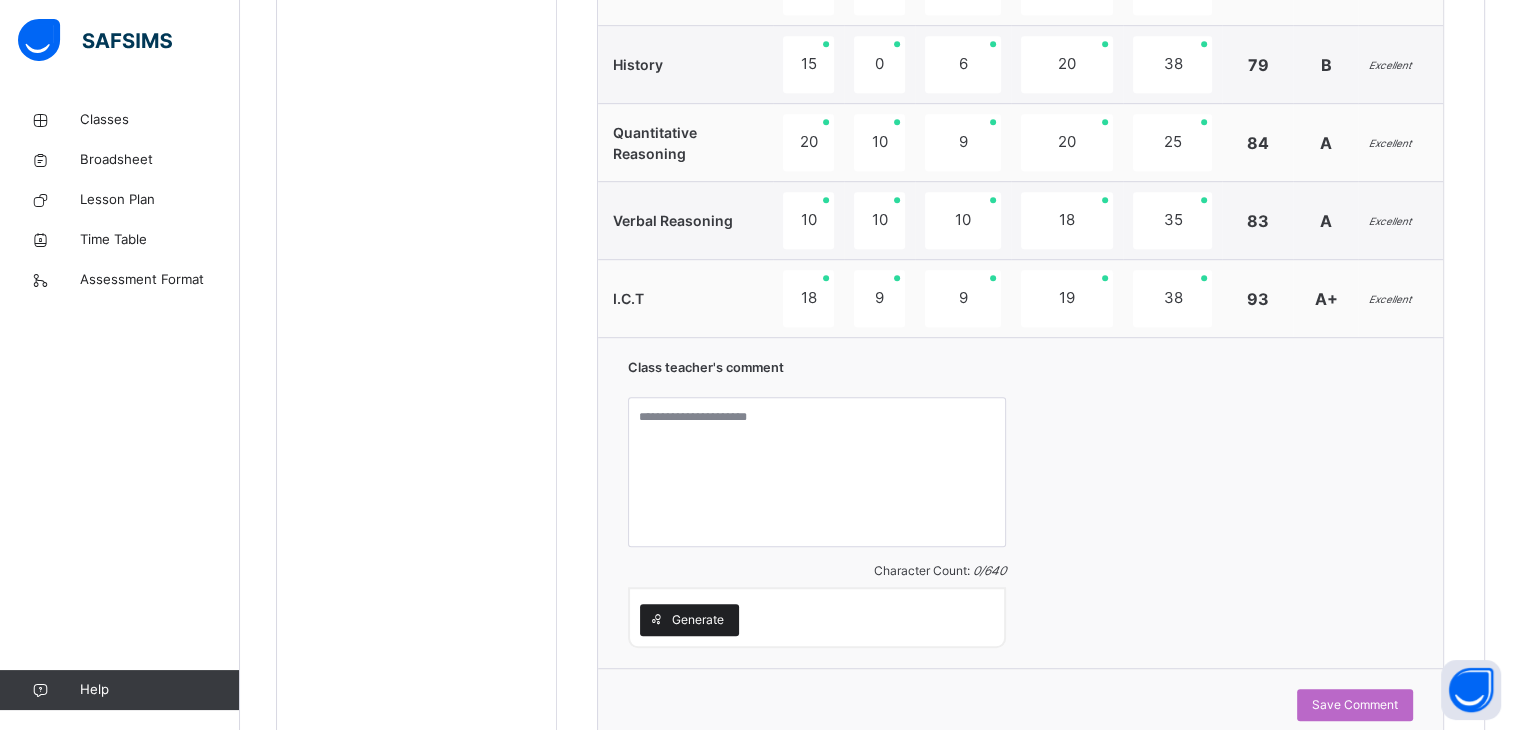 click on "Generate" at bounding box center [698, 620] 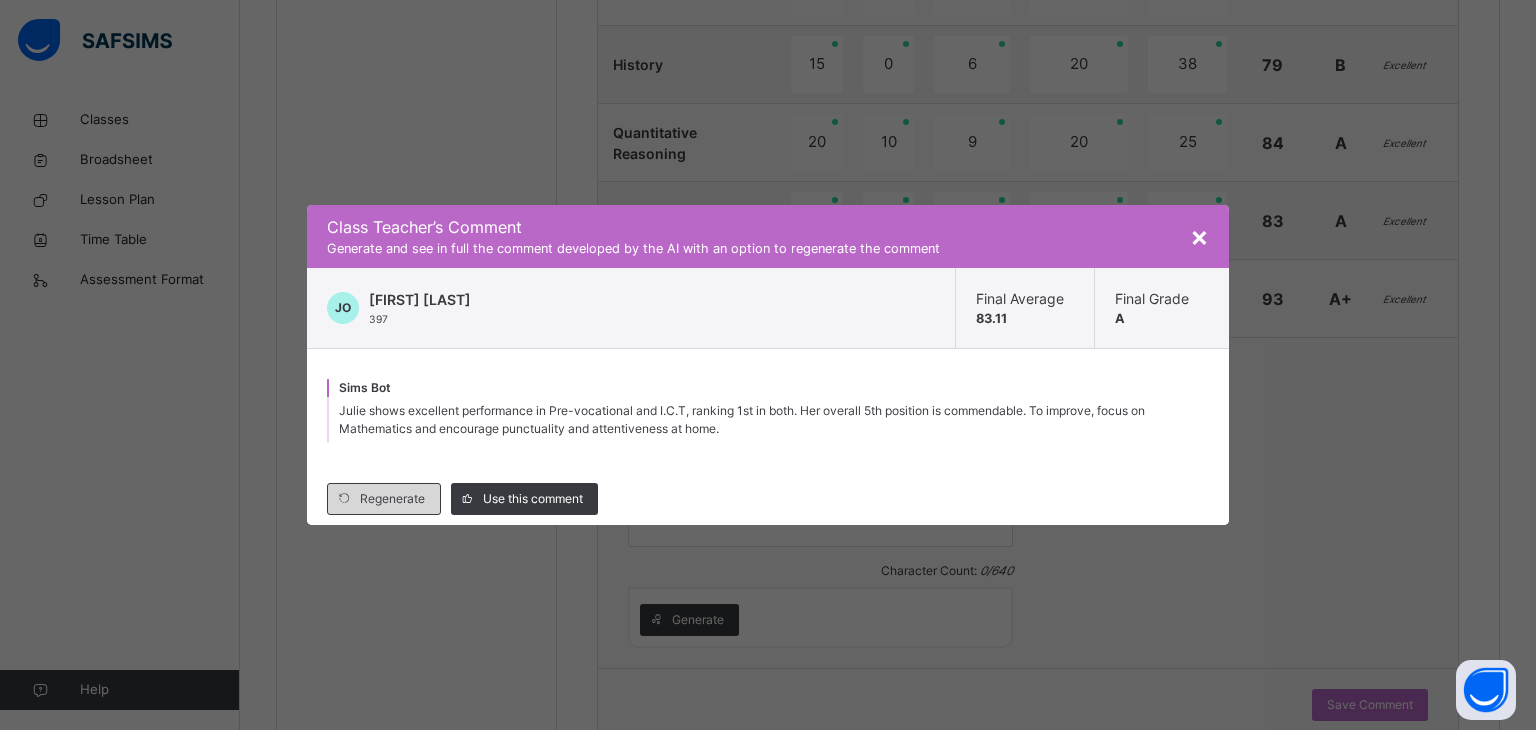 click on "Regenerate" at bounding box center [392, 499] 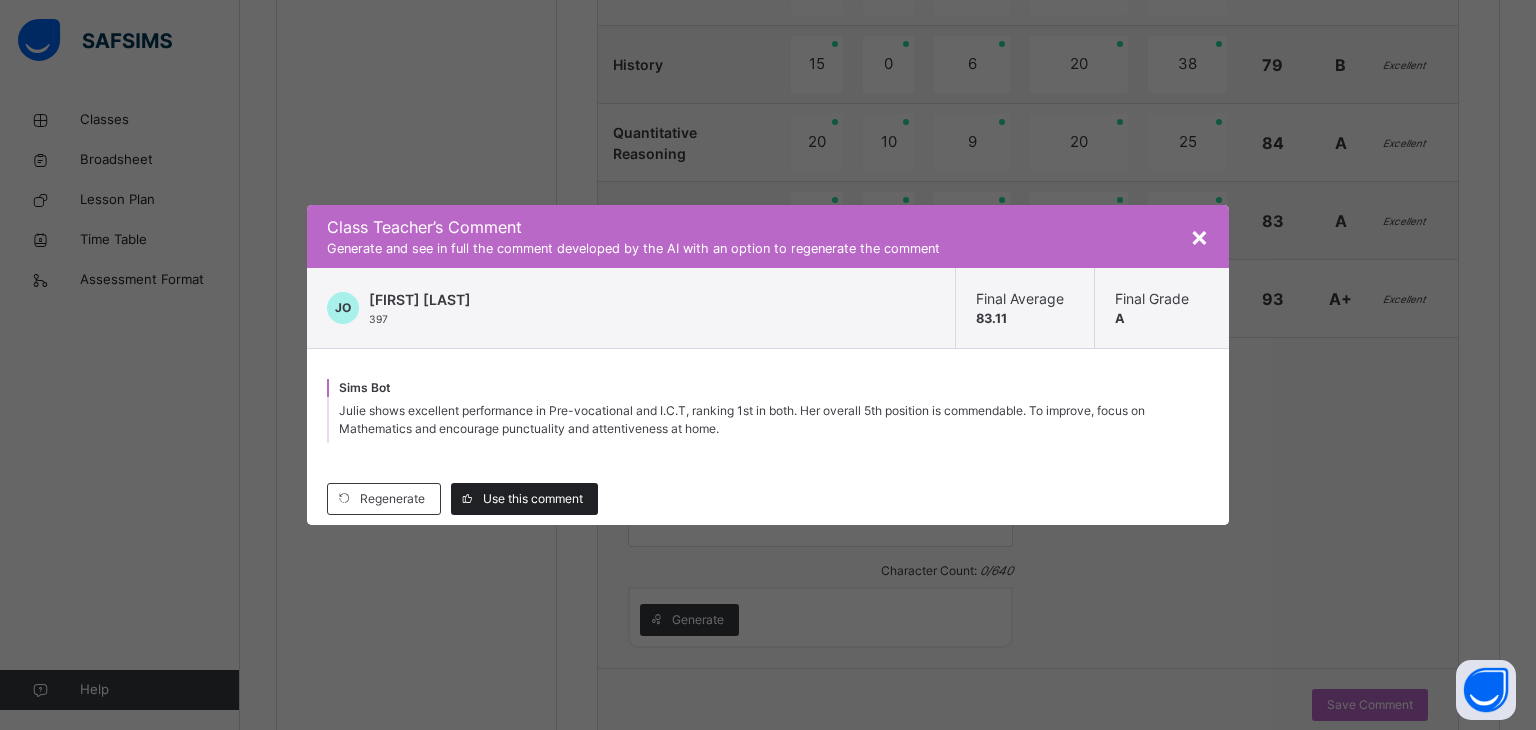 click on "Use this comment" at bounding box center [533, 499] 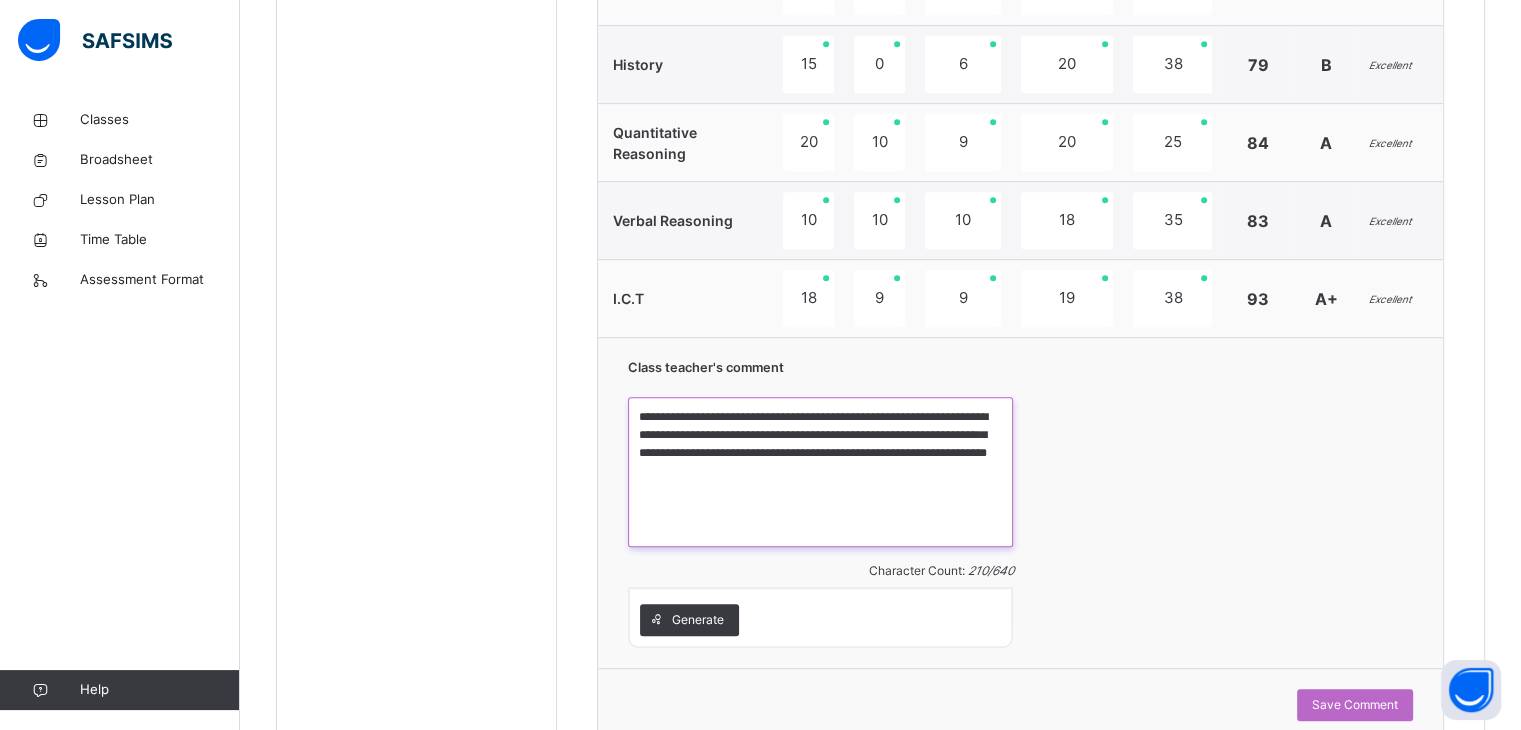 click on "**********" at bounding box center (820, 472) 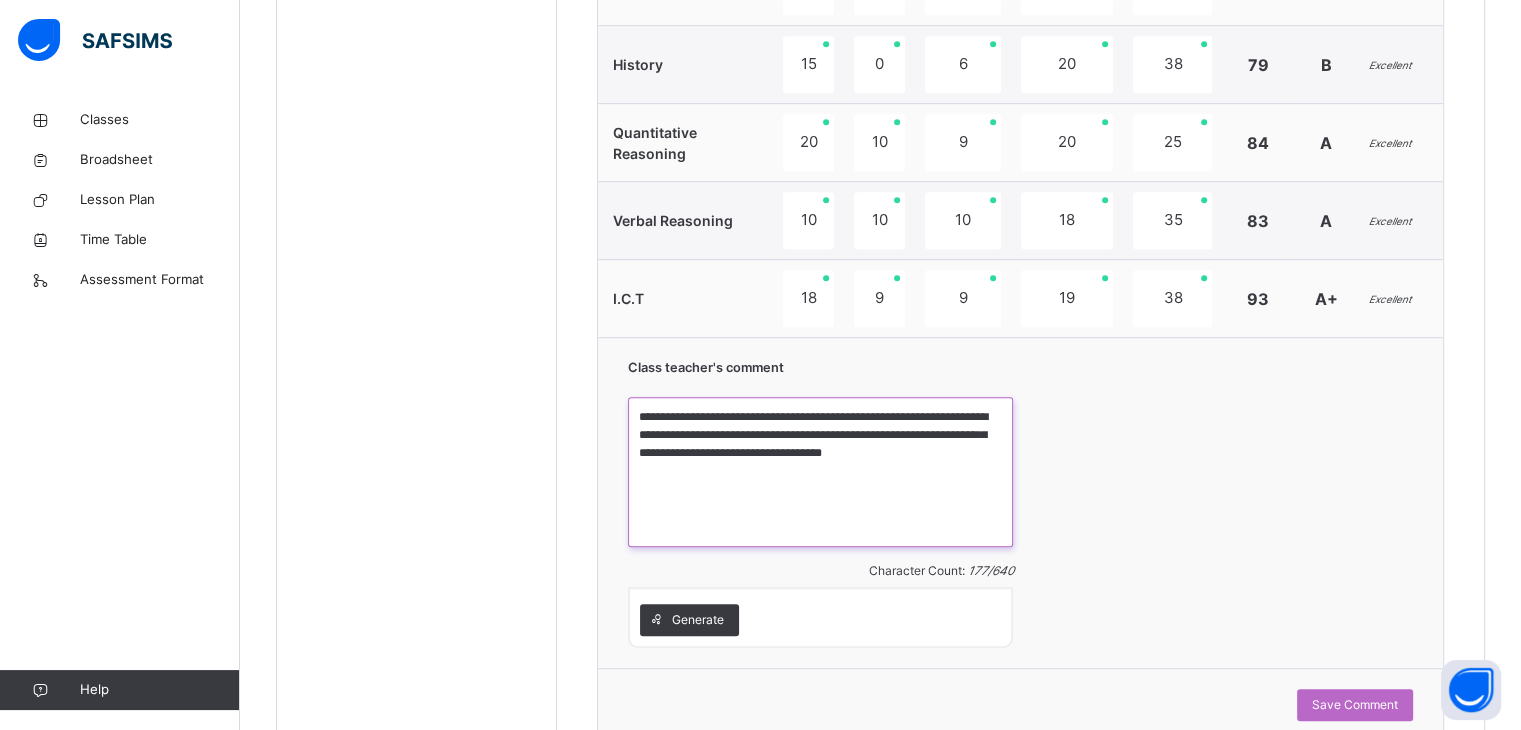 click on "**********" at bounding box center (820, 472) 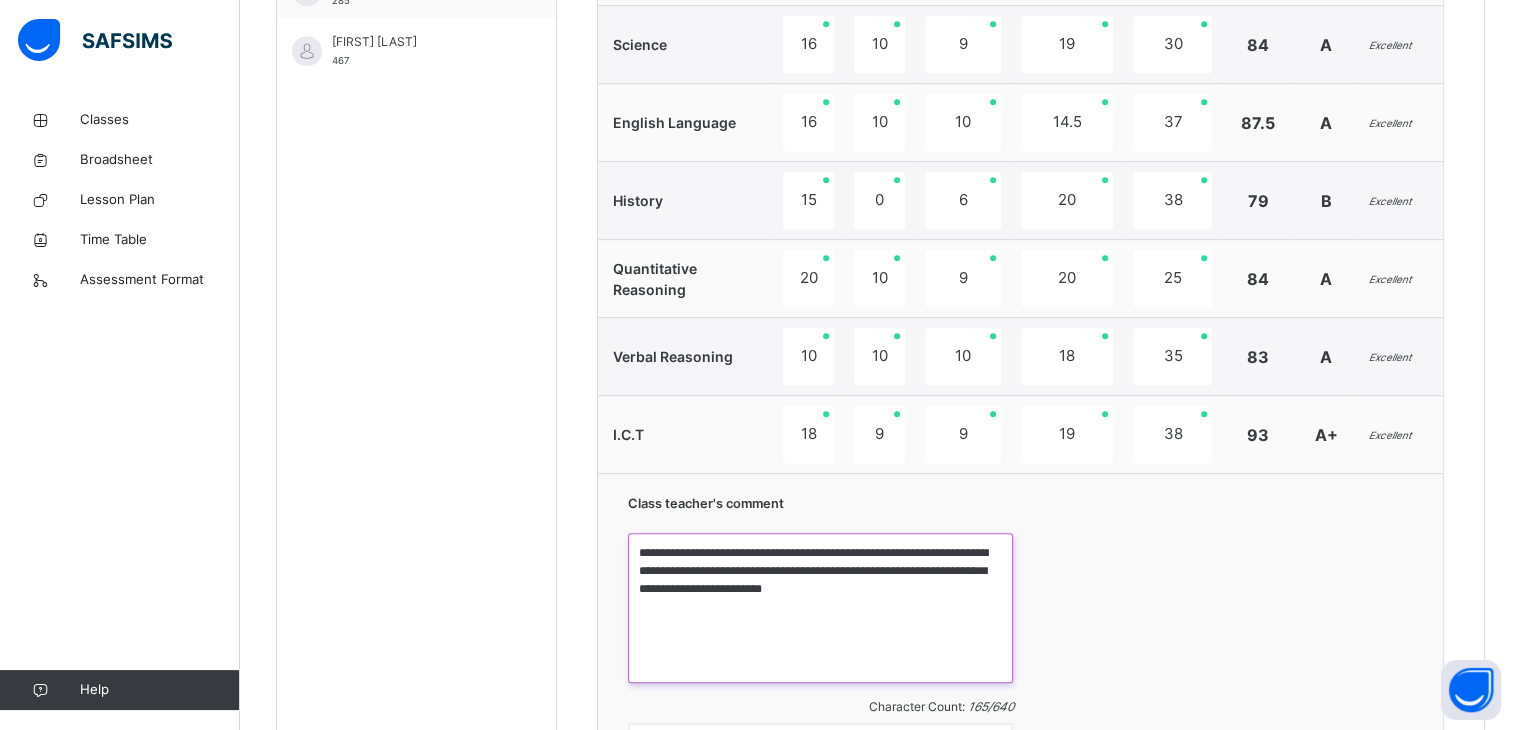 scroll, scrollTop: 1258, scrollLeft: 0, axis: vertical 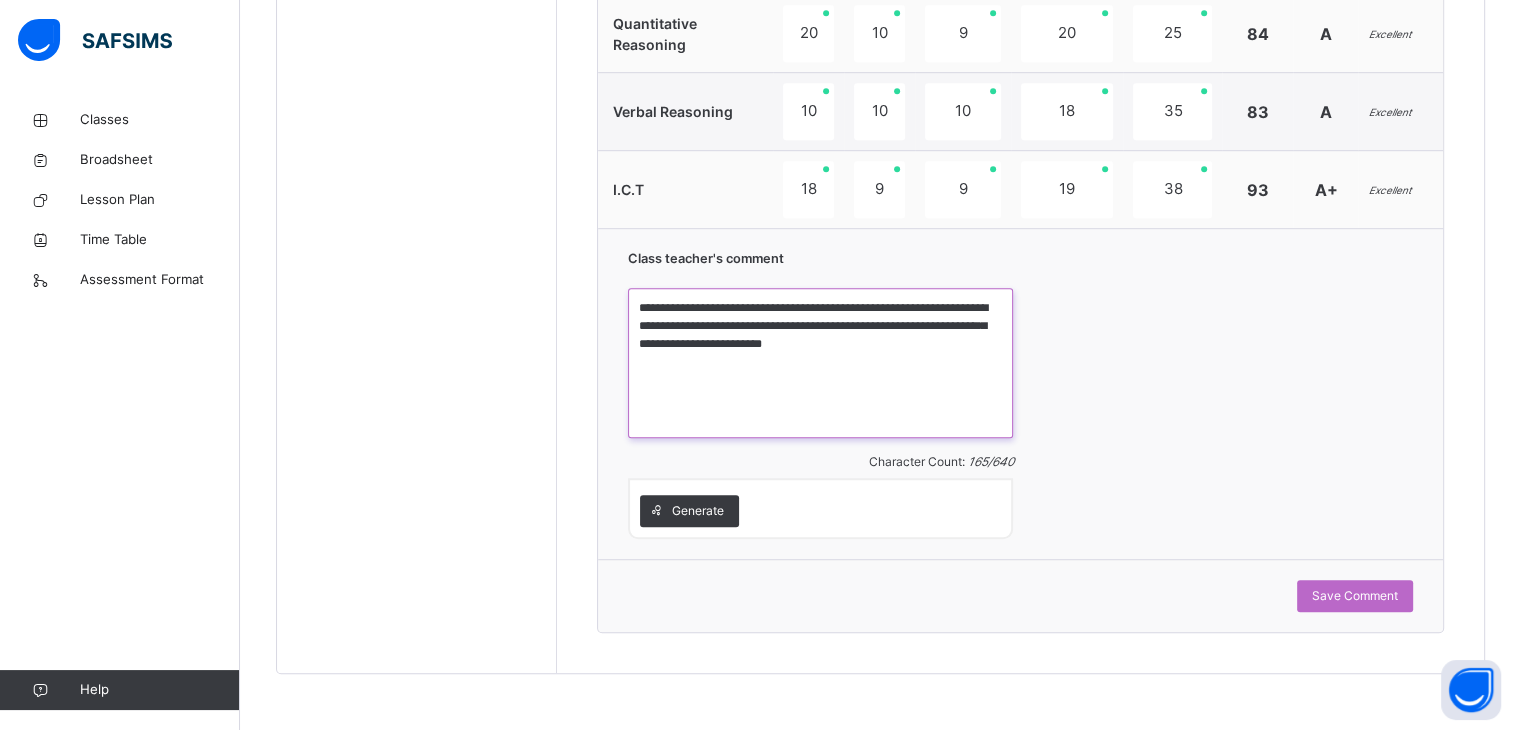click on "**********" at bounding box center [820, 363] 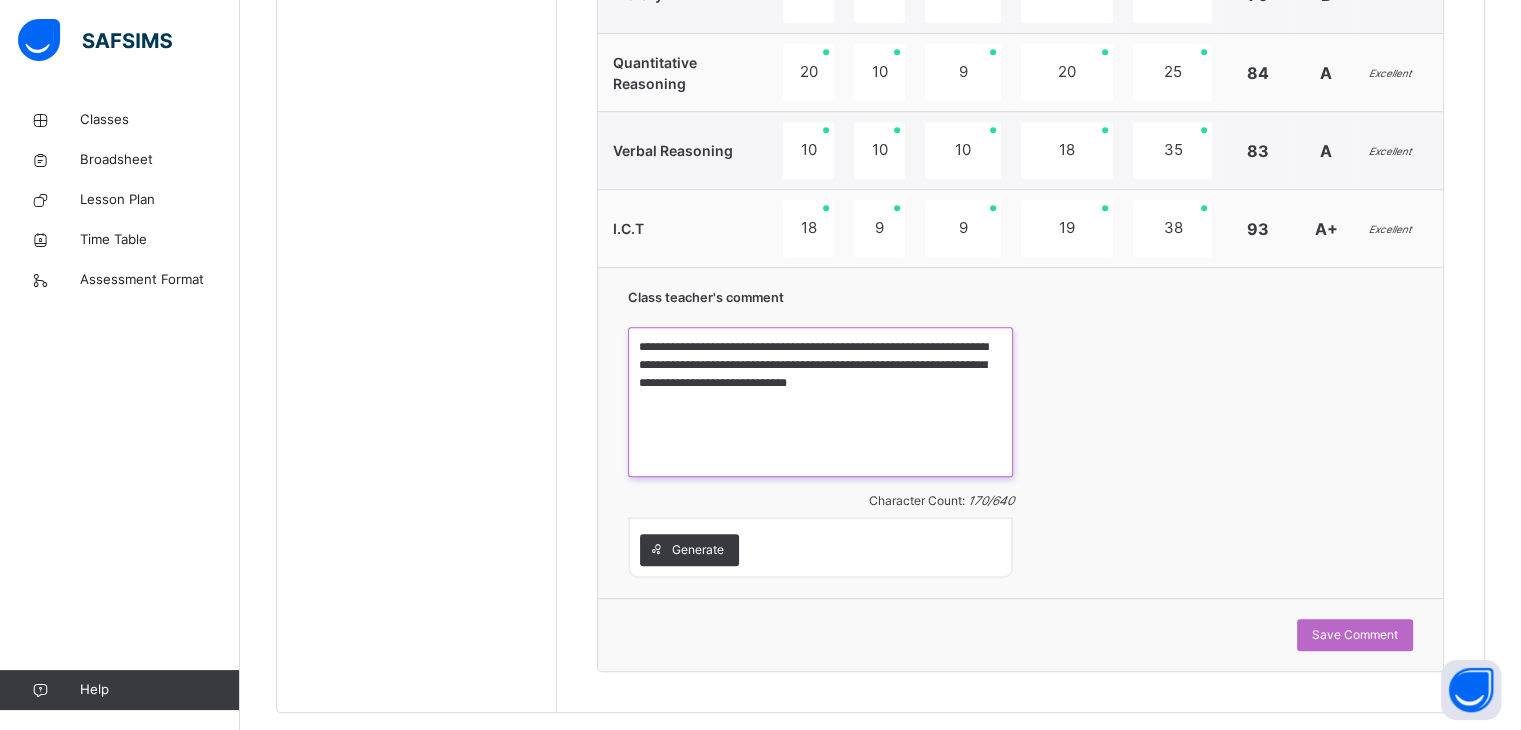 scroll, scrollTop: 1234, scrollLeft: 0, axis: vertical 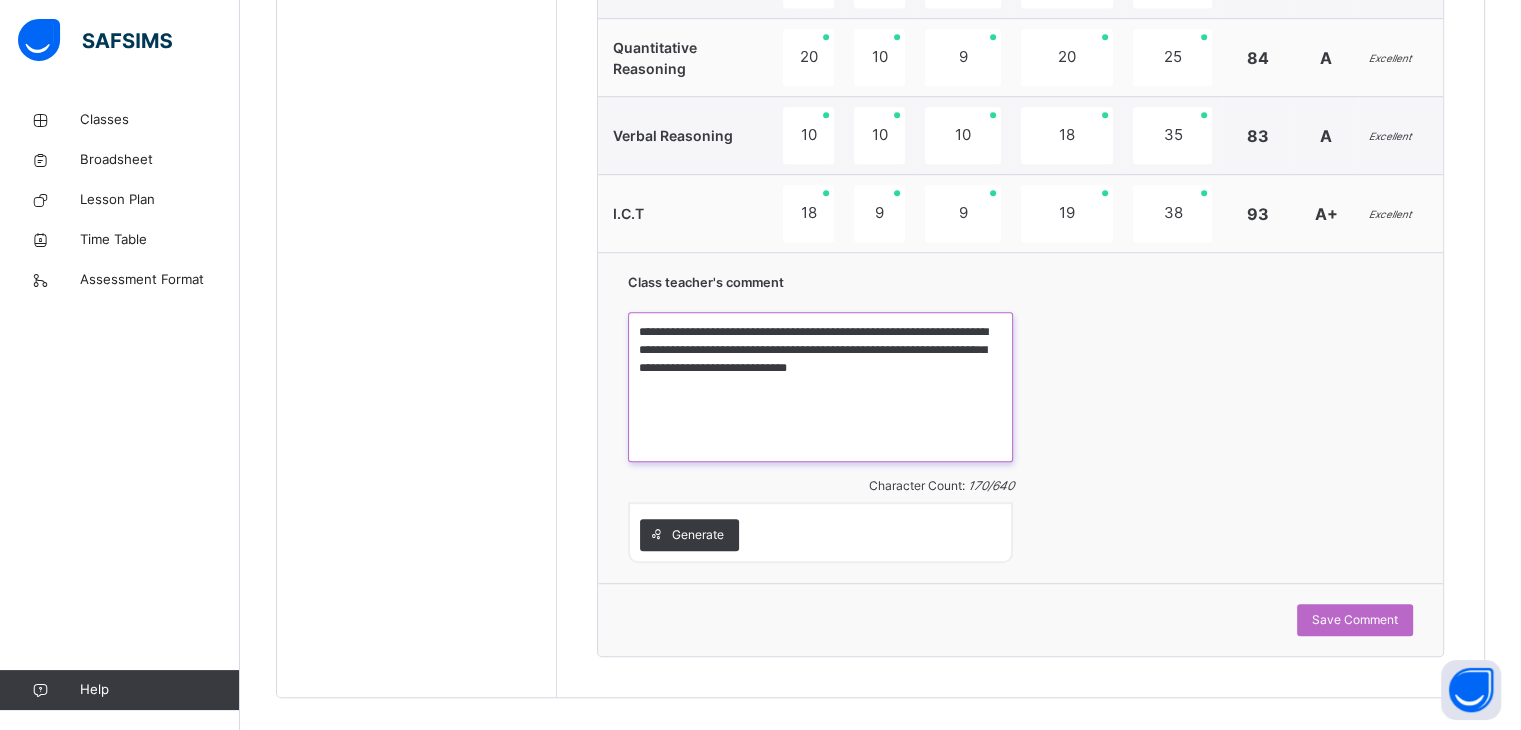 click on "**********" at bounding box center (820, 387) 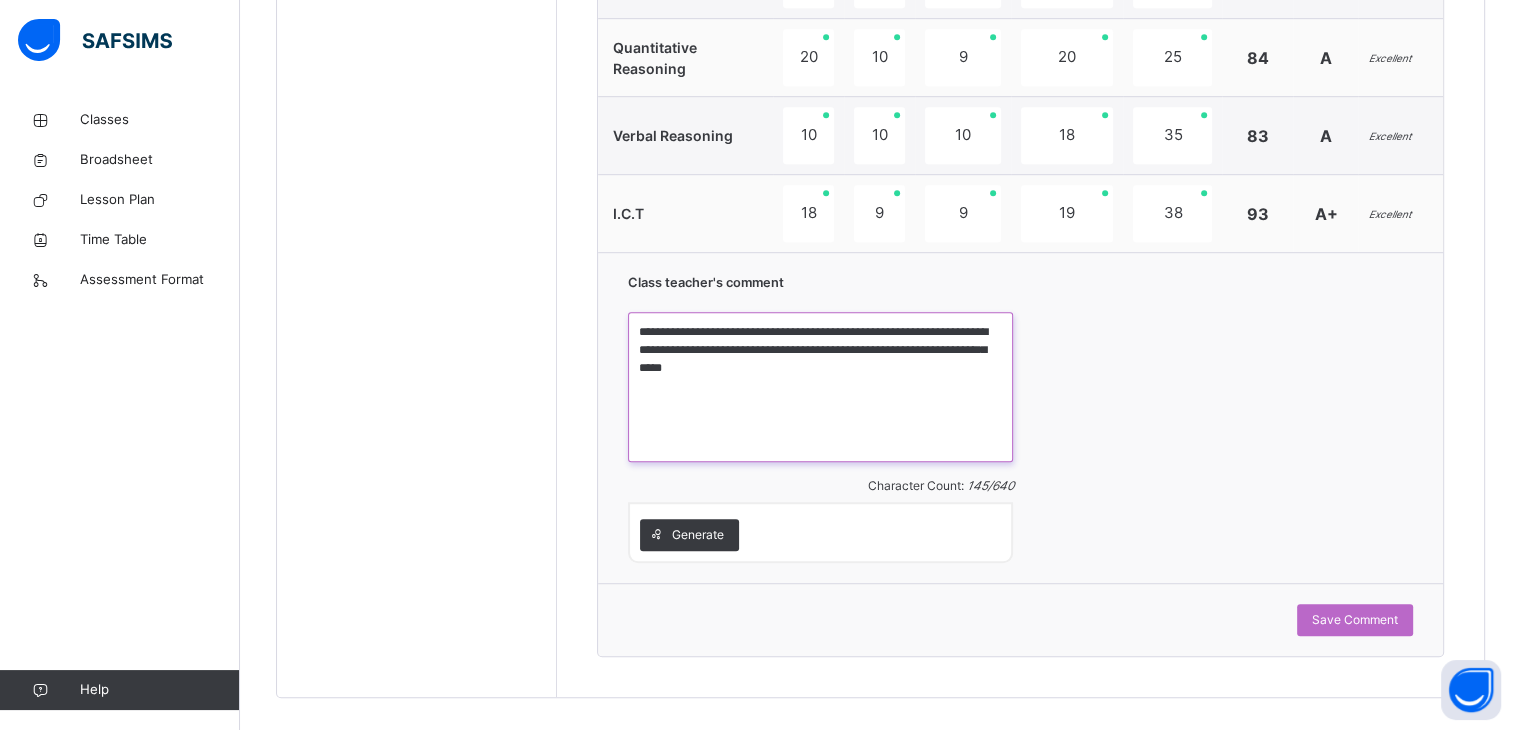 click on "**********" at bounding box center (820, 387) 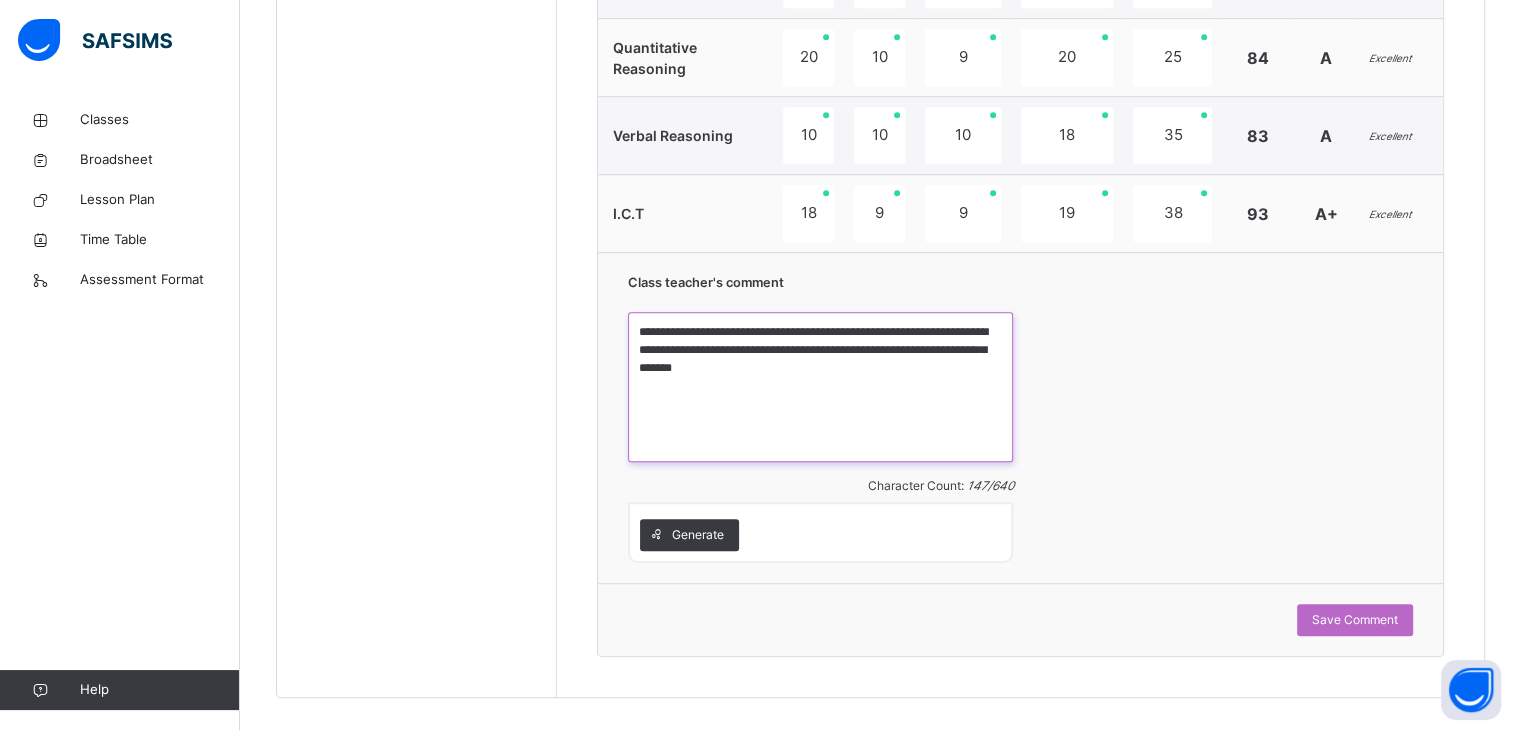 click on "**********" at bounding box center [820, 387] 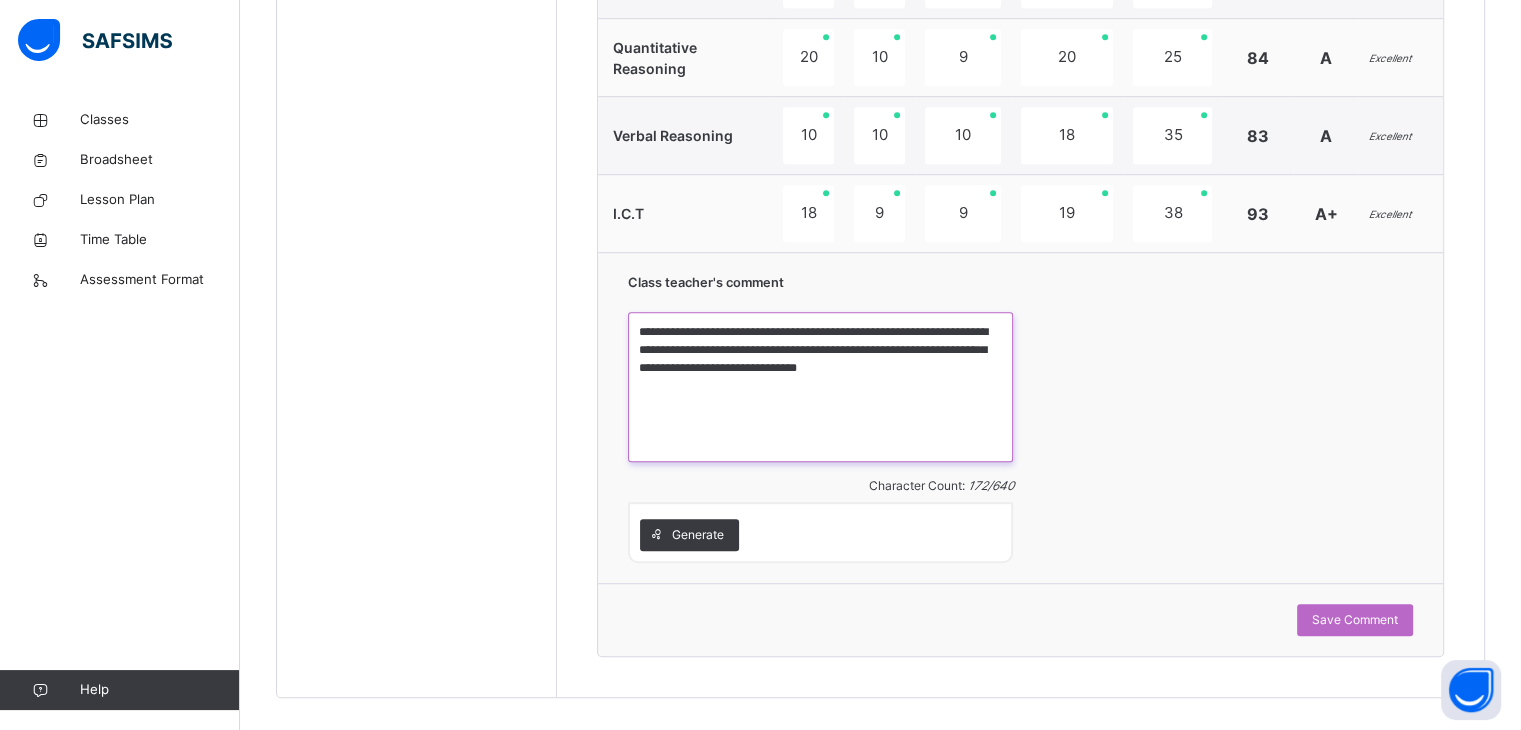 click on "**********" at bounding box center [820, 387] 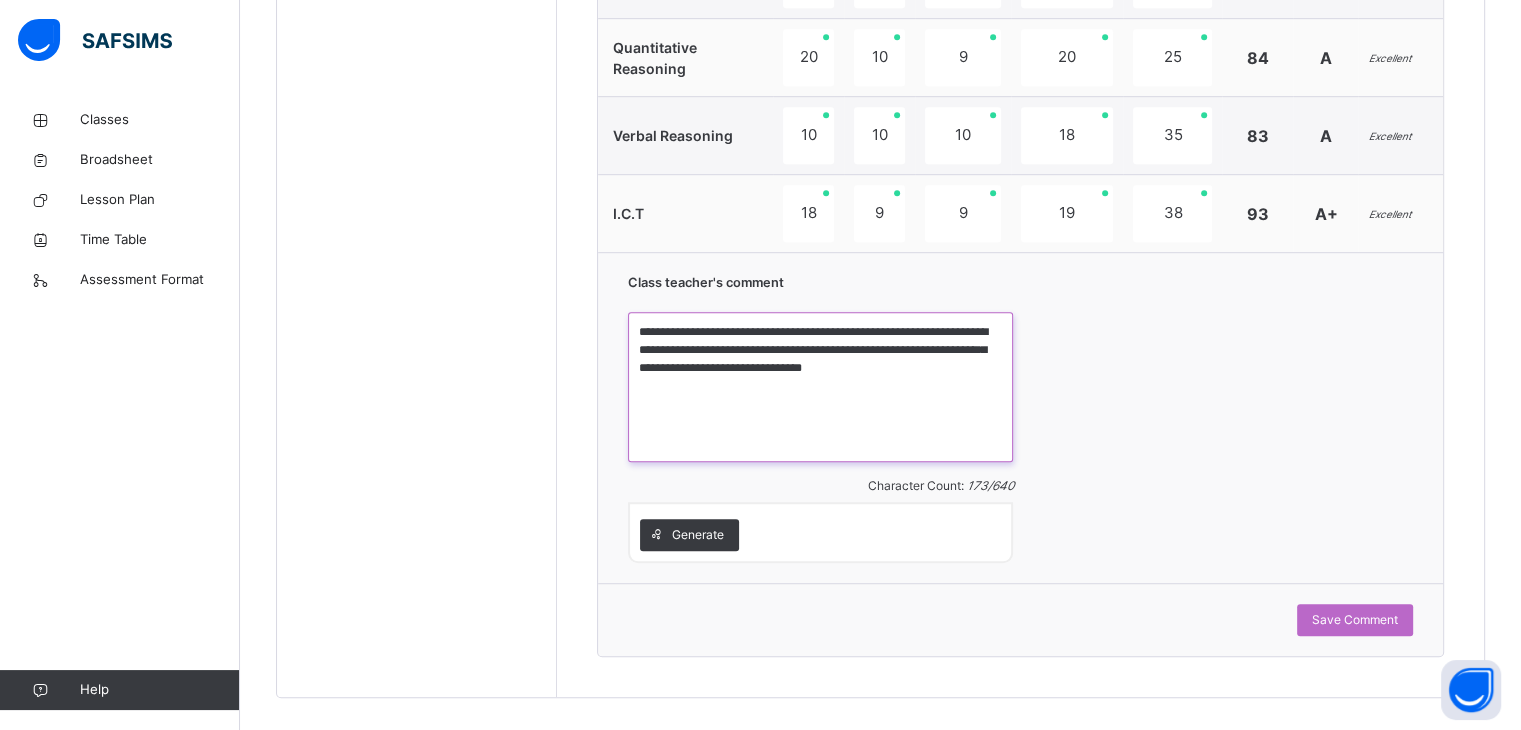 click on "**********" at bounding box center (820, 387) 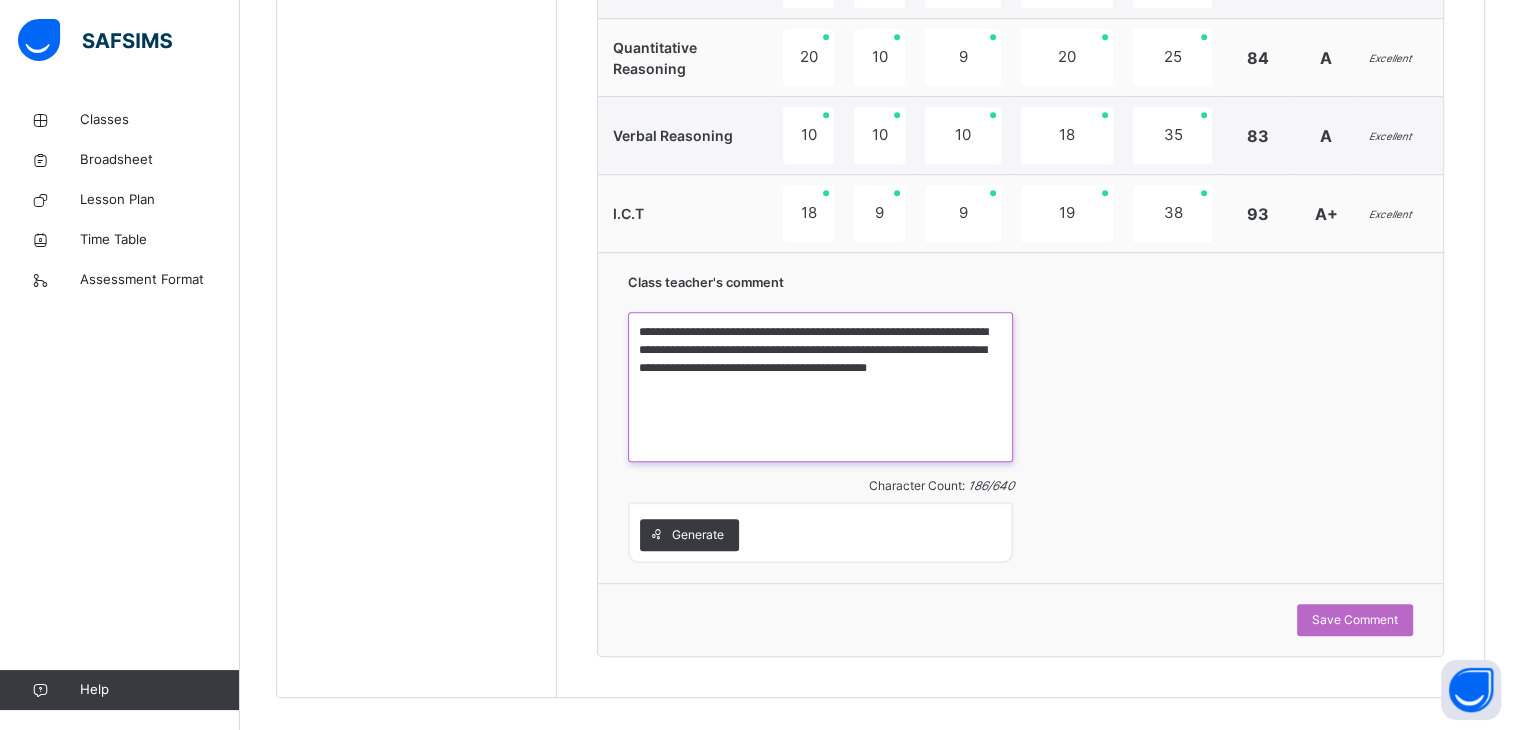 click on "**********" at bounding box center (820, 387) 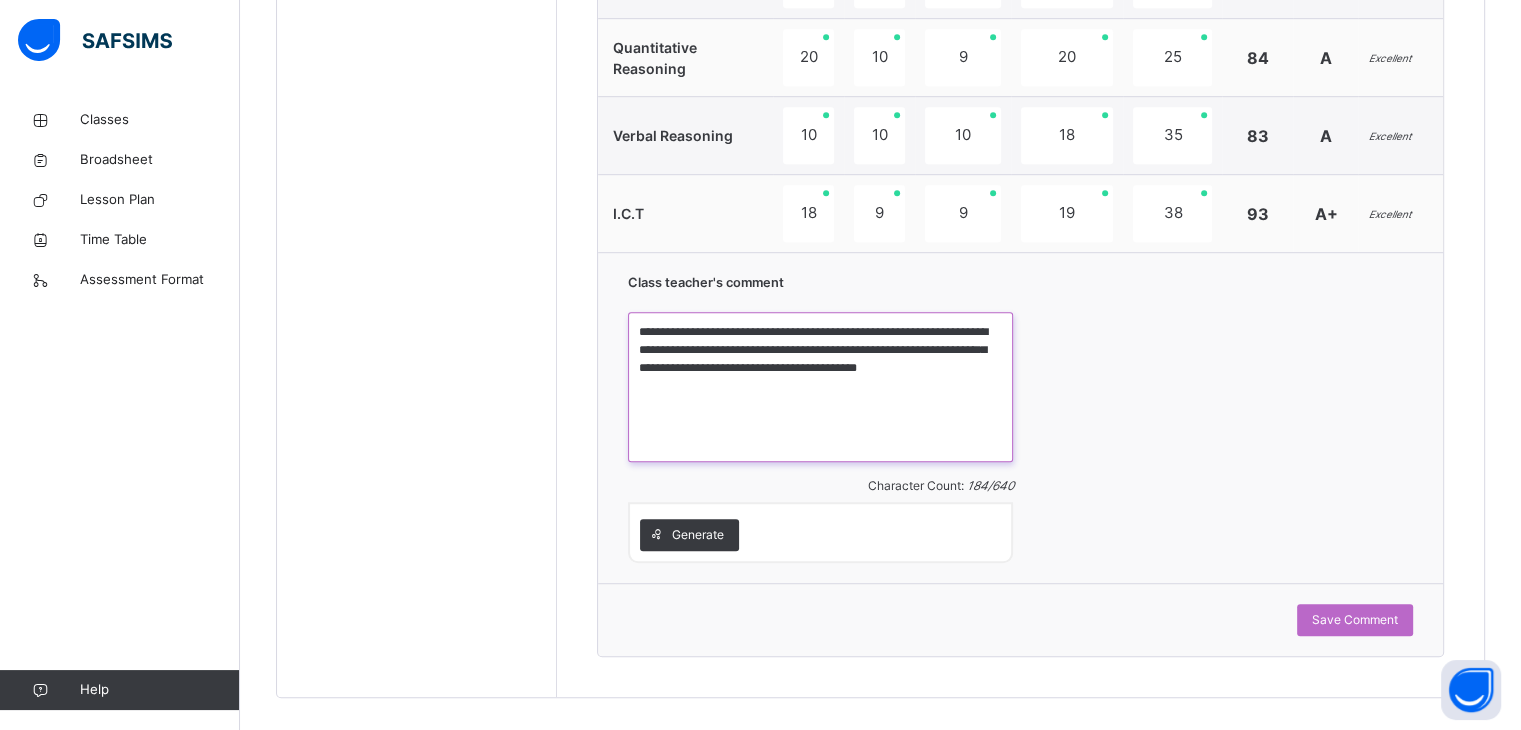 click on "**********" at bounding box center (820, 387) 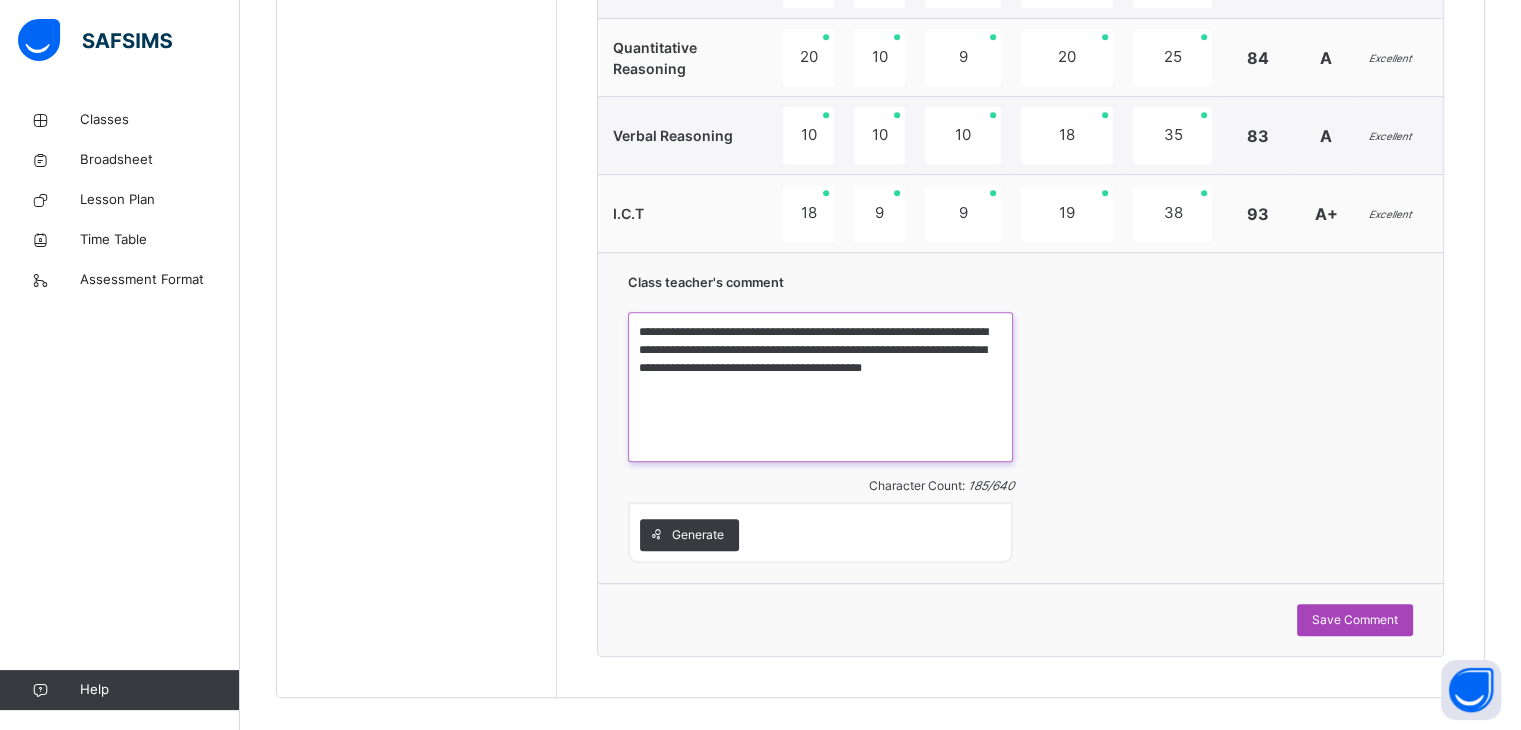 type on "**********" 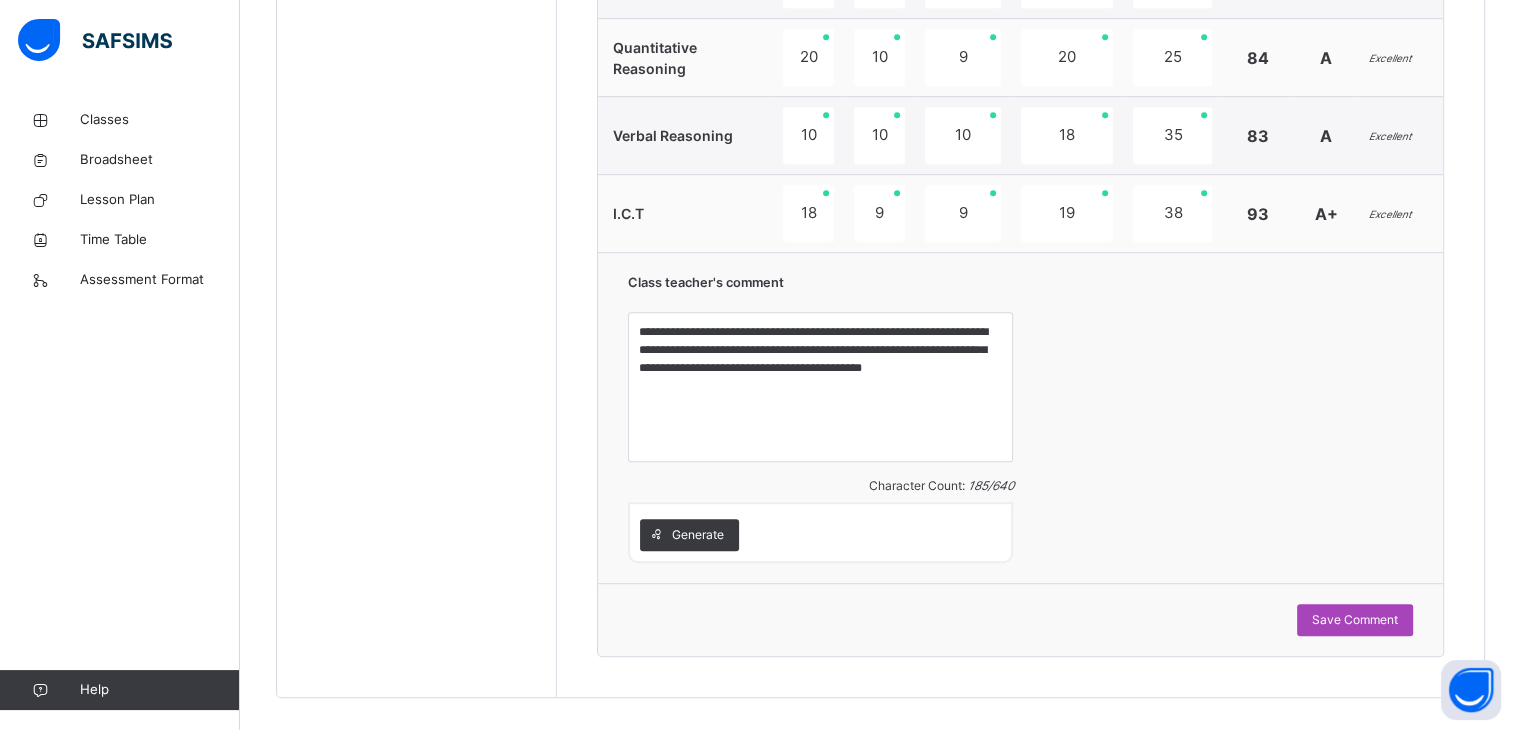 click on "Save Comment" at bounding box center [1355, 620] 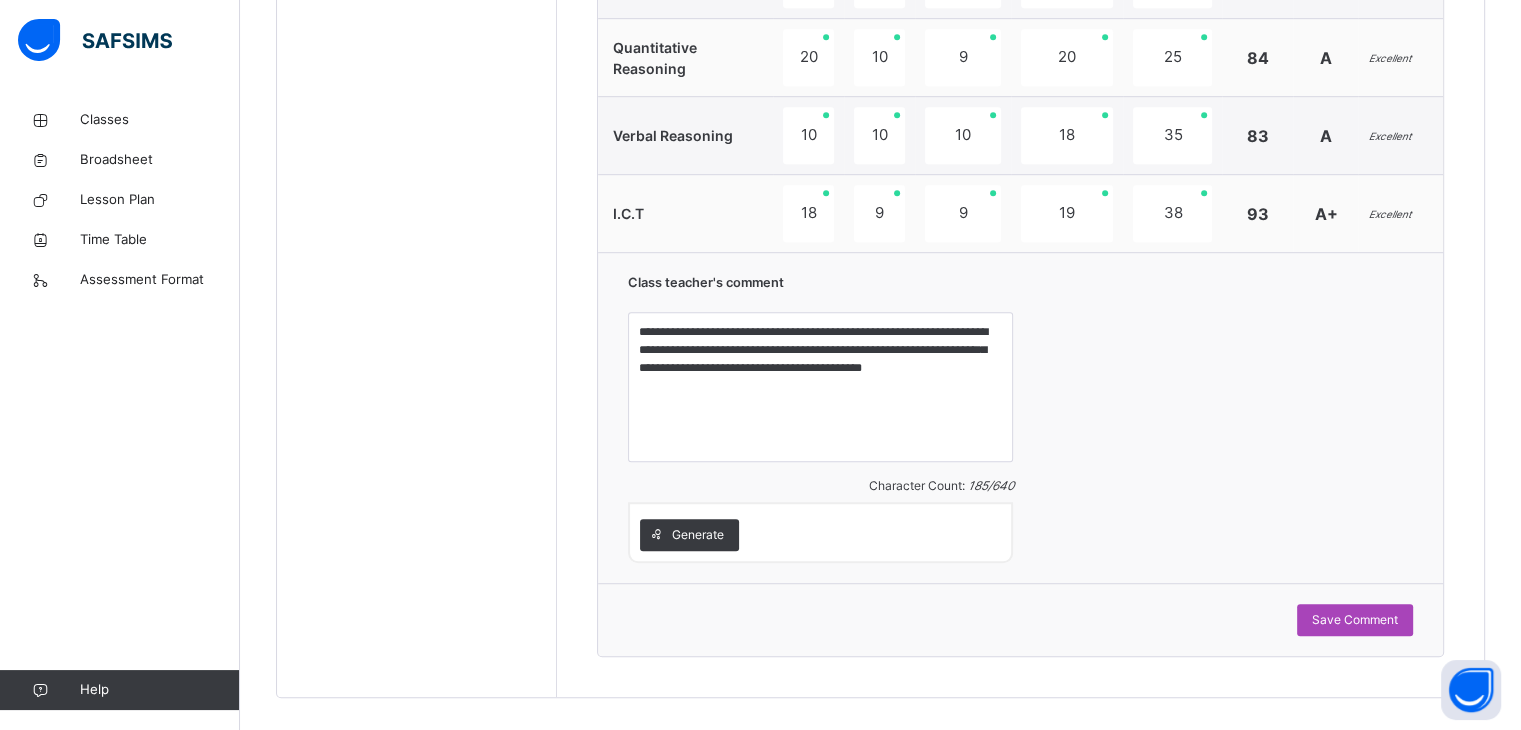 click on "Save Comment" at bounding box center (1355, 620) 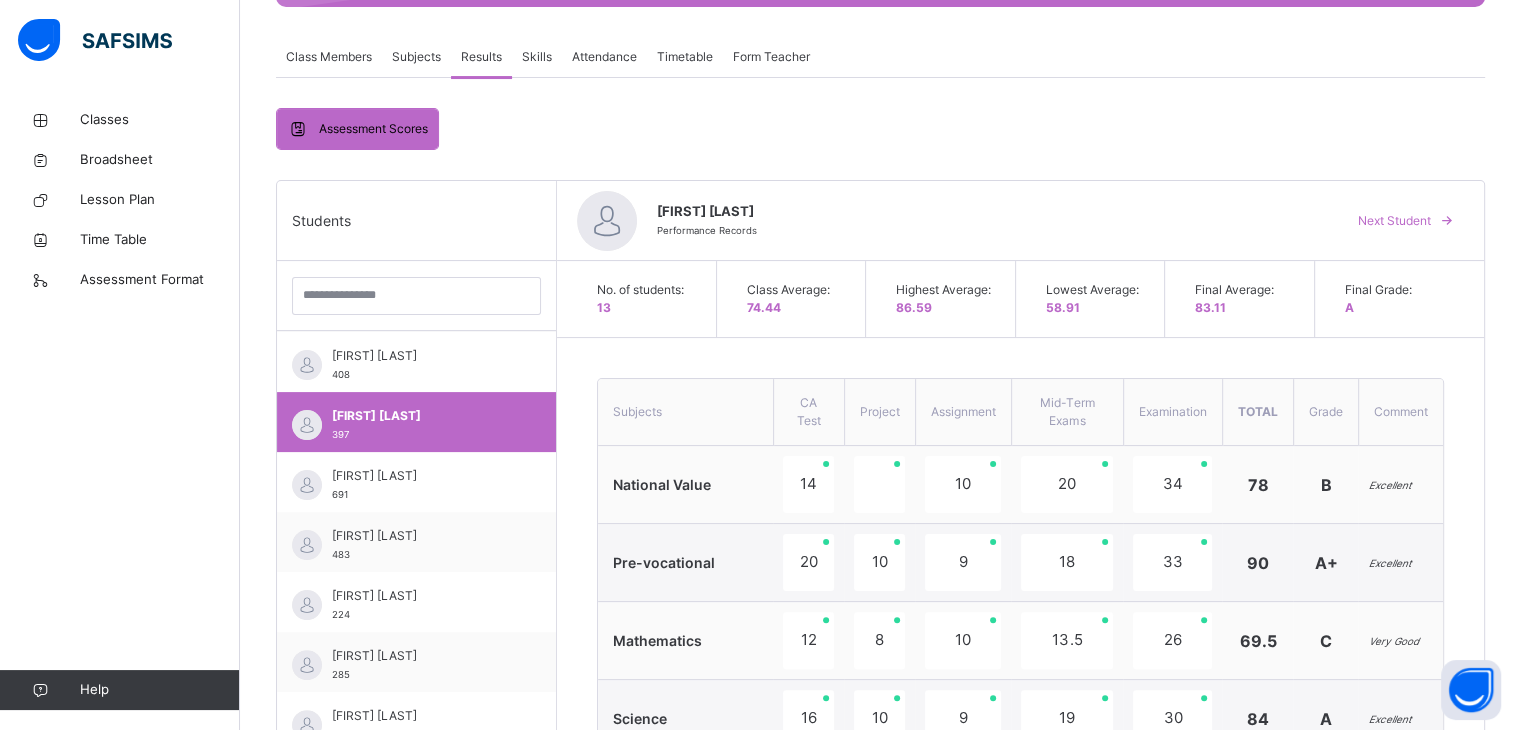 scroll, scrollTop: 361, scrollLeft: 0, axis: vertical 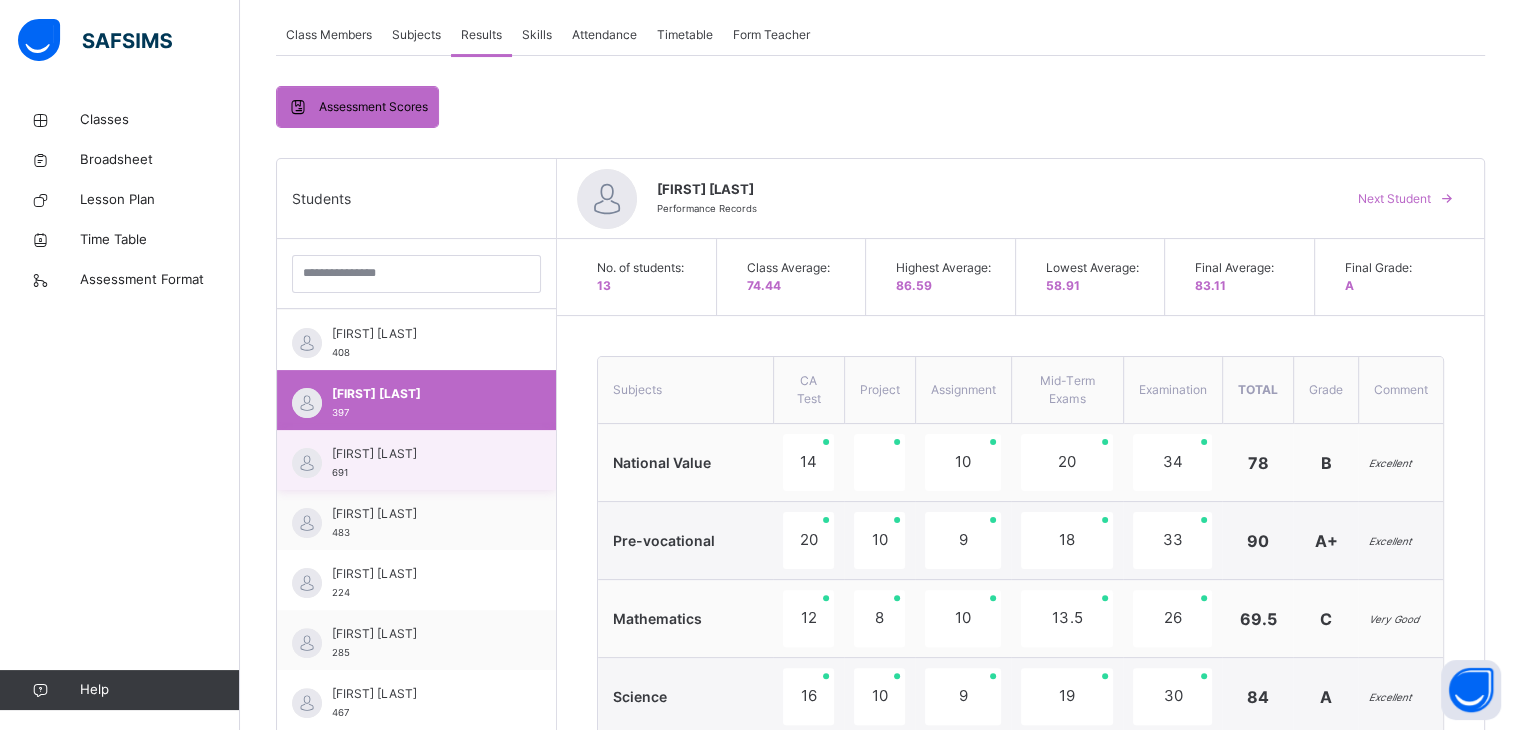 click on "[FIRST] [LAST] [NUMBER]" at bounding box center (421, 463) 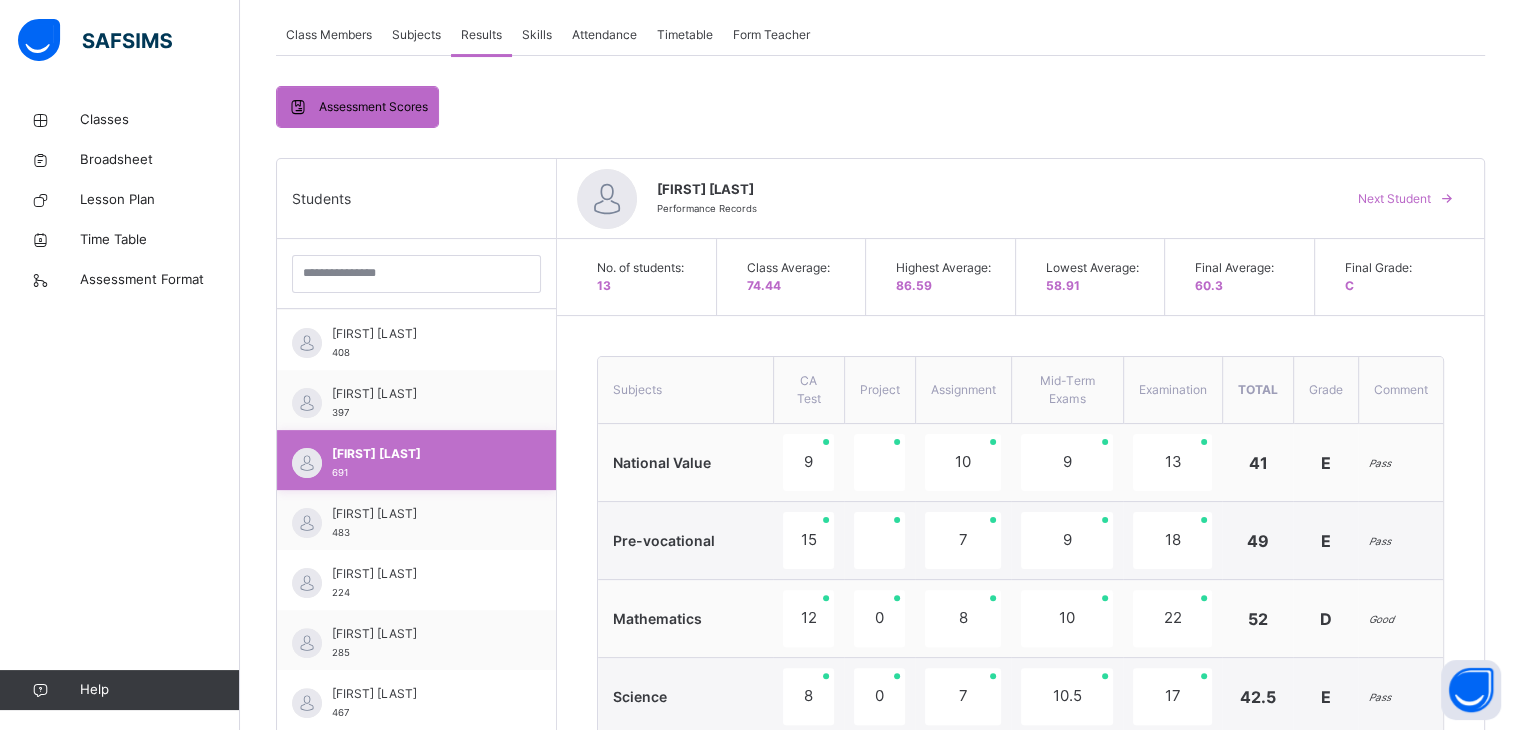 click on "[FIRST] [LAST] [NUMBER]" at bounding box center [416, 460] 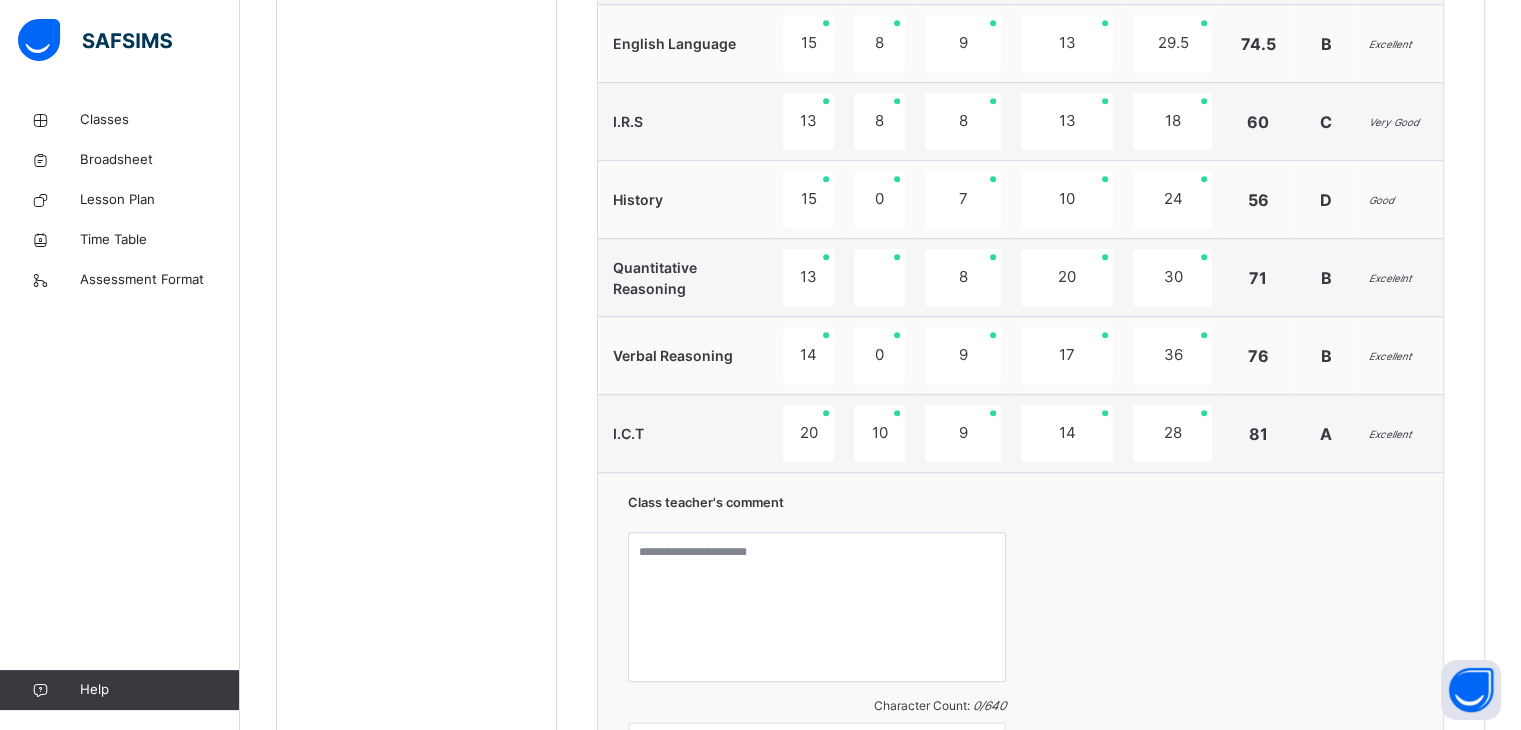 scroll, scrollTop: 1336, scrollLeft: 0, axis: vertical 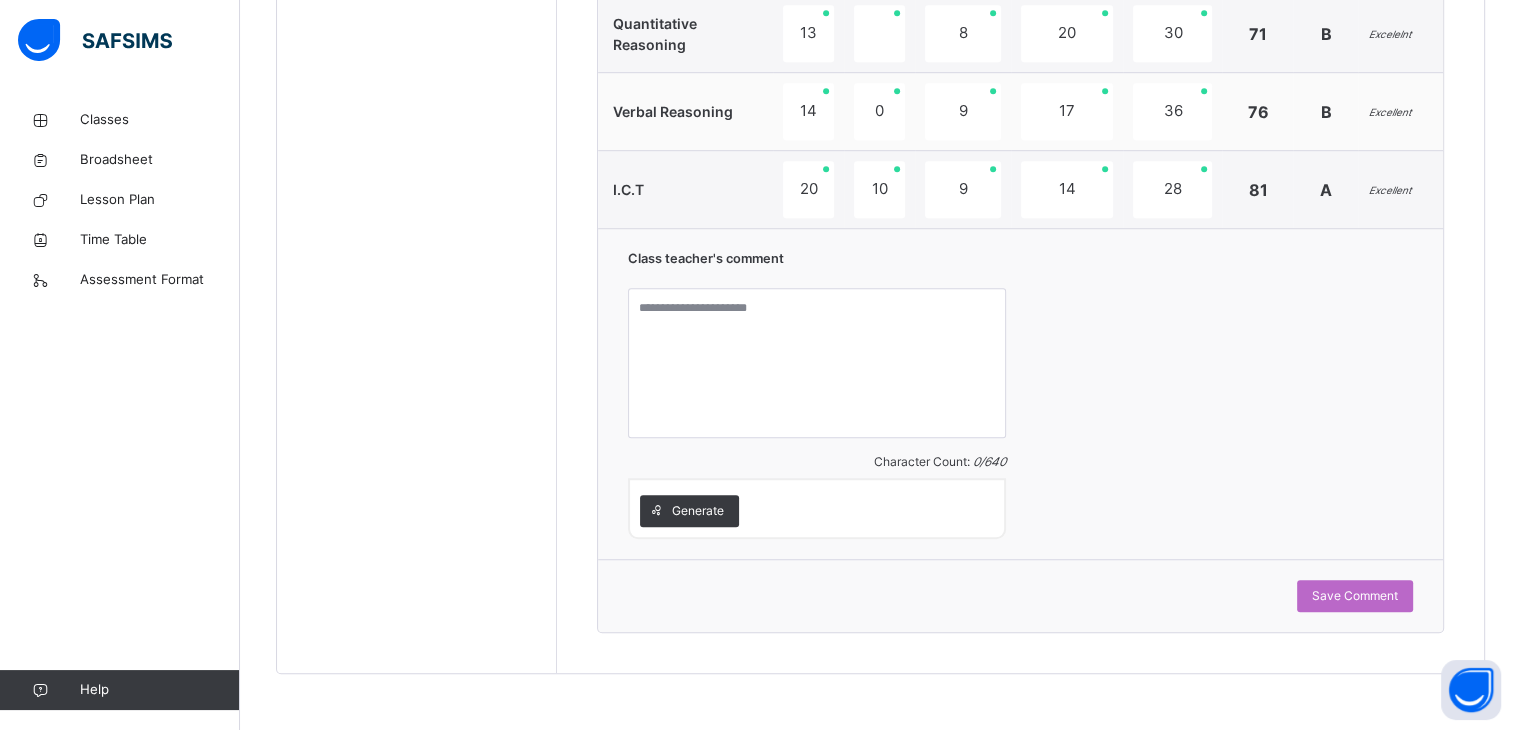 click on "Class teacher's comment Character Count:   0 / 640   Generate" at bounding box center (1020, 393) 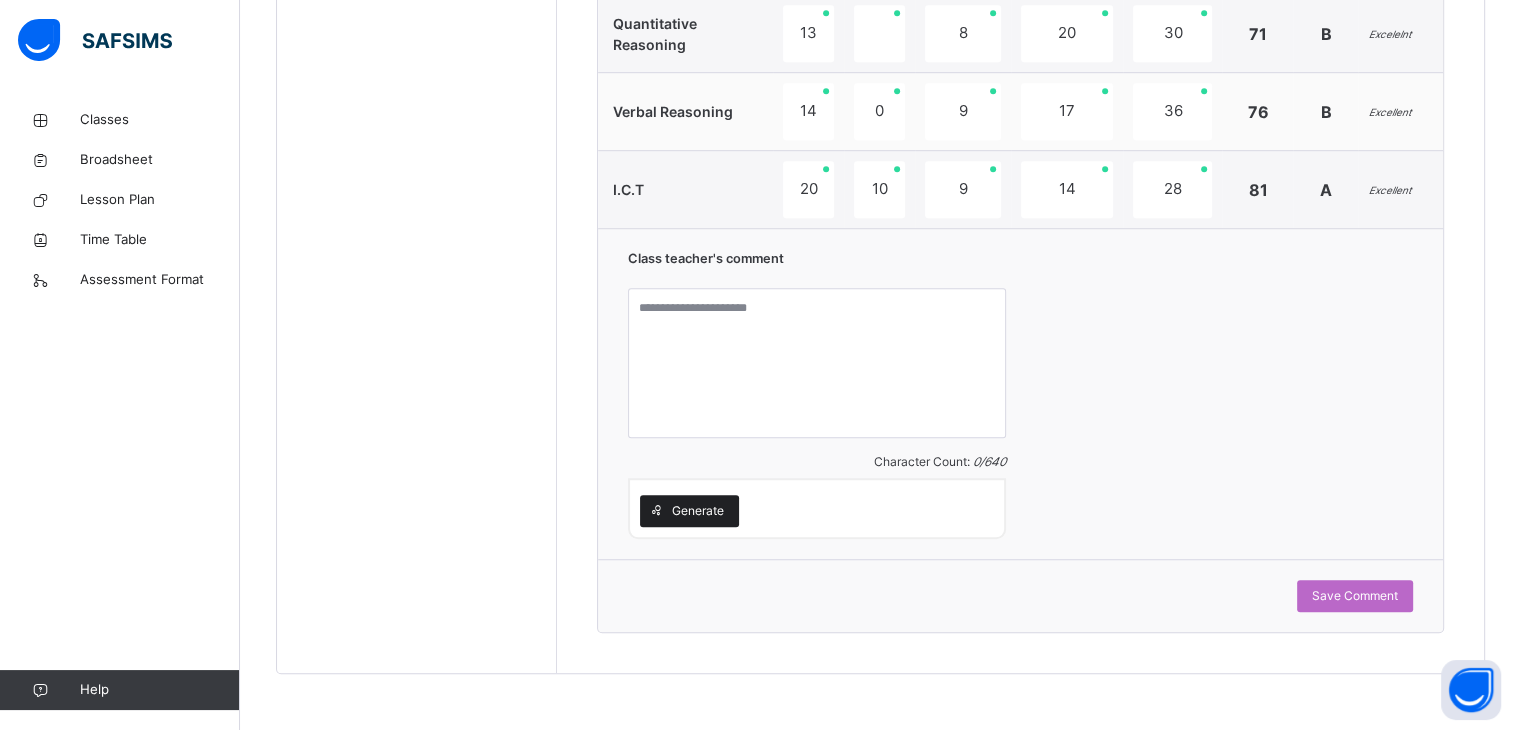 click at bounding box center [656, 511] 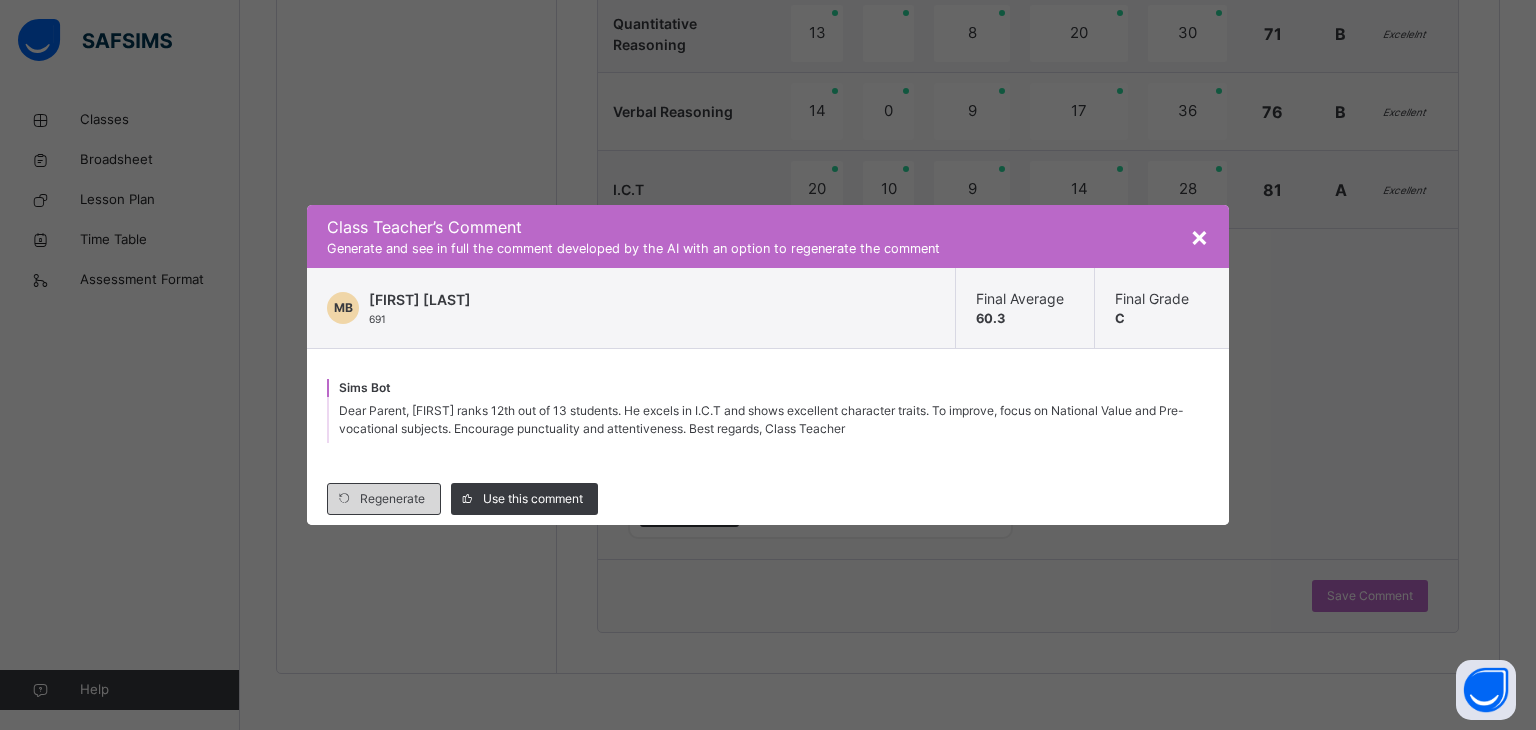 click on "Regenerate" at bounding box center [392, 499] 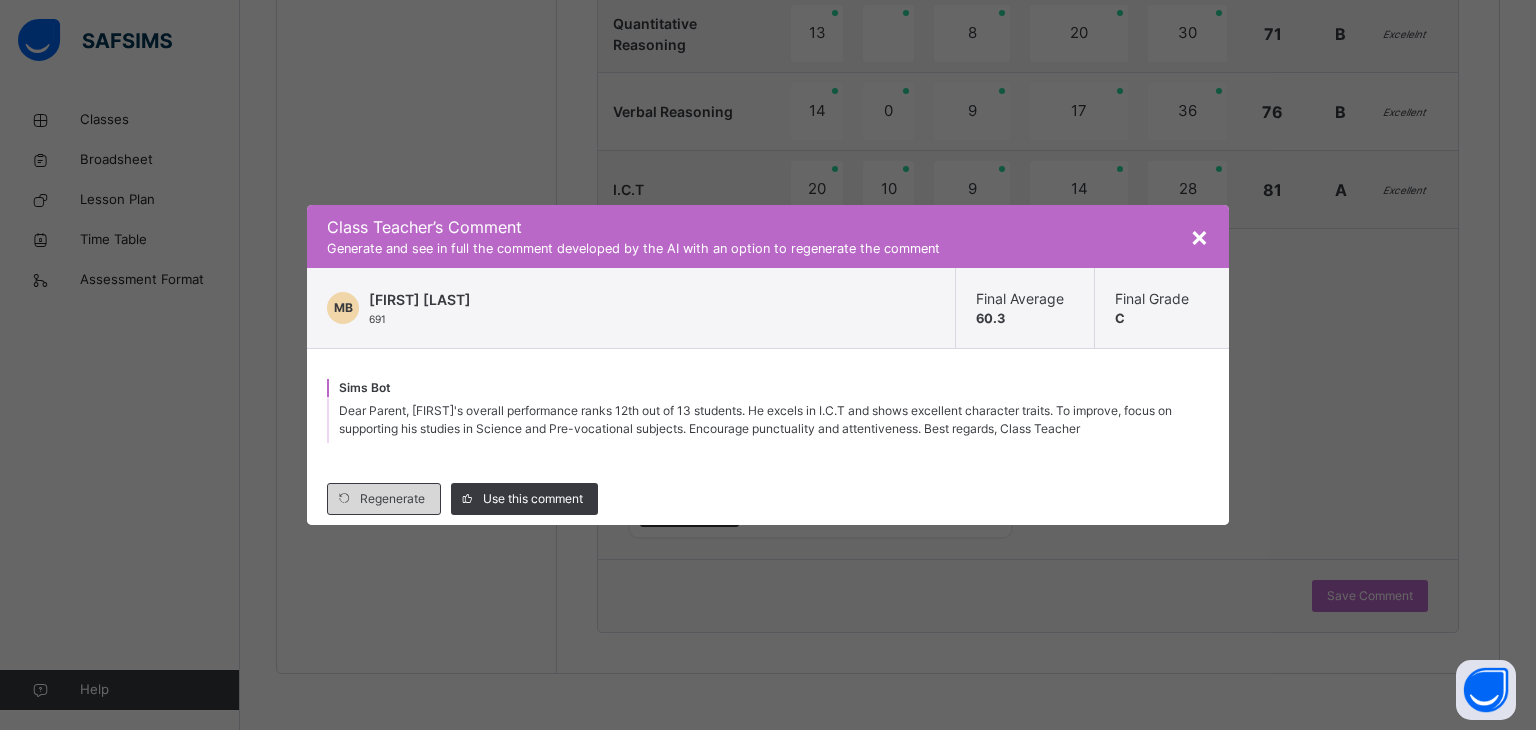 click on "Regenerate" at bounding box center (392, 499) 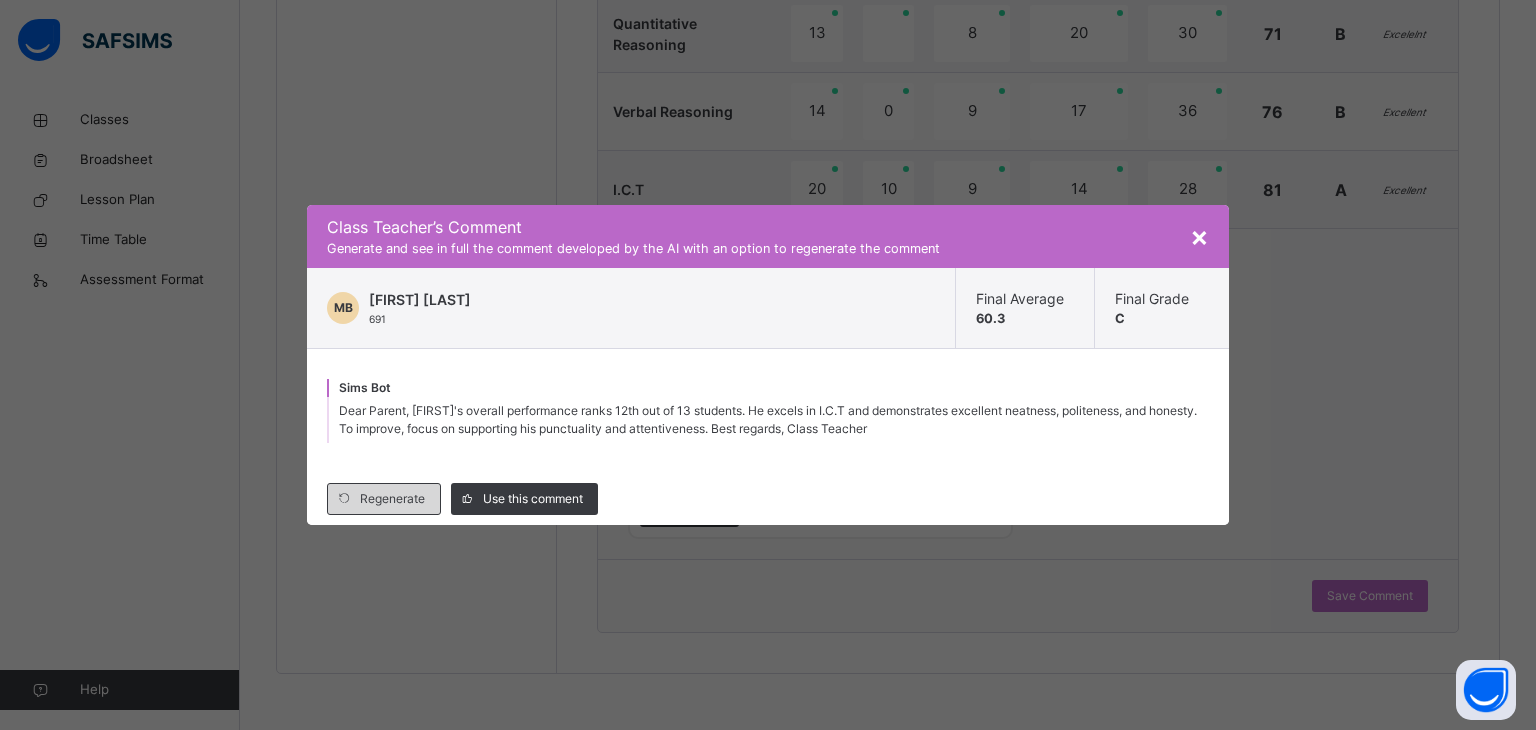 click on "Regenerate" at bounding box center [392, 499] 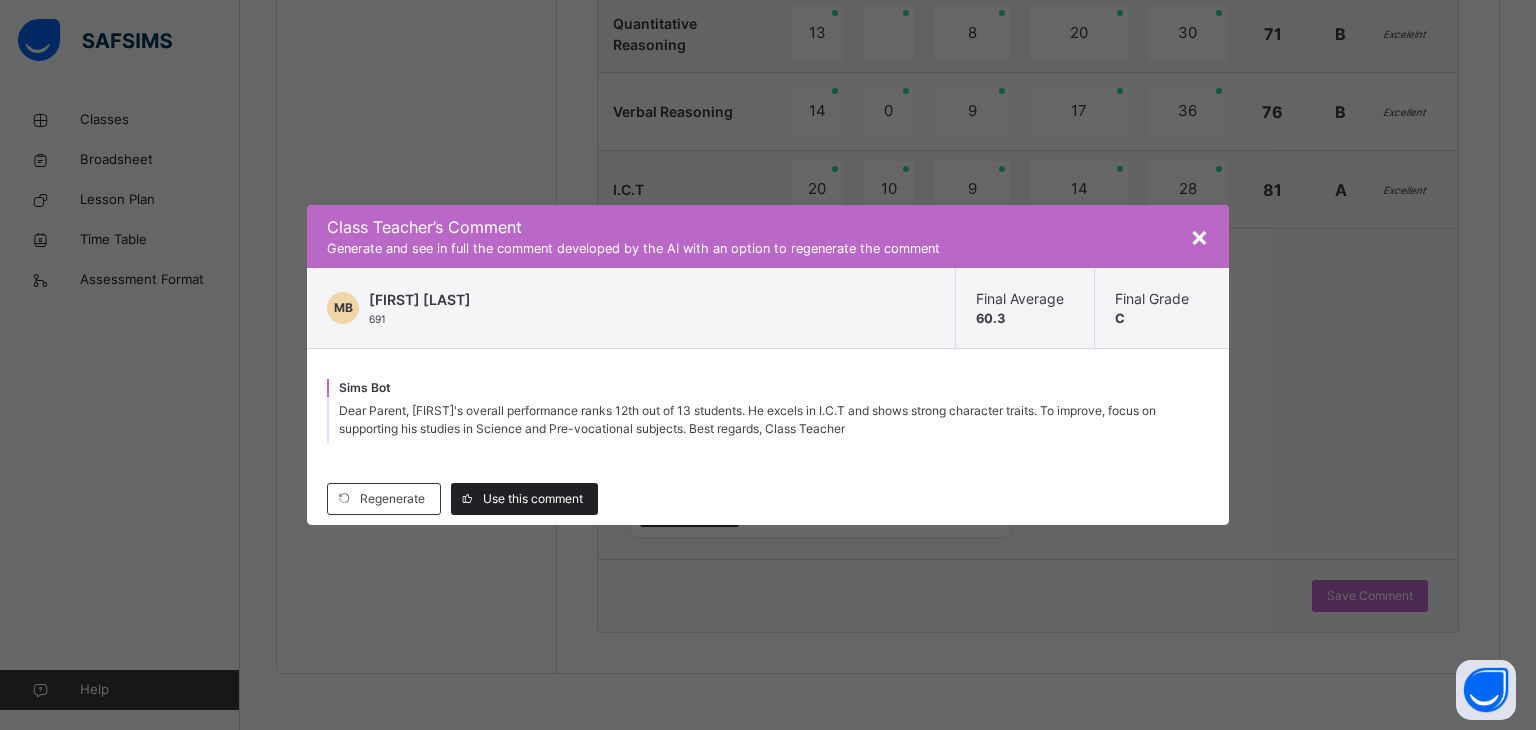 click on "Use this comment" at bounding box center [533, 499] 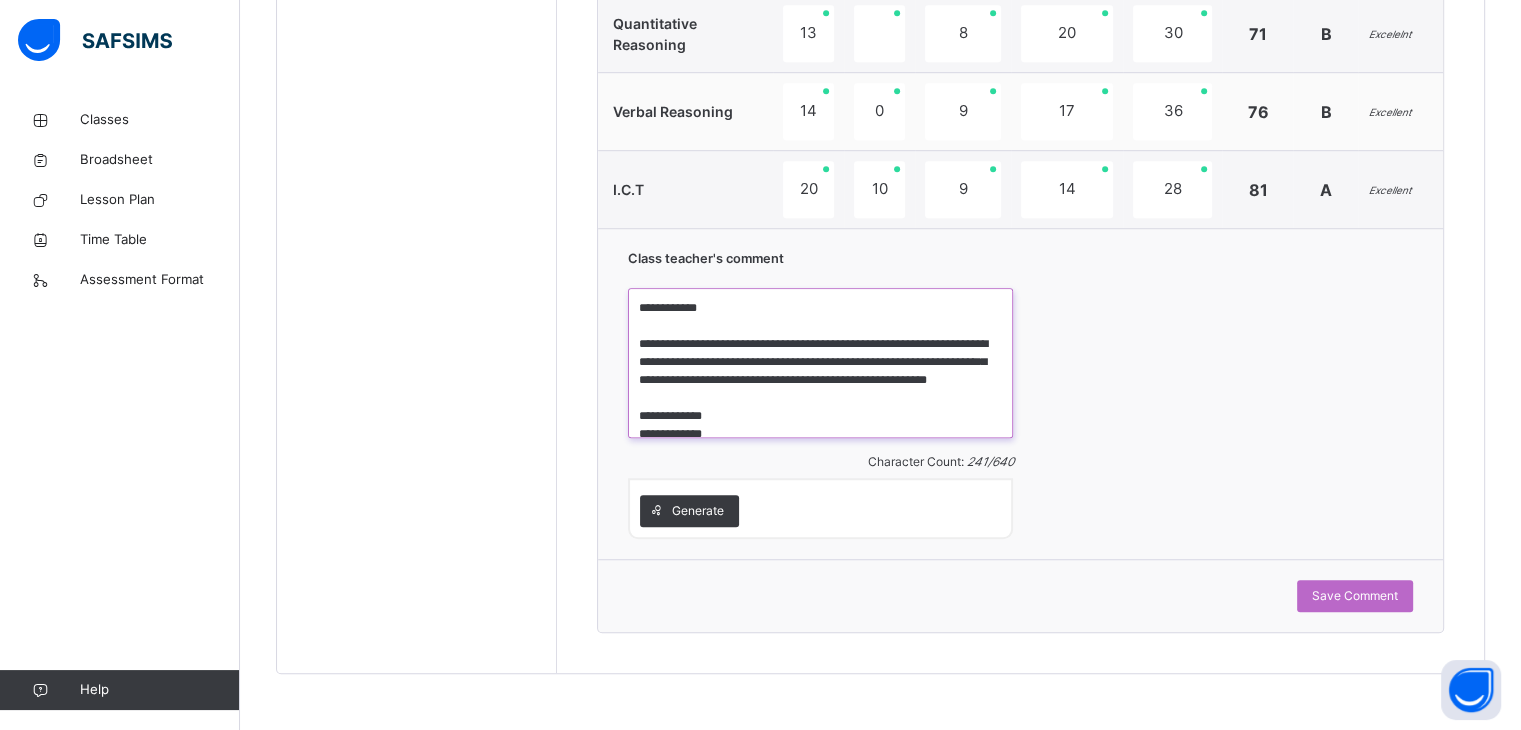 click on "**********" at bounding box center [820, 363] 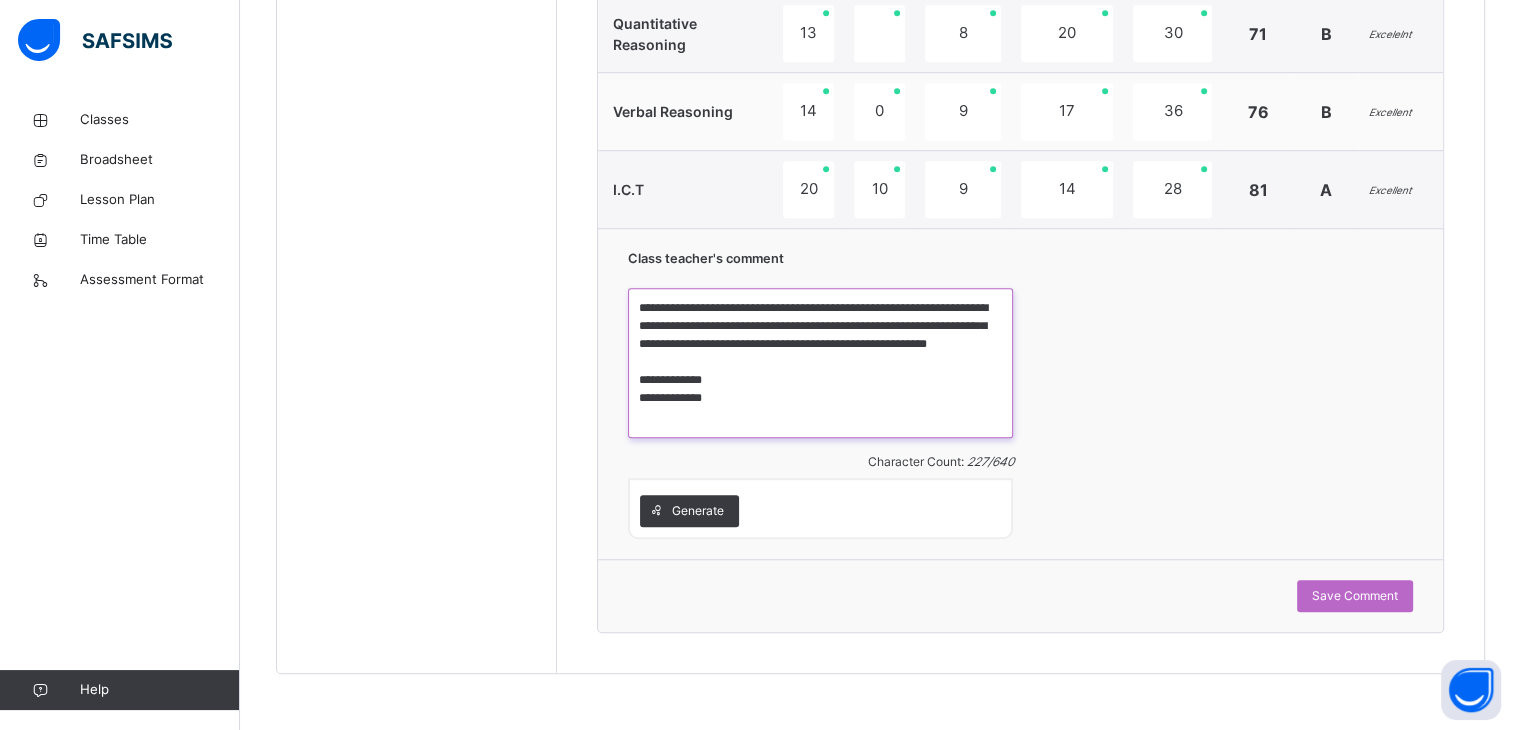 click on "**********" at bounding box center [820, 363] 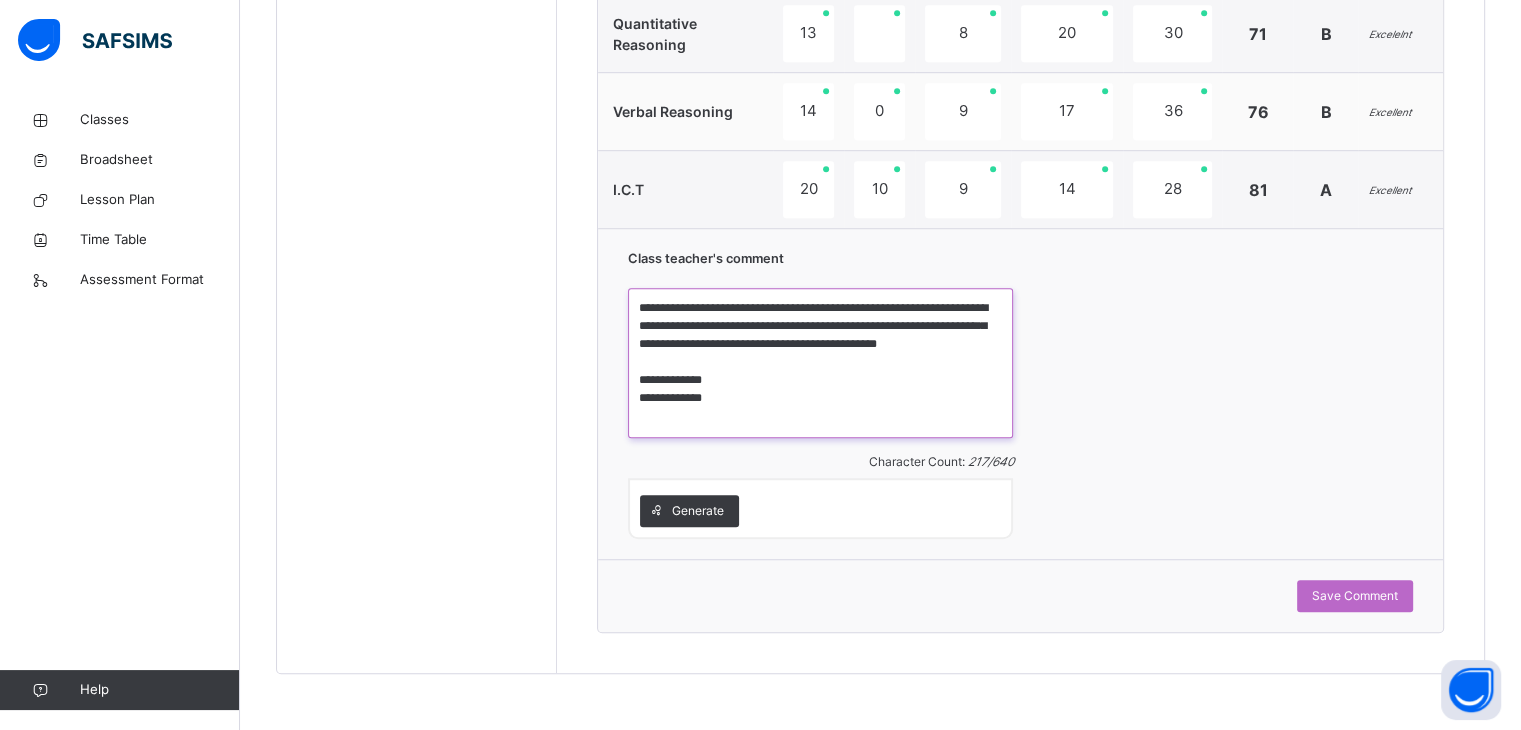 click on "**********" at bounding box center (820, 363) 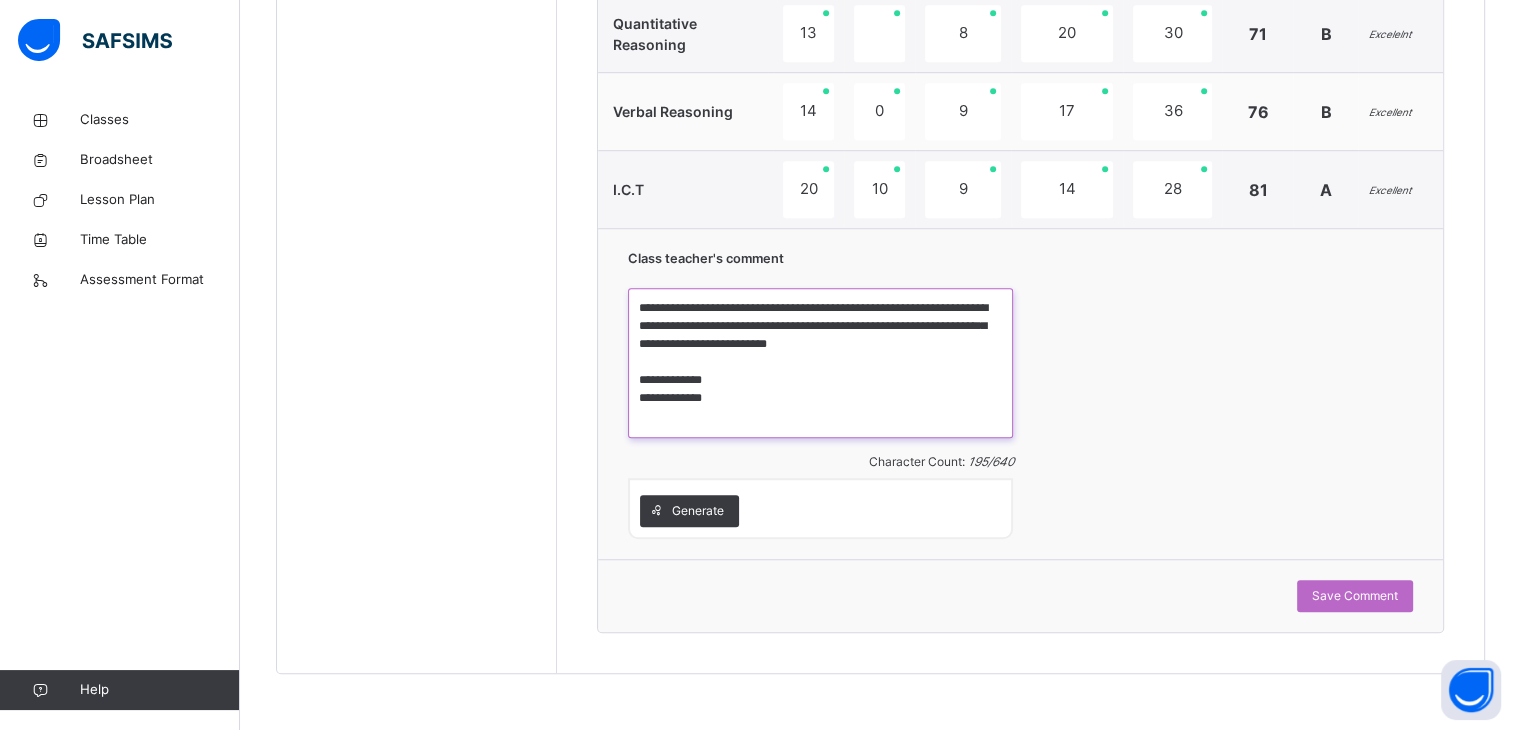 click on "**********" at bounding box center (820, 363) 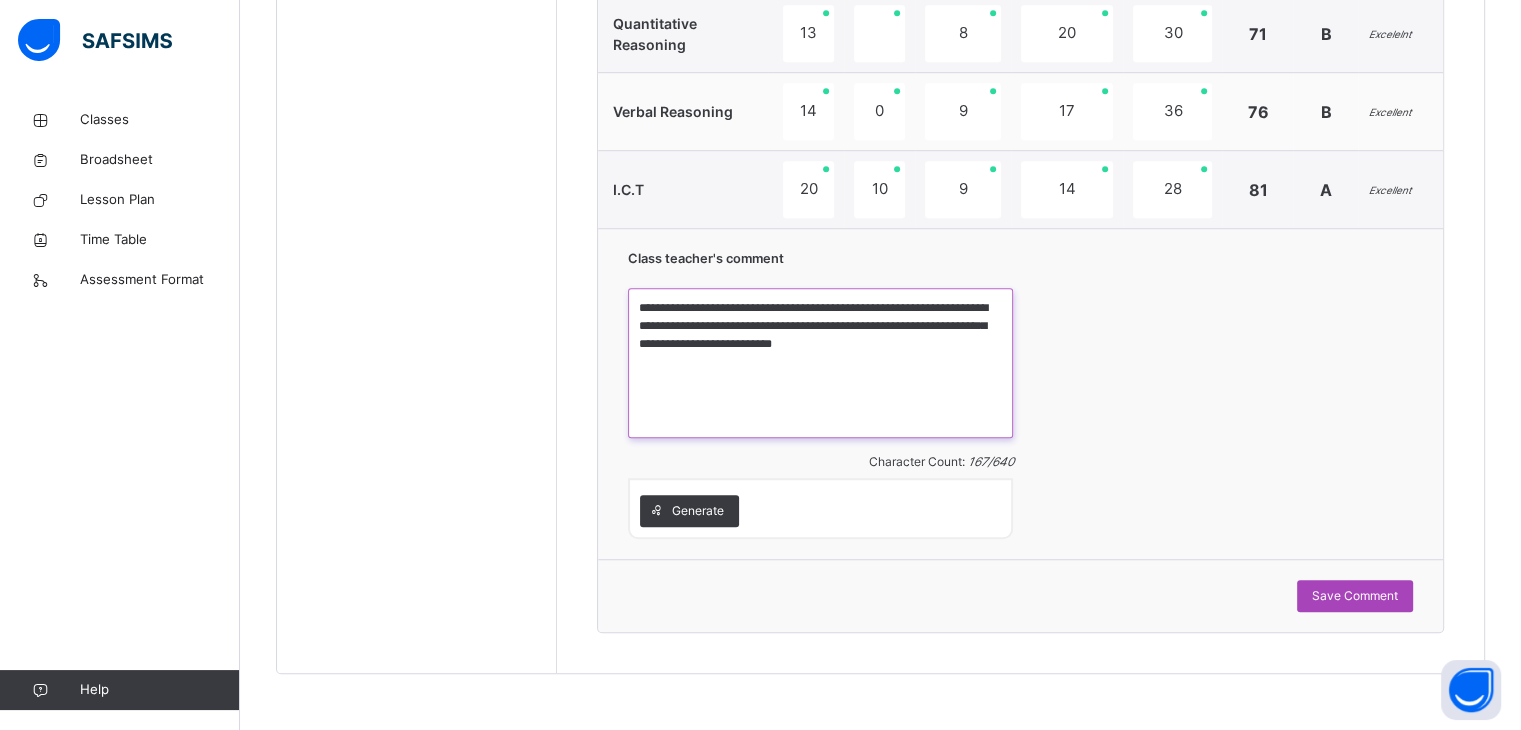 type on "**********" 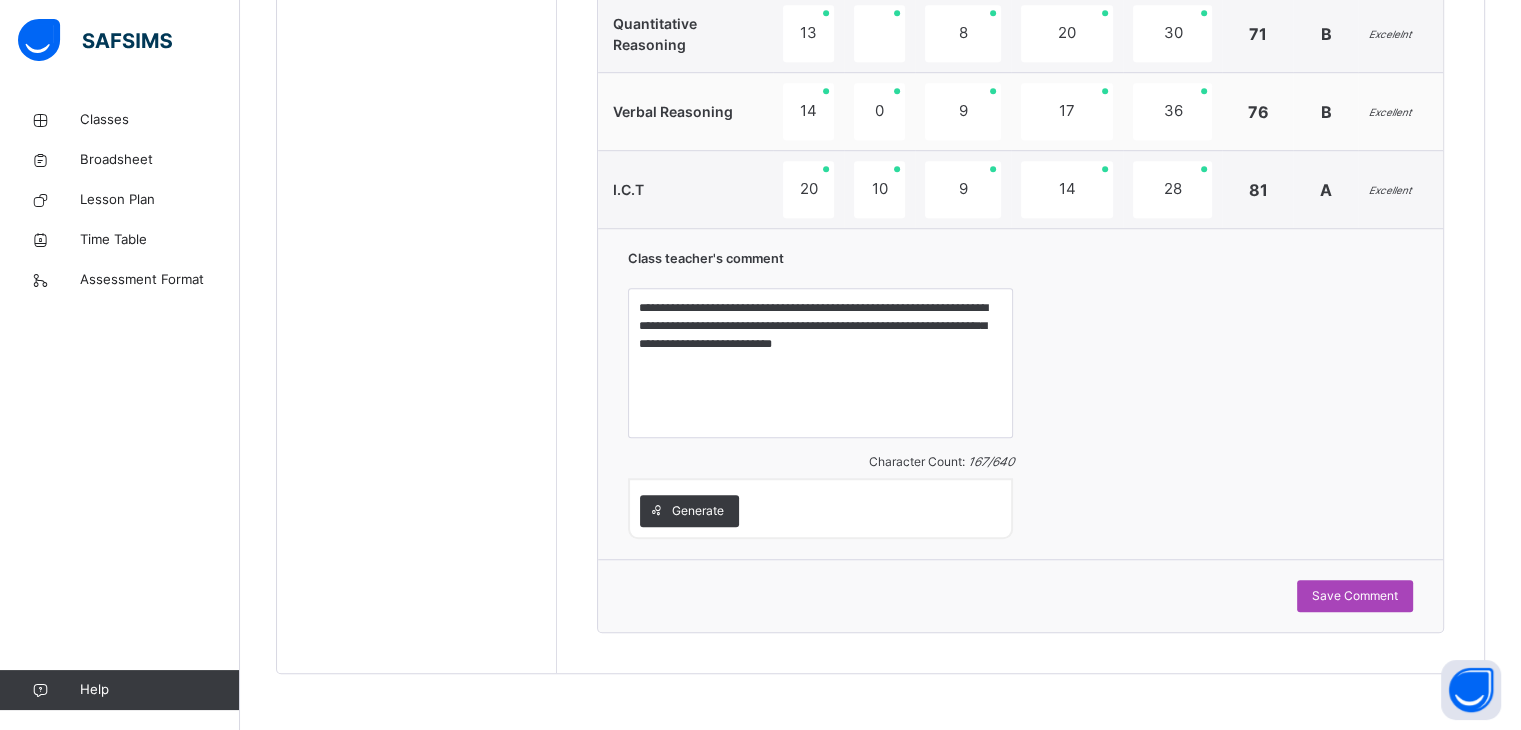 click on "Save Comment" at bounding box center [1355, 596] 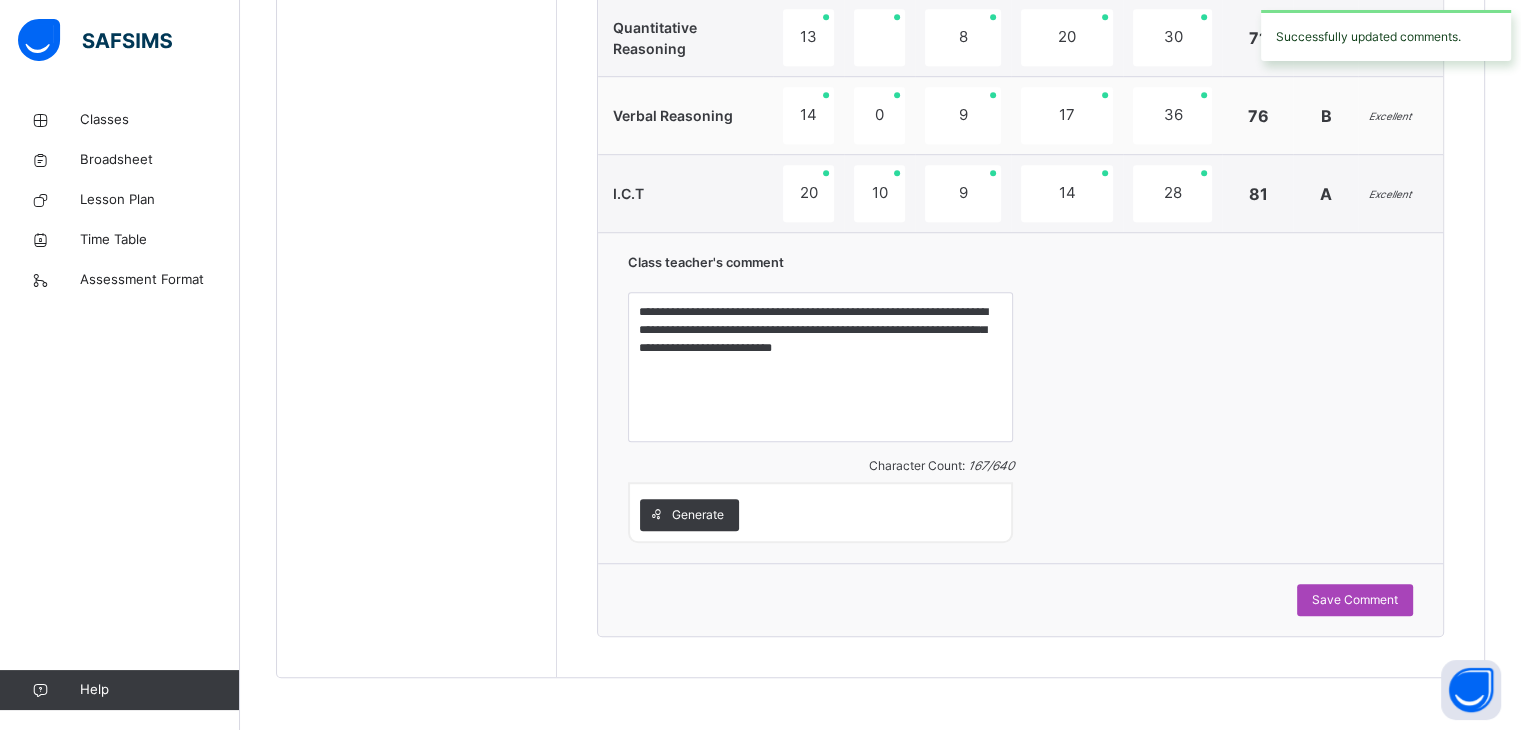 scroll, scrollTop: 1331, scrollLeft: 0, axis: vertical 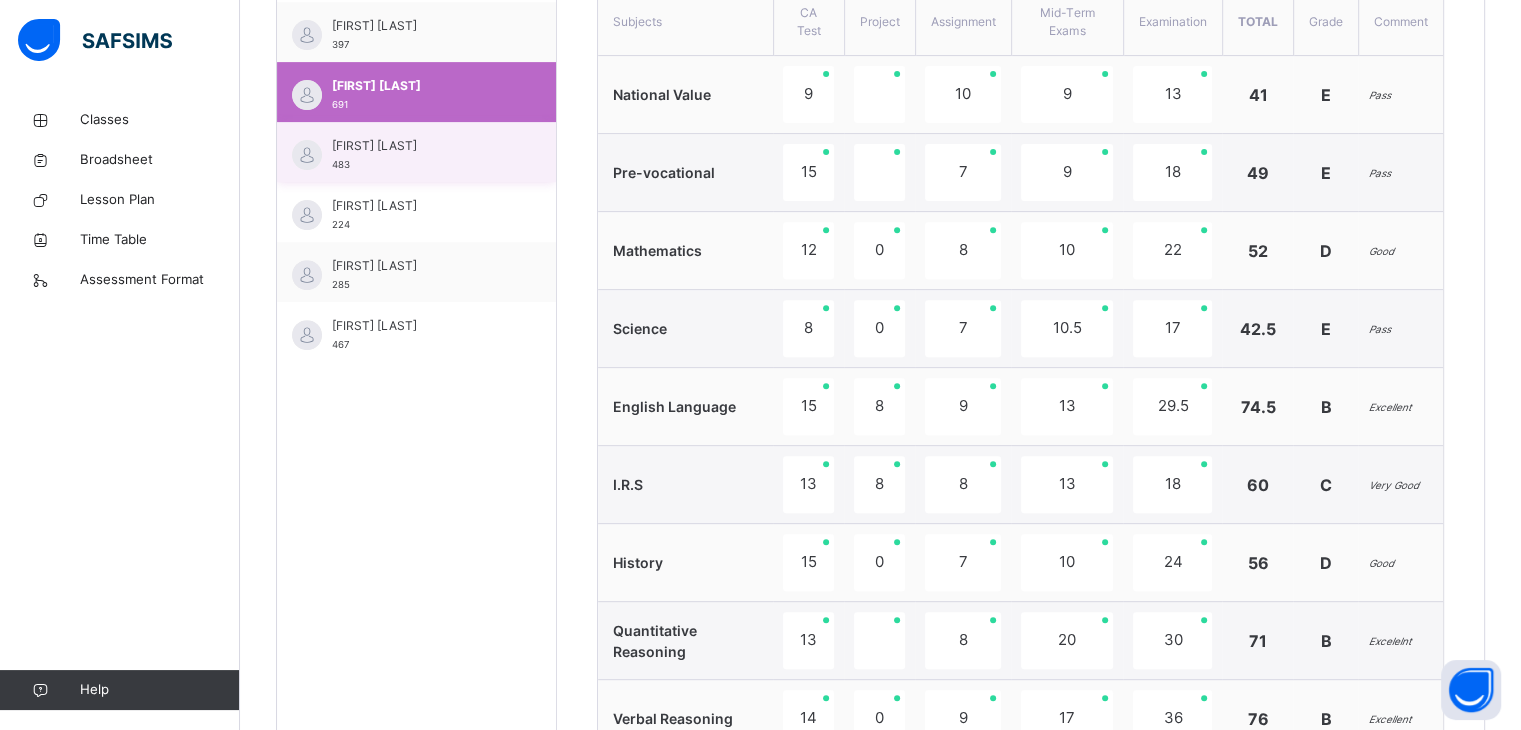 click on "[FIRST] [LAST] [NUMBER]" at bounding box center (421, 155) 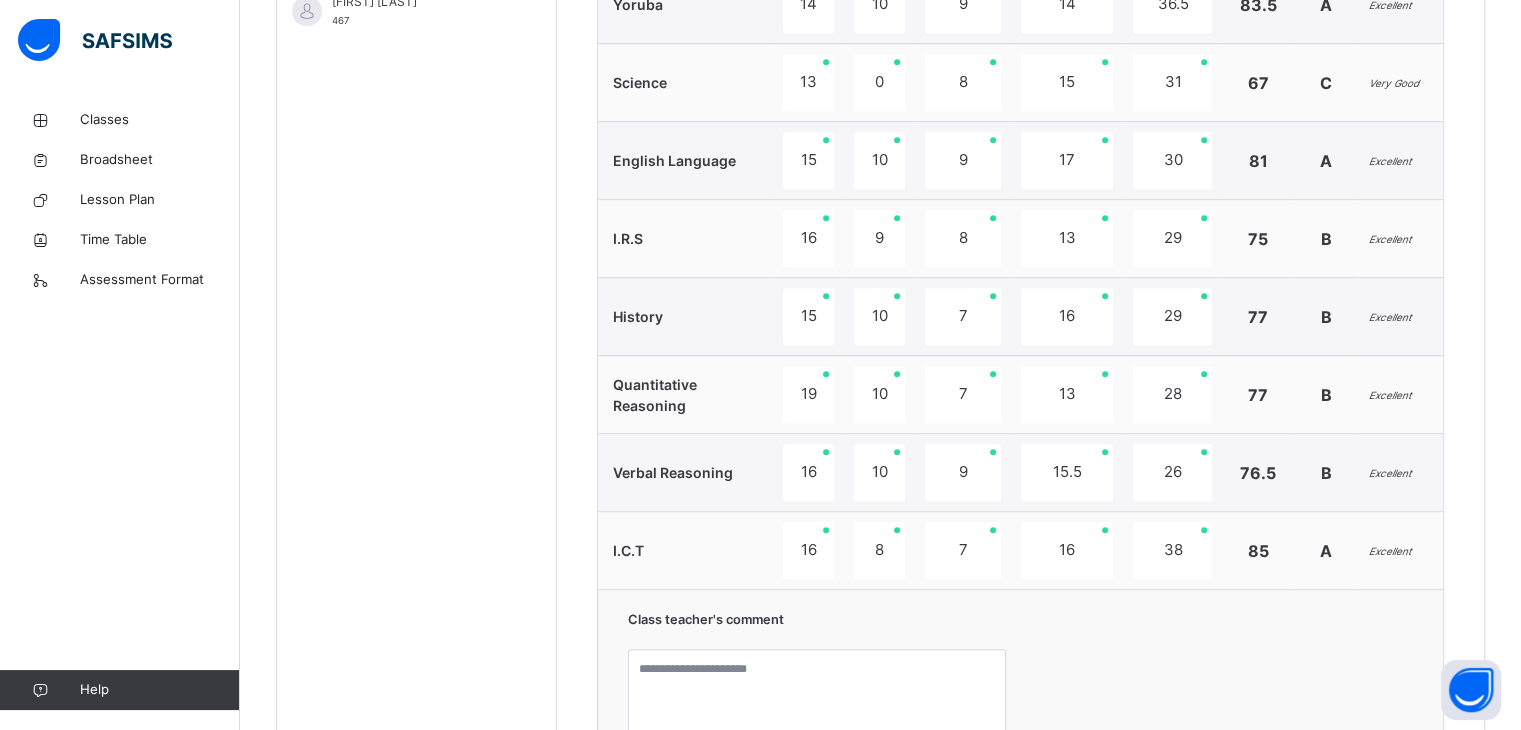 scroll, scrollTop: 1413, scrollLeft: 0, axis: vertical 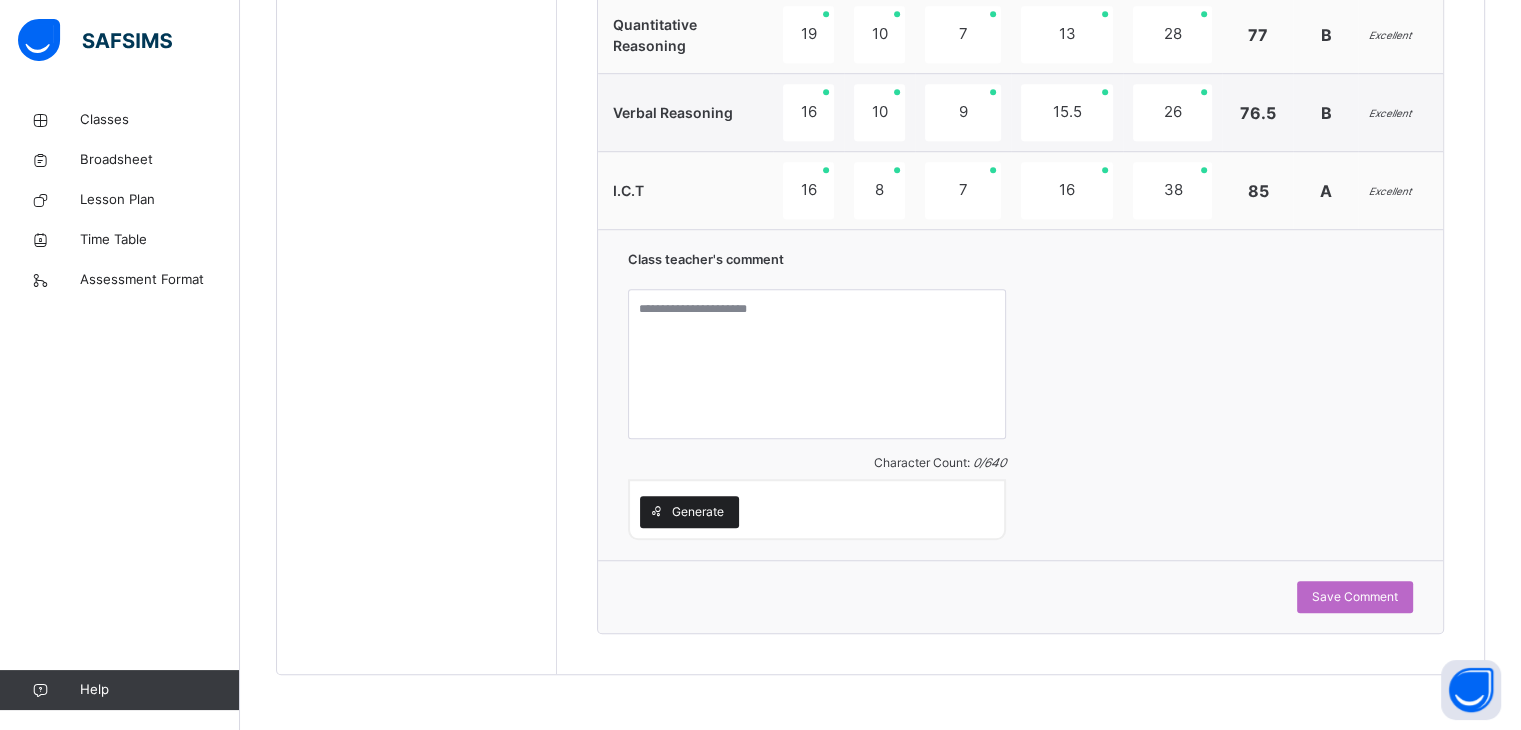 click on "Generate" at bounding box center (698, 512) 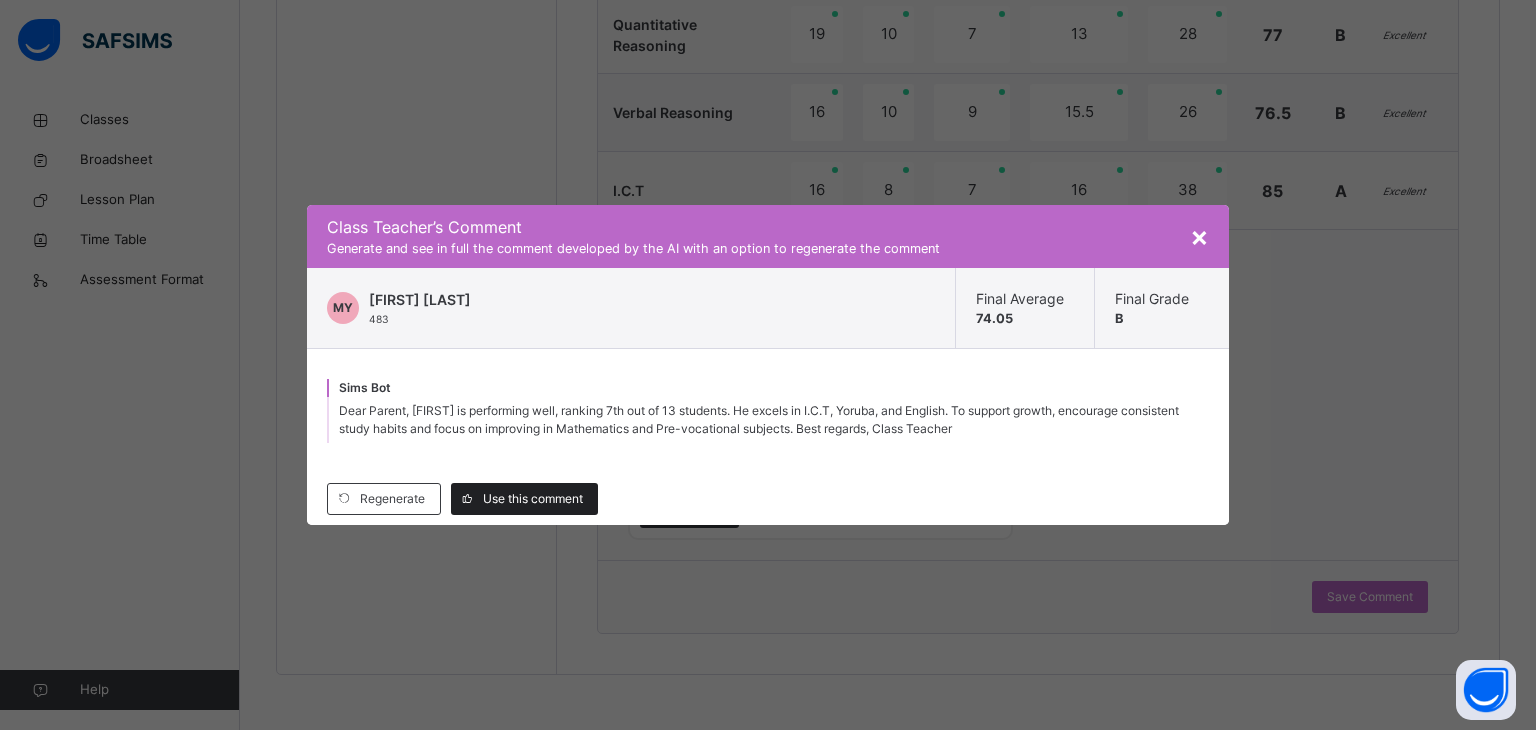 click on "Use this comment" at bounding box center (533, 499) 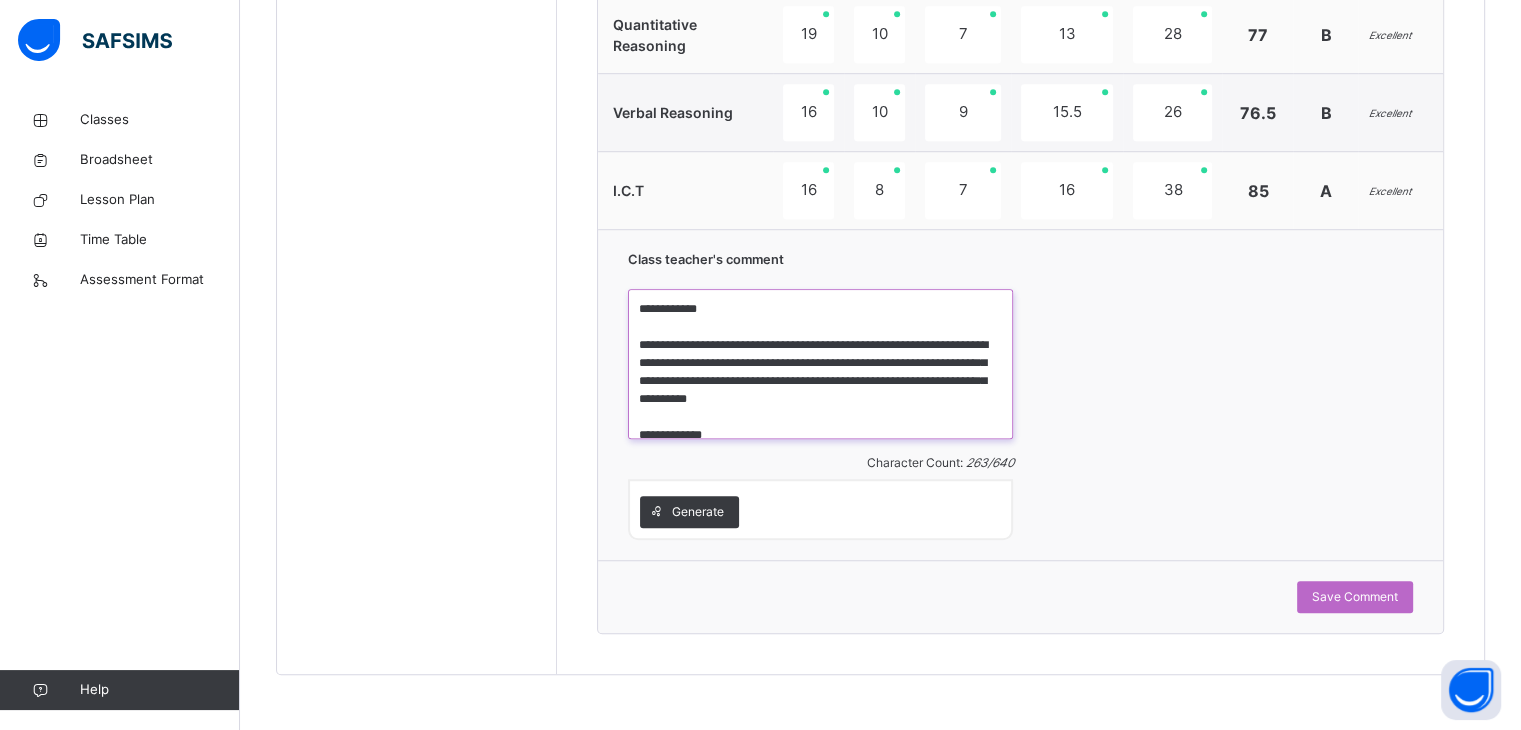 click on "**********" at bounding box center [820, 364] 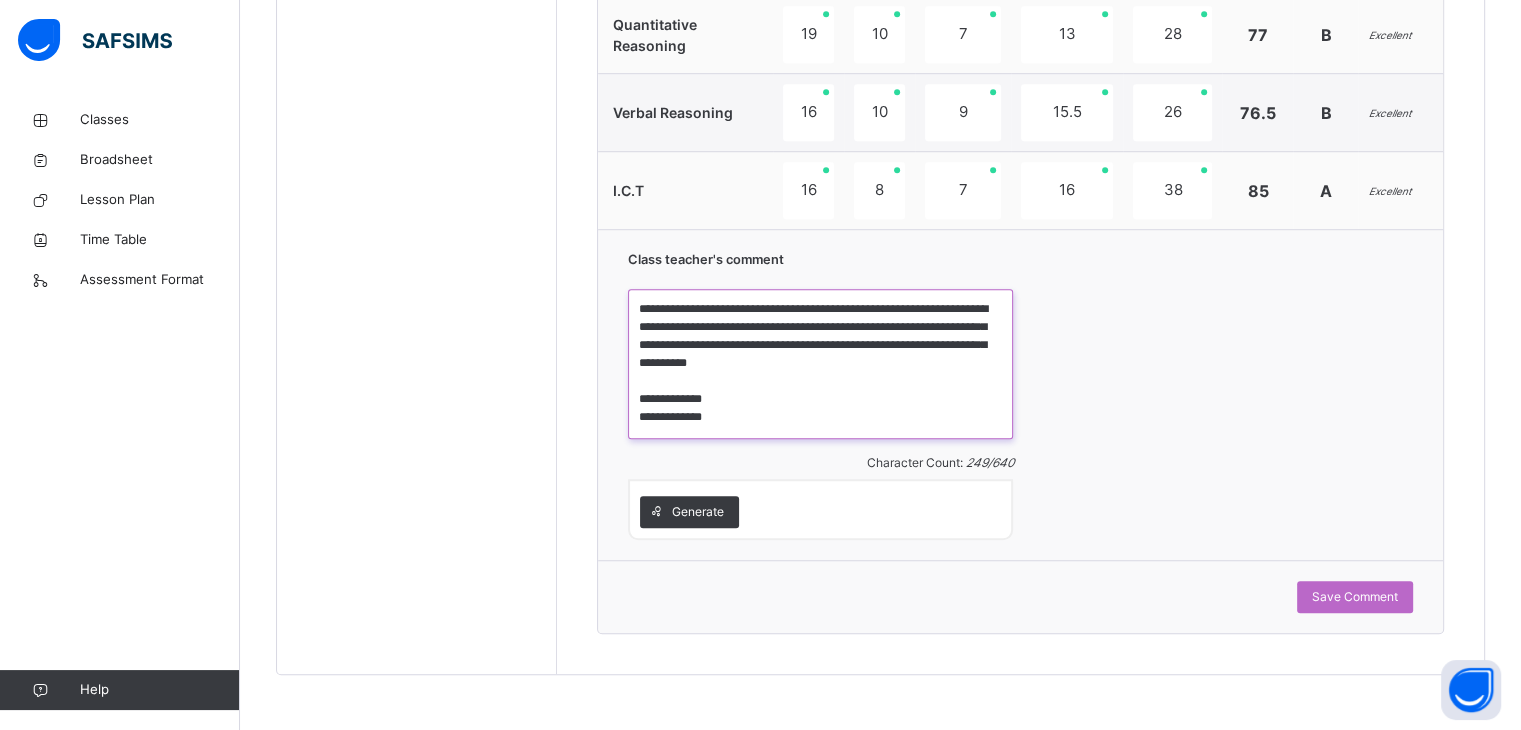click on "**********" at bounding box center [820, 364] 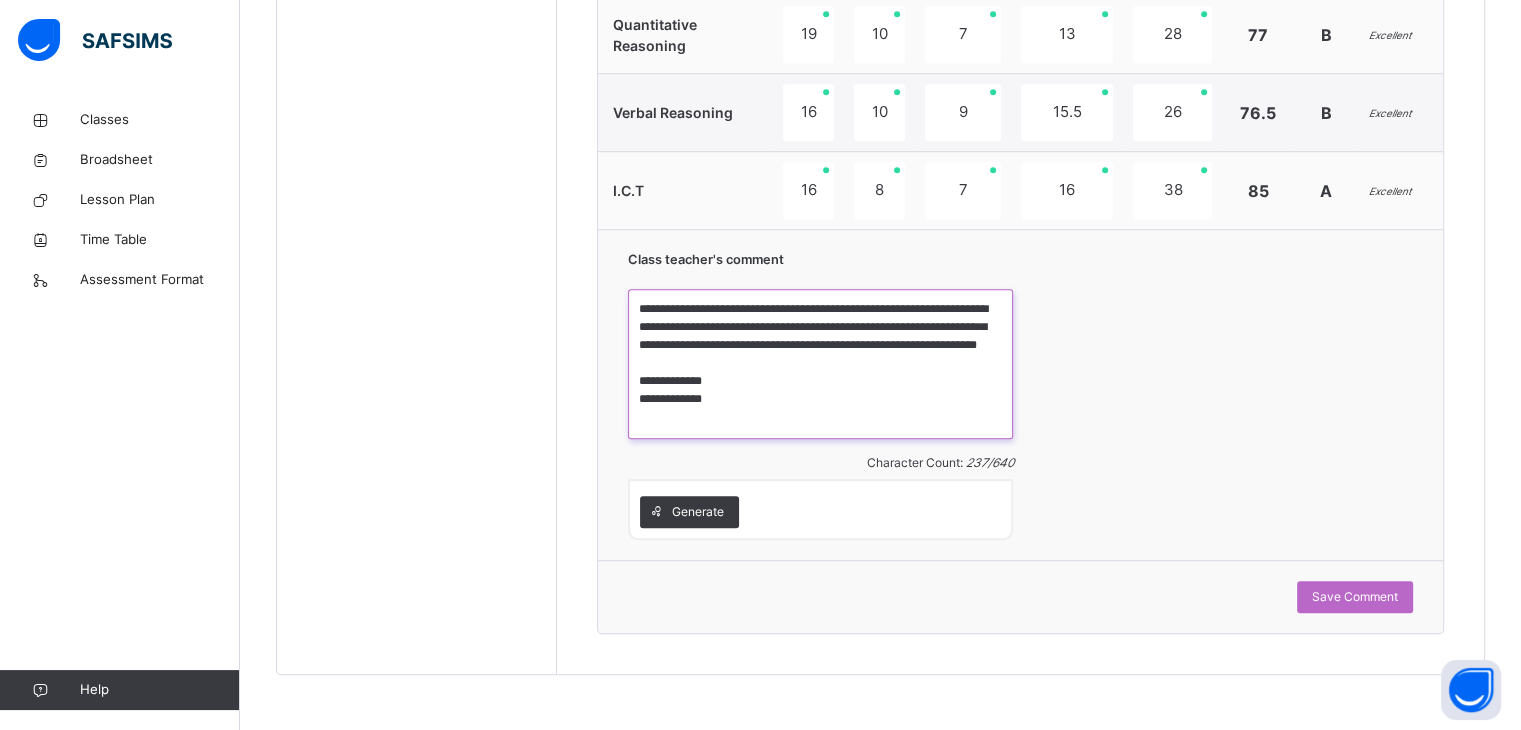 click on "**********" at bounding box center (820, 364) 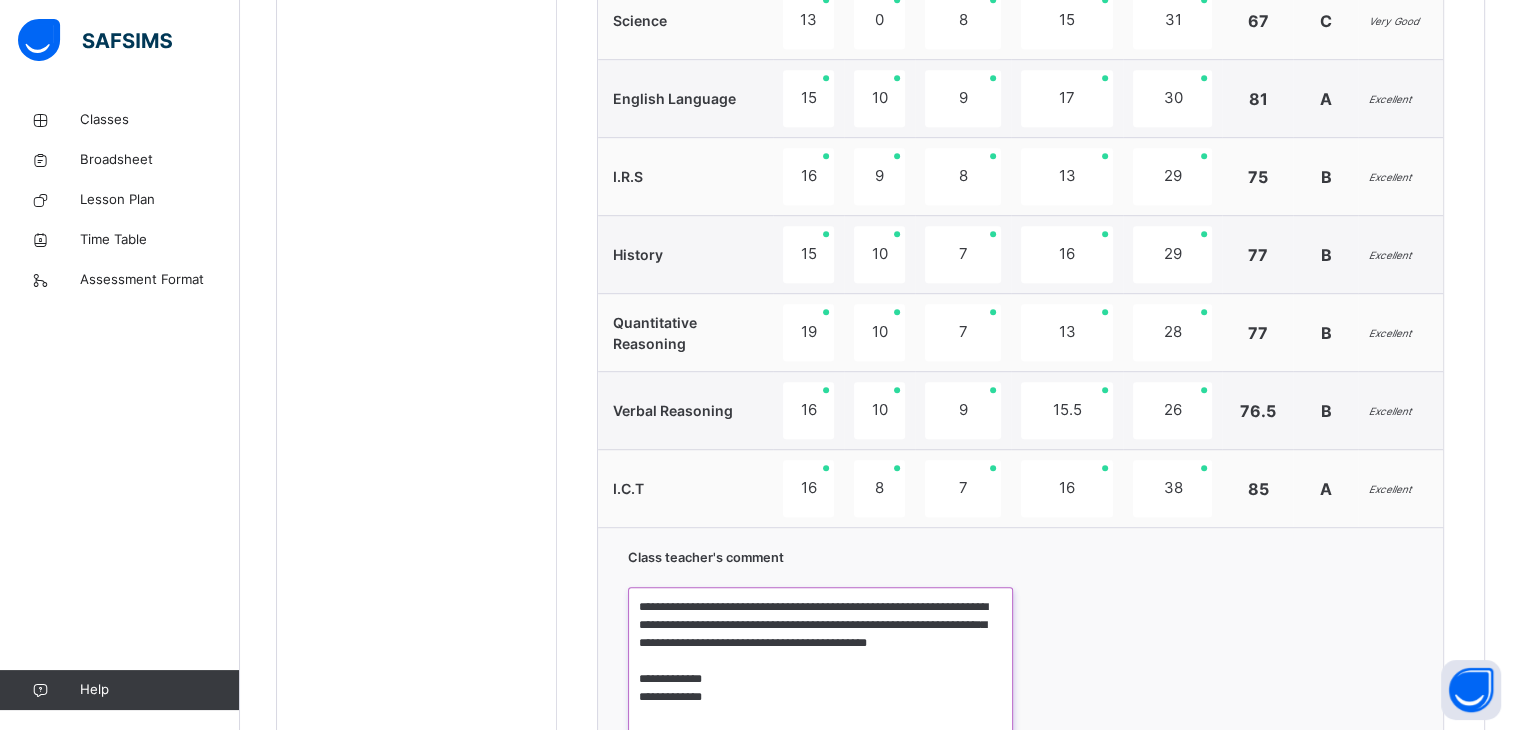 scroll, scrollTop: 1118, scrollLeft: 0, axis: vertical 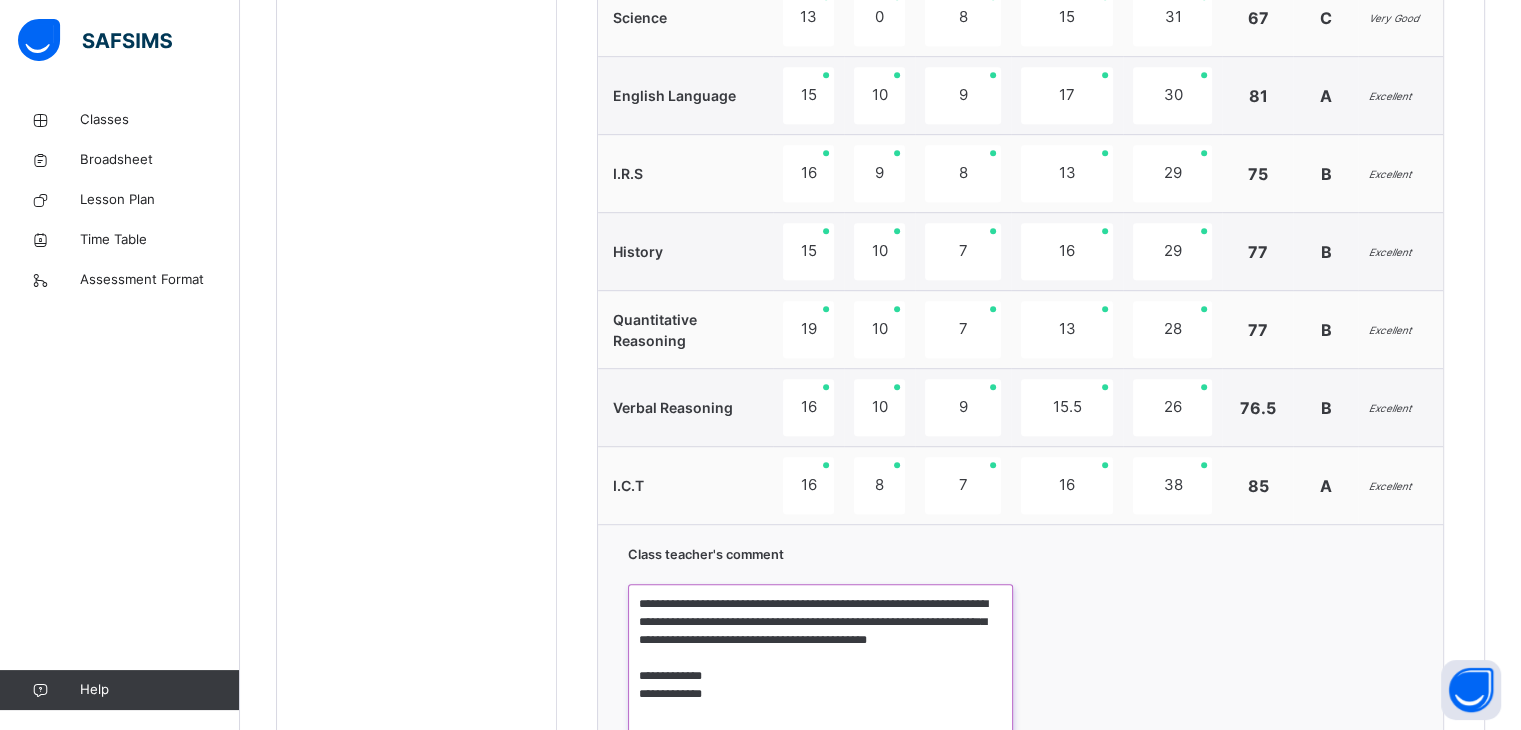 click on "**********" at bounding box center (820, 659) 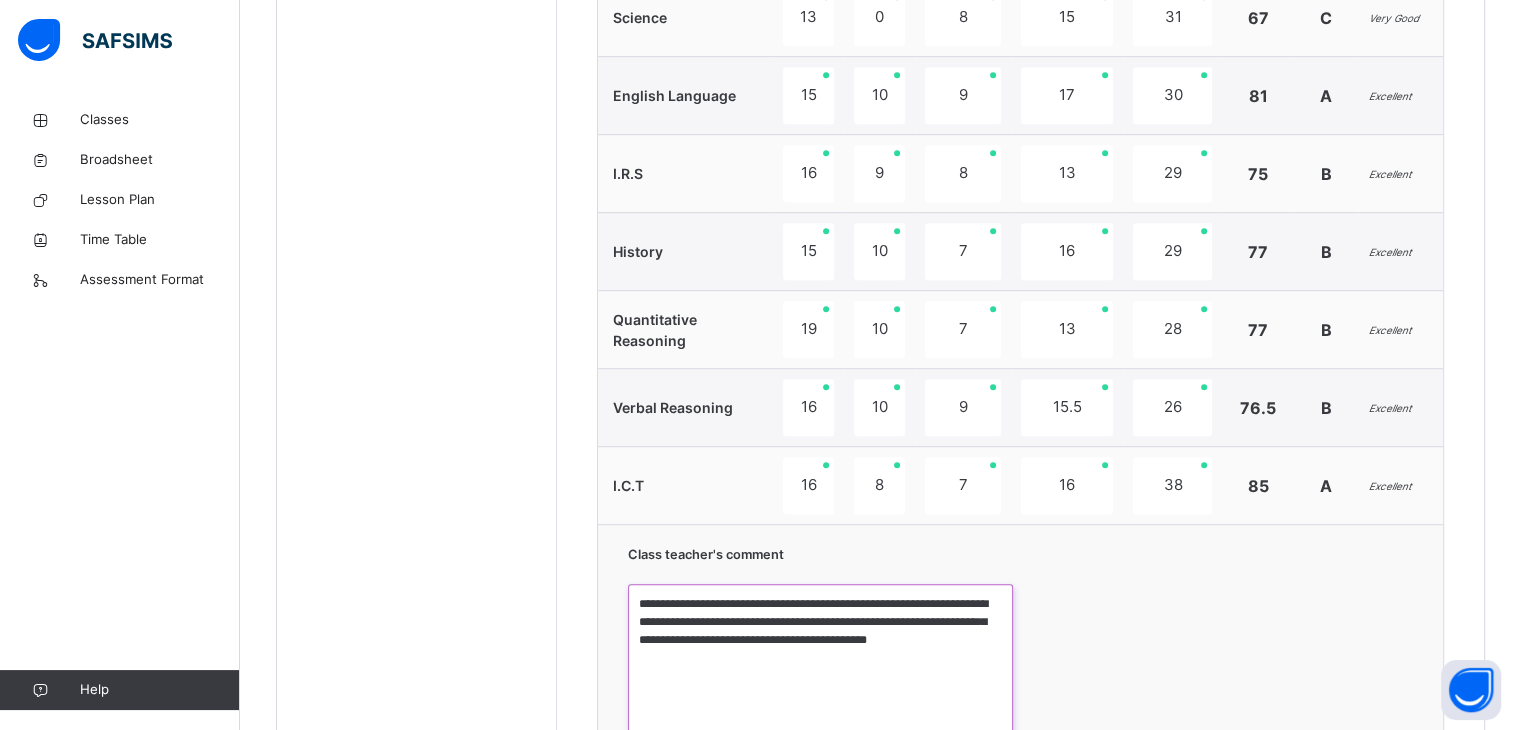 click on "**********" at bounding box center (820, 659) 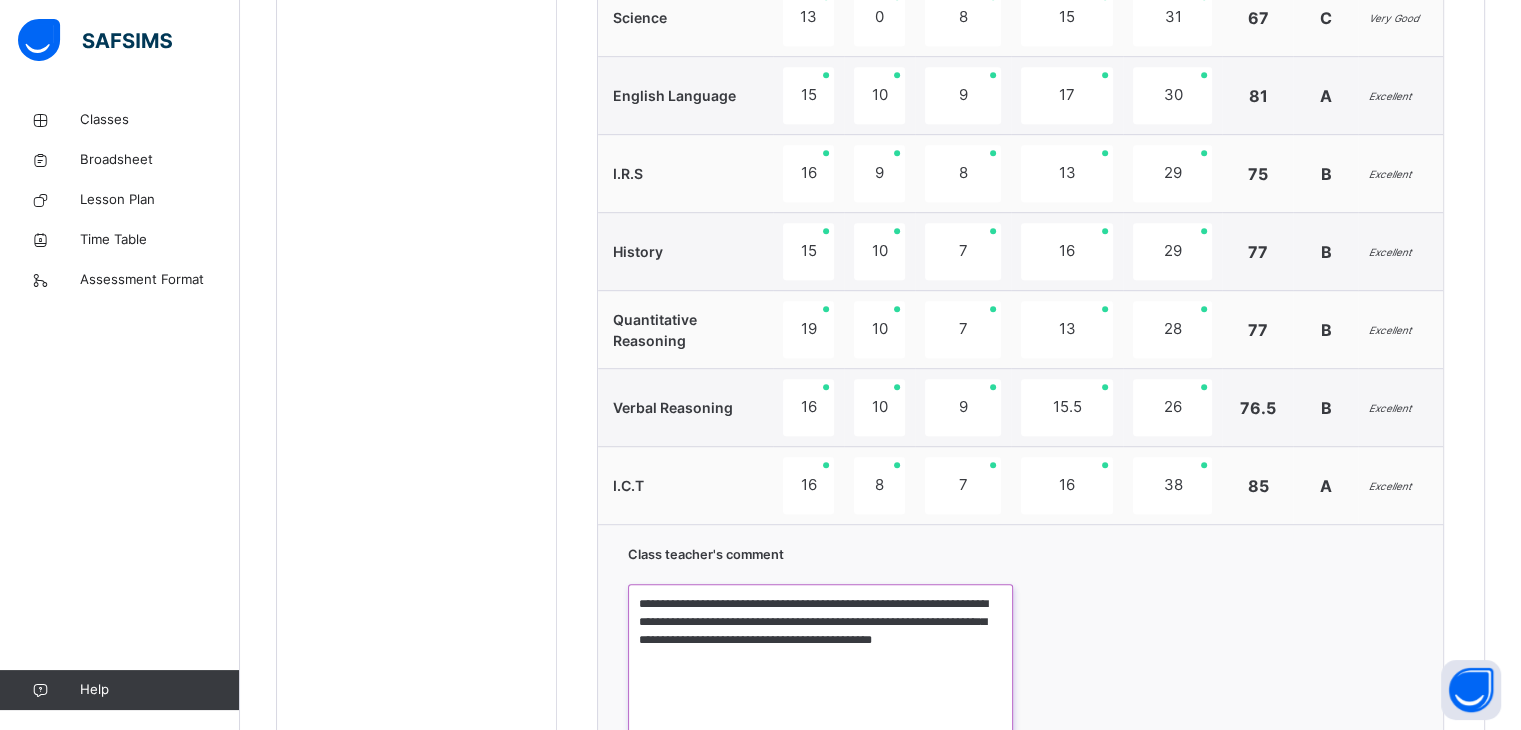 click on "**********" at bounding box center (820, 659) 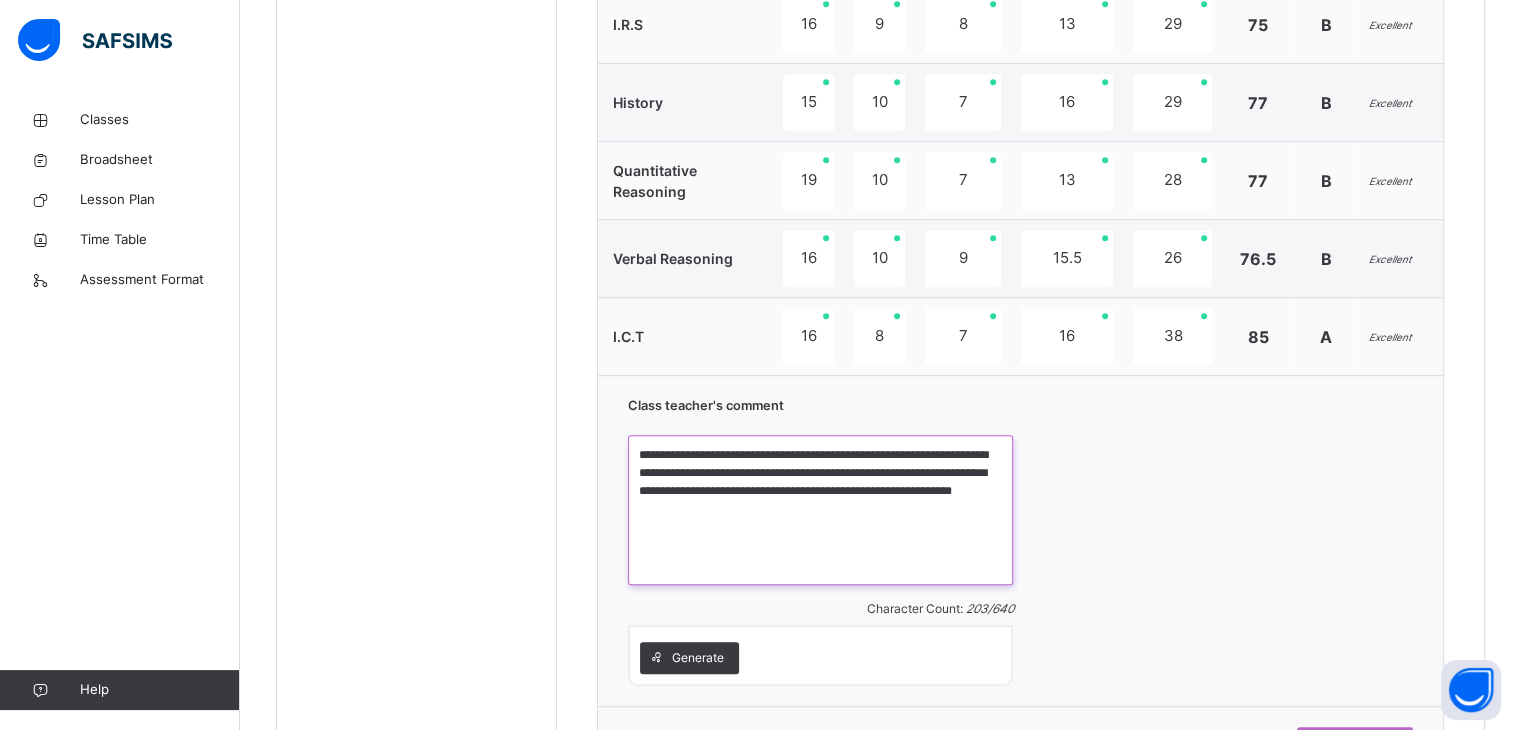 scroll, scrollTop: 1413, scrollLeft: 0, axis: vertical 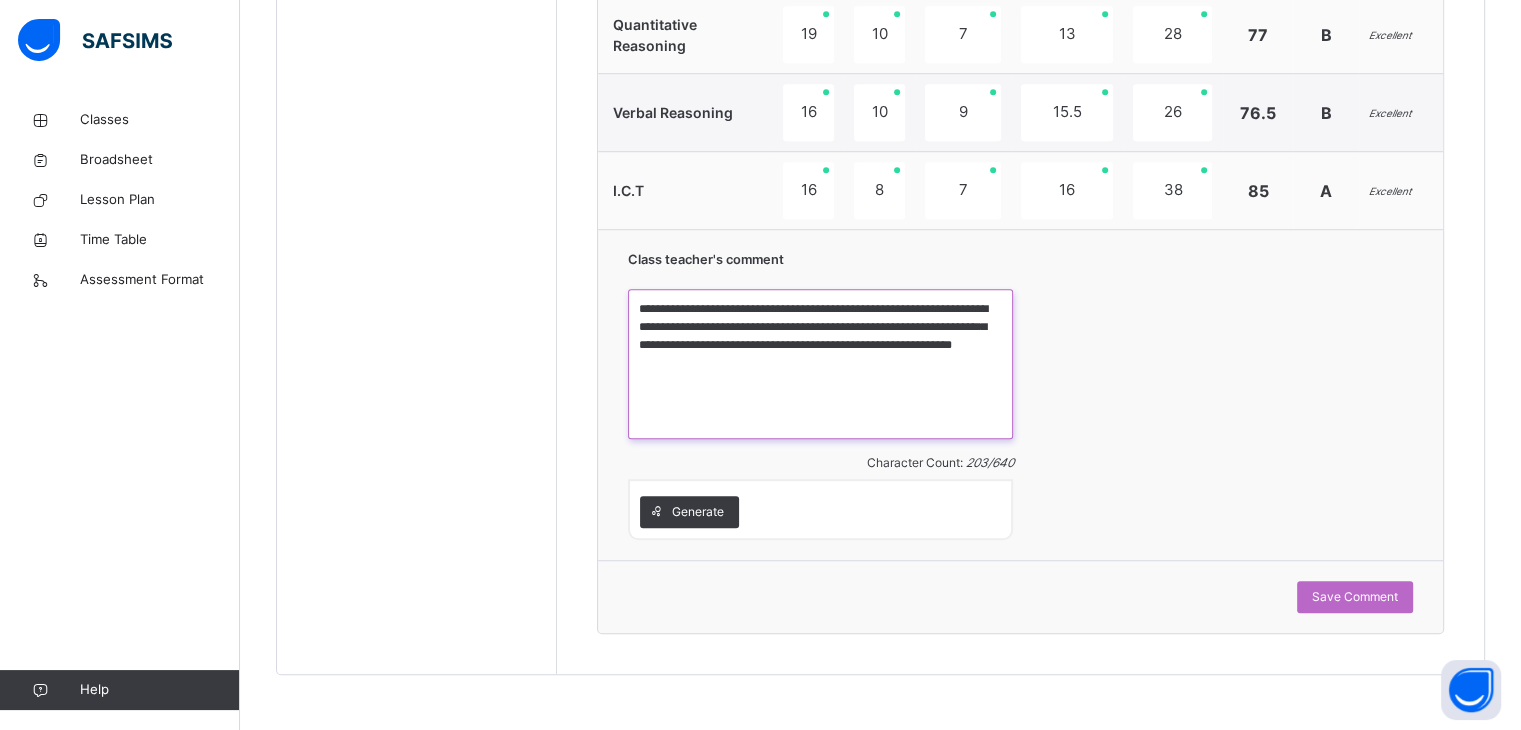 click on "**********" at bounding box center [820, 364] 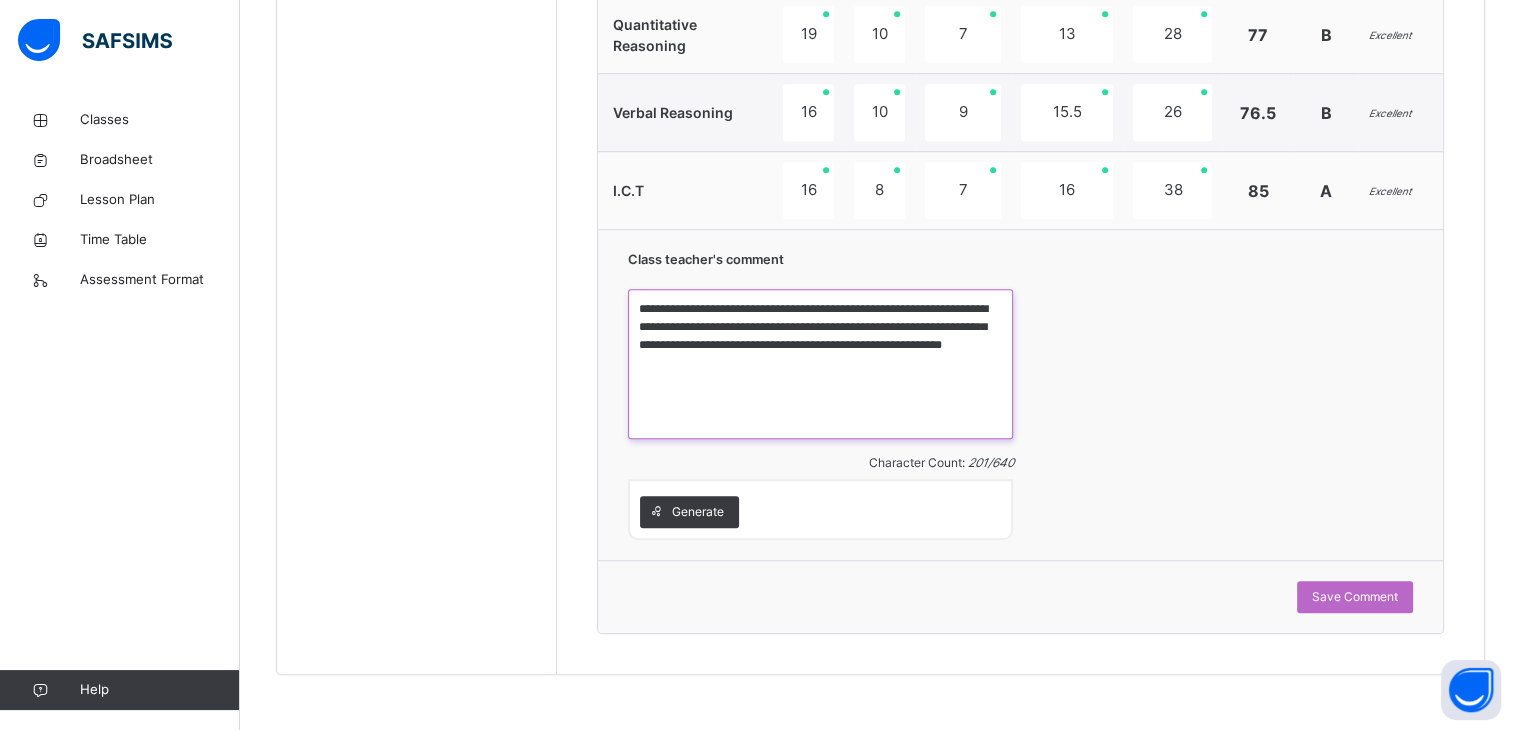 click on "**********" at bounding box center (820, 364) 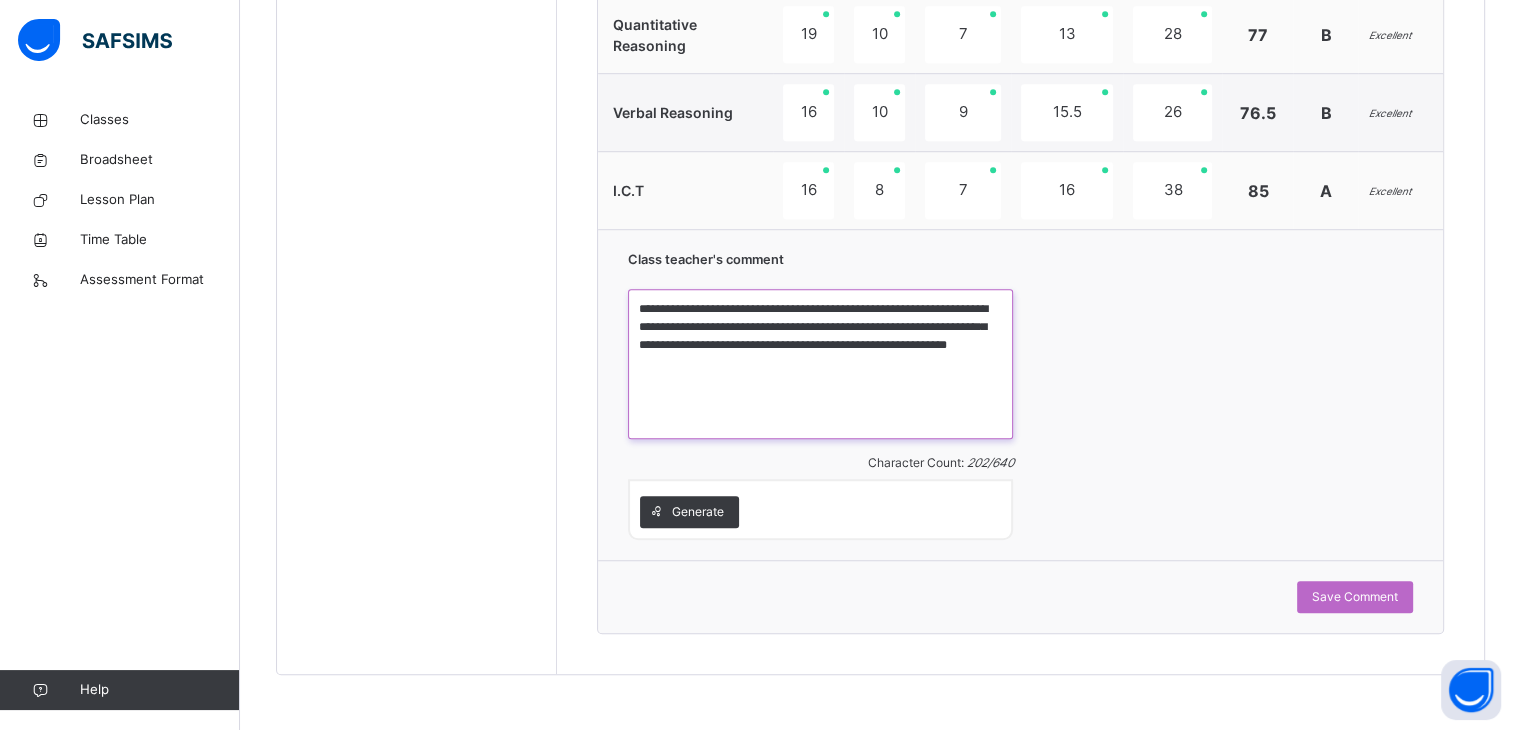 click on "**********" at bounding box center (820, 364) 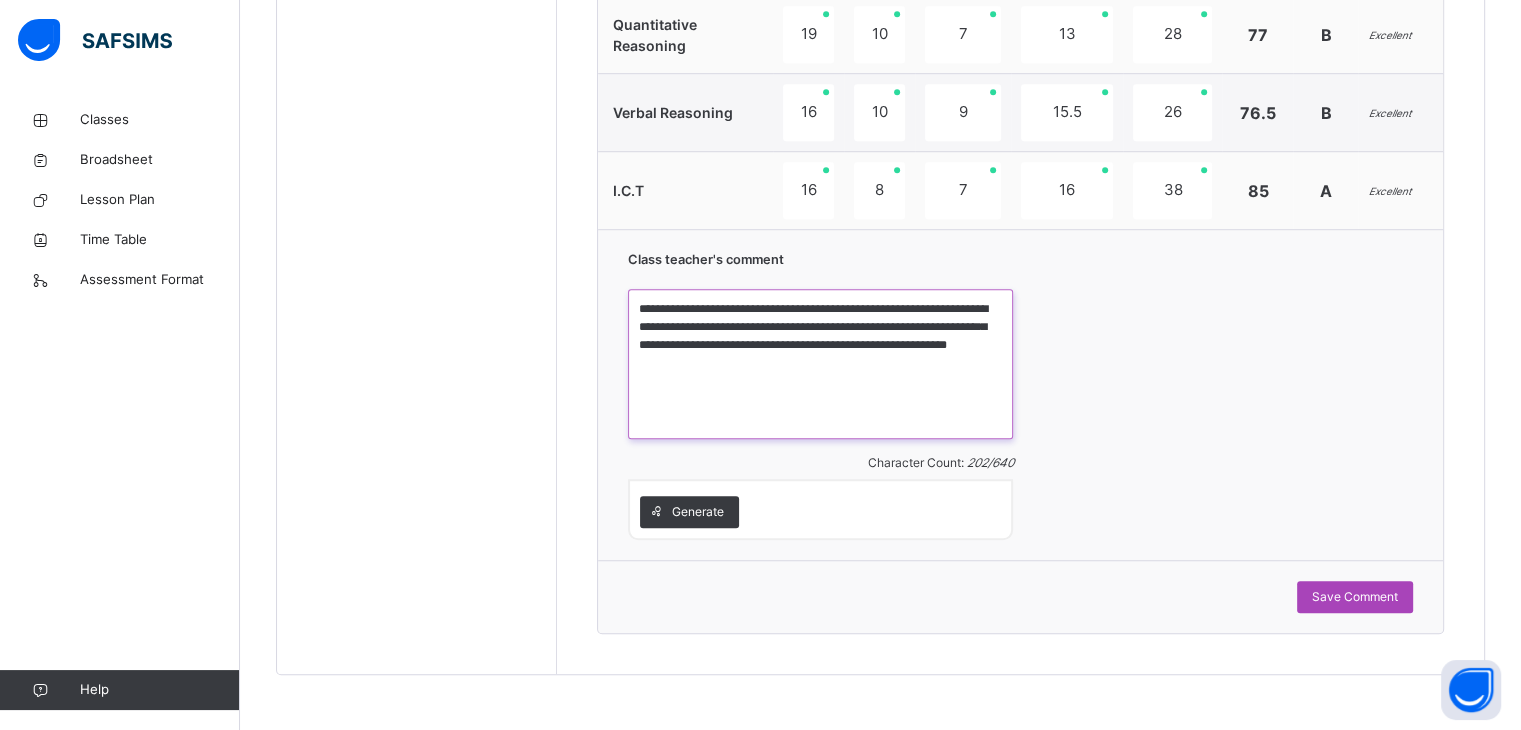 type on "**********" 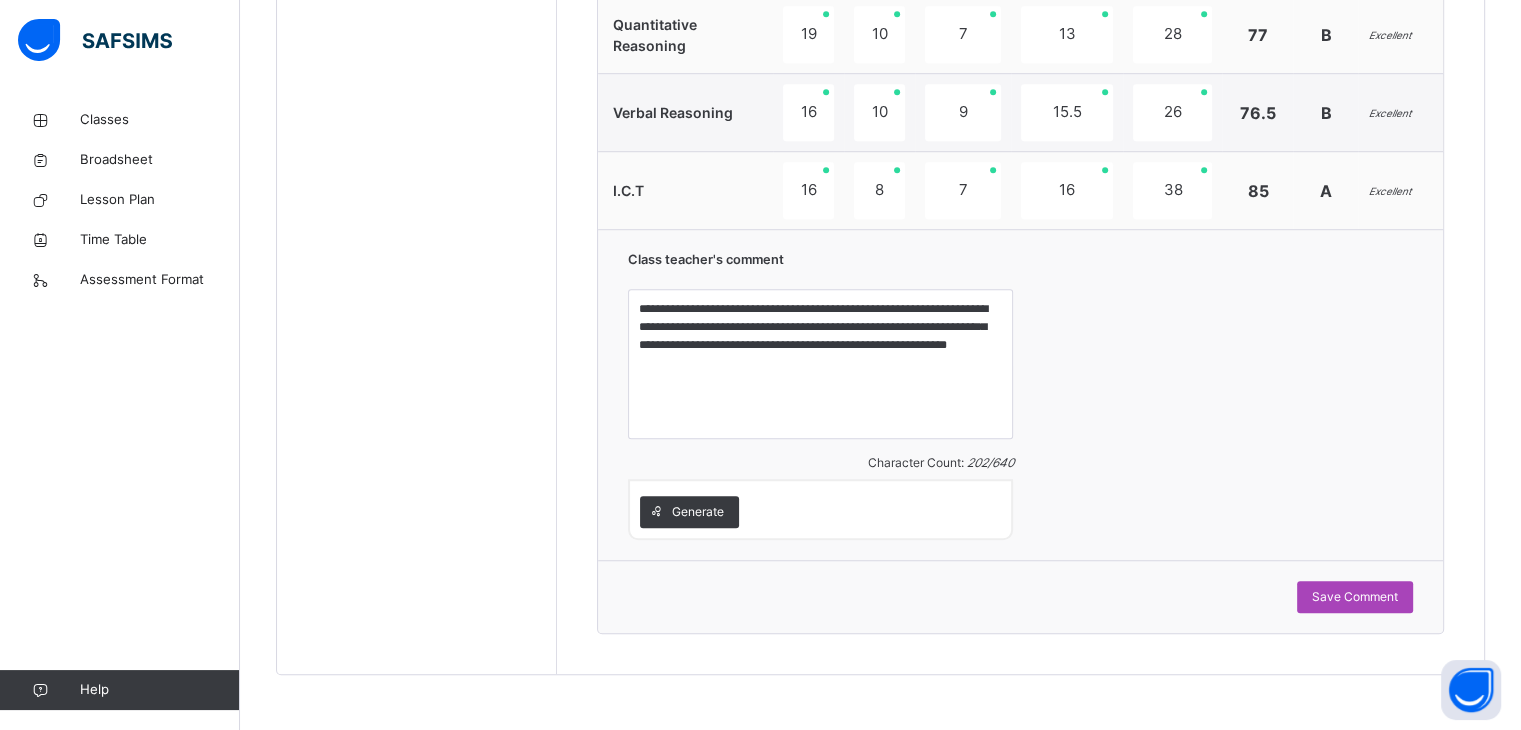 click on "Save Comment" at bounding box center [1355, 597] 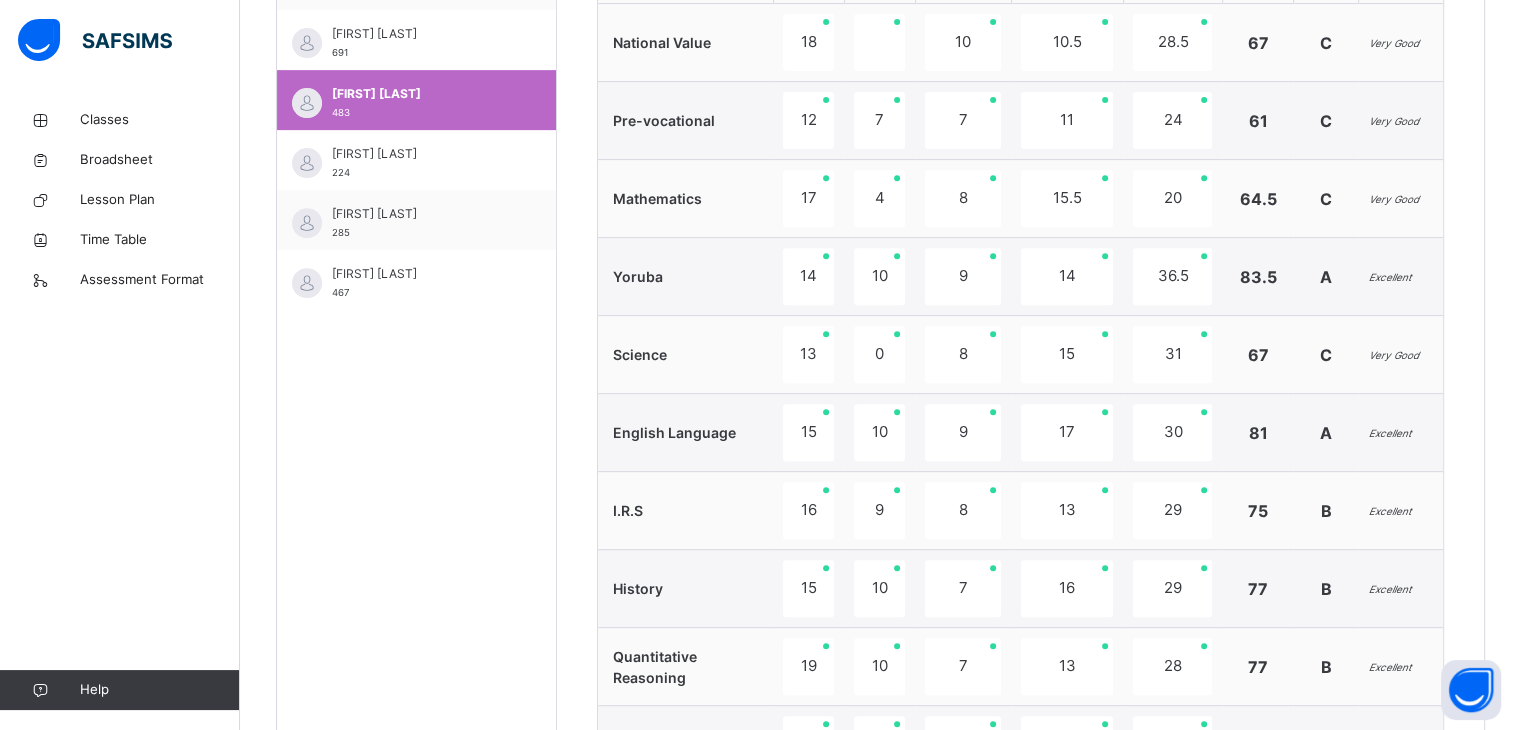 scroll, scrollTop: 780, scrollLeft: 0, axis: vertical 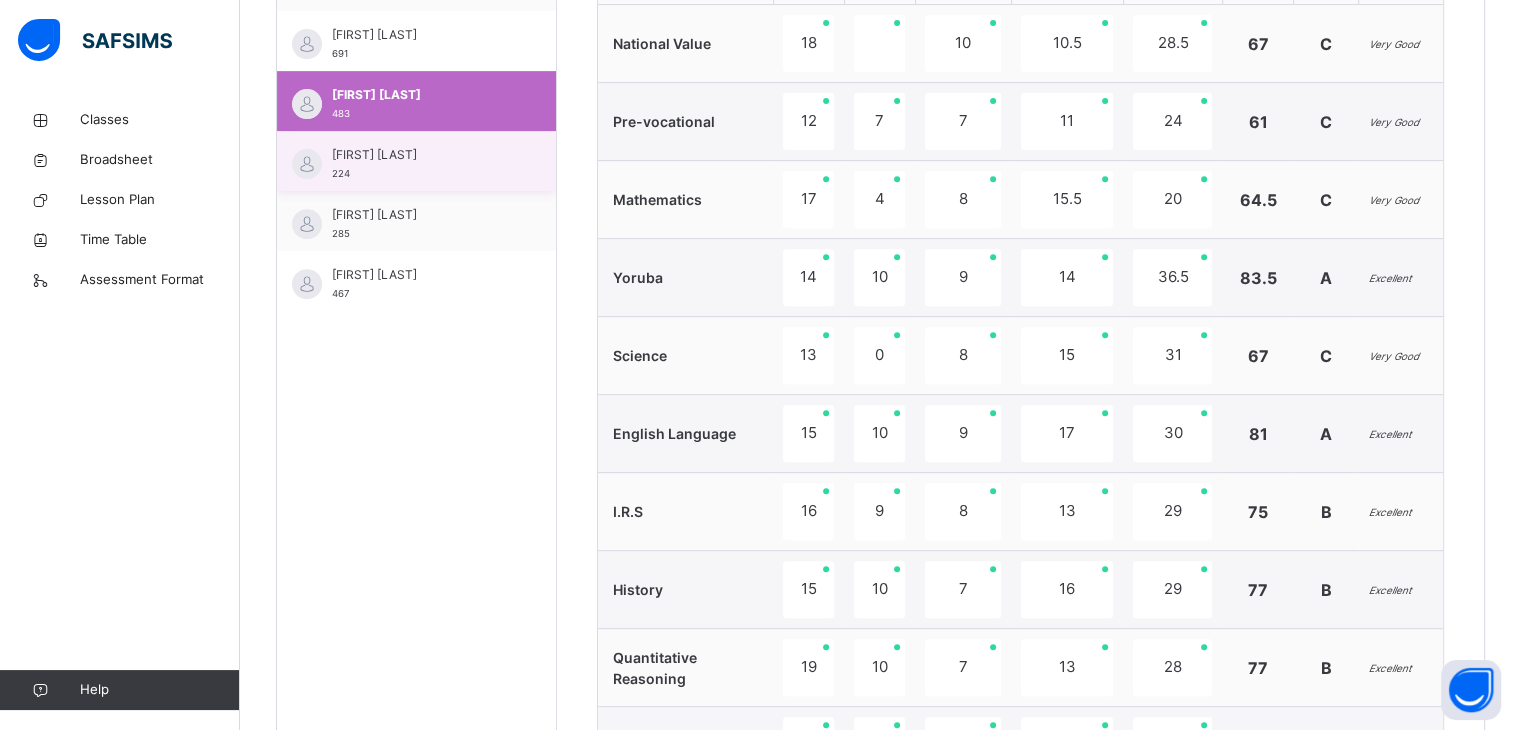 click on "[FIRST] [LAST]" at bounding box center (421, 155) 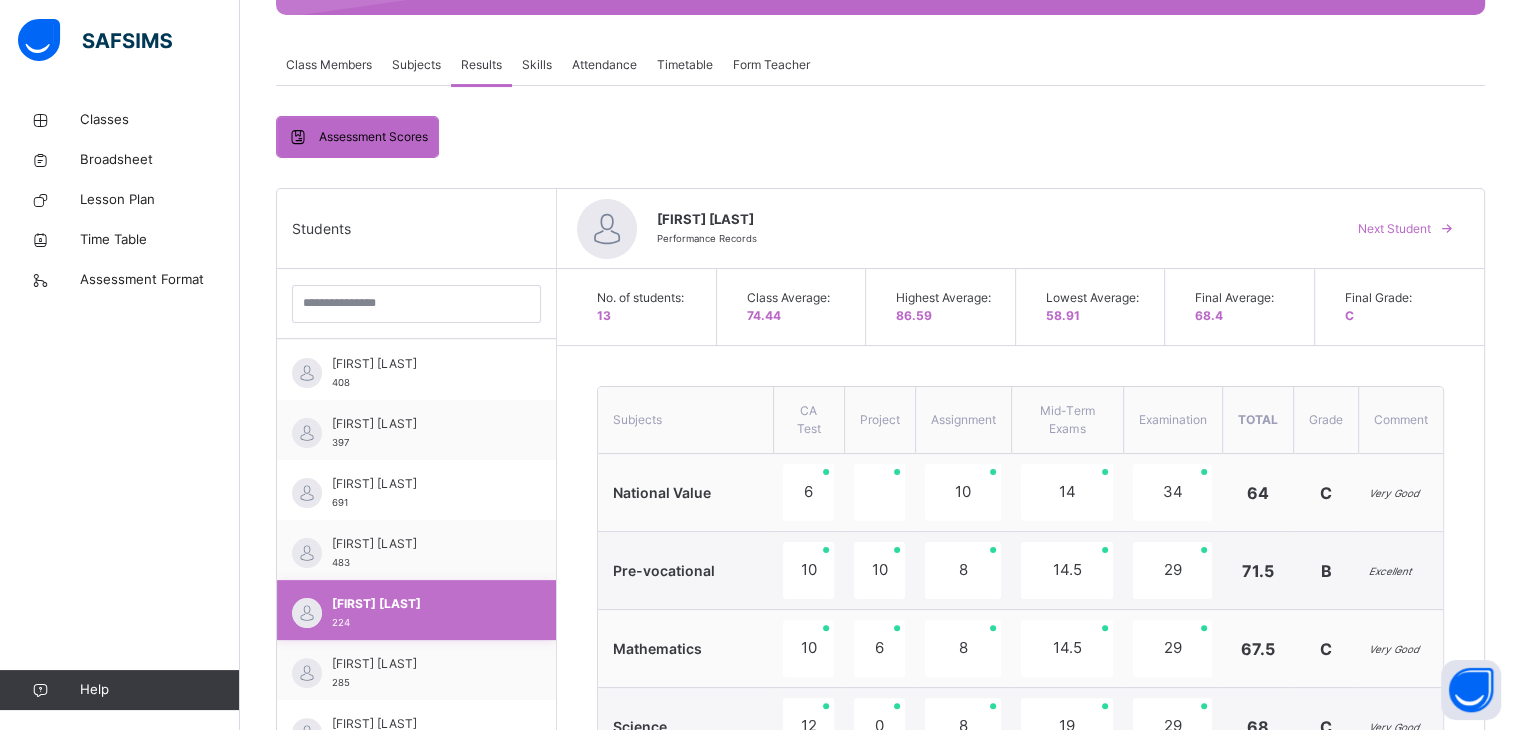 scroll, scrollTop: 349, scrollLeft: 0, axis: vertical 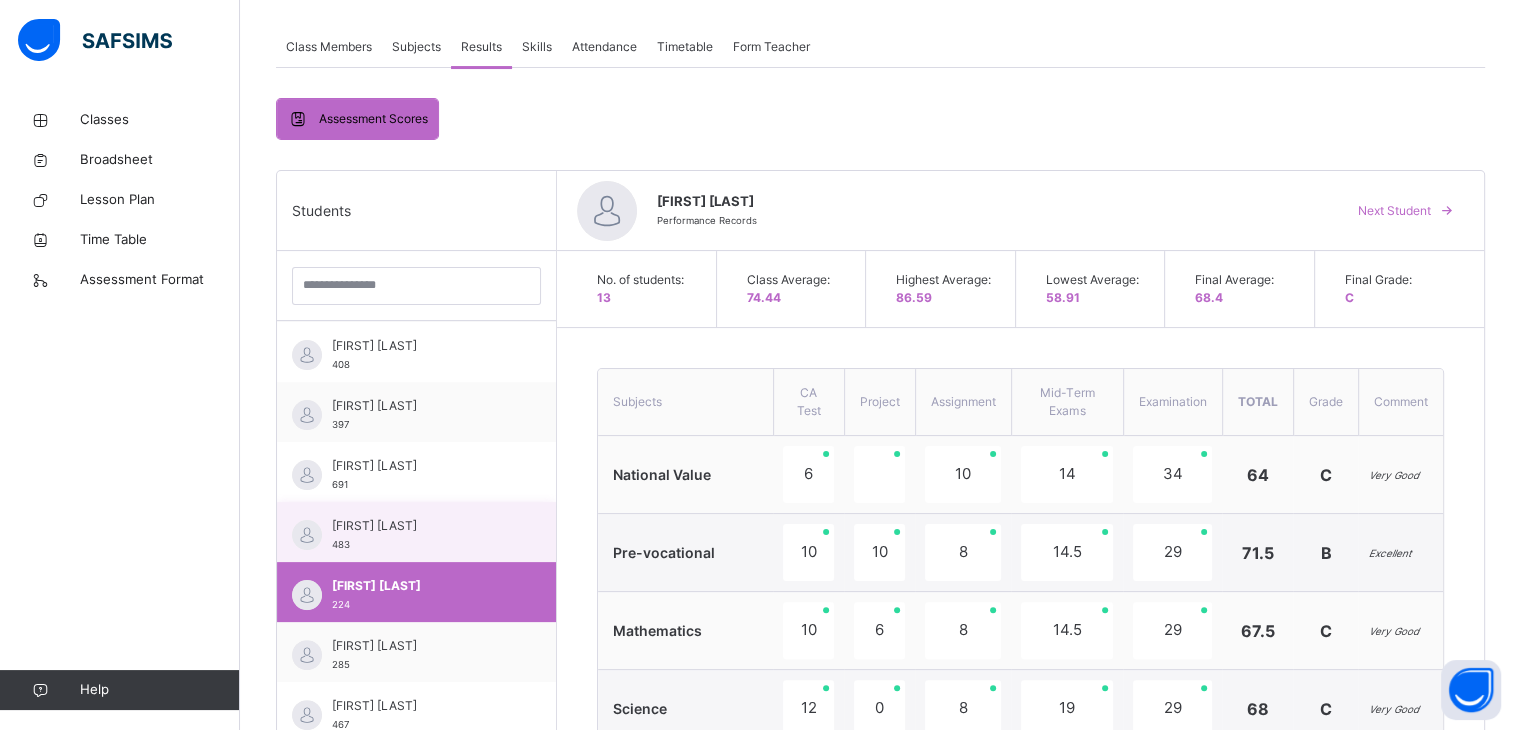 click on "[FIRST] [LAST] [NUMBER]" at bounding box center [421, 535] 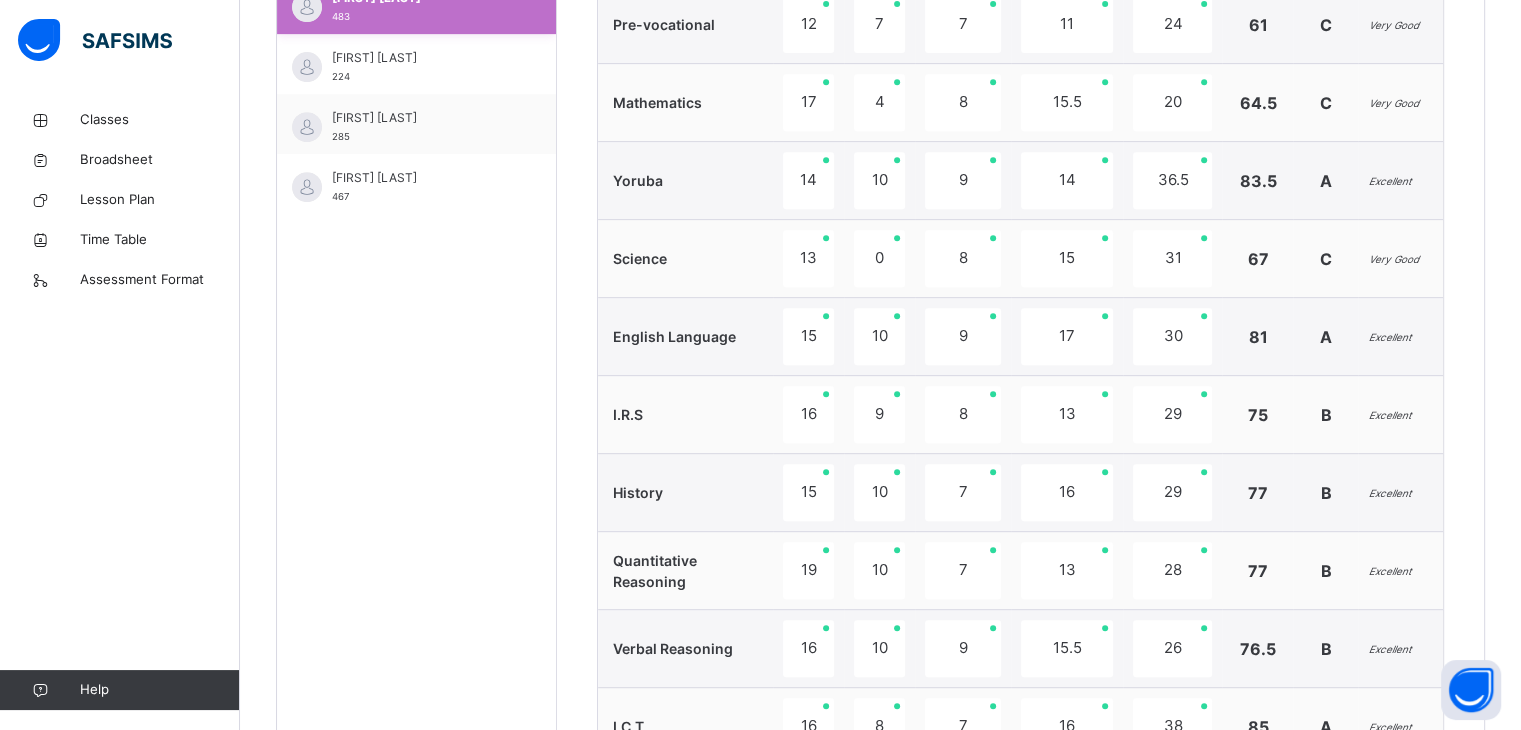 scroll, scrollTop: 1413, scrollLeft: 0, axis: vertical 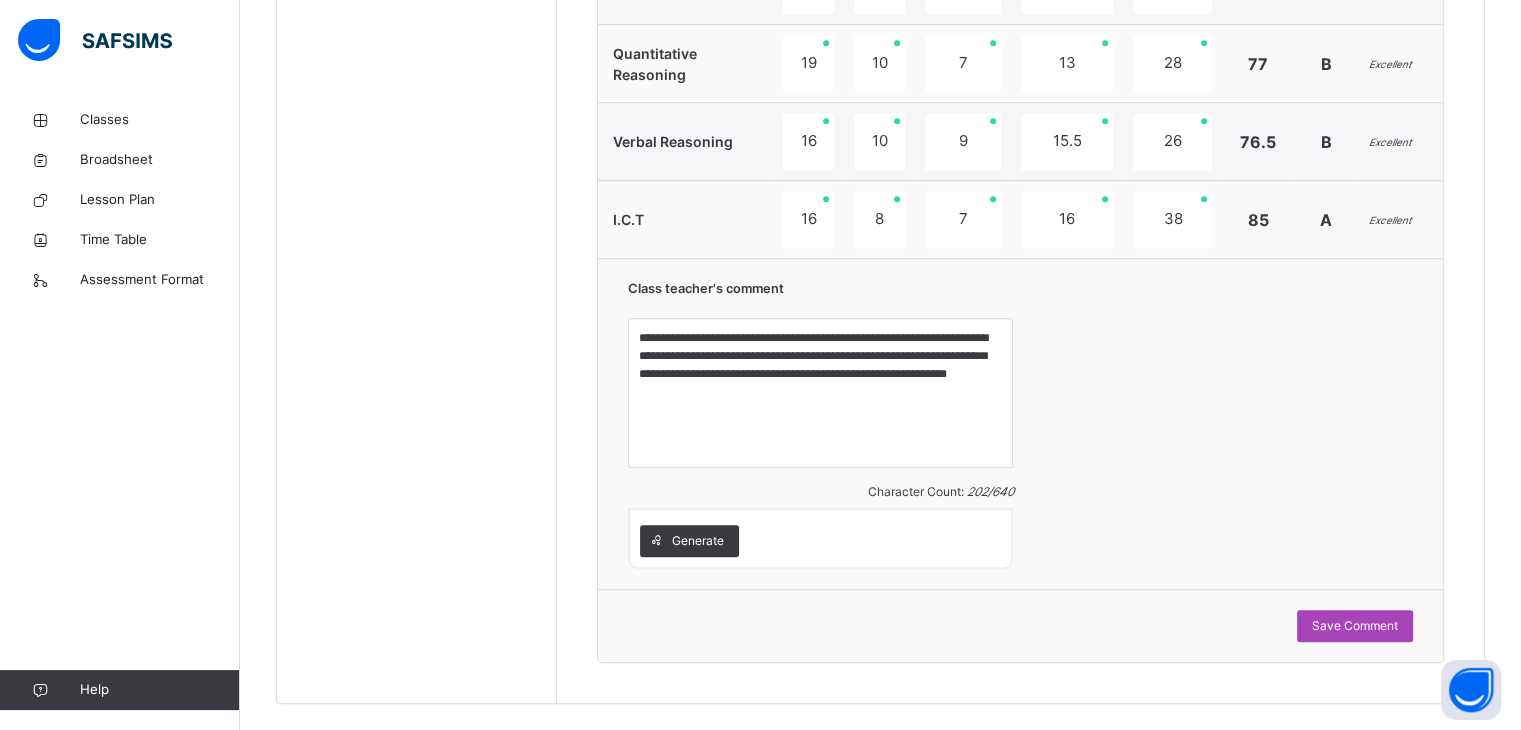 click on "Save Comment" at bounding box center (1355, 626) 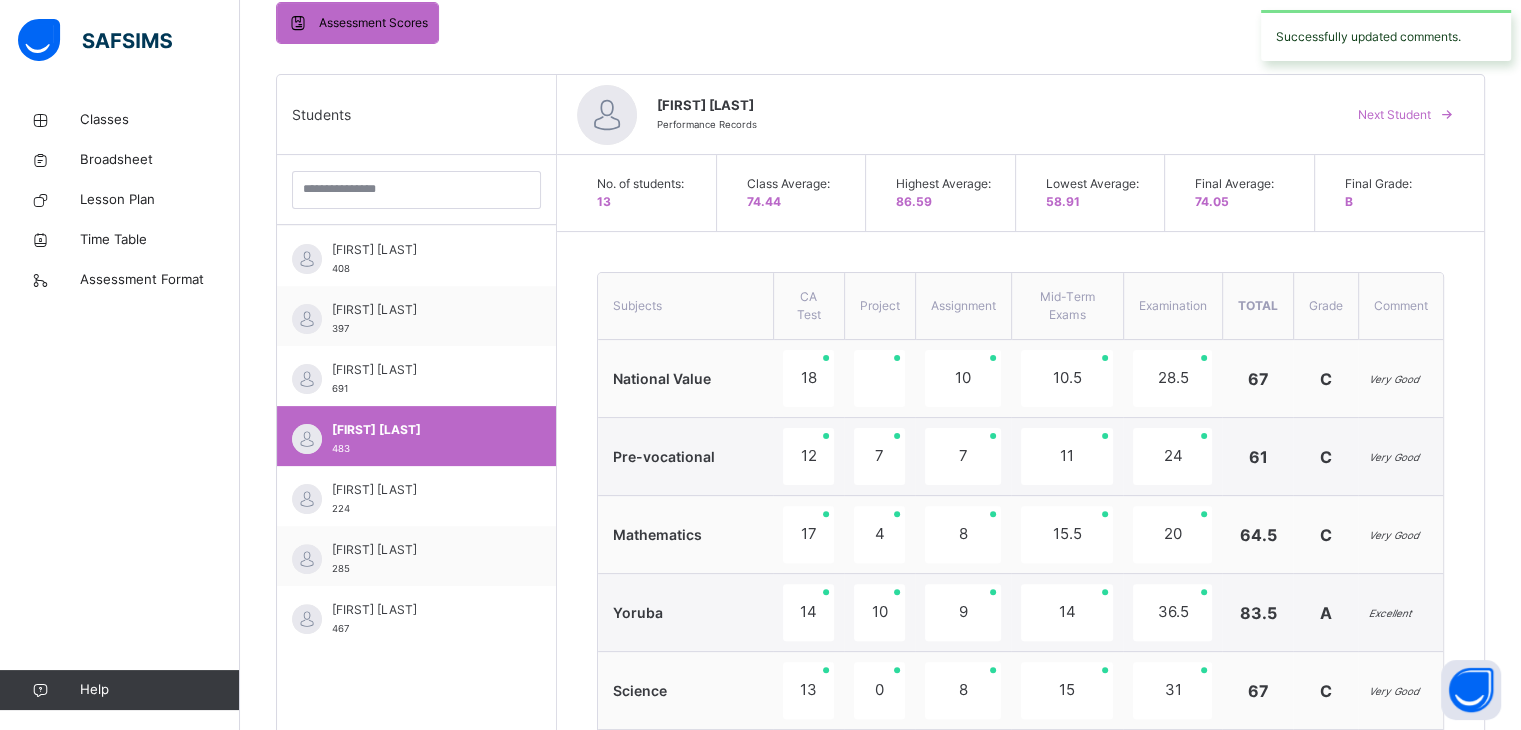 scroll, scrollTop: 444, scrollLeft: 0, axis: vertical 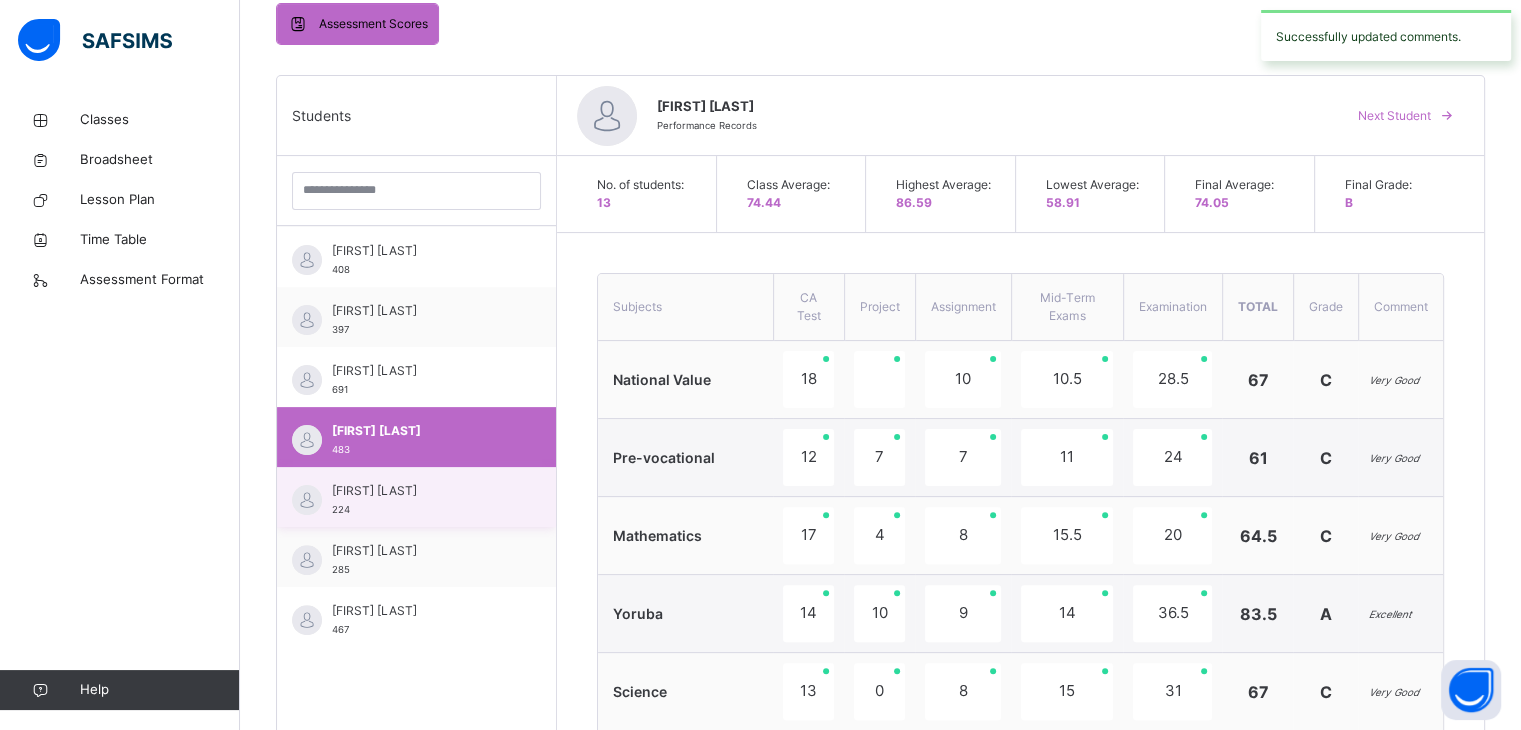 click on "[FIRST] [LAST]" at bounding box center [421, 491] 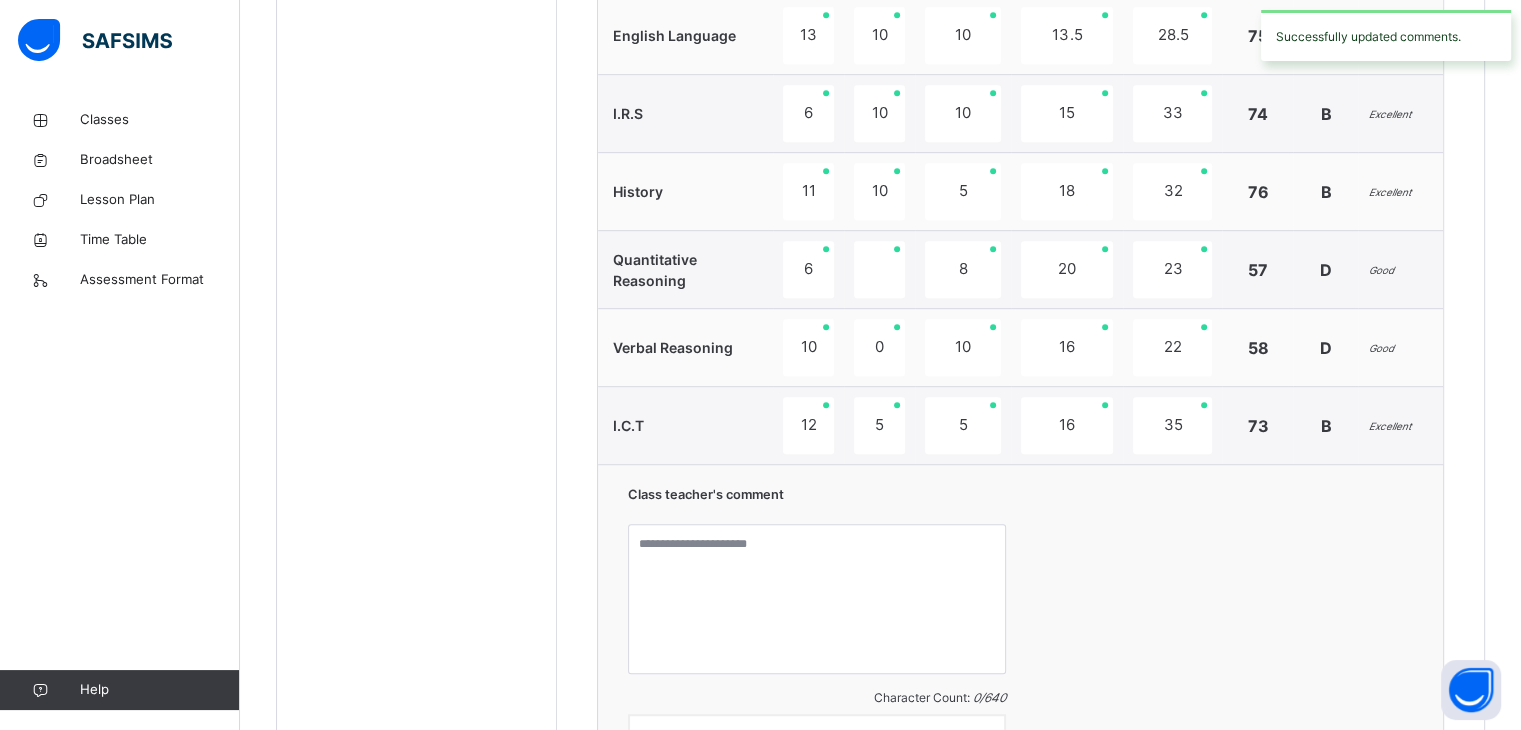 scroll, scrollTop: 1336, scrollLeft: 0, axis: vertical 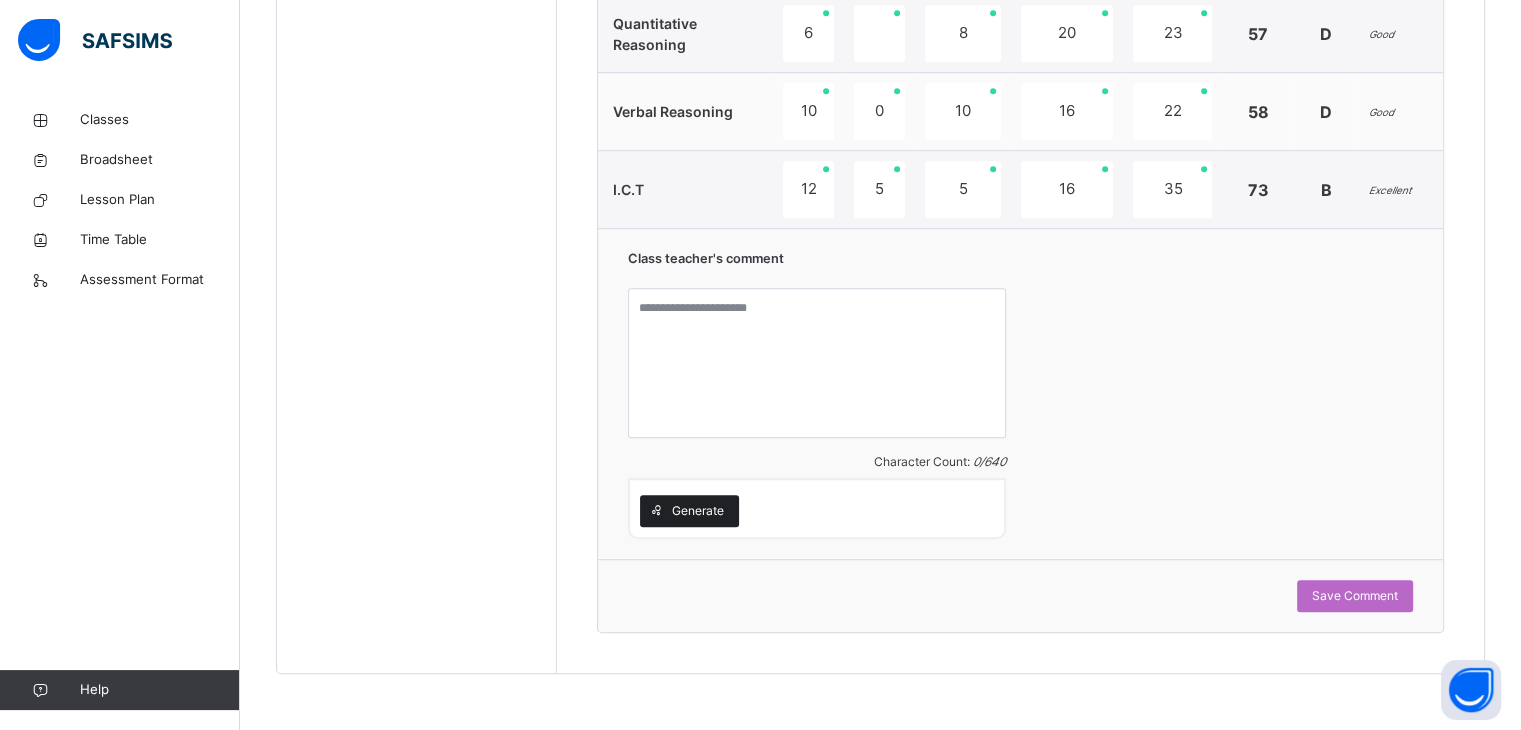click on "Generate" at bounding box center (698, 511) 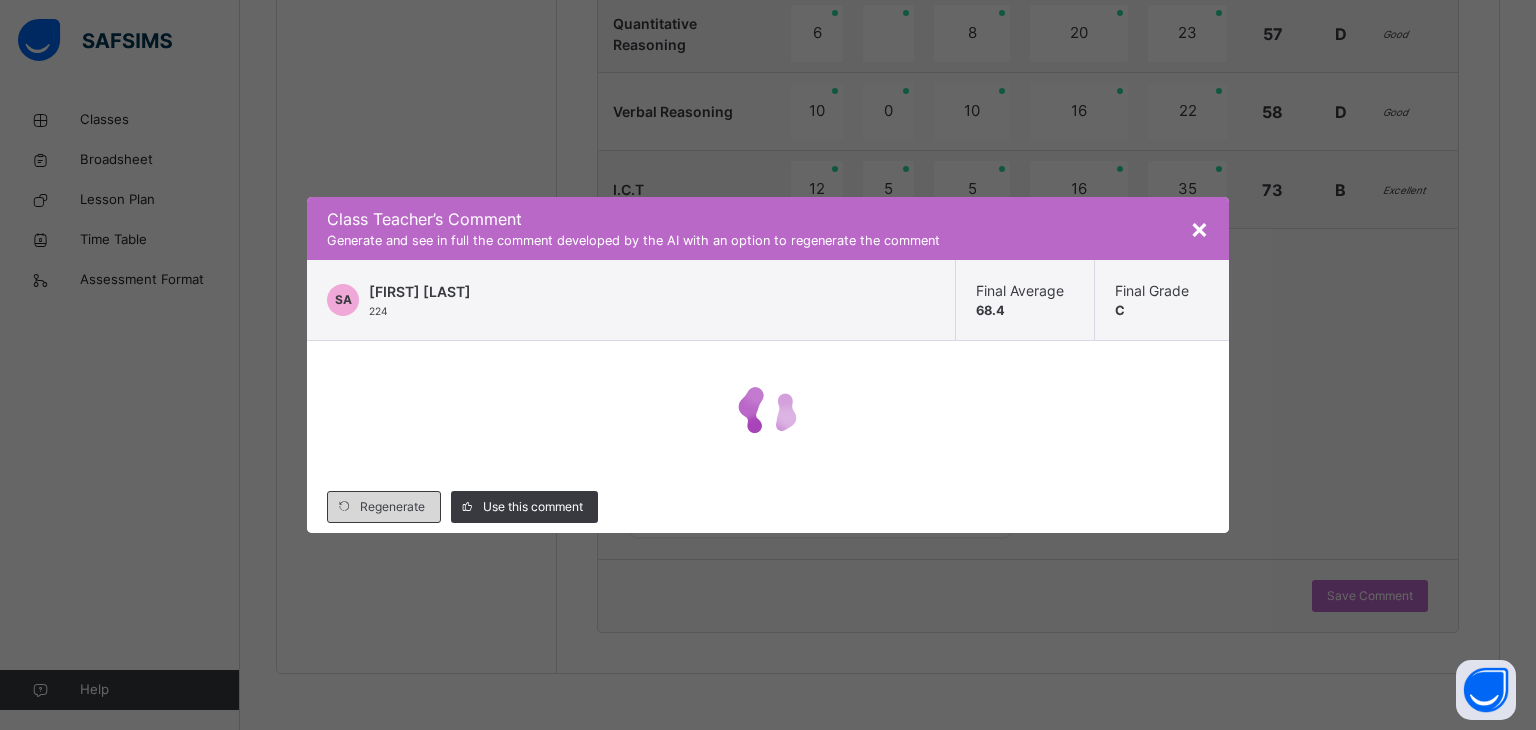 click on "Regenerate" at bounding box center (384, 507) 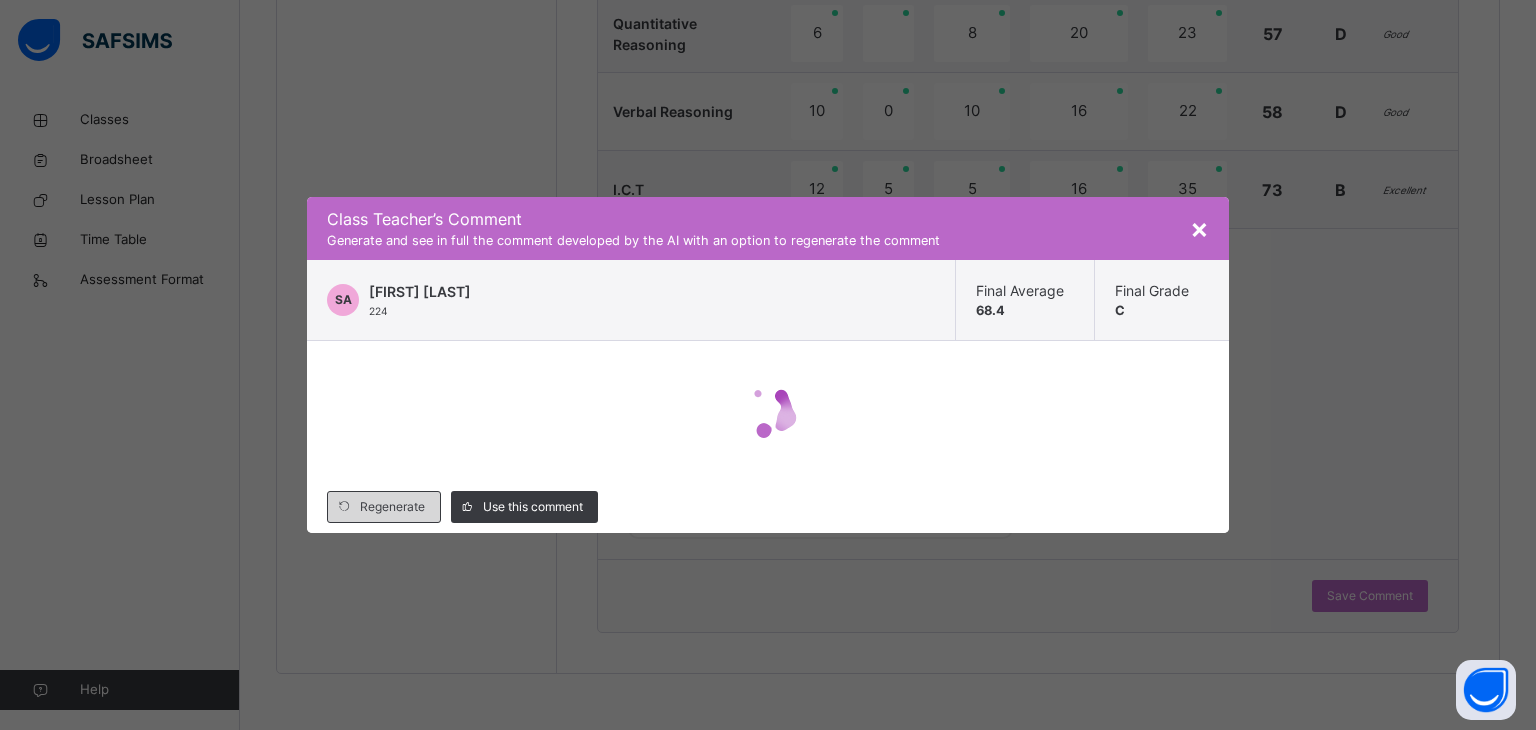 click on "Regenerate" at bounding box center (392, 507) 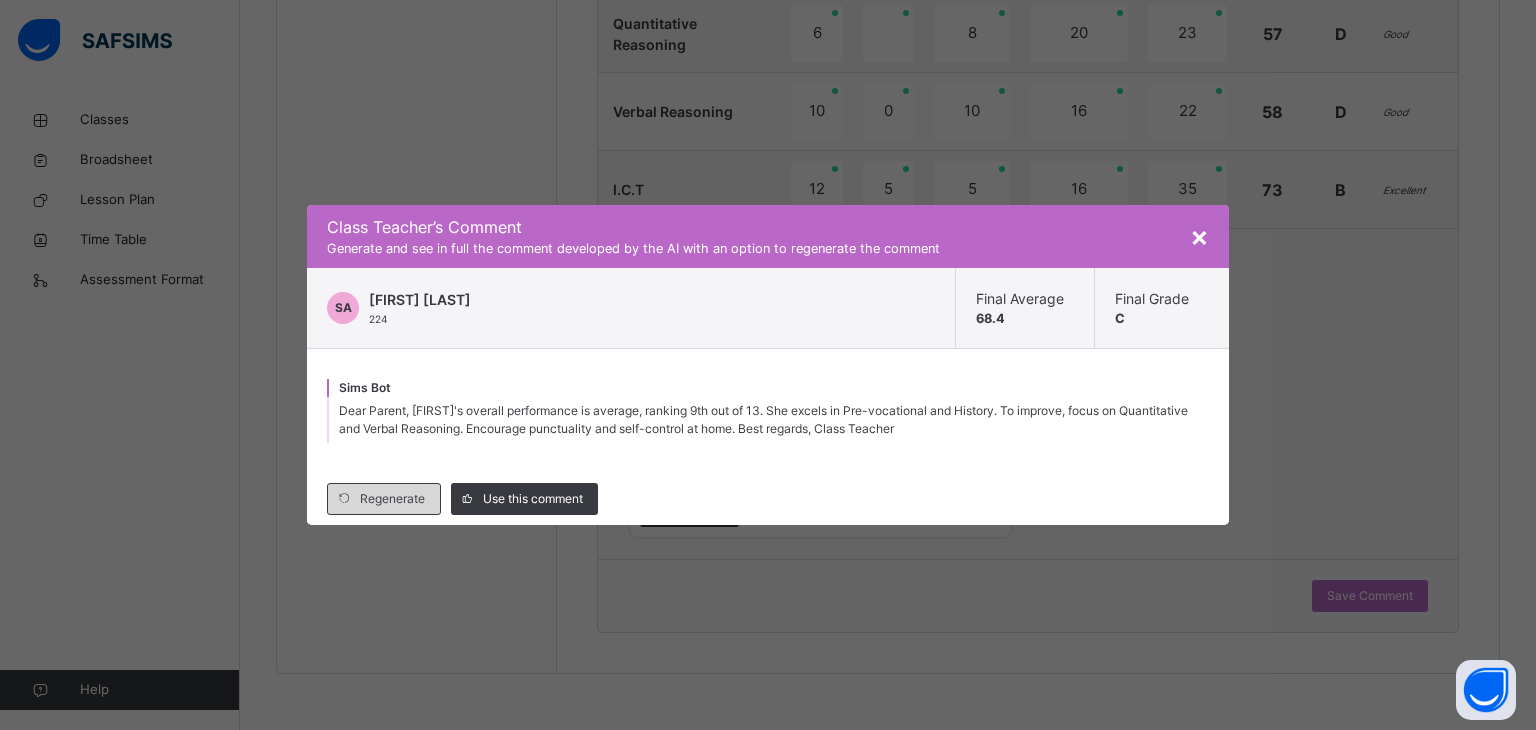 click on "Regenerate" at bounding box center (392, 499) 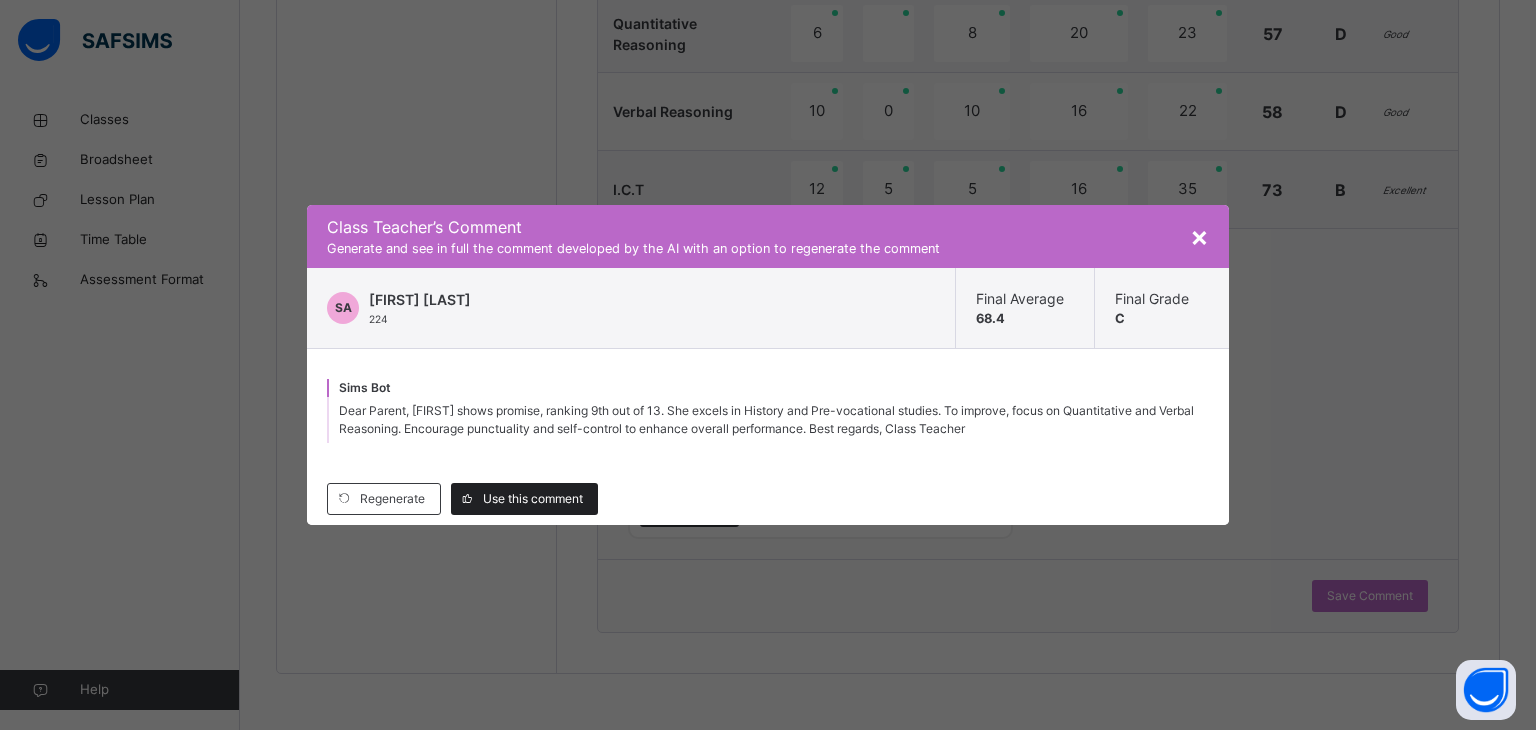 click on "Use this comment" at bounding box center [533, 499] 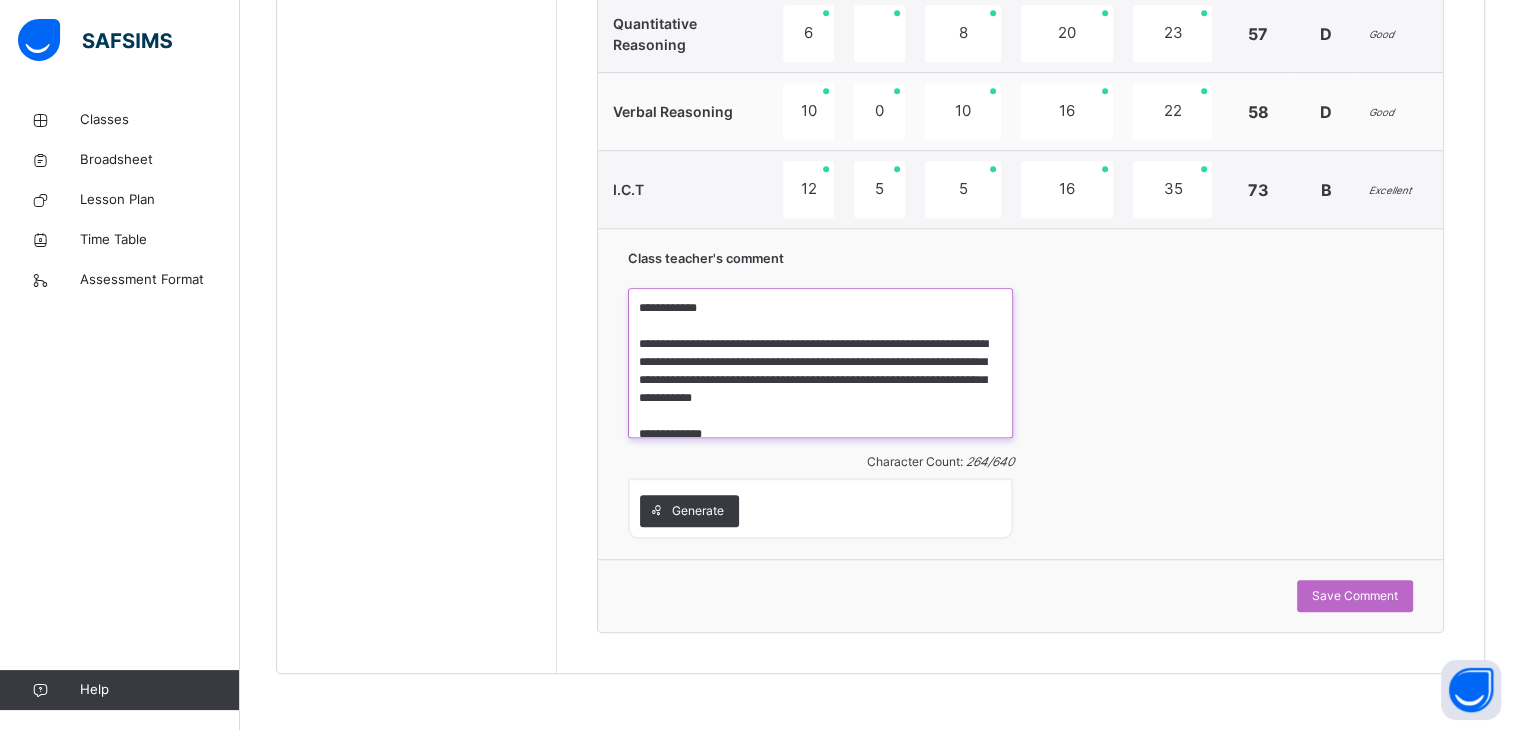 click on "**********" at bounding box center [820, 363] 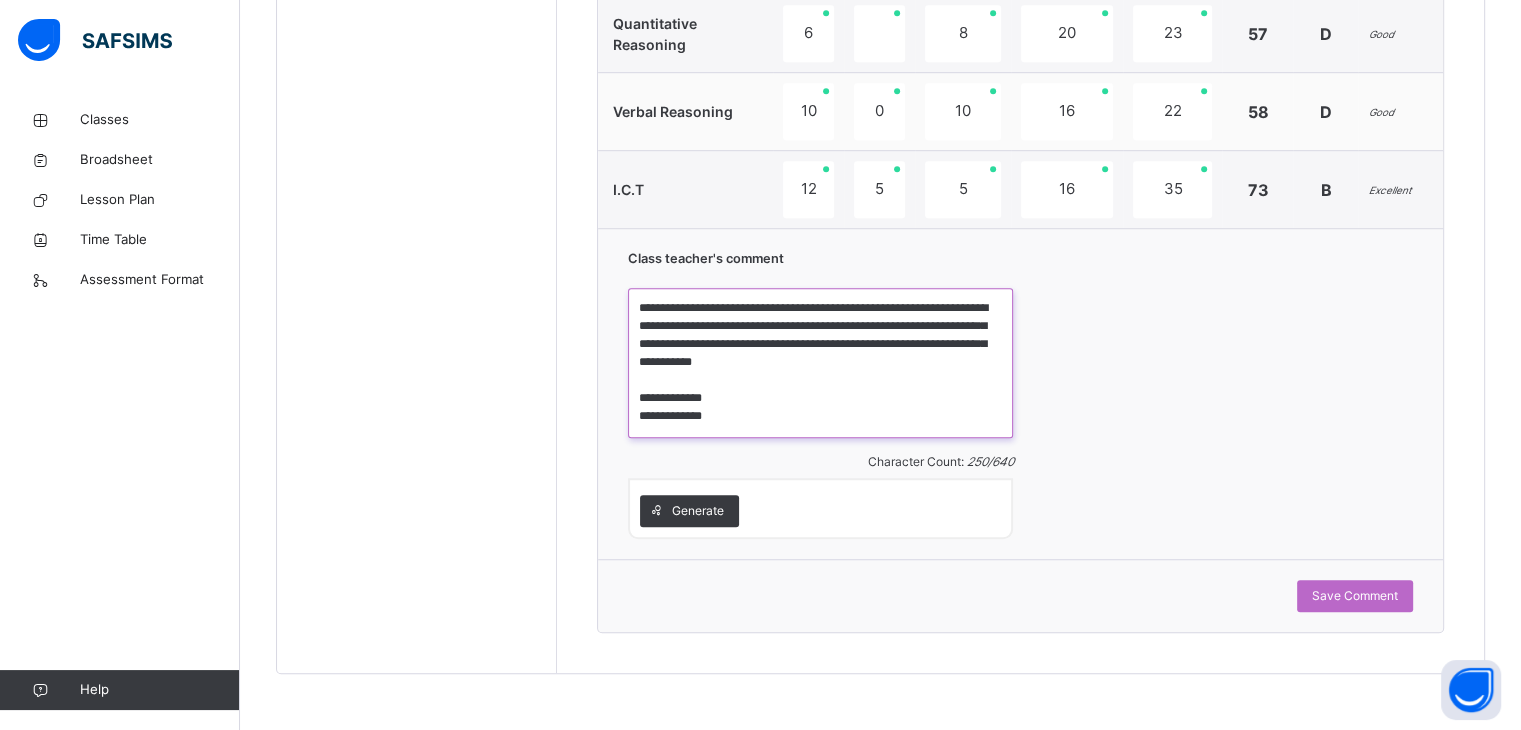 click on "**********" at bounding box center (820, 363) 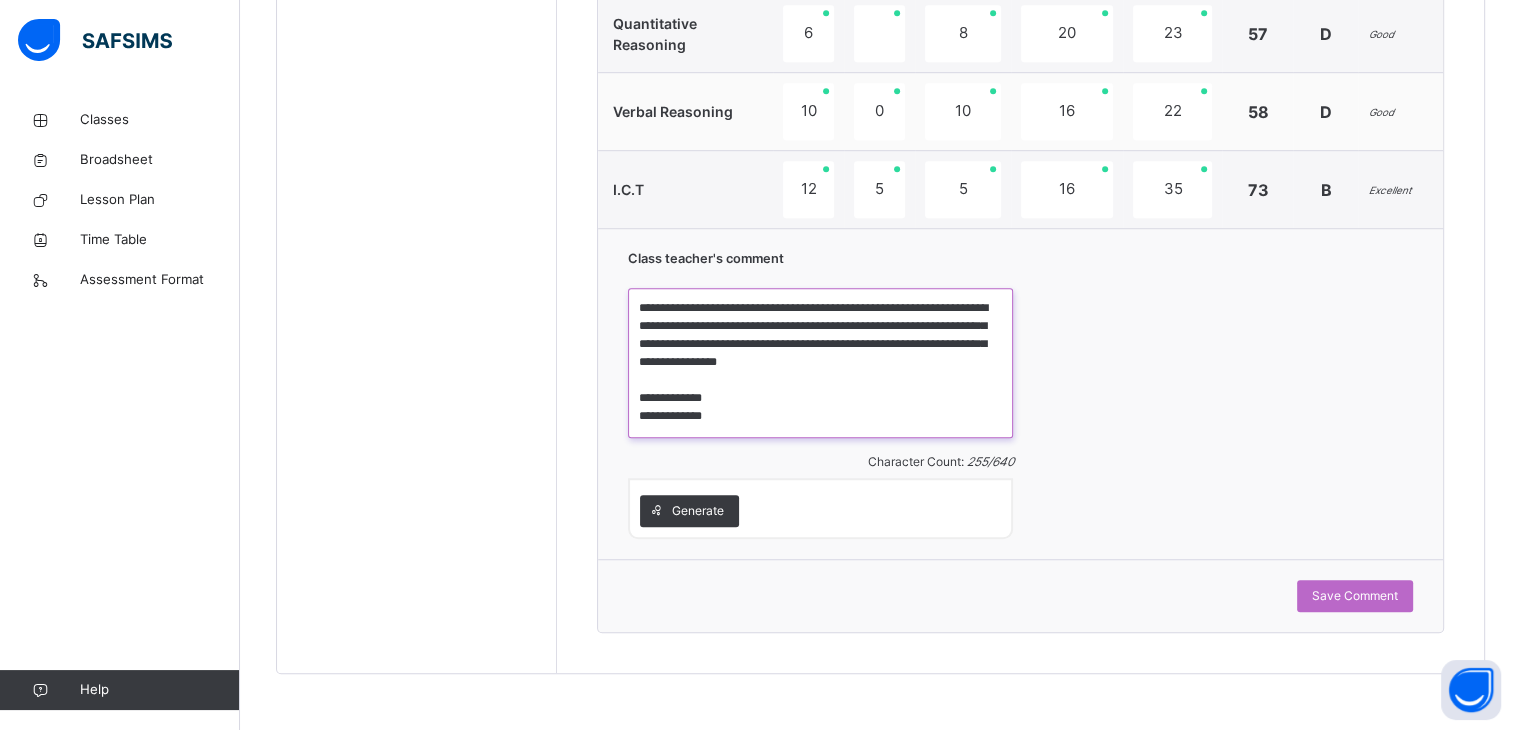 click on "**********" at bounding box center (820, 363) 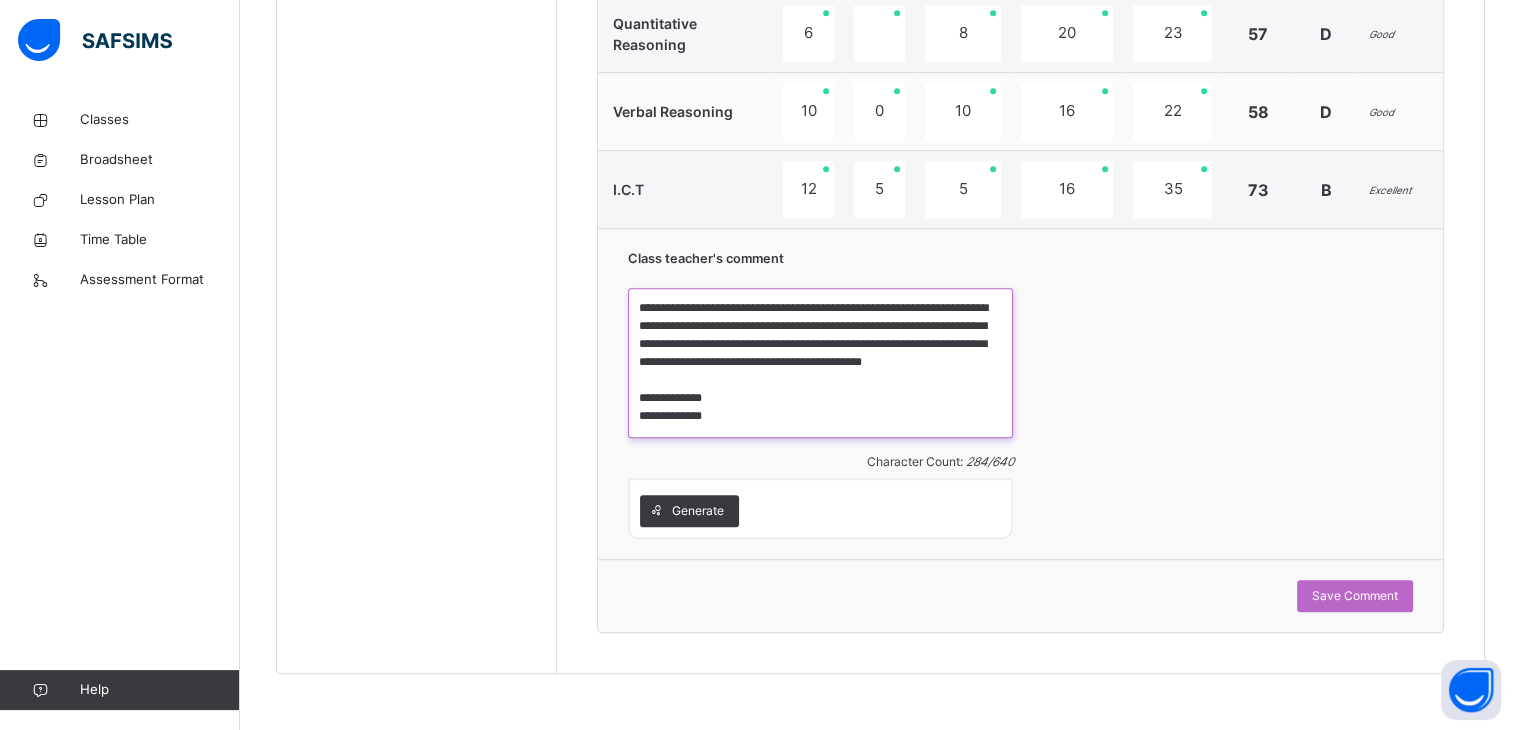 click on "**********" at bounding box center [820, 363] 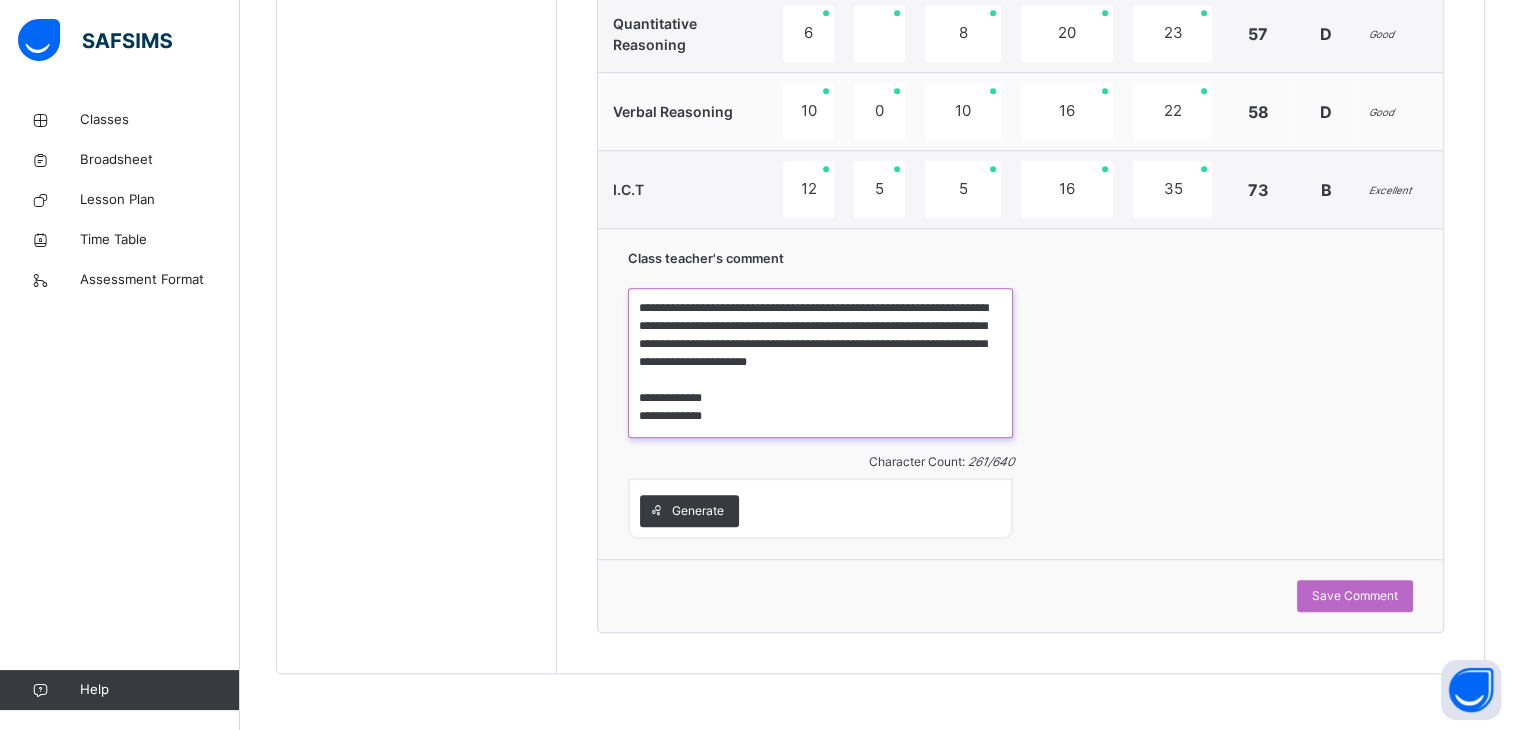 click on "**********" at bounding box center [820, 363] 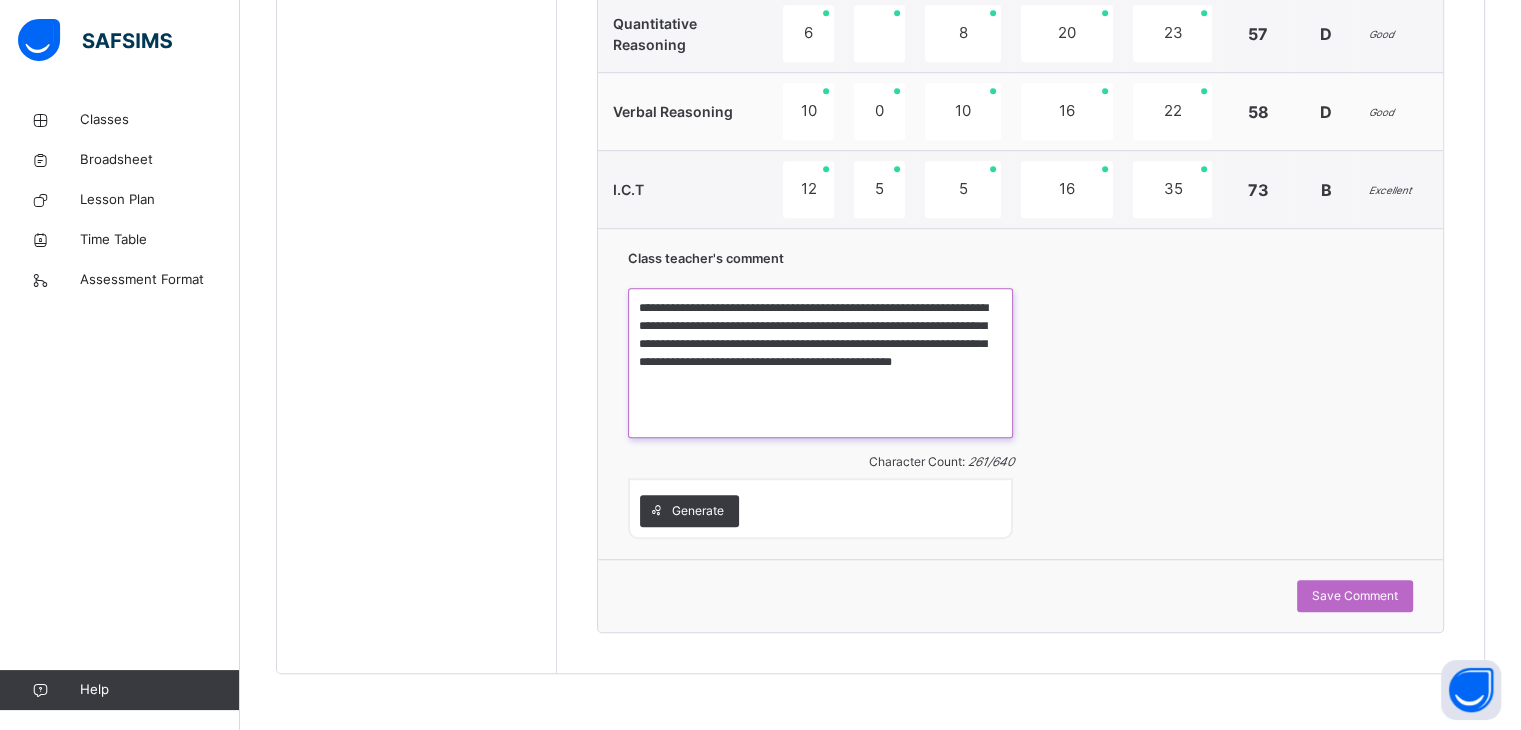 click on "**********" at bounding box center (820, 363) 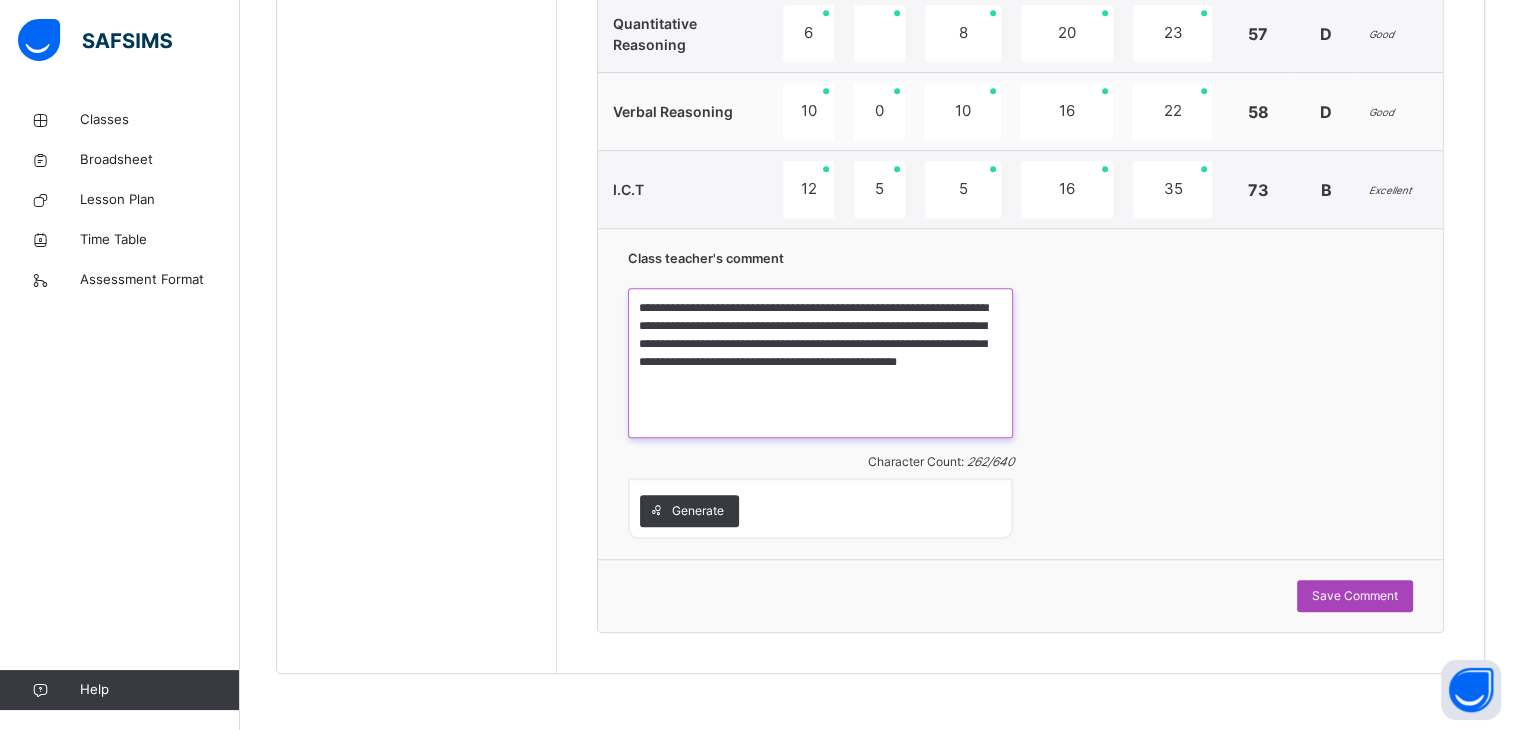 type on "**********" 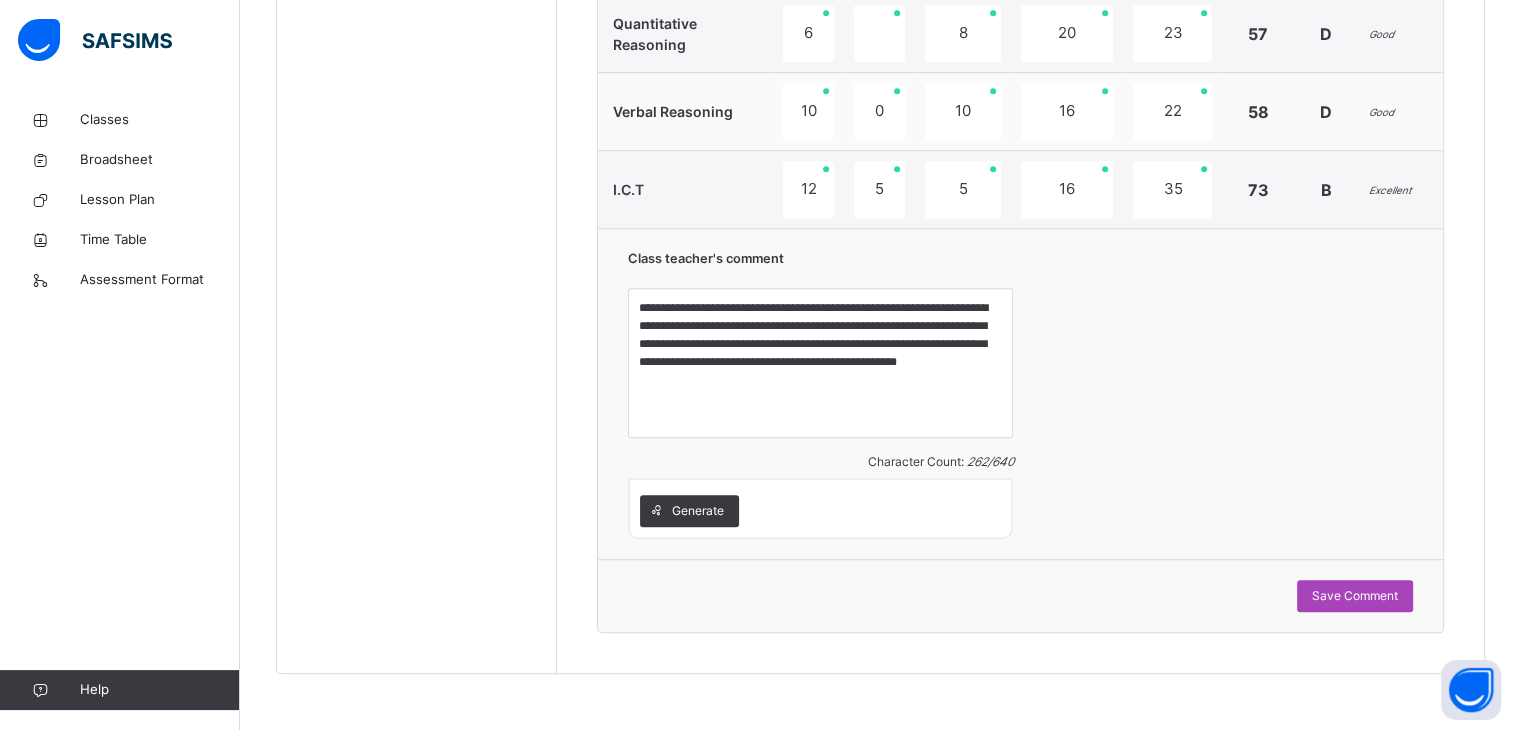 click on "Save Comment" at bounding box center (1355, 596) 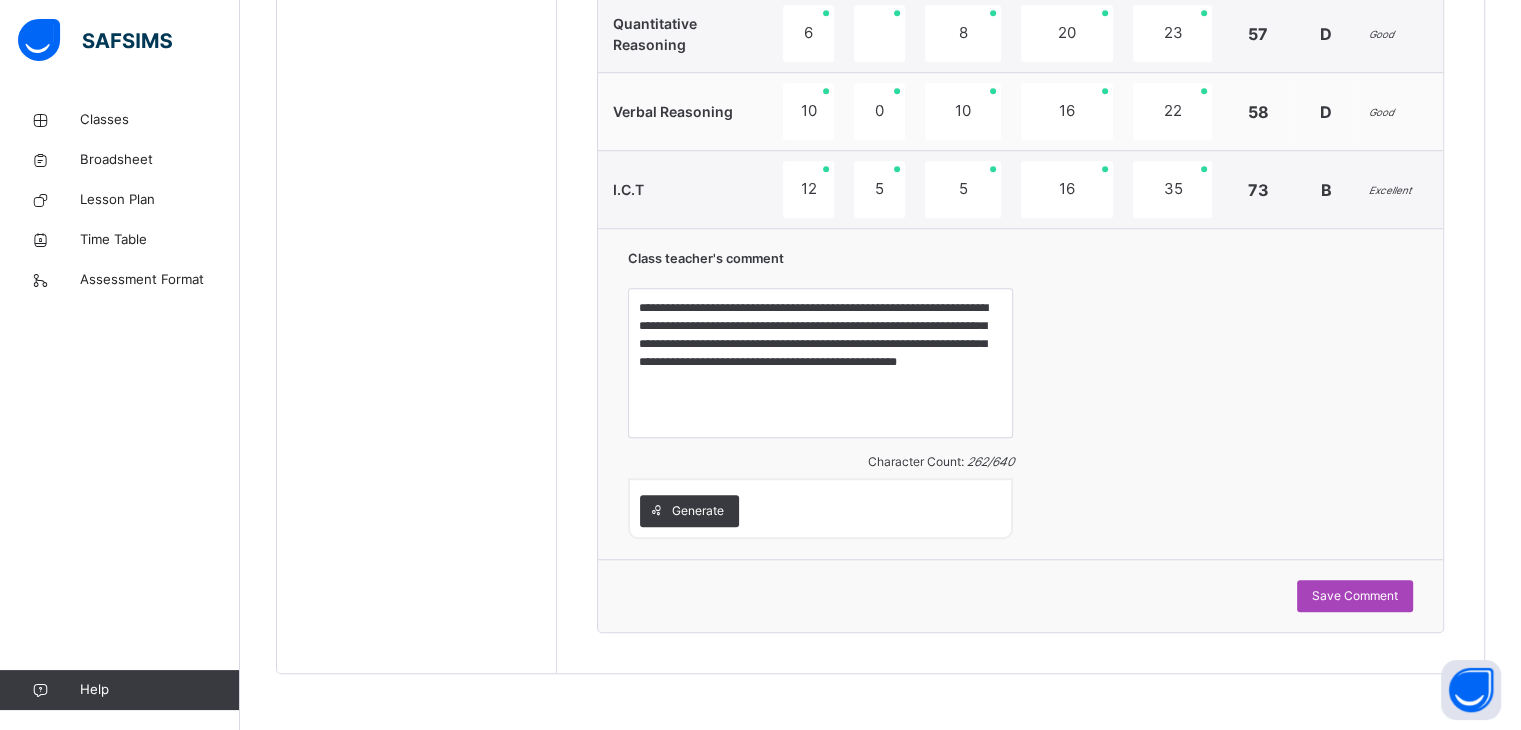 click on "Save Comment" at bounding box center (1355, 596) 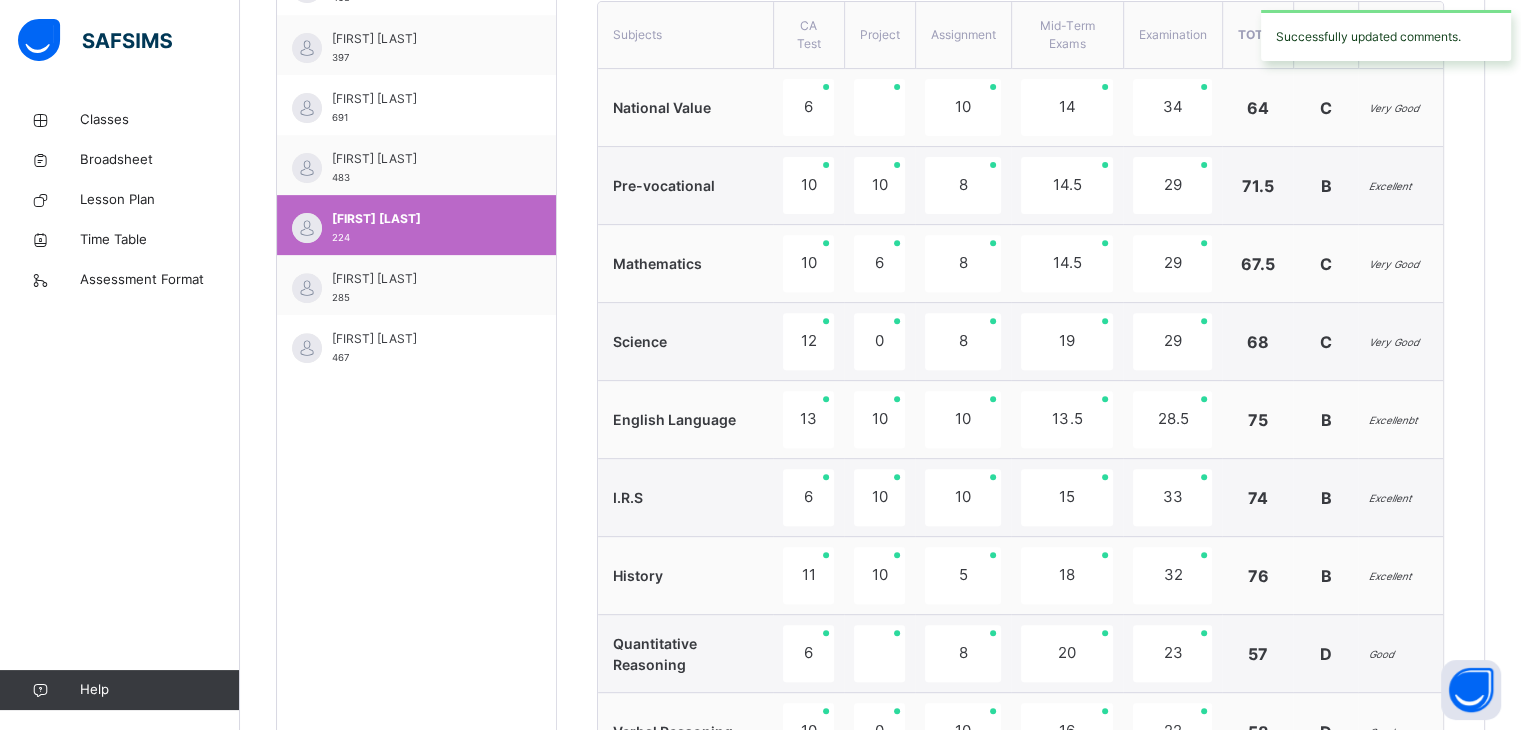 scroll, scrollTop: 700, scrollLeft: 0, axis: vertical 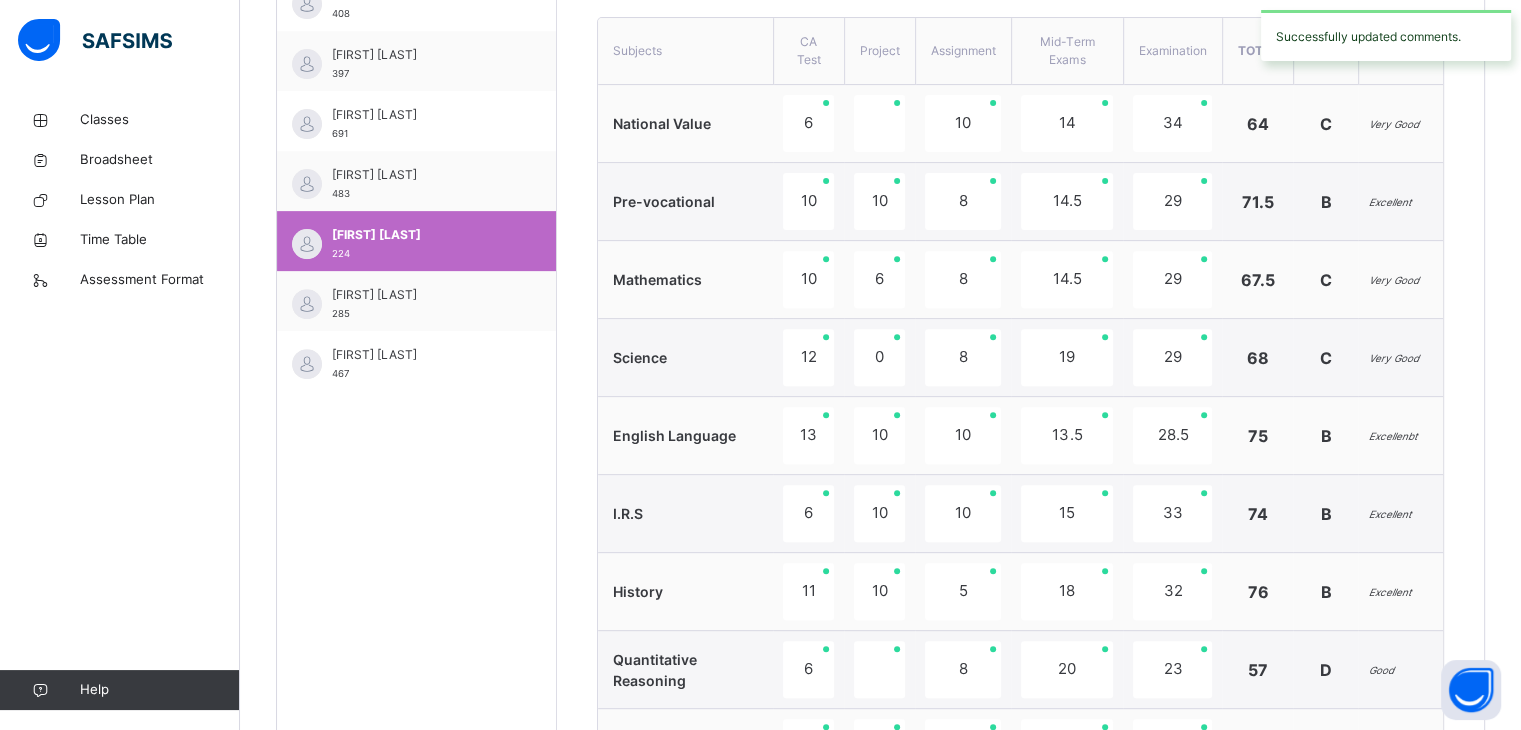 click on "English Language" at bounding box center (685, 436) 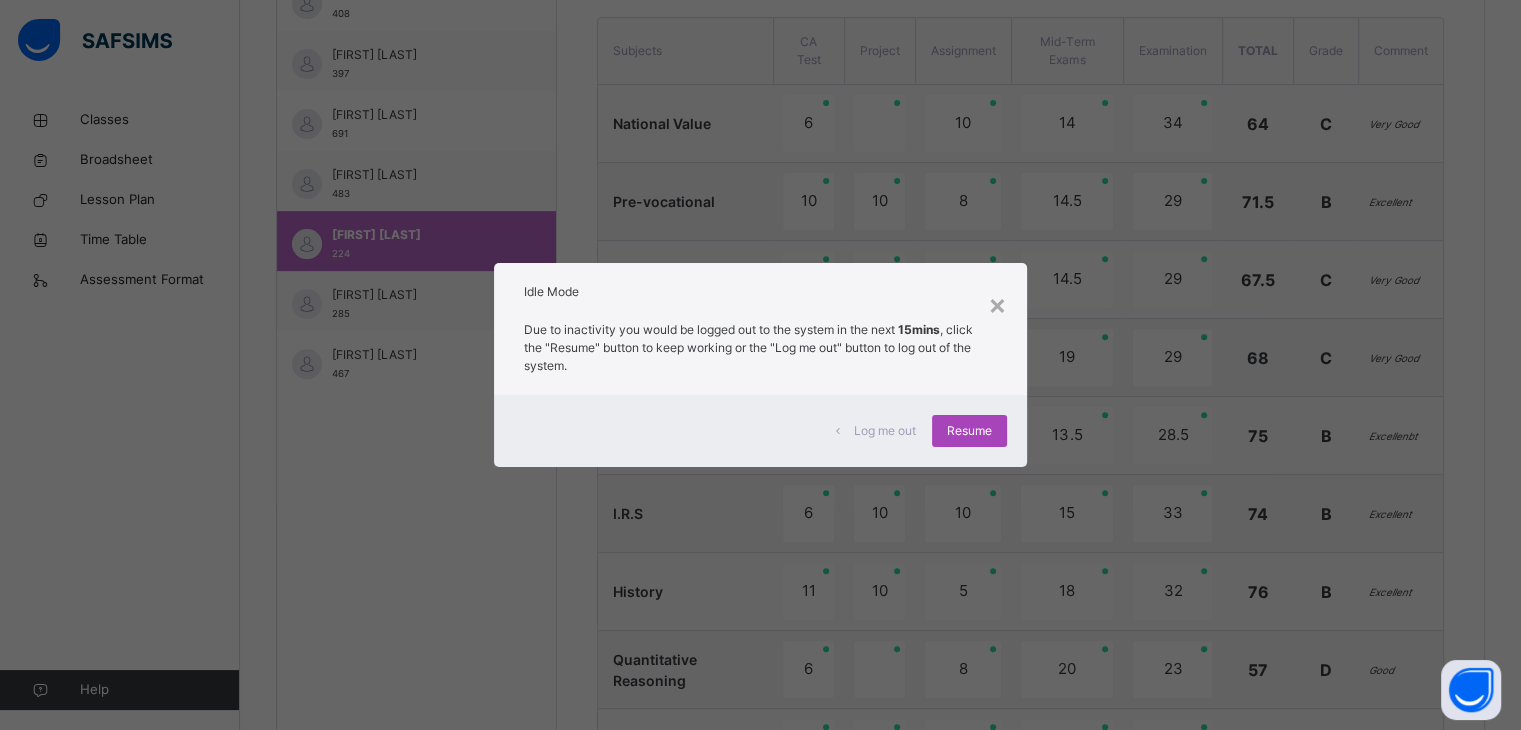 click on "Resume" at bounding box center [969, 431] 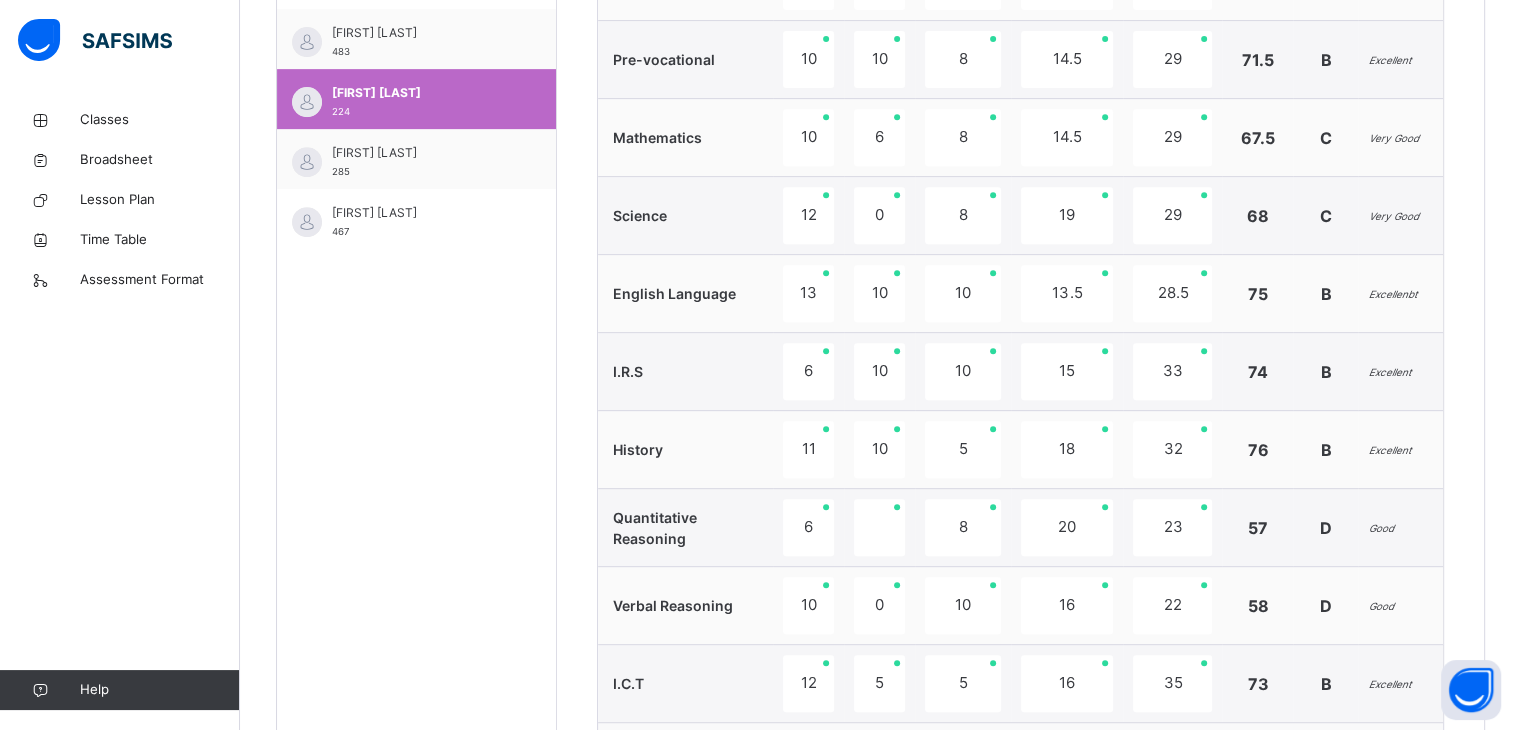 scroll, scrollTop: 1336, scrollLeft: 0, axis: vertical 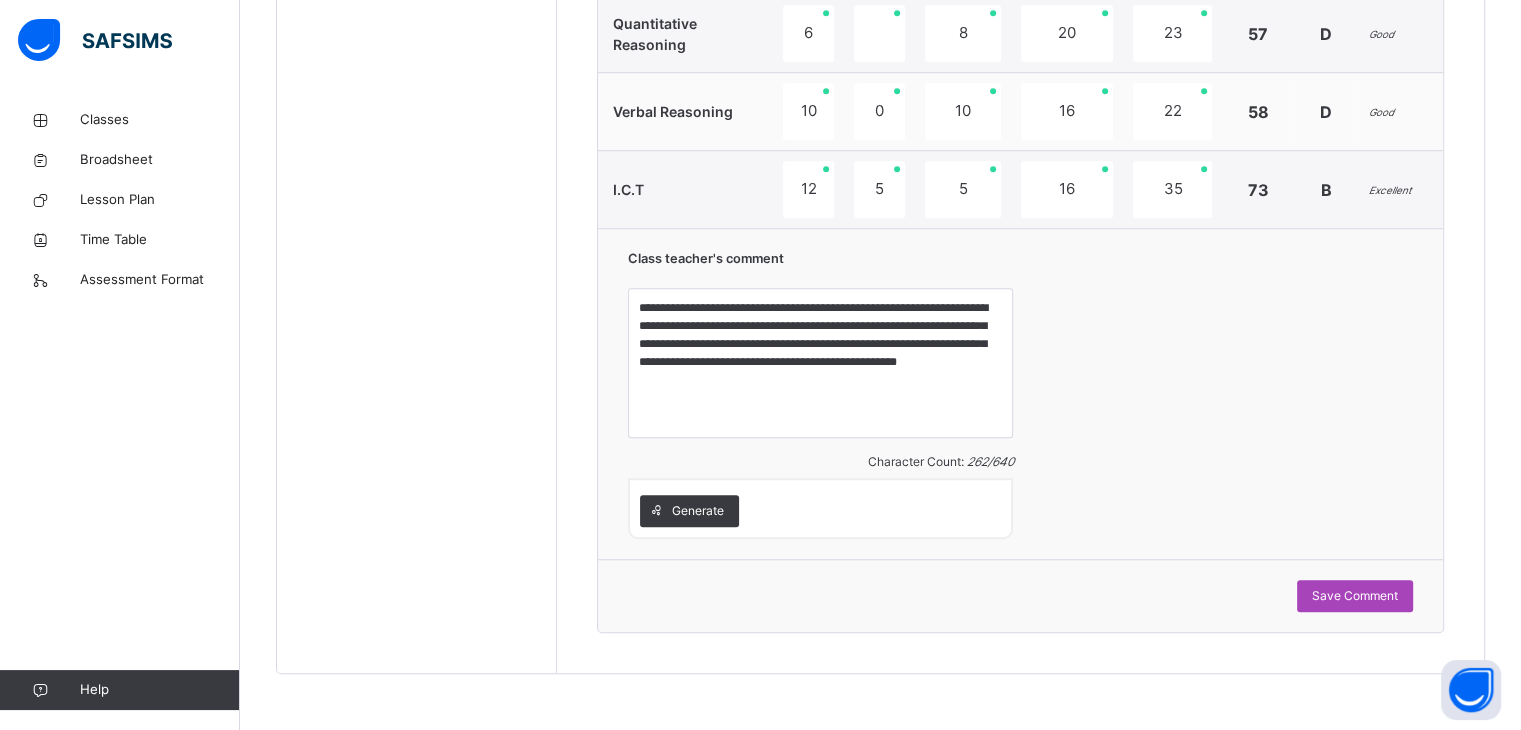 click on "Save Comment" at bounding box center [1355, 596] 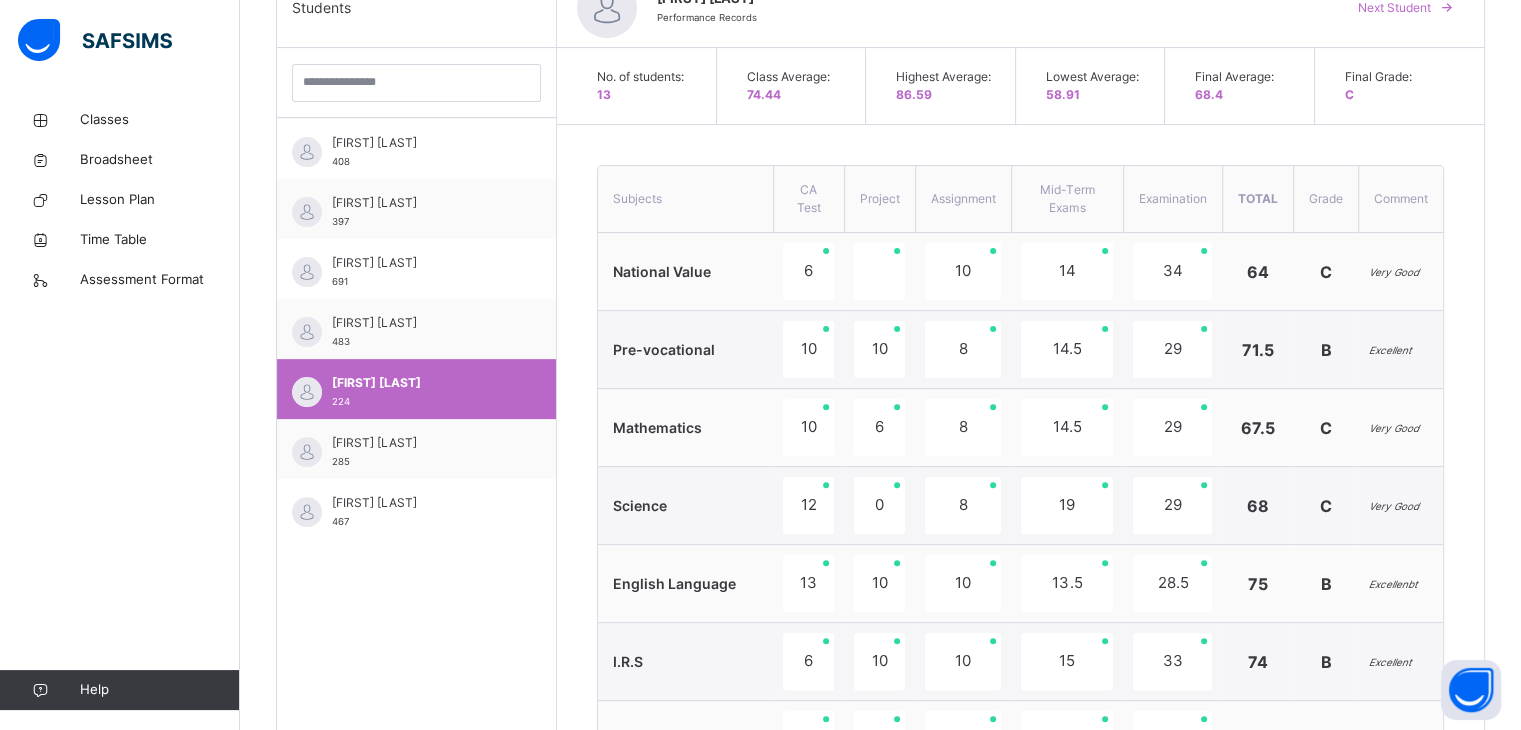 scroll, scrollTop: 551, scrollLeft: 0, axis: vertical 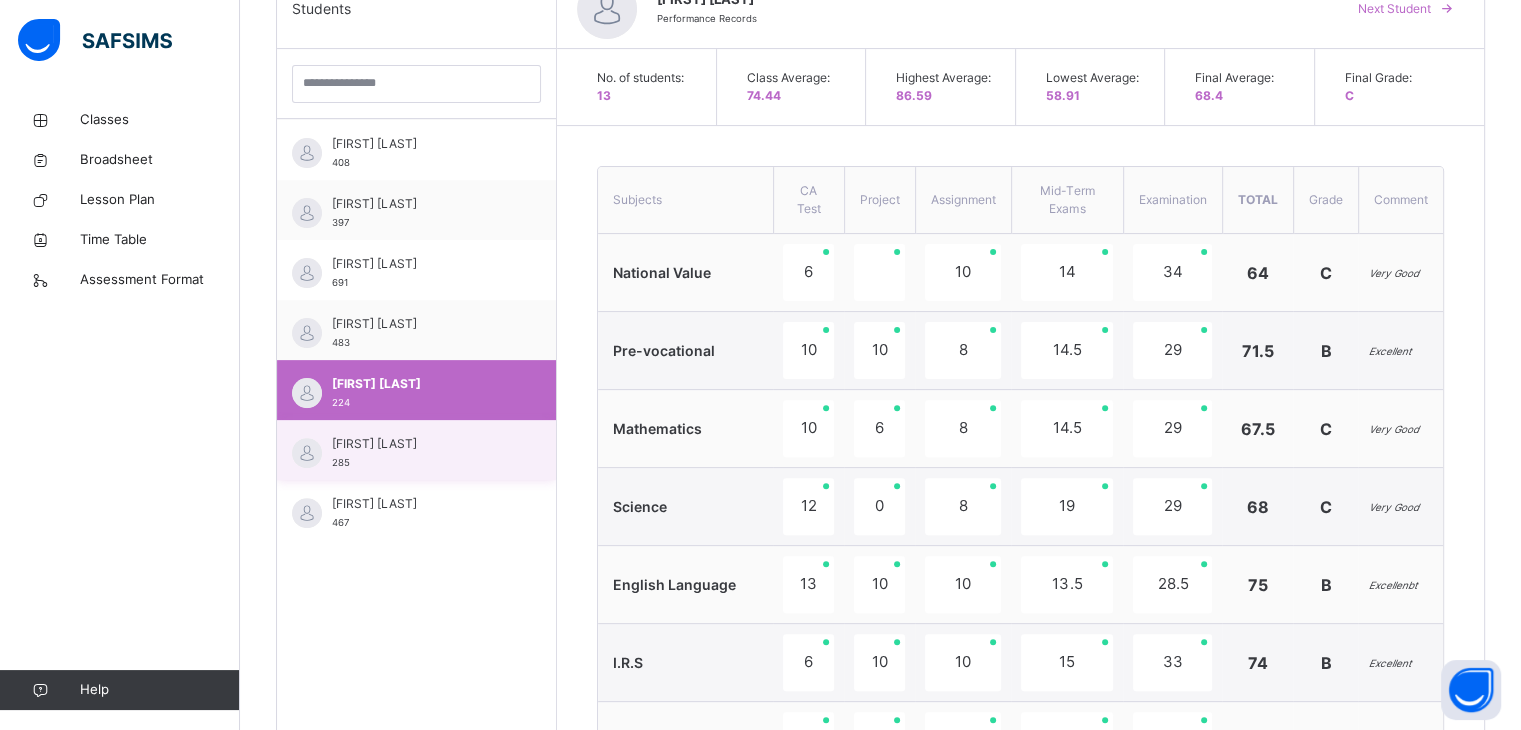 click on "[FIRST] [LAST] [NUMBER]" at bounding box center [421, 453] 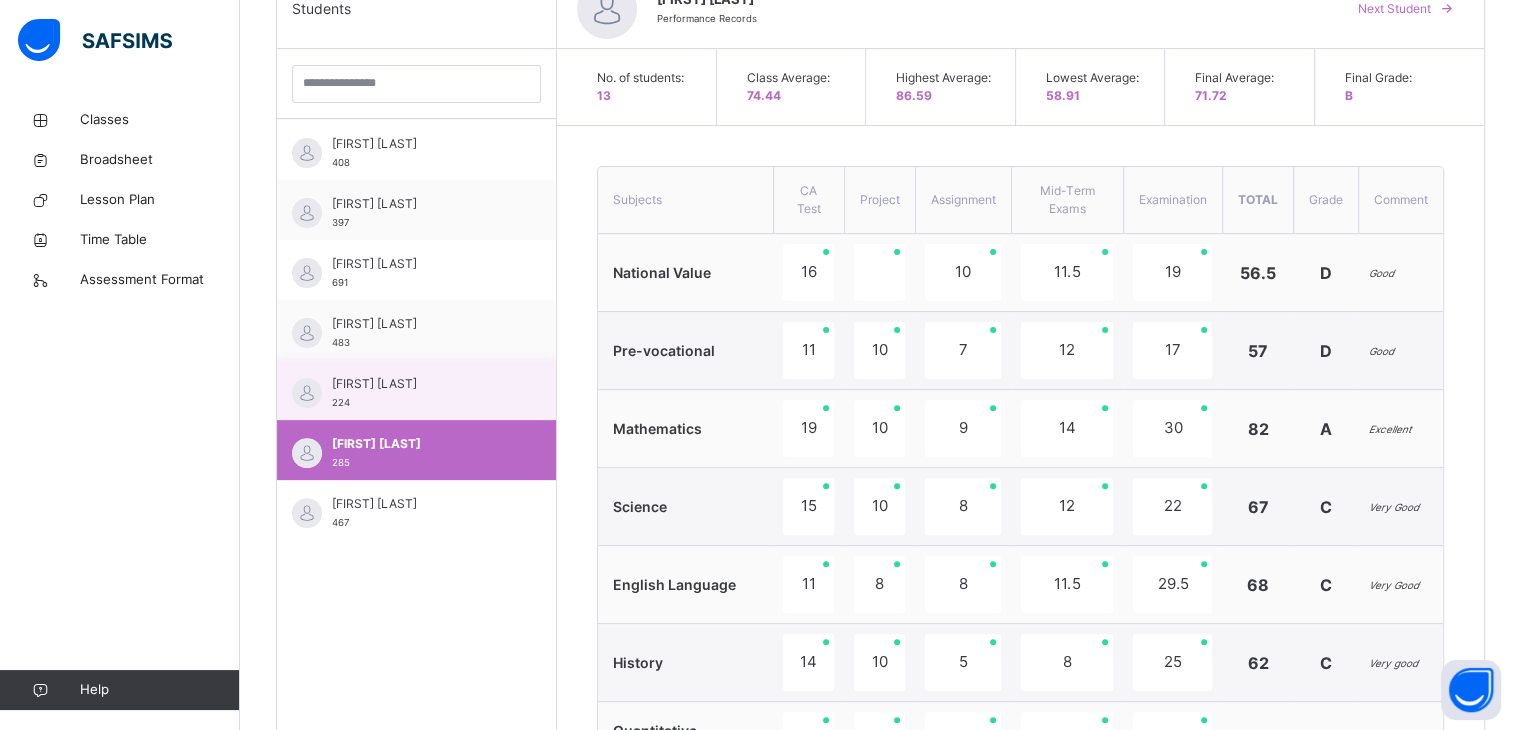 click on "[FIRST] [LAST] [NUMBER]" at bounding box center [421, 393] 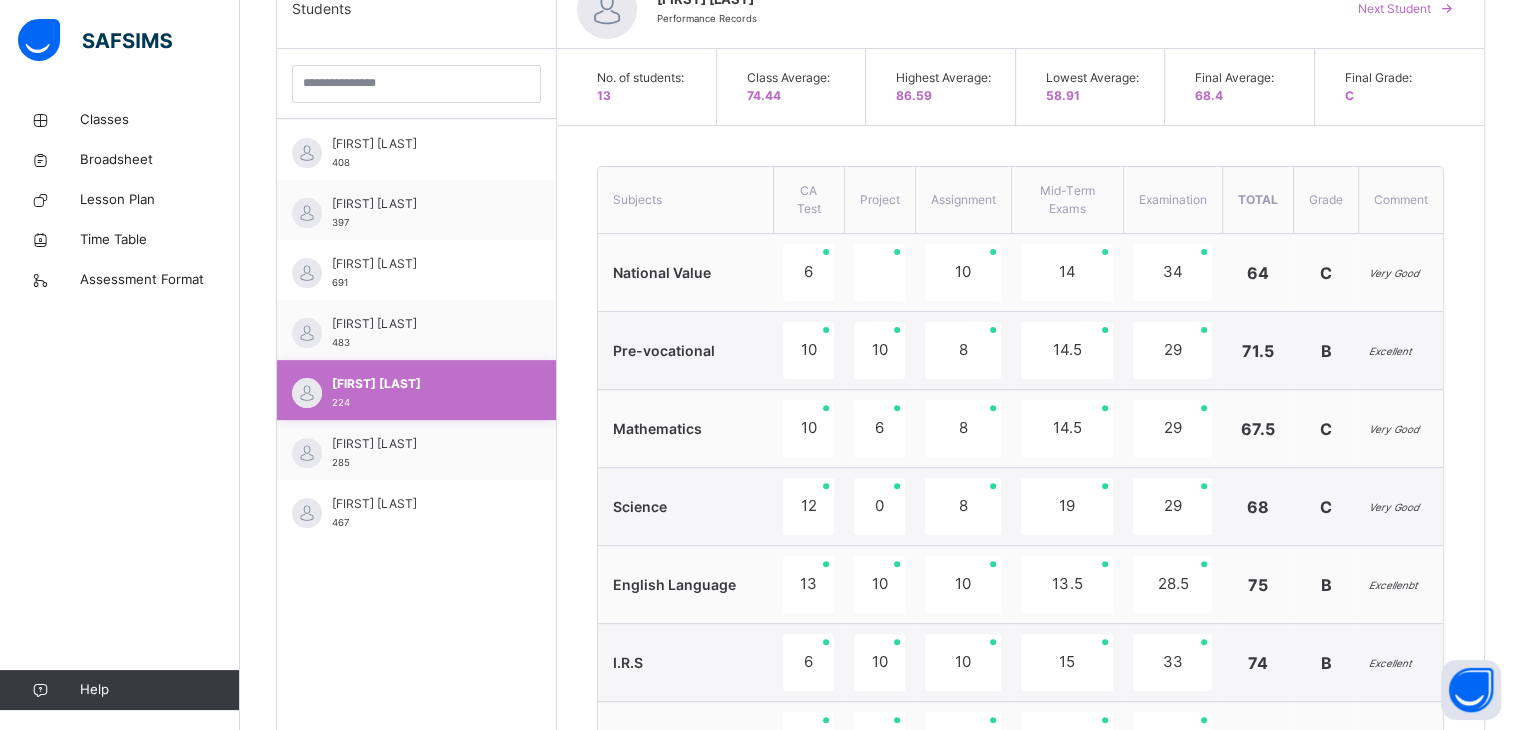 click on "[FIRST] [LAST] [NUMBER]" at bounding box center [421, 393] 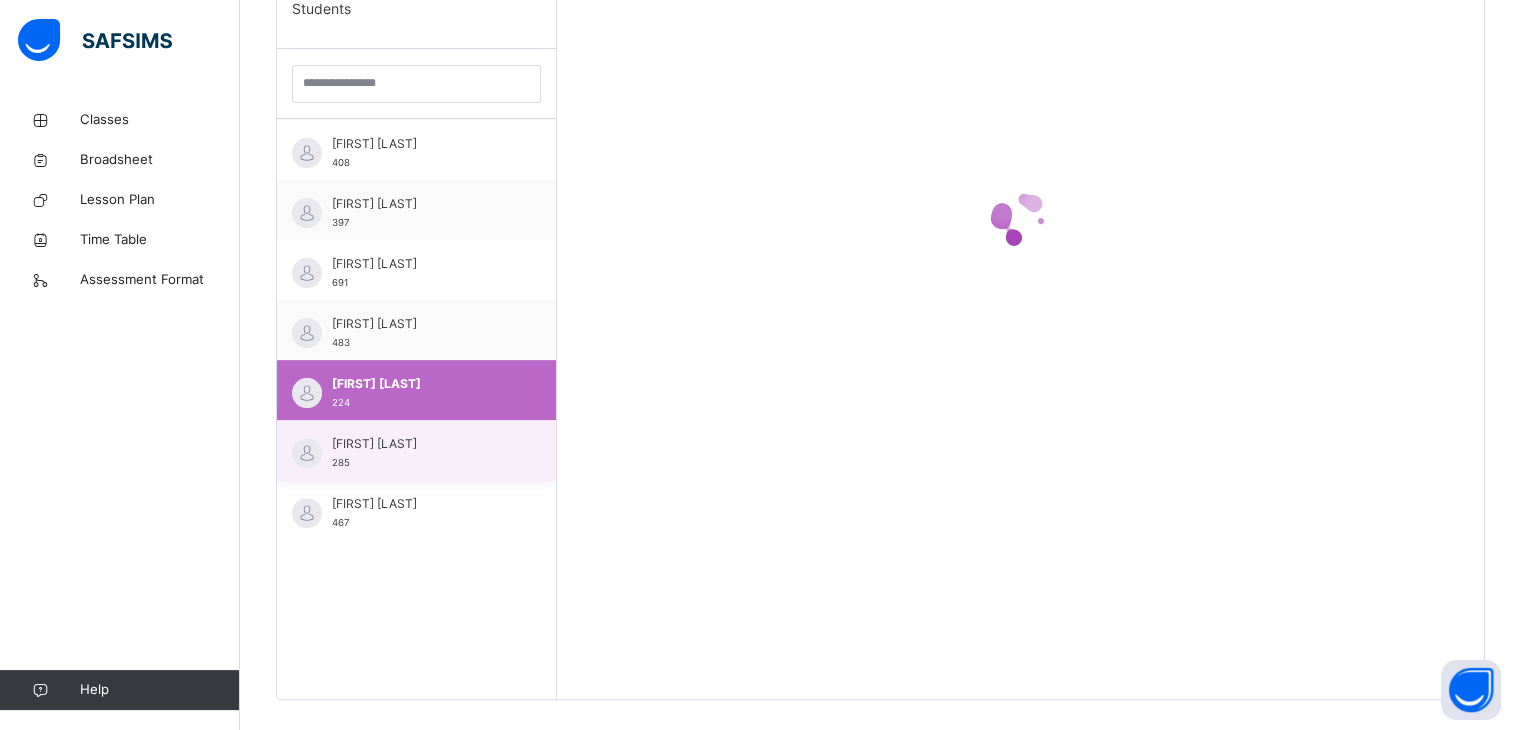 click on "285" at bounding box center (341, 462) 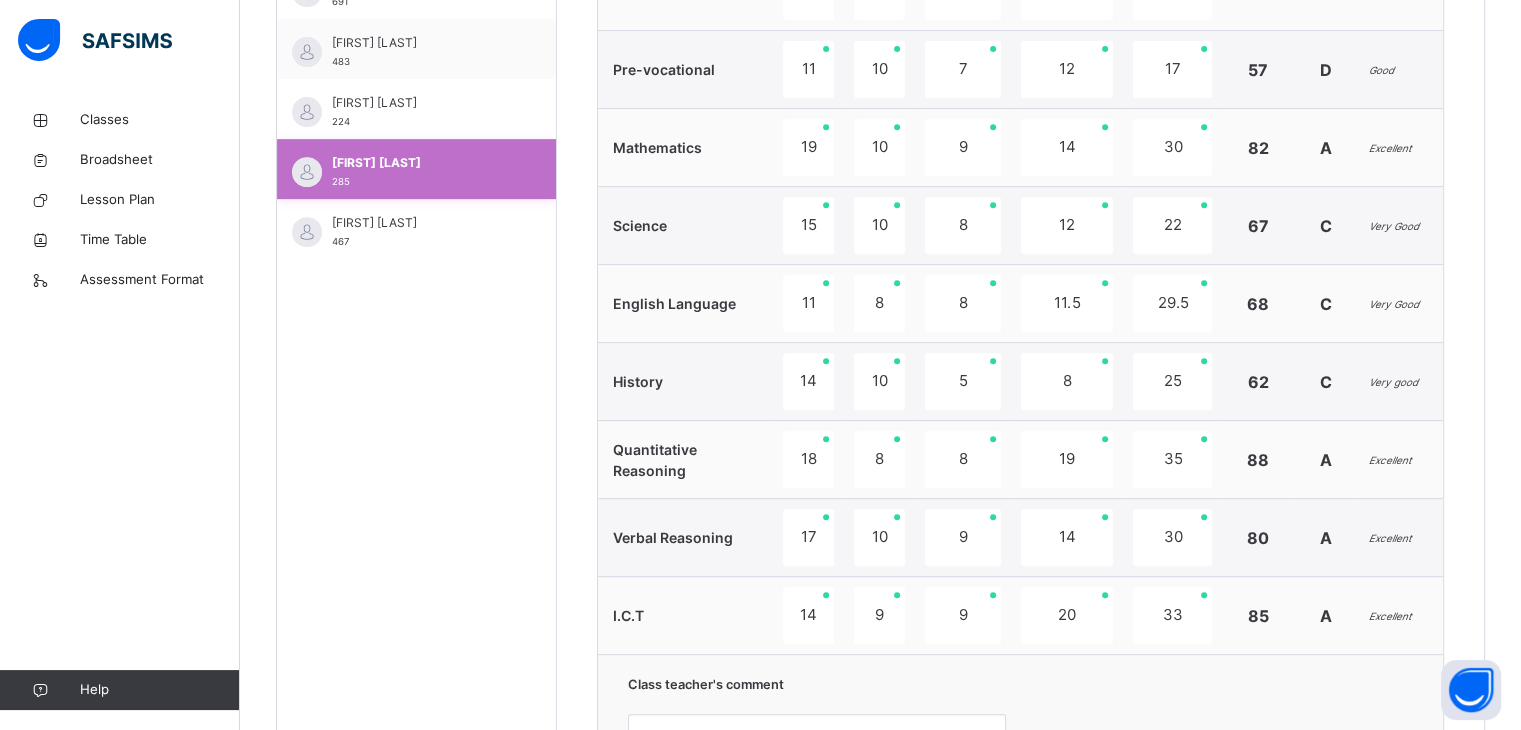 scroll, scrollTop: 1258, scrollLeft: 0, axis: vertical 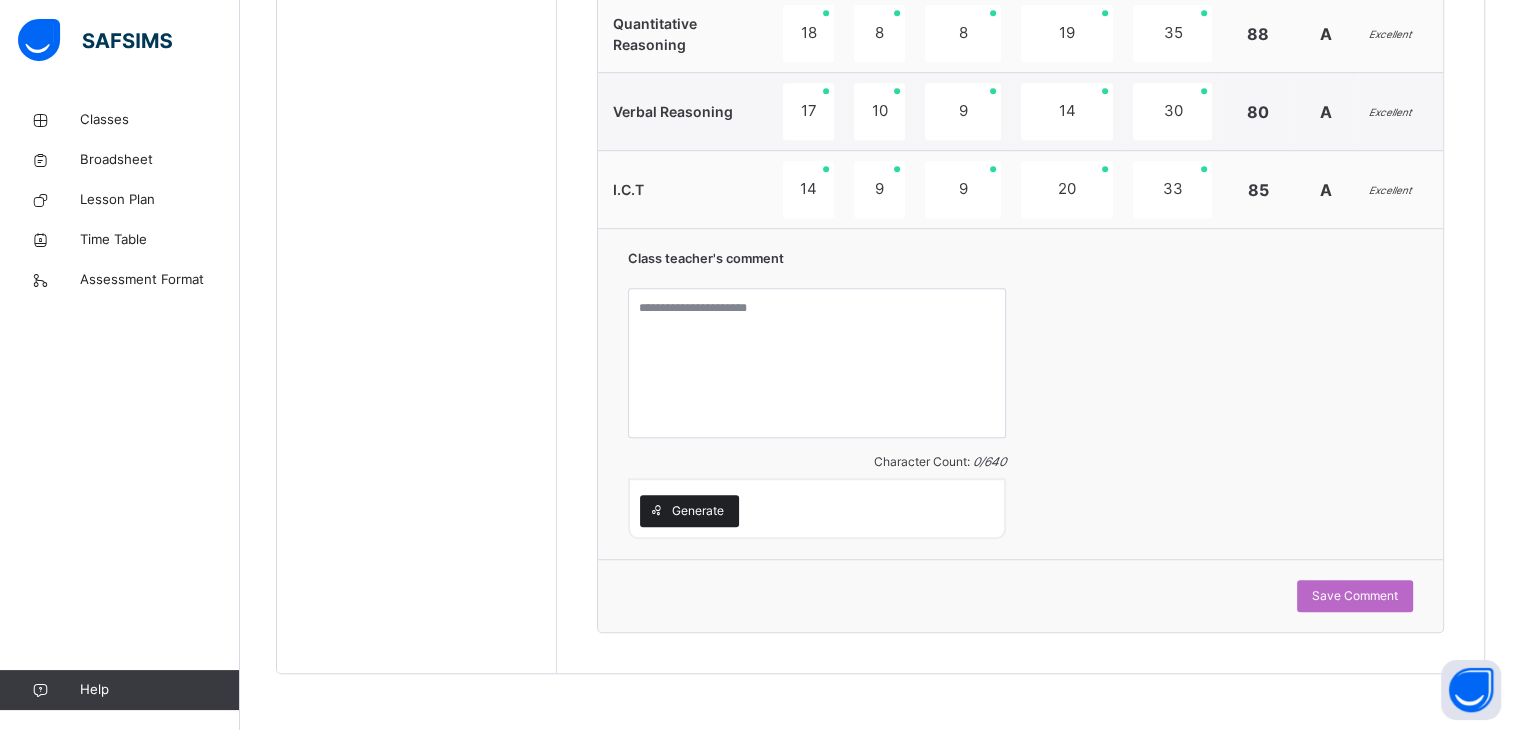 click on "Generate" at bounding box center (698, 511) 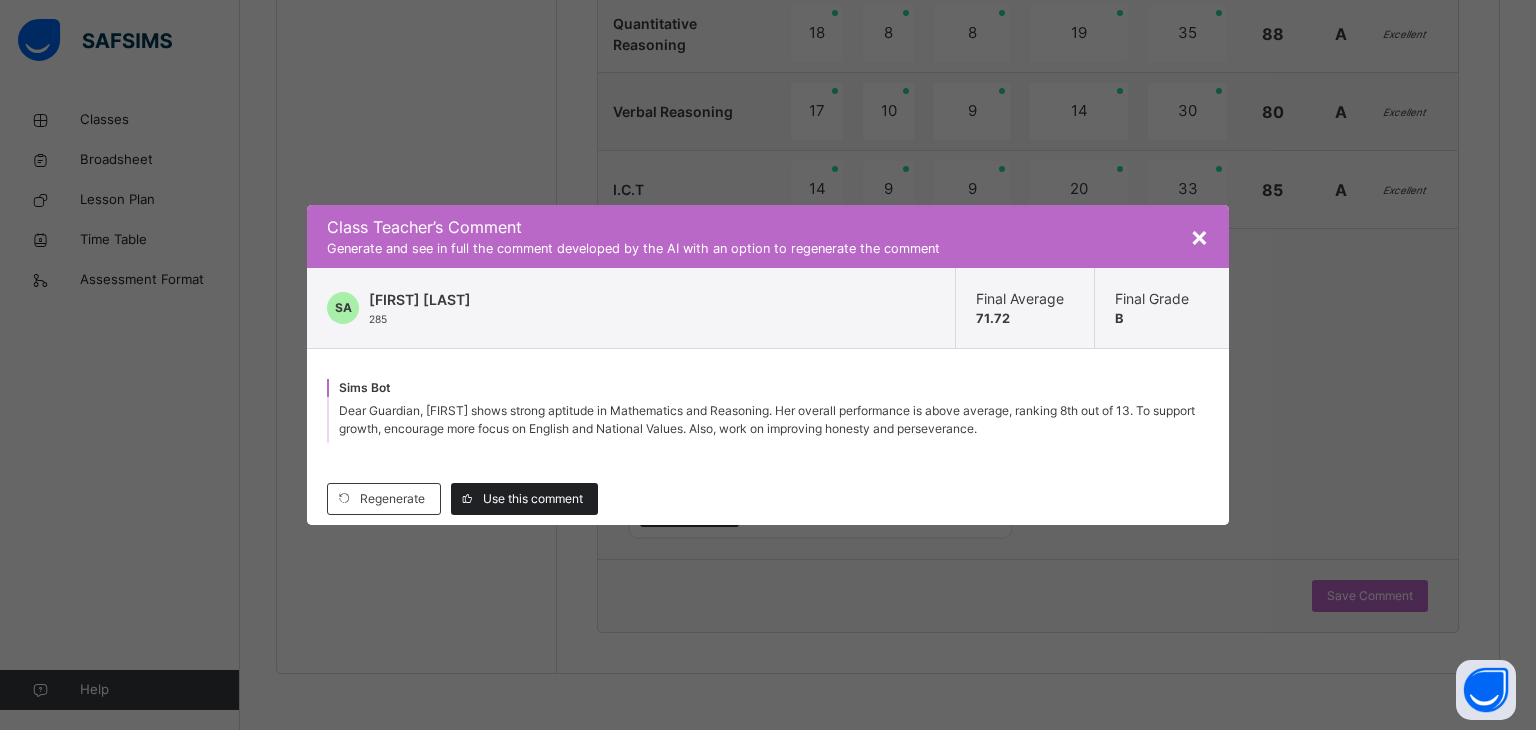 click at bounding box center [467, 499] 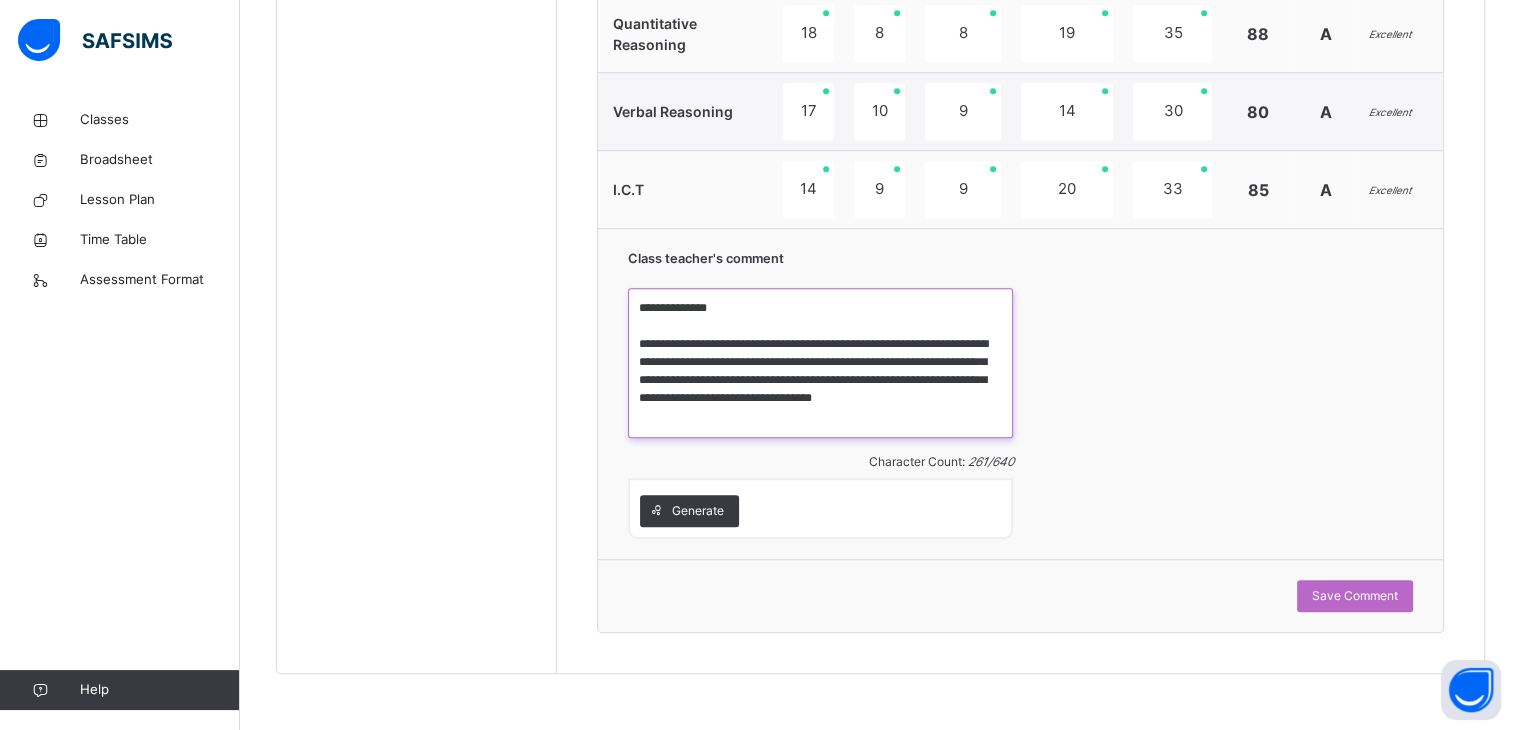 click on "**********" at bounding box center [820, 363] 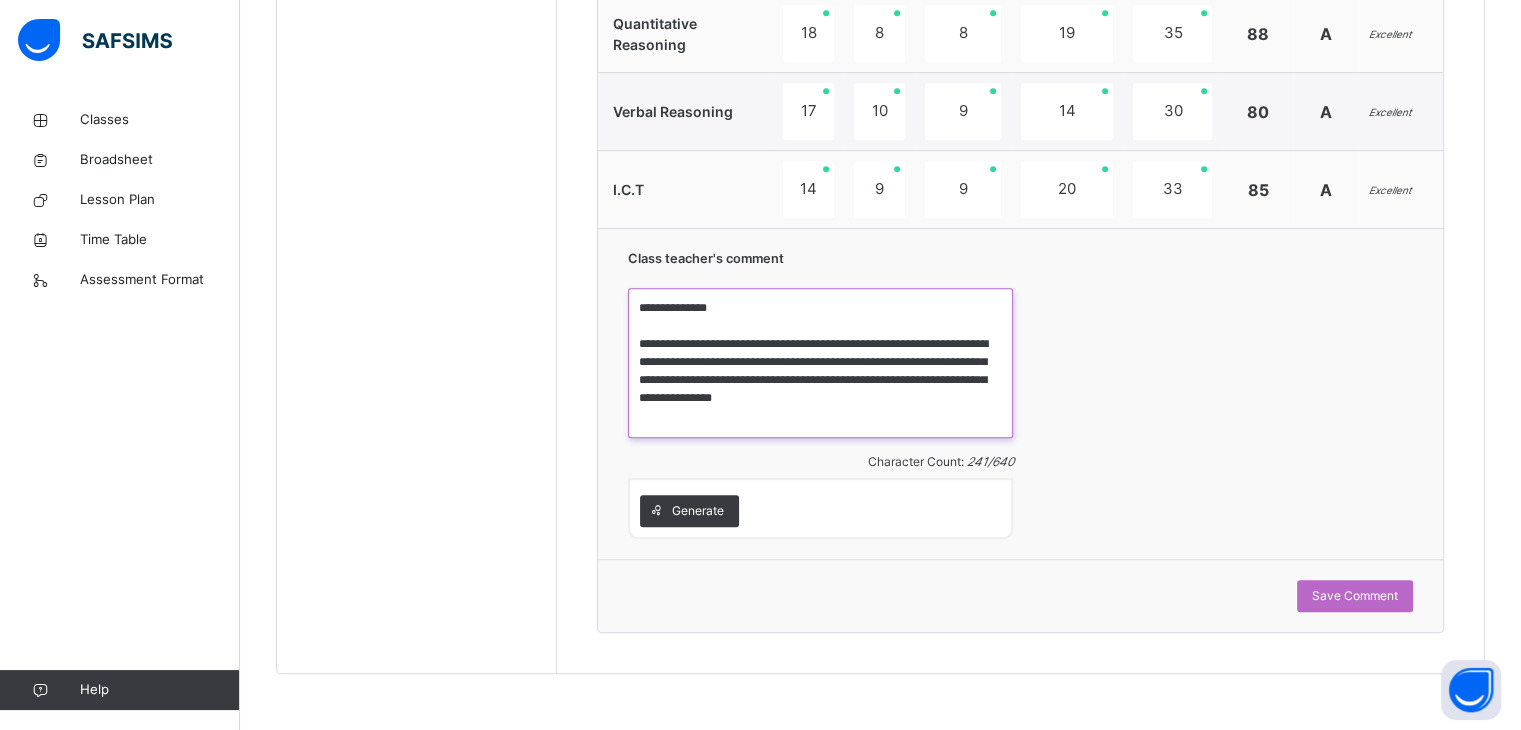click on "**********" at bounding box center (820, 363) 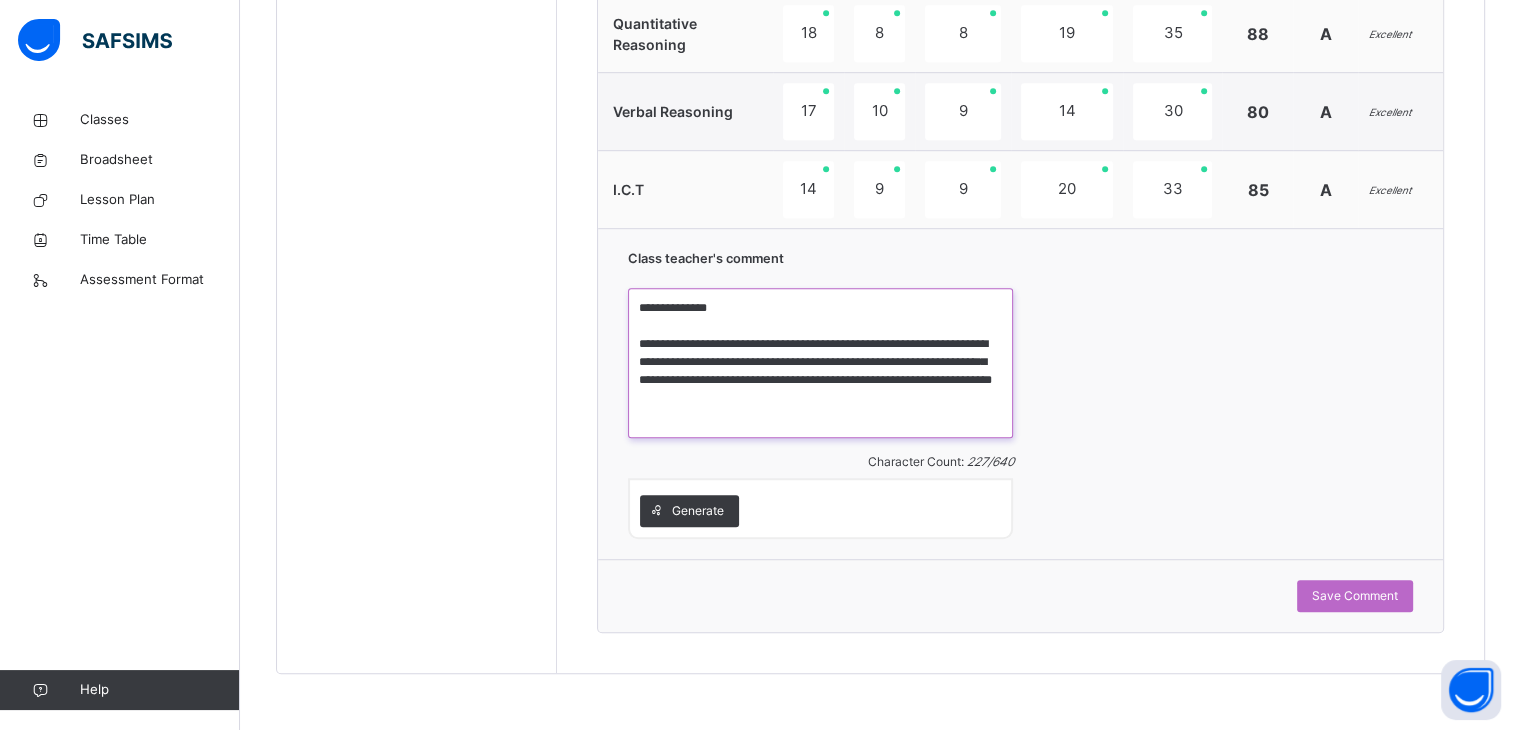 click on "**********" at bounding box center (820, 363) 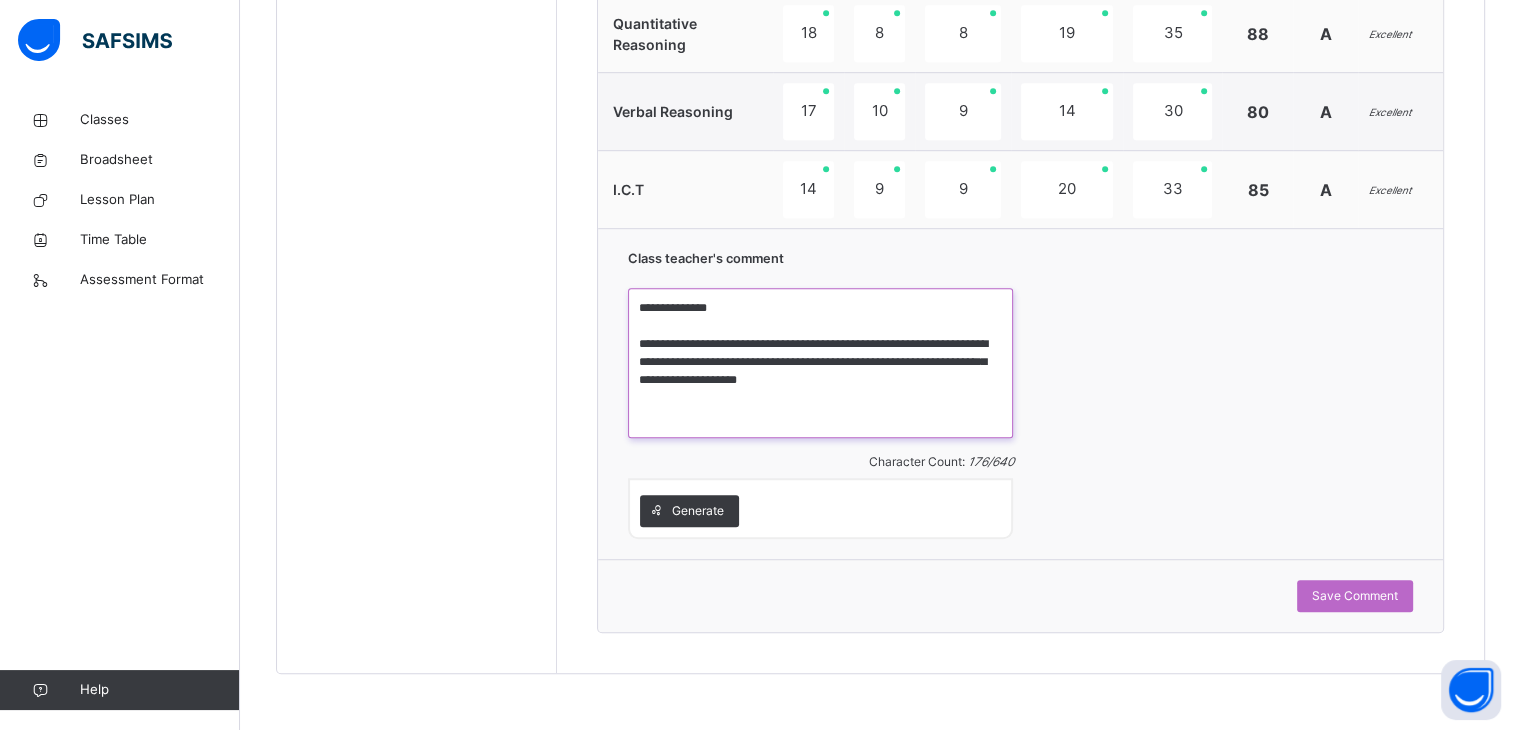 click on "**********" at bounding box center [820, 363] 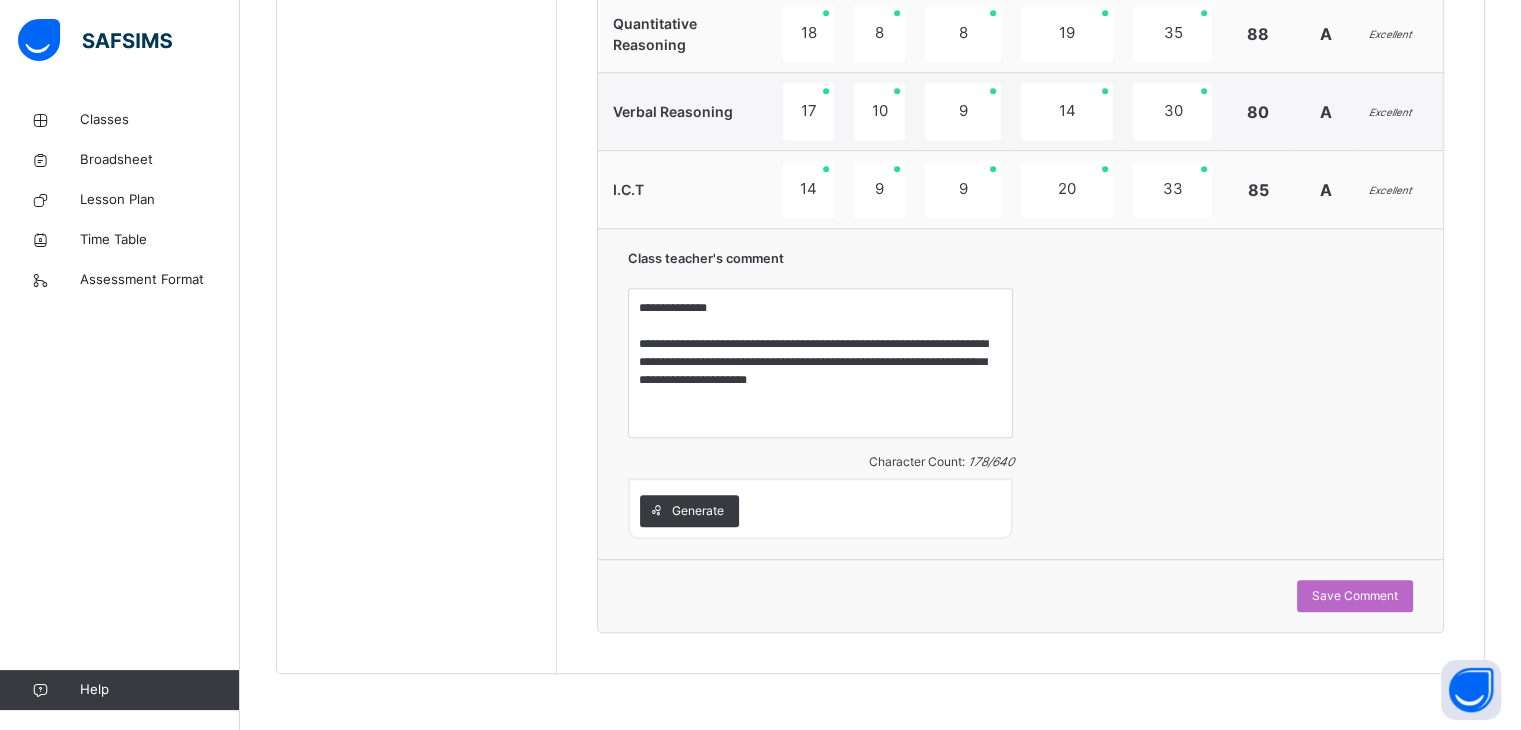 click on "**********" at bounding box center [1020, 393] 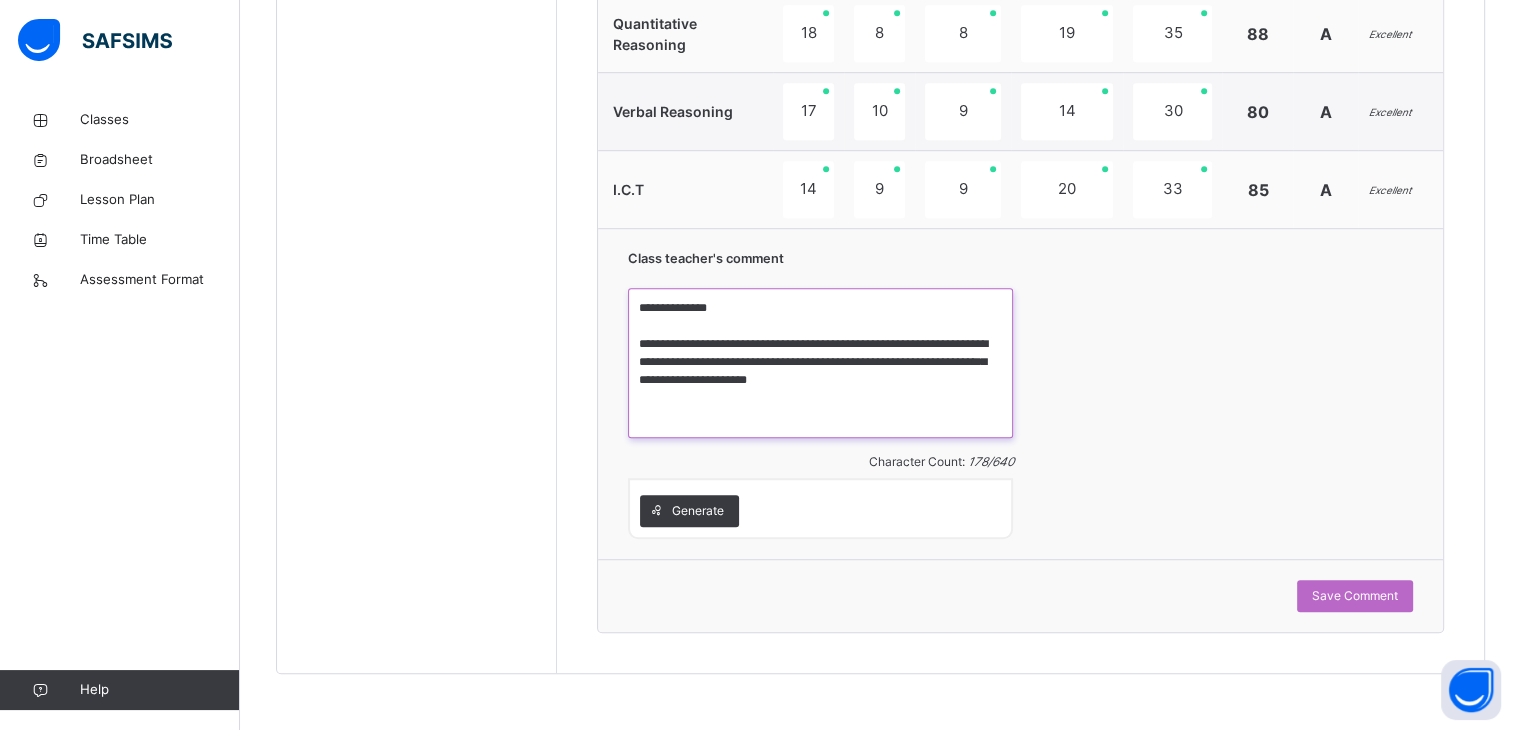 click on "**********" at bounding box center (820, 363) 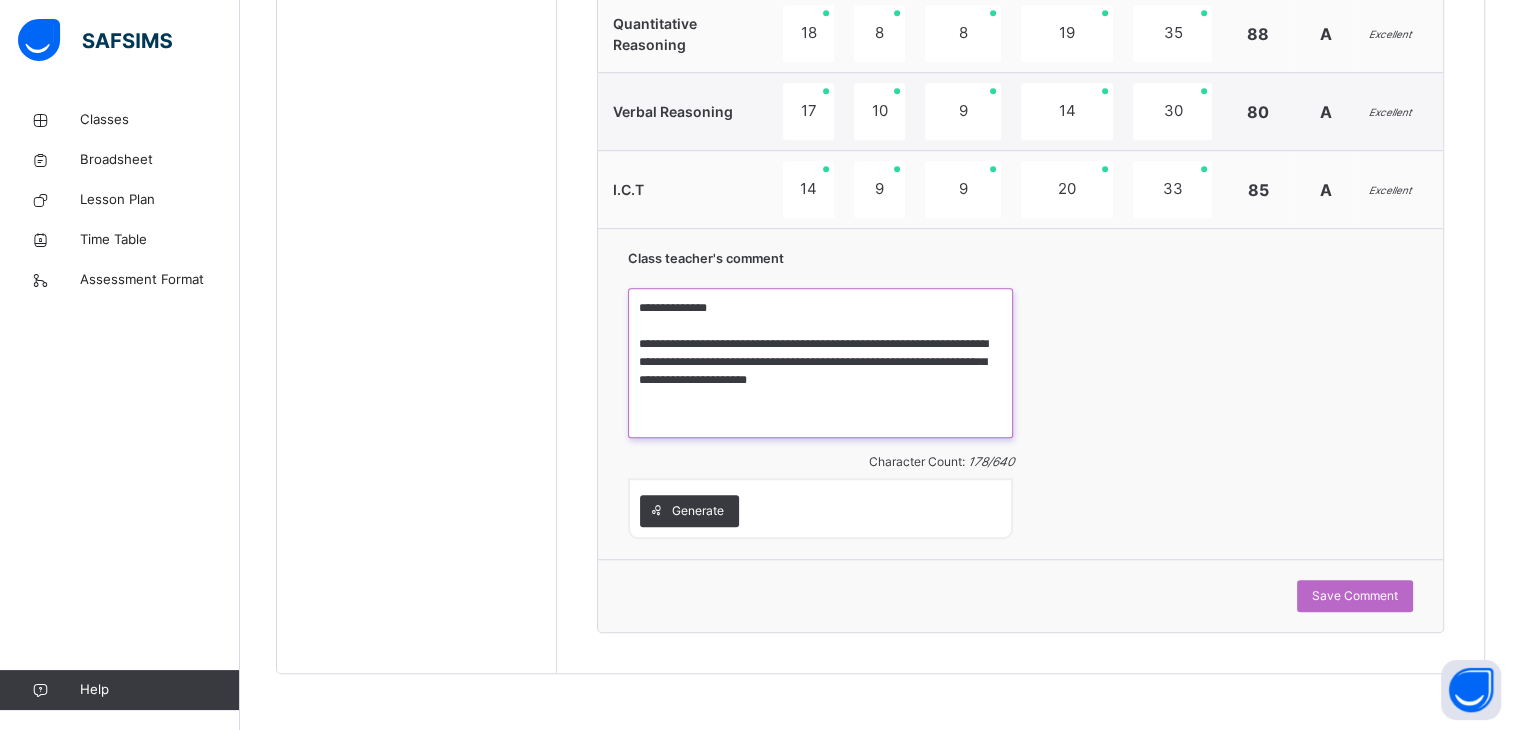 click on "**********" at bounding box center [820, 363] 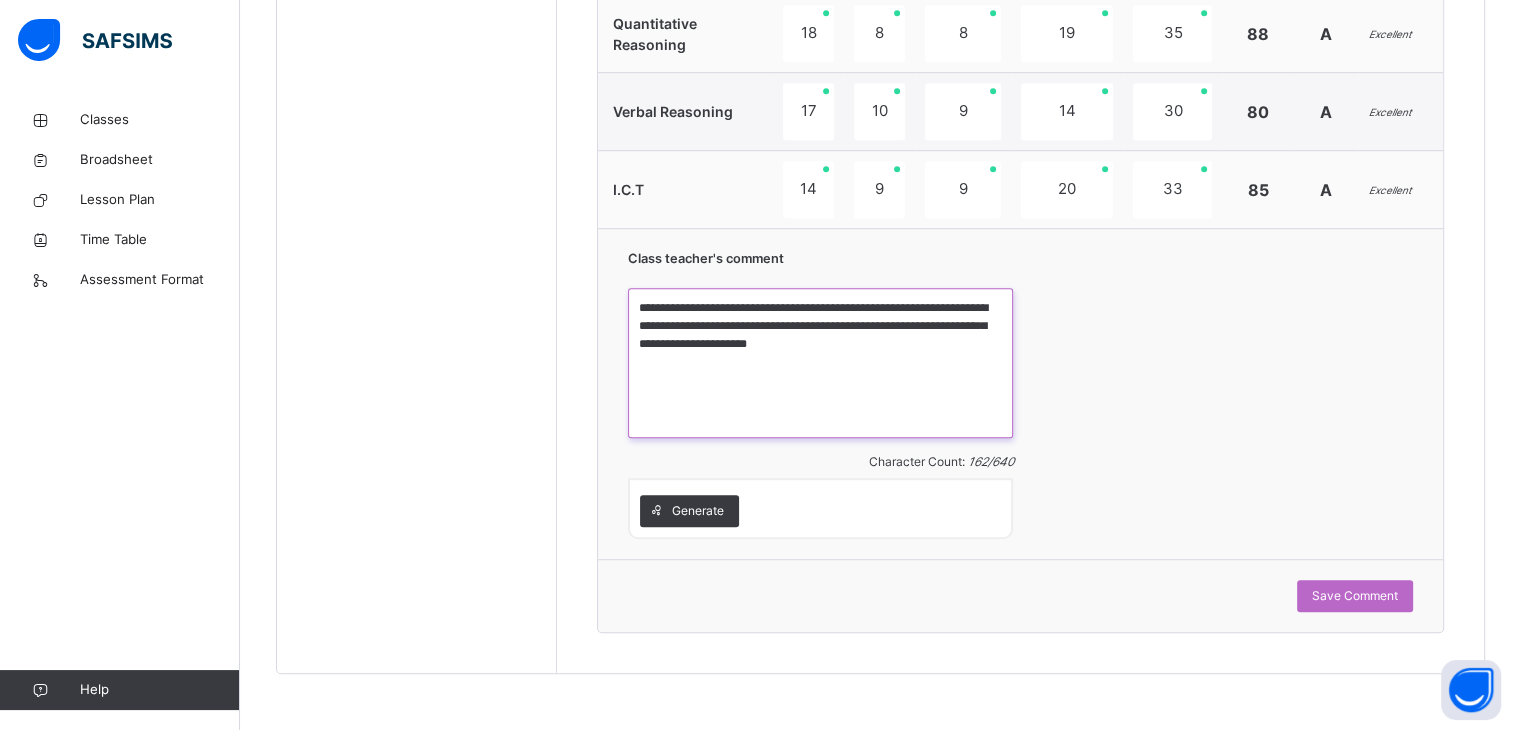 click on "**********" at bounding box center (820, 363) 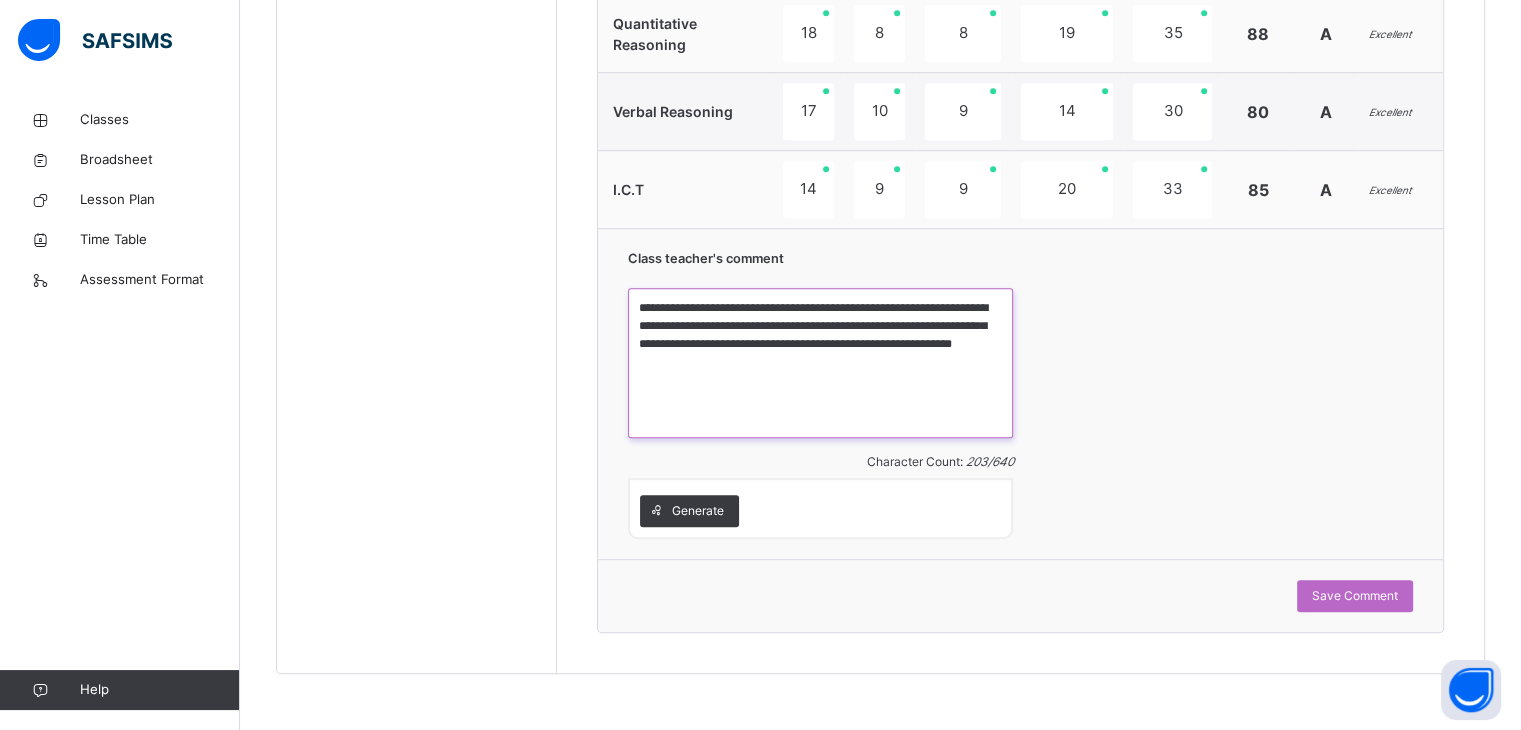 click on "**********" at bounding box center [820, 363] 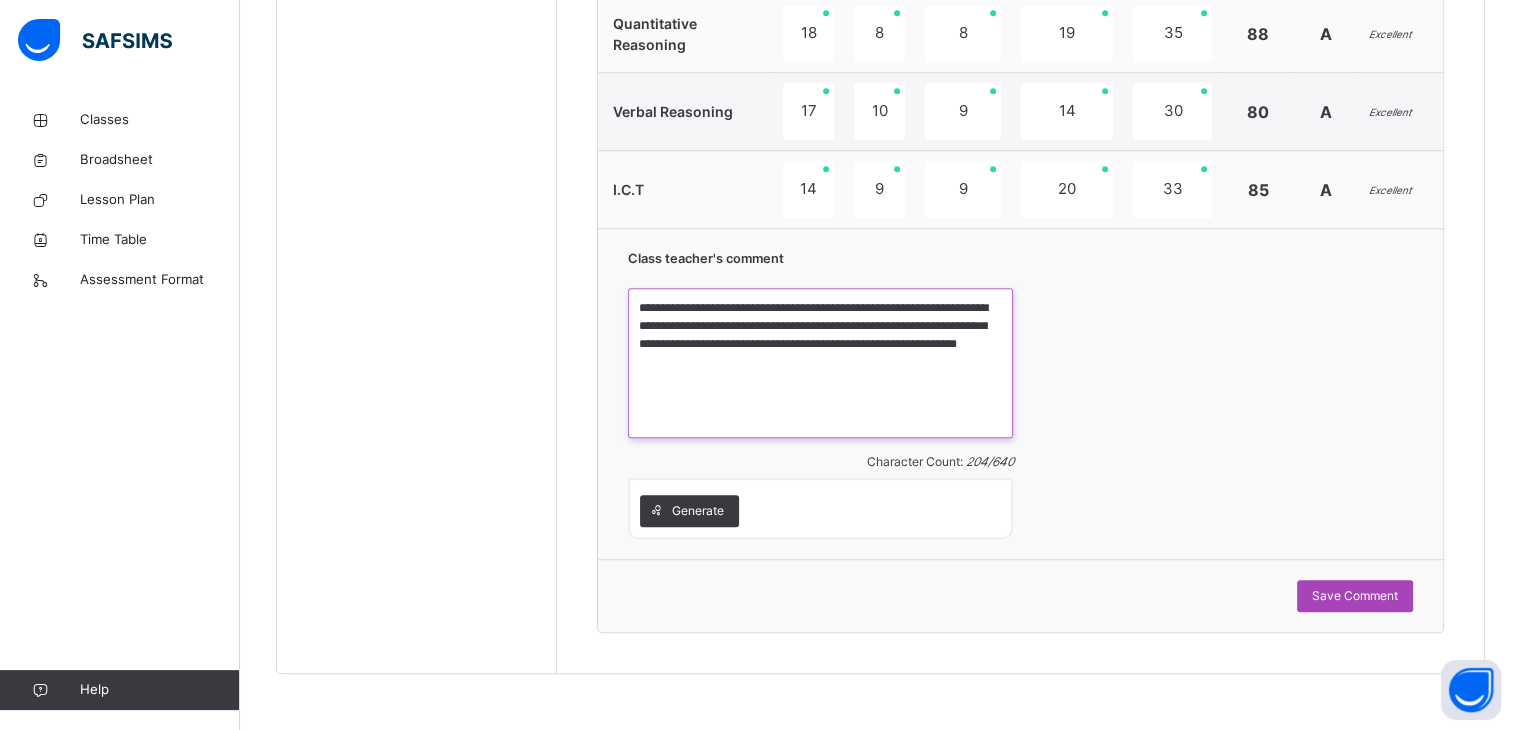type on "**********" 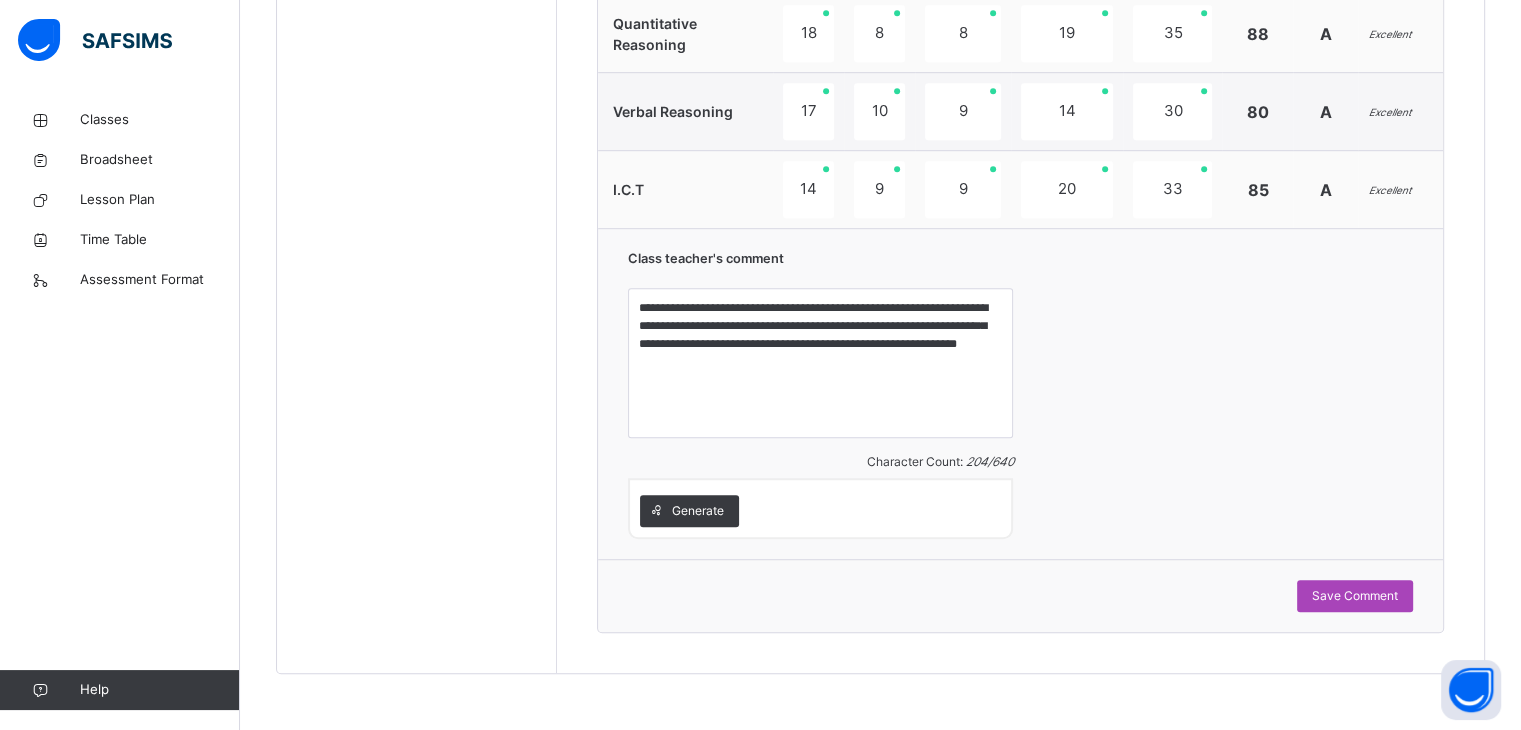 click on "Save Comment" at bounding box center [1355, 596] 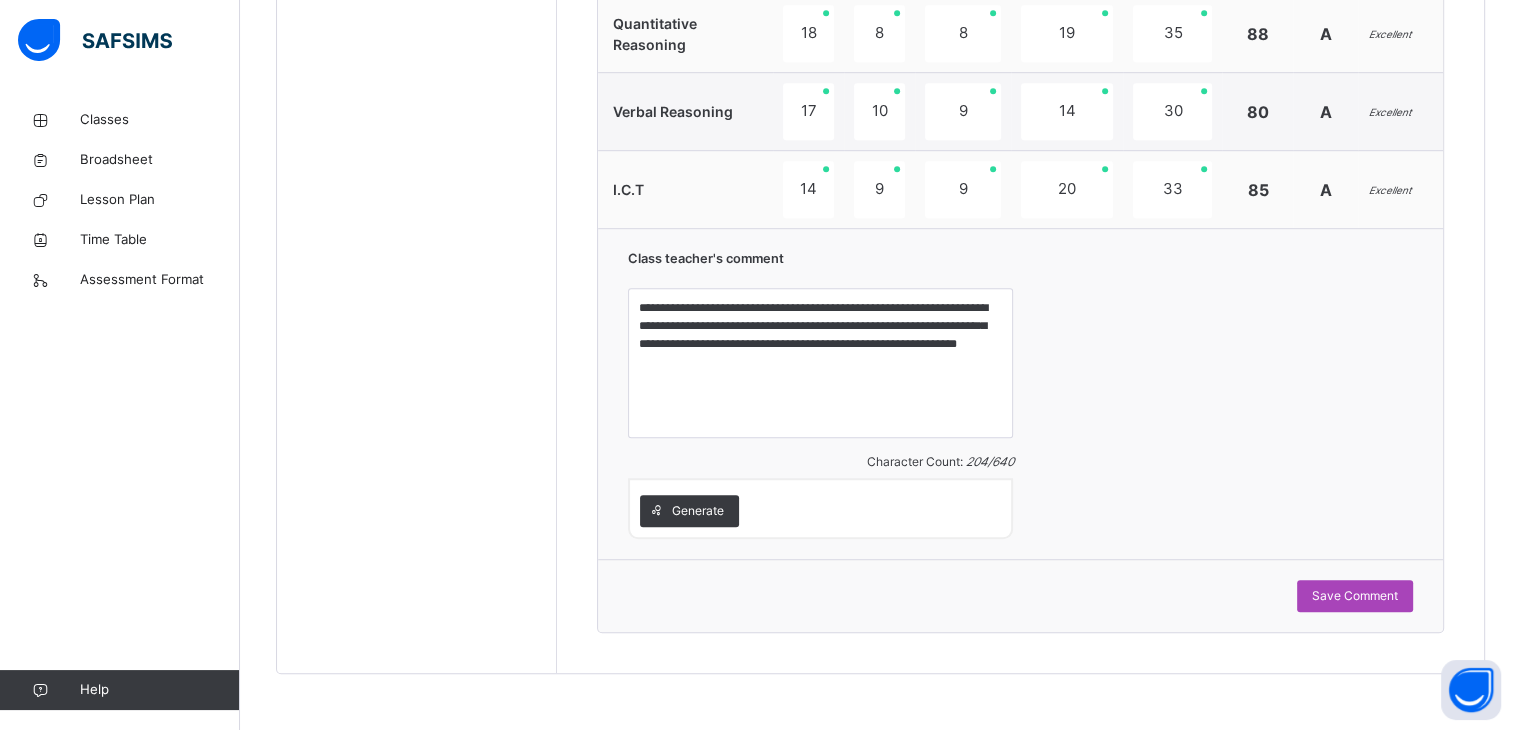 click on "Save Comment" at bounding box center (1355, 596) 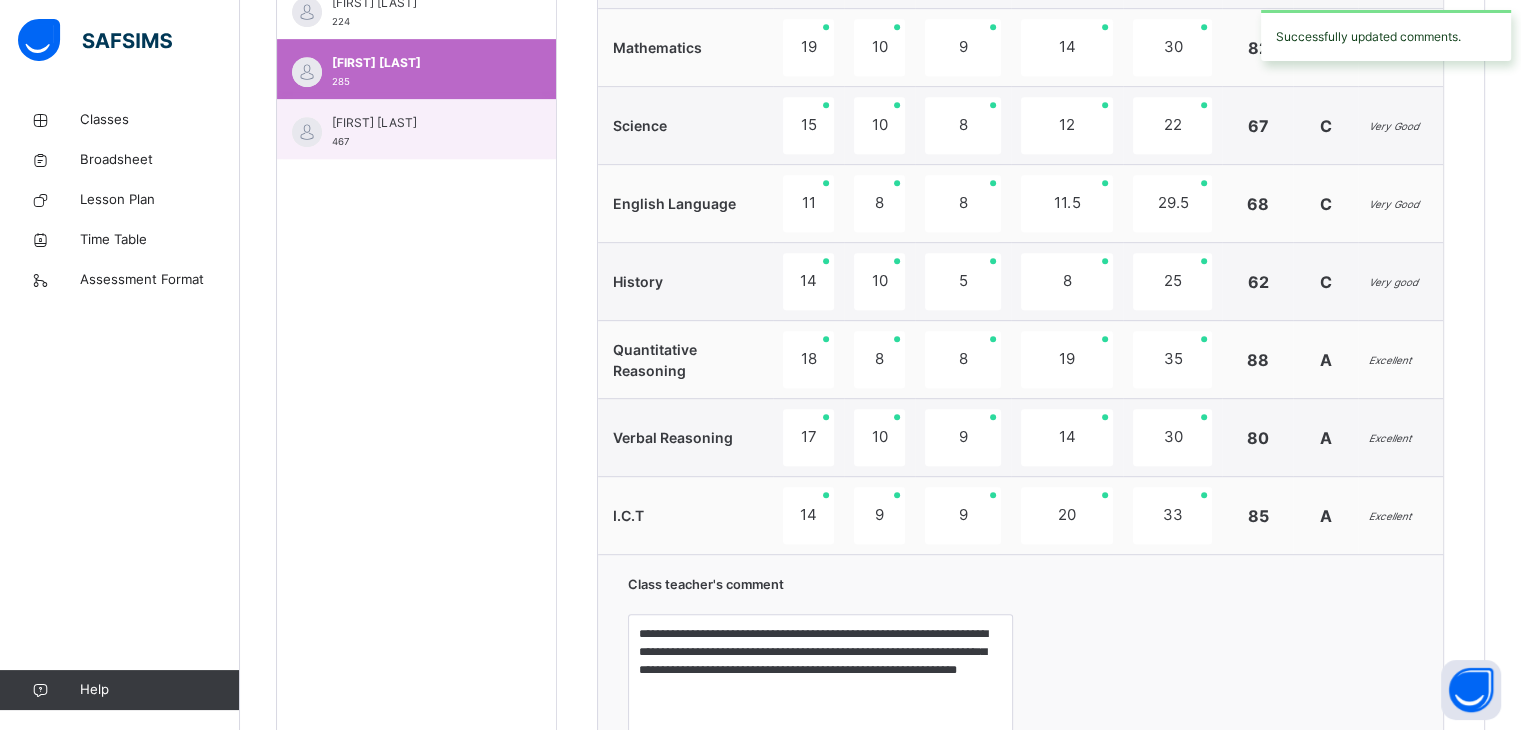 click on "[FIRST] [LAST]" at bounding box center [421, 123] 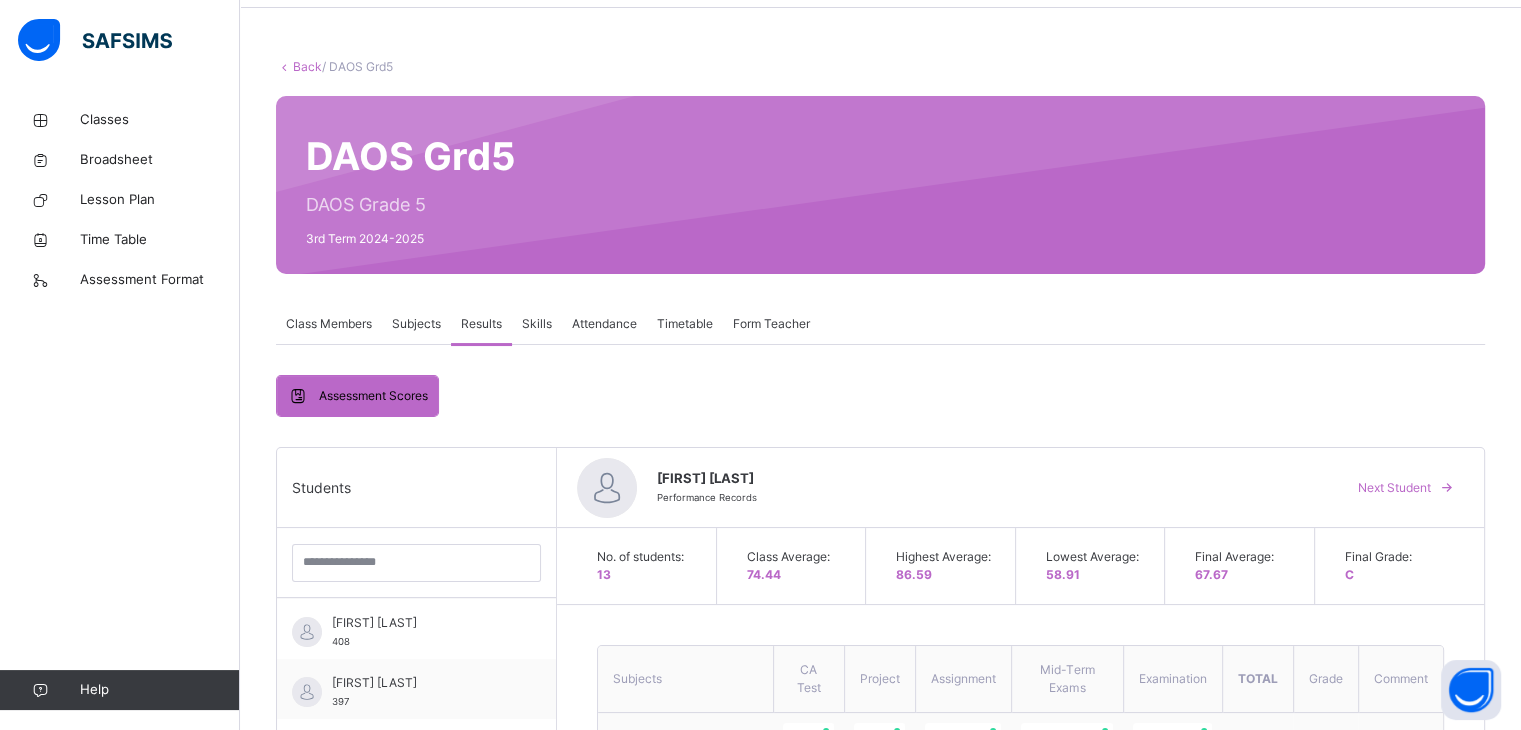 scroll, scrollTop: 170, scrollLeft: 0, axis: vertical 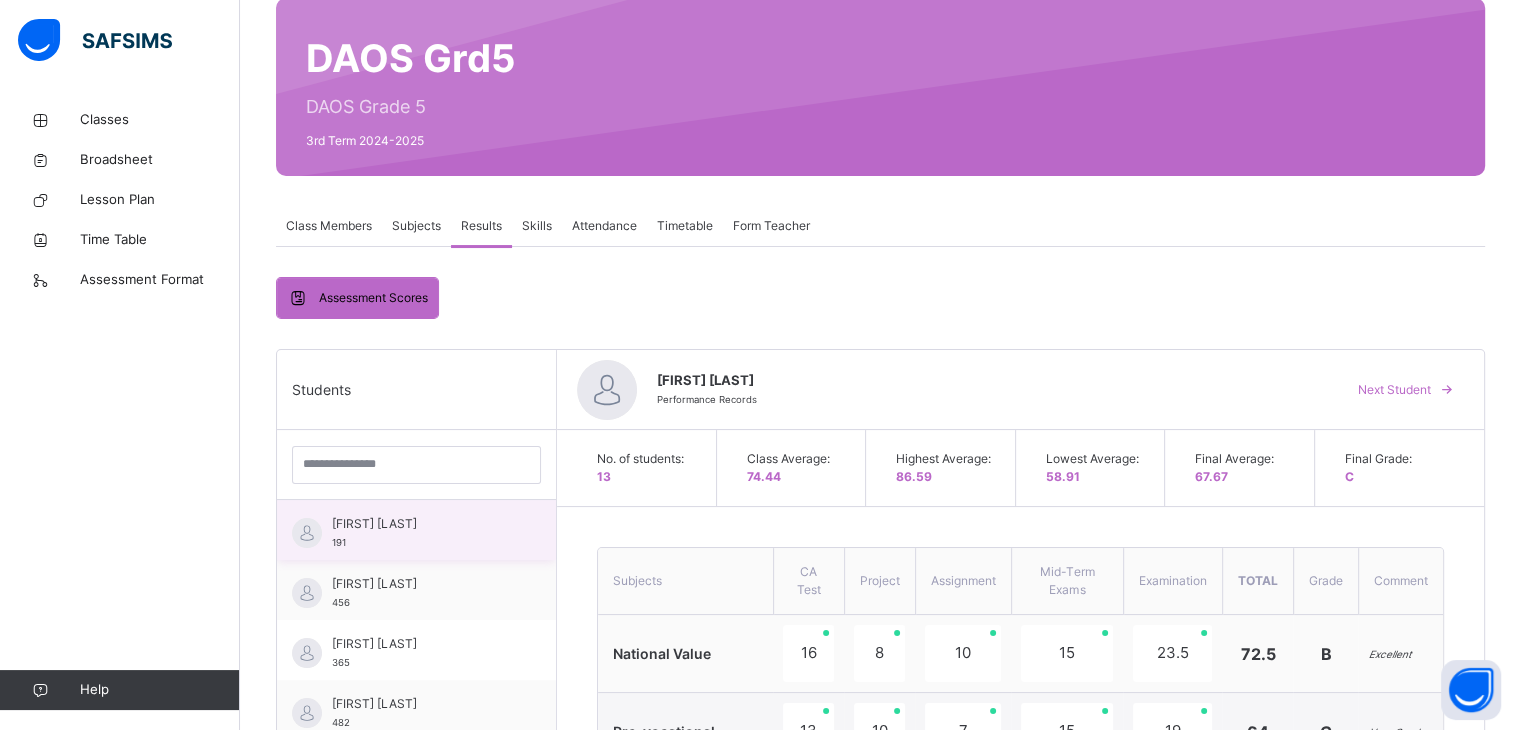 click on "[FIRST] [LAST]" at bounding box center (421, 524) 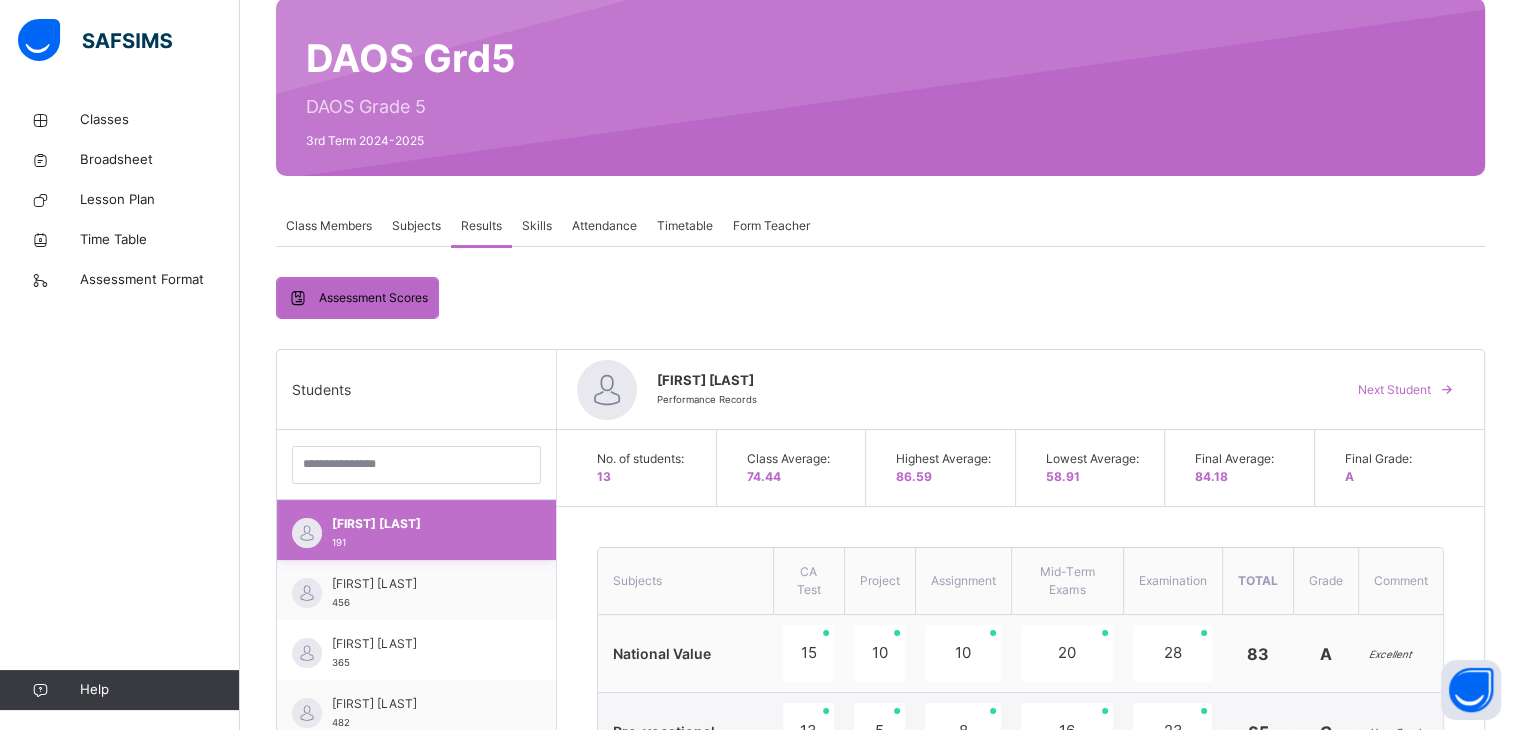 scroll, scrollTop: 359, scrollLeft: 0, axis: vertical 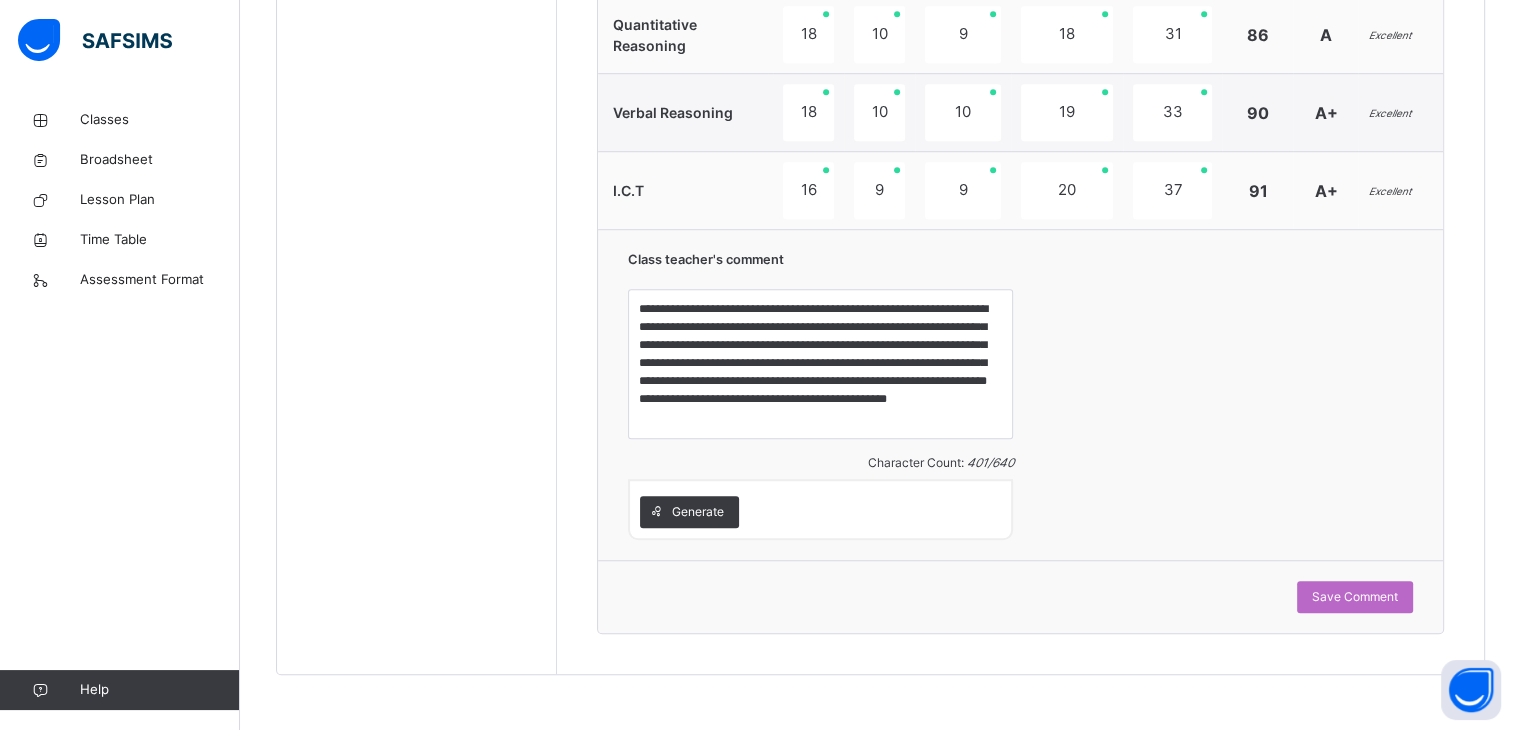 click on "**********" at bounding box center [1020, 394] 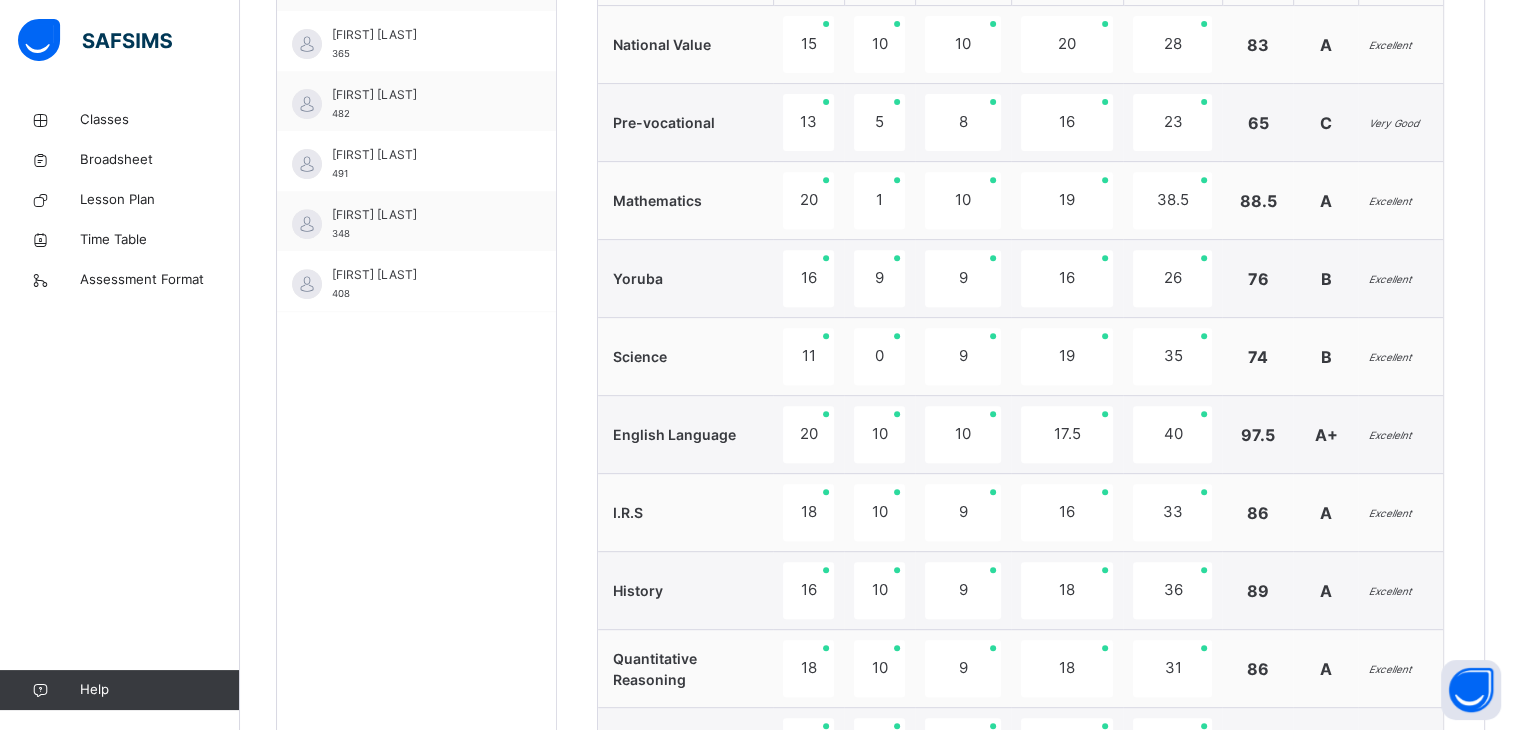 scroll, scrollTop: 787, scrollLeft: 0, axis: vertical 